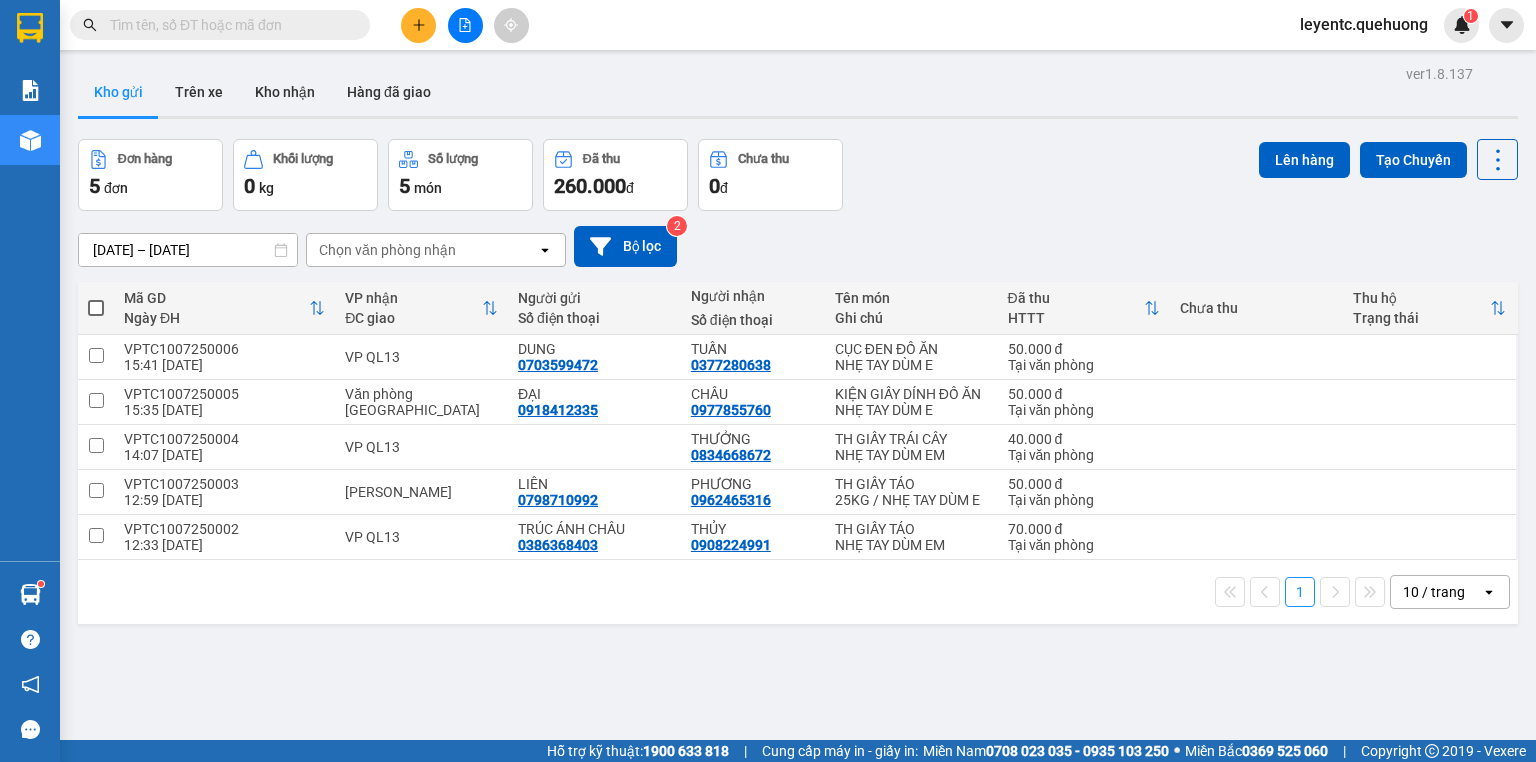 scroll, scrollTop: 0, scrollLeft: 0, axis: both 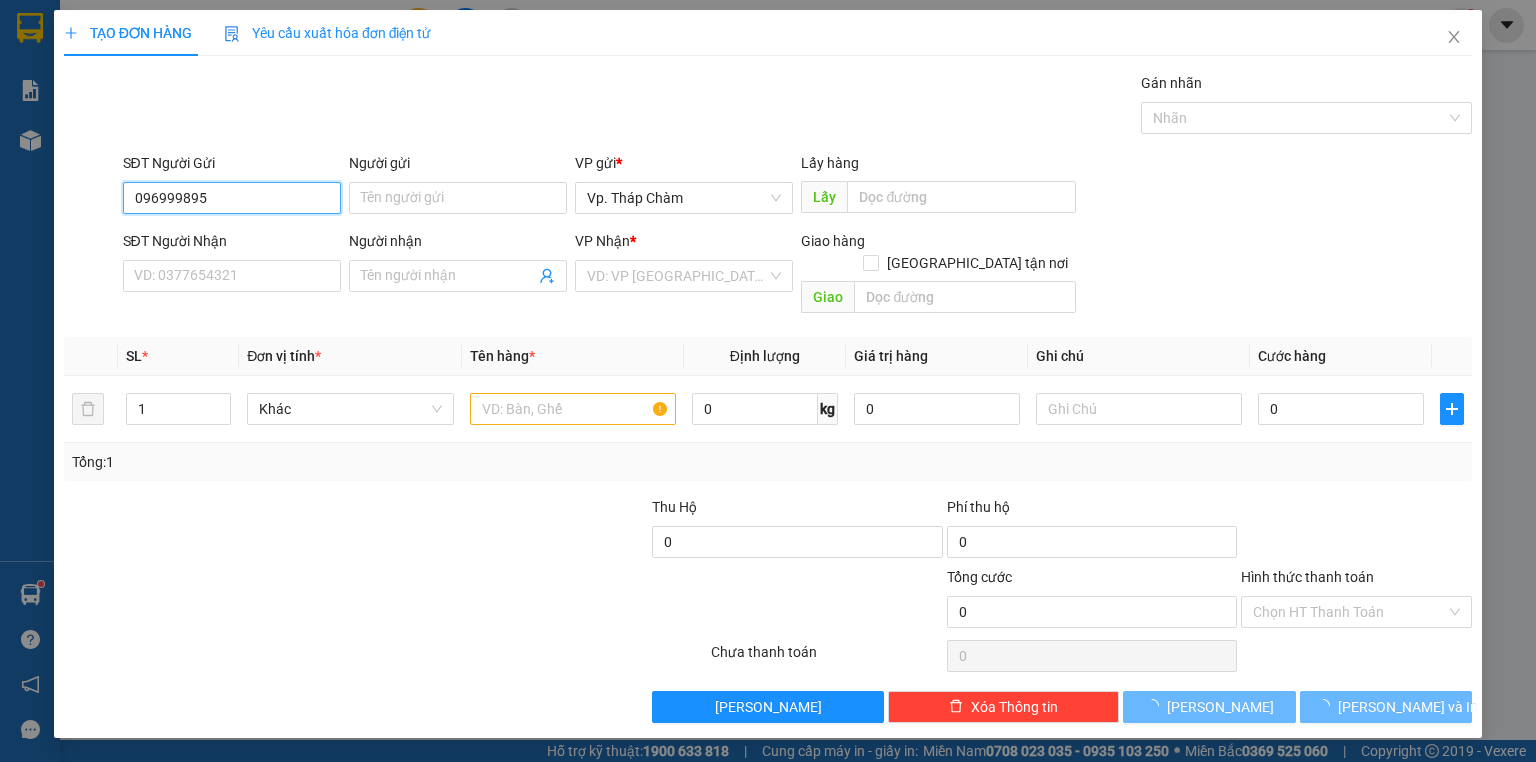 type on "0969998955" 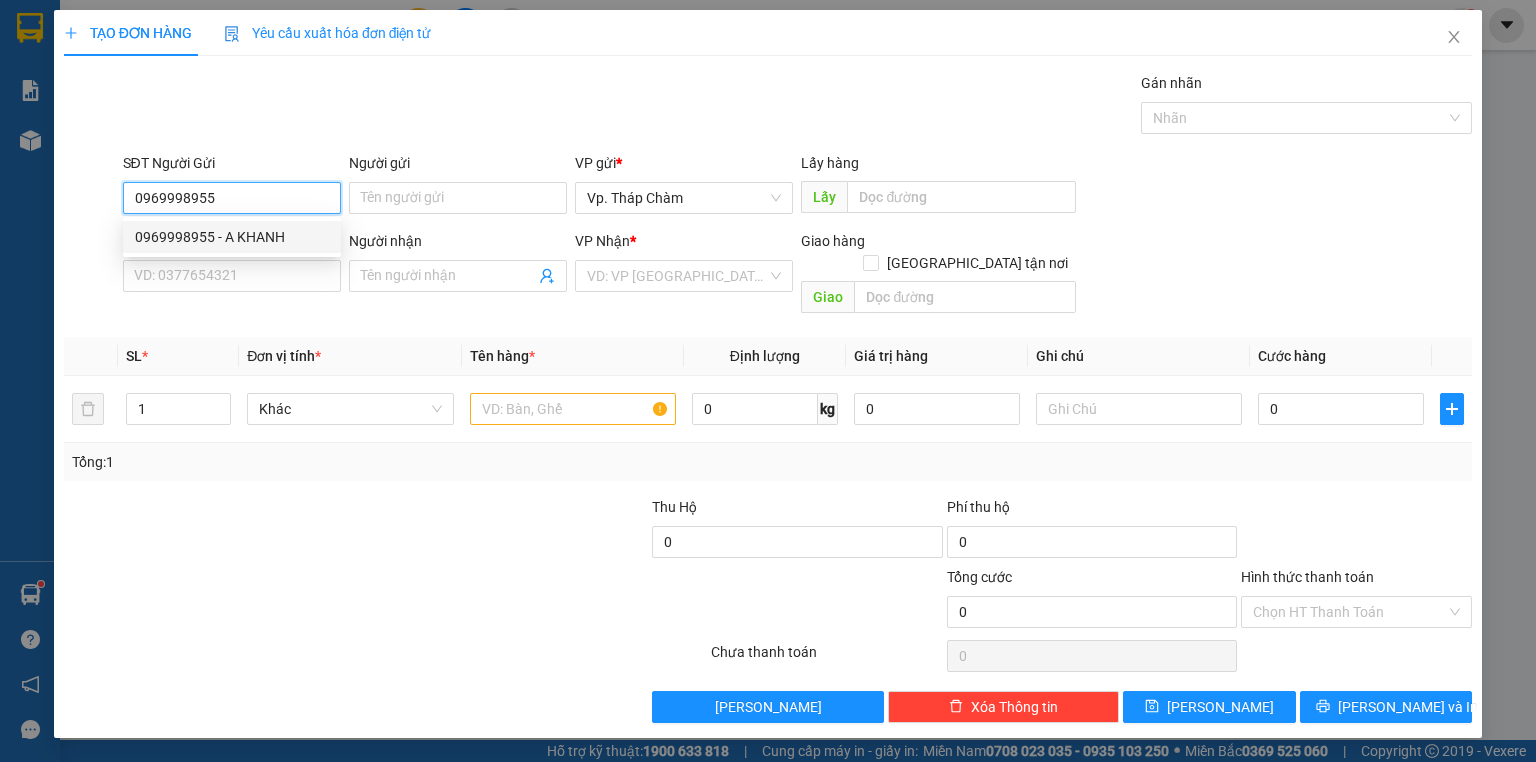 click on "0969998955 - A KHANH" at bounding box center (232, 237) 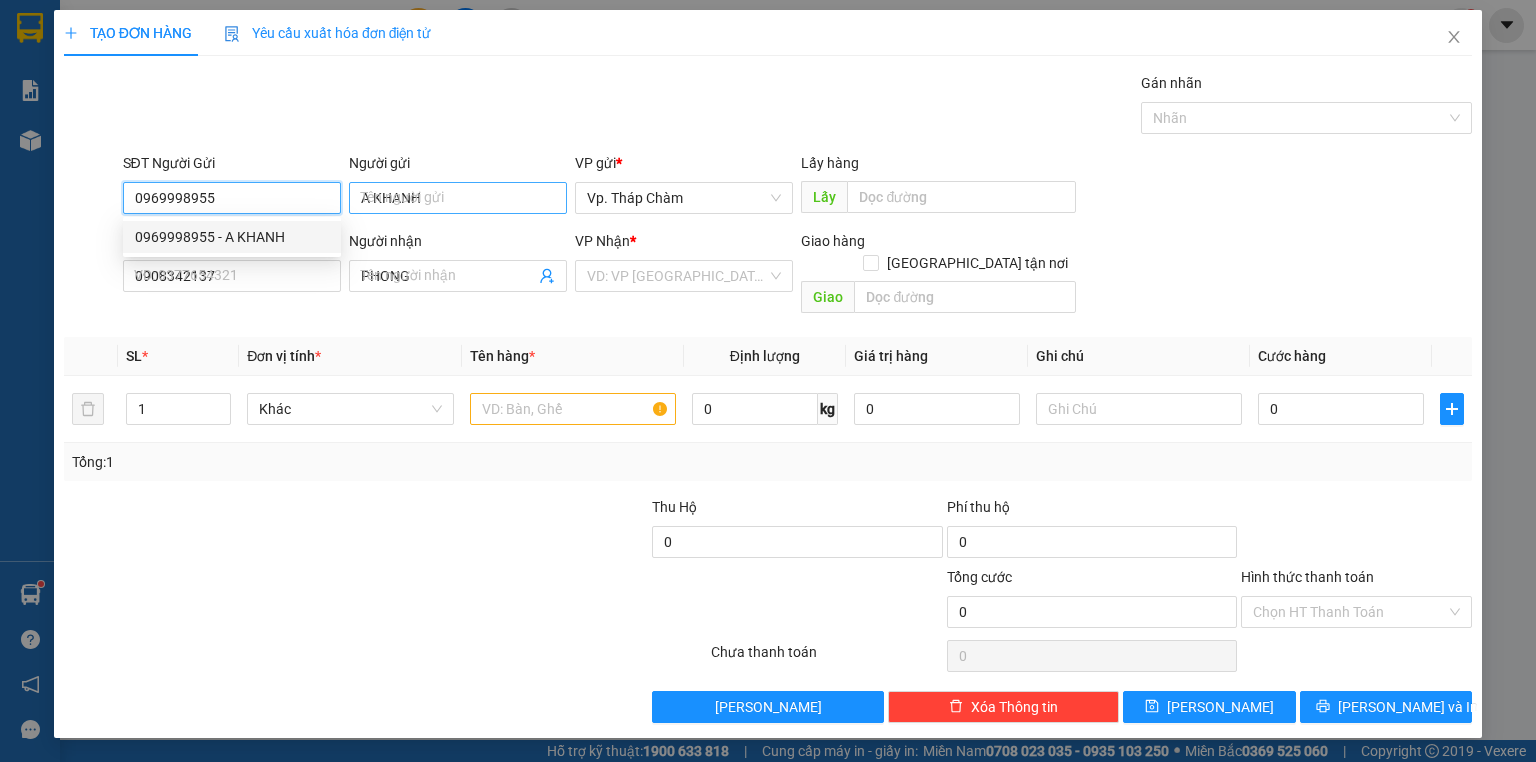 type on "50.000" 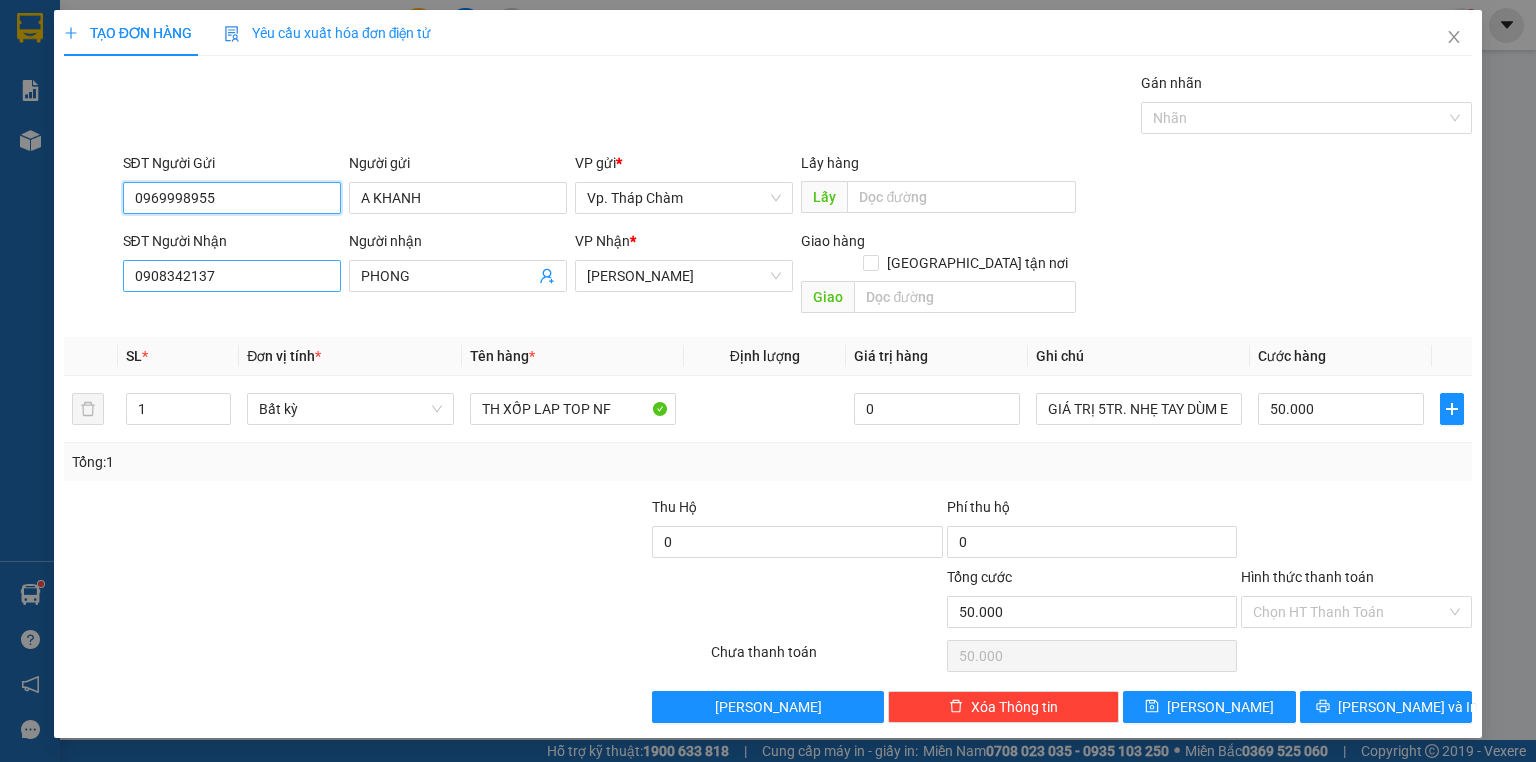 type on "0969998955" 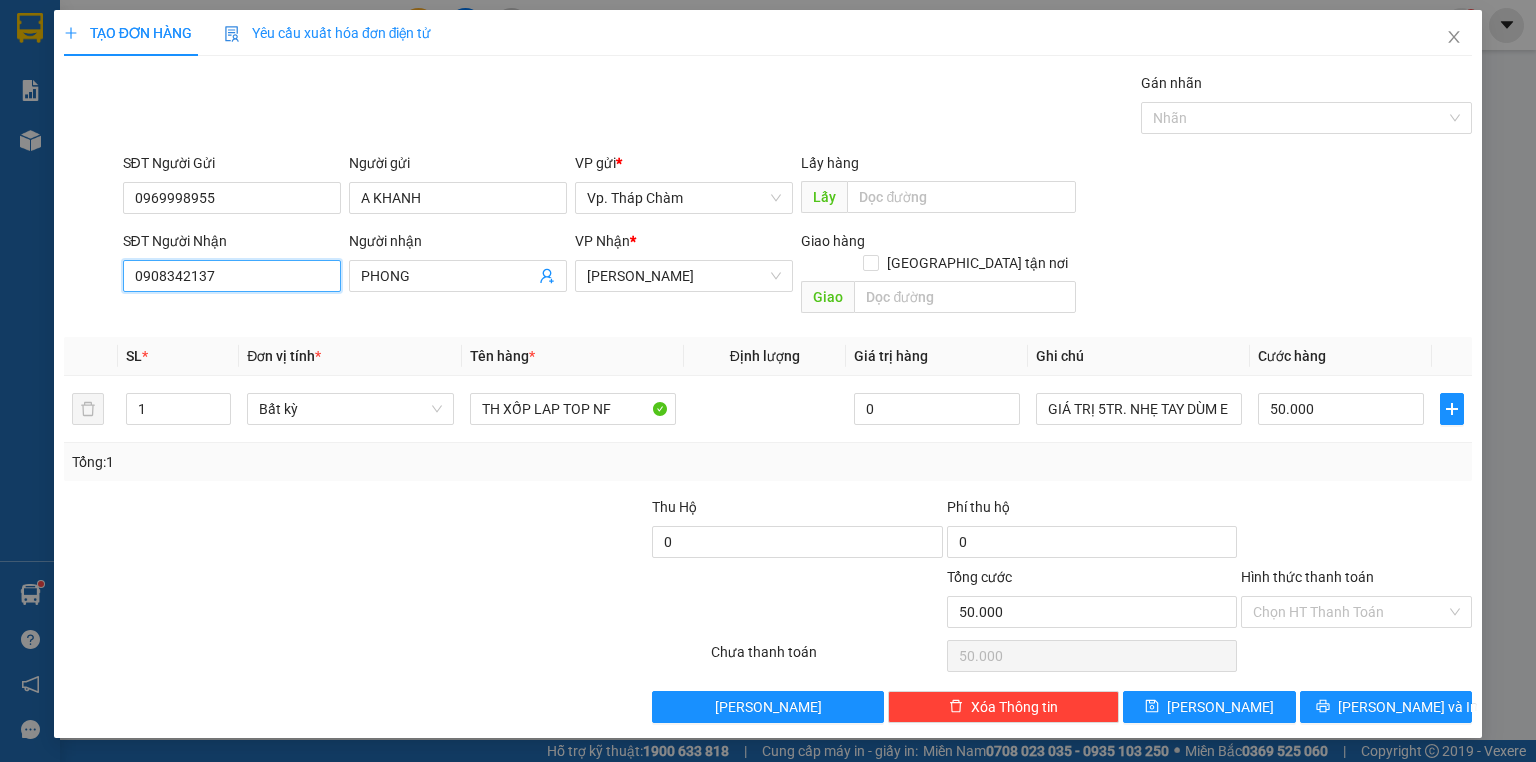 click on "0908342137" at bounding box center [232, 276] 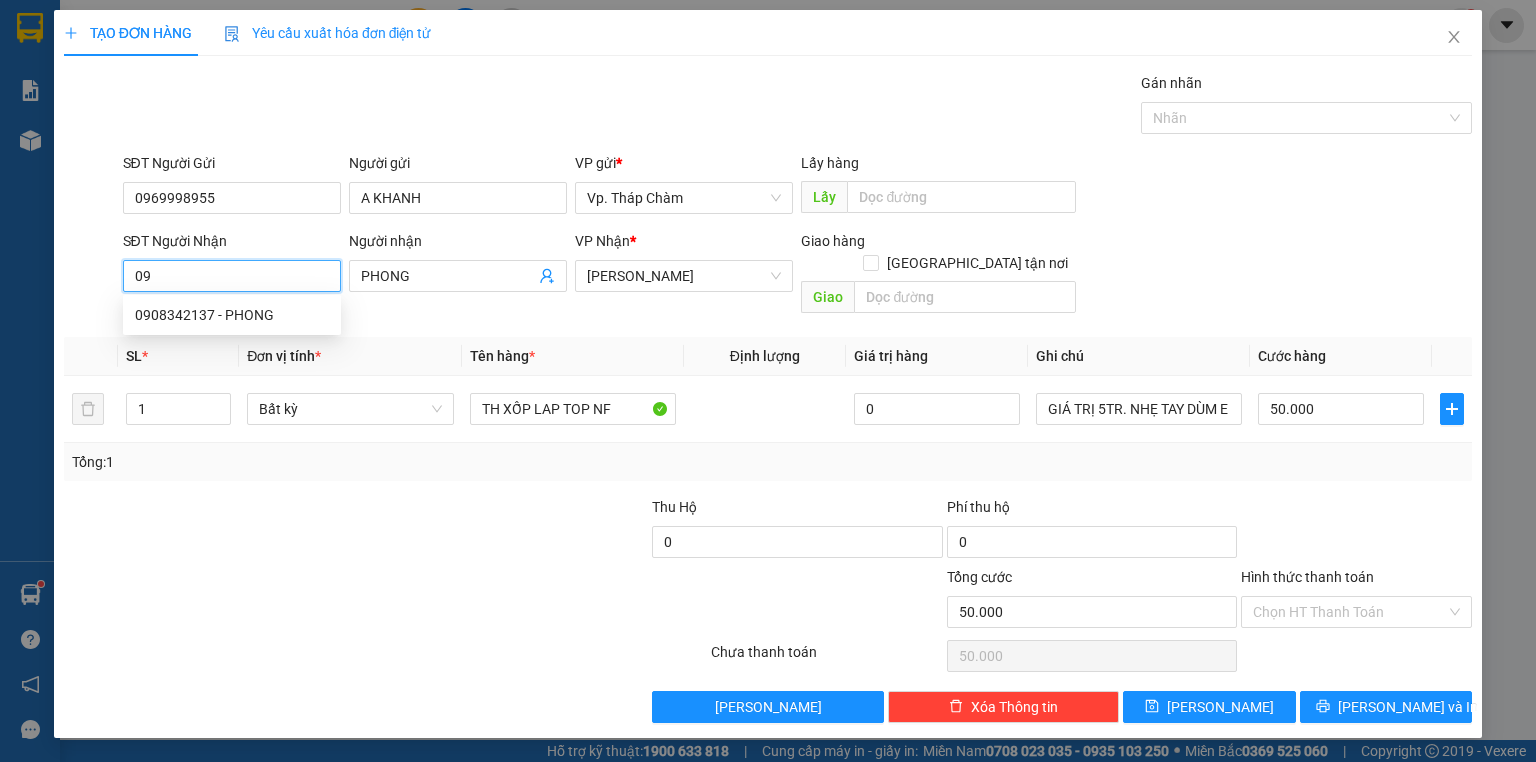 type on "0" 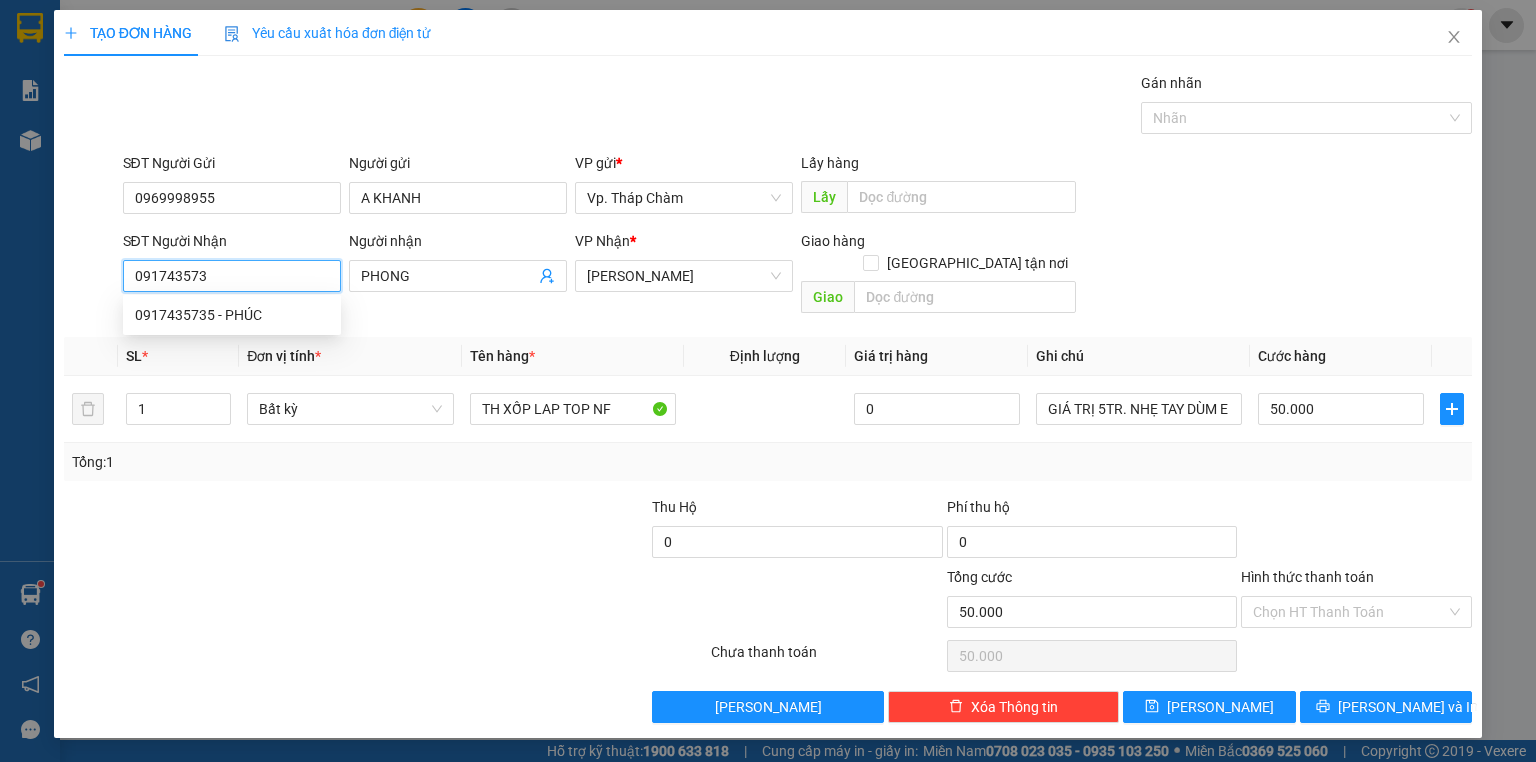 type on "0917435735" 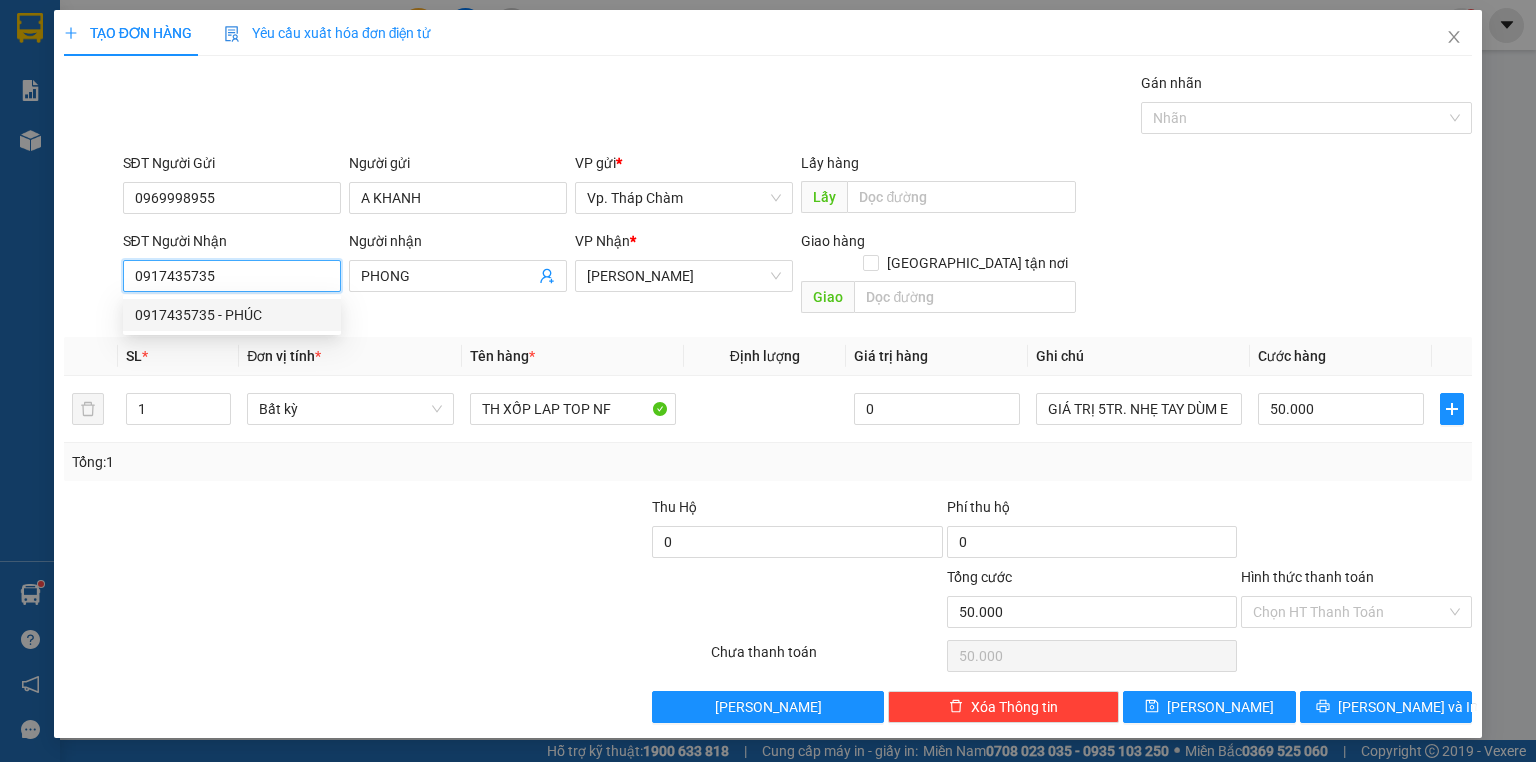 click on "0917435735 - PHÚC" at bounding box center (232, 315) 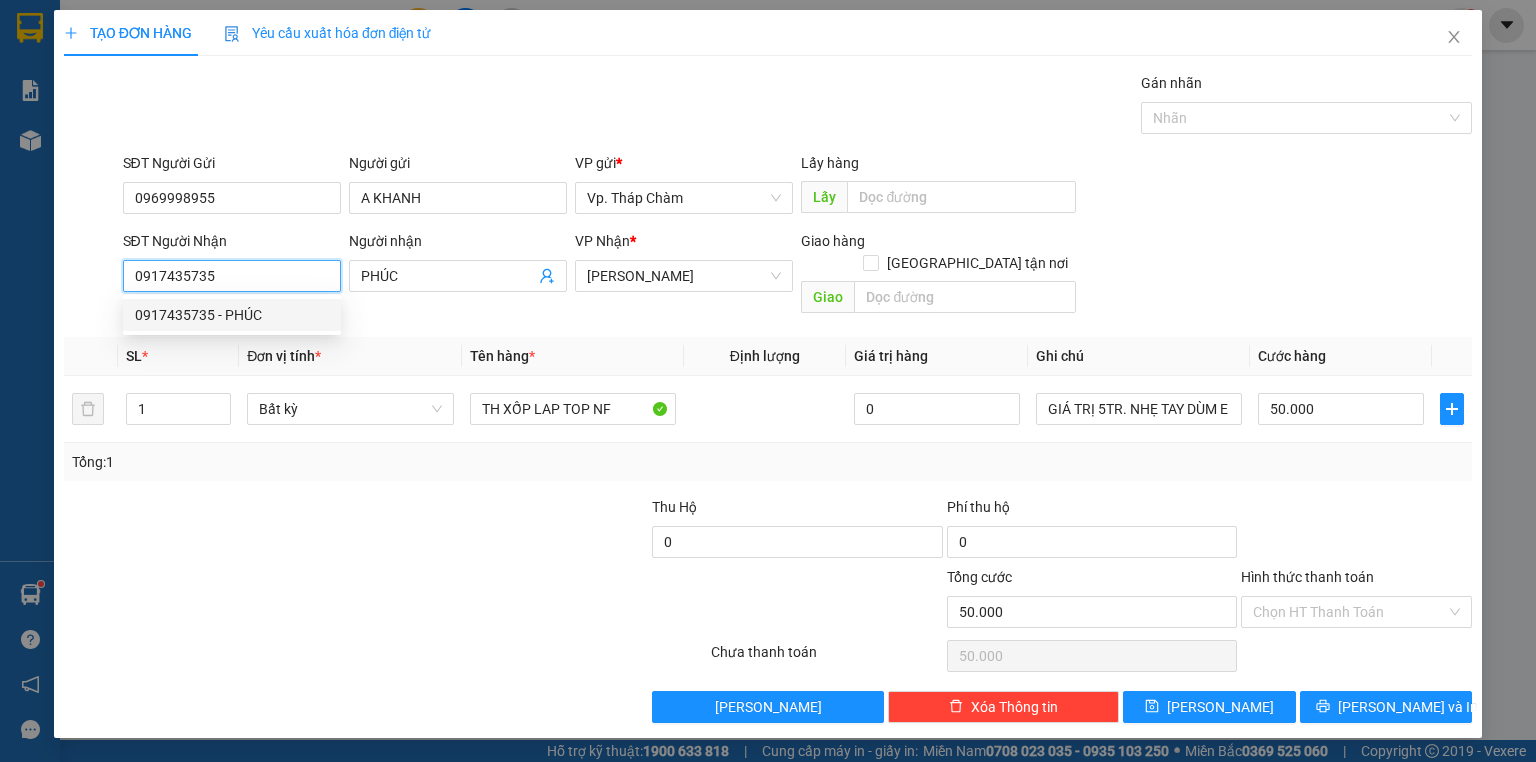 type on "90.000" 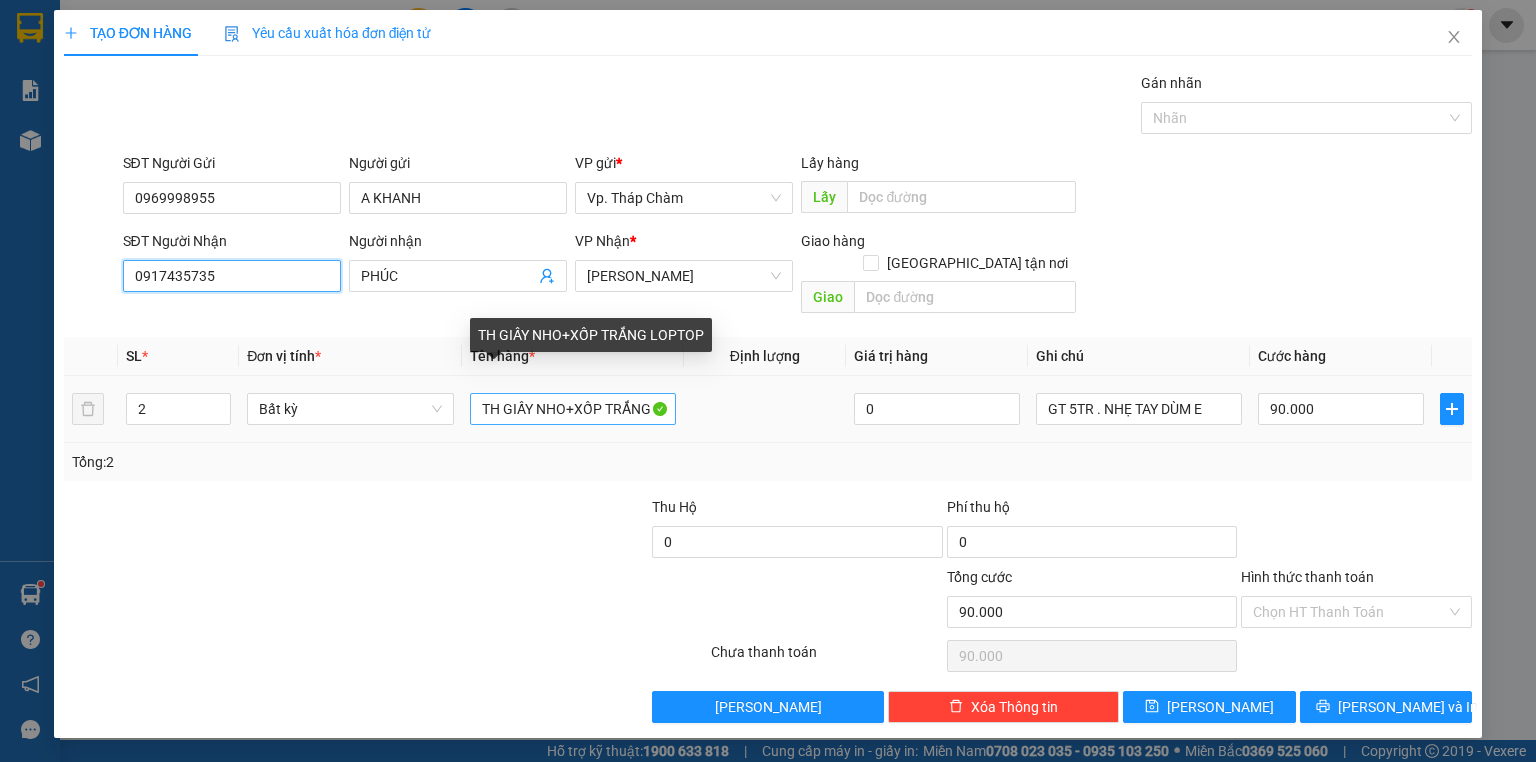 type on "0917435735" 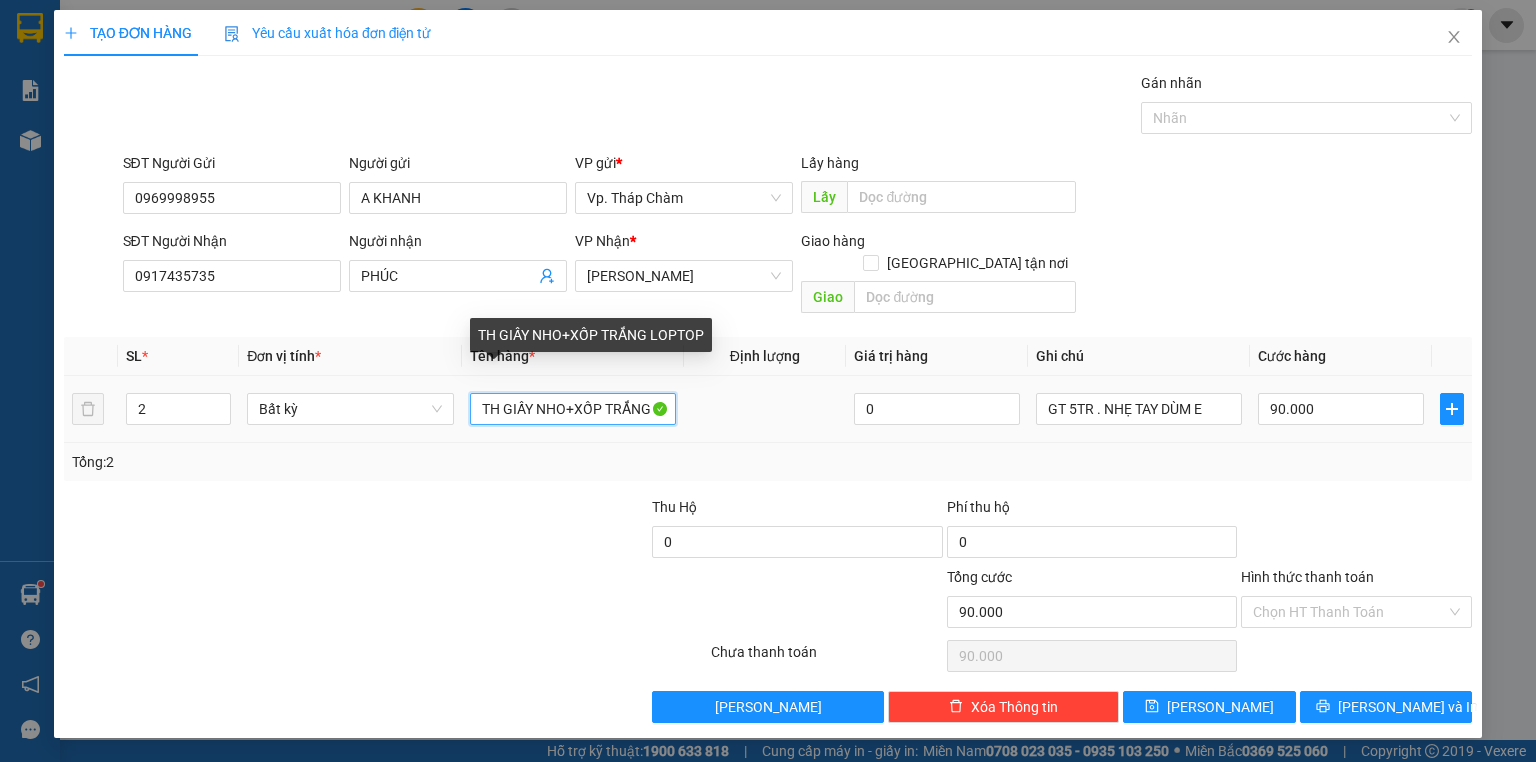click on "TH GIẤY NHO+XỐP TRẮNG LOPTOP" at bounding box center [573, 409] 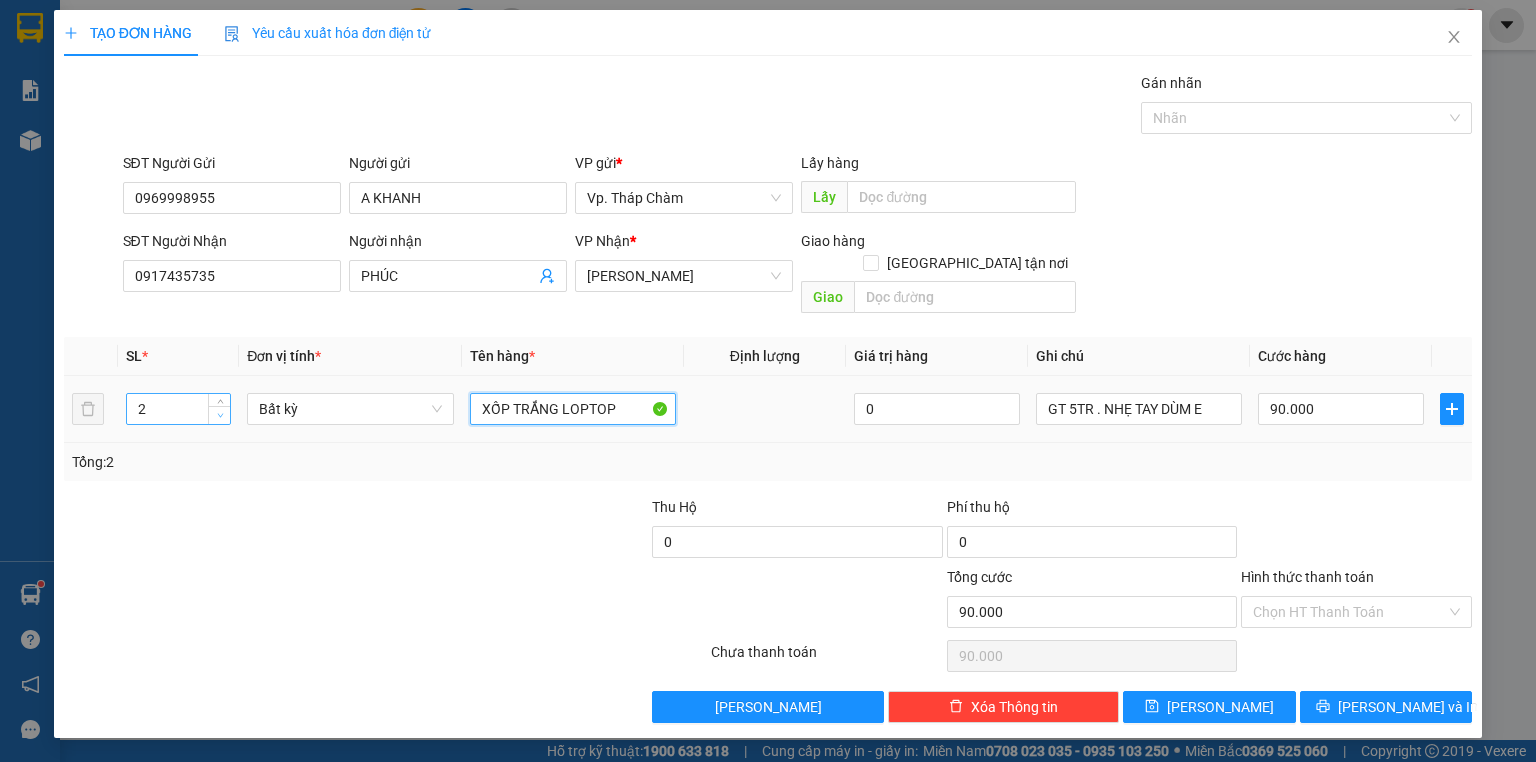 type on "XỐP TRẮNG LOPTOP" 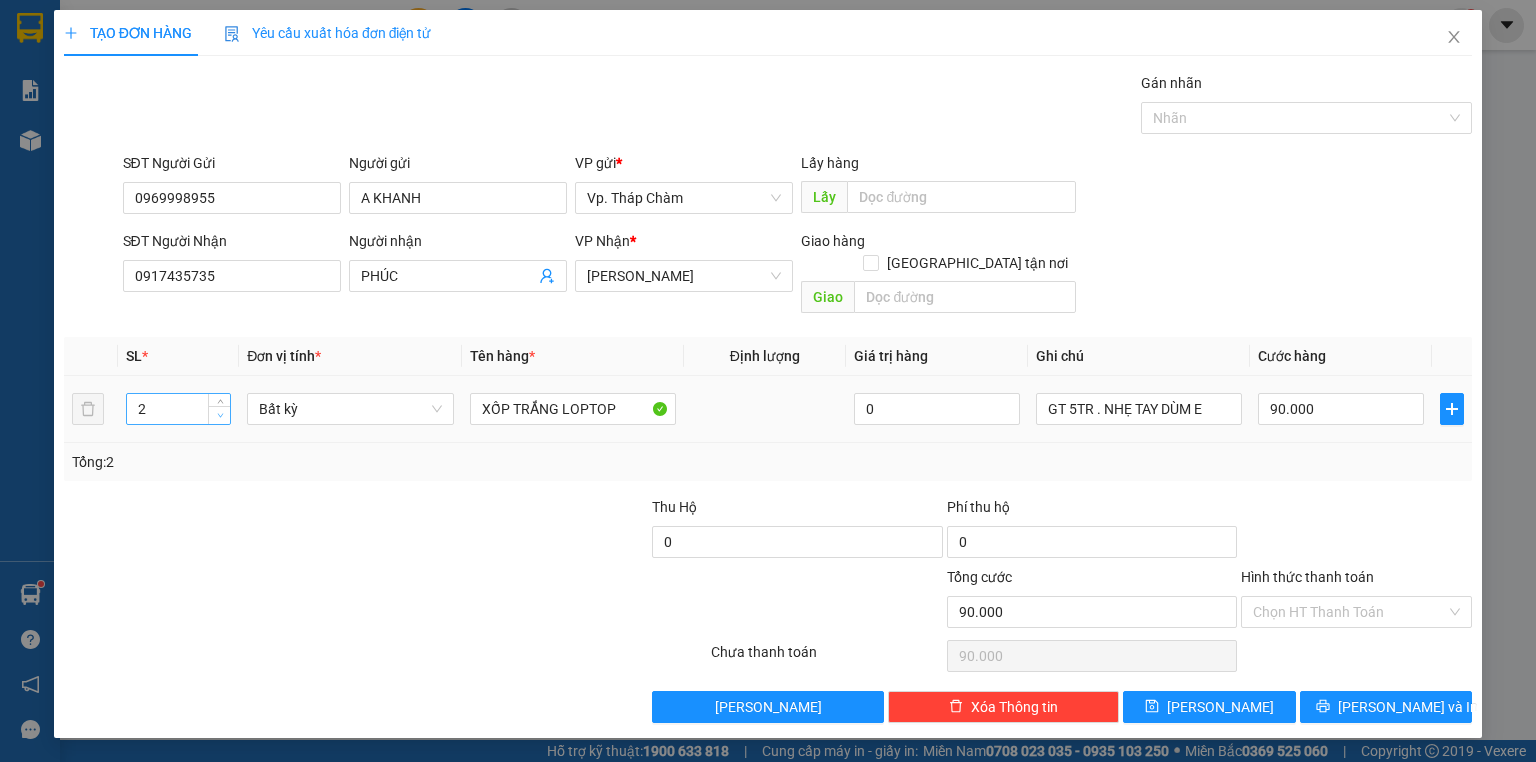type on "1" 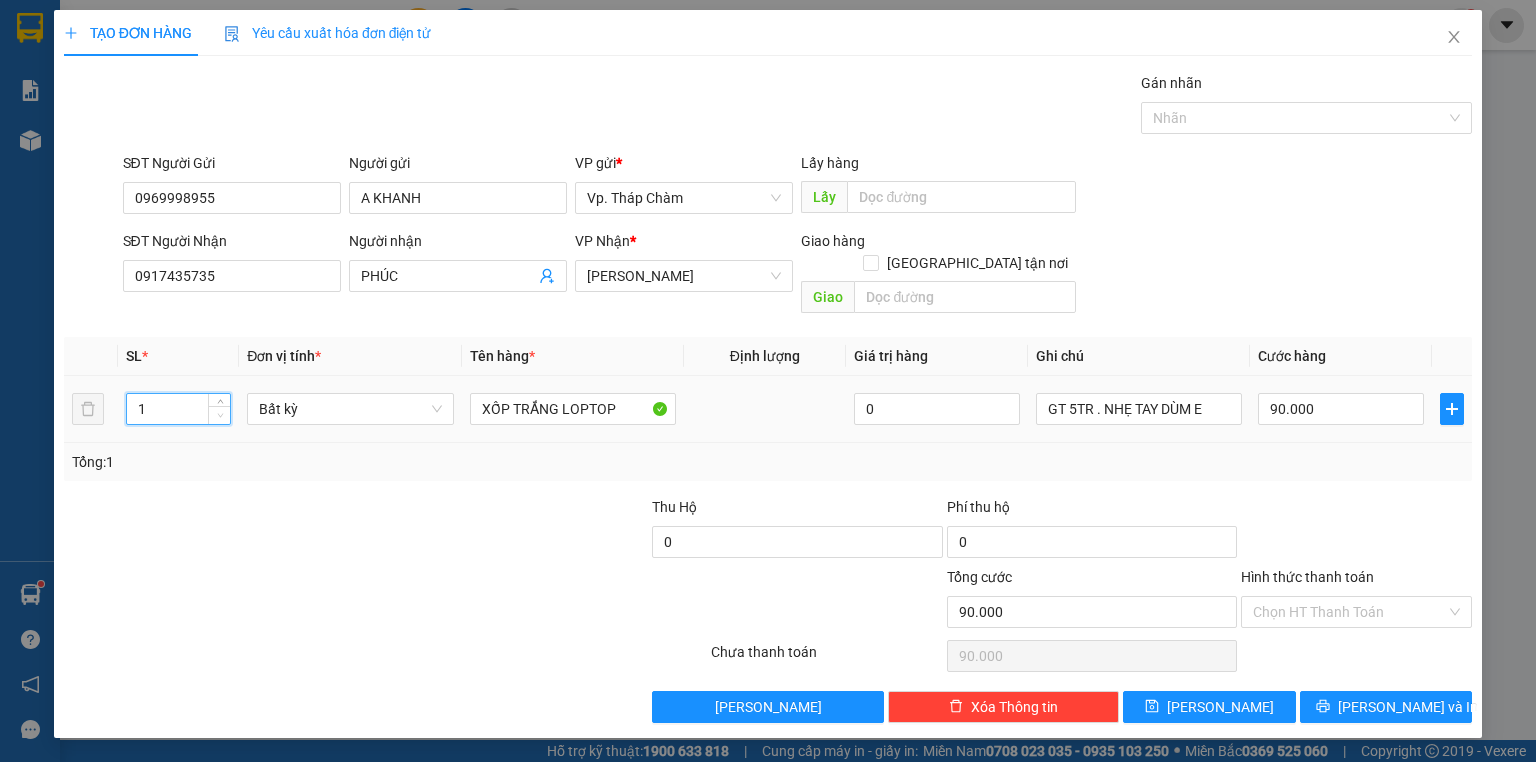 click 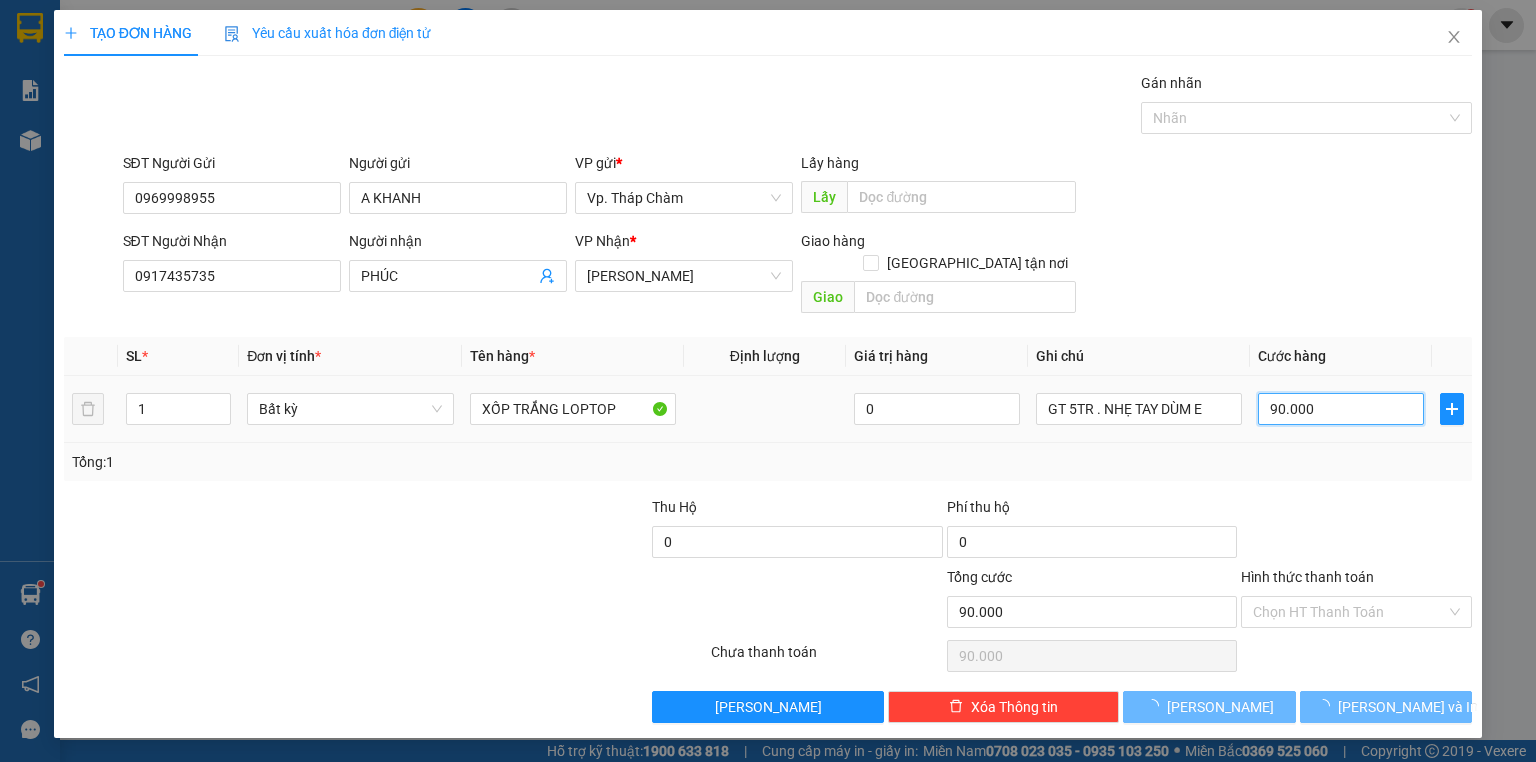 drag, startPoint x: 1382, startPoint y: 377, endPoint x: 1371, endPoint y: 370, distance: 13.038404 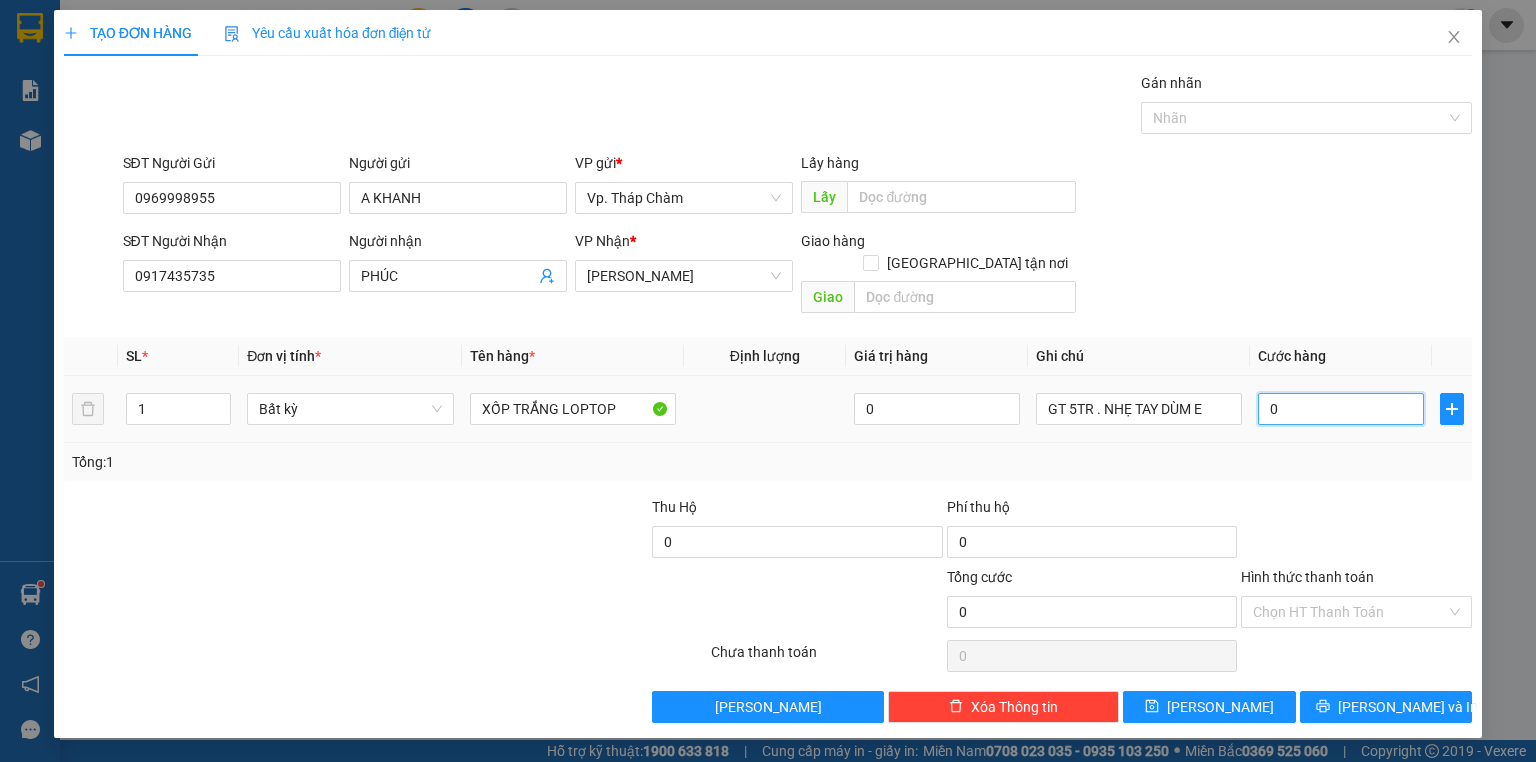 type on "5" 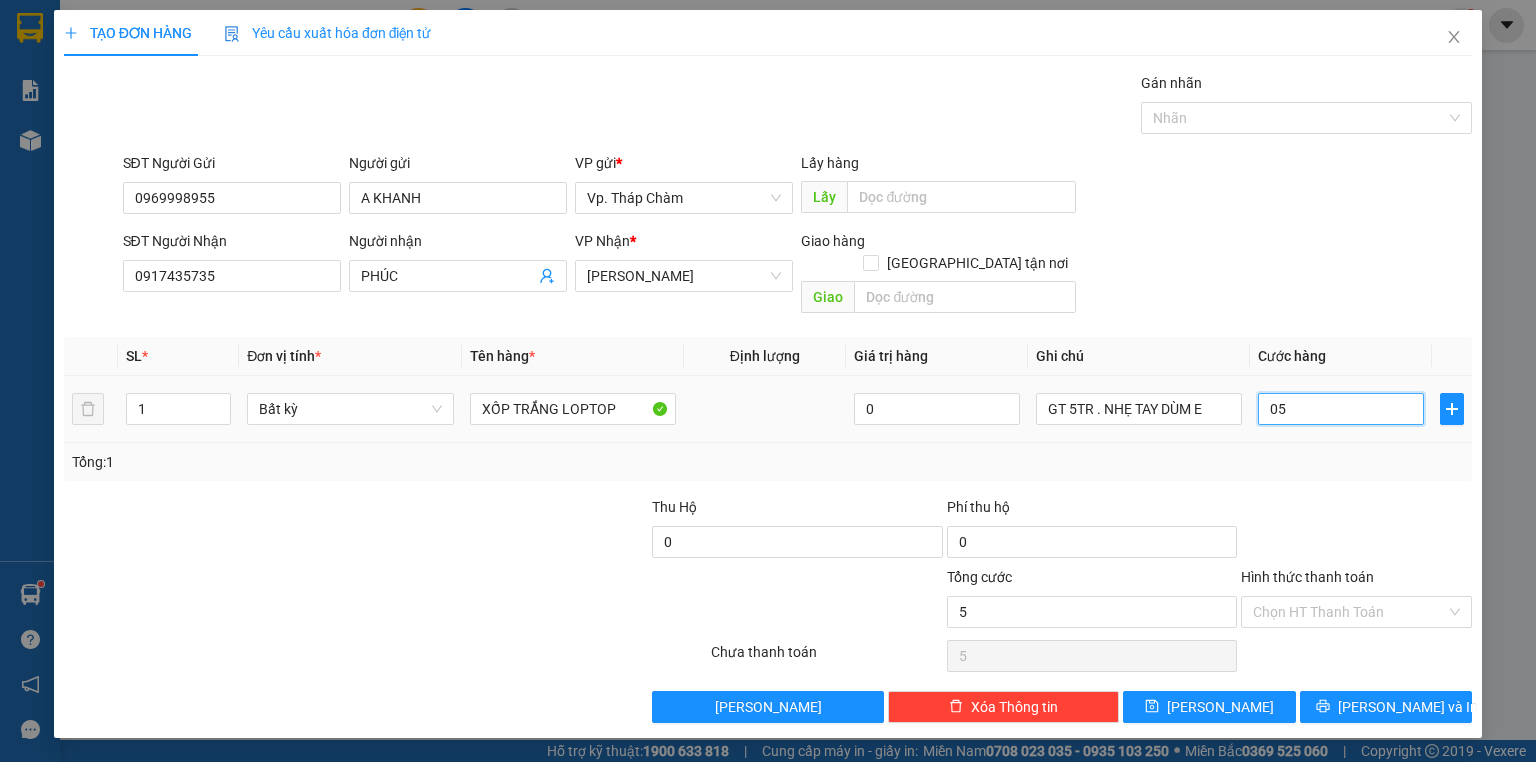 type on "50" 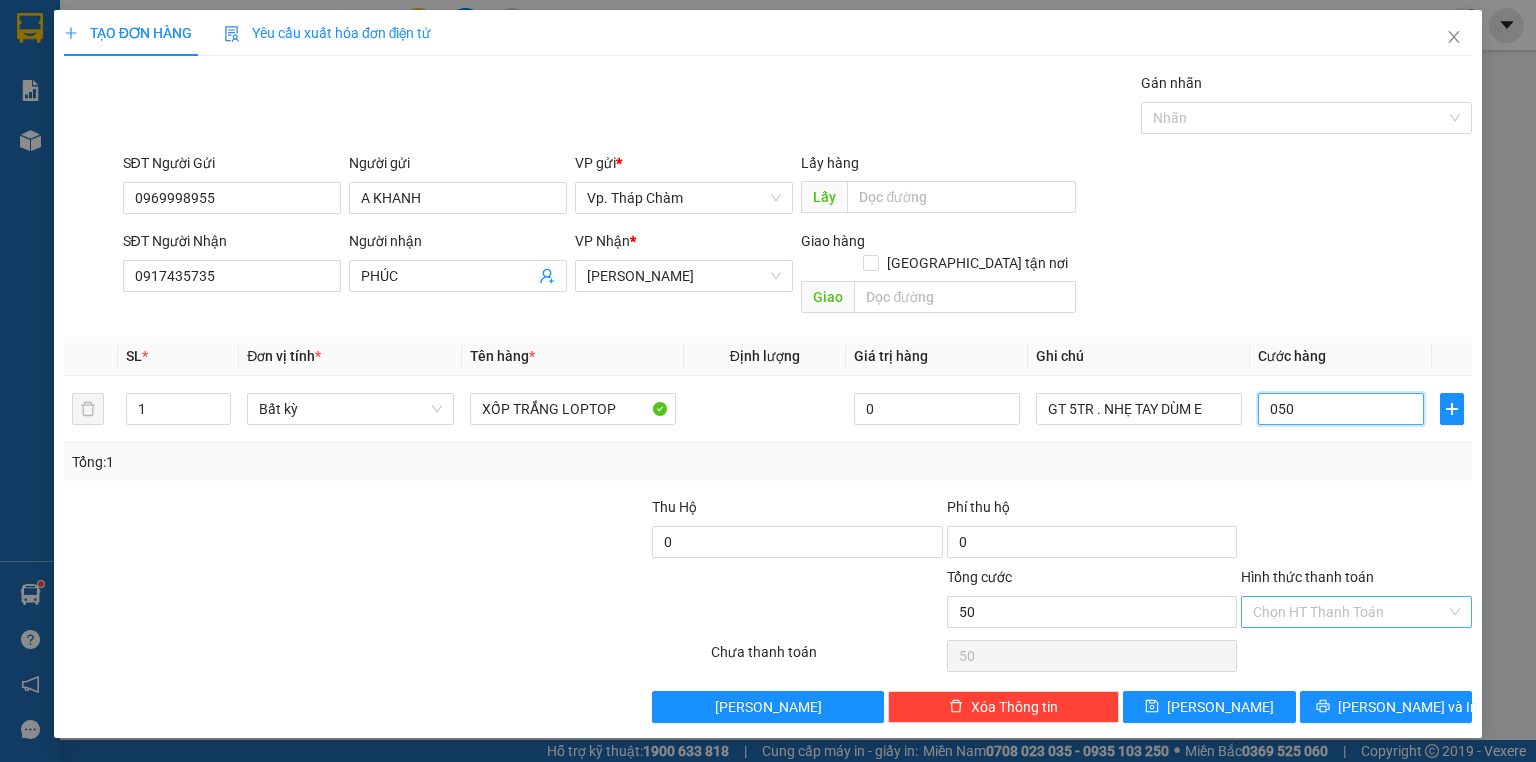 type on "050" 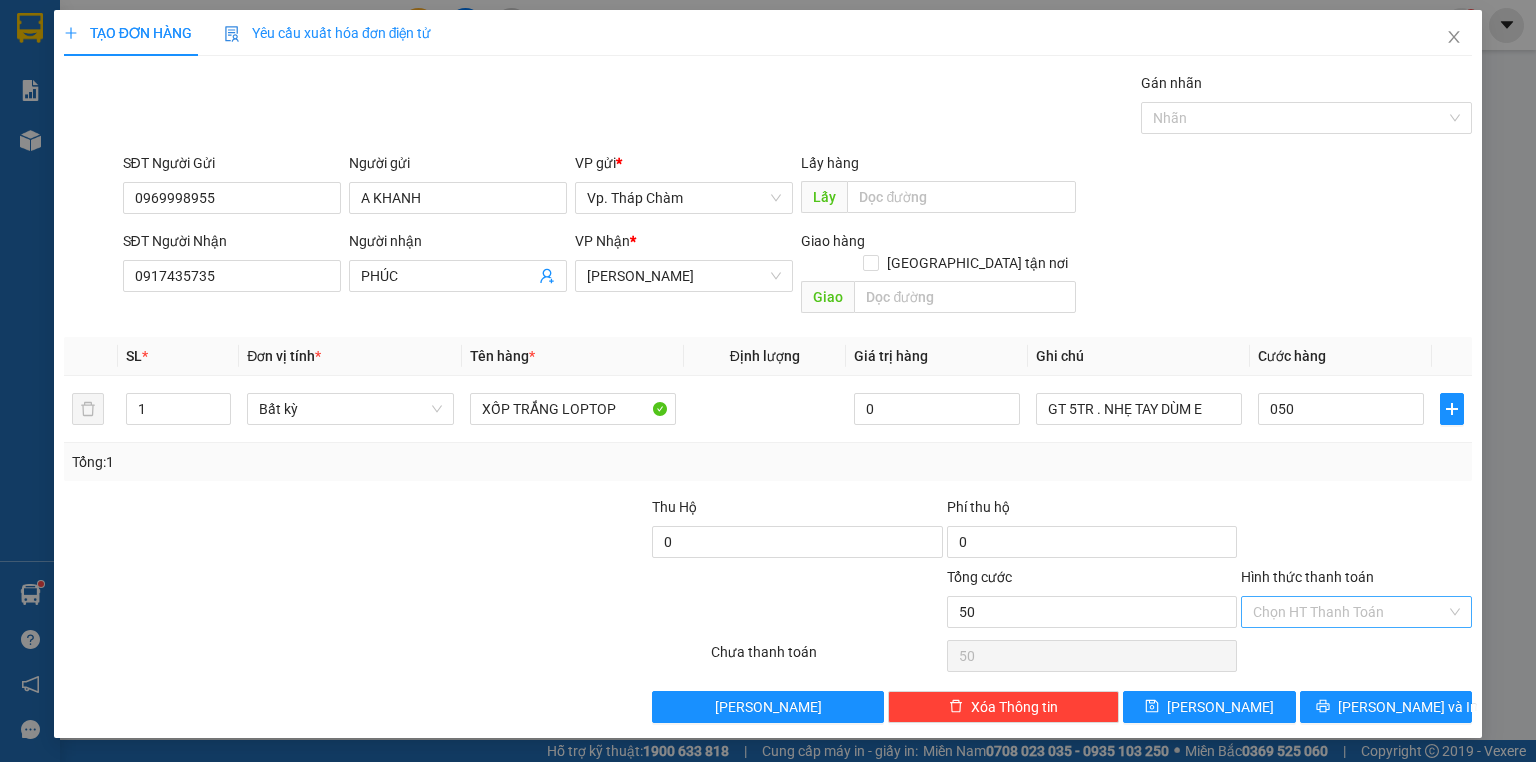 type on "50.000" 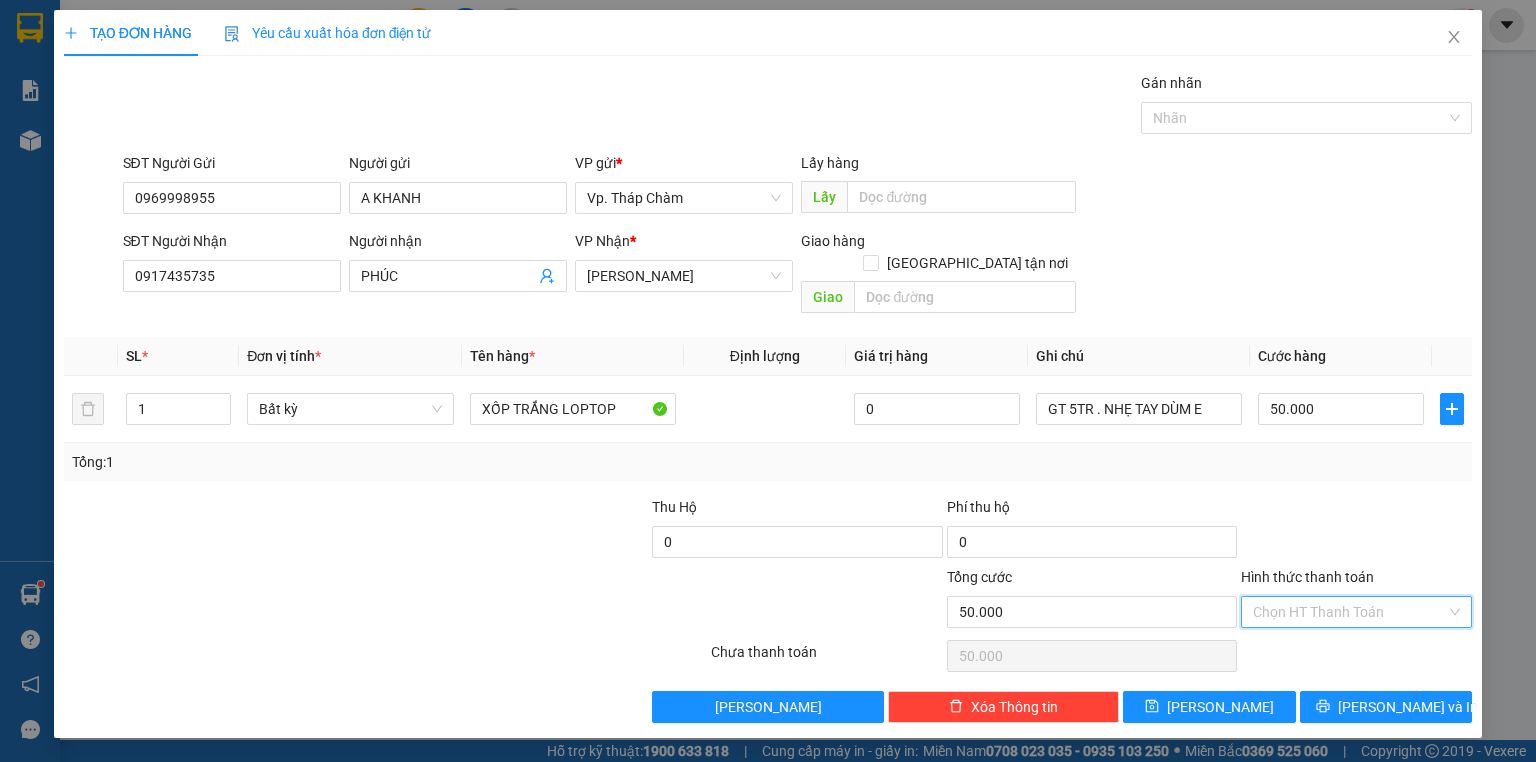 click on "Hình thức thanh toán" at bounding box center (1349, 612) 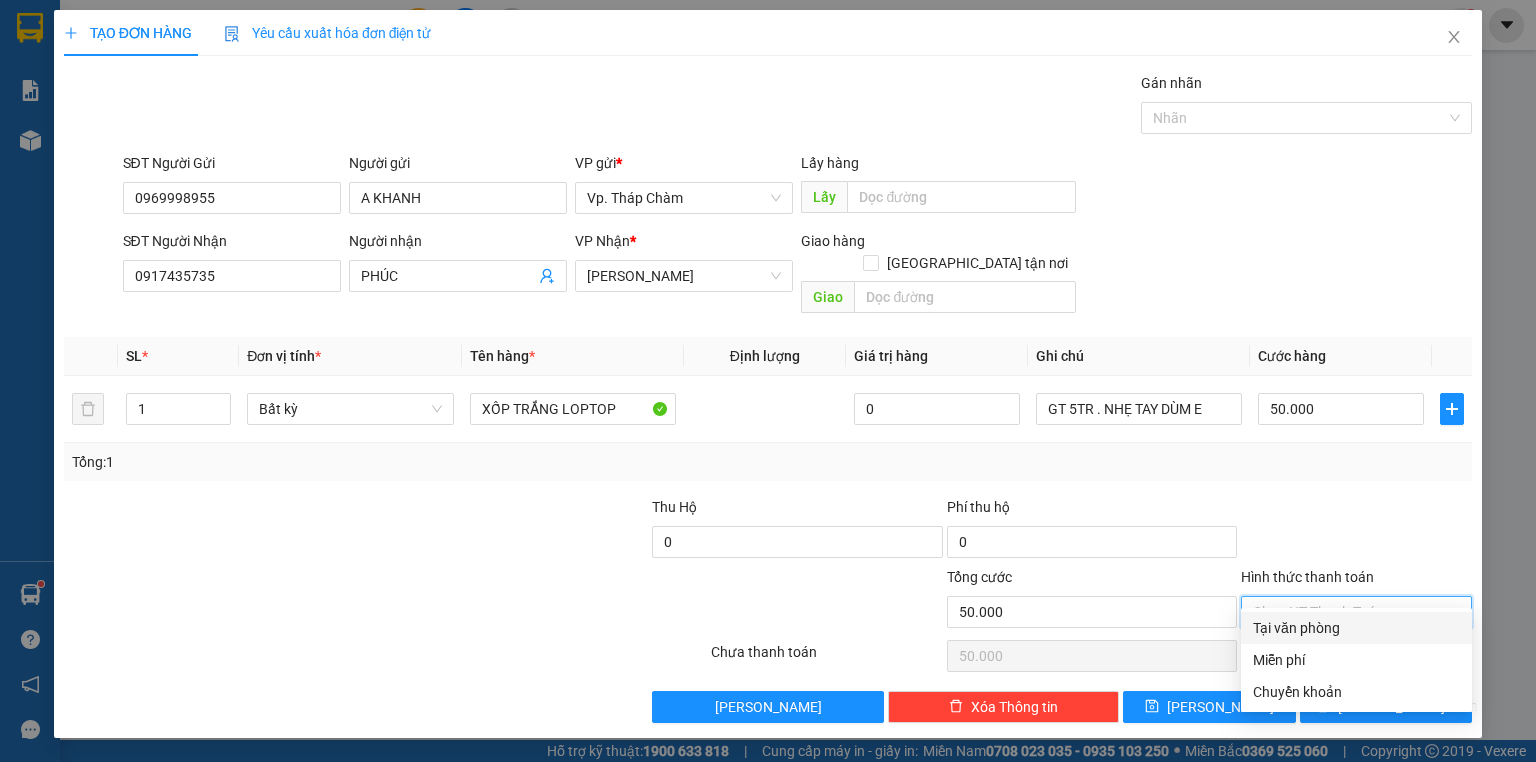 click on "Tại văn phòng" at bounding box center (1356, 628) 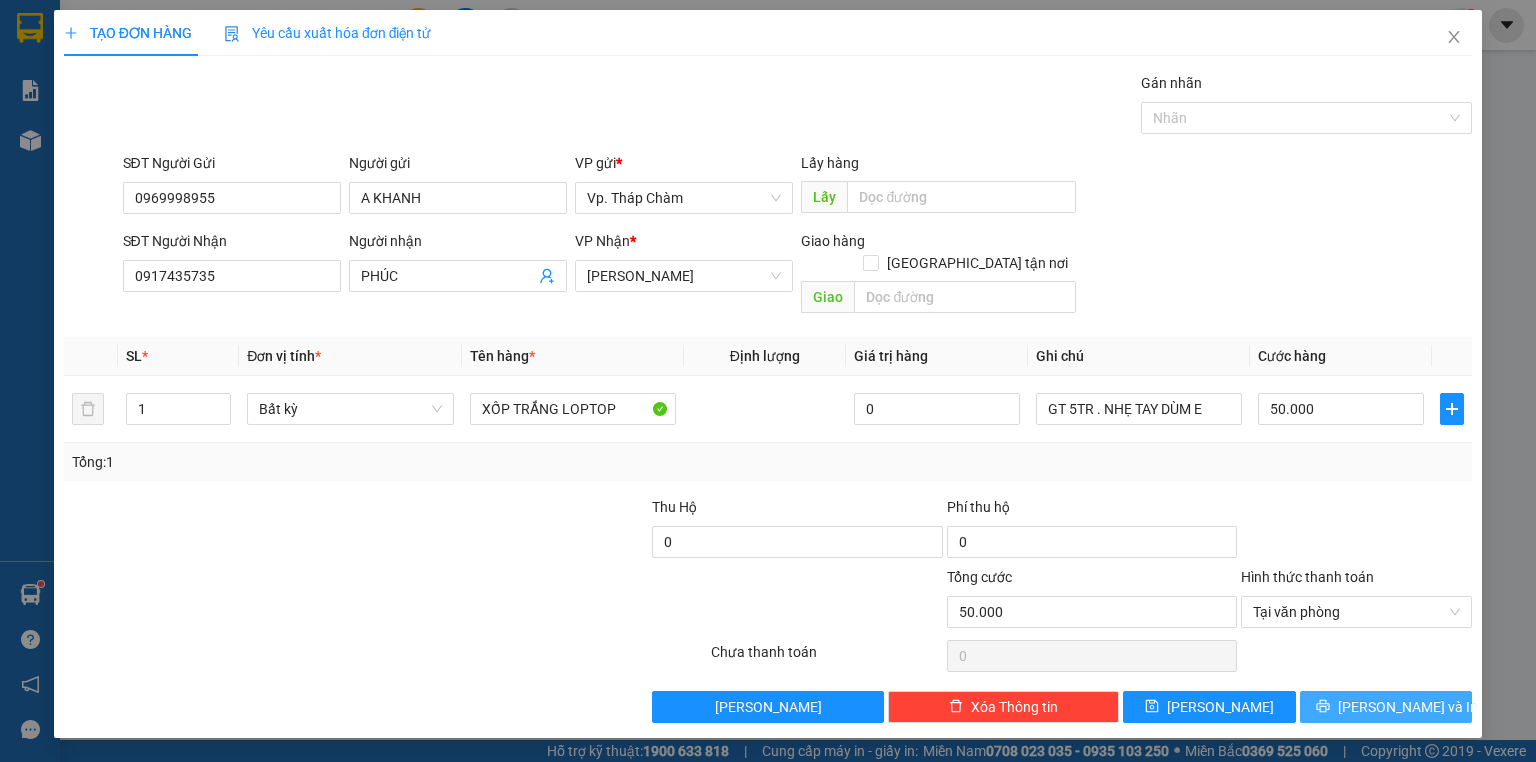click 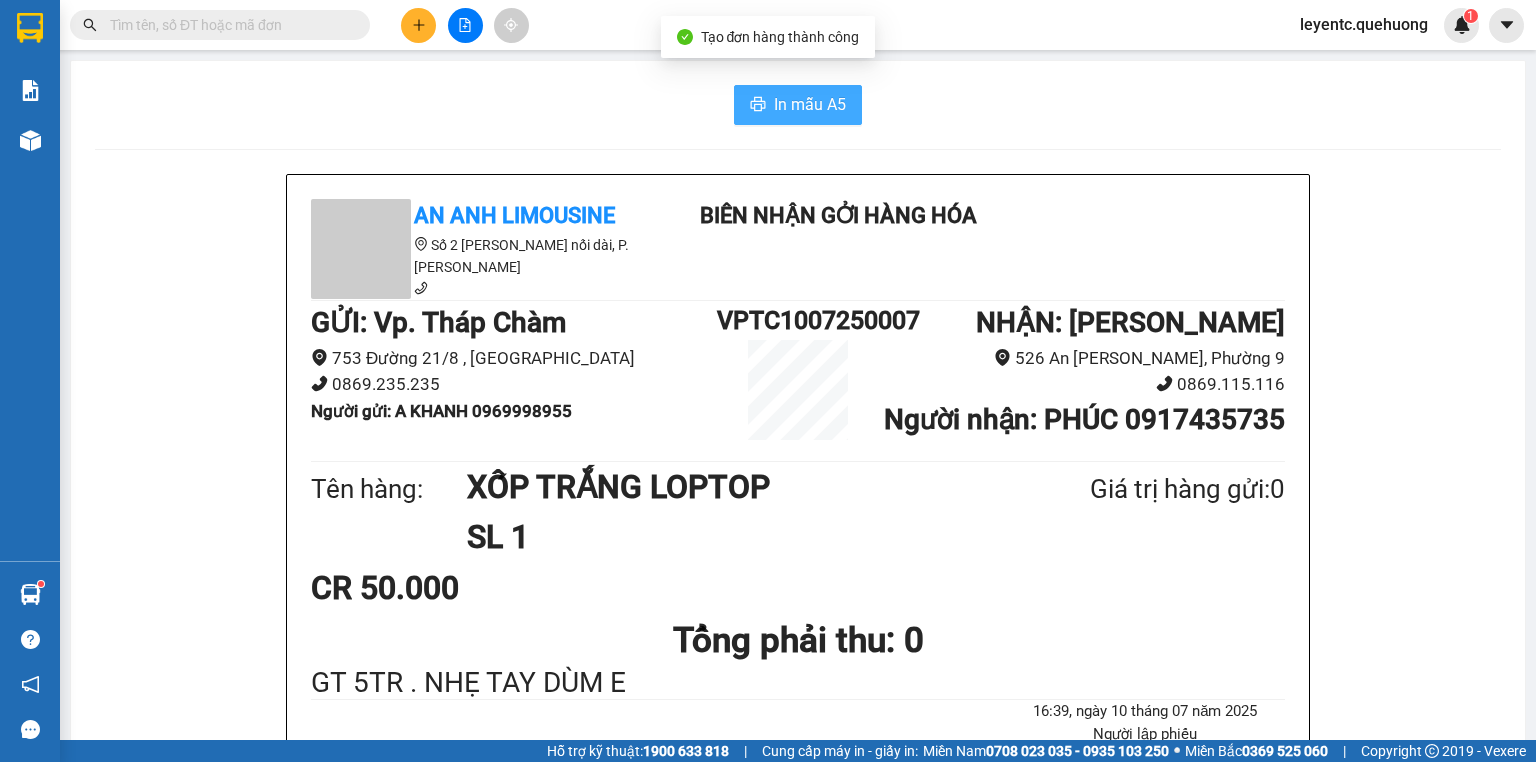 click on "In mẫu A5" at bounding box center (798, 105) 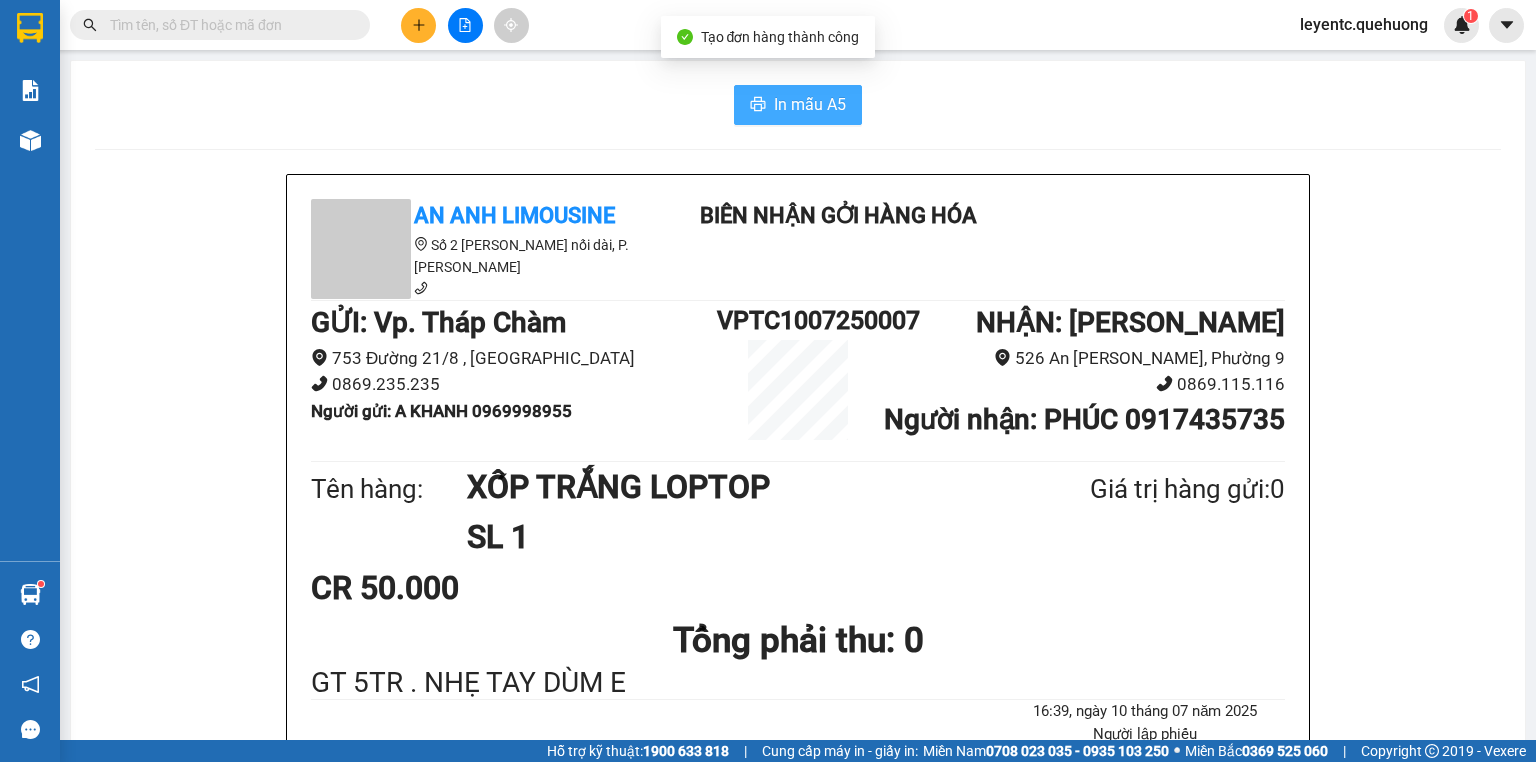 scroll, scrollTop: 0, scrollLeft: 0, axis: both 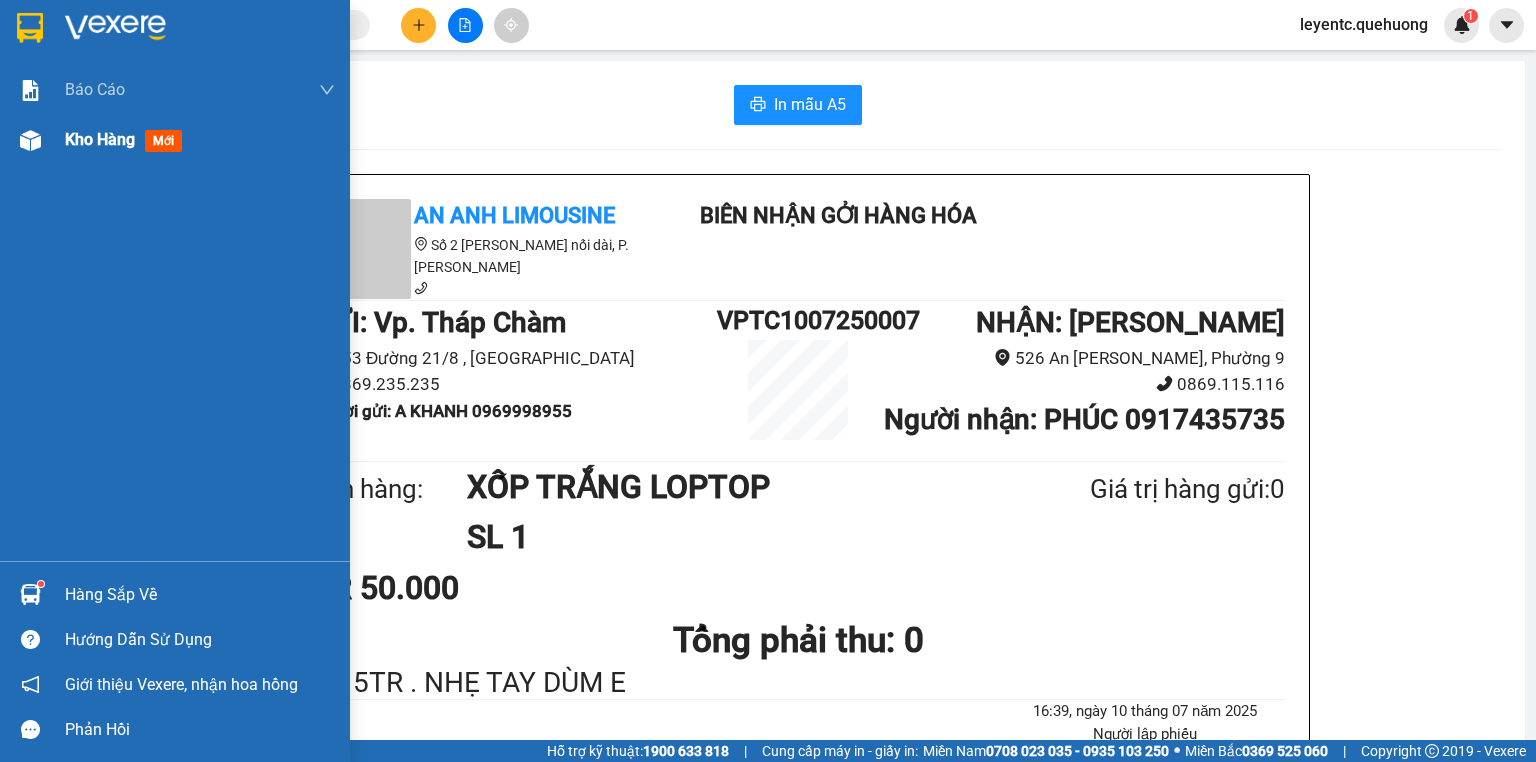 drag, startPoint x: 76, startPoint y: 115, endPoint x: 80, endPoint y: 131, distance: 16.492422 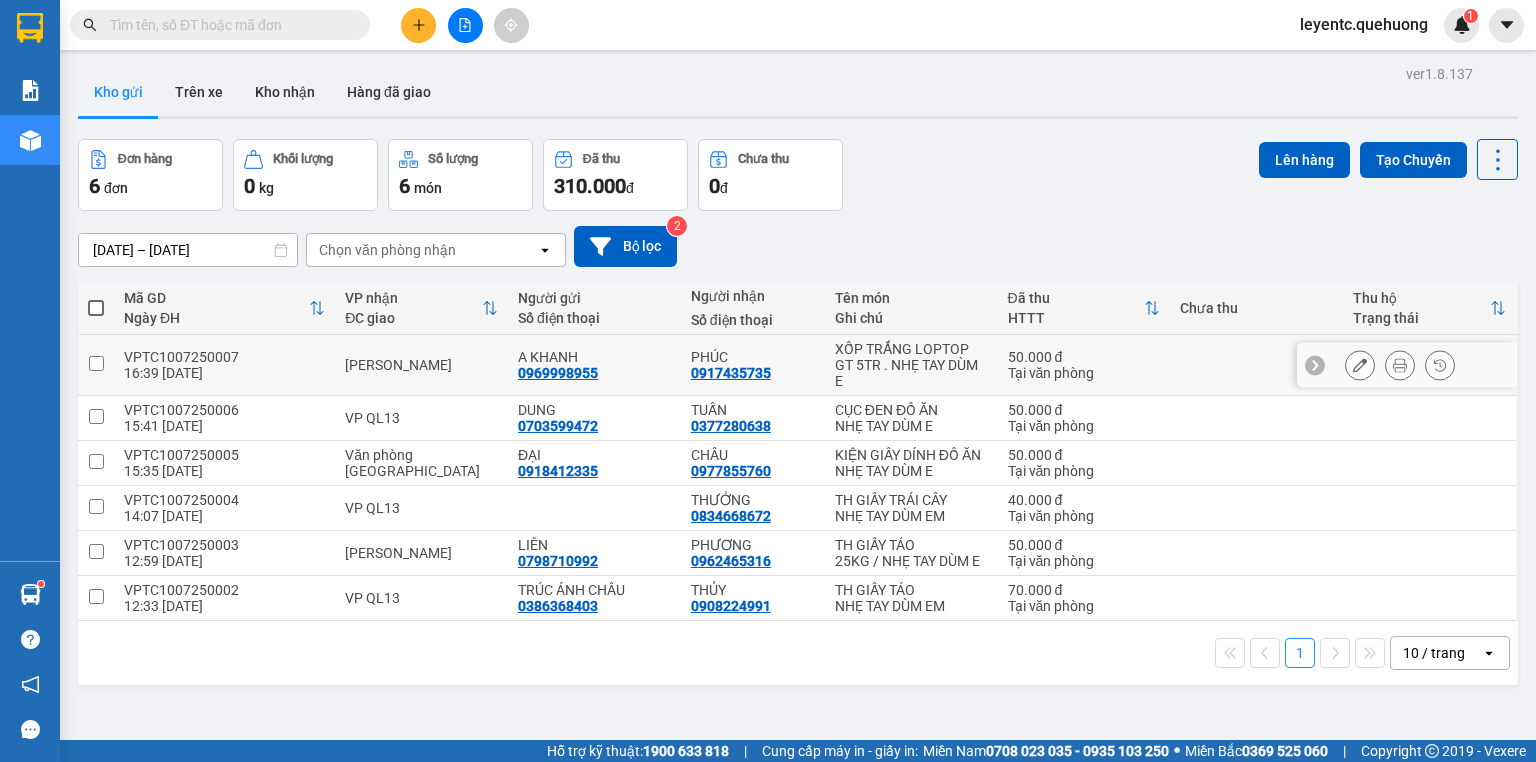 click at bounding box center [1360, 365] 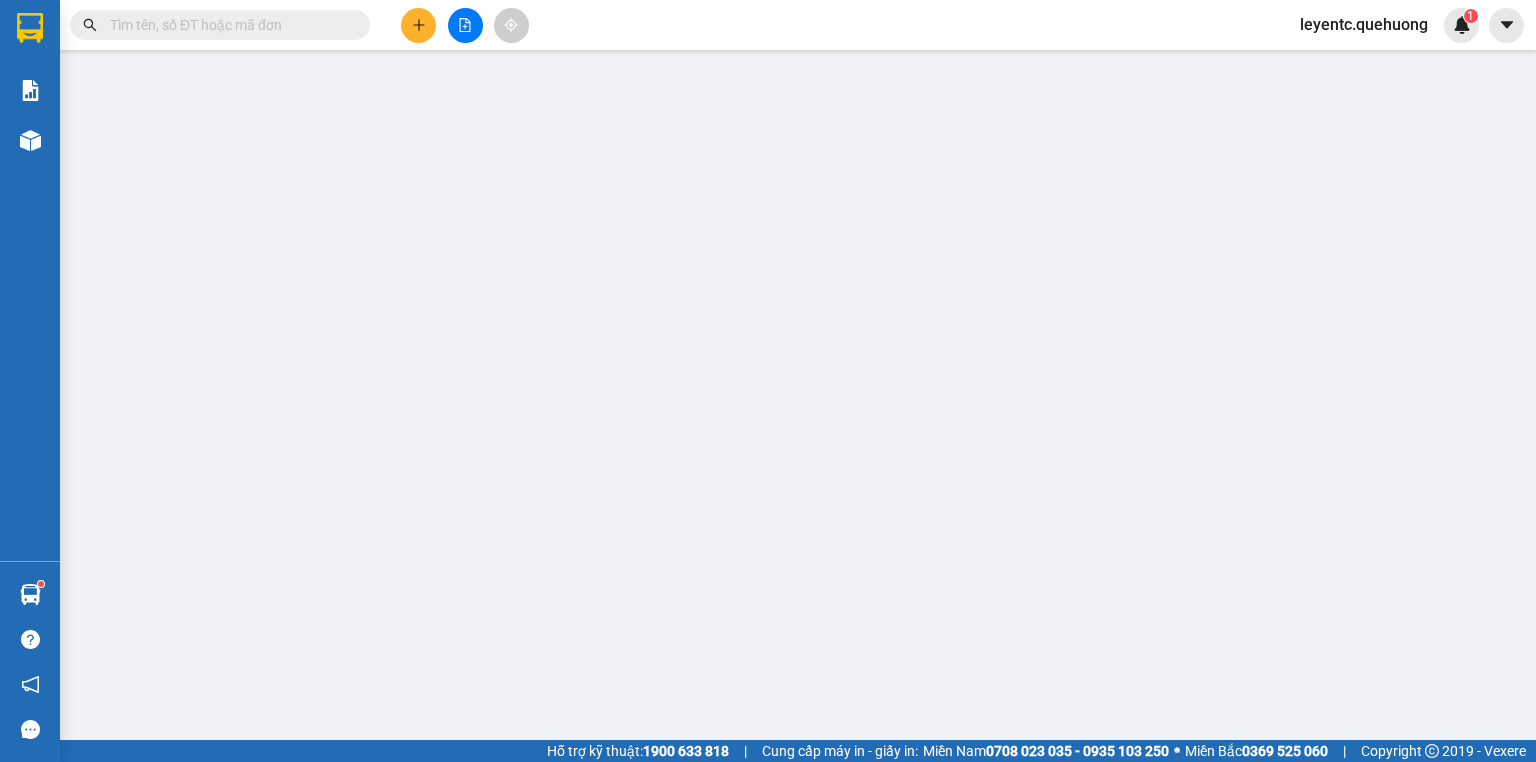 type on "0969998955" 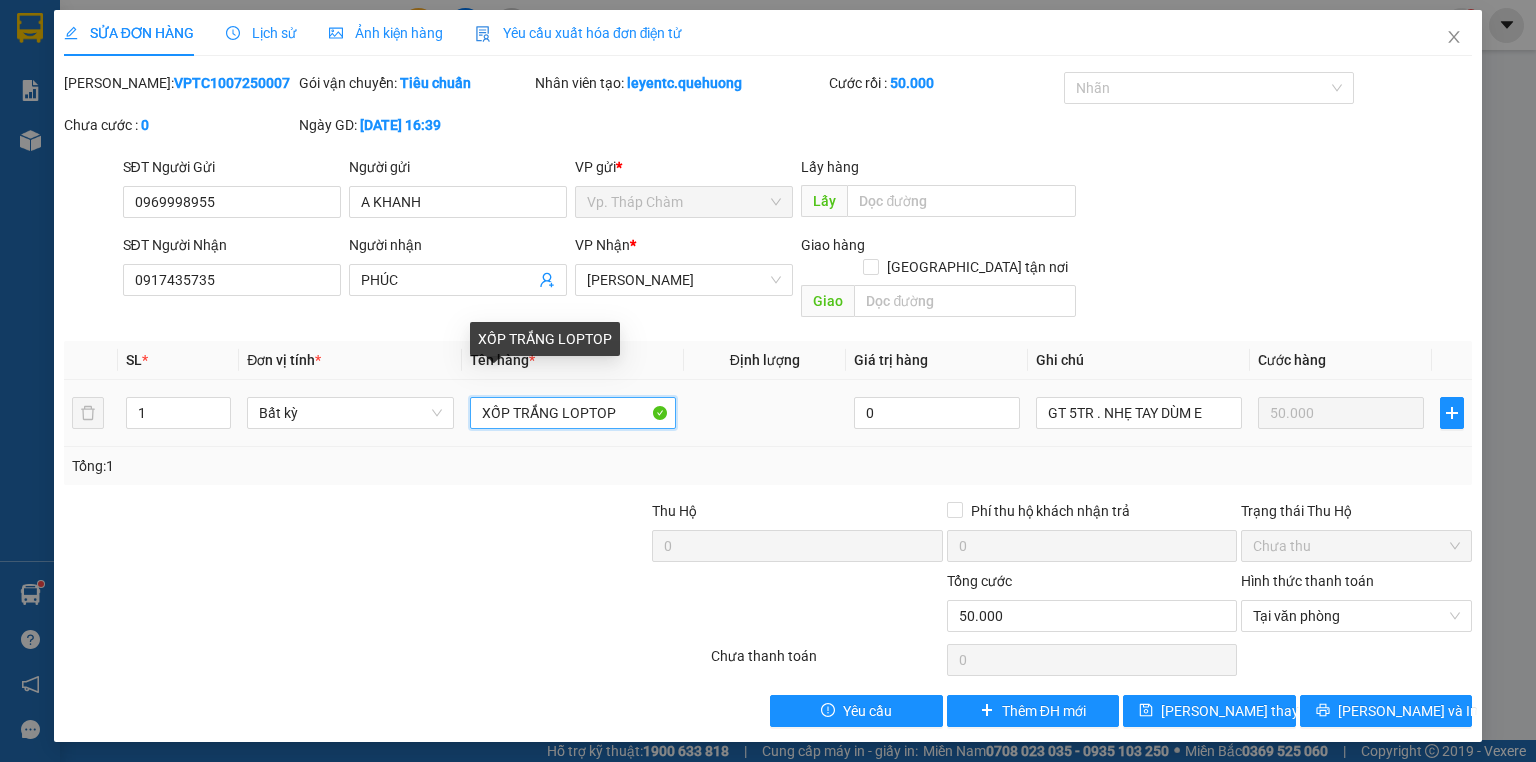 click on "XỐP TRẮNG LOPTOP" at bounding box center [573, 413] 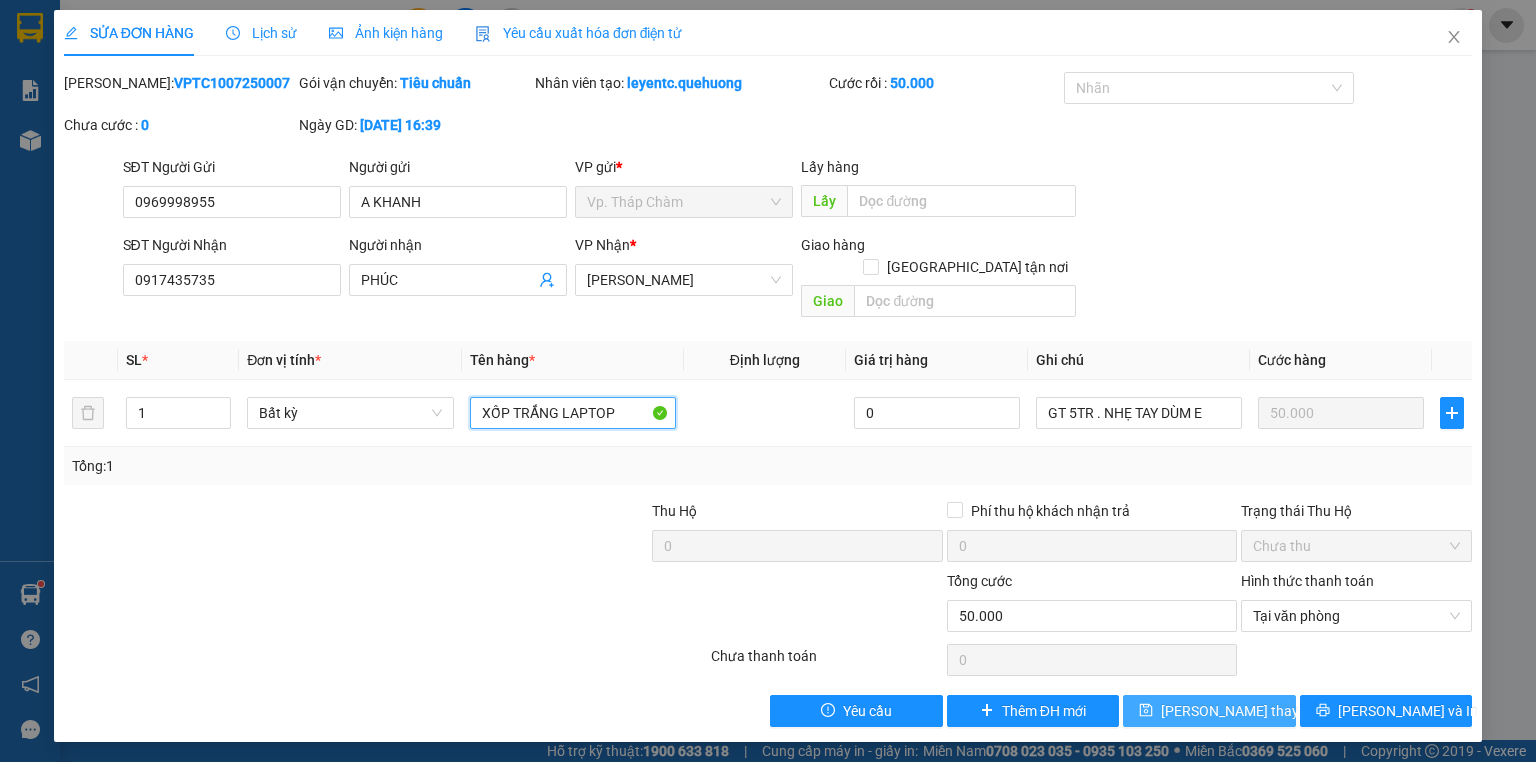 type on "XỐP TRẮNG LAPTOP" 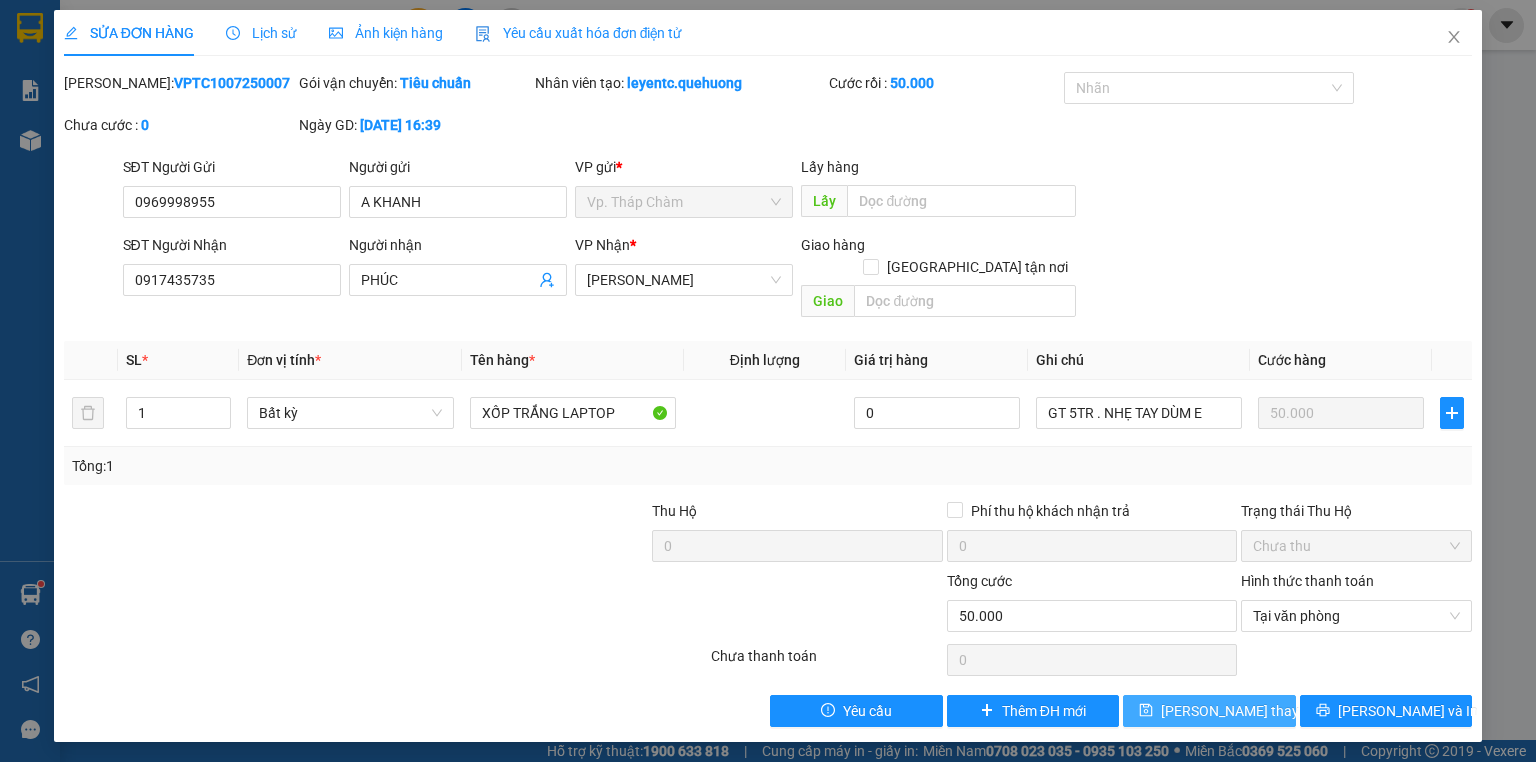 click on "[PERSON_NAME] thay đổi" at bounding box center (1241, 711) 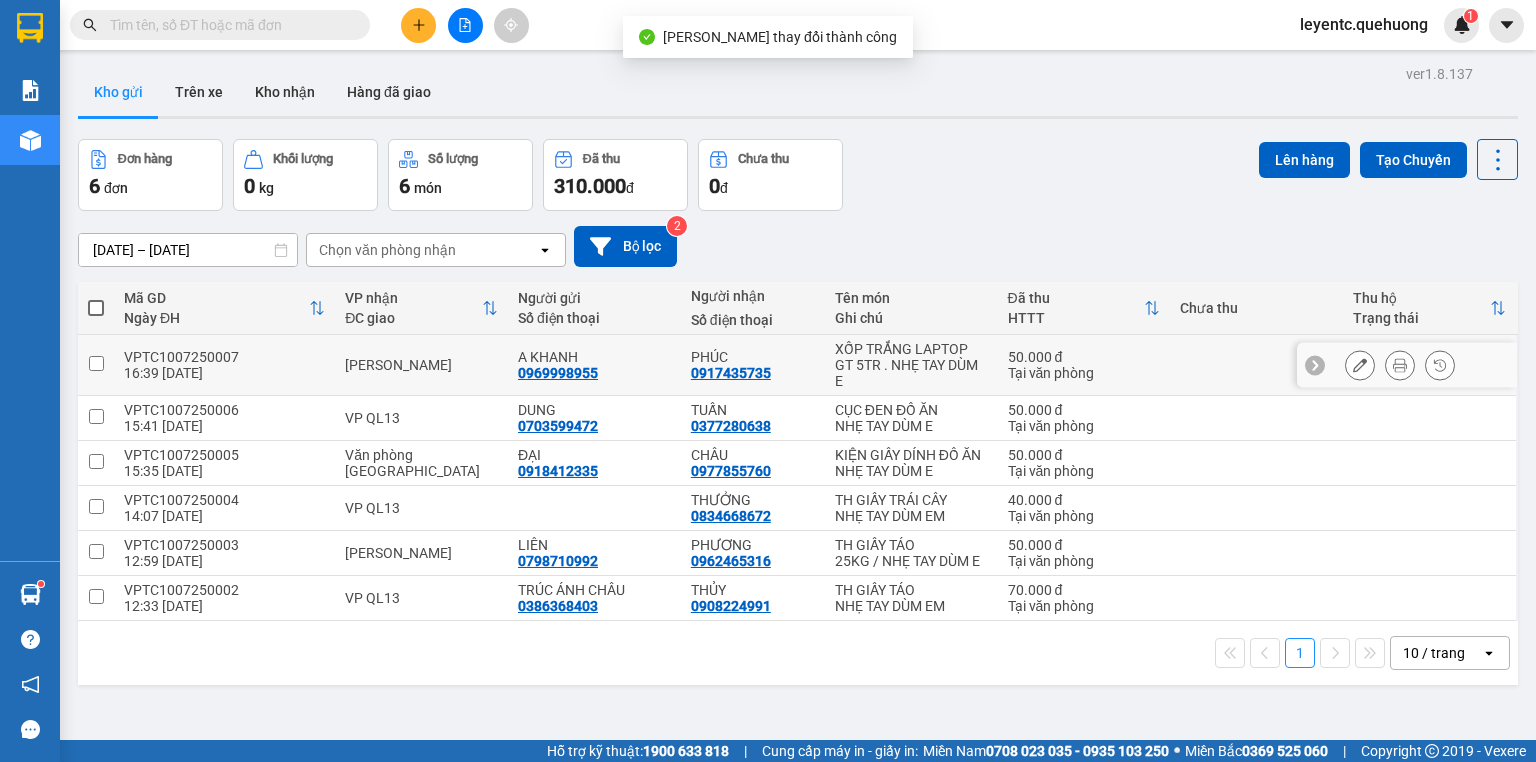 click 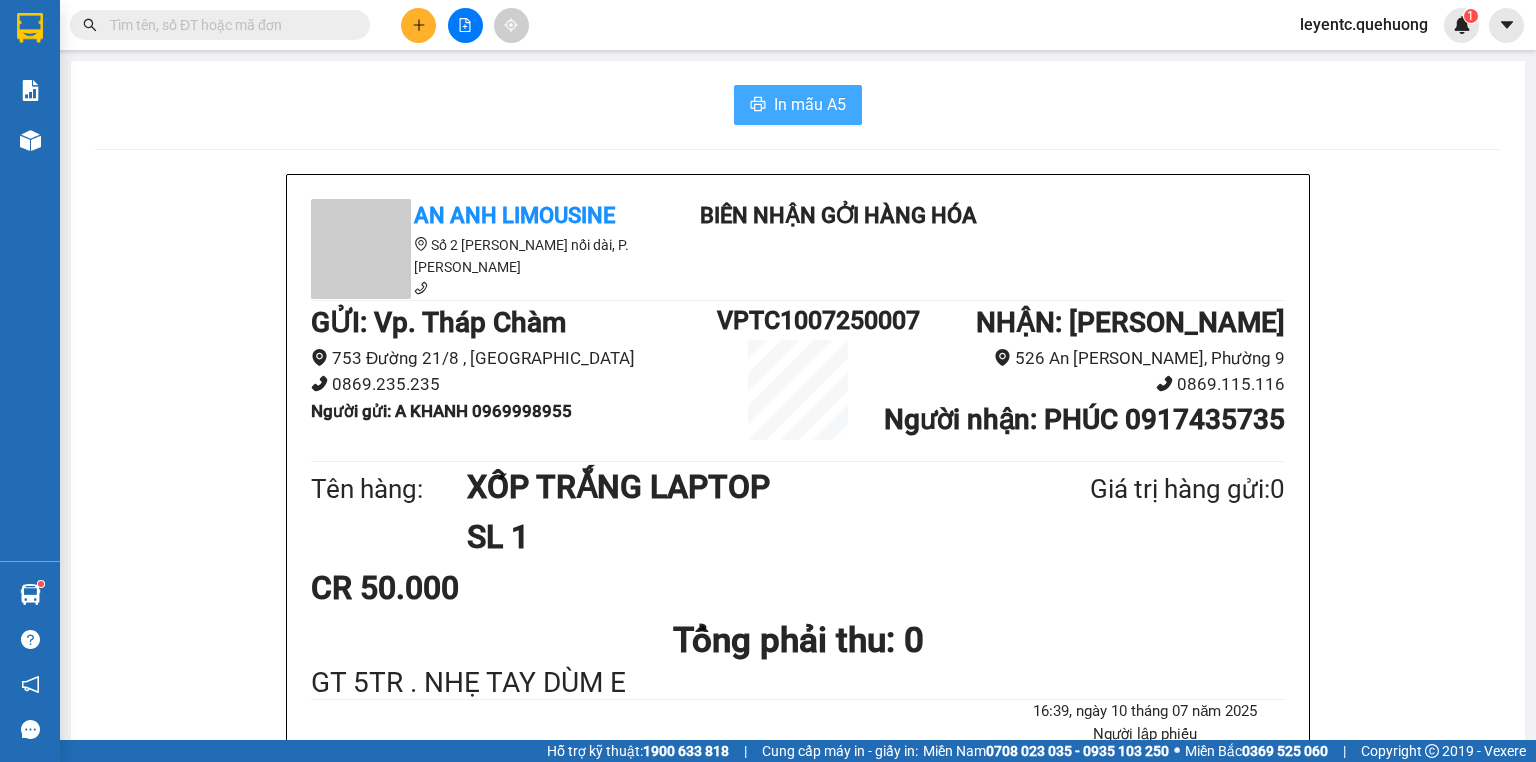 click on "In mẫu A5" at bounding box center [810, 104] 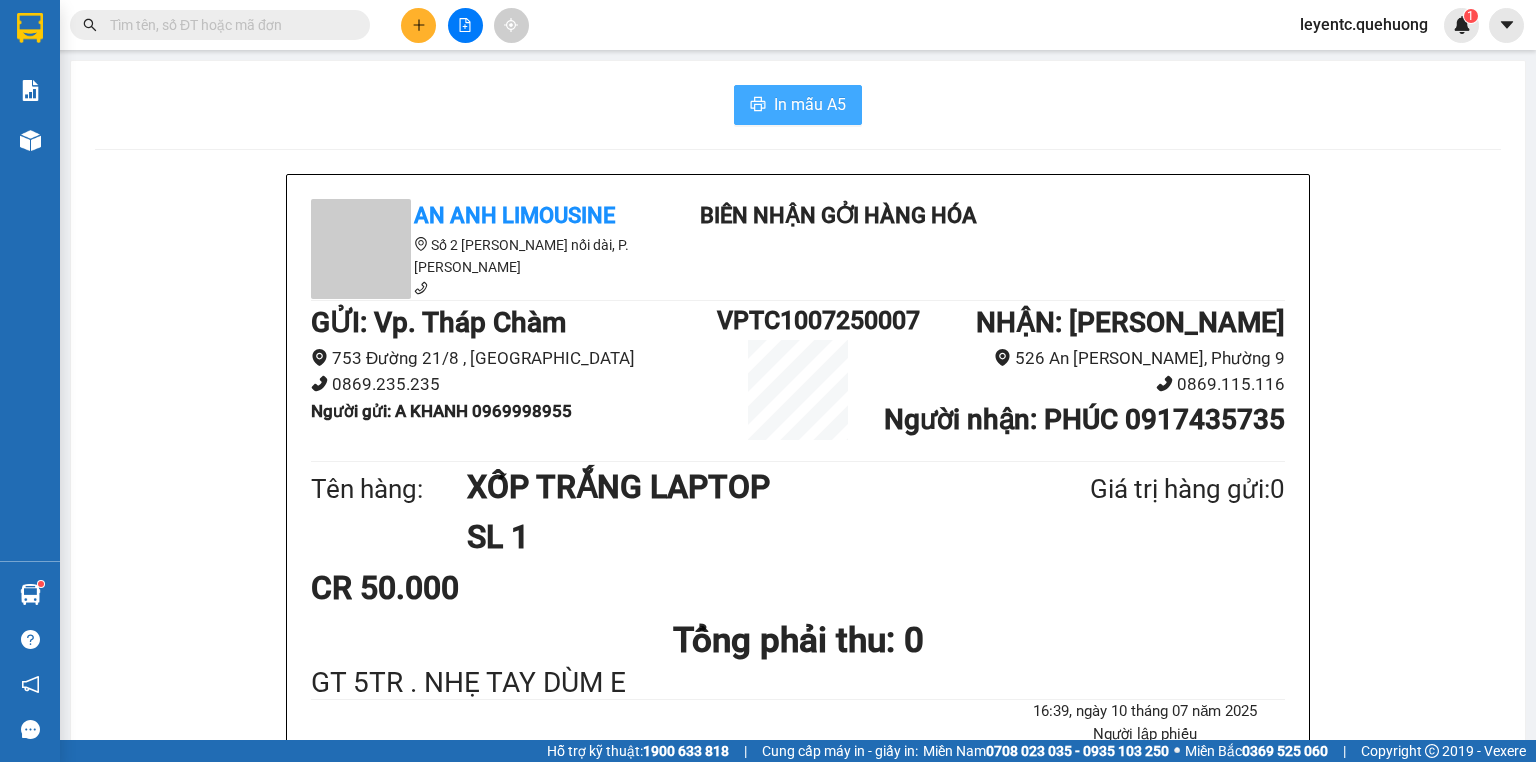 scroll, scrollTop: 0, scrollLeft: 0, axis: both 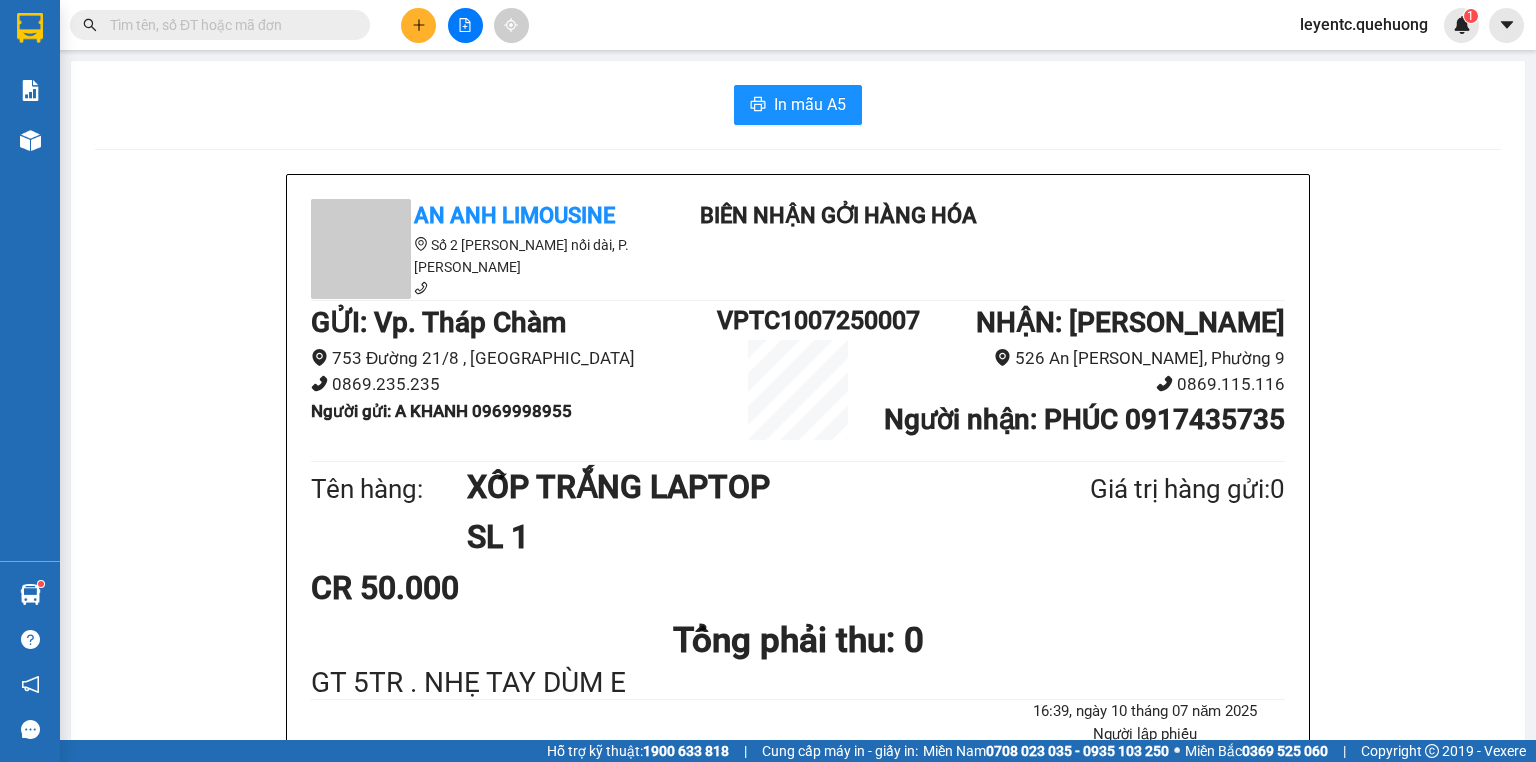 click at bounding box center (418, 25) 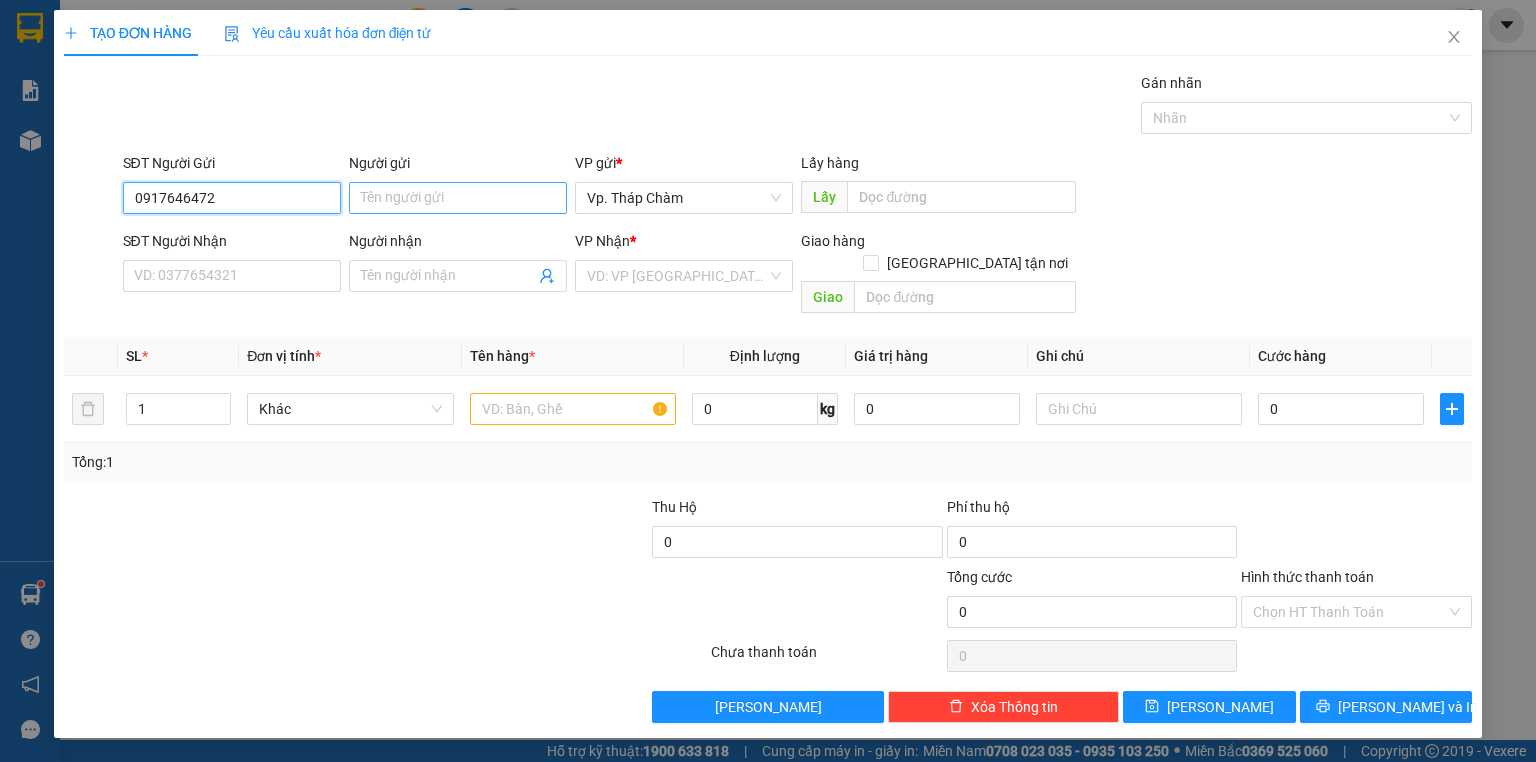 type on "0917646472" 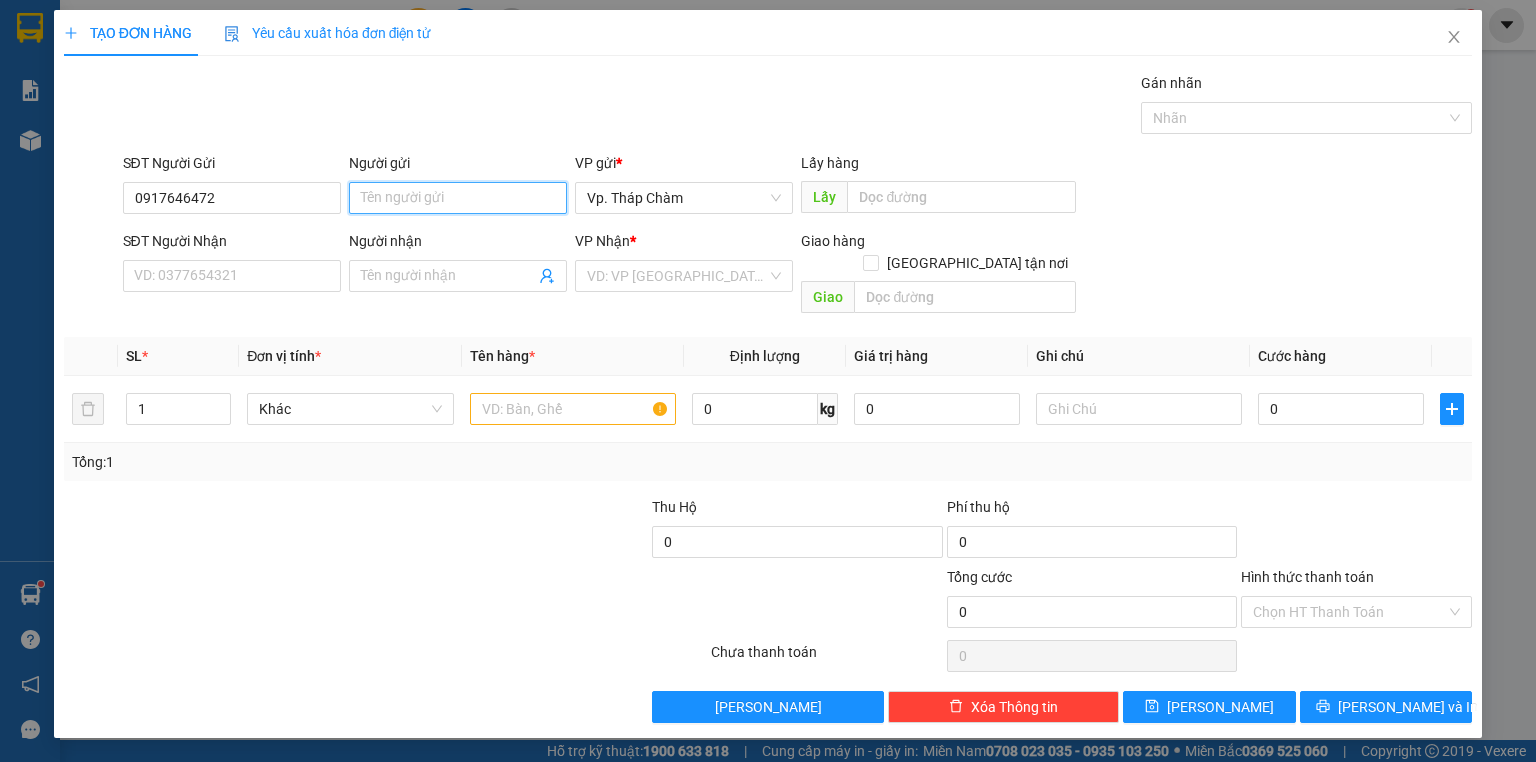 click on "Người gửi" at bounding box center (458, 198) 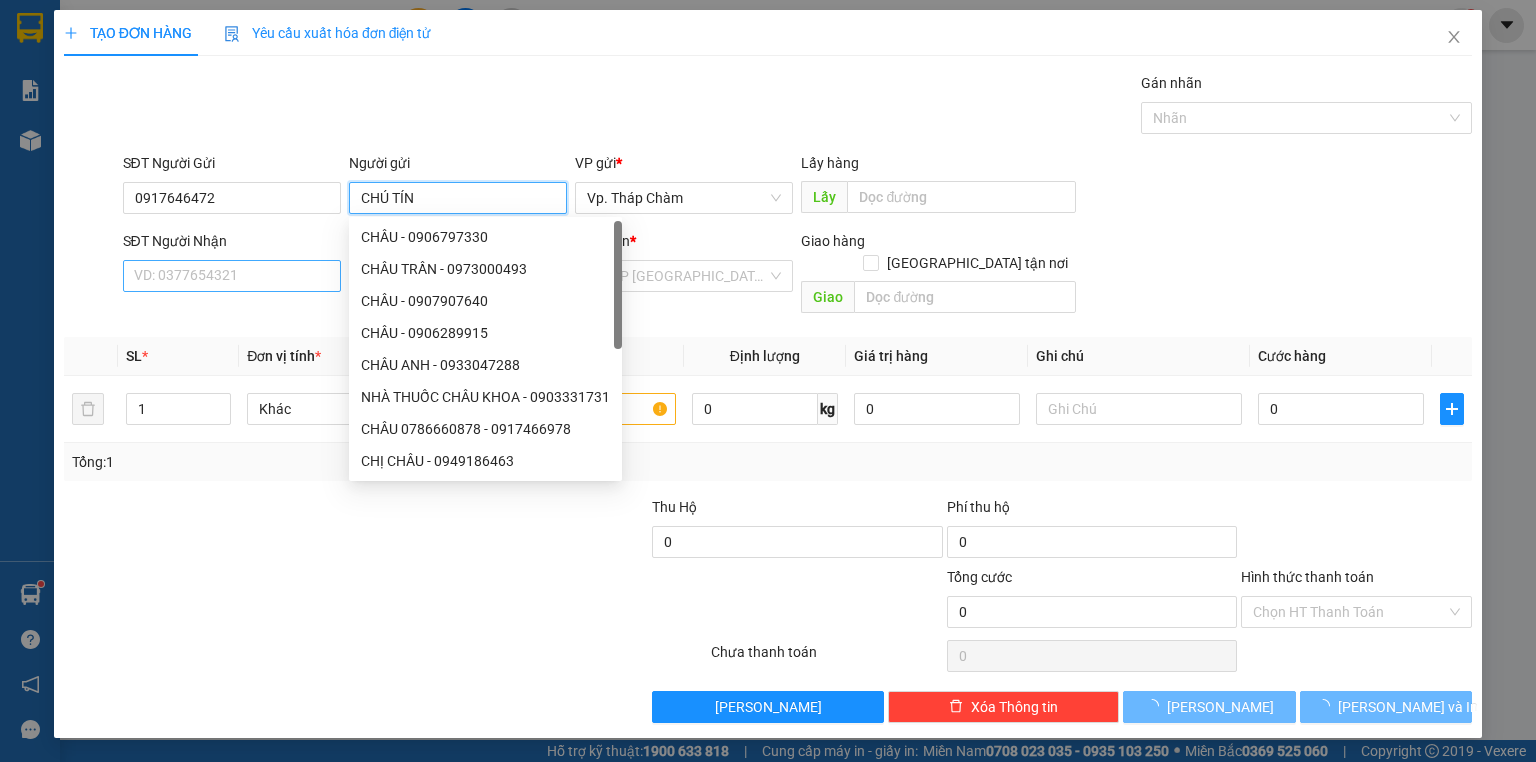 type on "CHÚ TÍN" 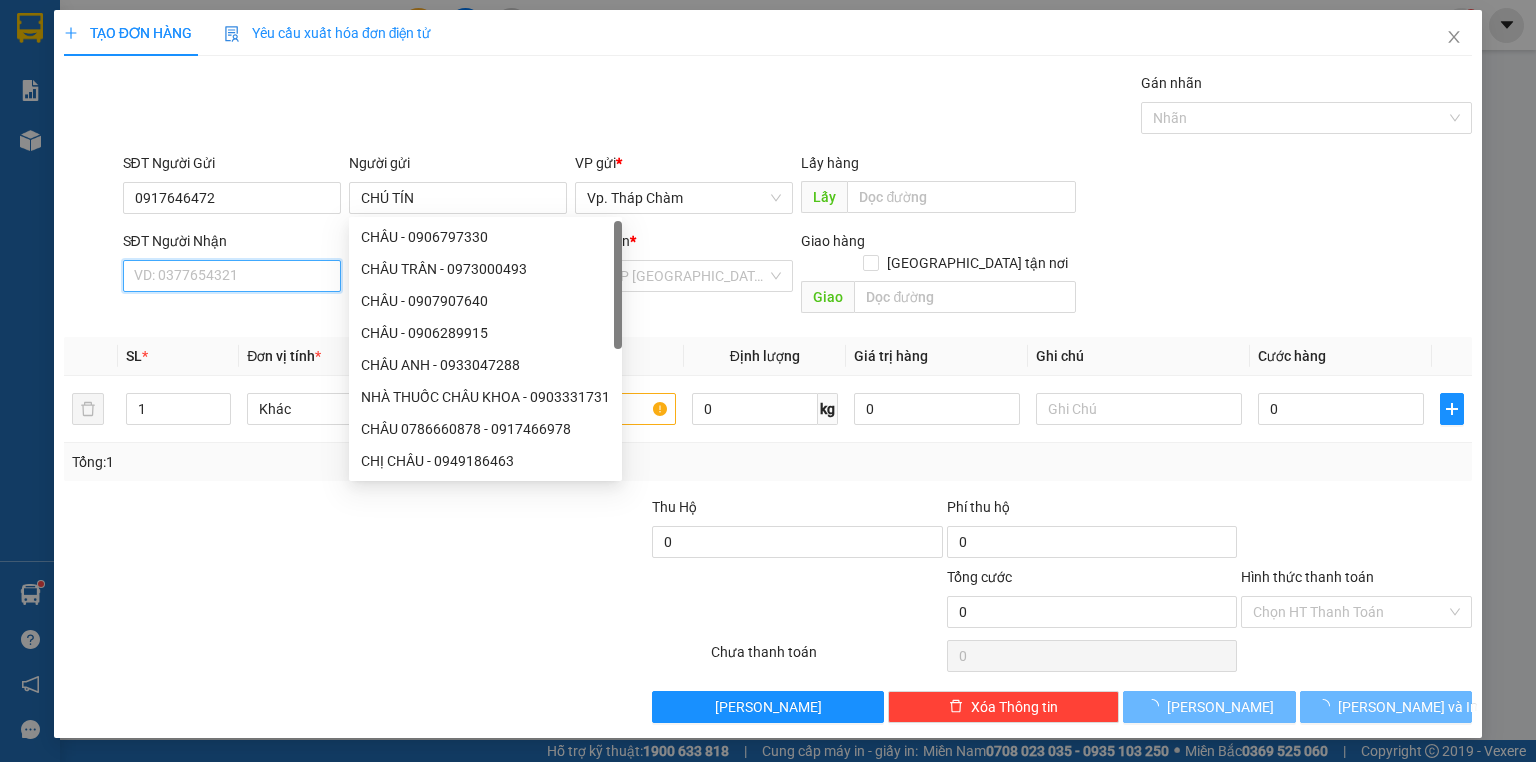 click on "SĐT Người Nhận" at bounding box center [232, 276] 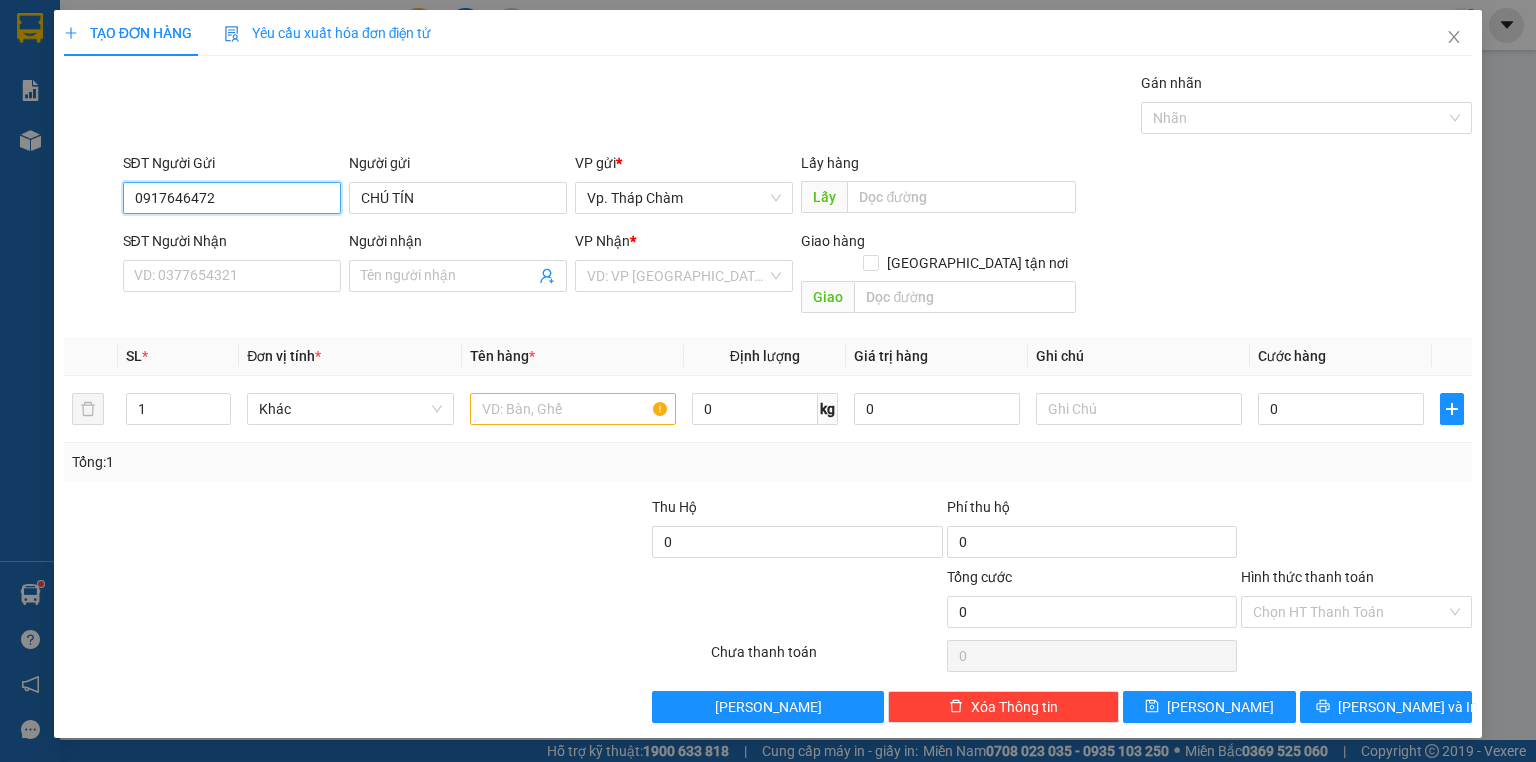 drag, startPoint x: 228, startPoint y: 196, endPoint x: 124, endPoint y: 191, distance: 104.120125 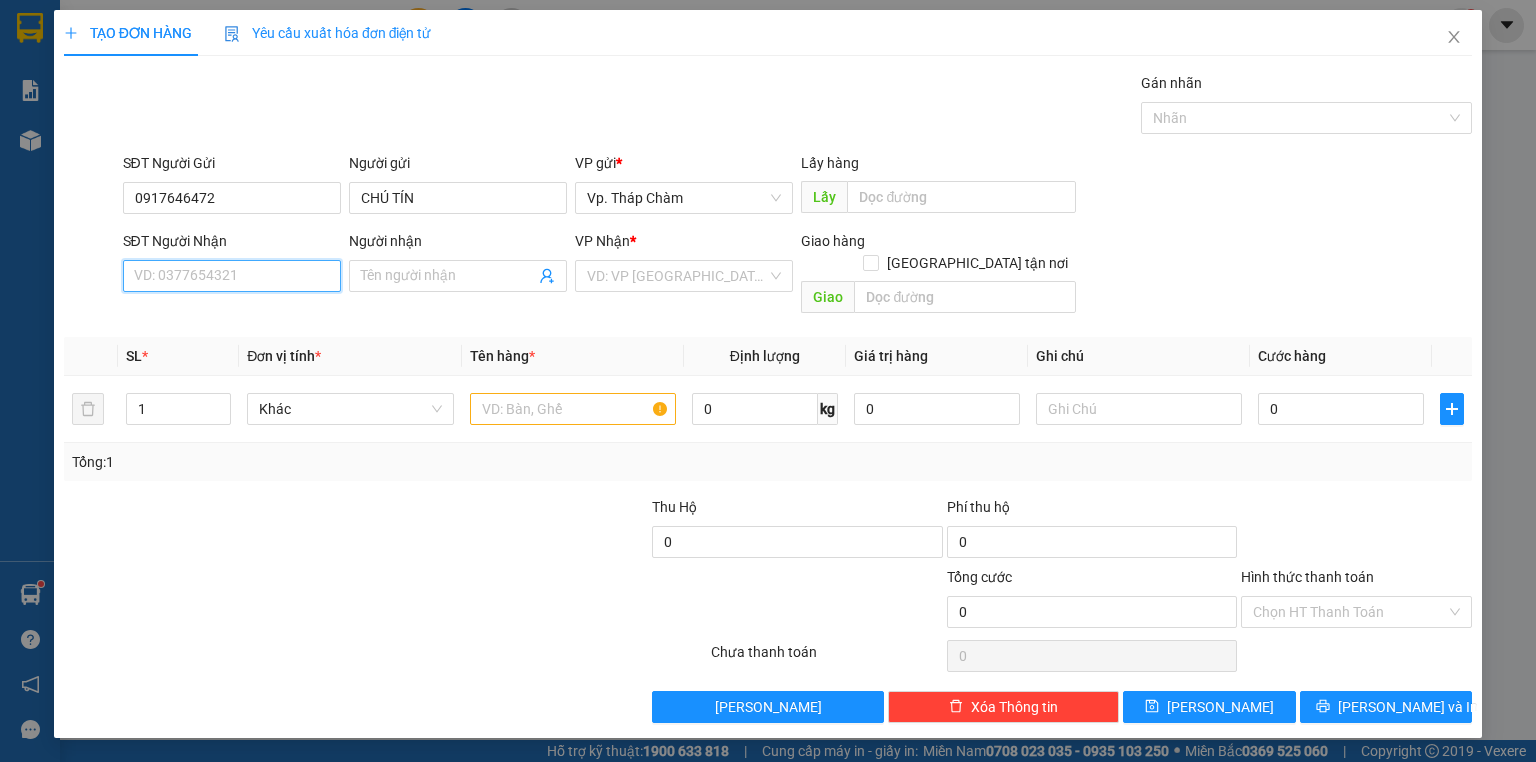 paste on "0917646472" 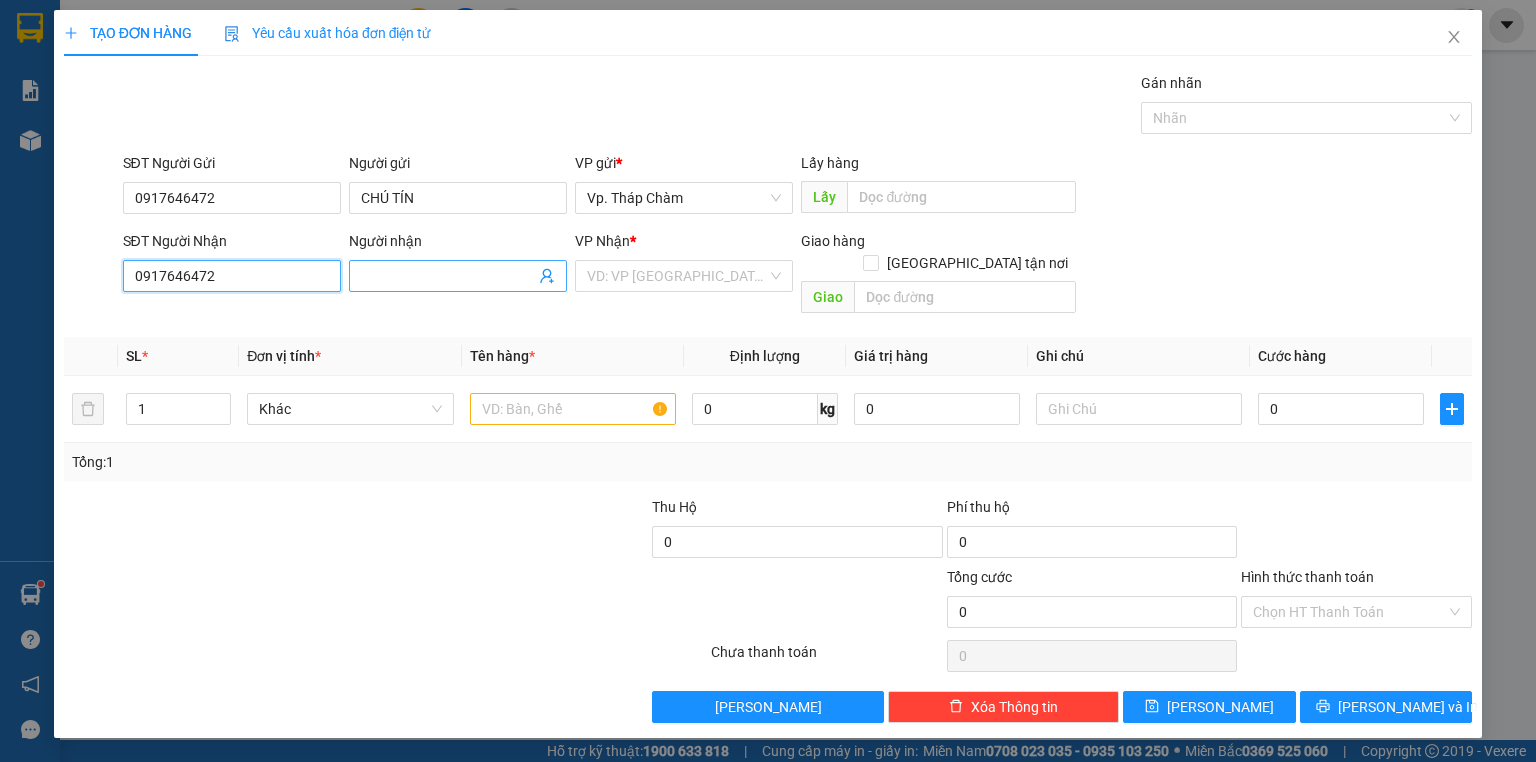 type on "0917646472" 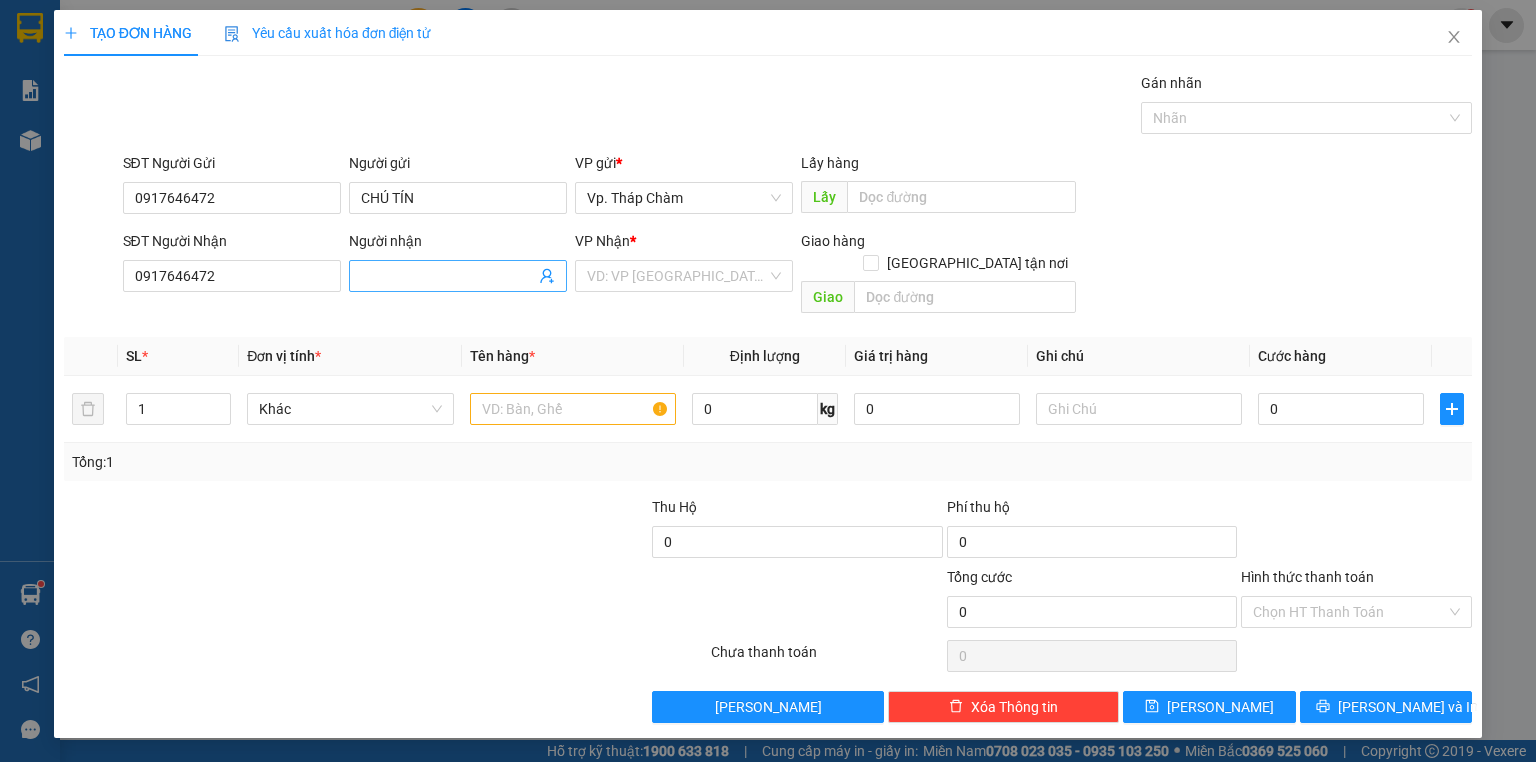 click on "Người nhận" at bounding box center [448, 276] 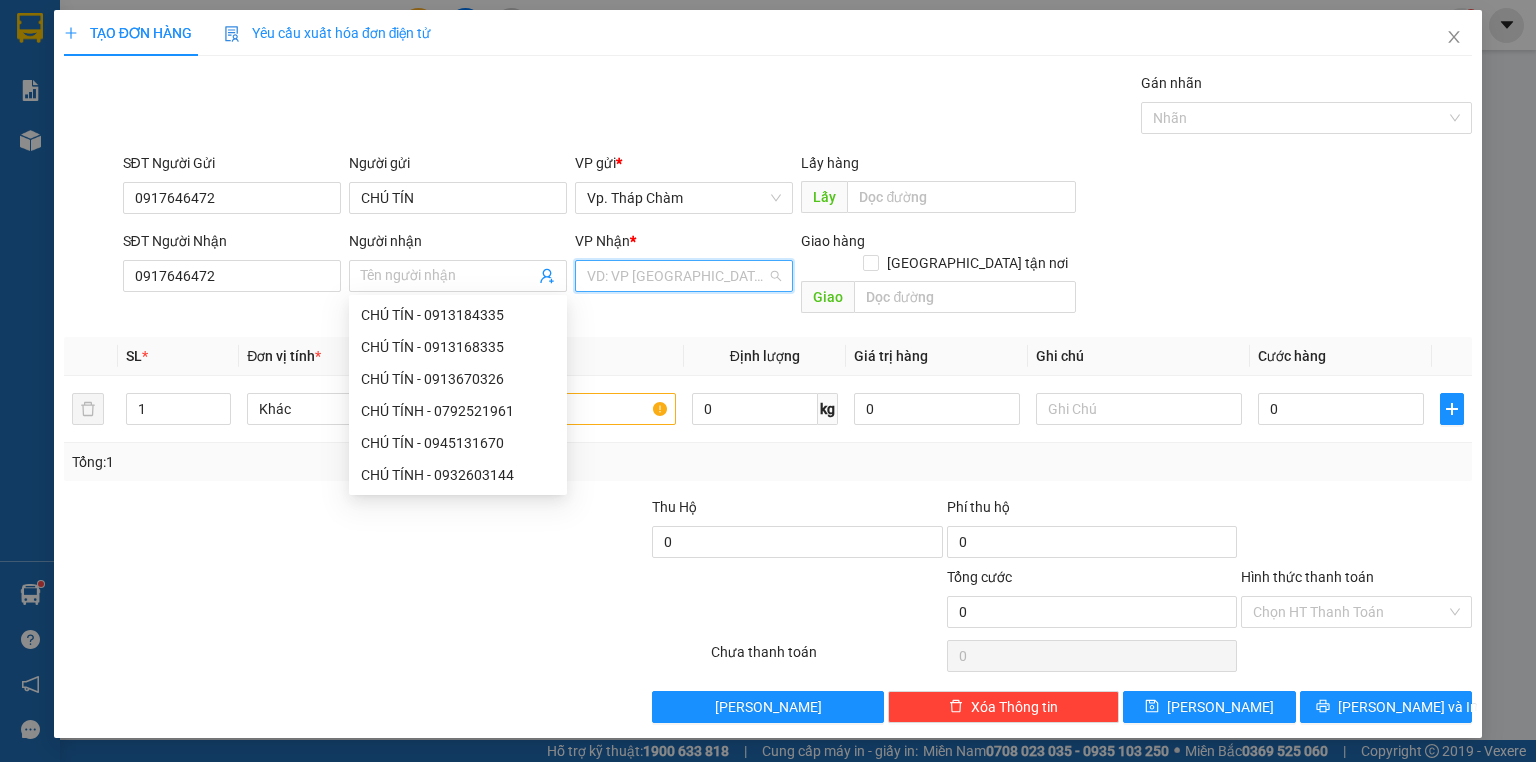 click at bounding box center [677, 276] 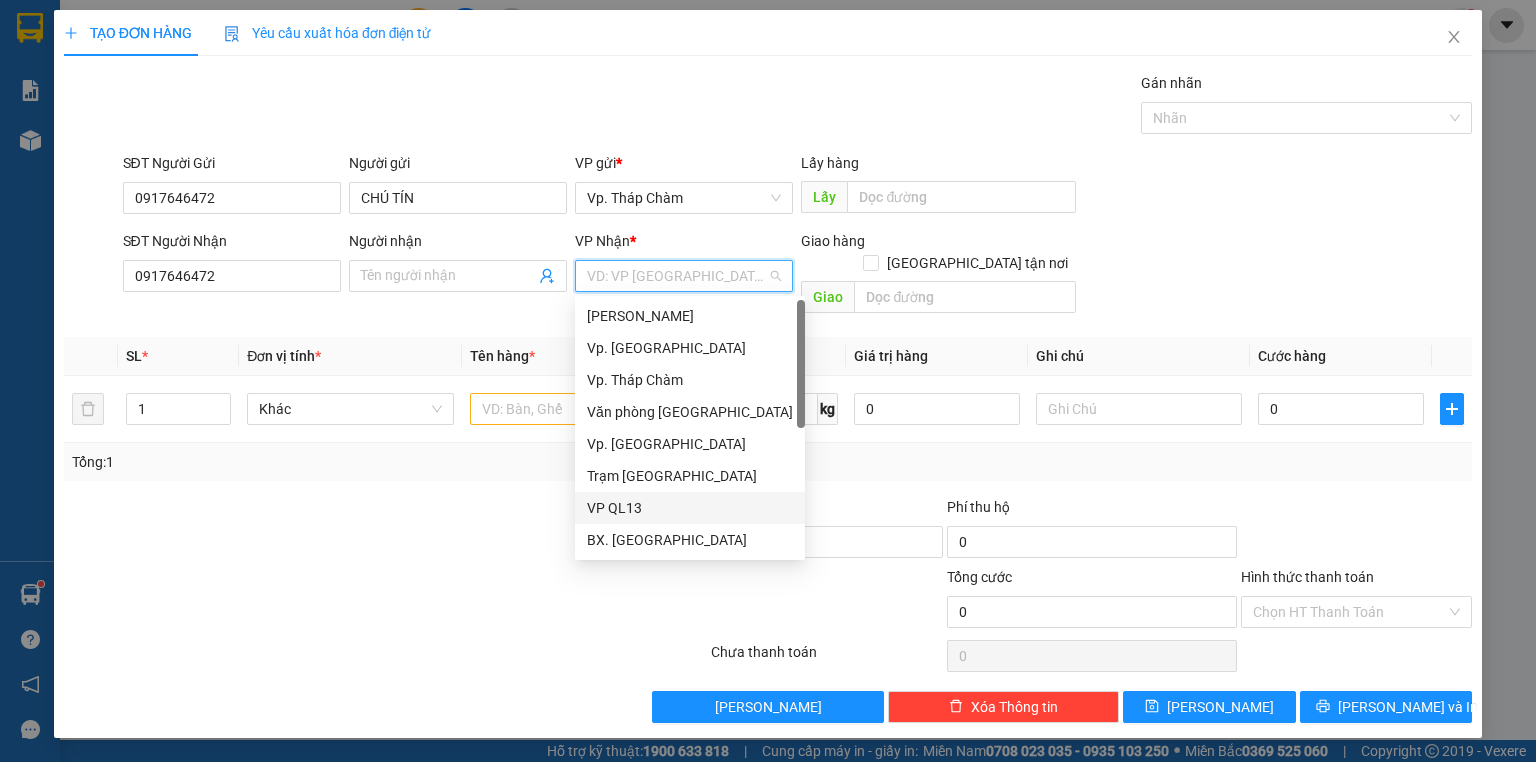 click on "VP QL13" at bounding box center [690, 508] 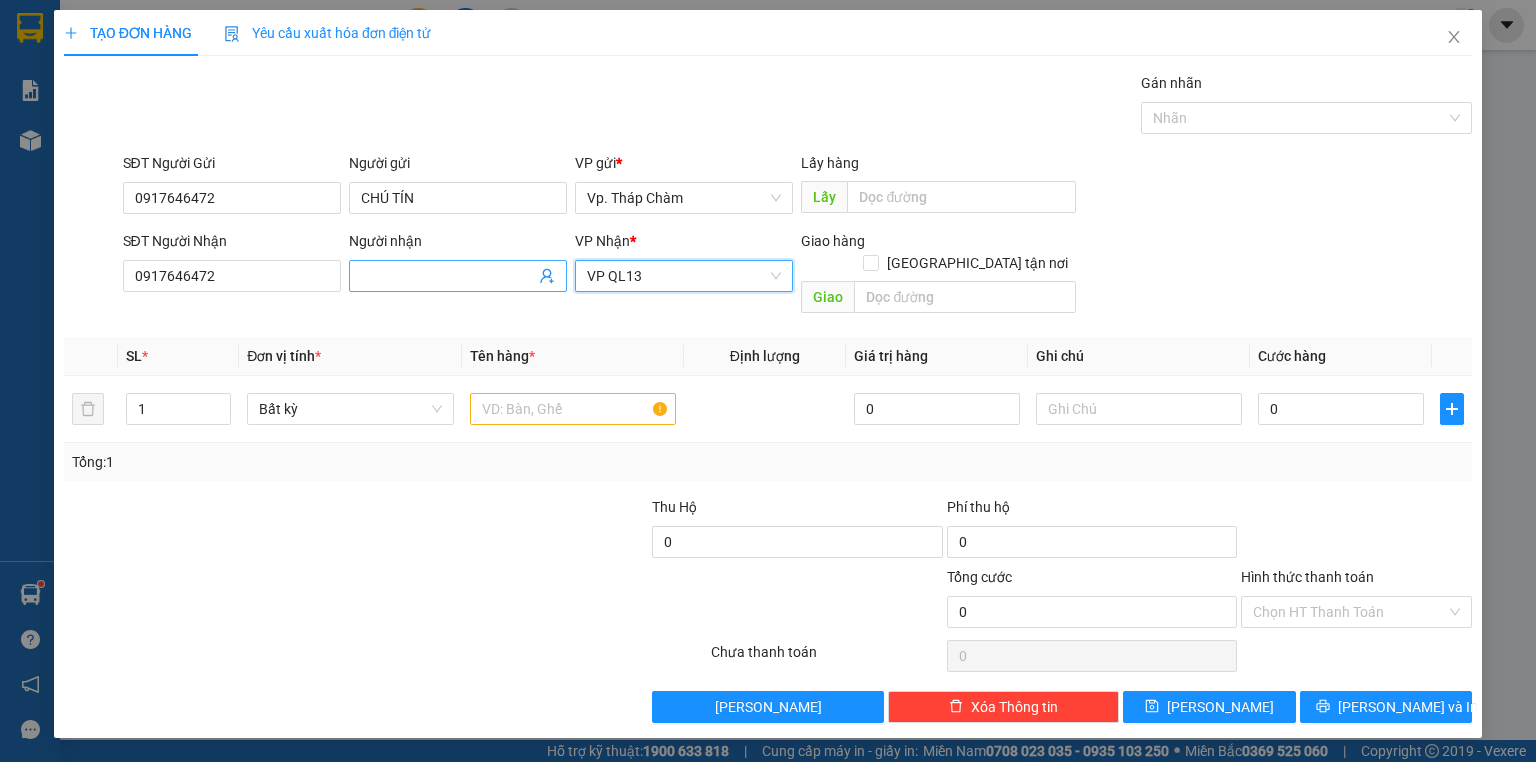 click on "Người nhận" at bounding box center (448, 276) 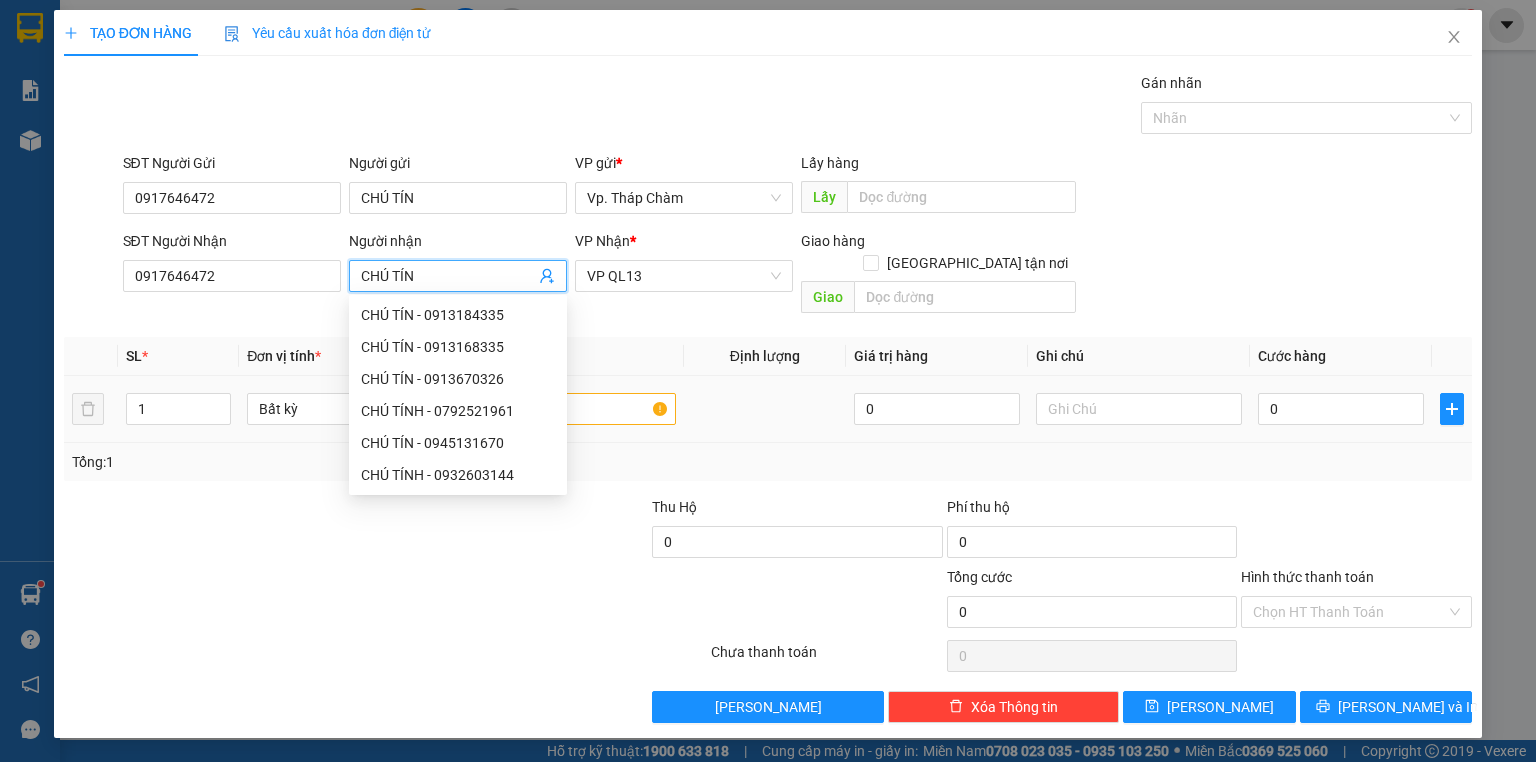 type on "CHÚ TÍN" 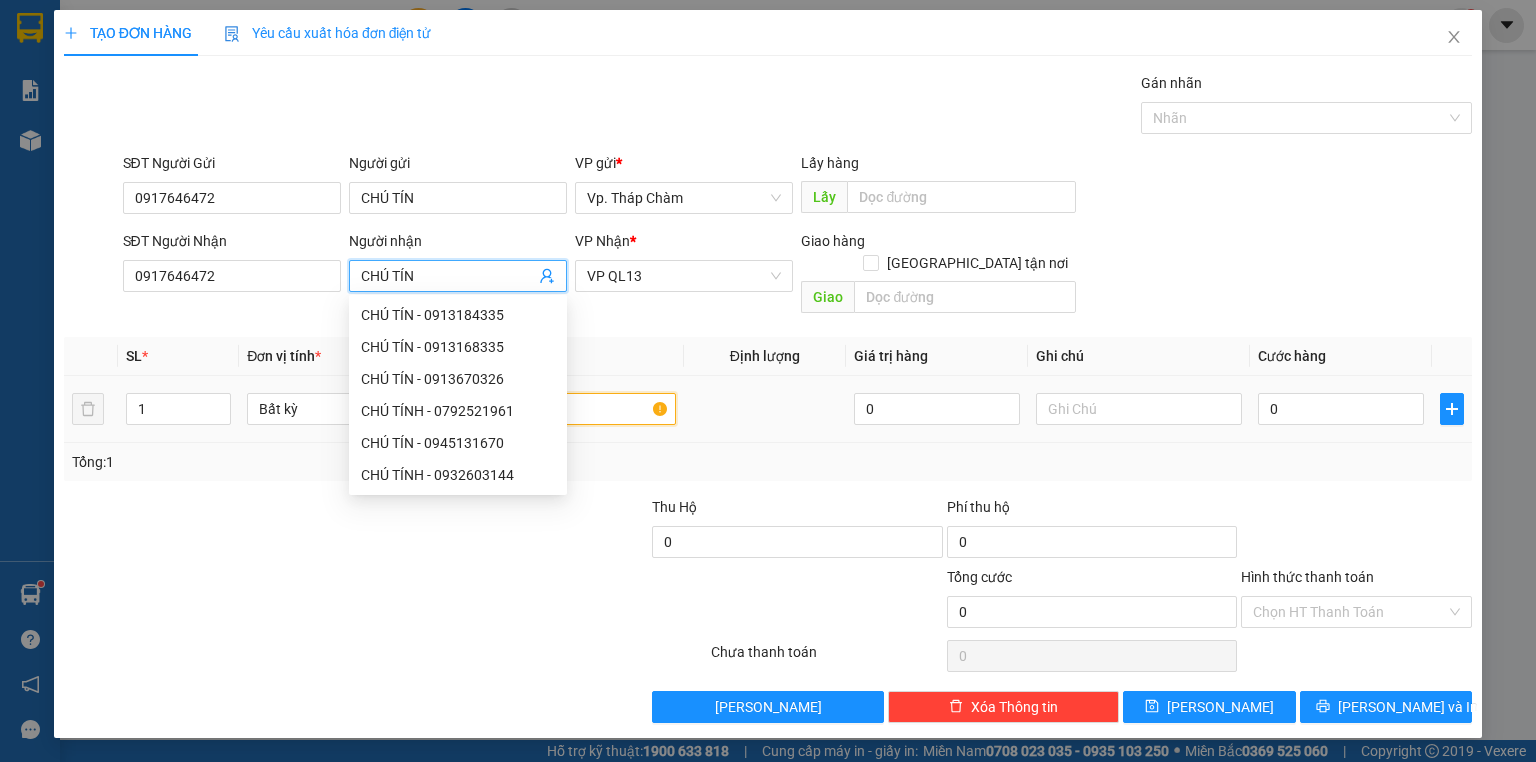 click at bounding box center [573, 409] 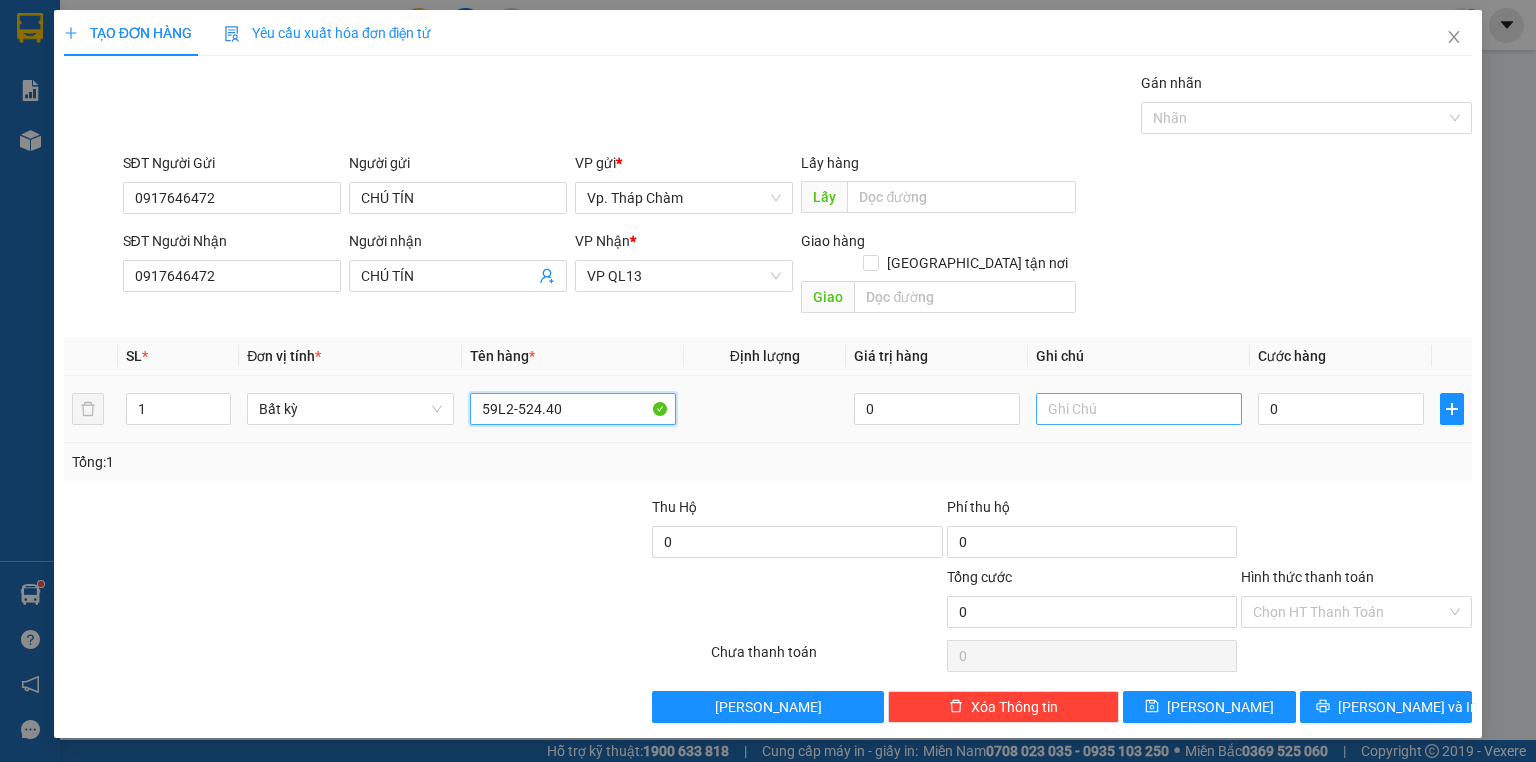 type on "59L2-524.40" 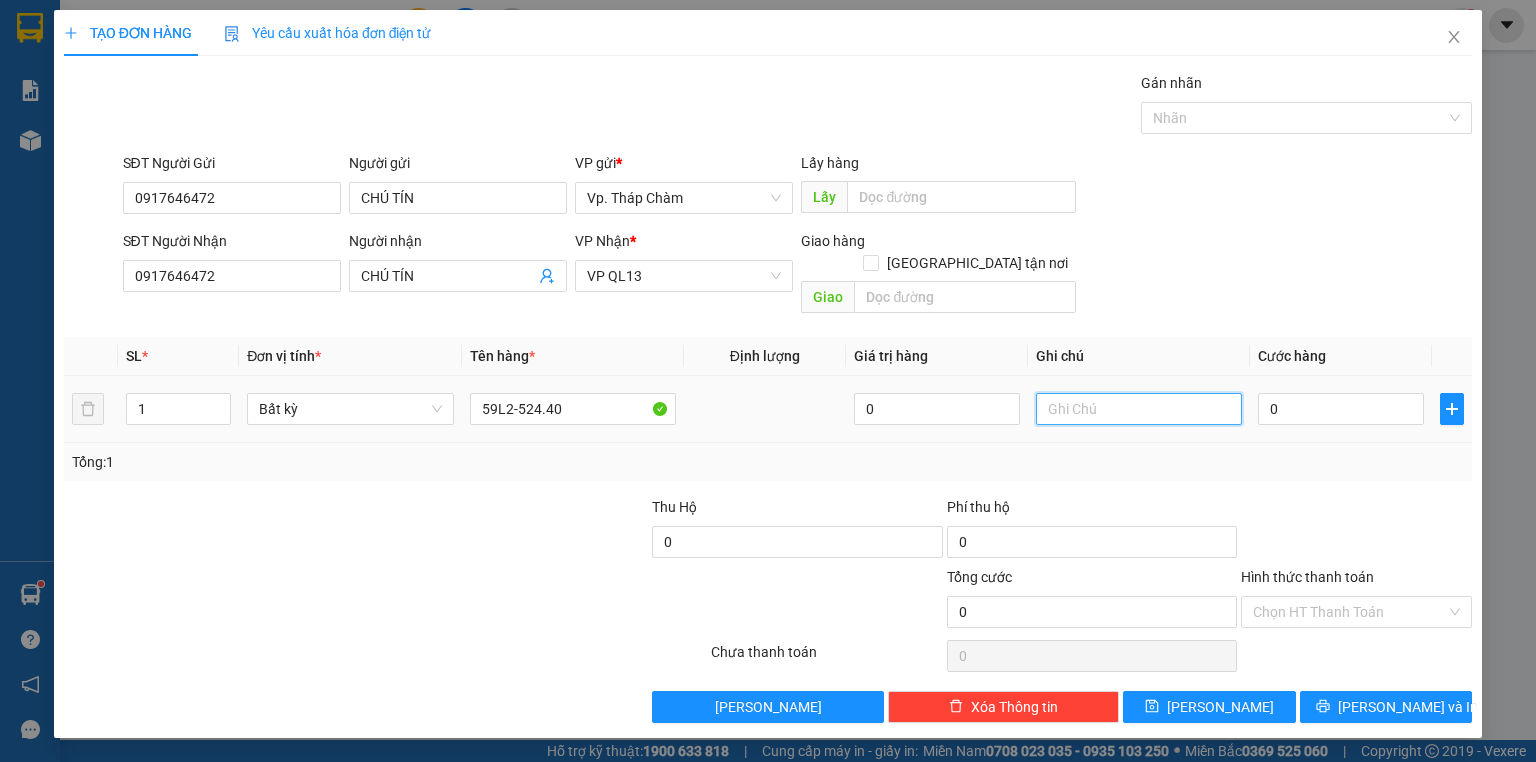 click at bounding box center [1139, 409] 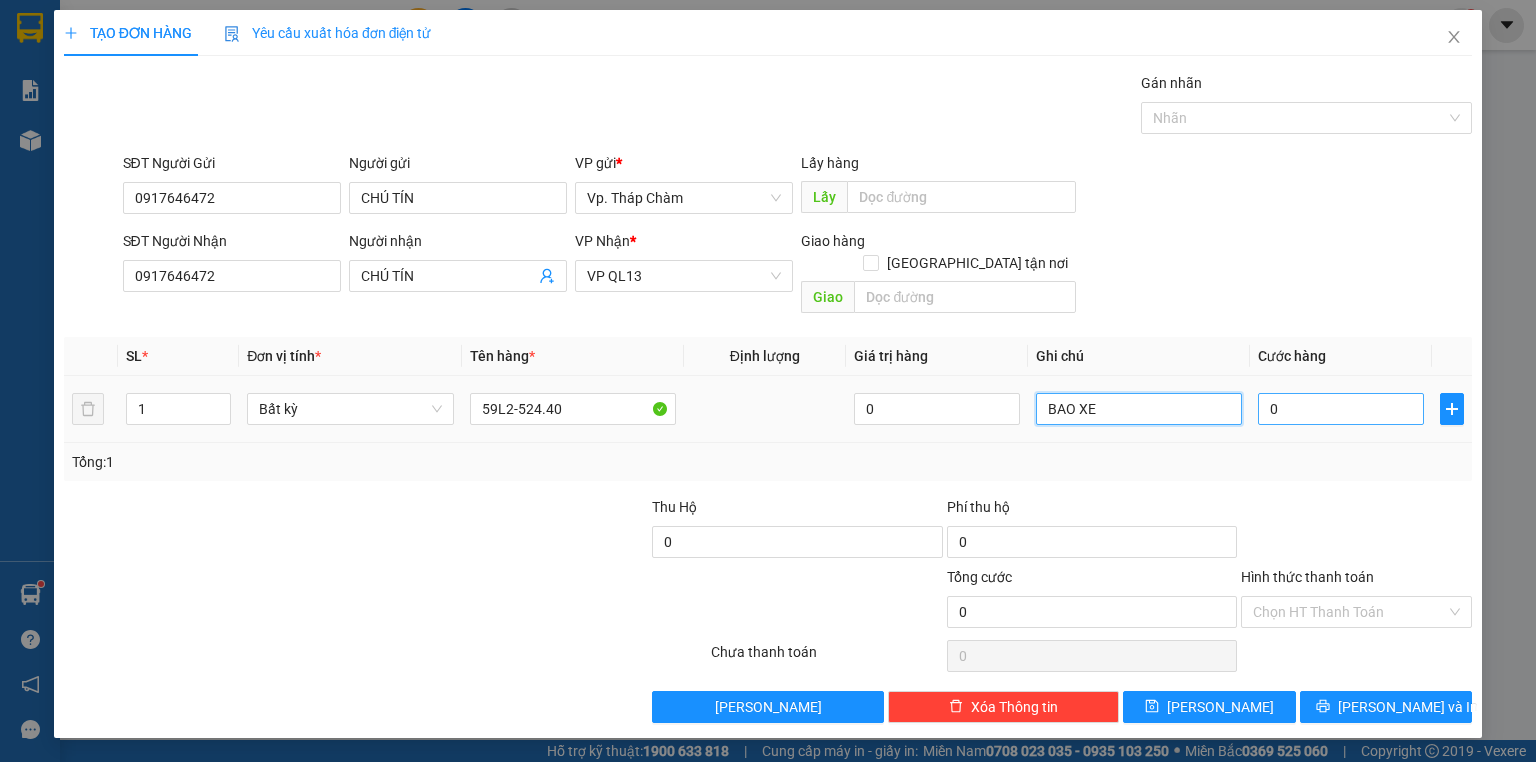 type on "BAO XE" 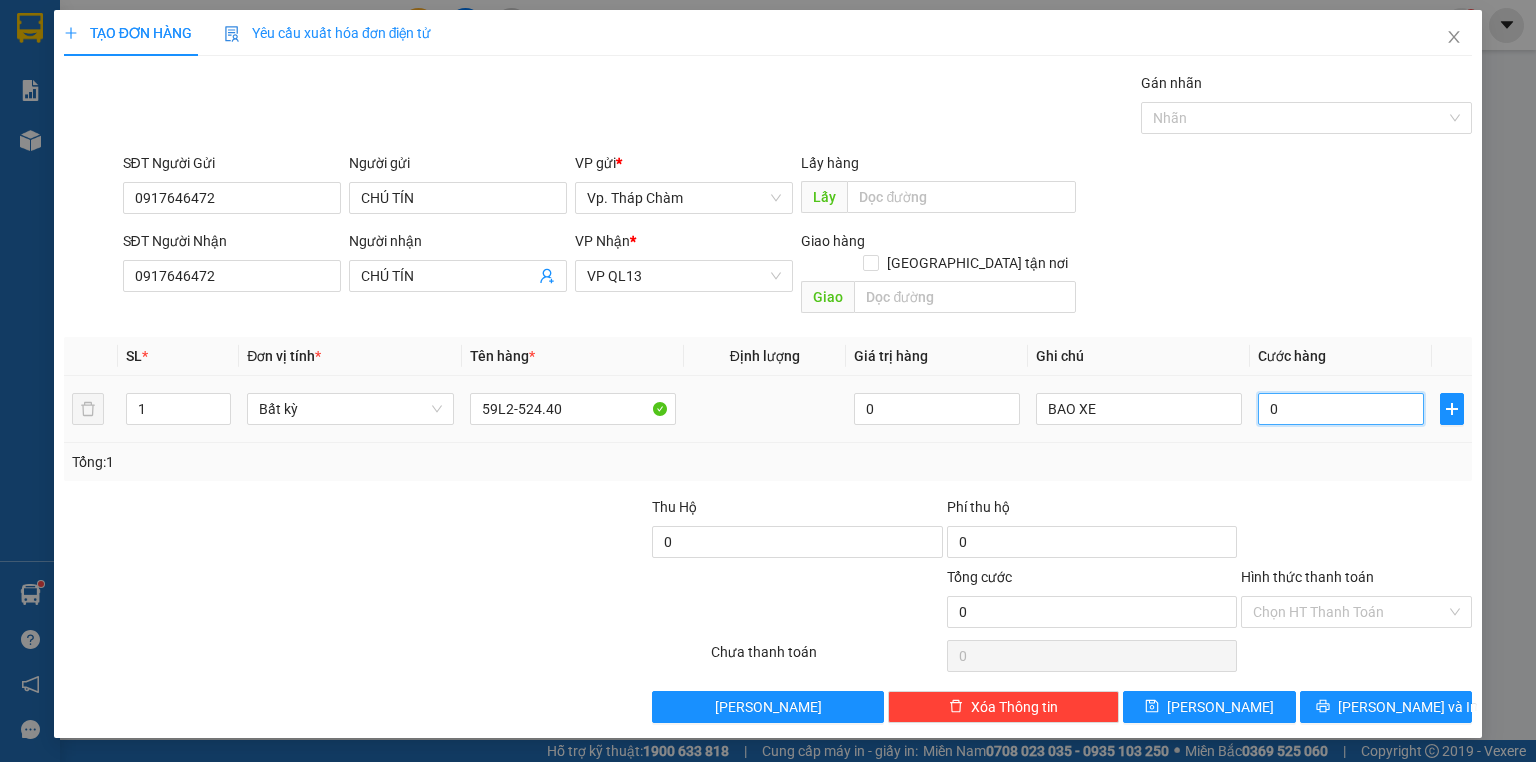 click on "0" at bounding box center (1341, 409) 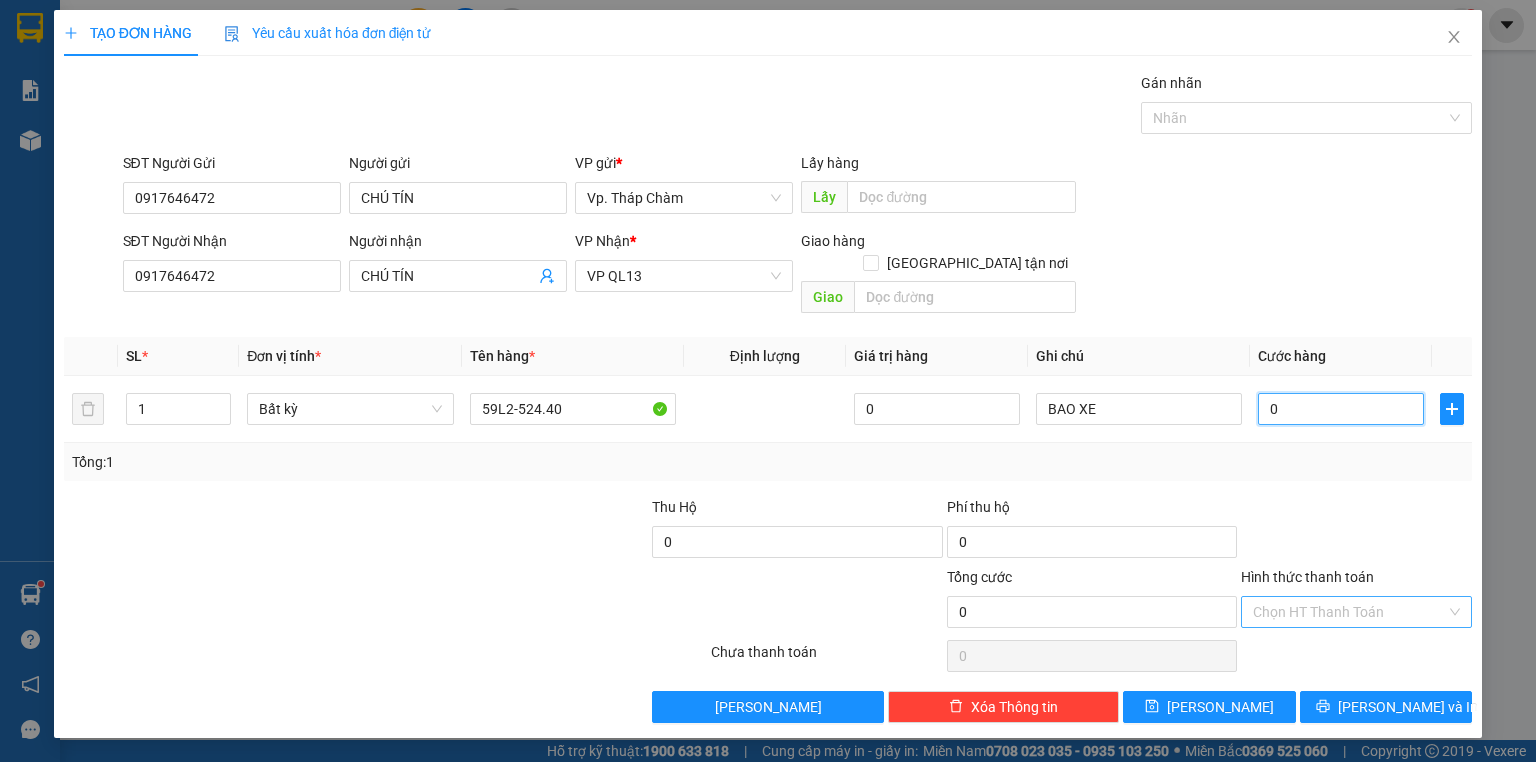 type on "4" 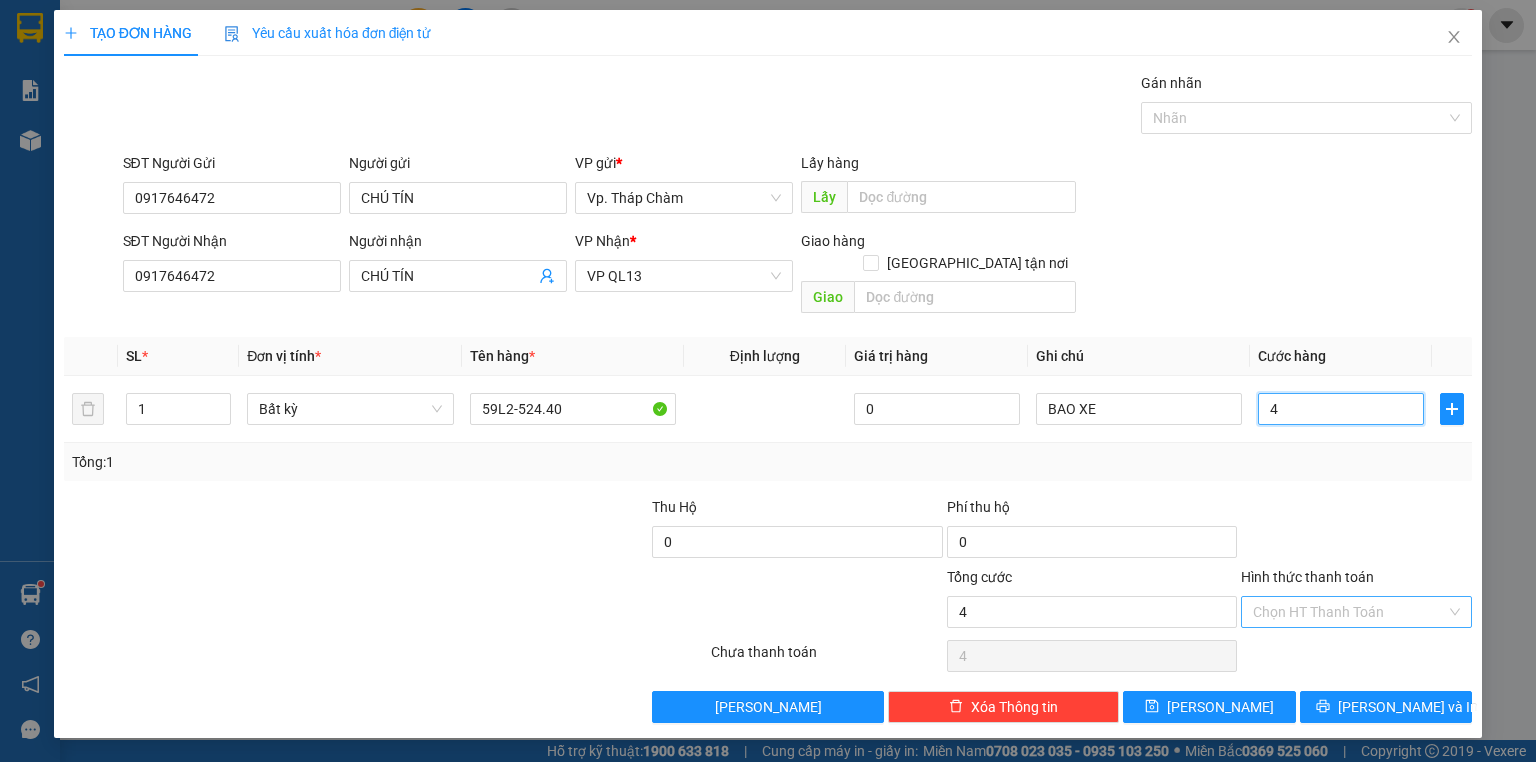 type on "45" 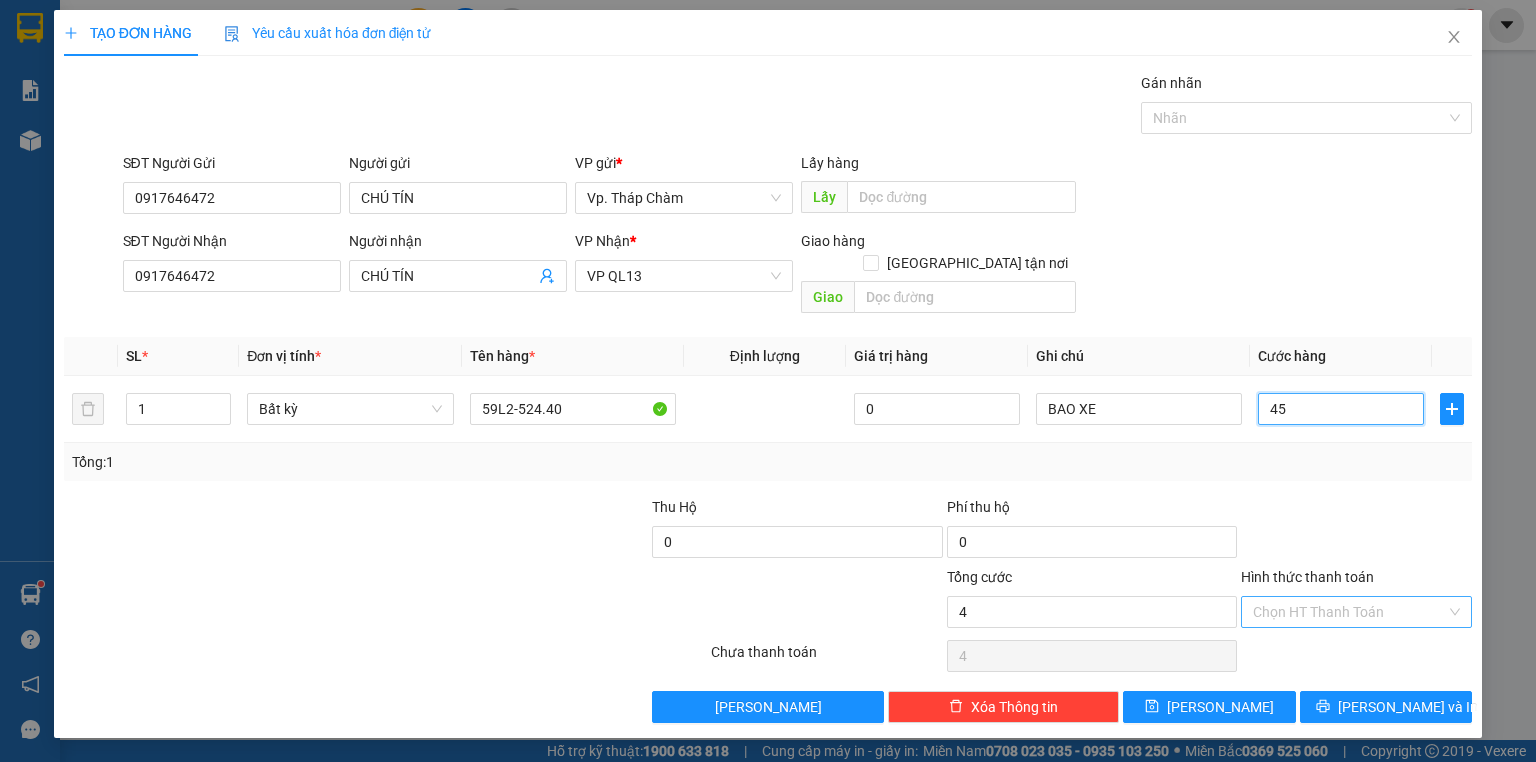 type on "45" 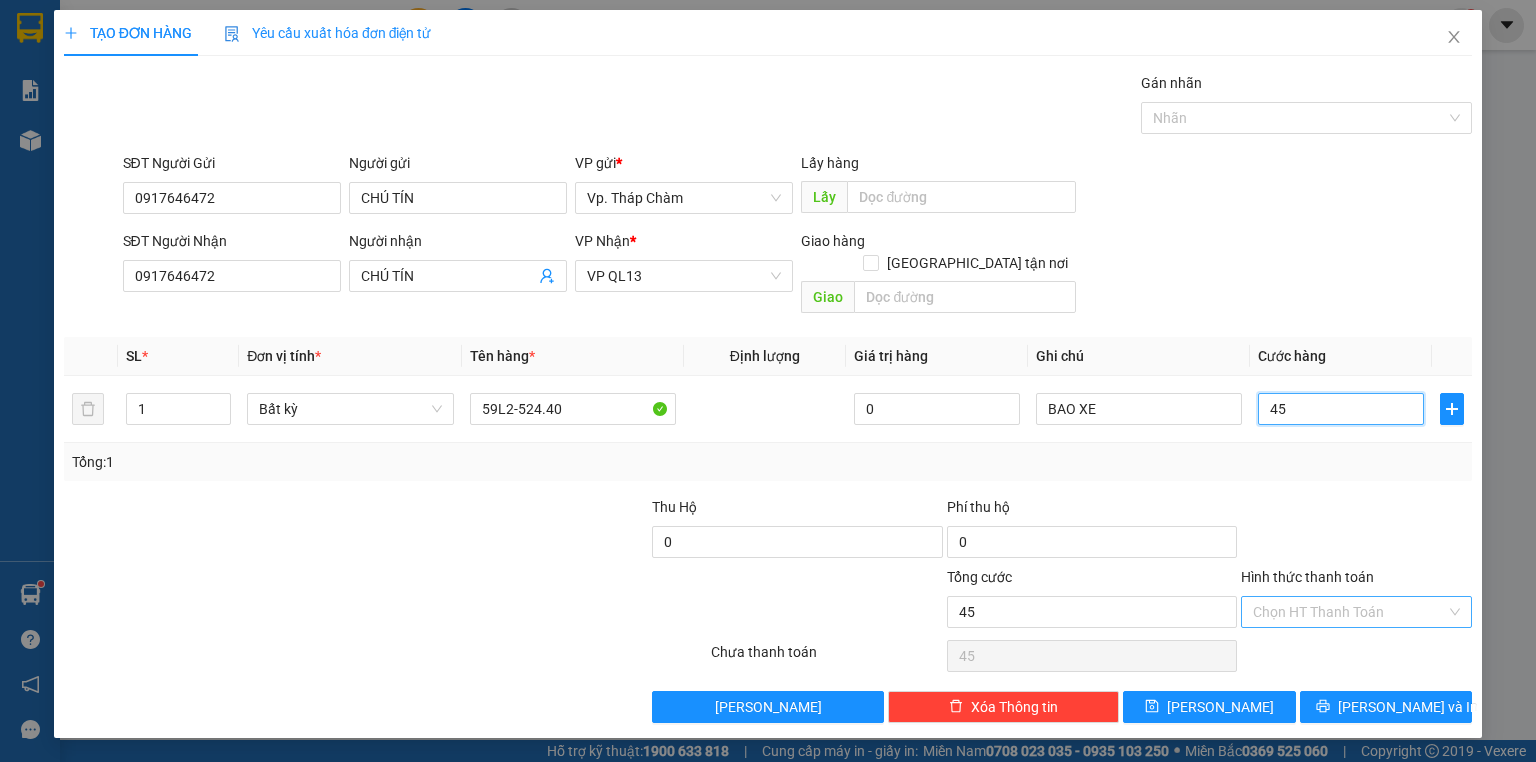 type on "450" 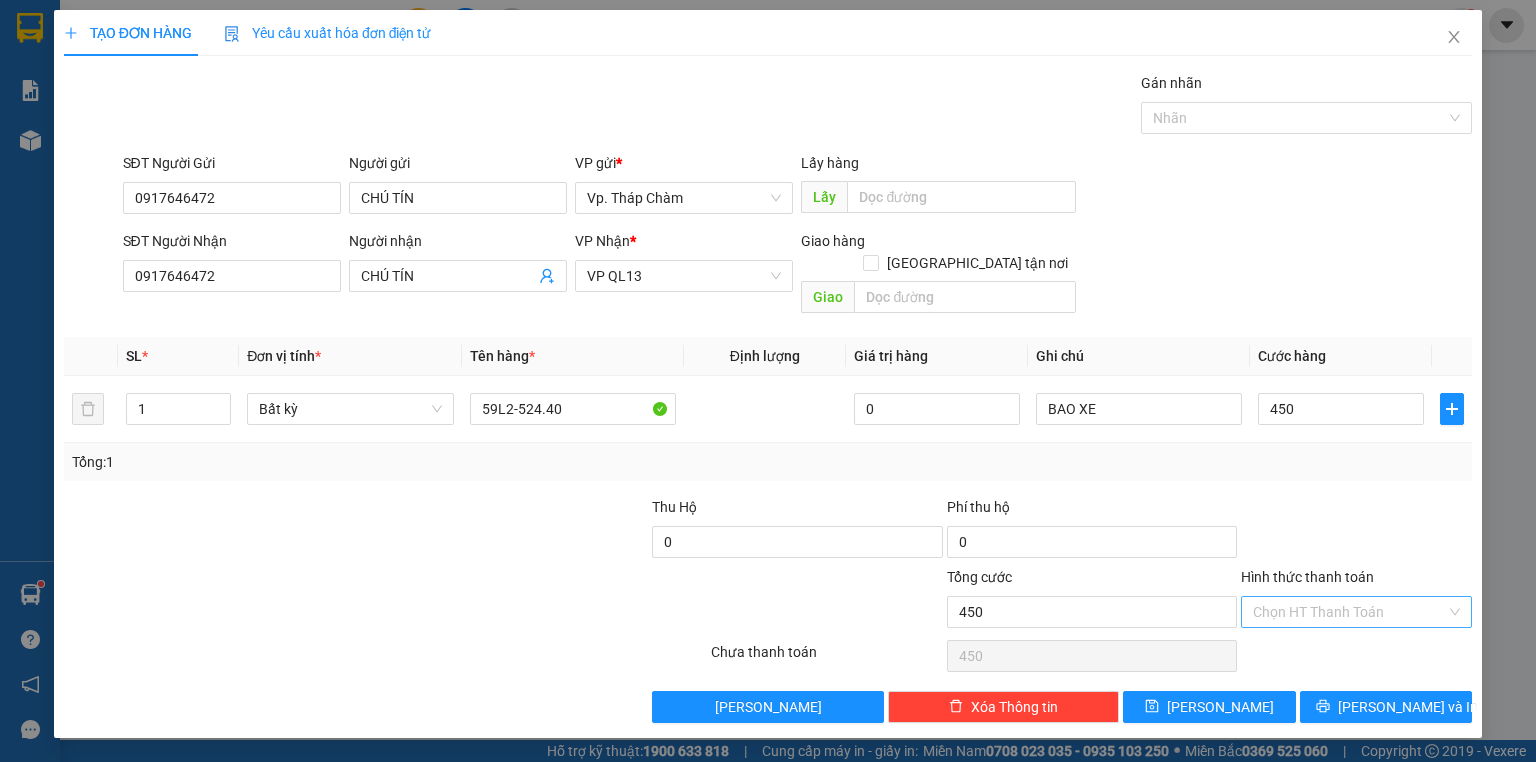 type on "450.000" 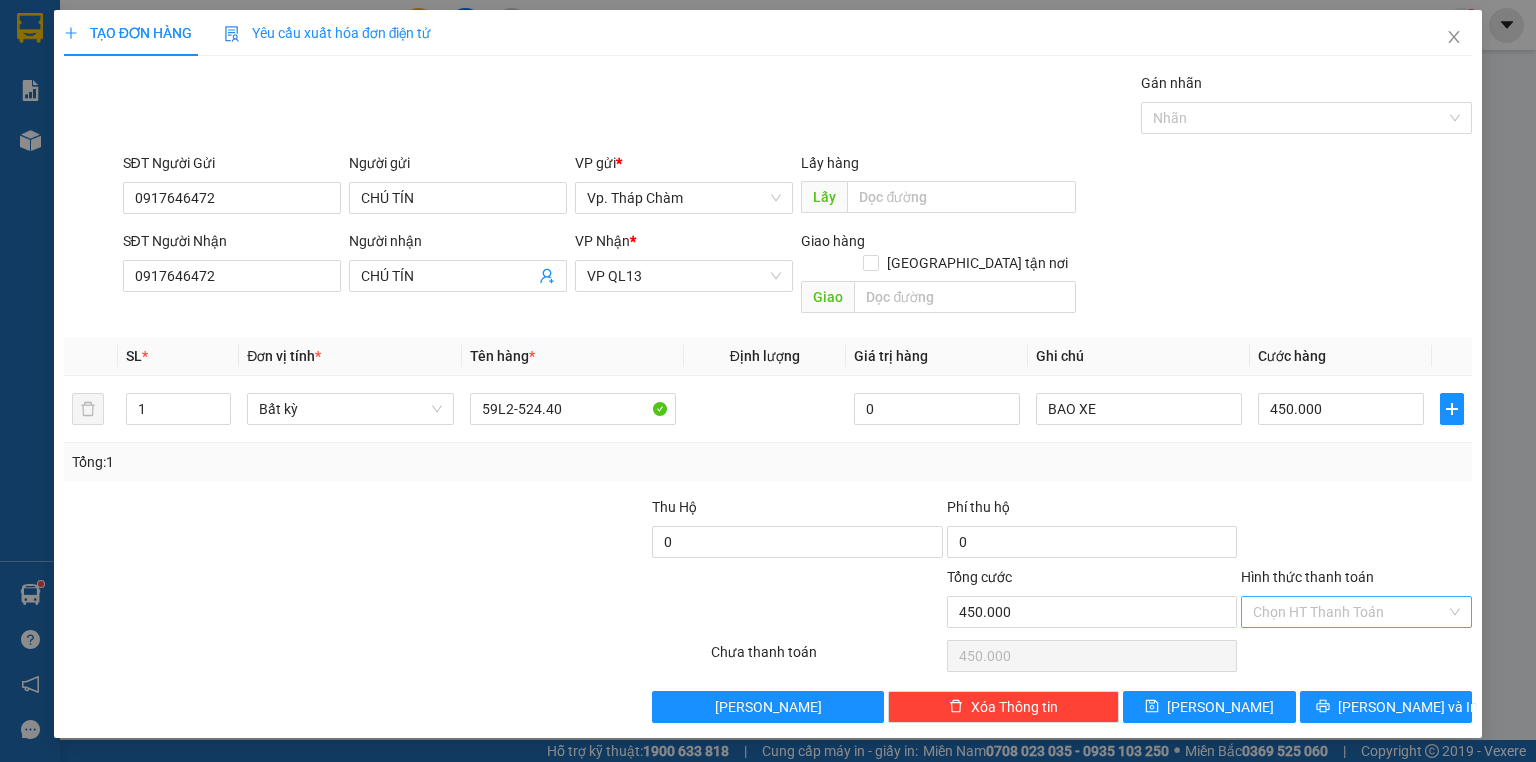 click on "Hình thức thanh toán" at bounding box center [1349, 612] 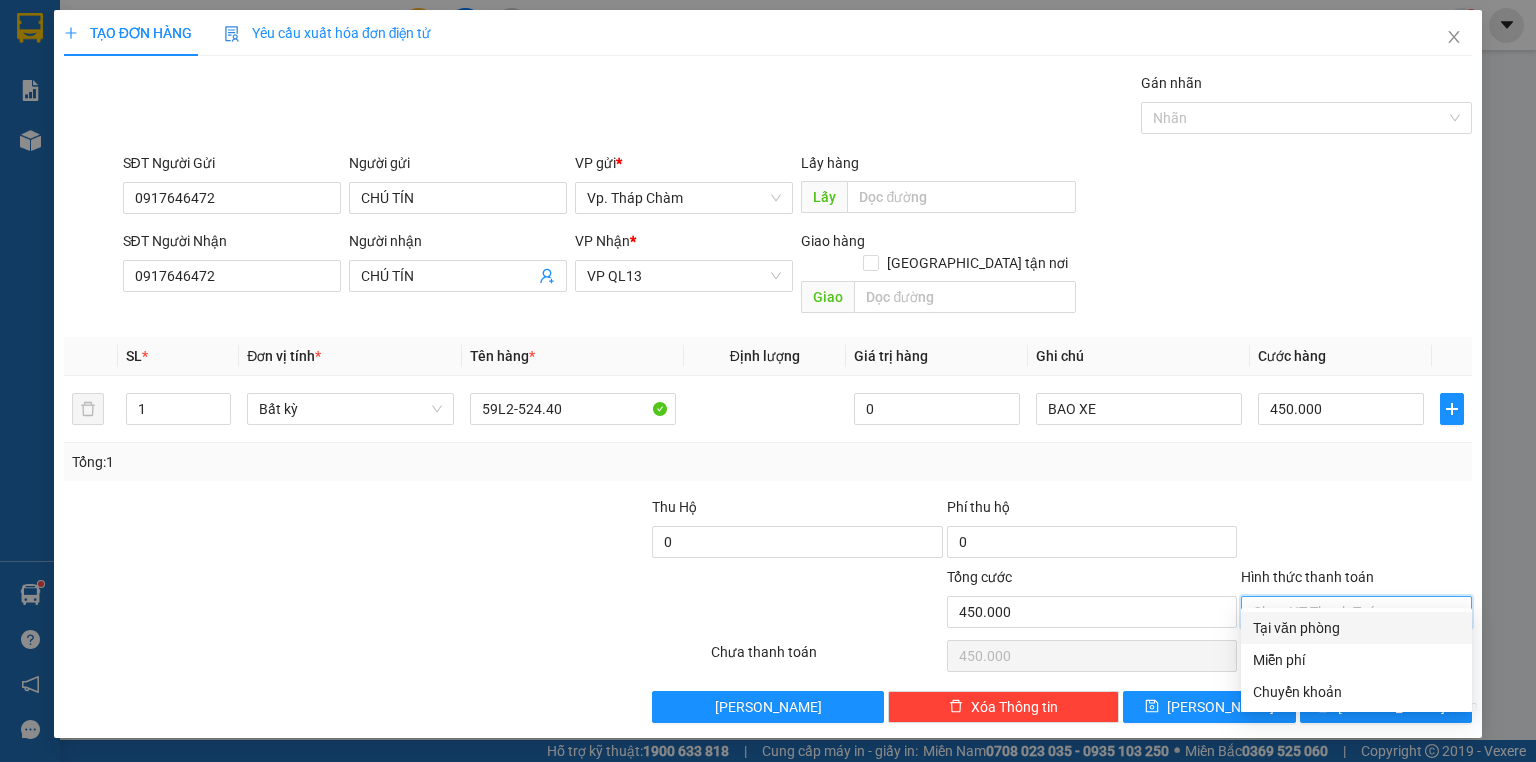 click on "Tại văn phòng" at bounding box center [1356, 628] 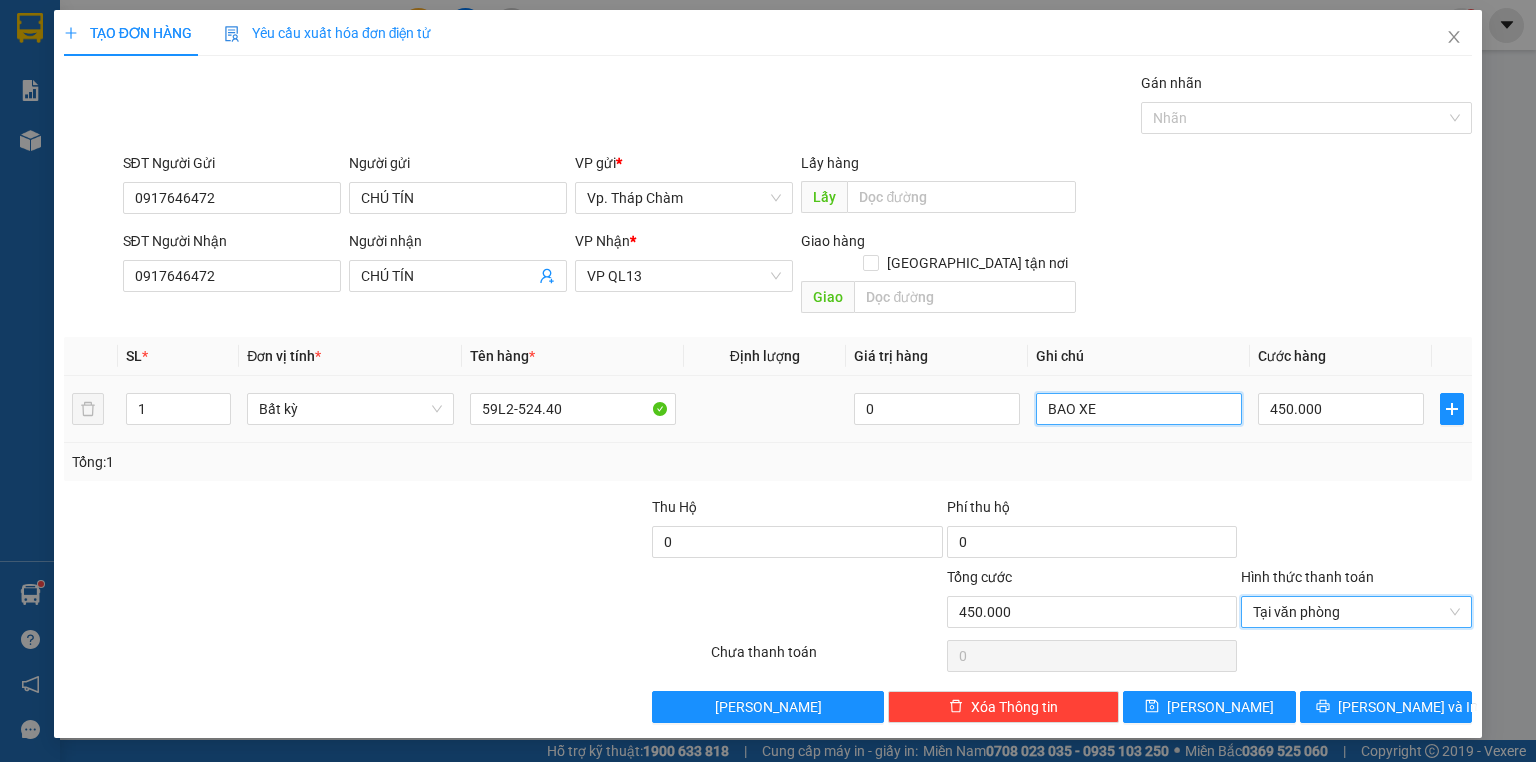 click on "BAO XE" at bounding box center [1139, 409] 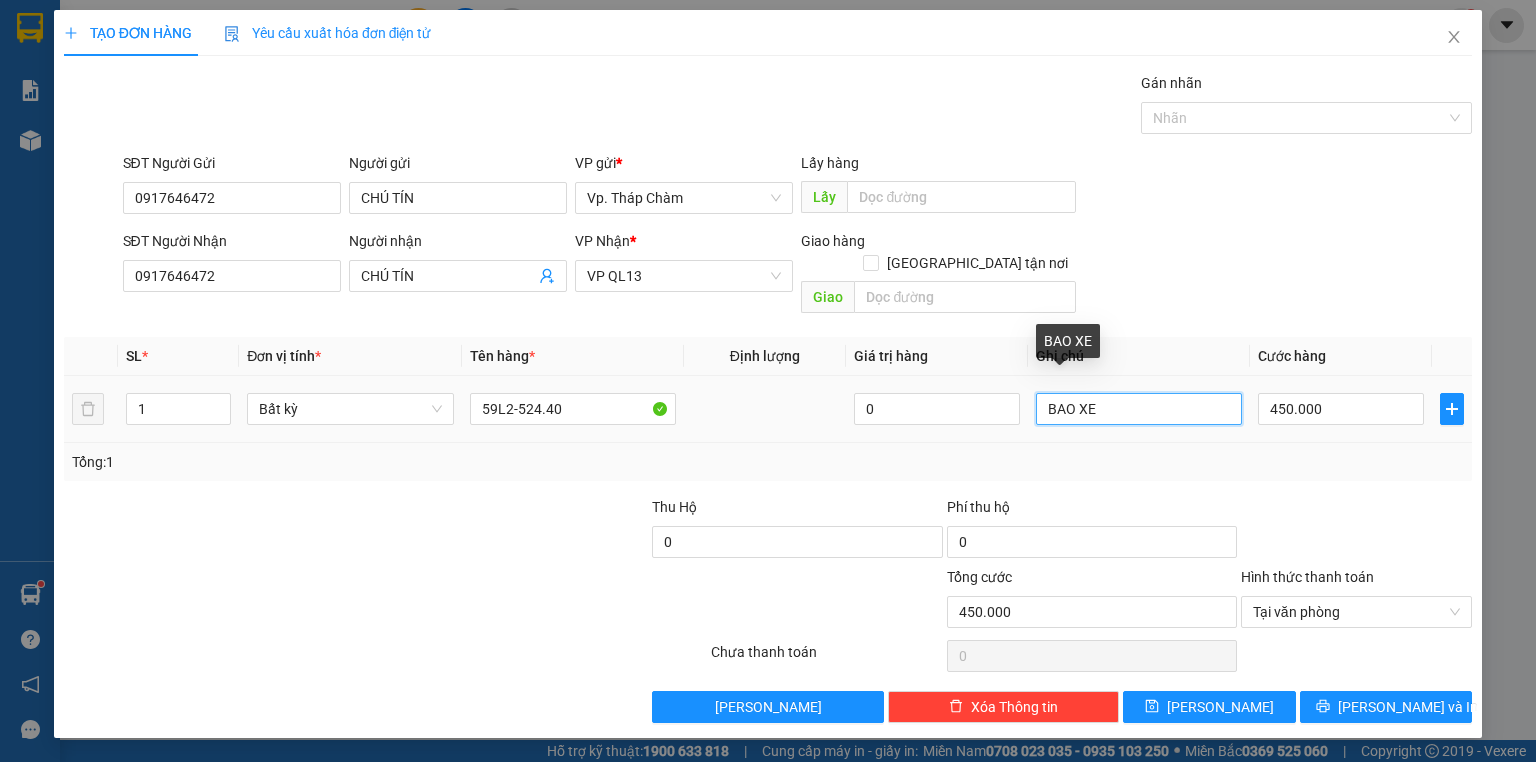 click on "BAO XE" at bounding box center [1139, 409] 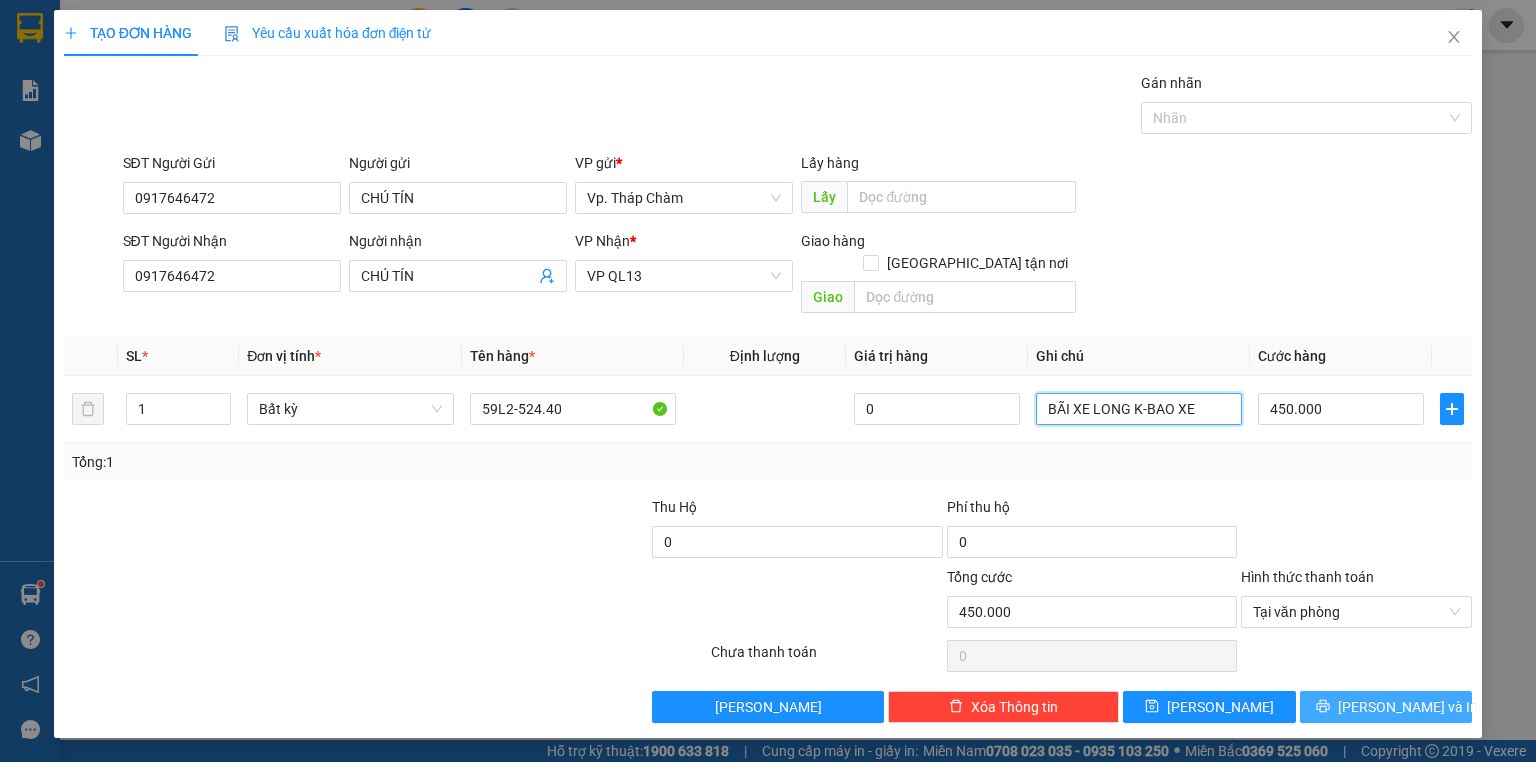 type on "BÃI XE LONG K-BAO XE" 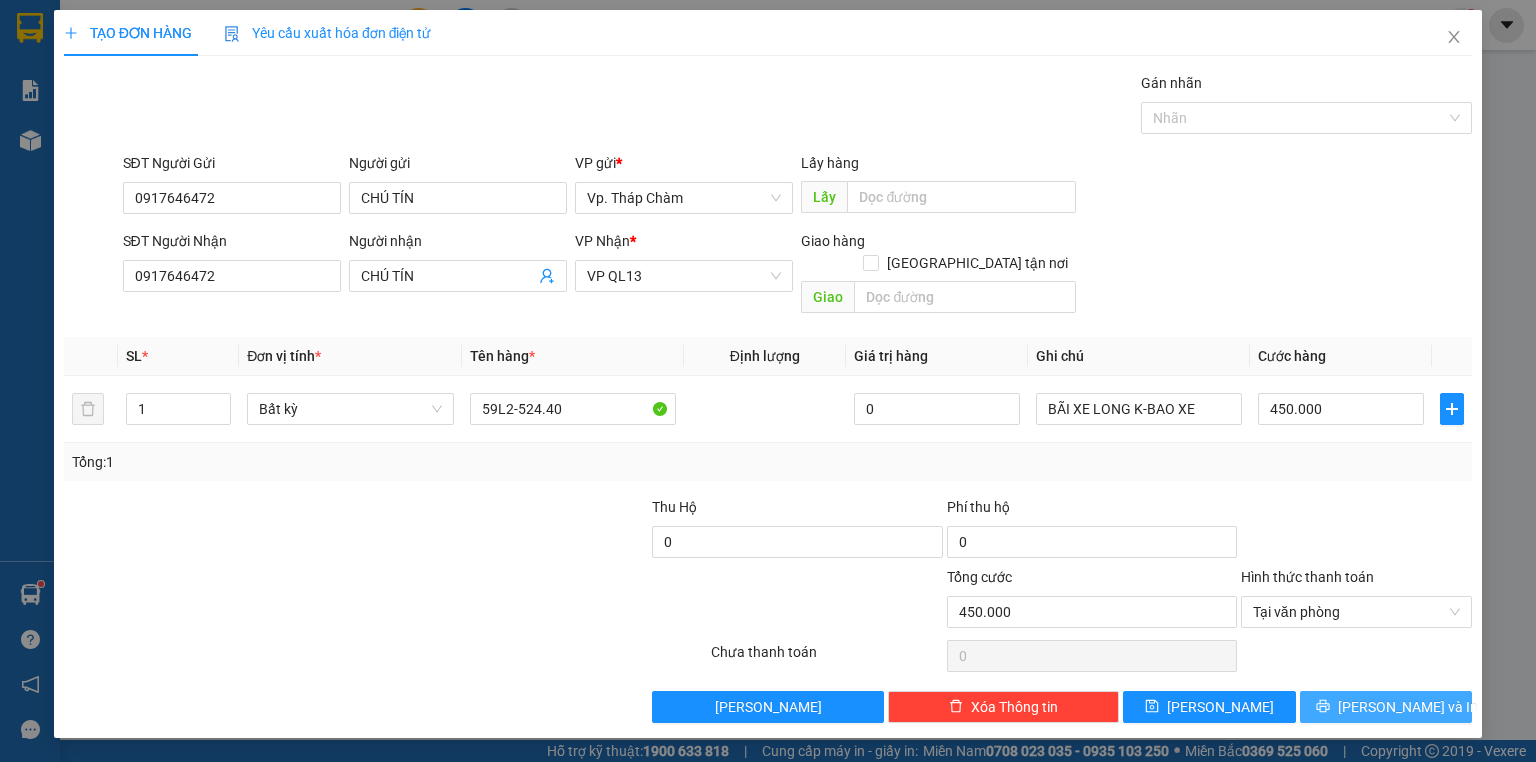 click on "[PERSON_NAME] và In" at bounding box center (1408, 707) 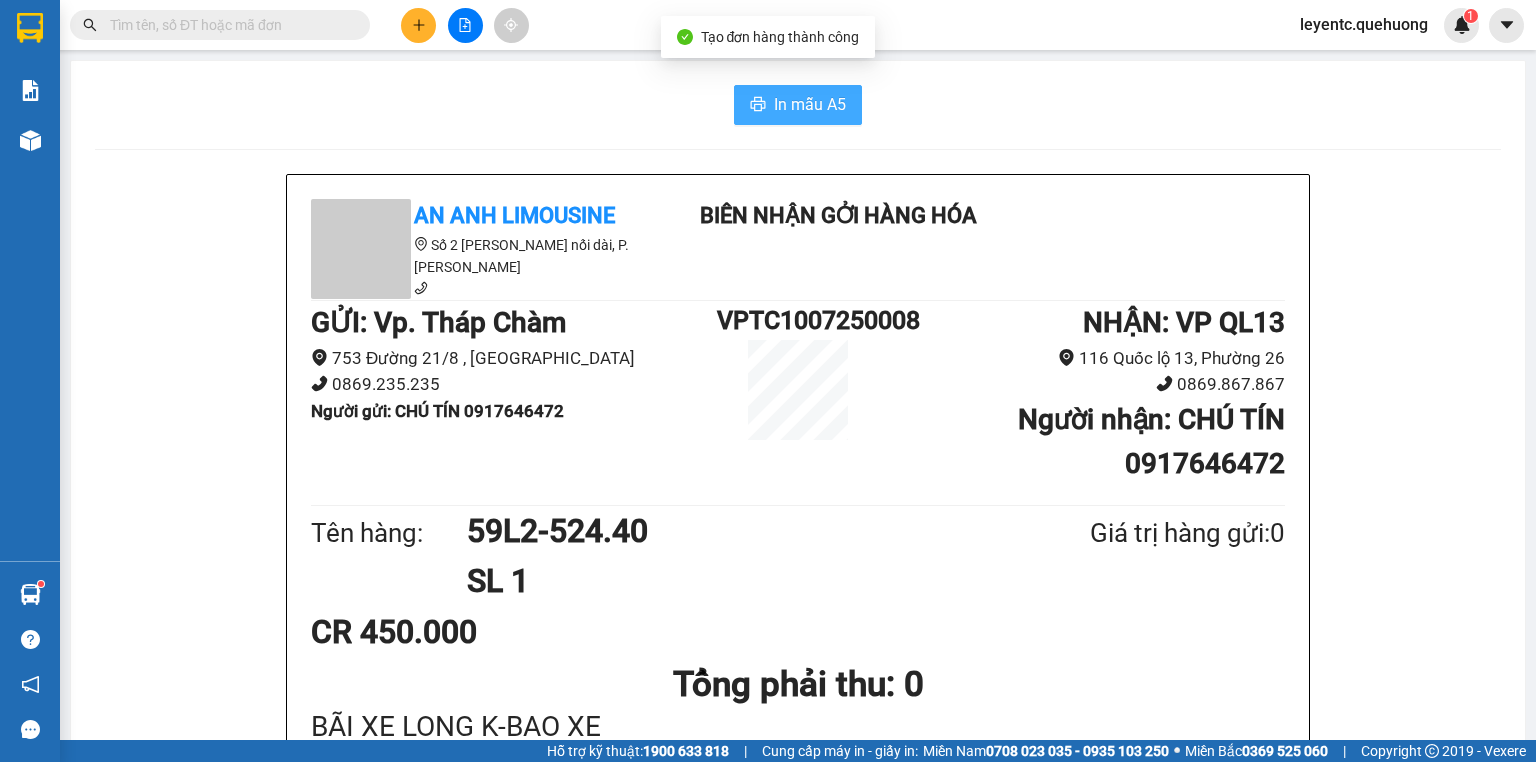 click on "In mẫu A5" at bounding box center (798, 105) 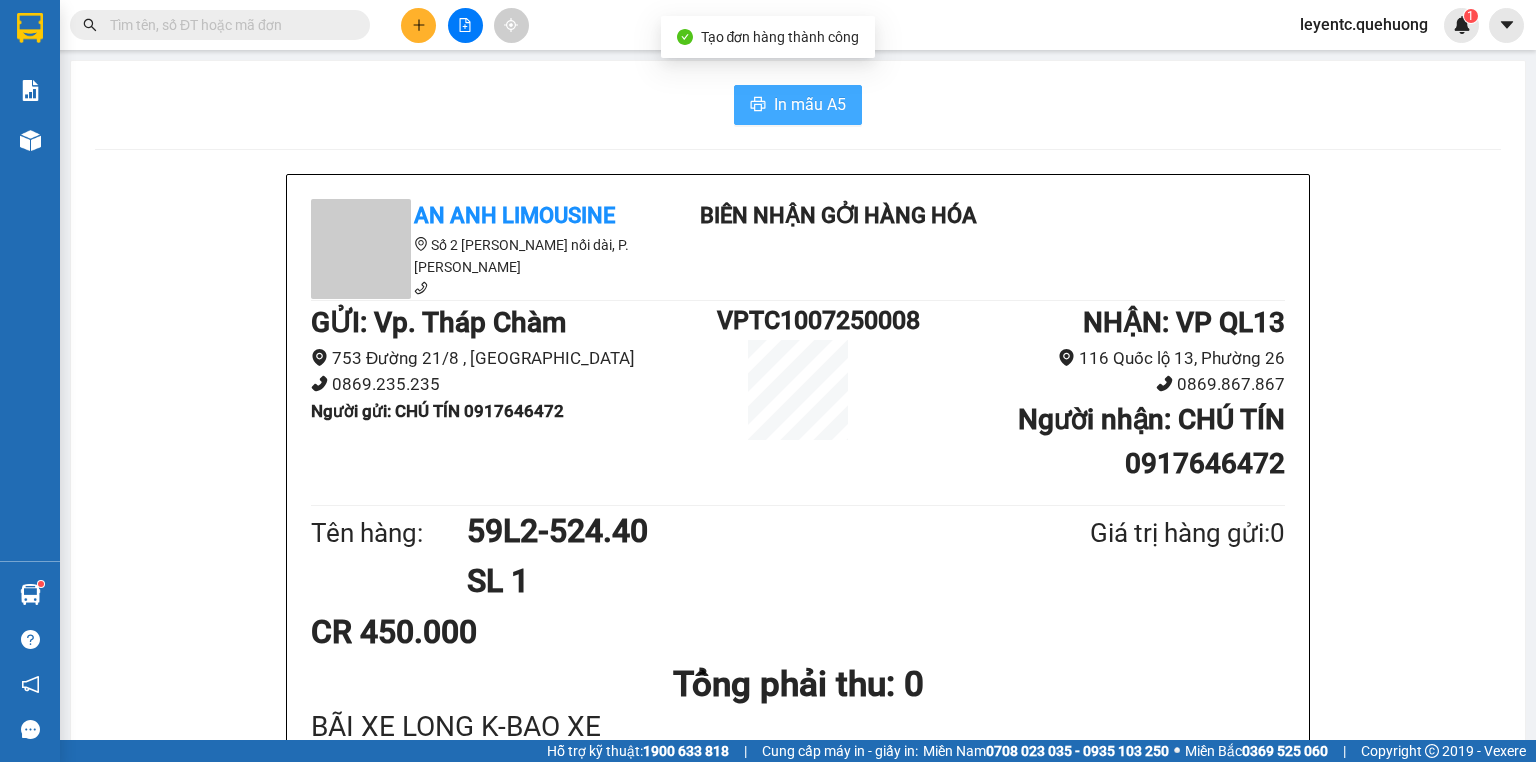 scroll, scrollTop: 0, scrollLeft: 0, axis: both 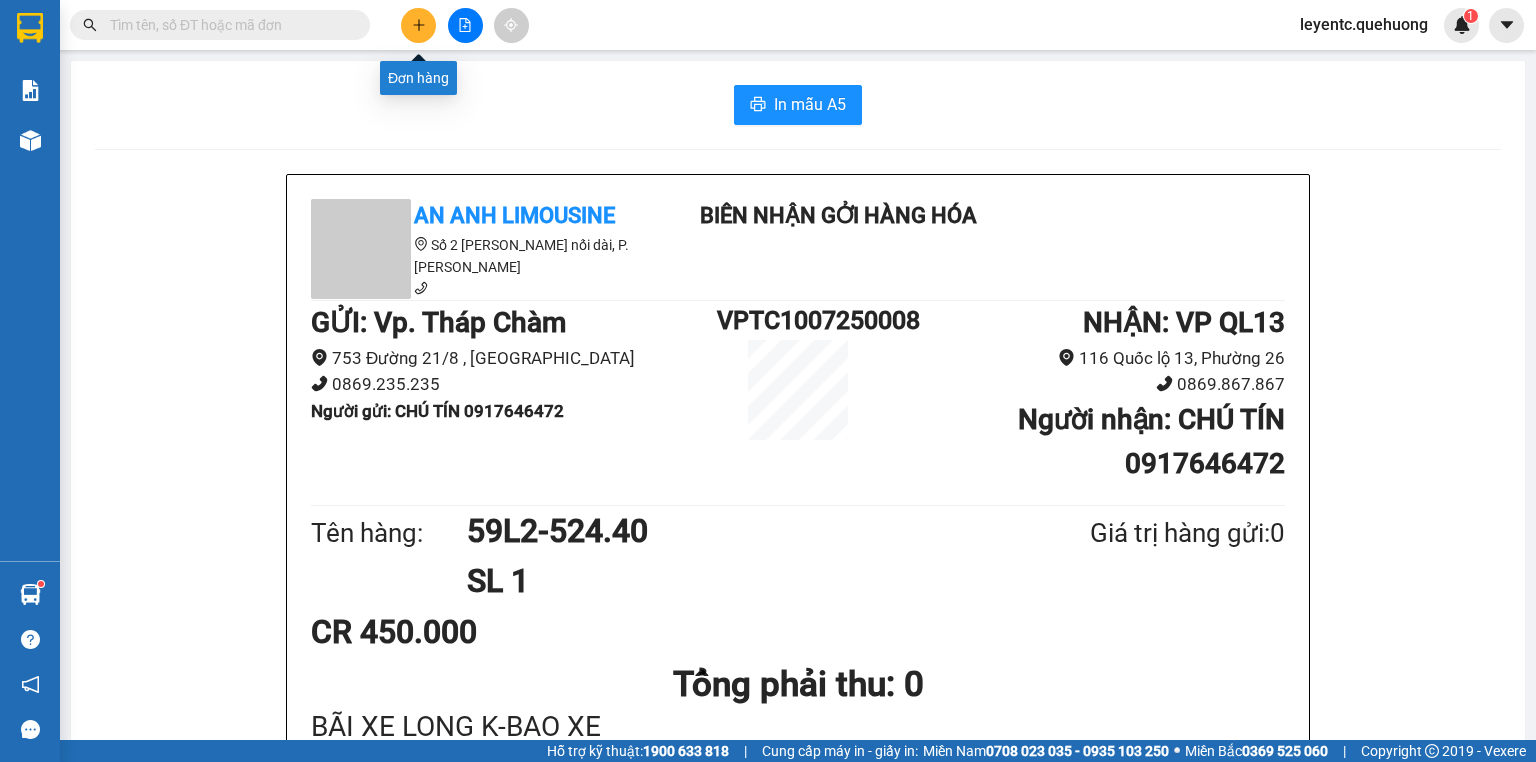click at bounding box center (418, 25) 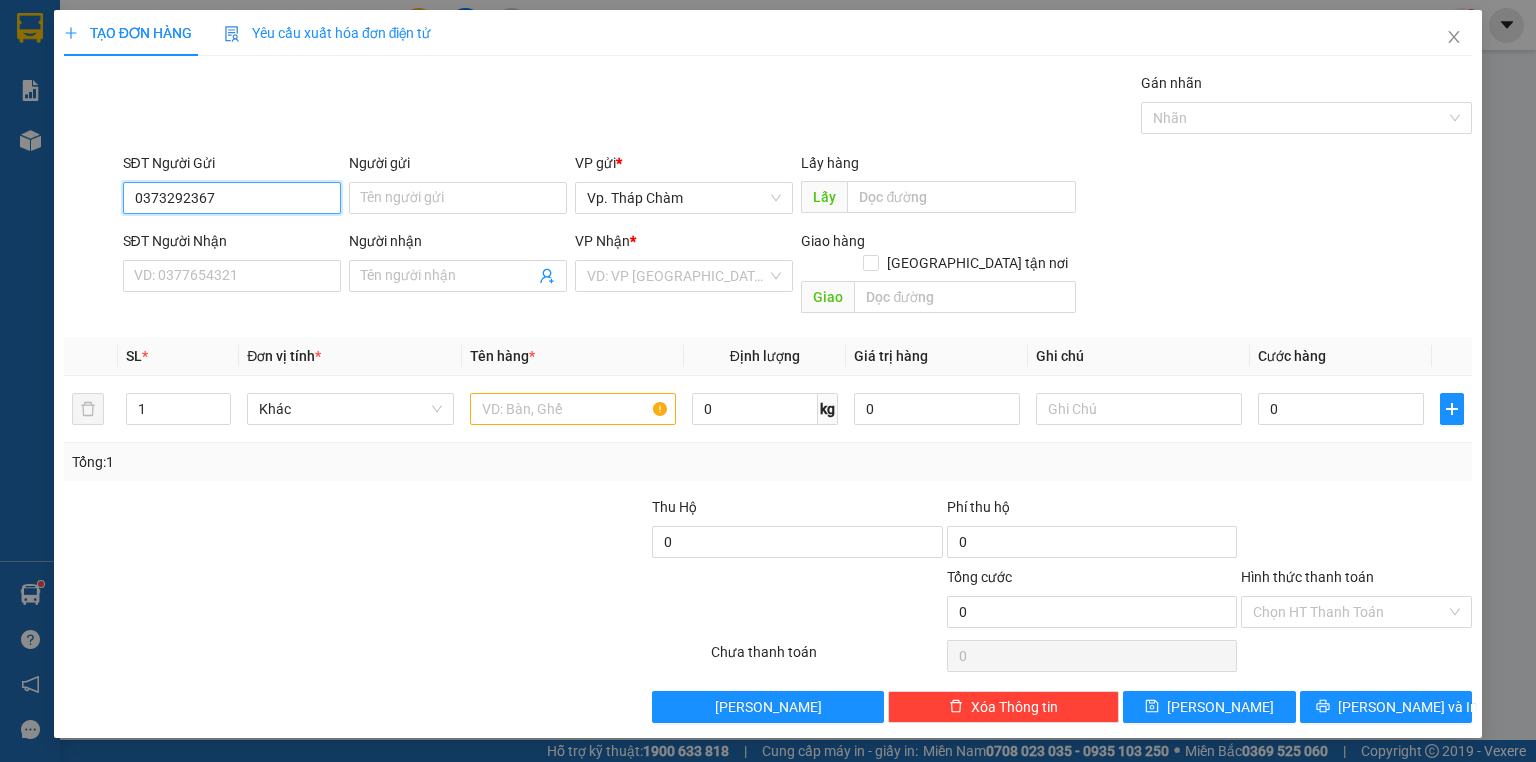 click on "0373292367" at bounding box center (232, 198) 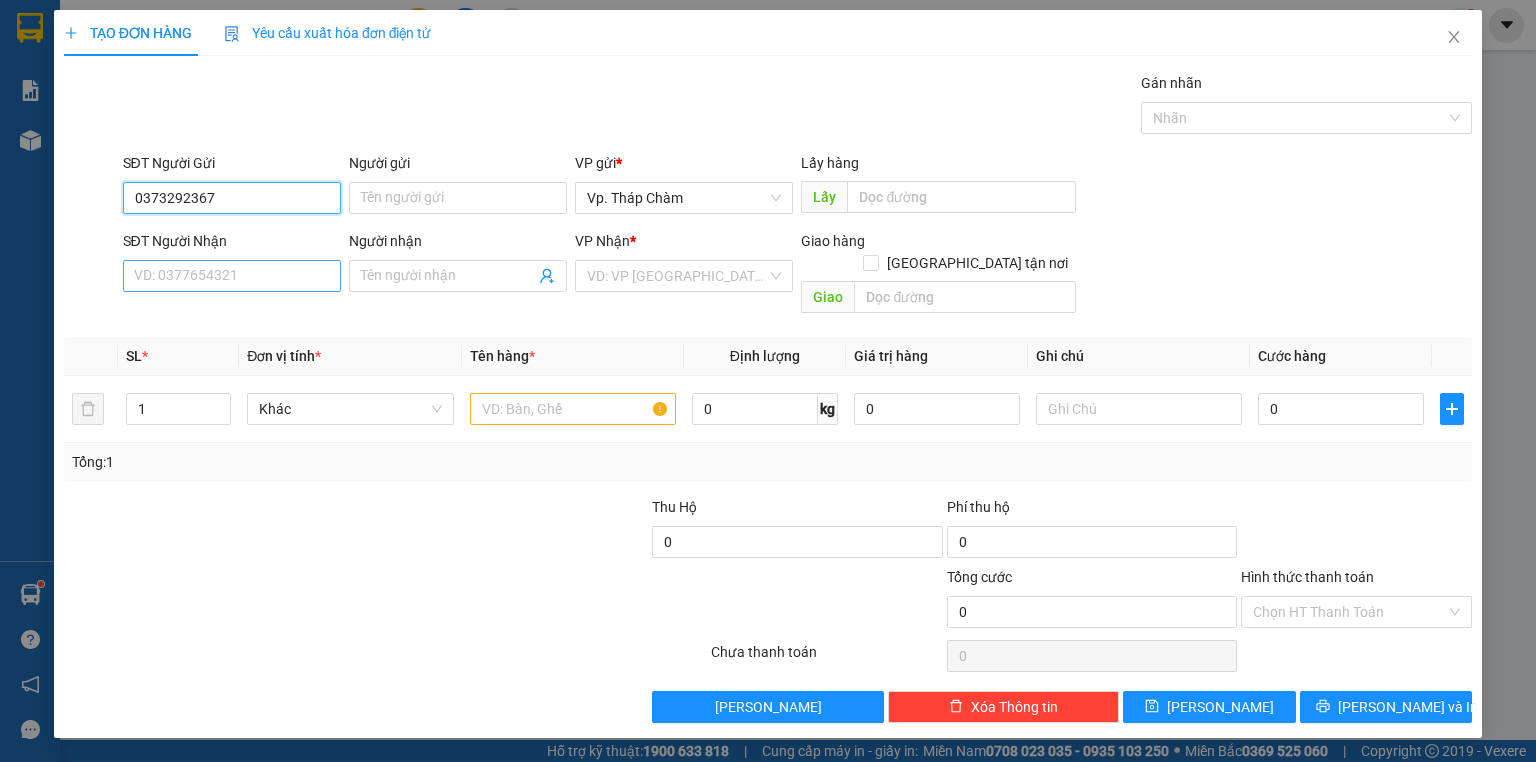 type on "0373292367" 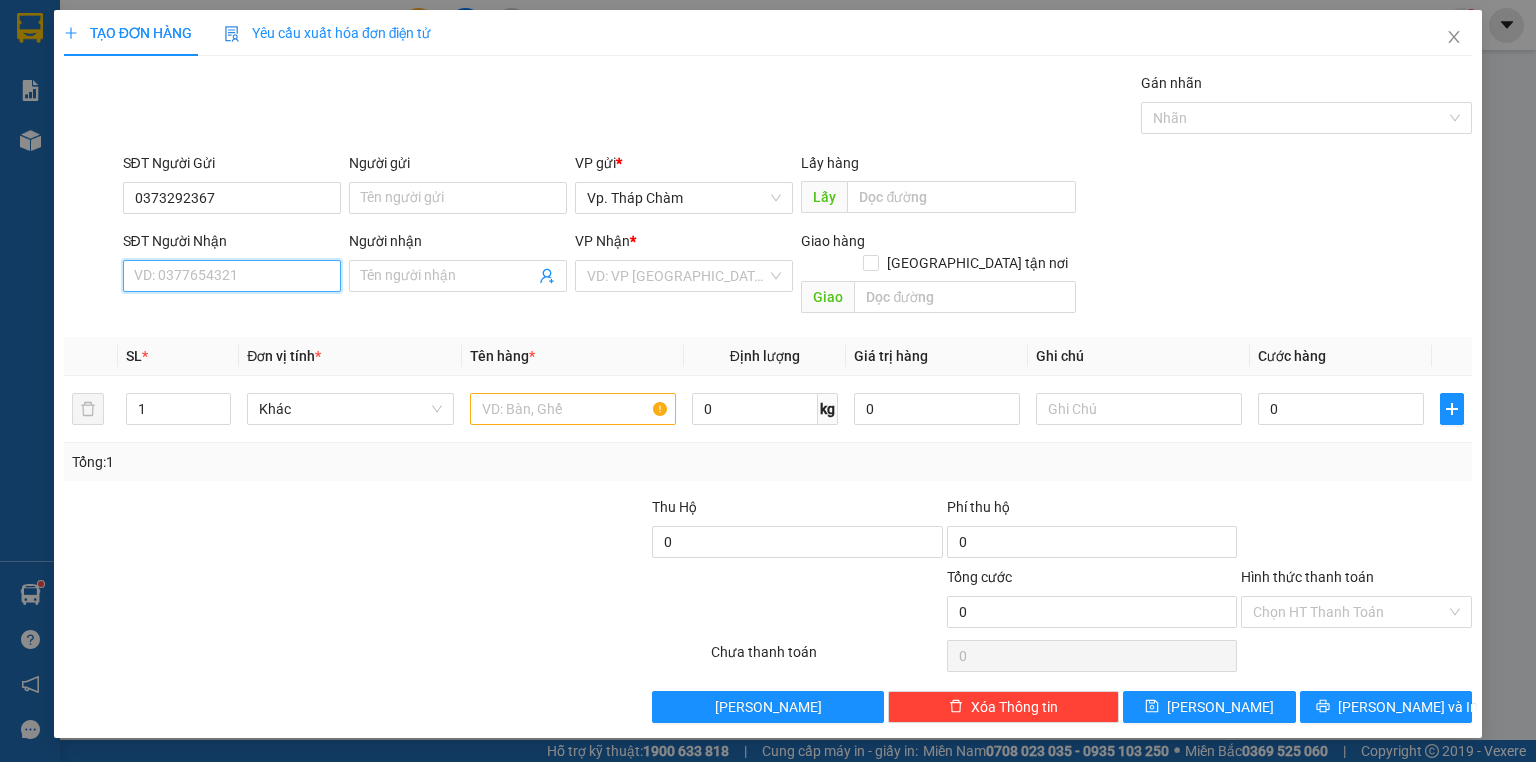 click on "SĐT Người Nhận" at bounding box center (232, 276) 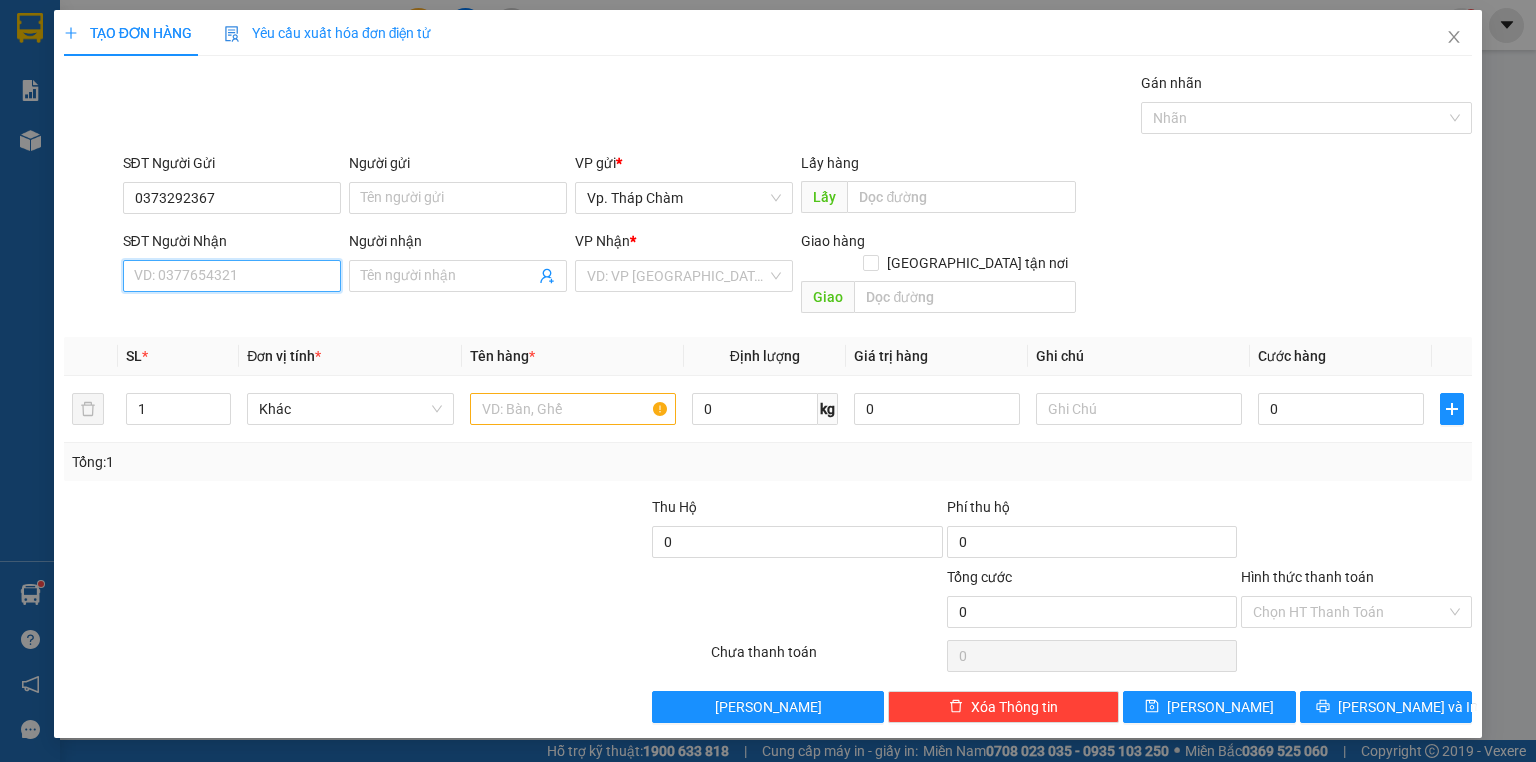 paste on "0373292367" 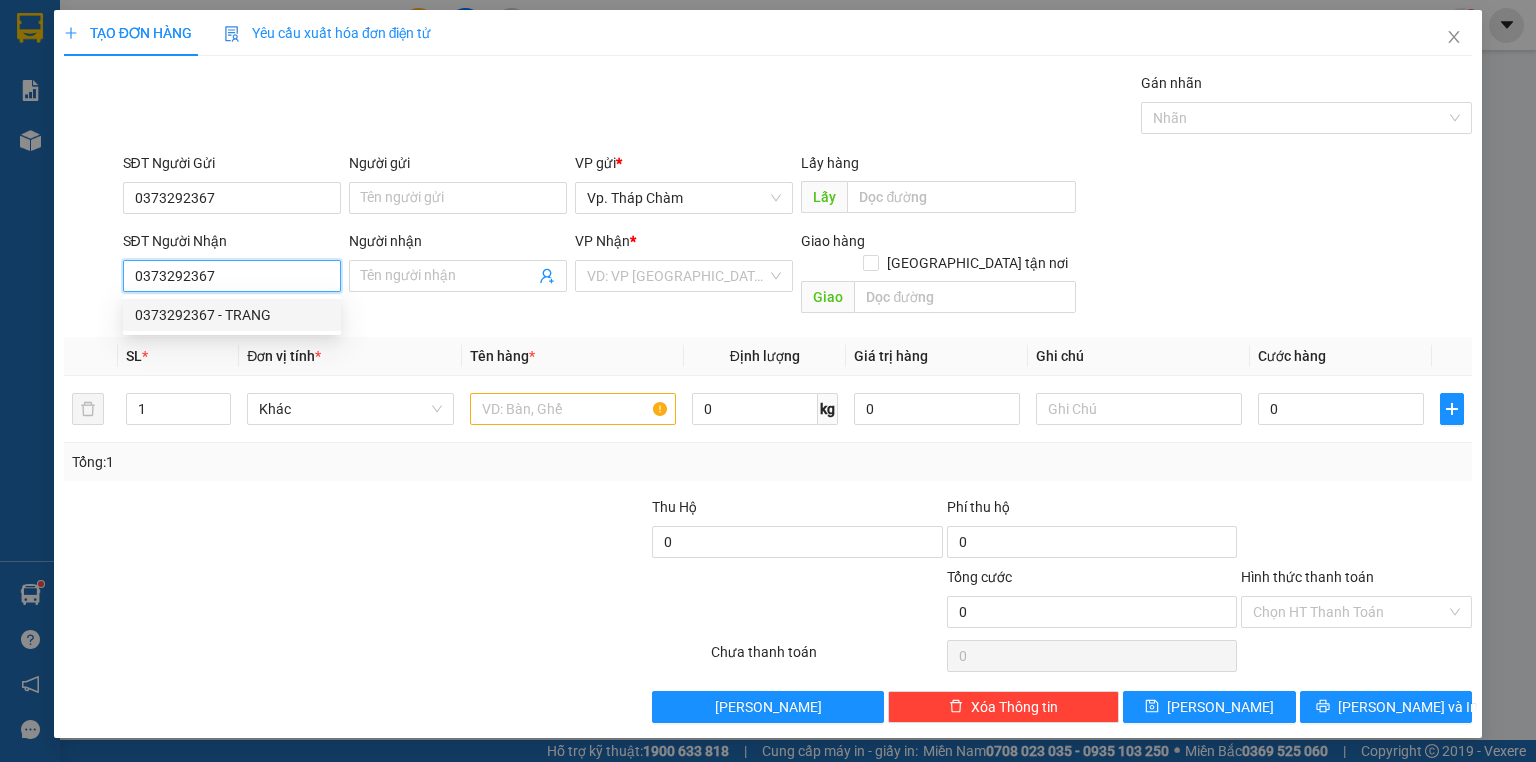 click on "0373292367 - TRANG" at bounding box center (232, 315) 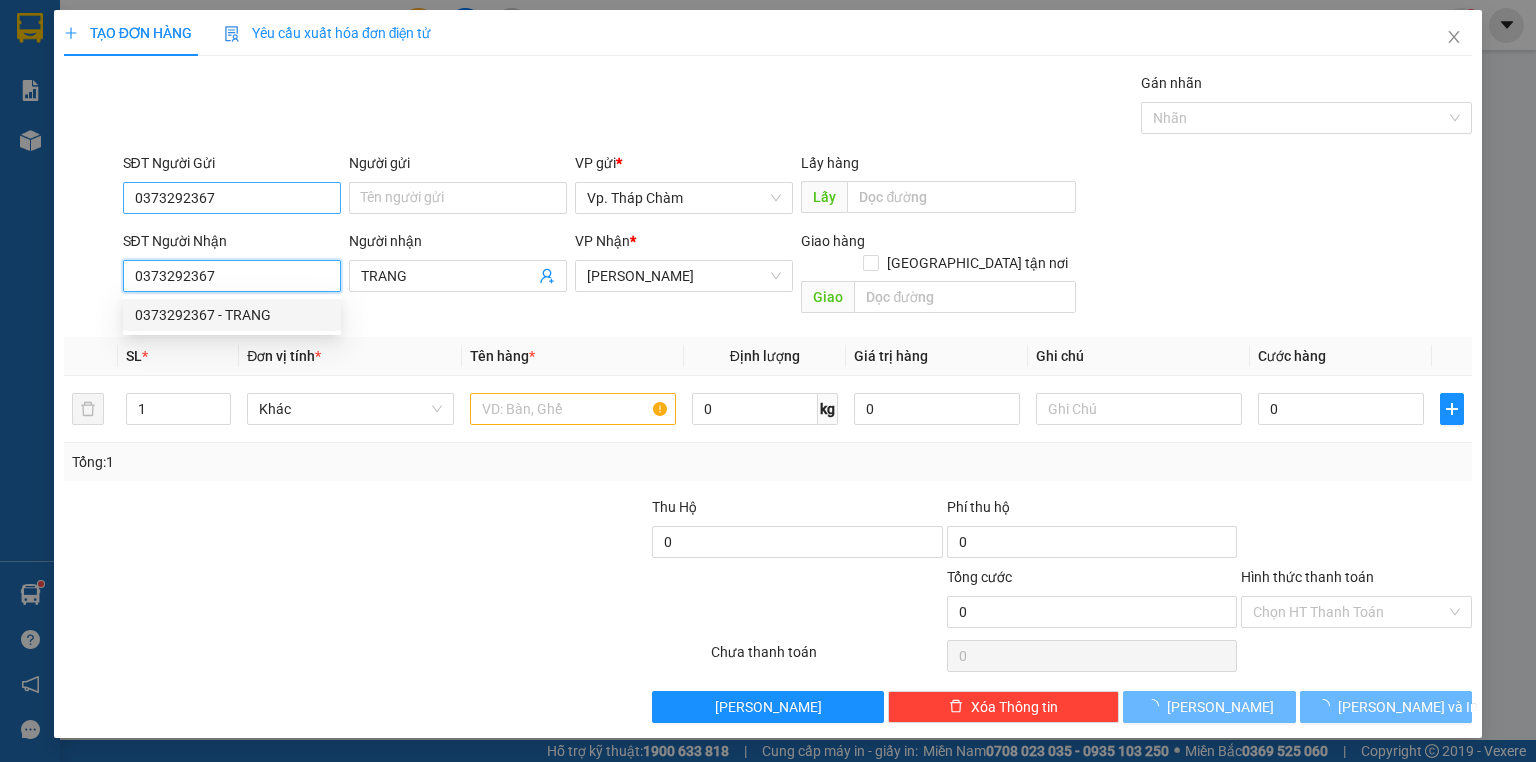 type on "100.000" 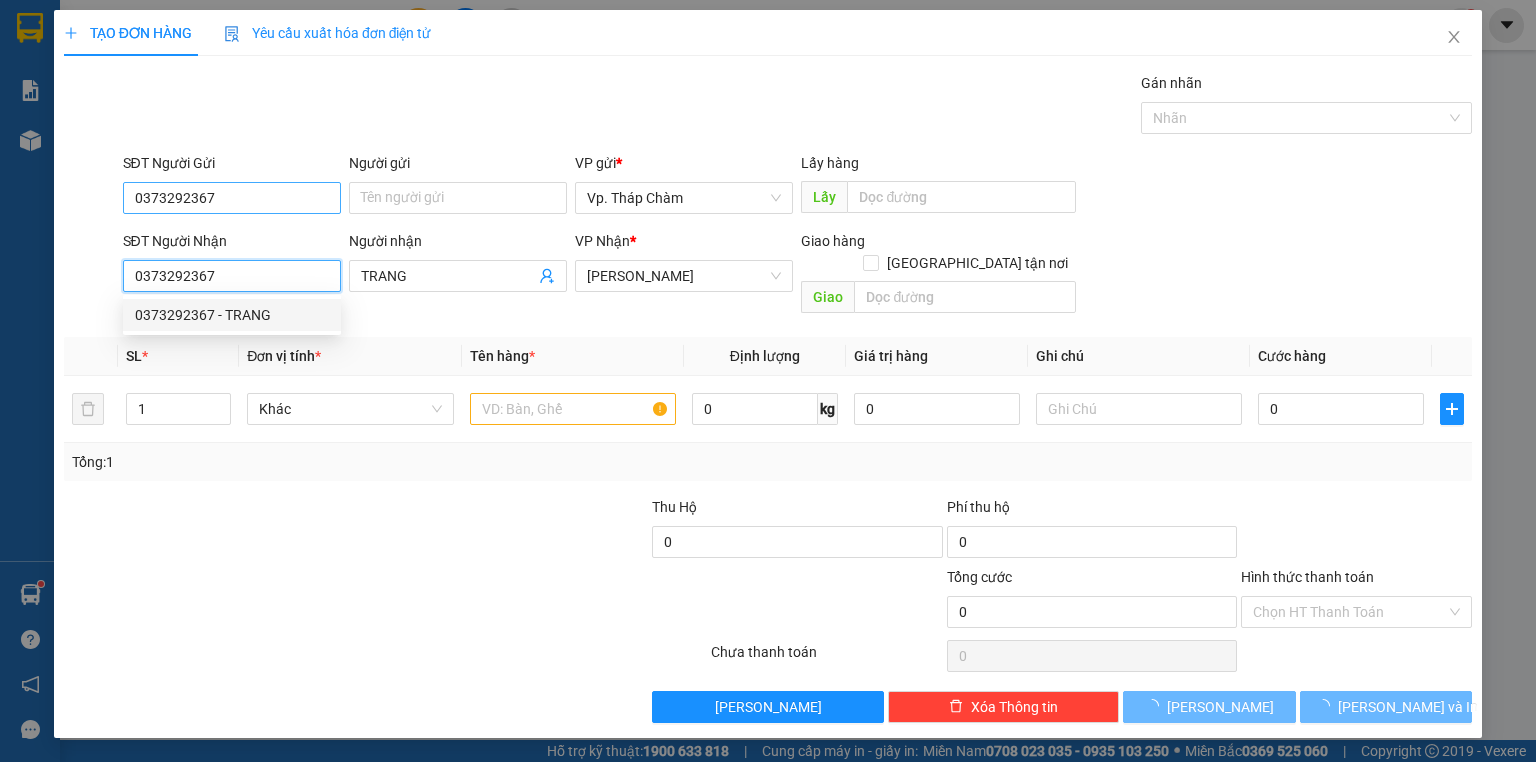 type on "100.000" 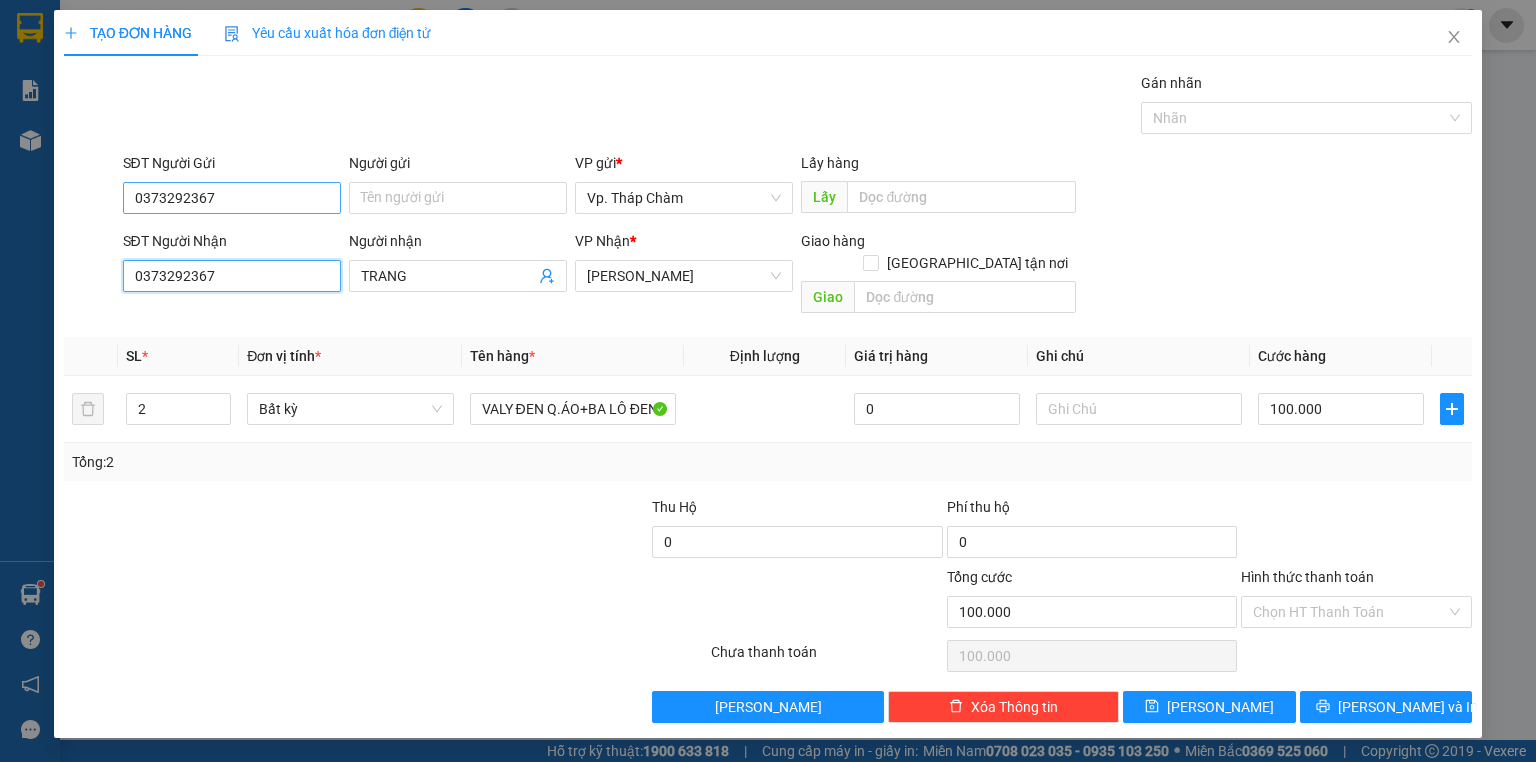 type on "0373292367" 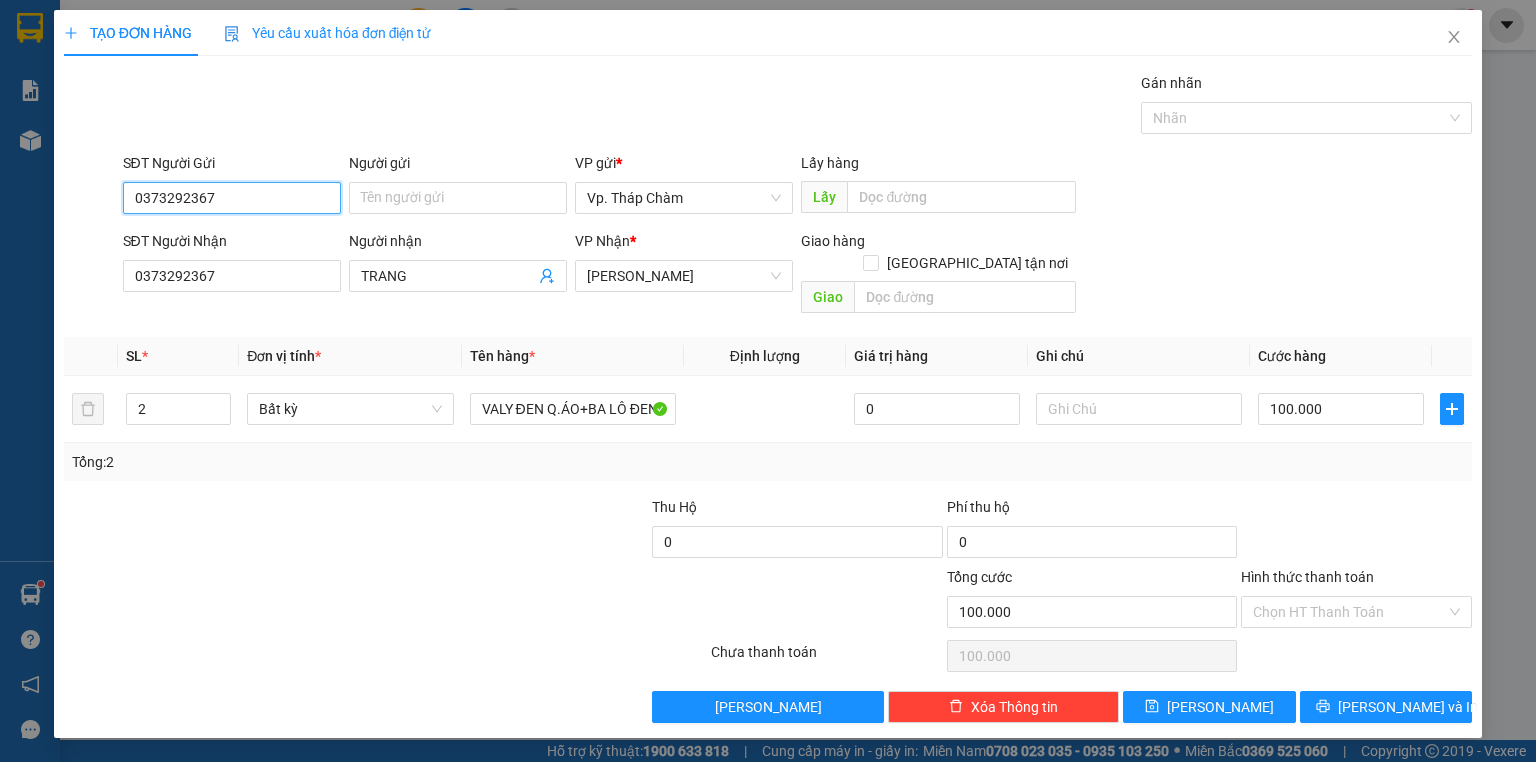 drag, startPoint x: 230, startPoint y: 192, endPoint x: 60, endPoint y: 188, distance: 170.04706 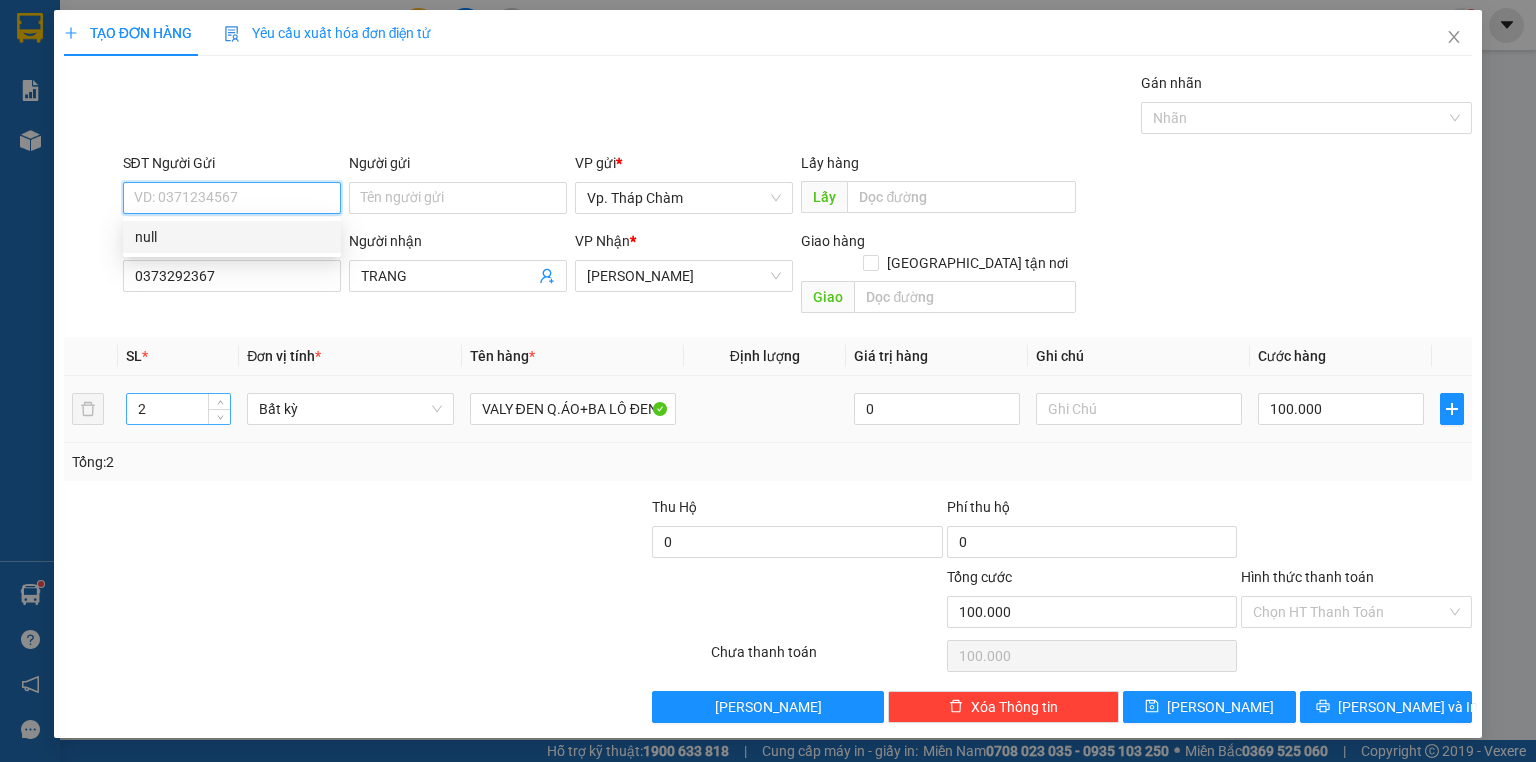 type 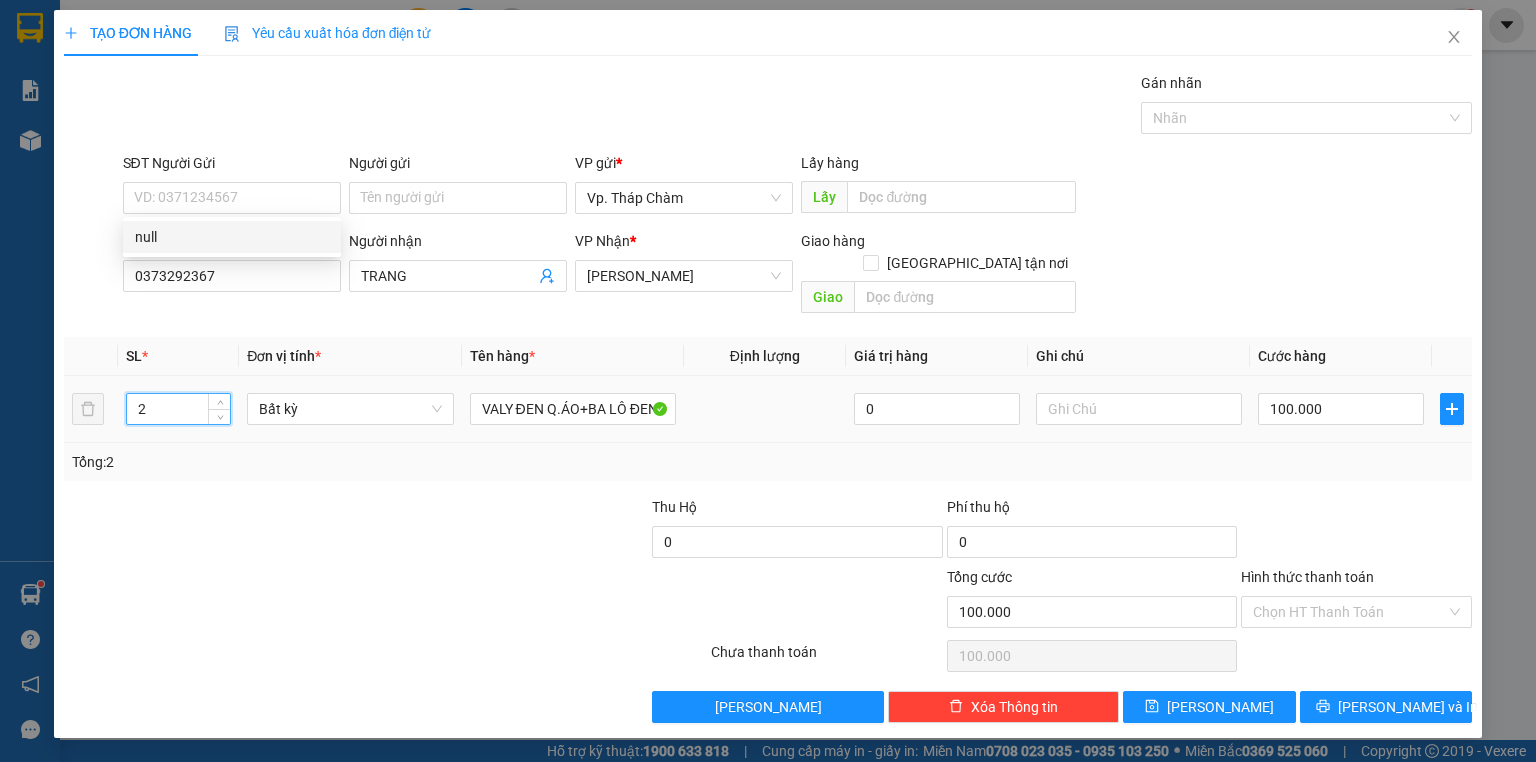 drag, startPoint x: 166, startPoint y: 380, endPoint x: 128, endPoint y: 392, distance: 39.849716 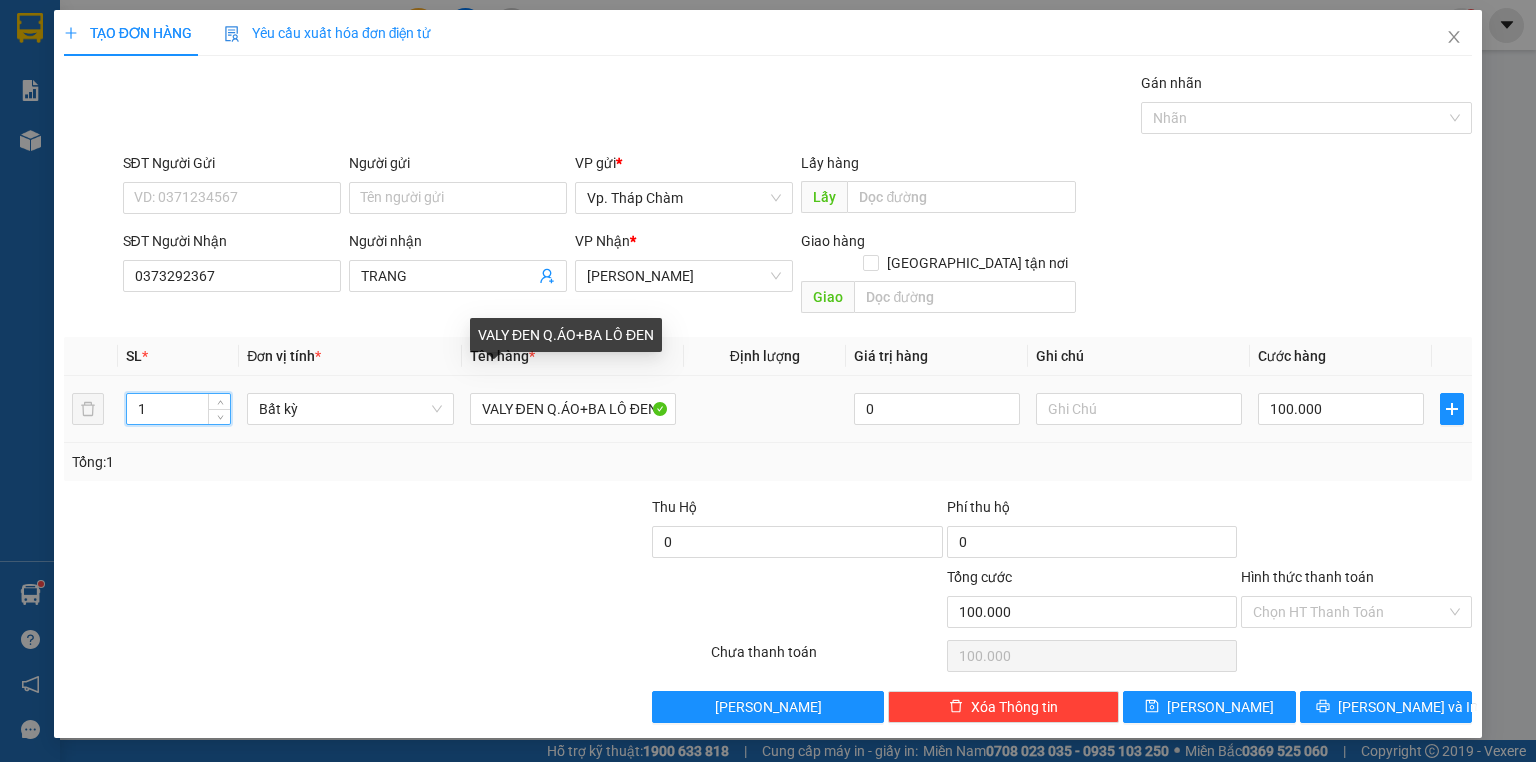 type on "1" 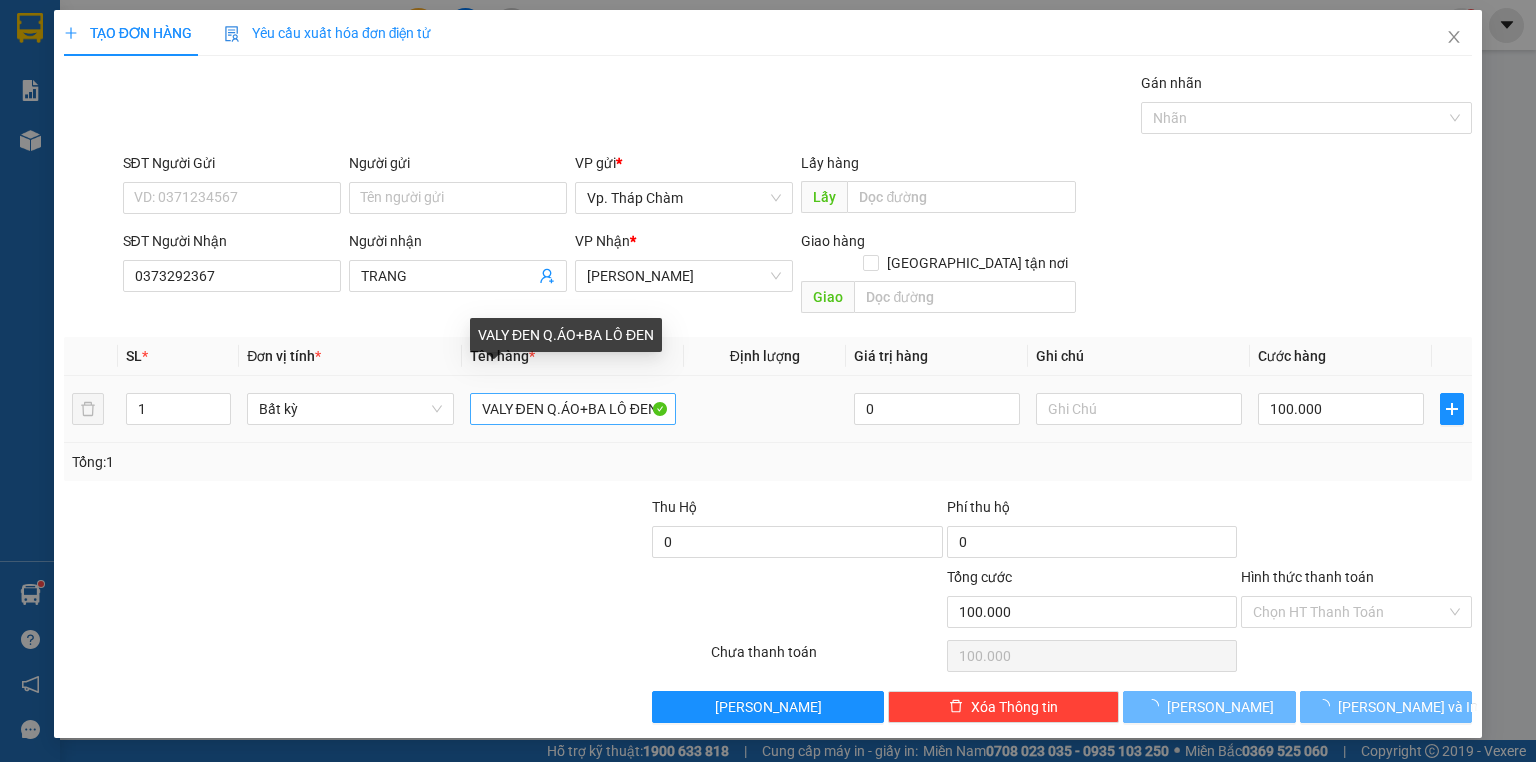 drag, startPoint x: 640, startPoint y: 412, endPoint x: 507, endPoint y: 380, distance: 136.79547 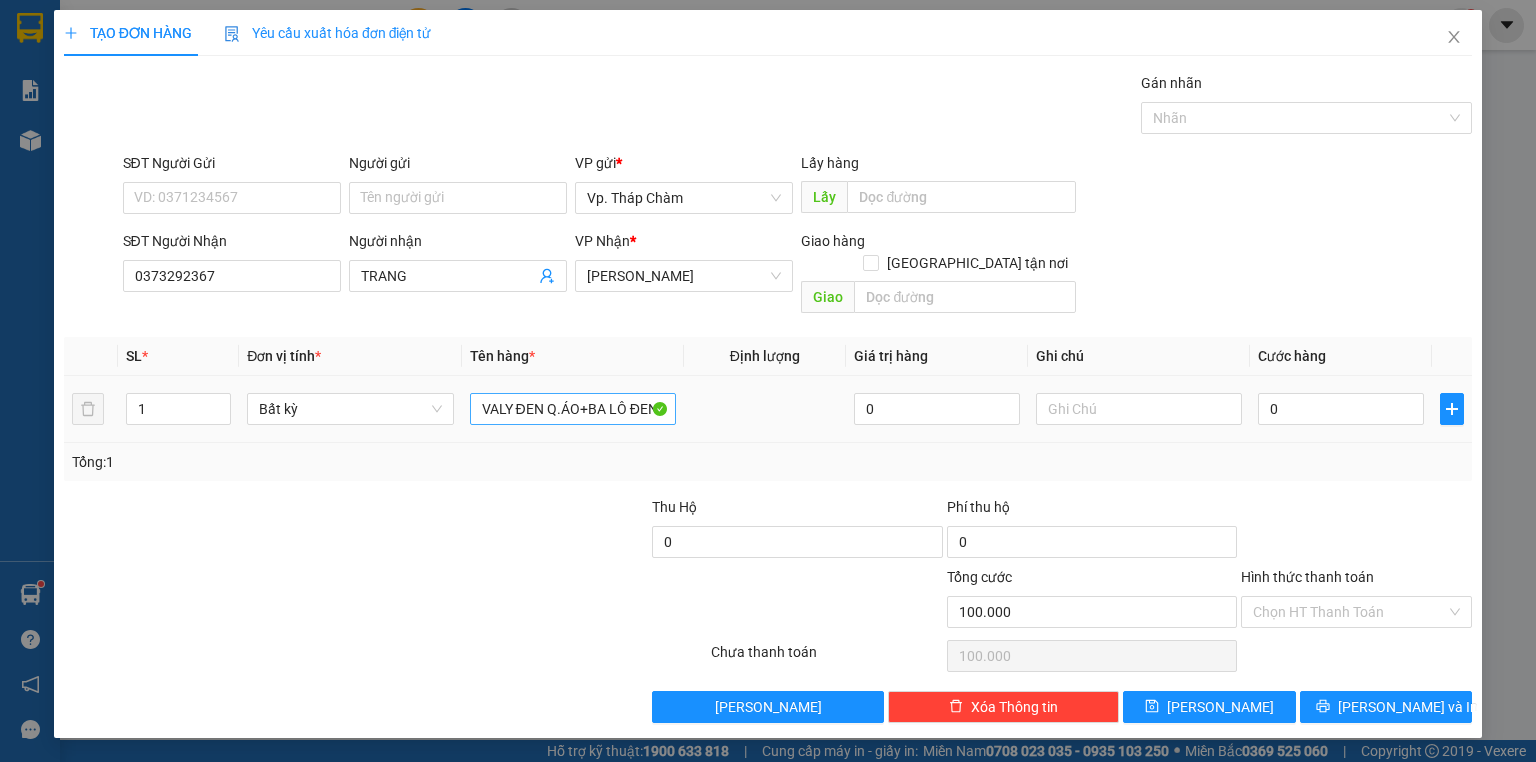 type on "0" 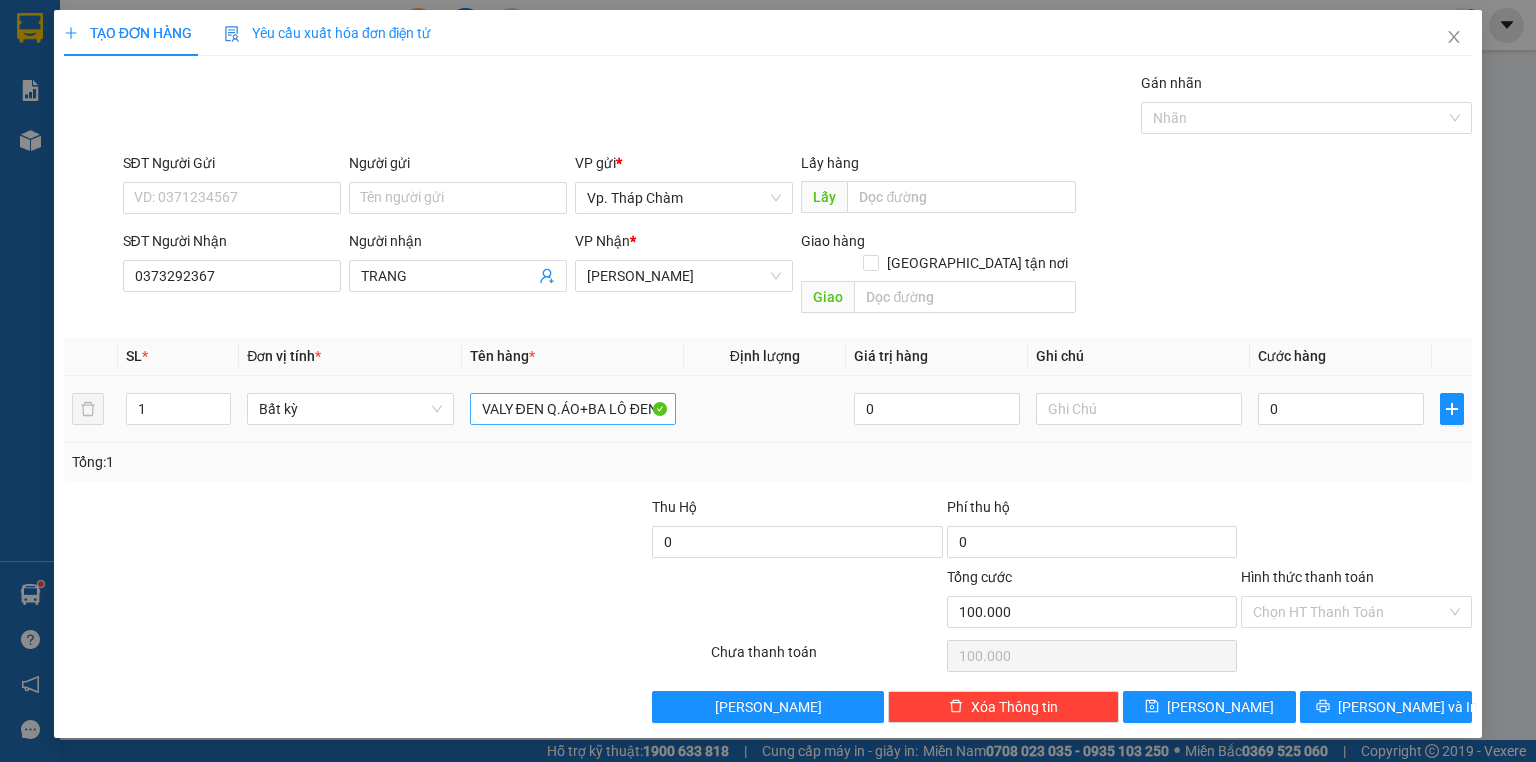 type on "0" 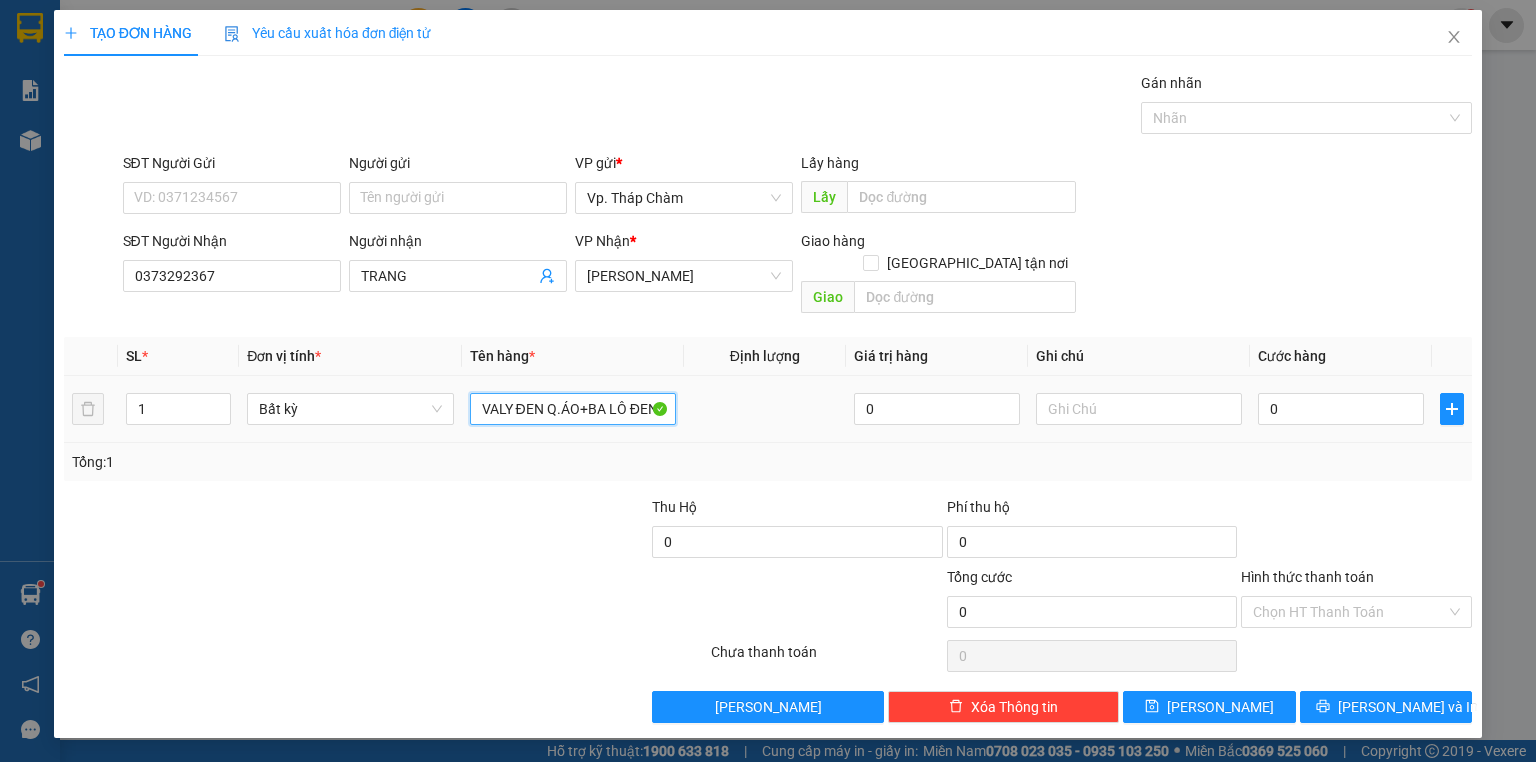 drag, startPoint x: 474, startPoint y: 380, endPoint x: 756, endPoint y: 391, distance: 282.21445 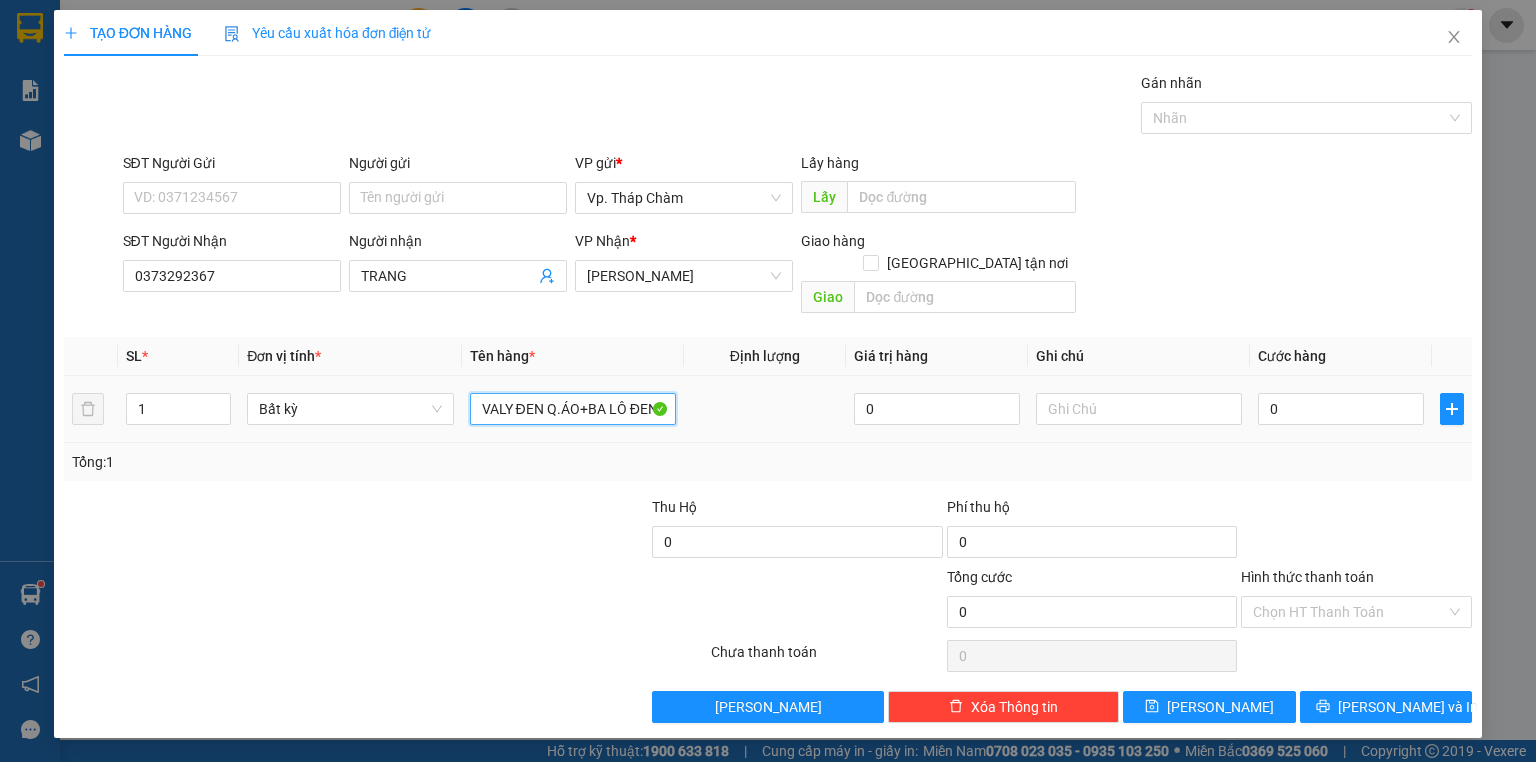 click on "1 Bất kỳ VALY ĐEN Q.ÁO+BA LÔ ĐEN 0 0" at bounding box center [768, 409] 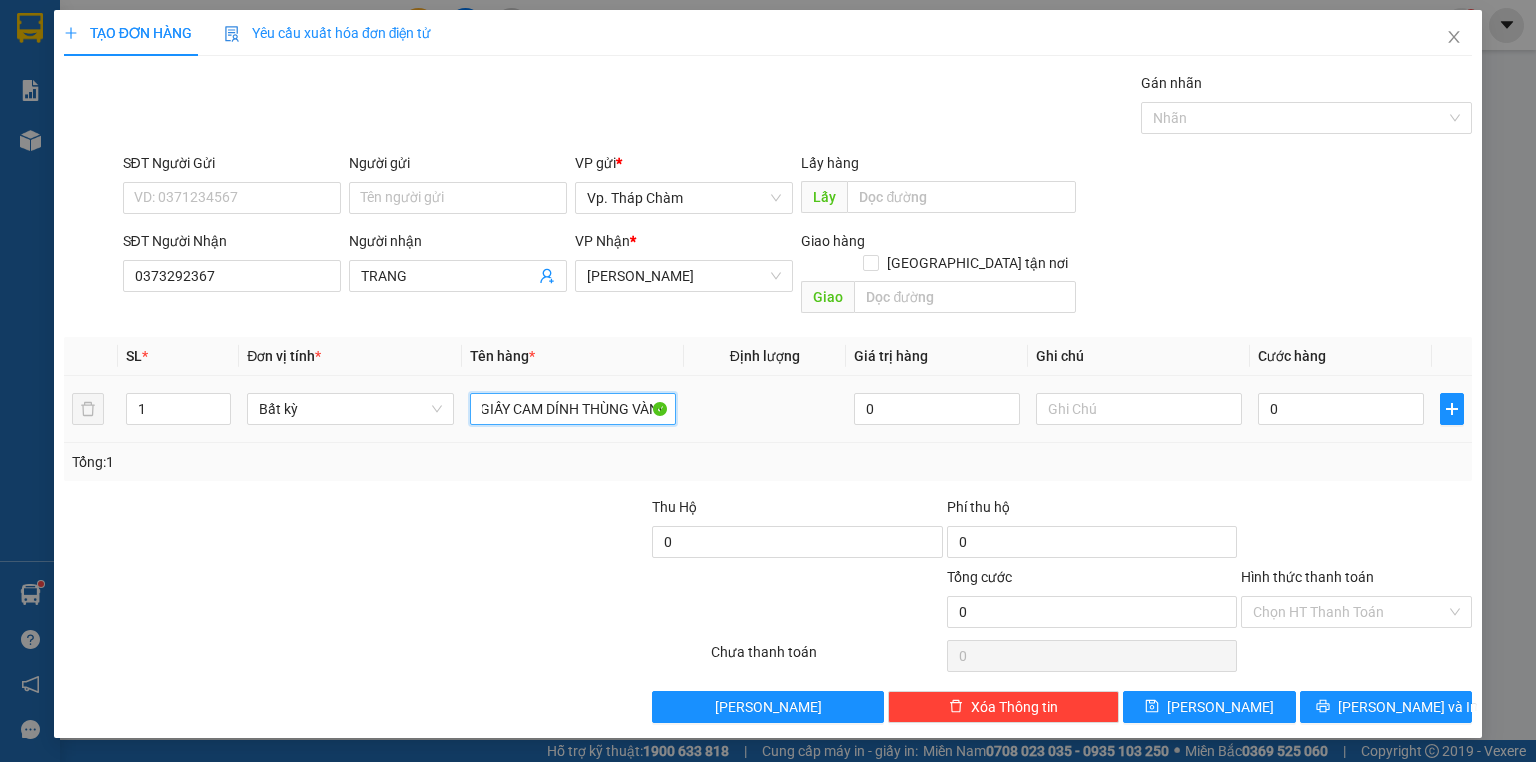 scroll, scrollTop: 0, scrollLeft: 72, axis: horizontal 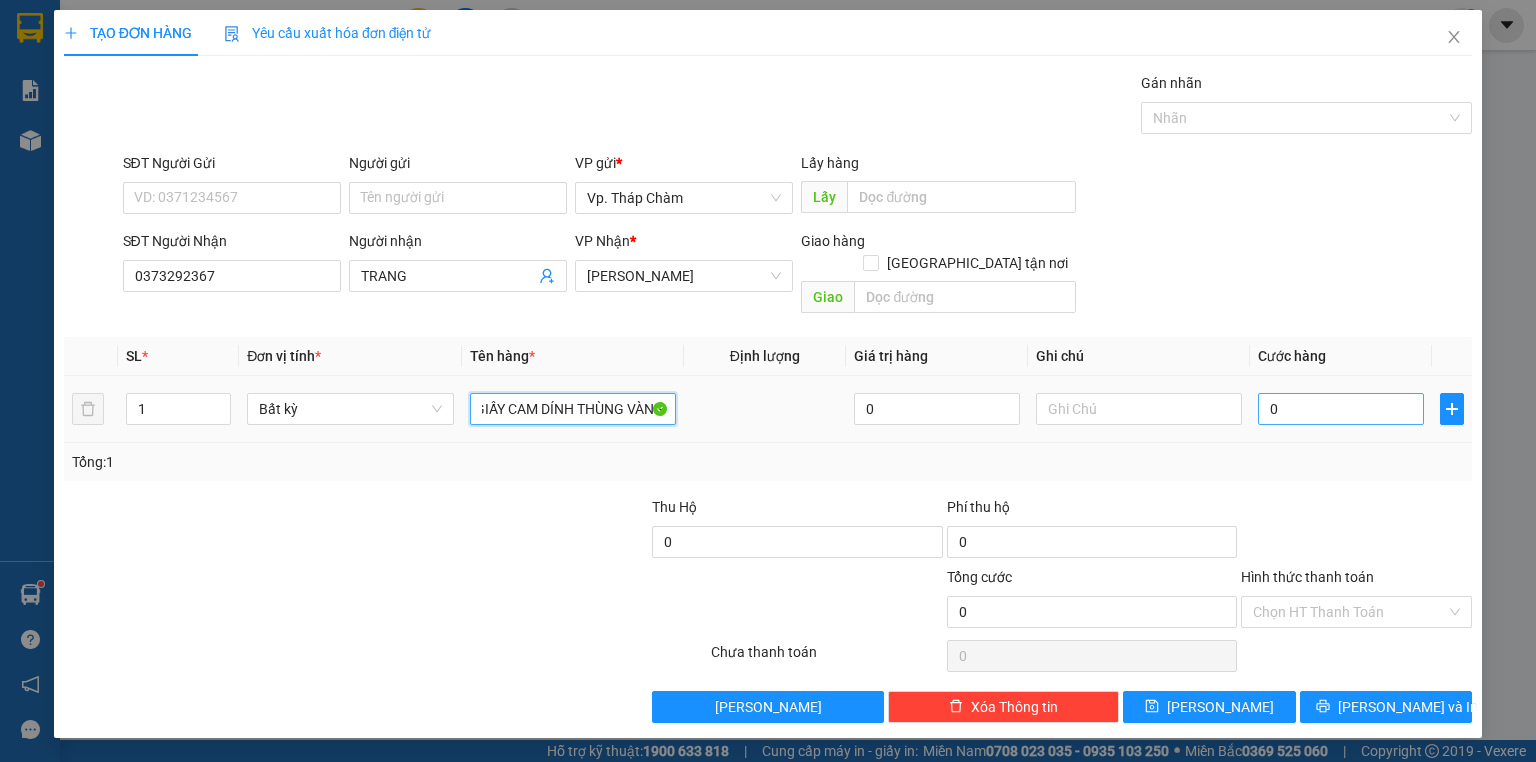 type on "1 THÙNG GIẤY CAM DÍNH THÙNG VÀNG" 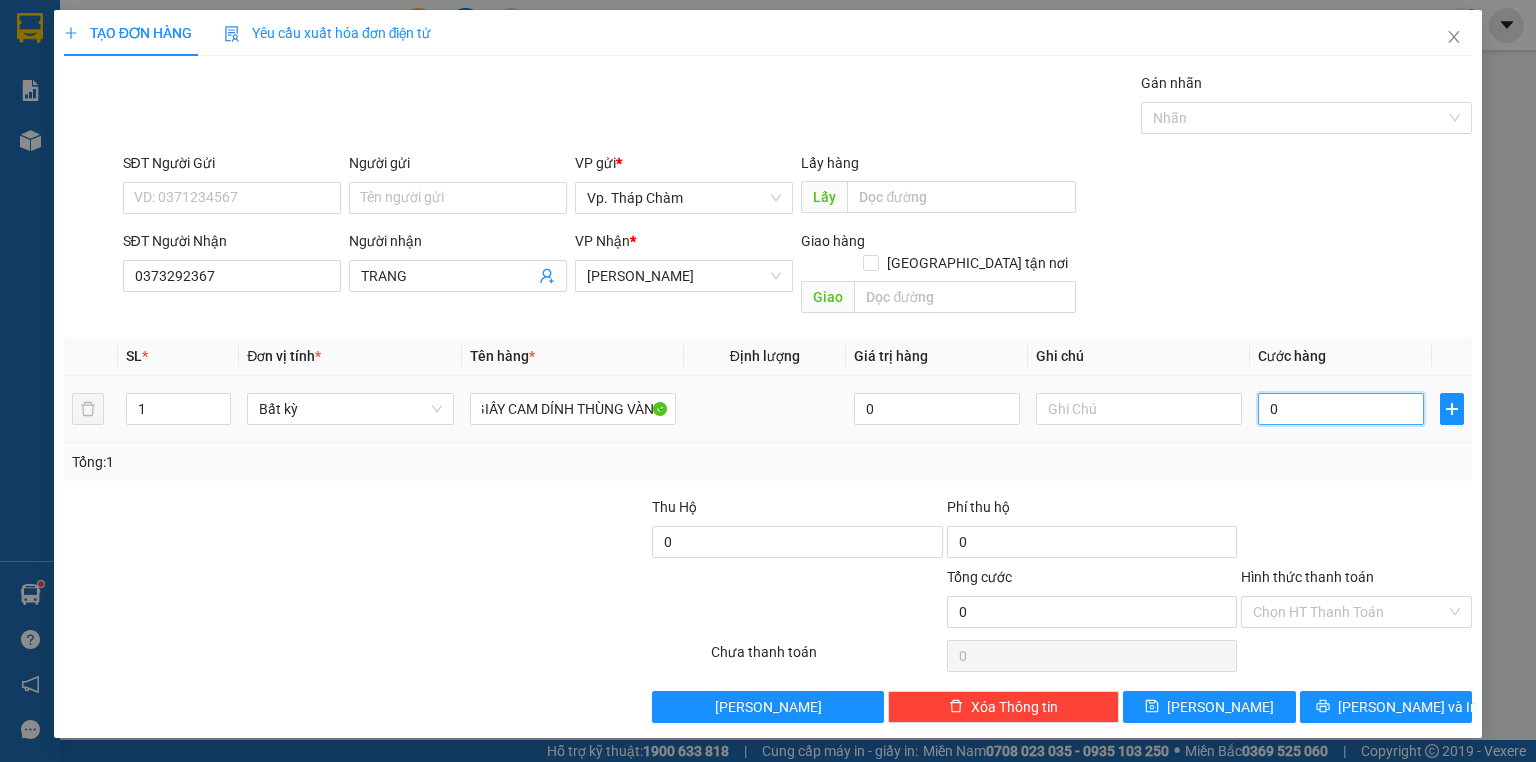 scroll, scrollTop: 0, scrollLeft: 0, axis: both 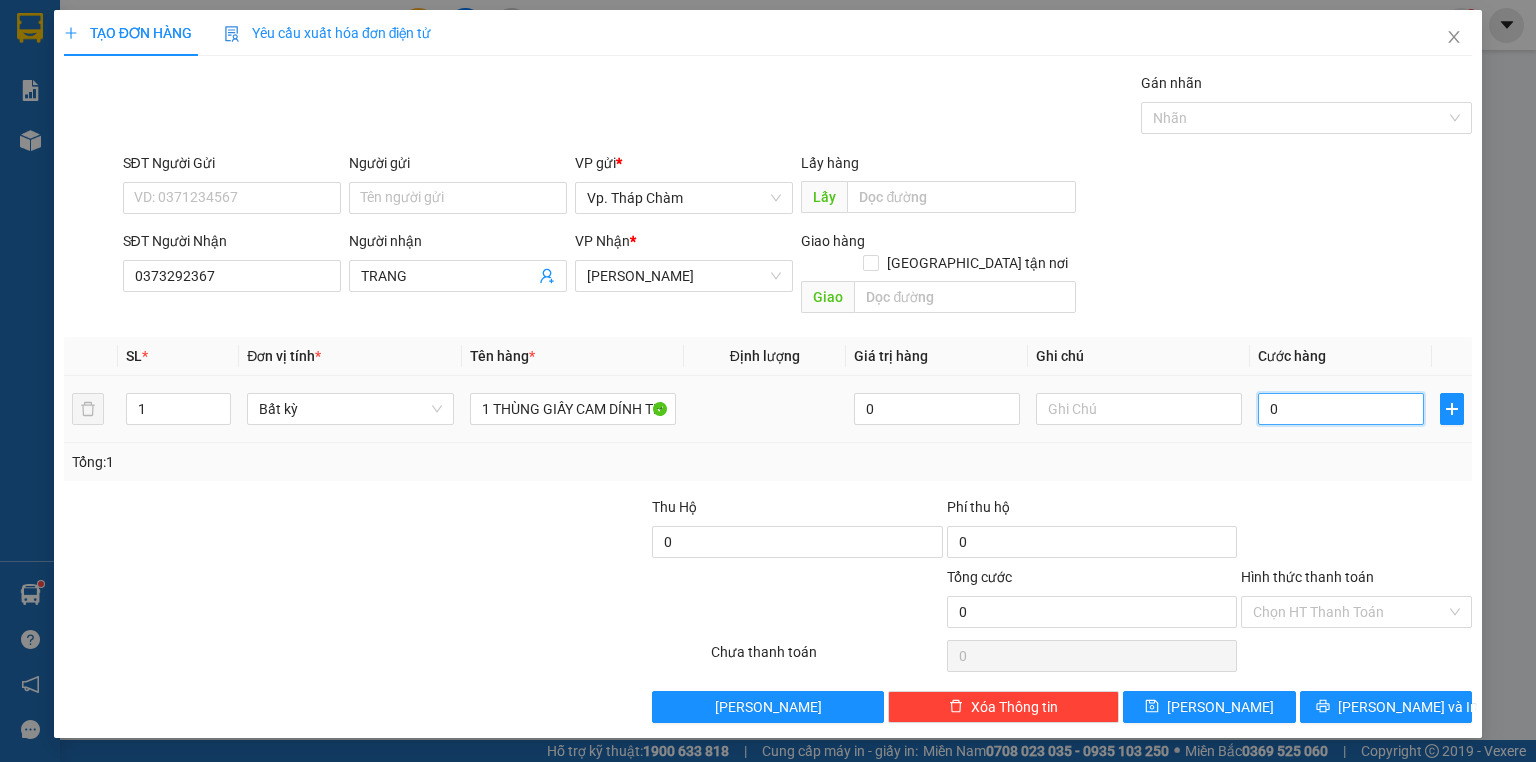 click on "0" at bounding box center (1341, 409) 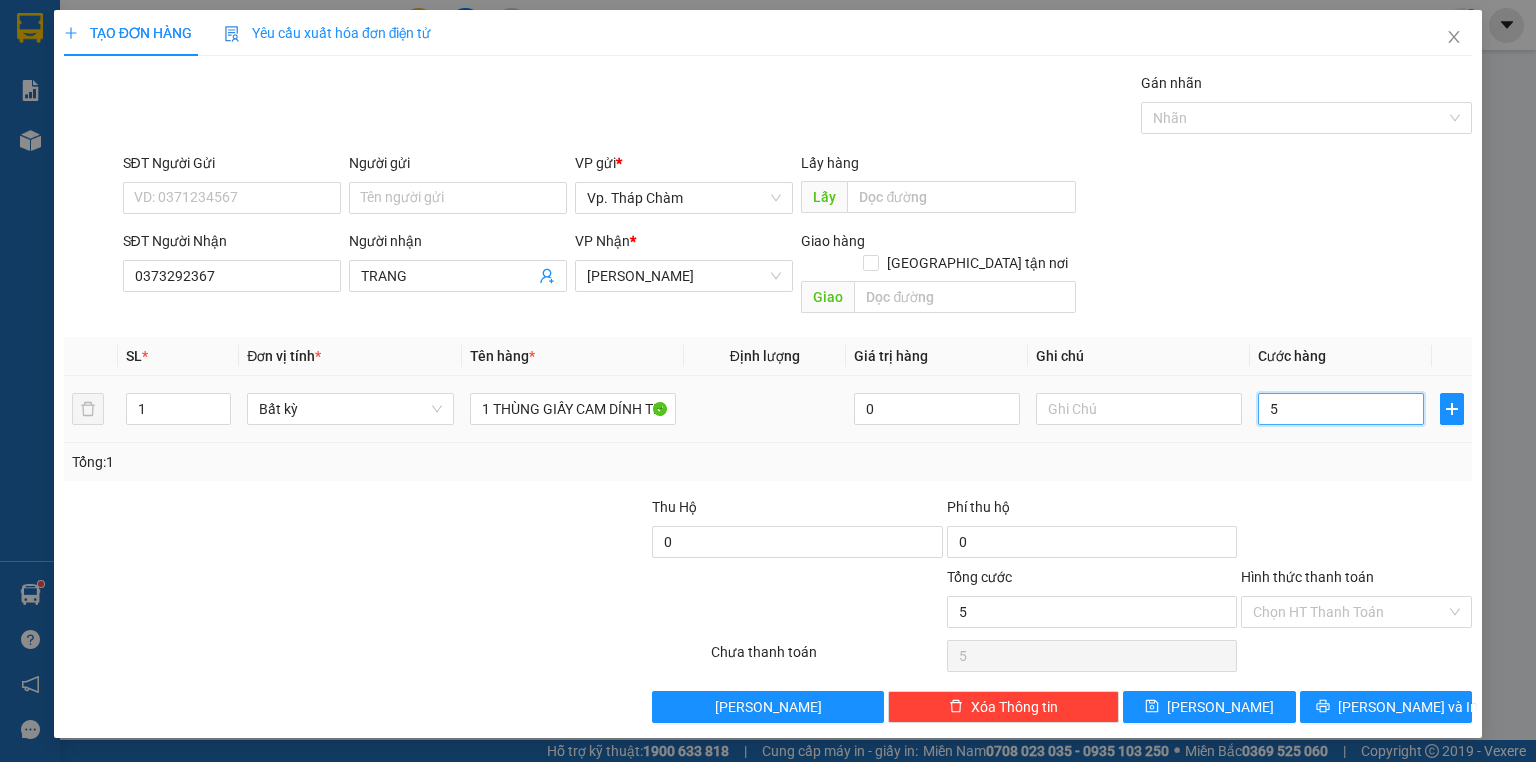 type on "50" 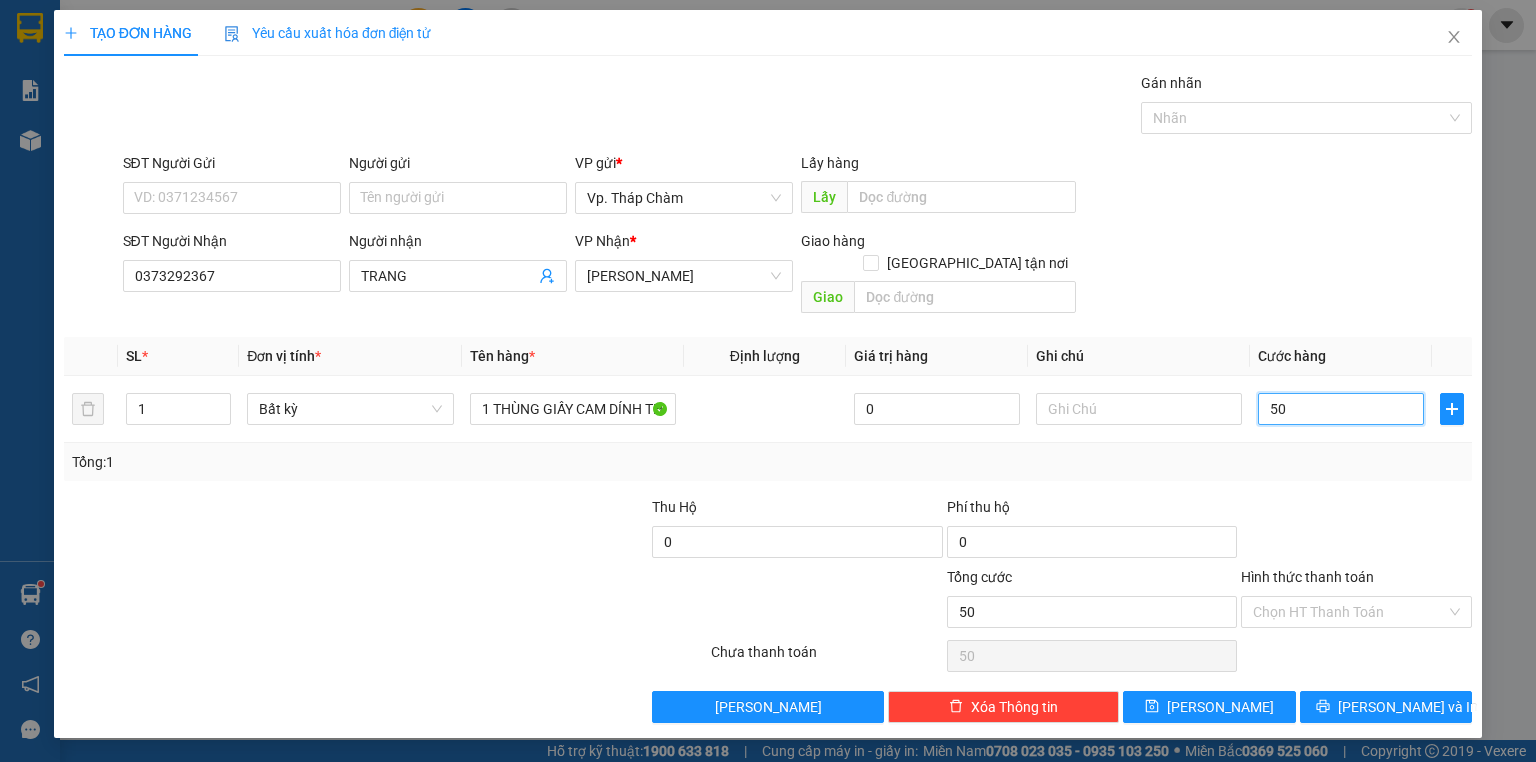 type on "50" 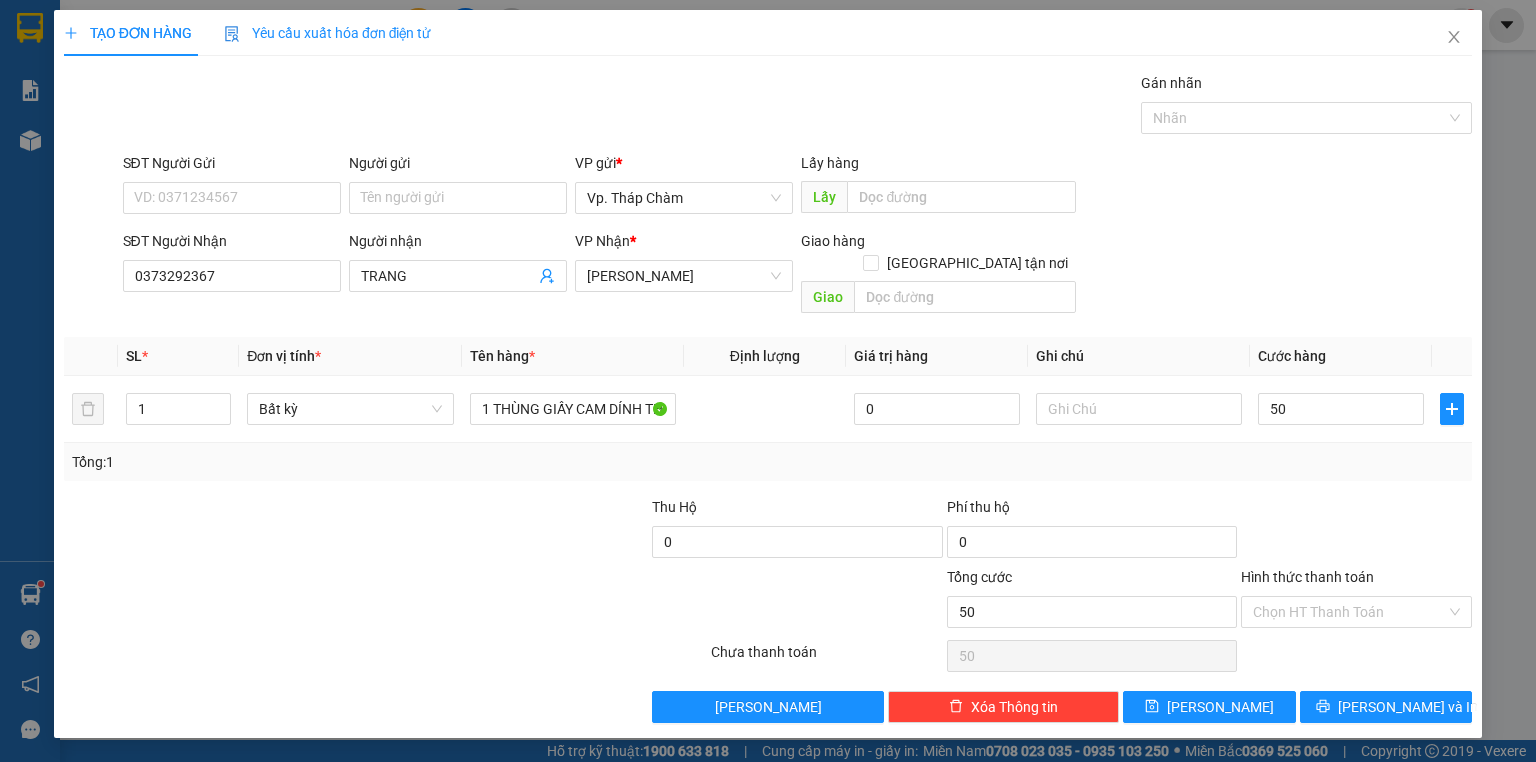 type on "50.000" 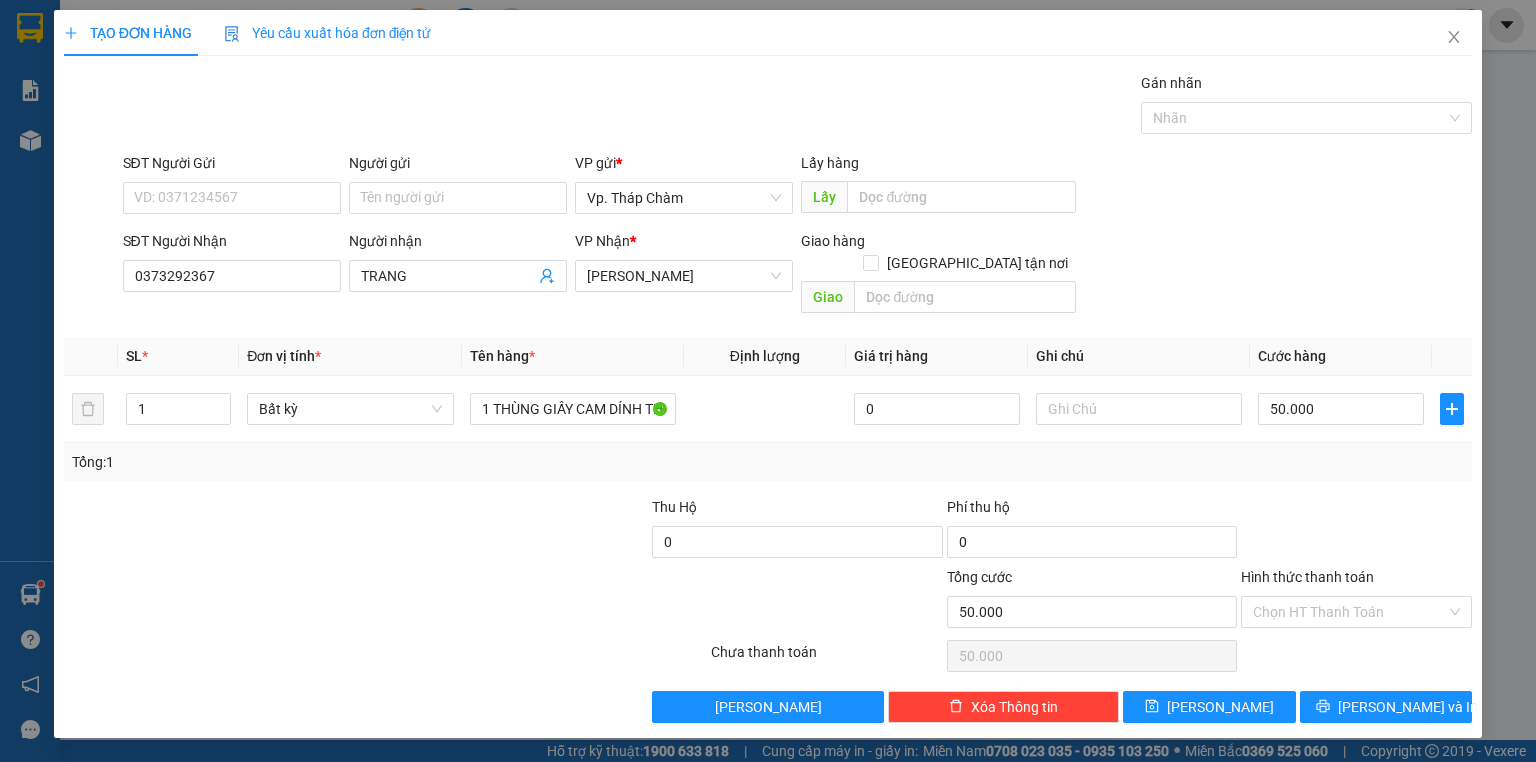 click on "Tổng:  1" at bounding box center [768, 462] 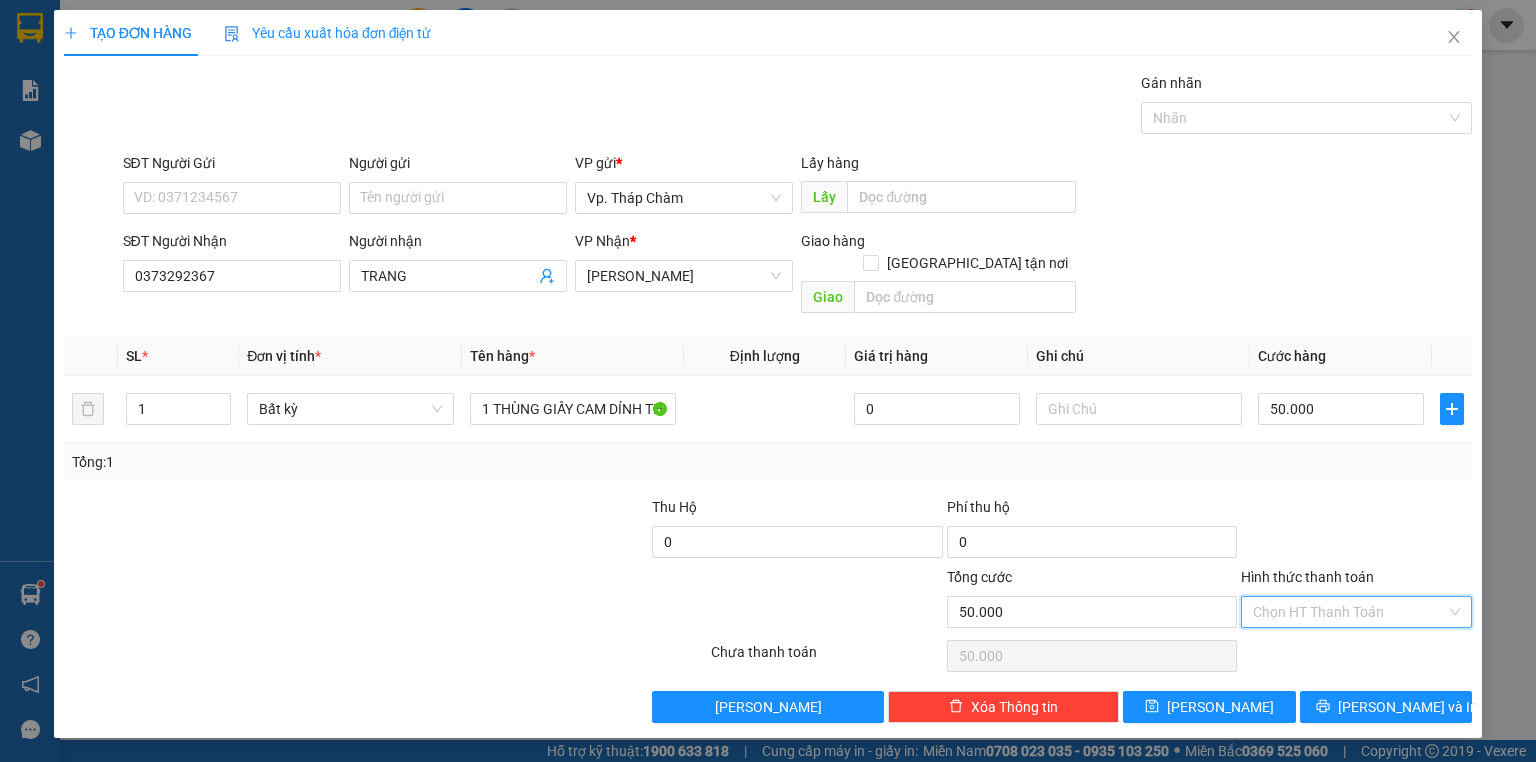 click on "Hình thức thanh toán" at bounding box center (1349, 612) 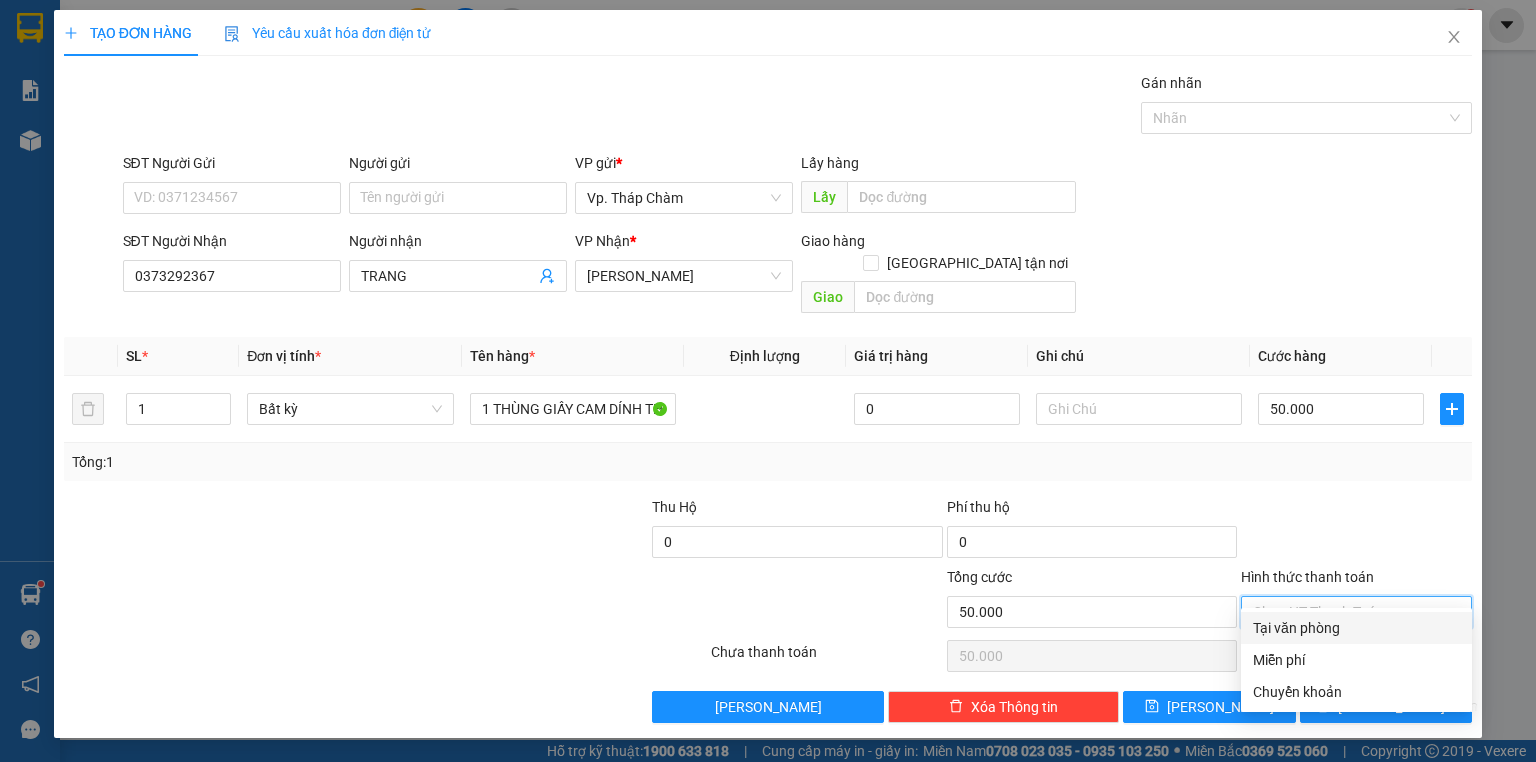 click on "Tại văn phòng" at bounding box center (1356, 628) 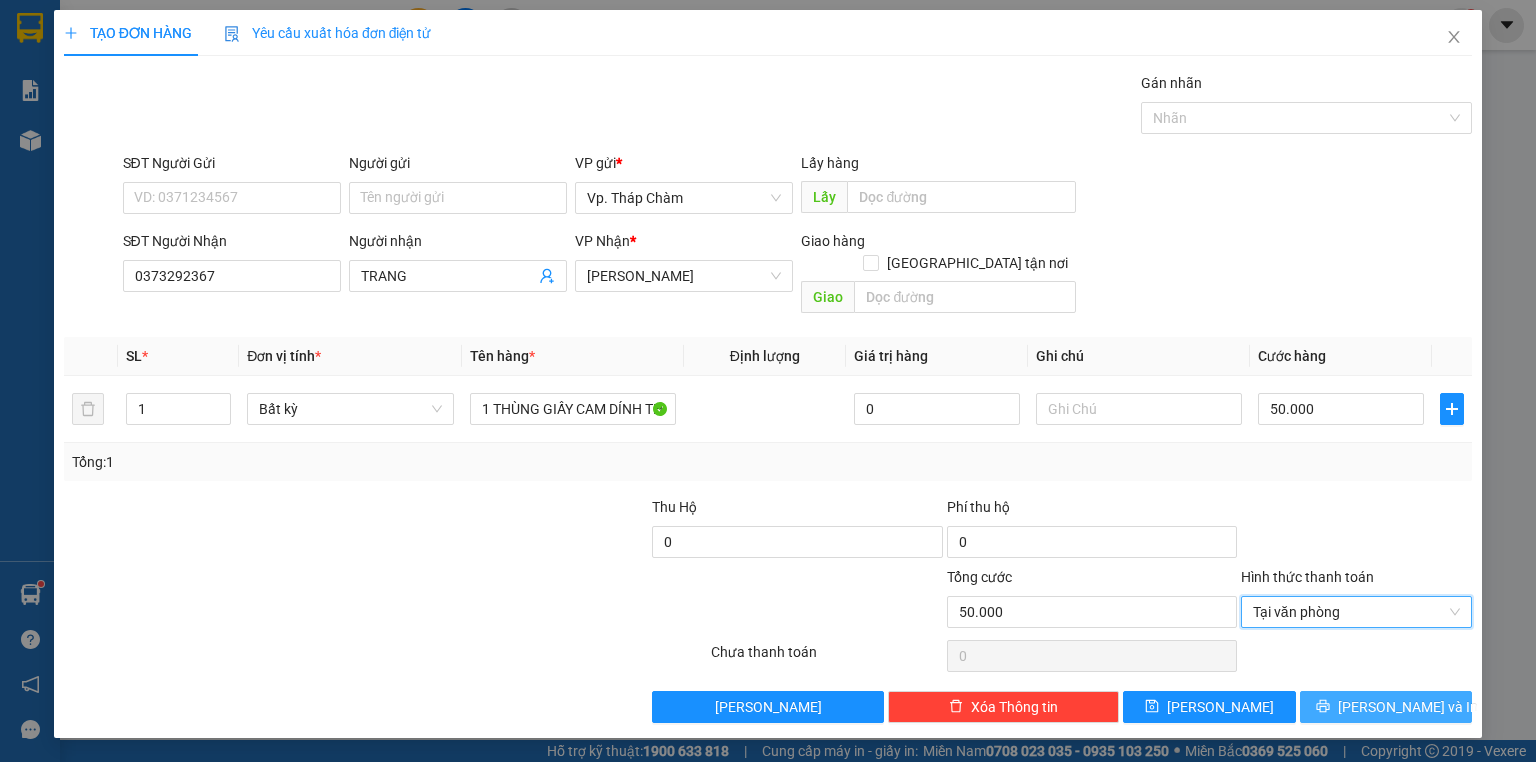 click on "[PERSON_NAME] và In" at bounding box center [1386, 707] 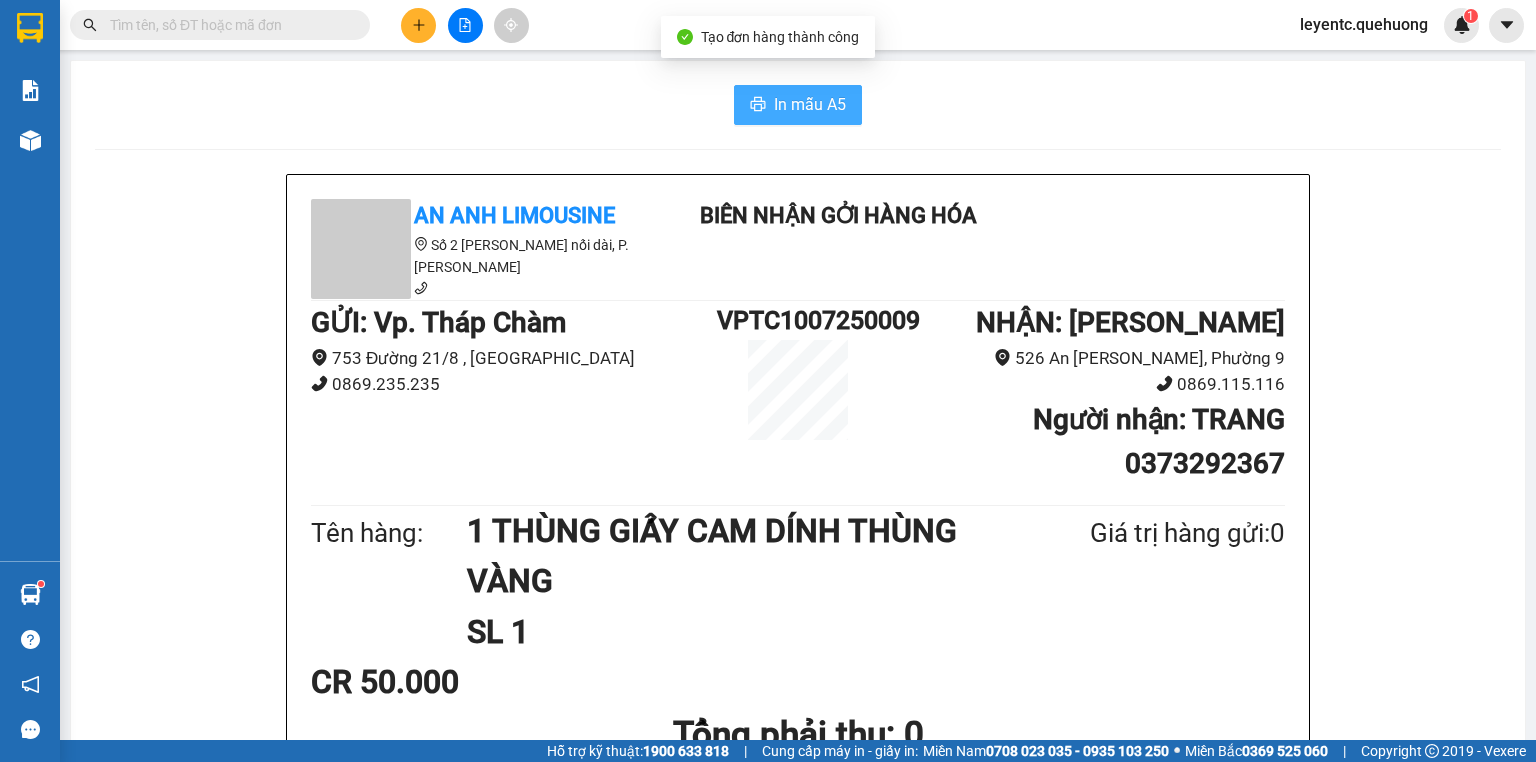 click on "In mẫu A5" at bounding box center (798, 105) 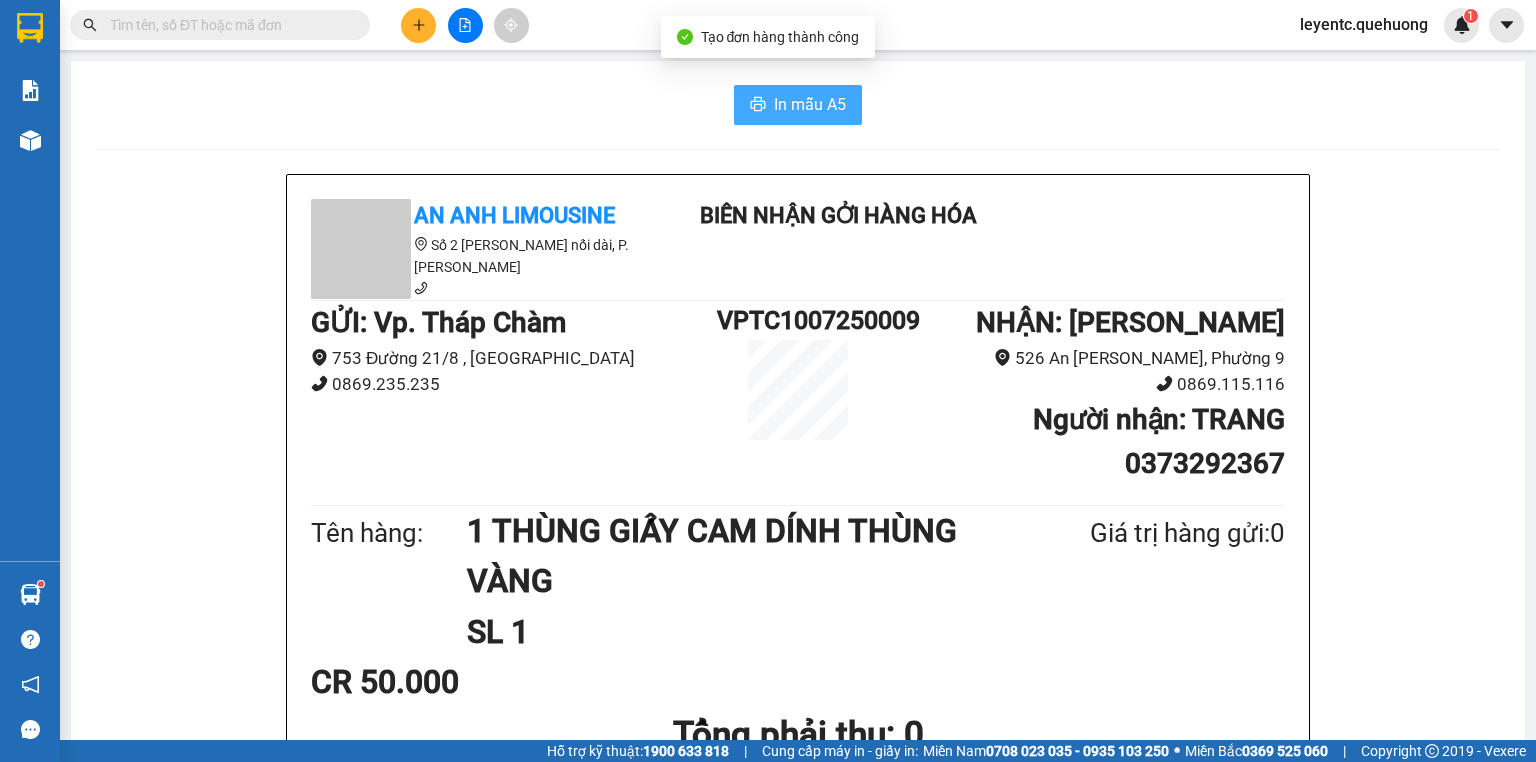 scroll, scrollTop: 0, scrollLeft: 0, axis: both 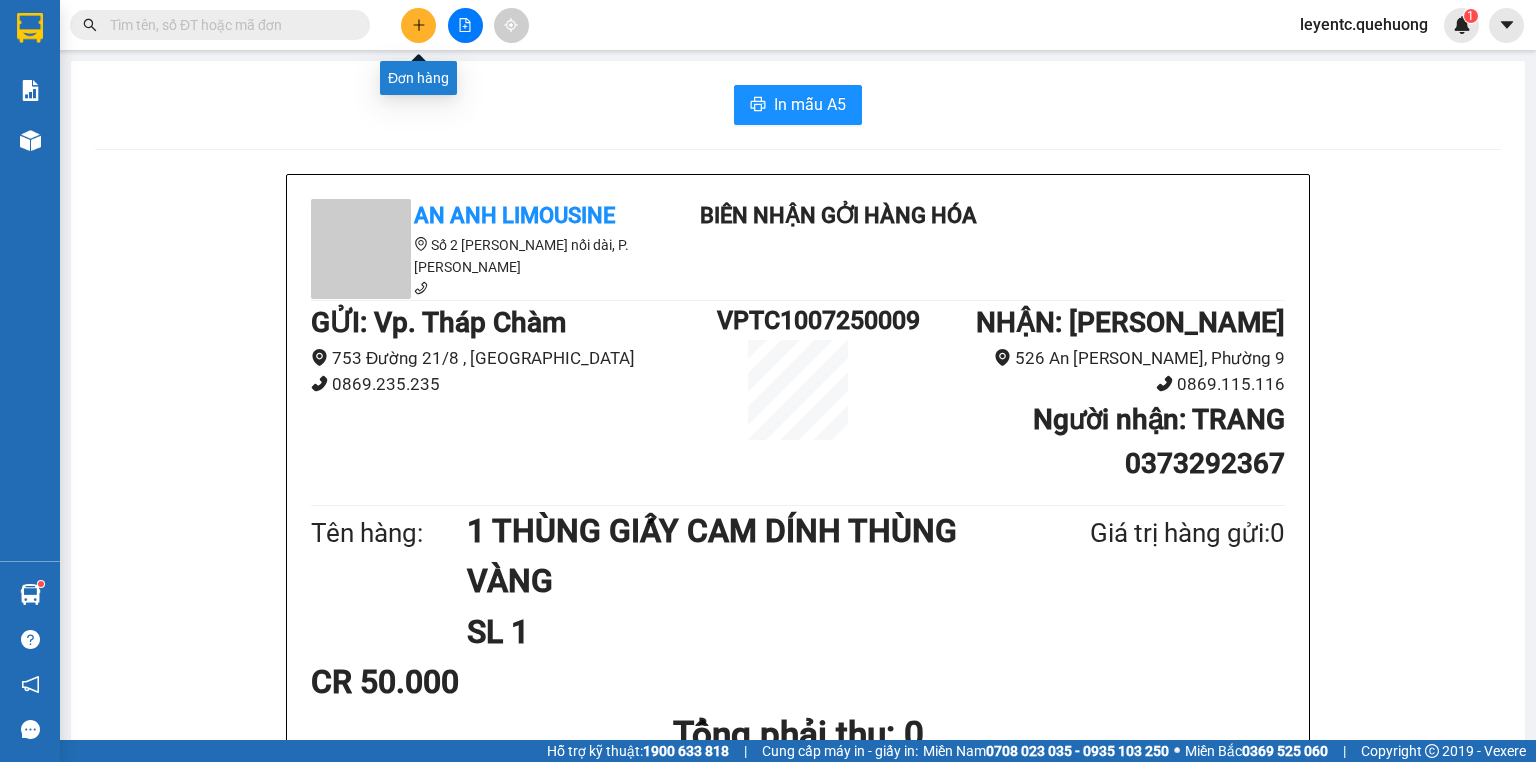 click 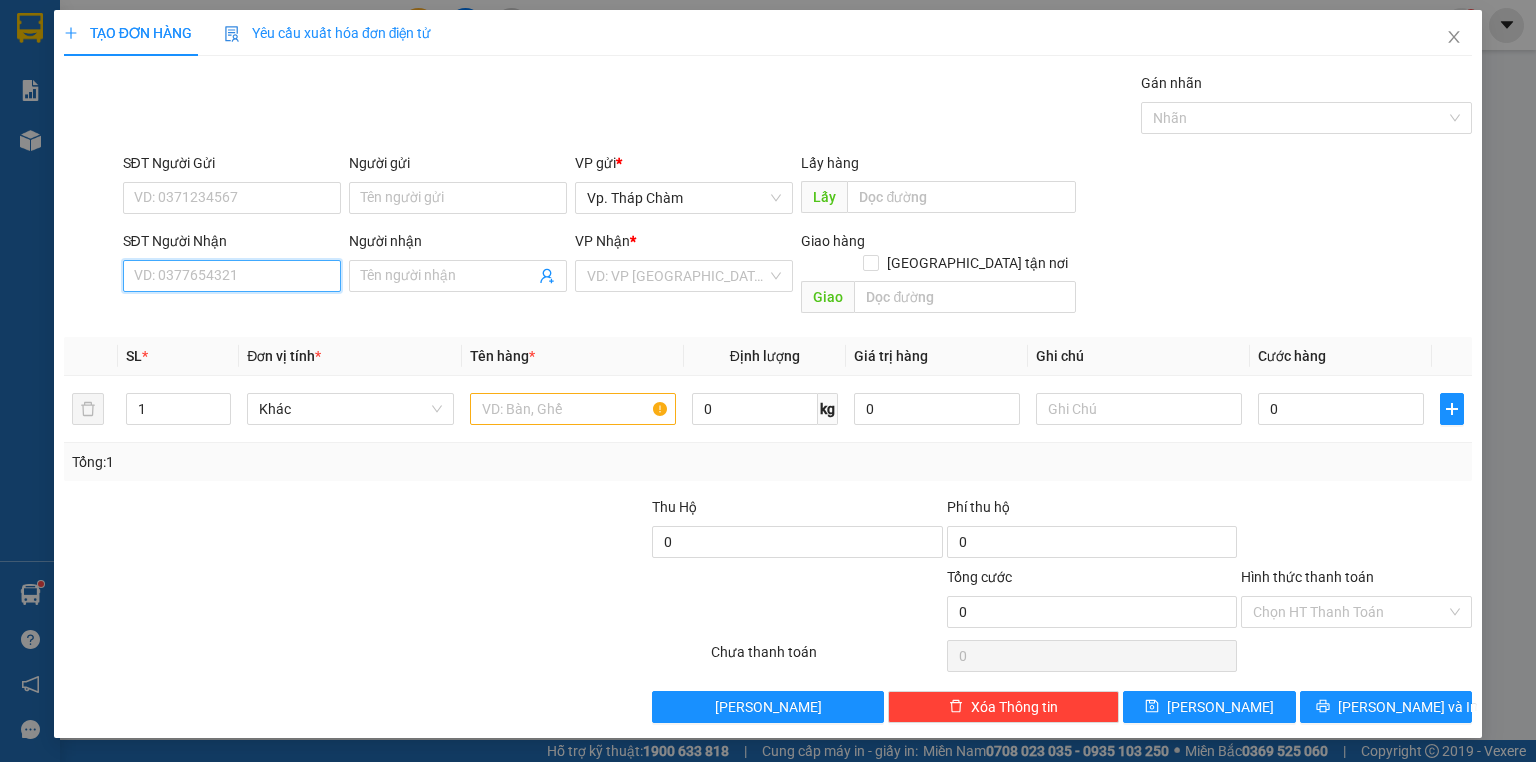 click on "SĐT Người Nhận" at bounding box center [232, 276] 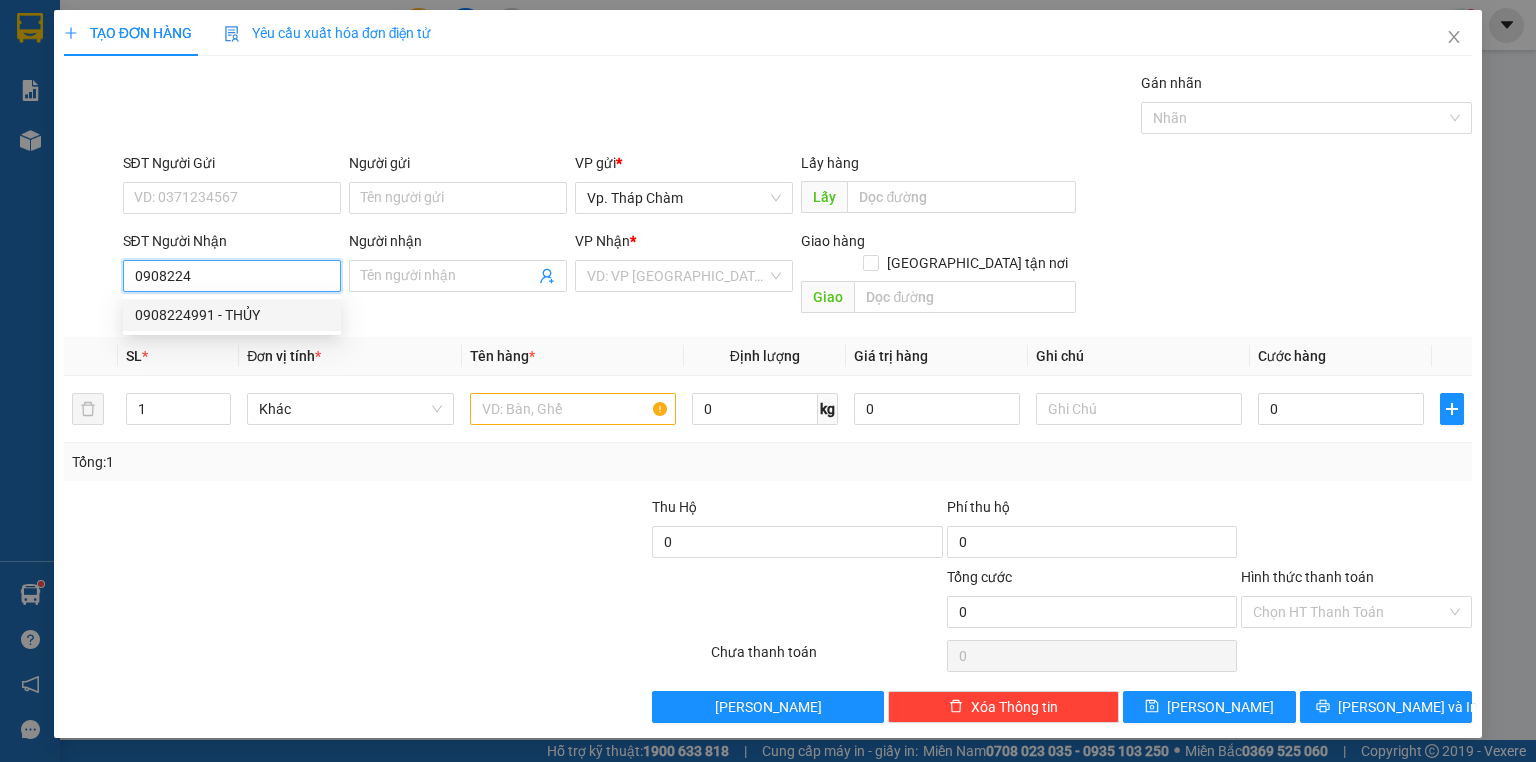 click on "0908224991 - THỦY" at bounding box center [232, 315] 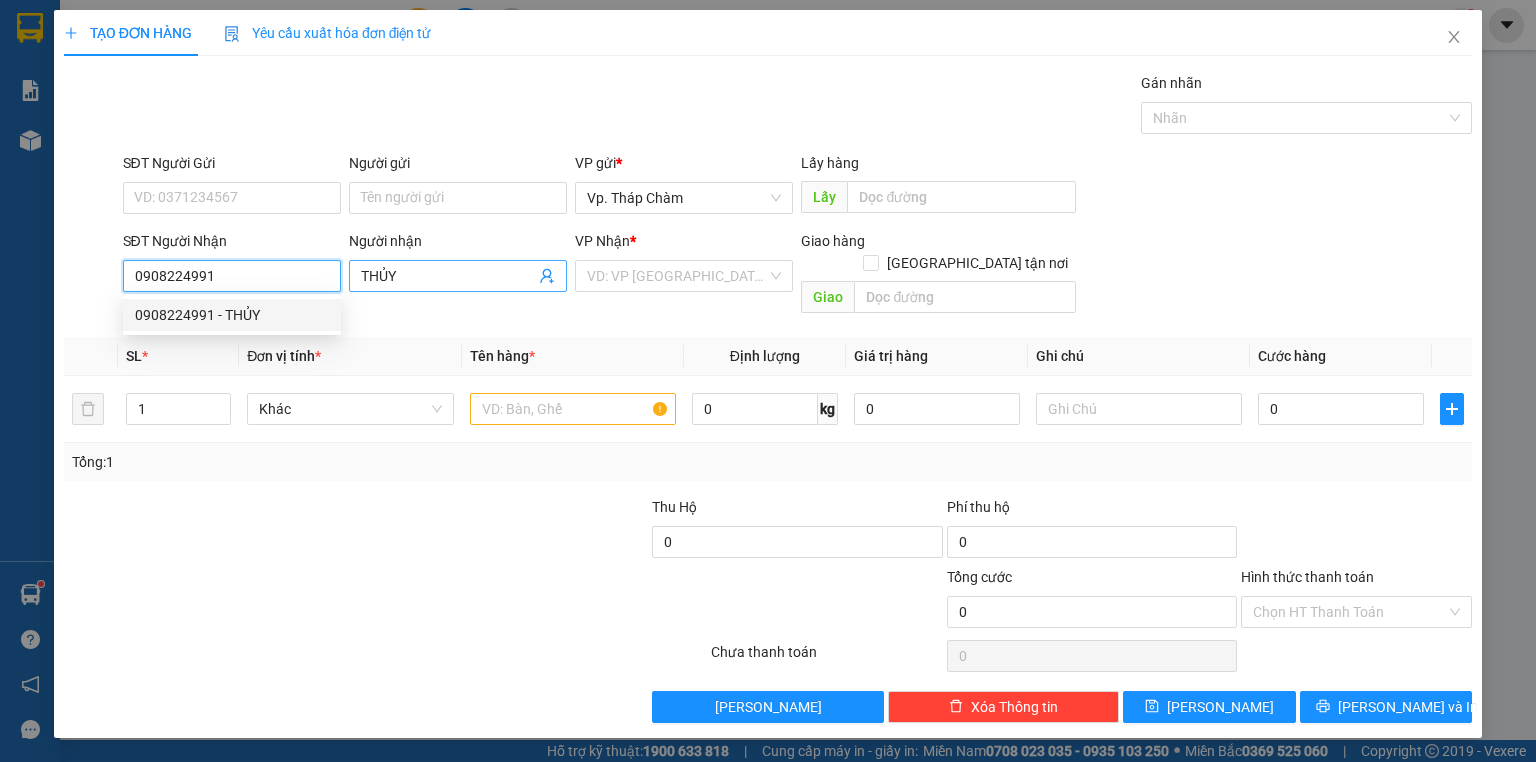 type on "70.000" 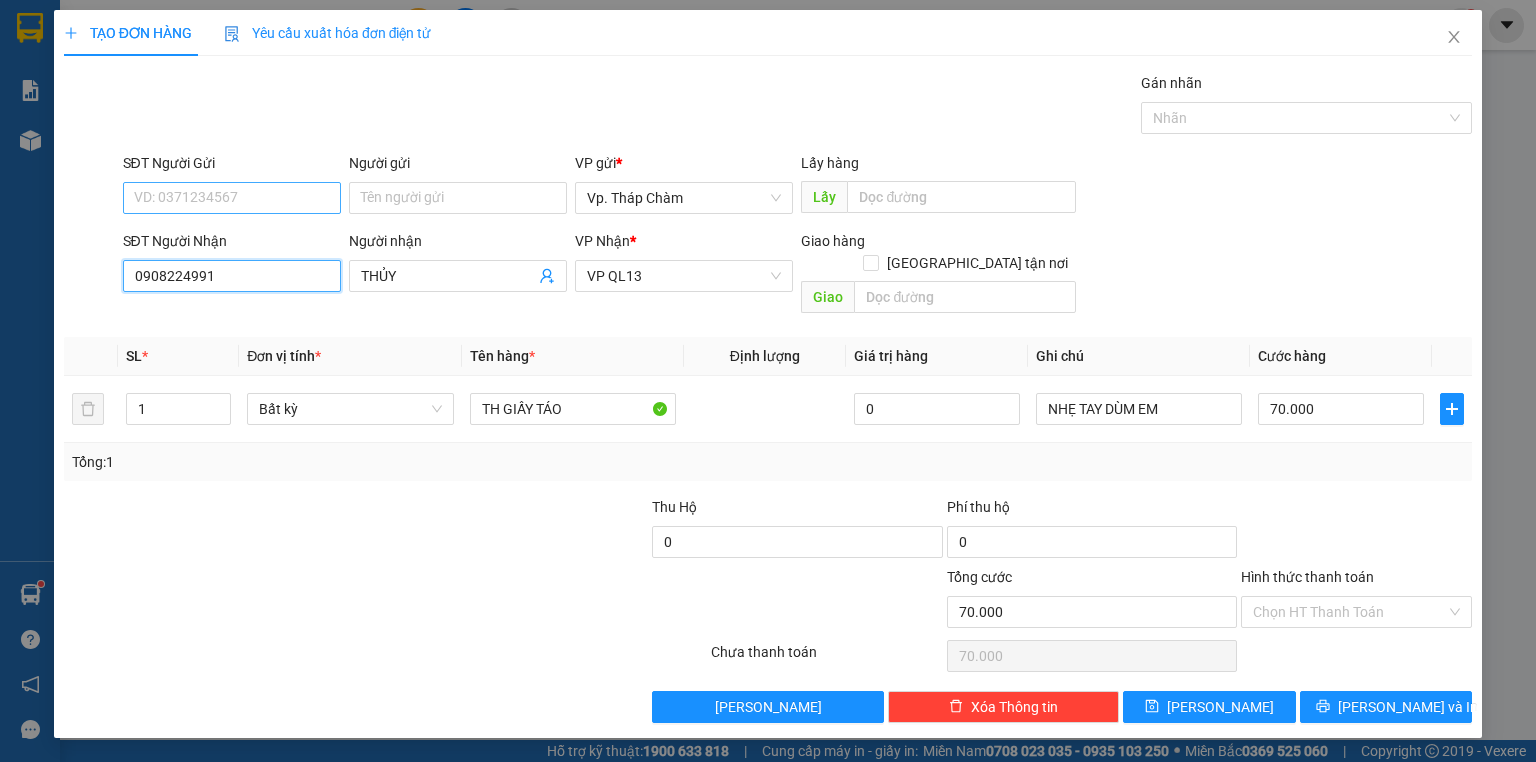 type on "0908224991" 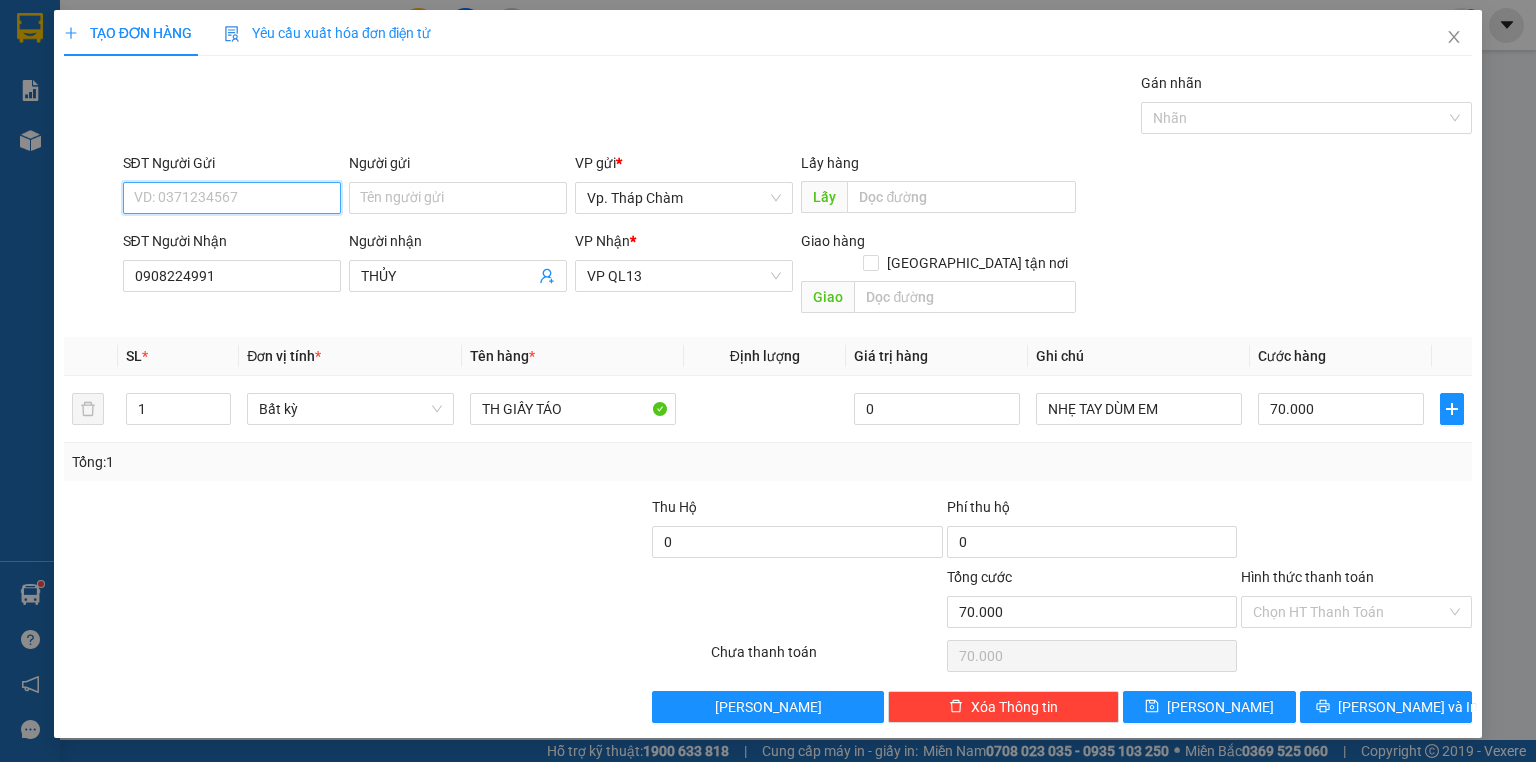 click on "SĐT Người Gửi" at bounding box center [232, 198] 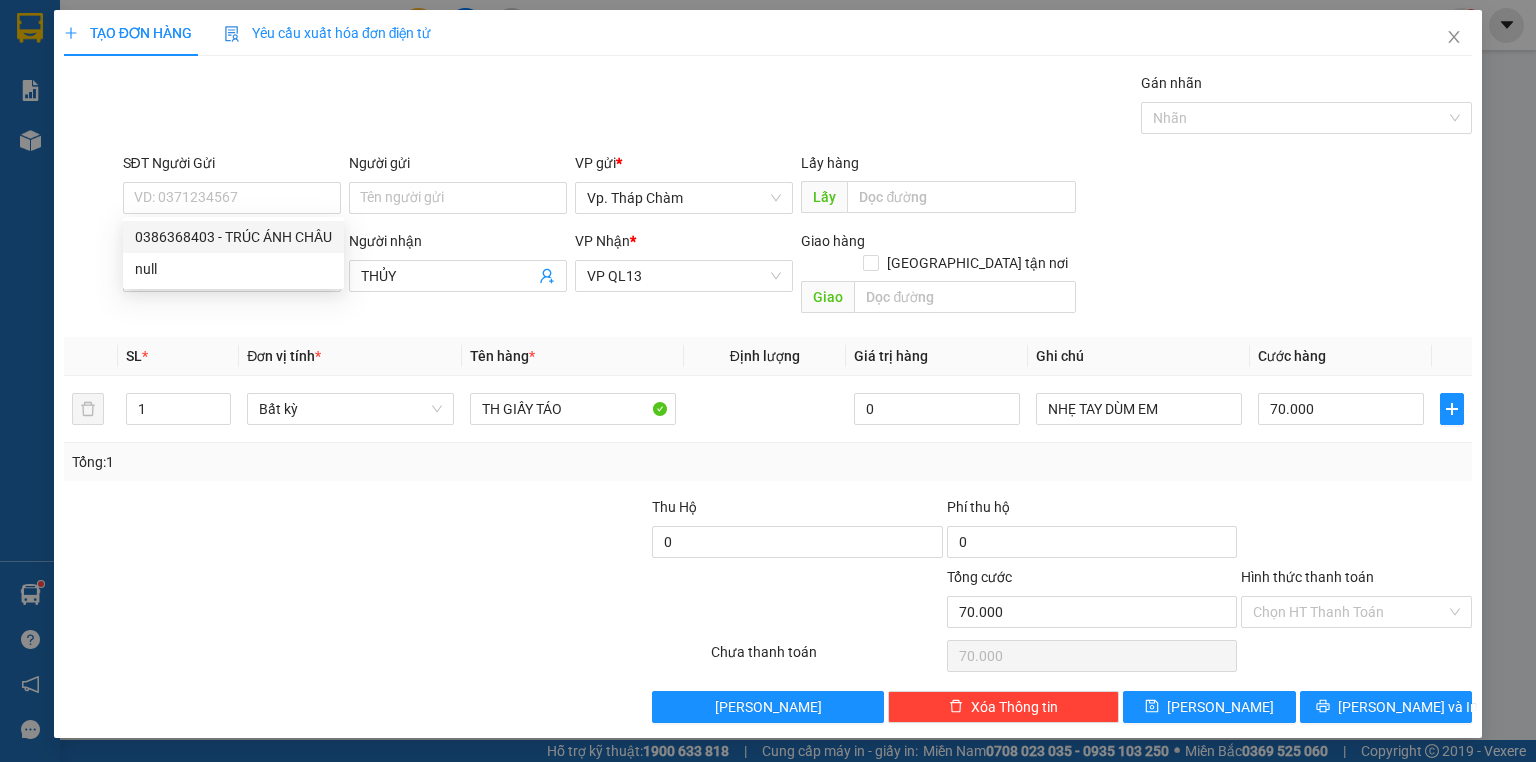 click on "Gói vận chuyển  * Tiêu chuẩn Gán nhãn   Nhãn" at bounding box center (798, 107) 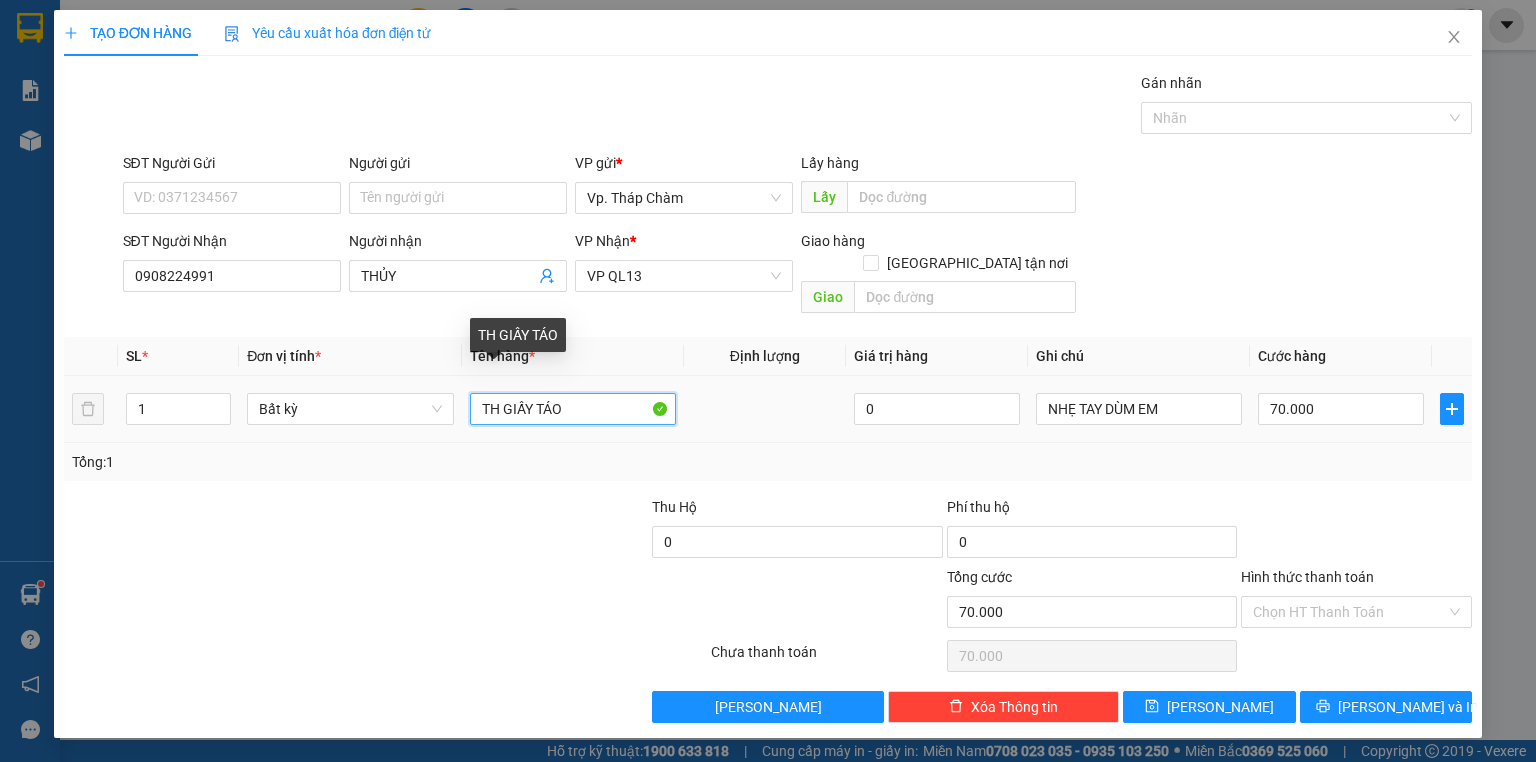 drag, startPoint x: 499, startPoint y: 384, endPoint x: 598, endPoint y: 382, distance: 99.0202 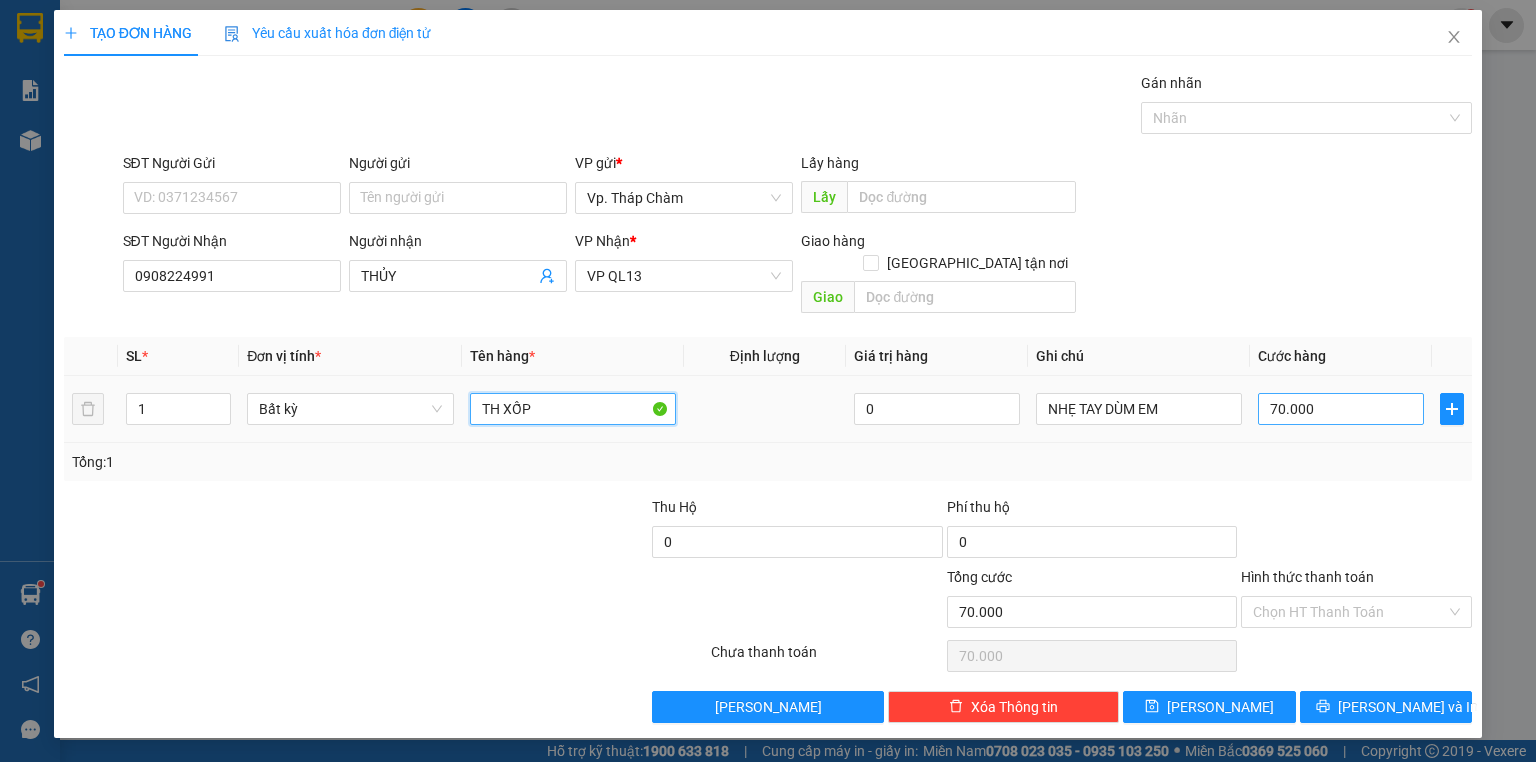 type on "TH XỐP" 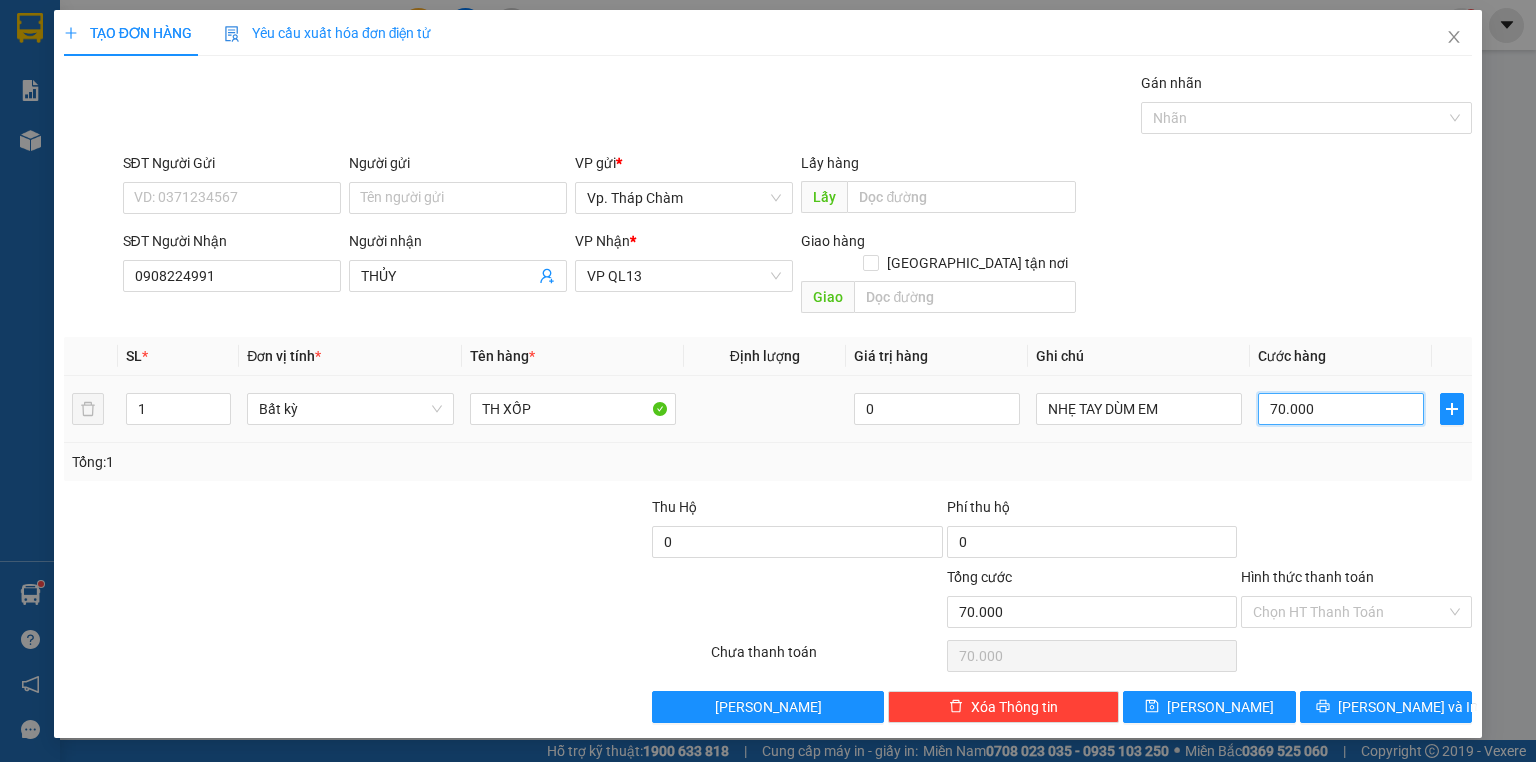 click on "70.000" at bounding box center [1341, 409] 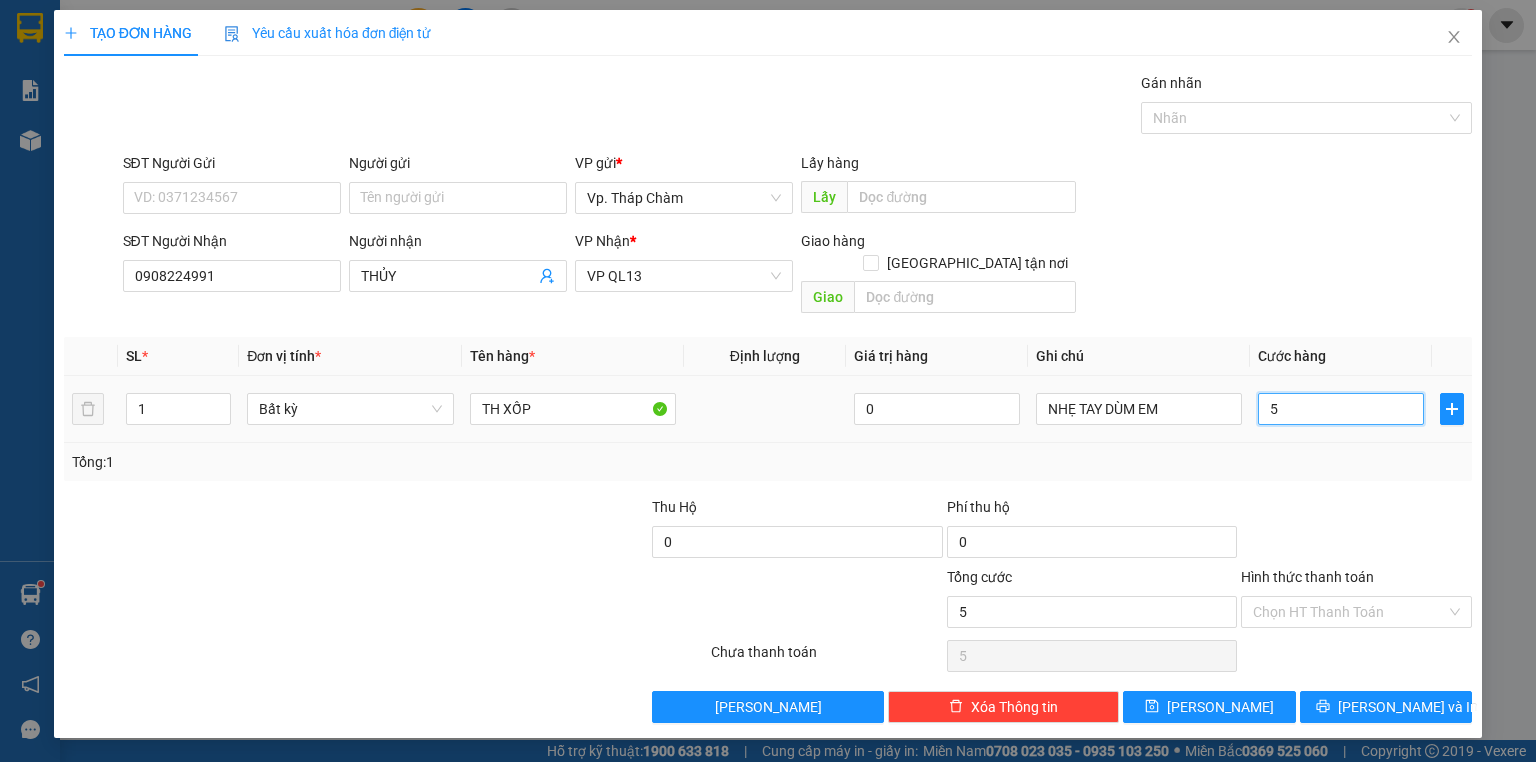type on "50" 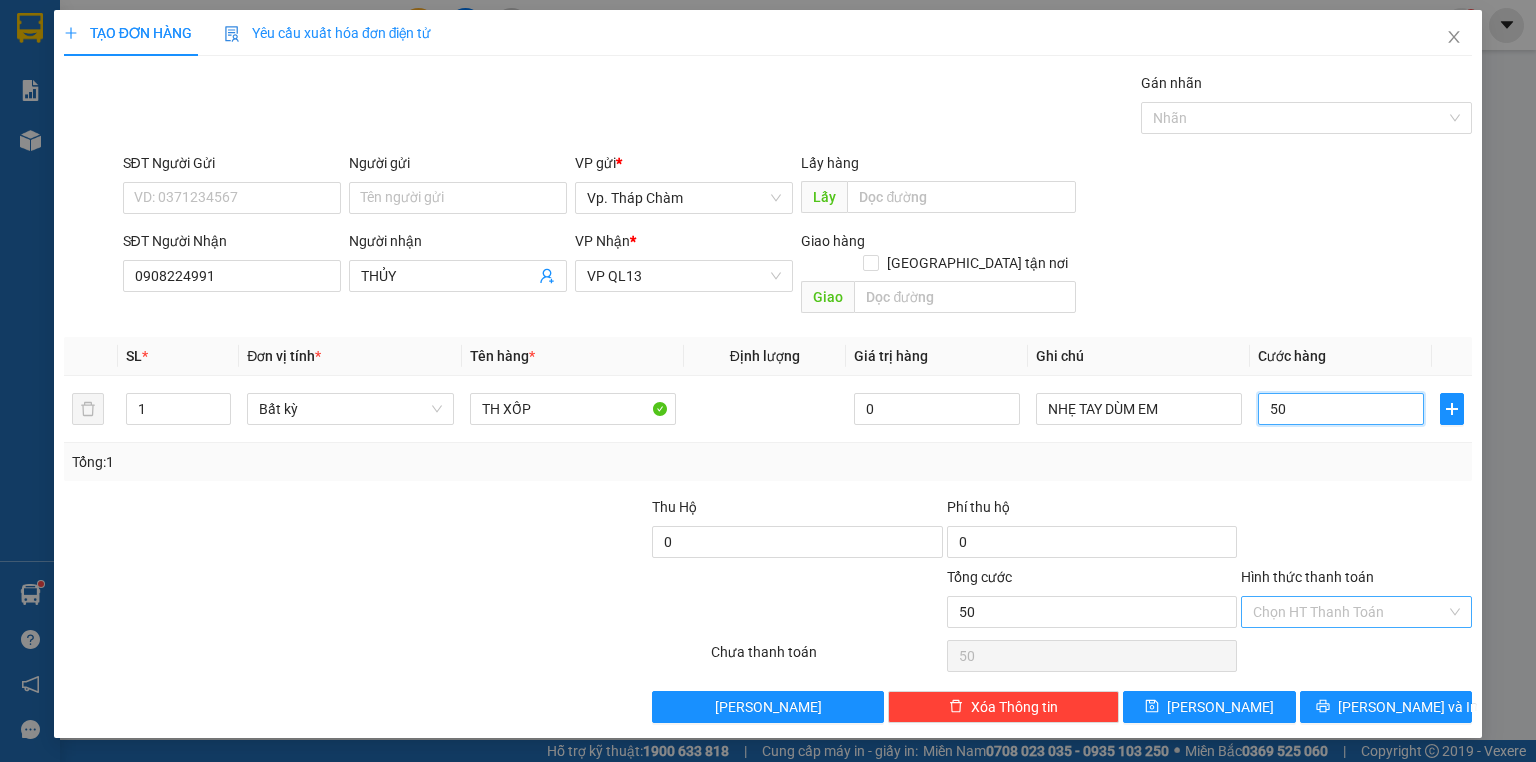 type on "50" 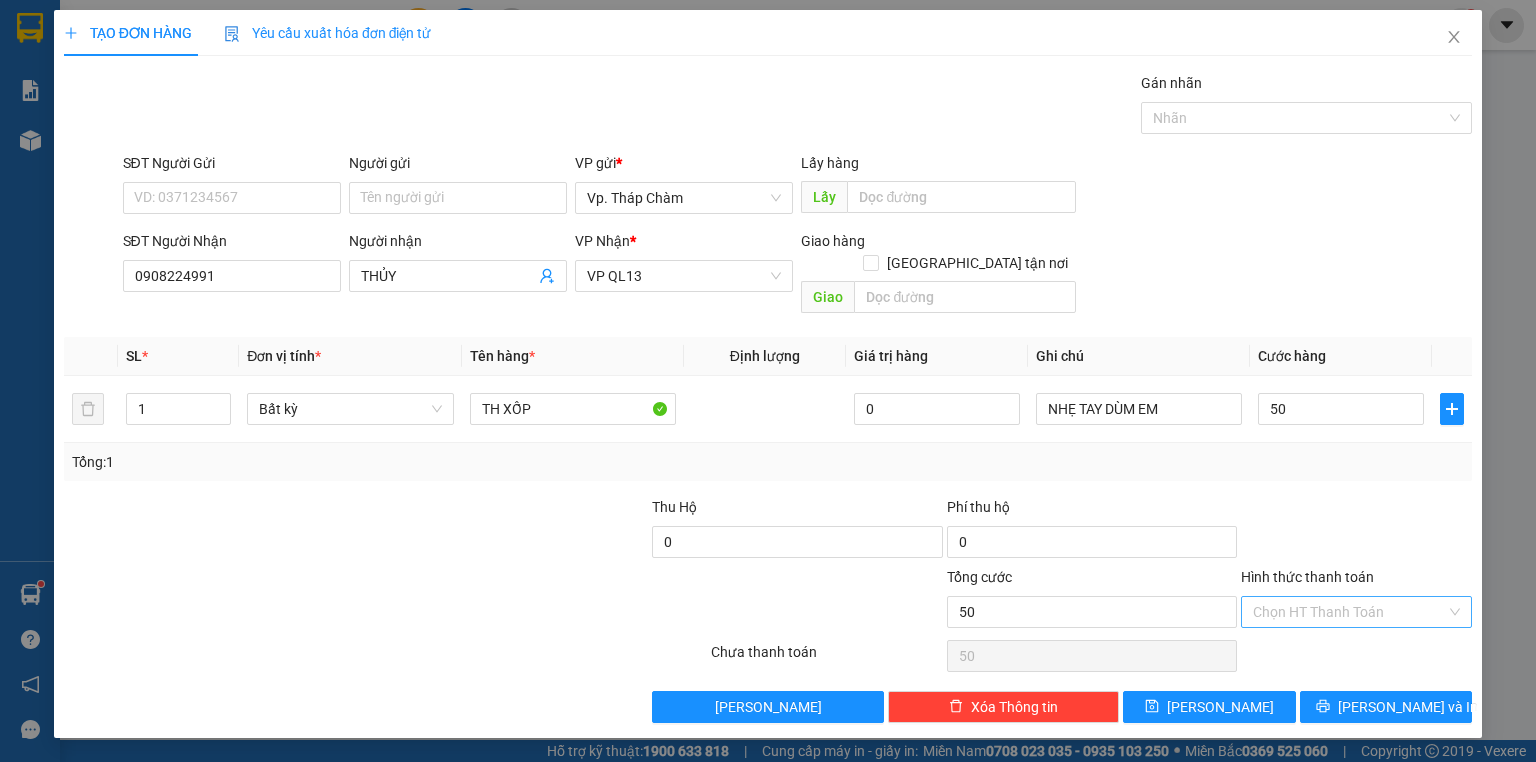type on "50.000" 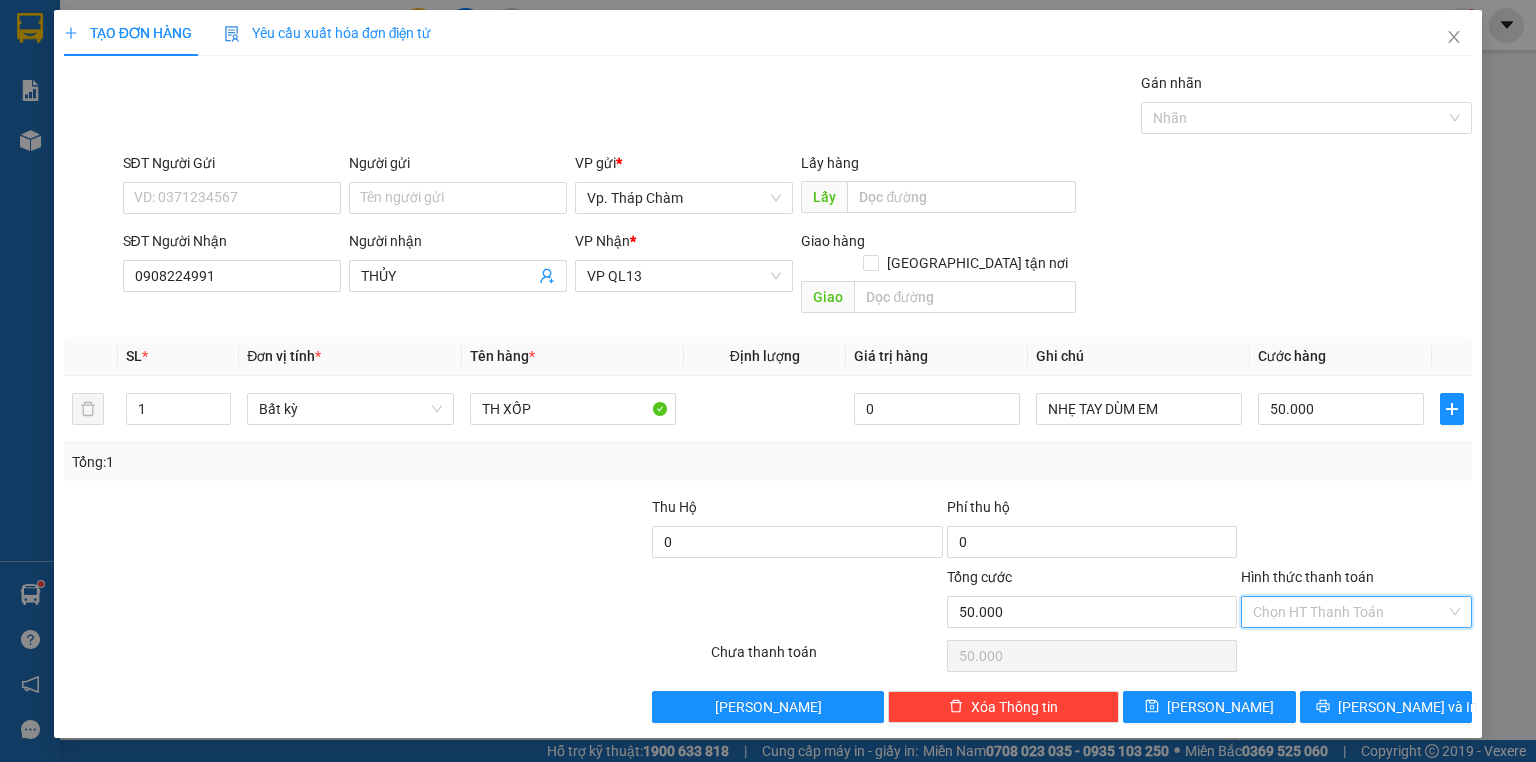 click on "Hình thức thanh toán" at bounding box center [1349, 612] 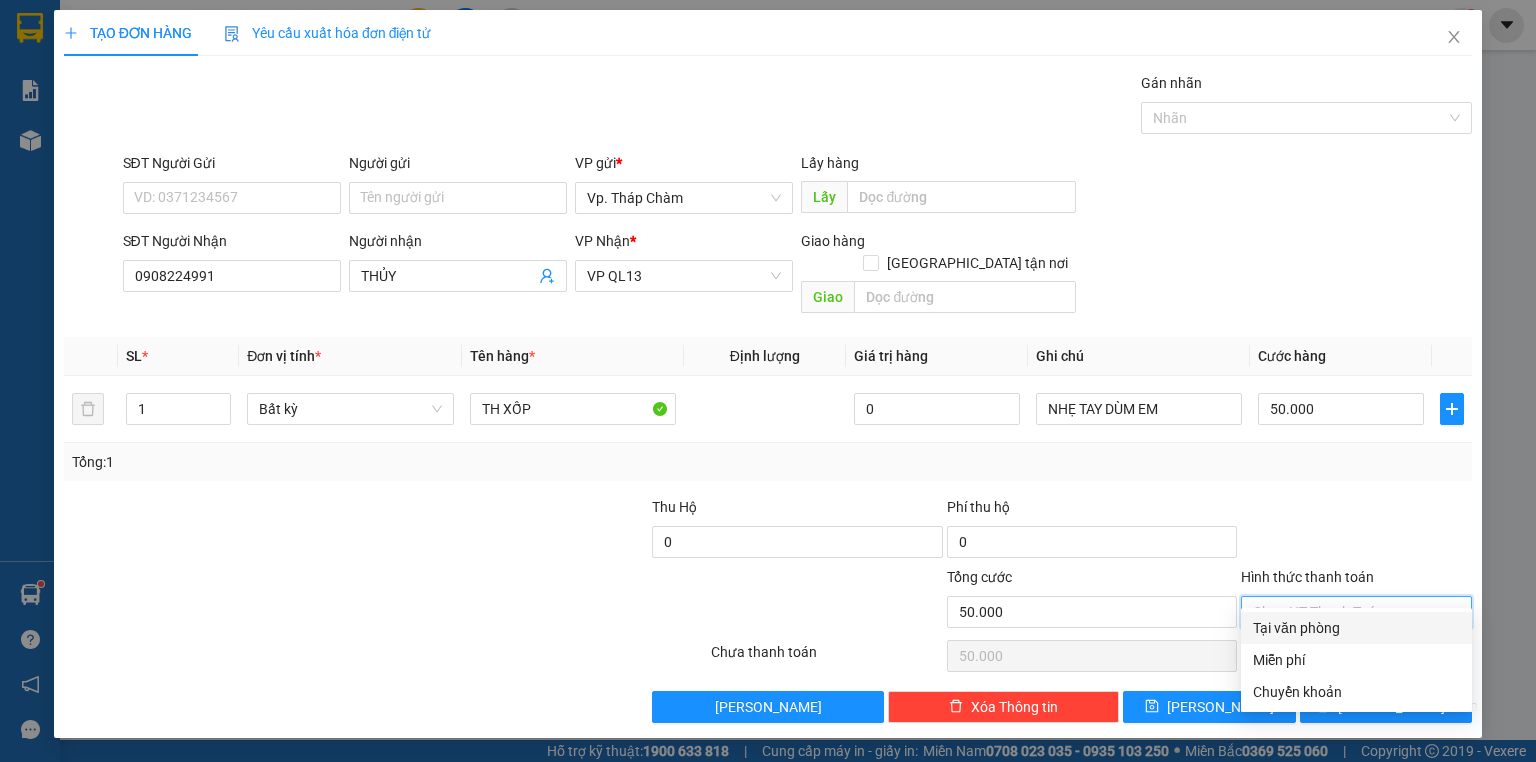 click on "Tại văn phòng" at bounding box center (1356, 628) 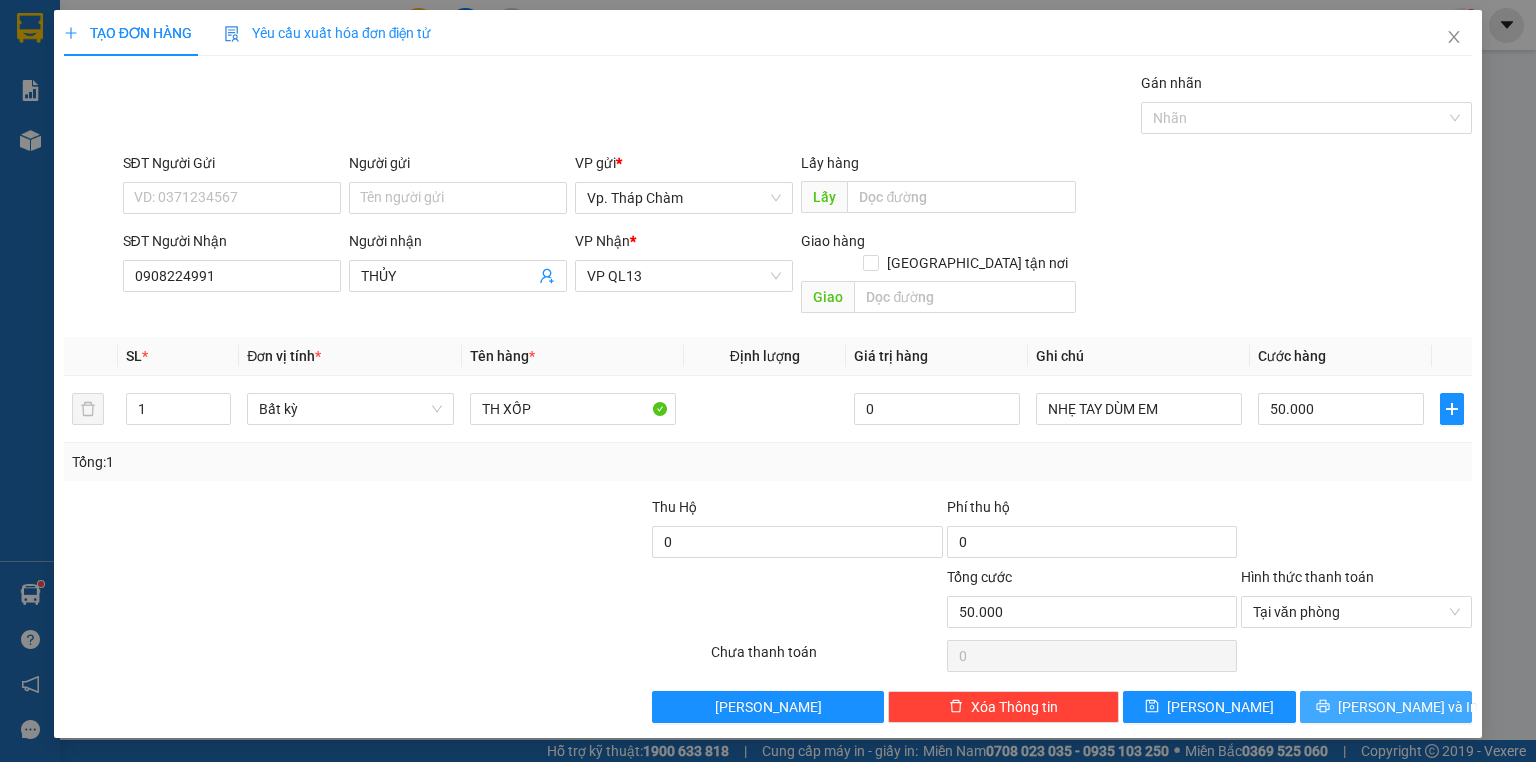 click on "[PERSON_NAME] và In" at bounding box center (1408, 707) 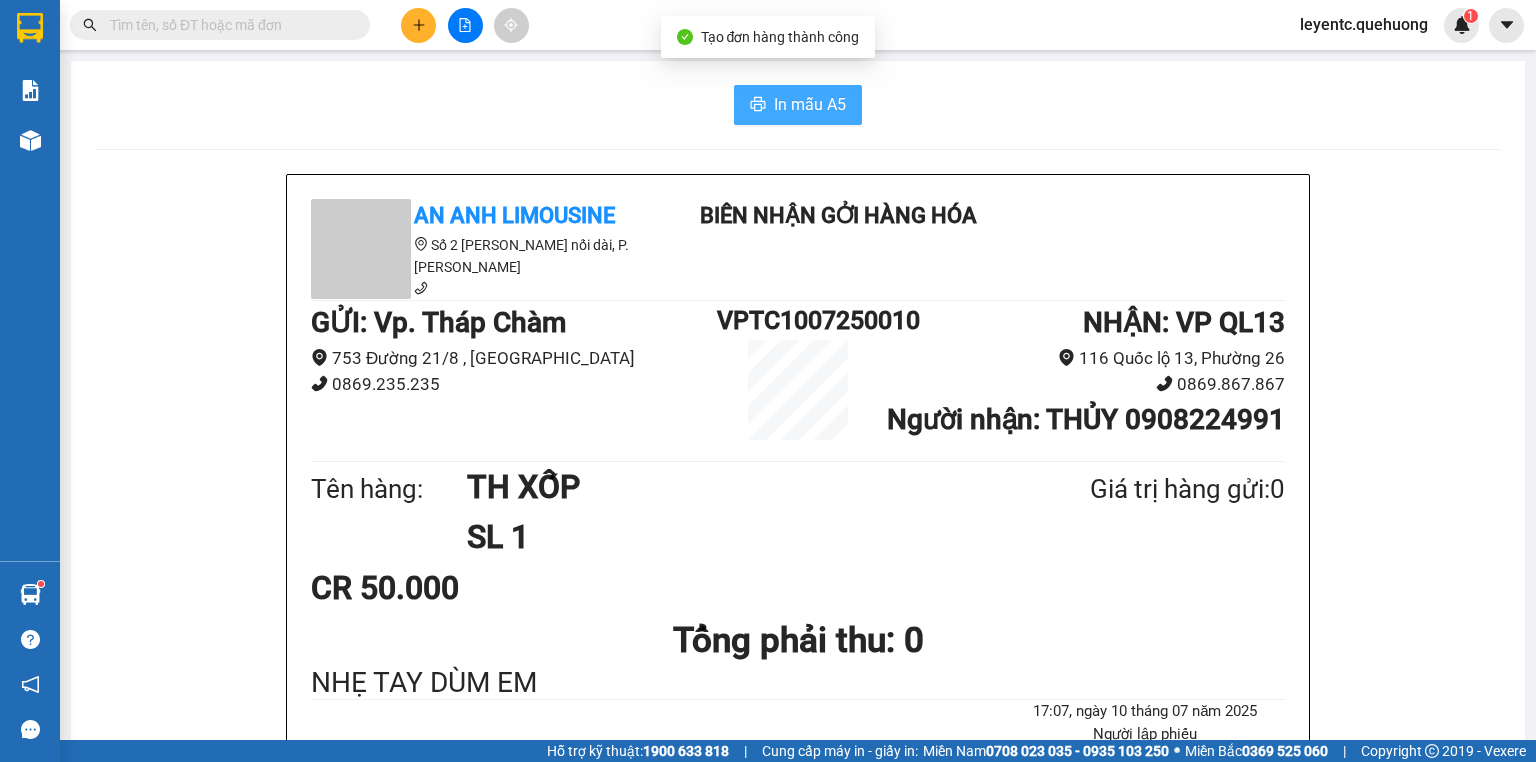 click on "In mẫu A5" at bounding box center [810, 104] 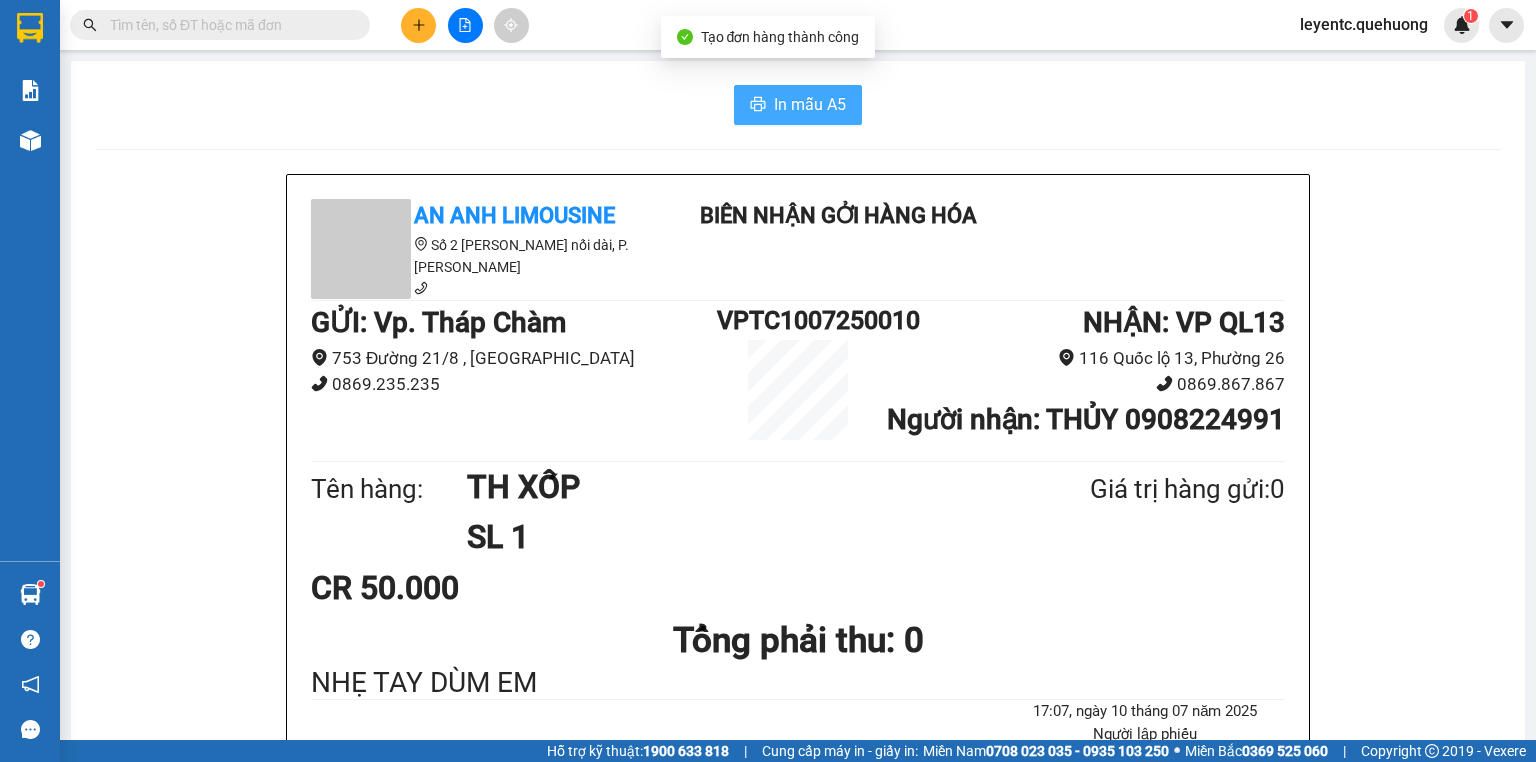 scroll, scrollTop: 0, scrollLeft: 0, axis: both 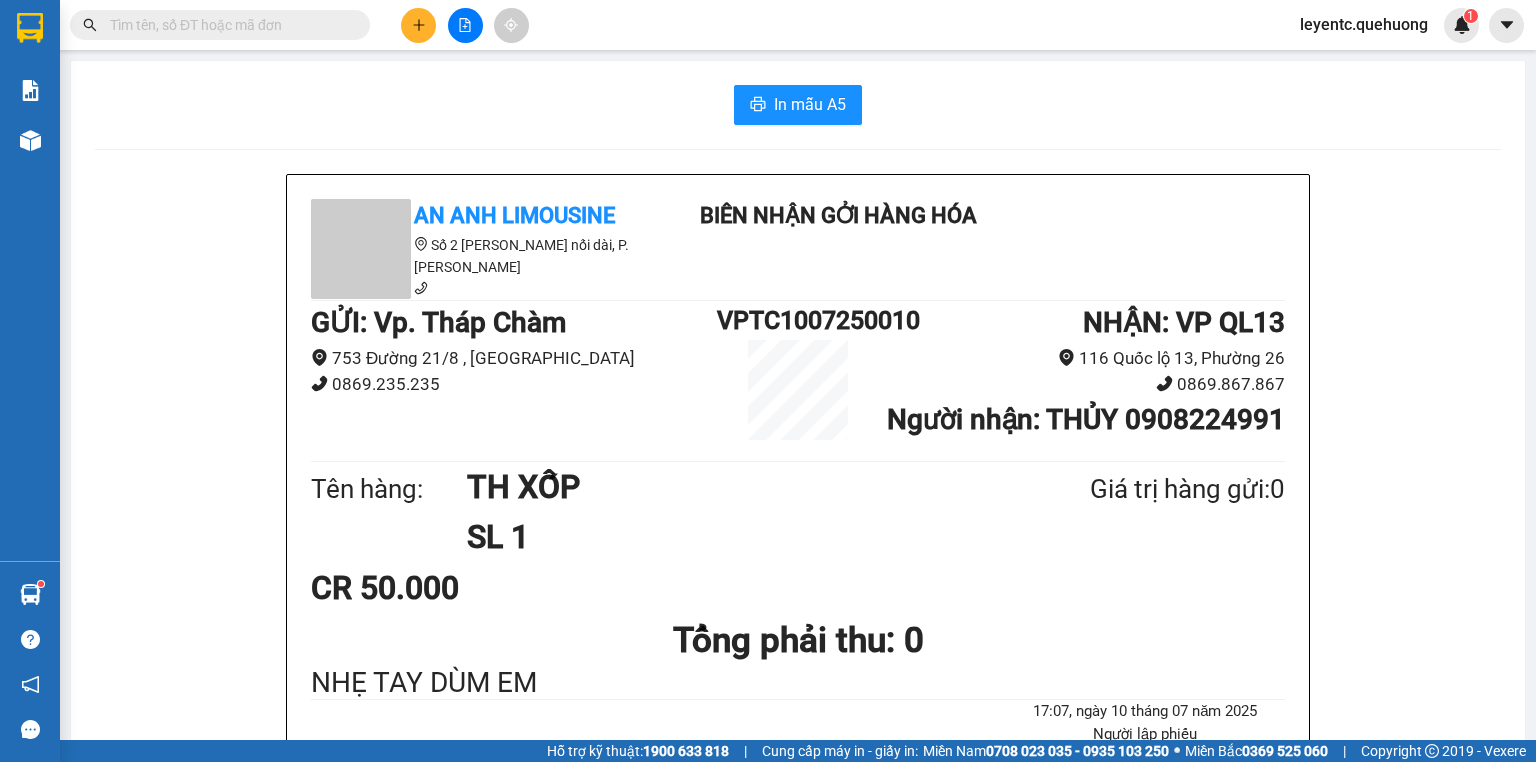 click at bounding box center (228, 25) 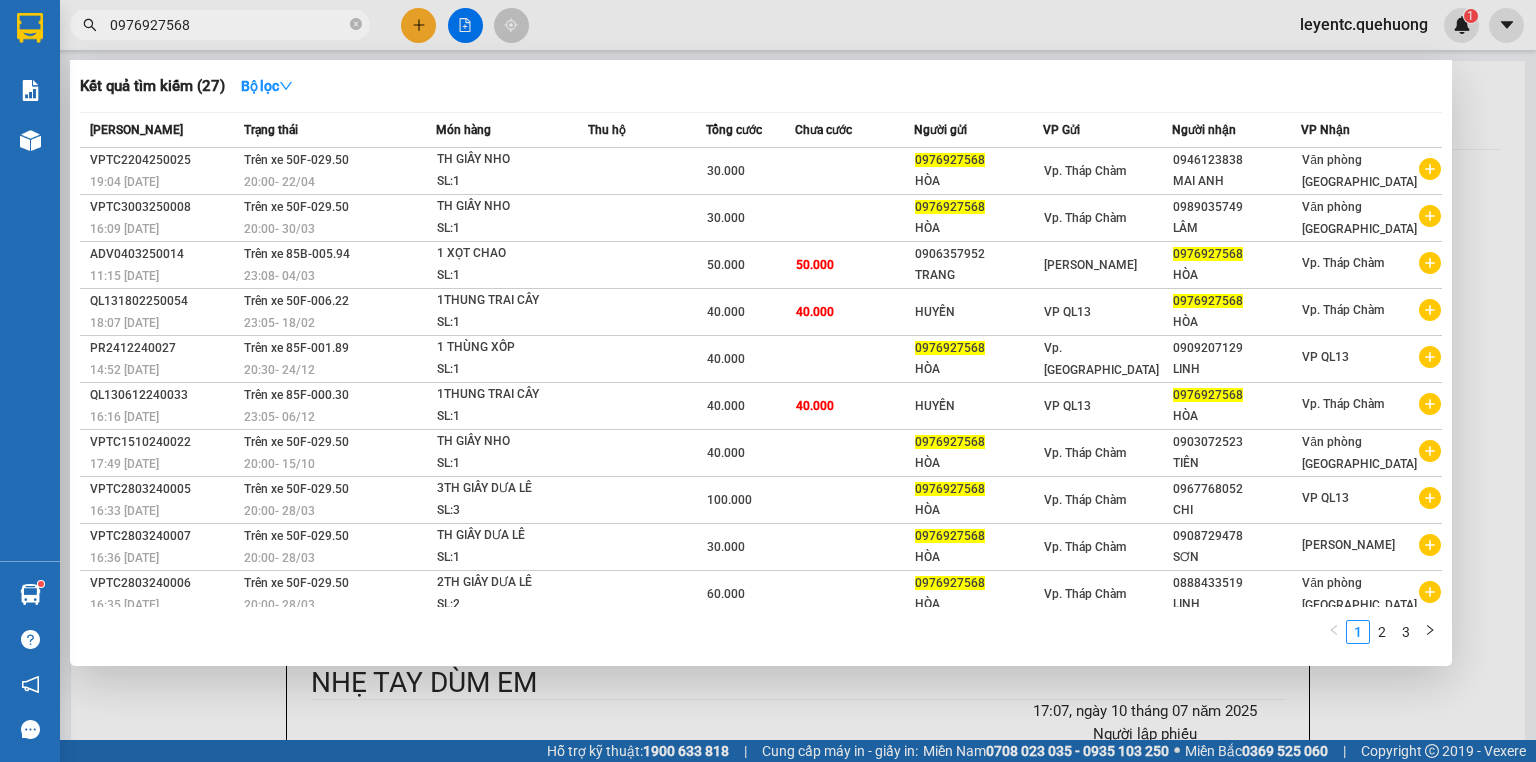 type on "0976927568" 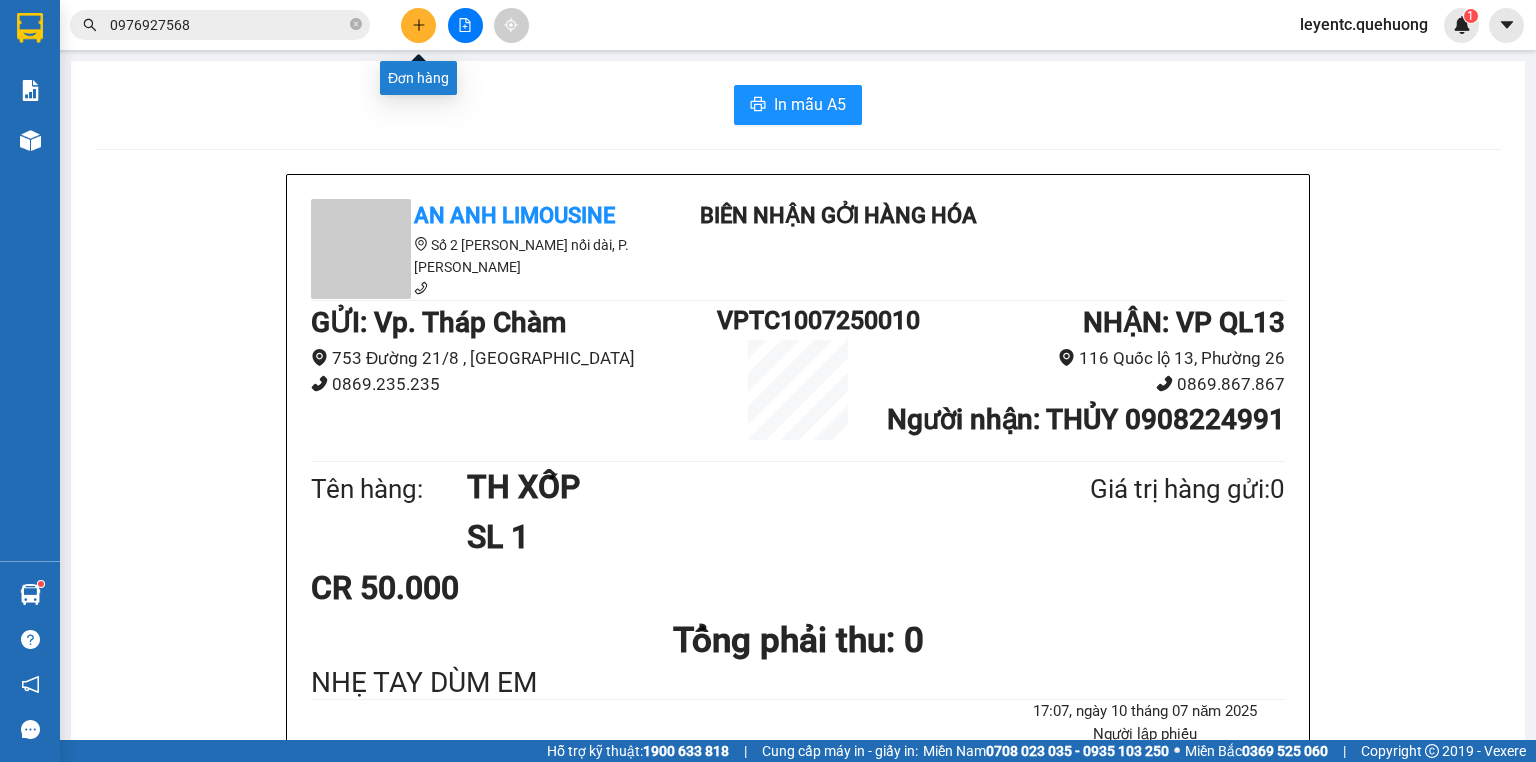 click 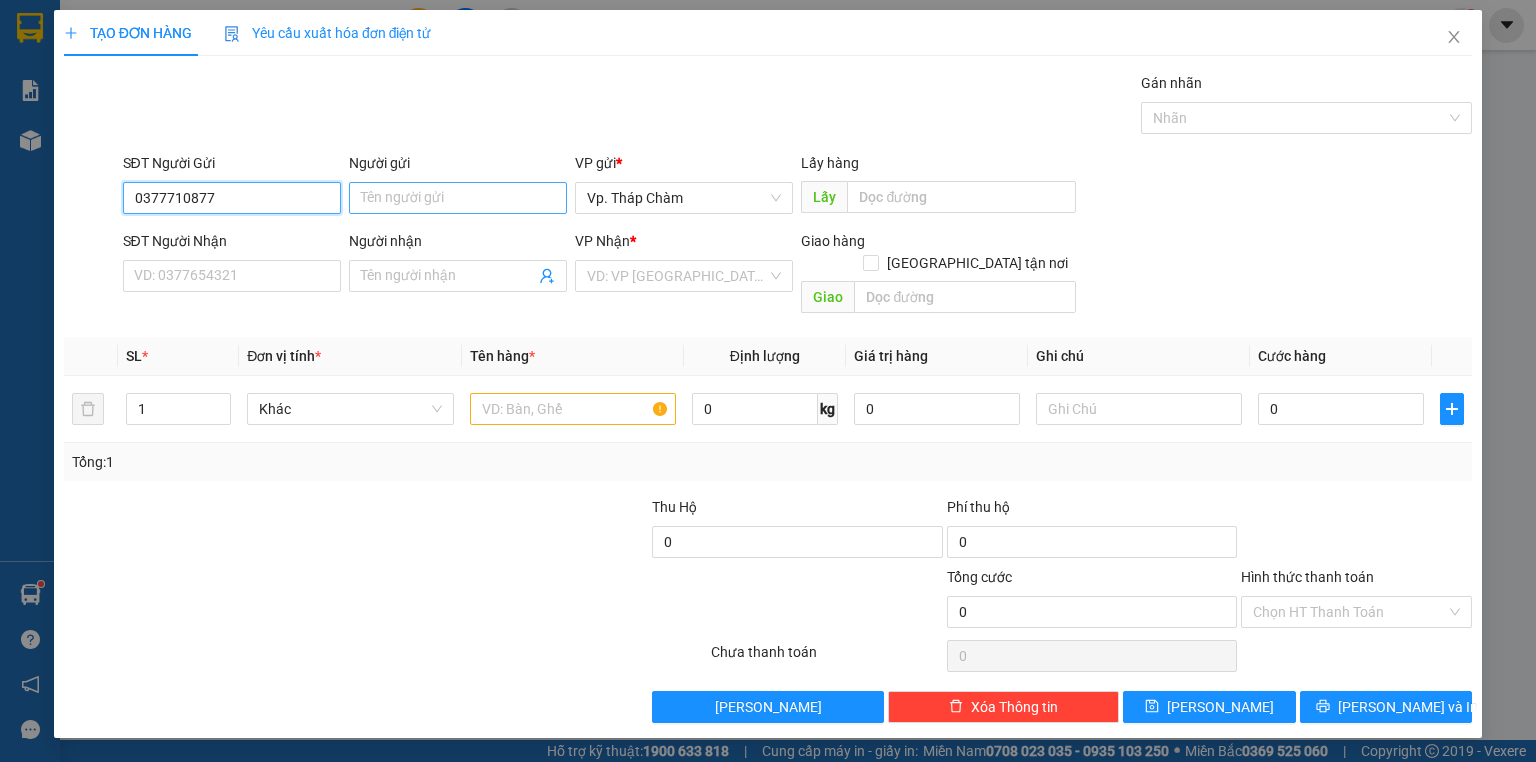type on "0377710877" 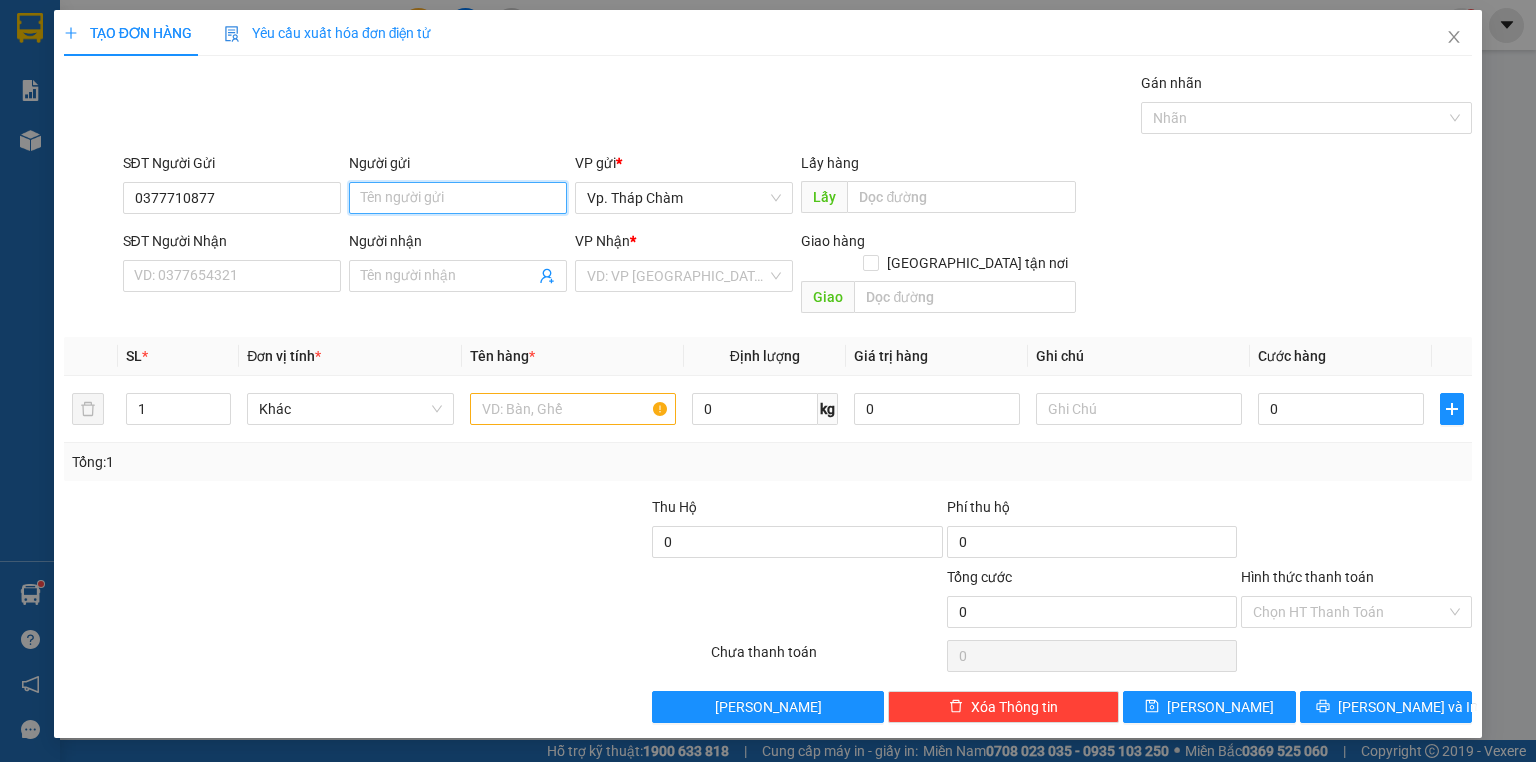 click on "Người gửi" at bounding box center (458, 198) 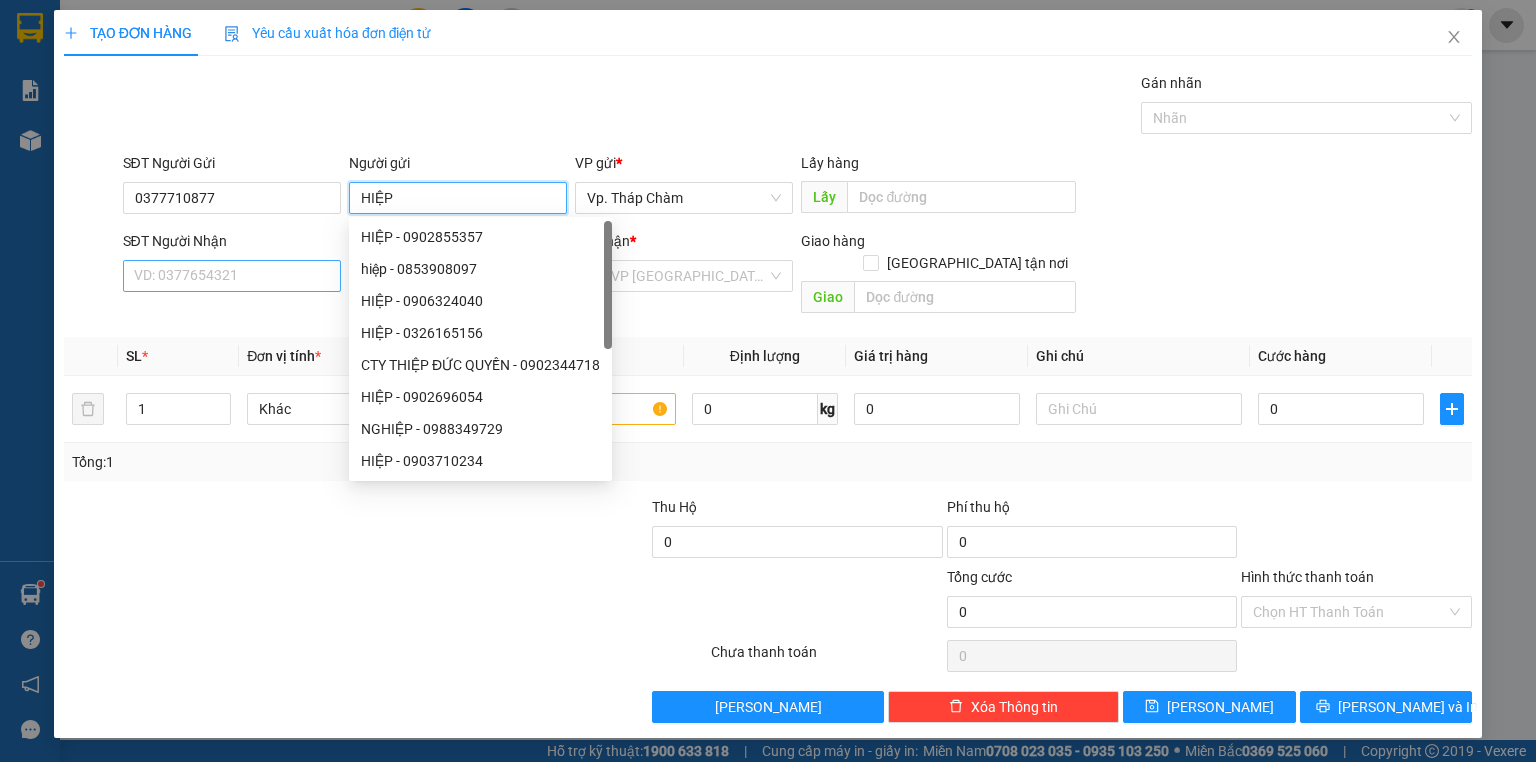 type on "HIỆP" 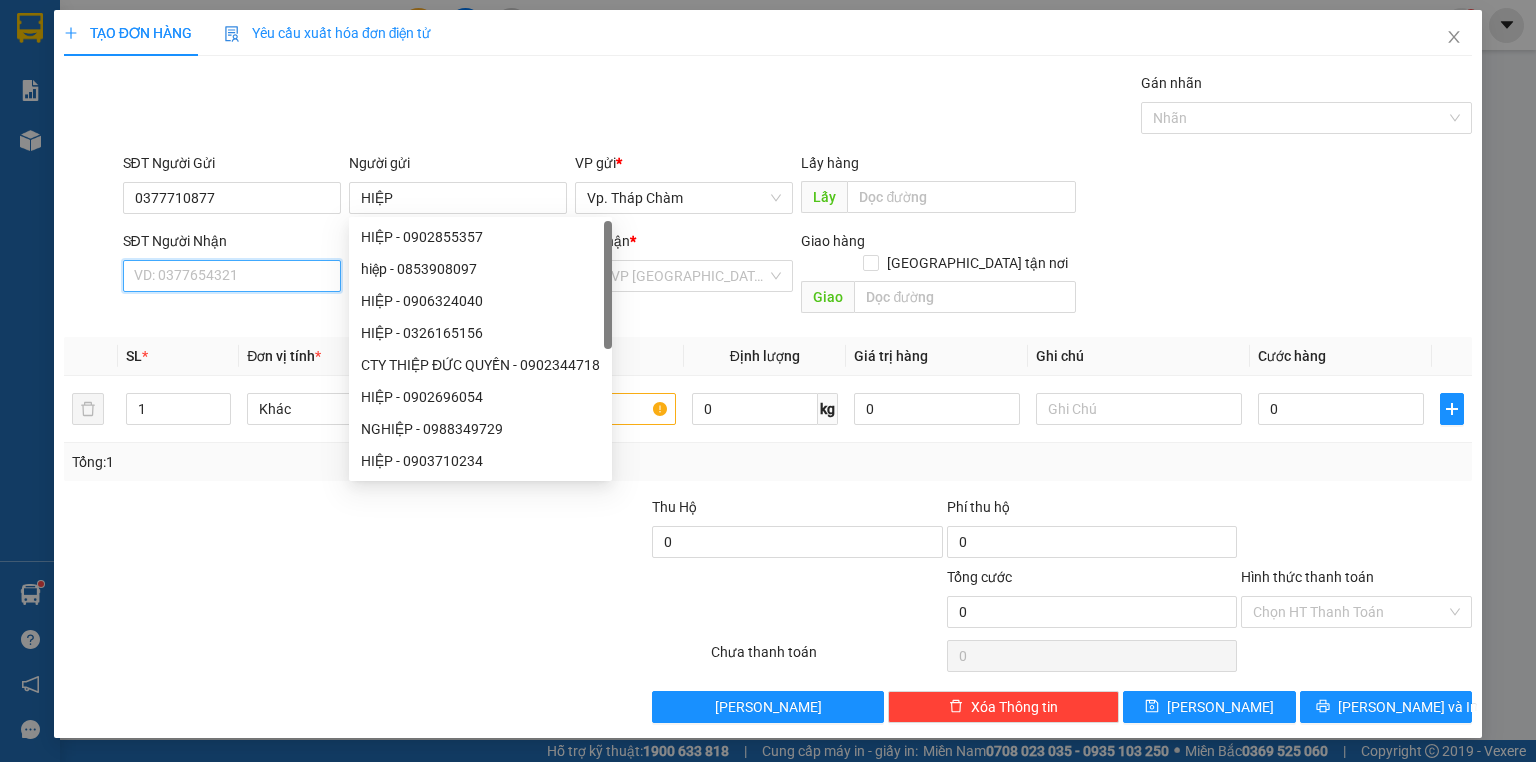 click on "SĐT Người Nhận" at bounding box center (232, 276) 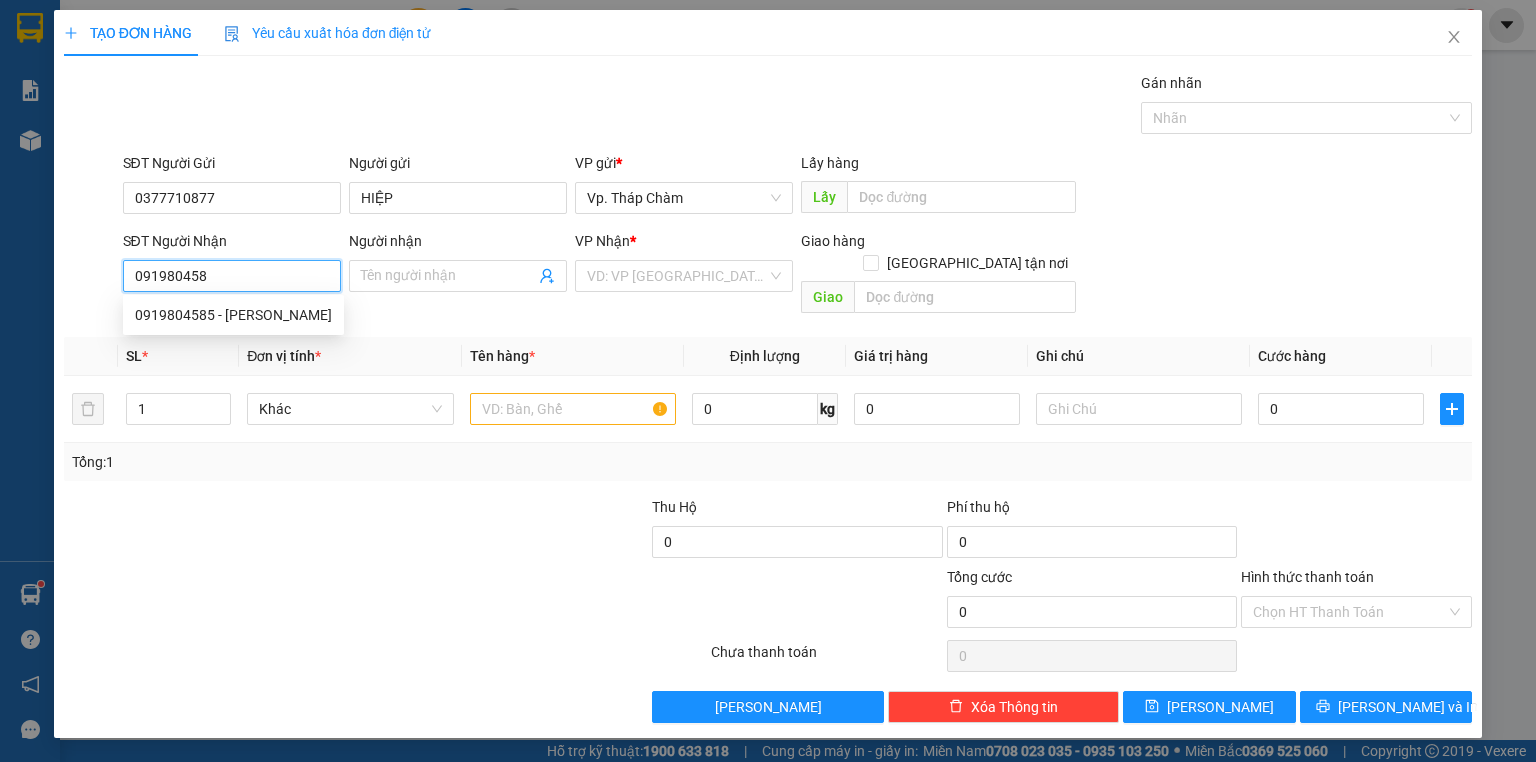type on "0919804585" 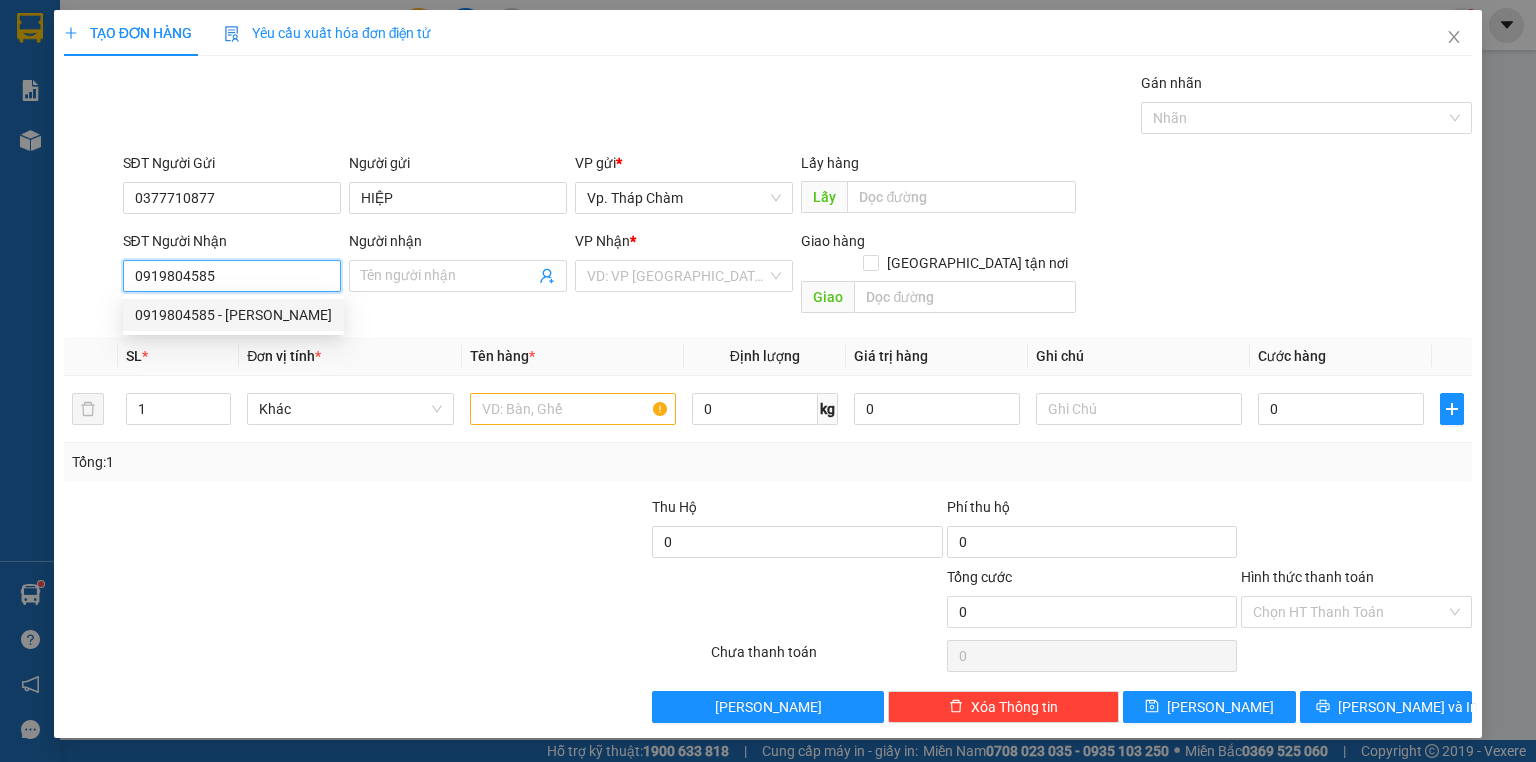 click on "0919804585 - HẢI" at bounding box center [233, 315] 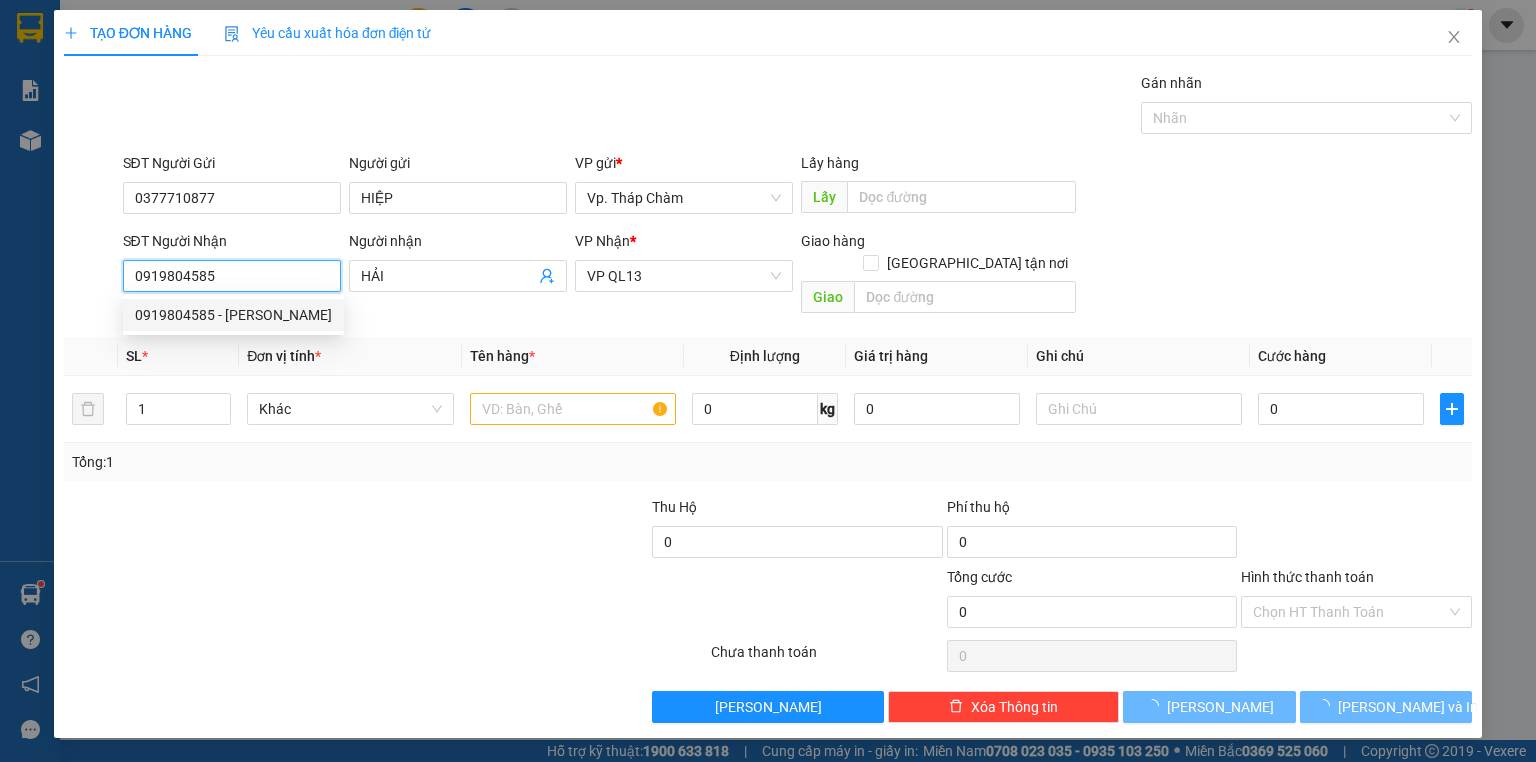 type on "40.000" 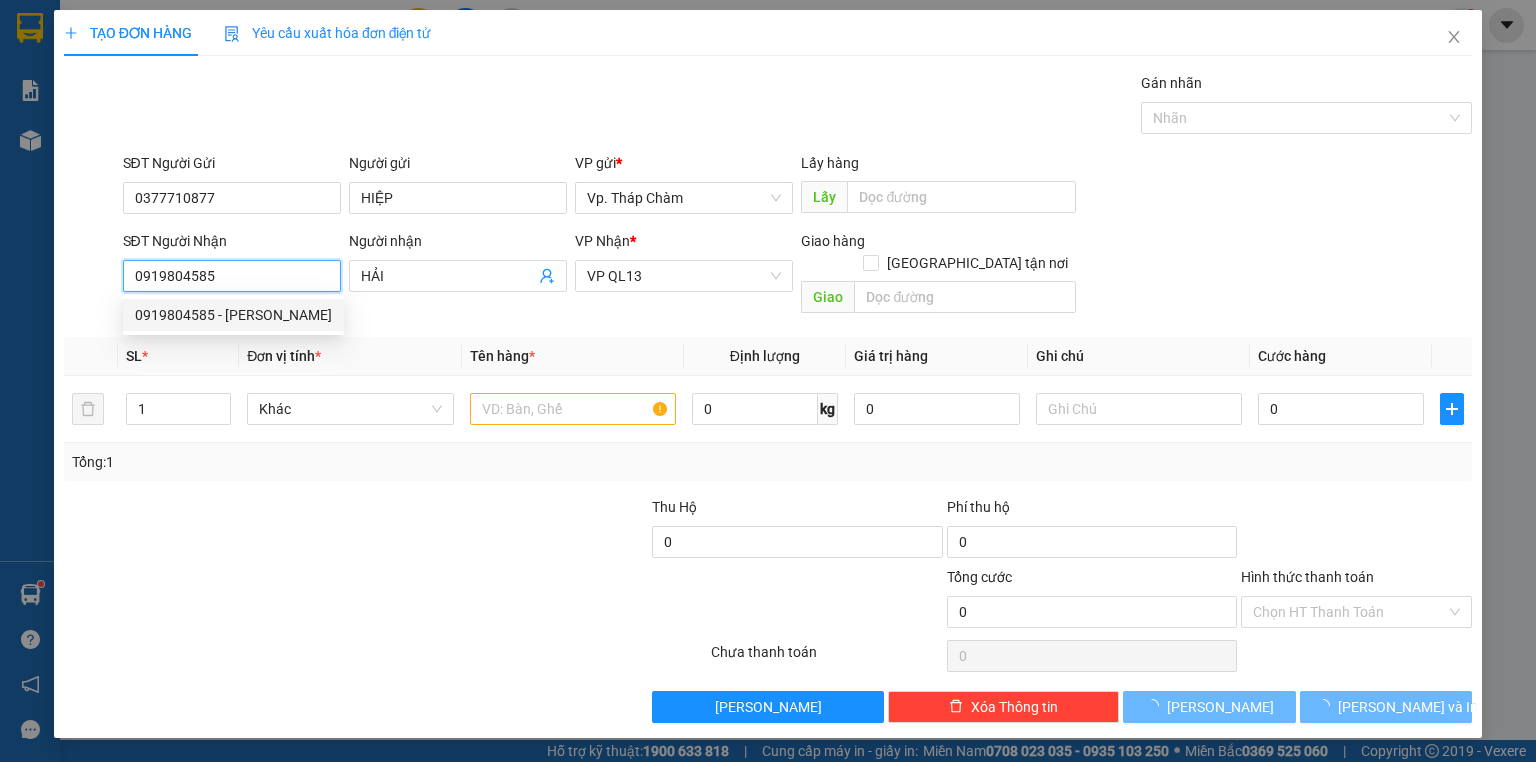type on "40.000" 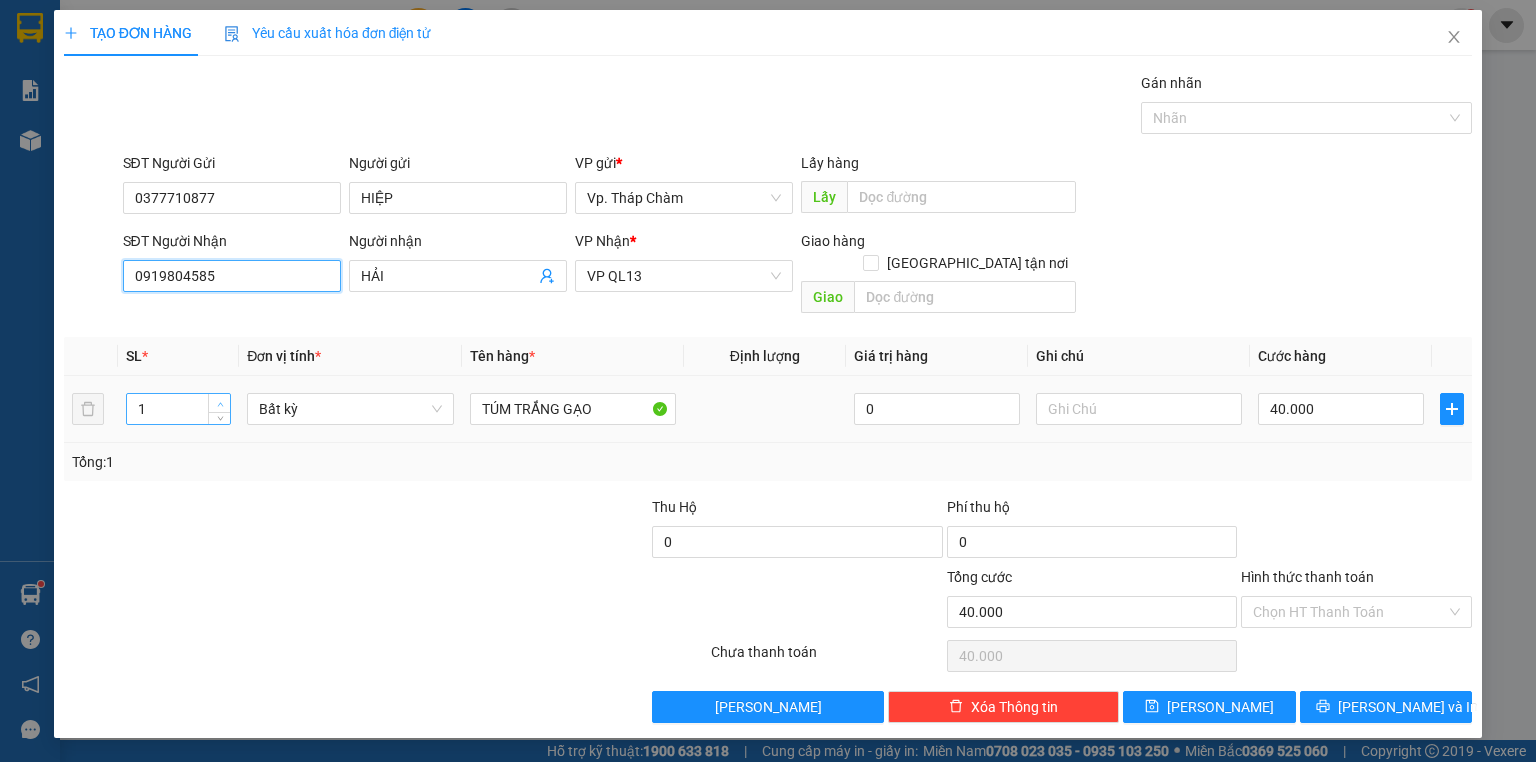 type on "0919804585" 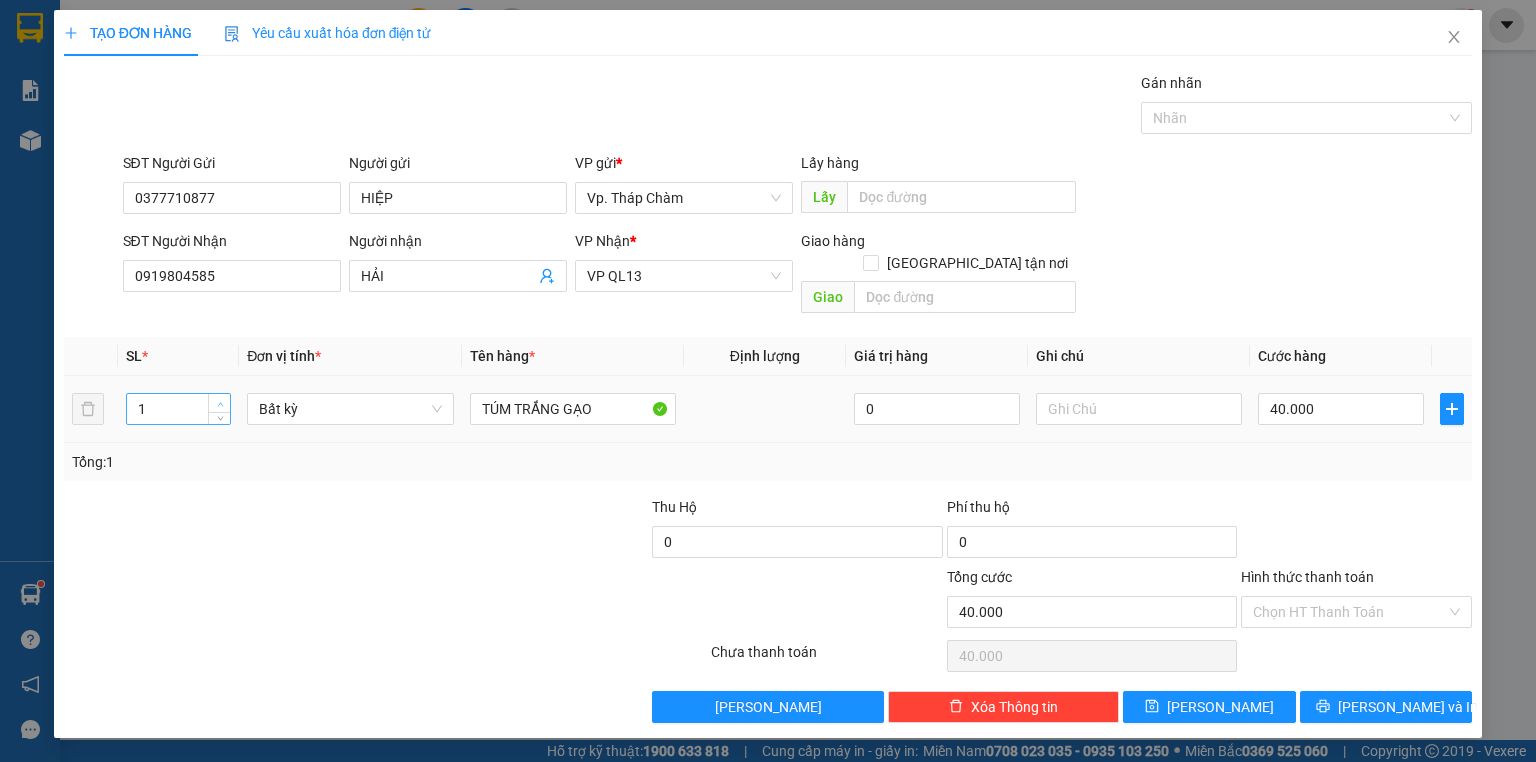 type on "2" 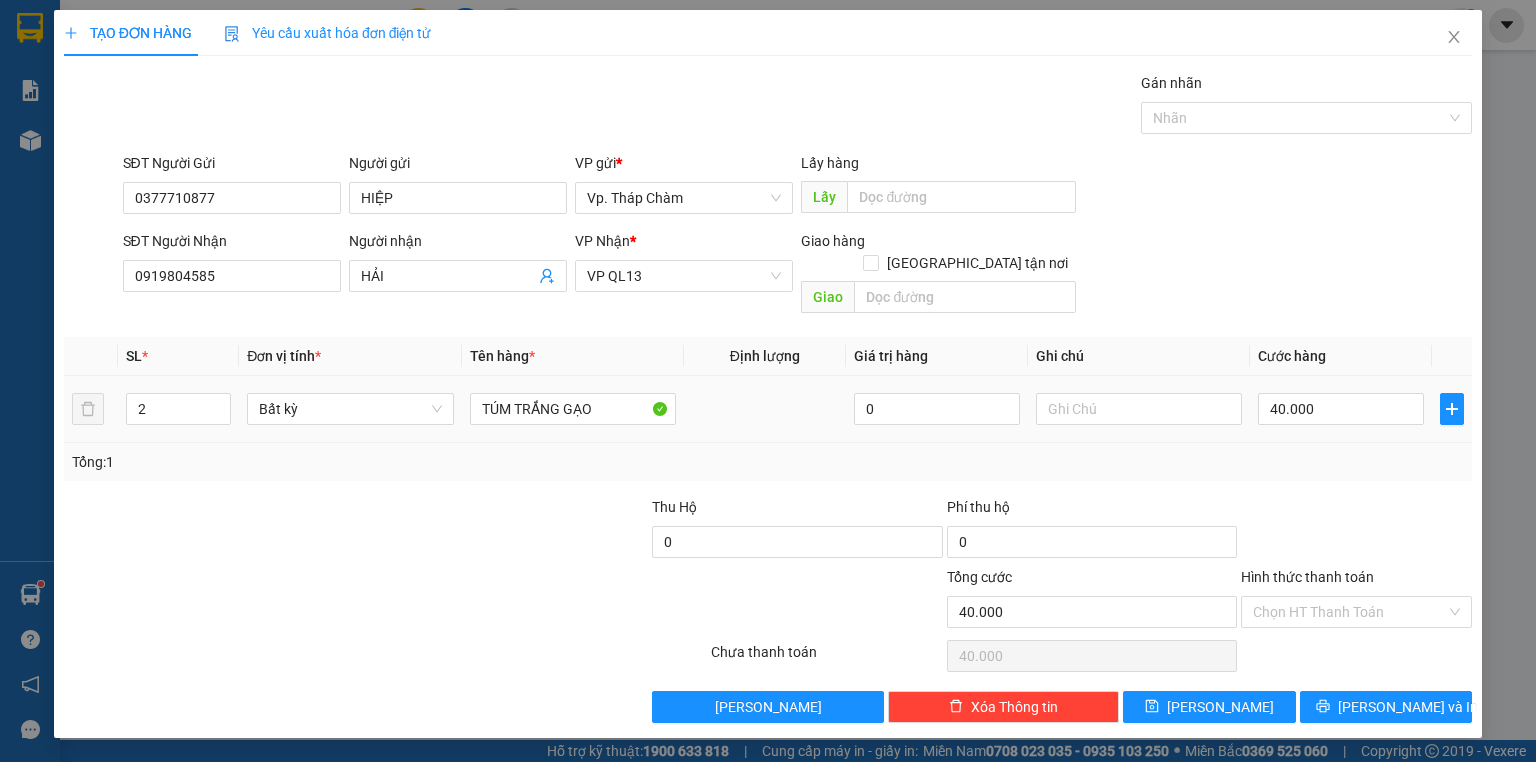 drag, startPoint x: 218, startPoint y: 374, endPoint x: 234, endPoint y: 380, distance: 17.088007 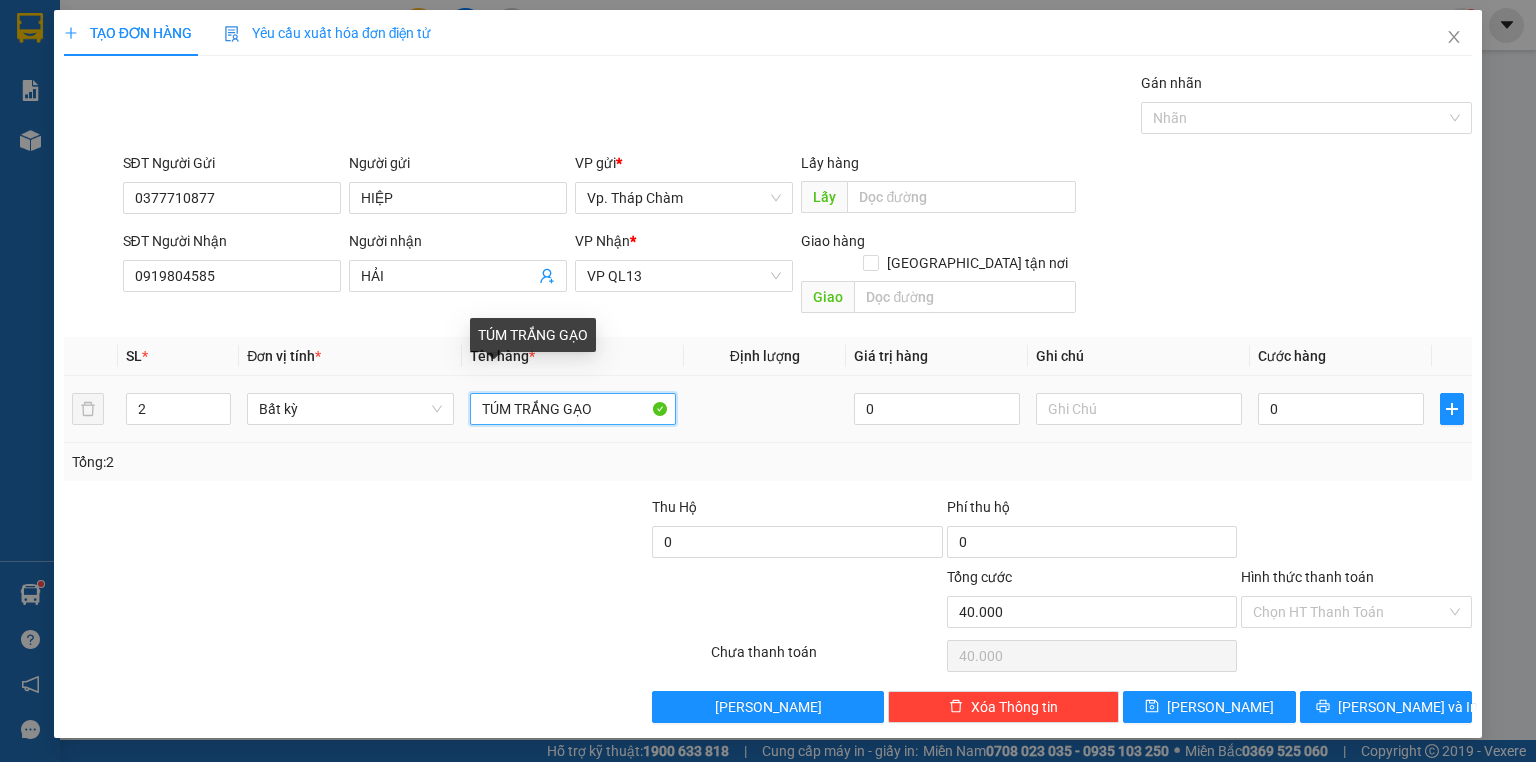 type on "0" 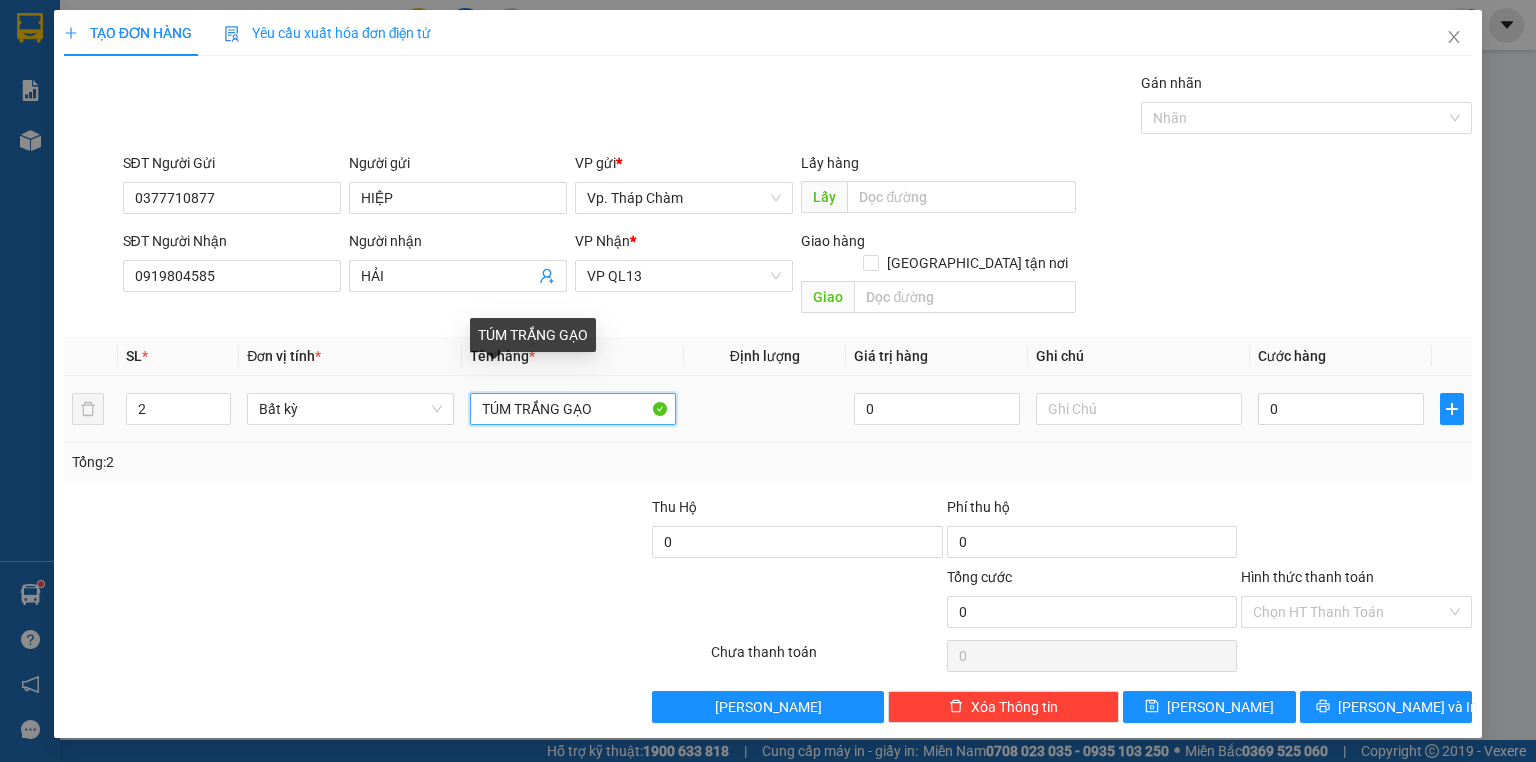 drag, startPoint x: 481, startPoint y: 389, endPoint x: 625, endPoint y: 380, distance: 144.28098 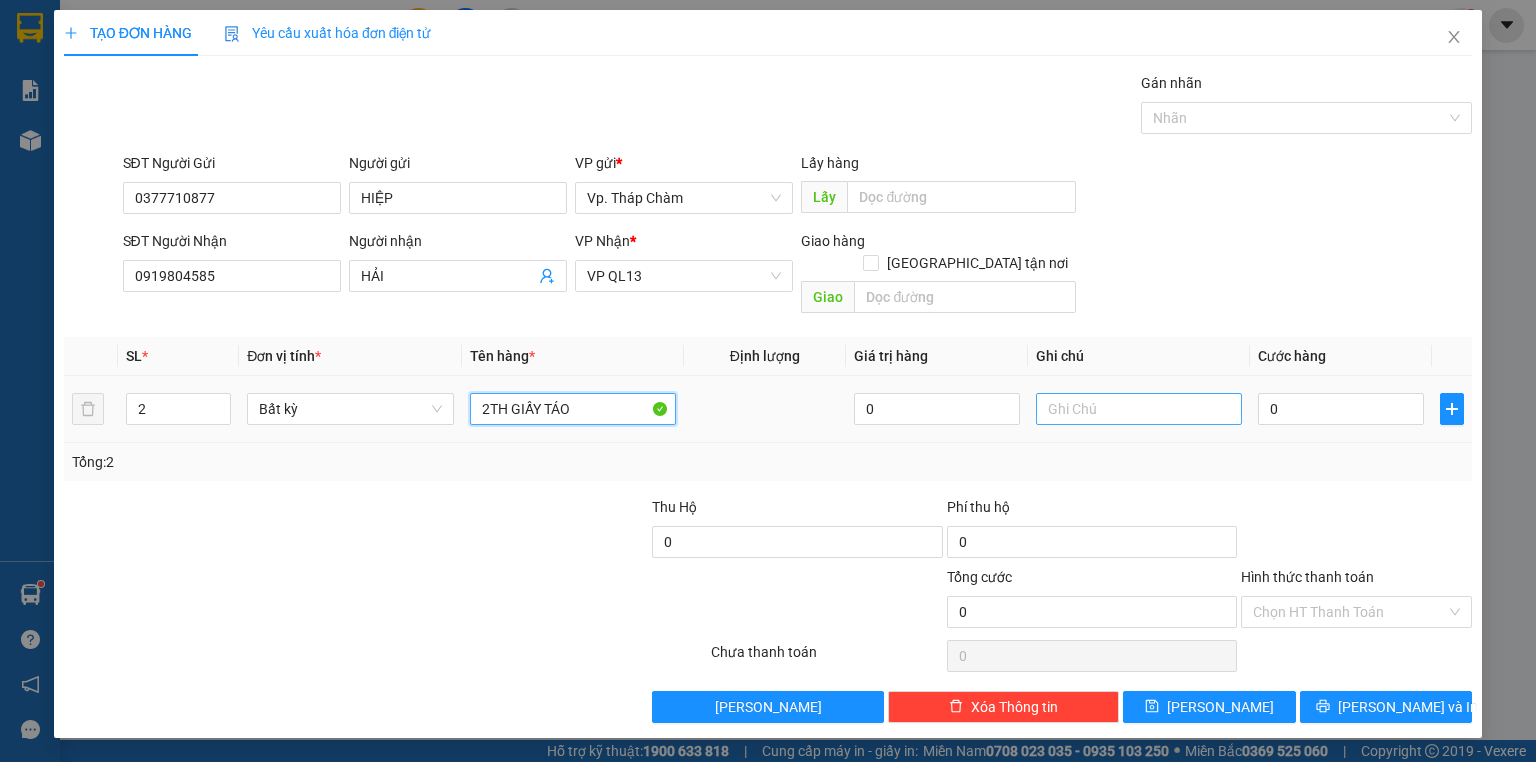 type on "2TH GIẤY TÁO" 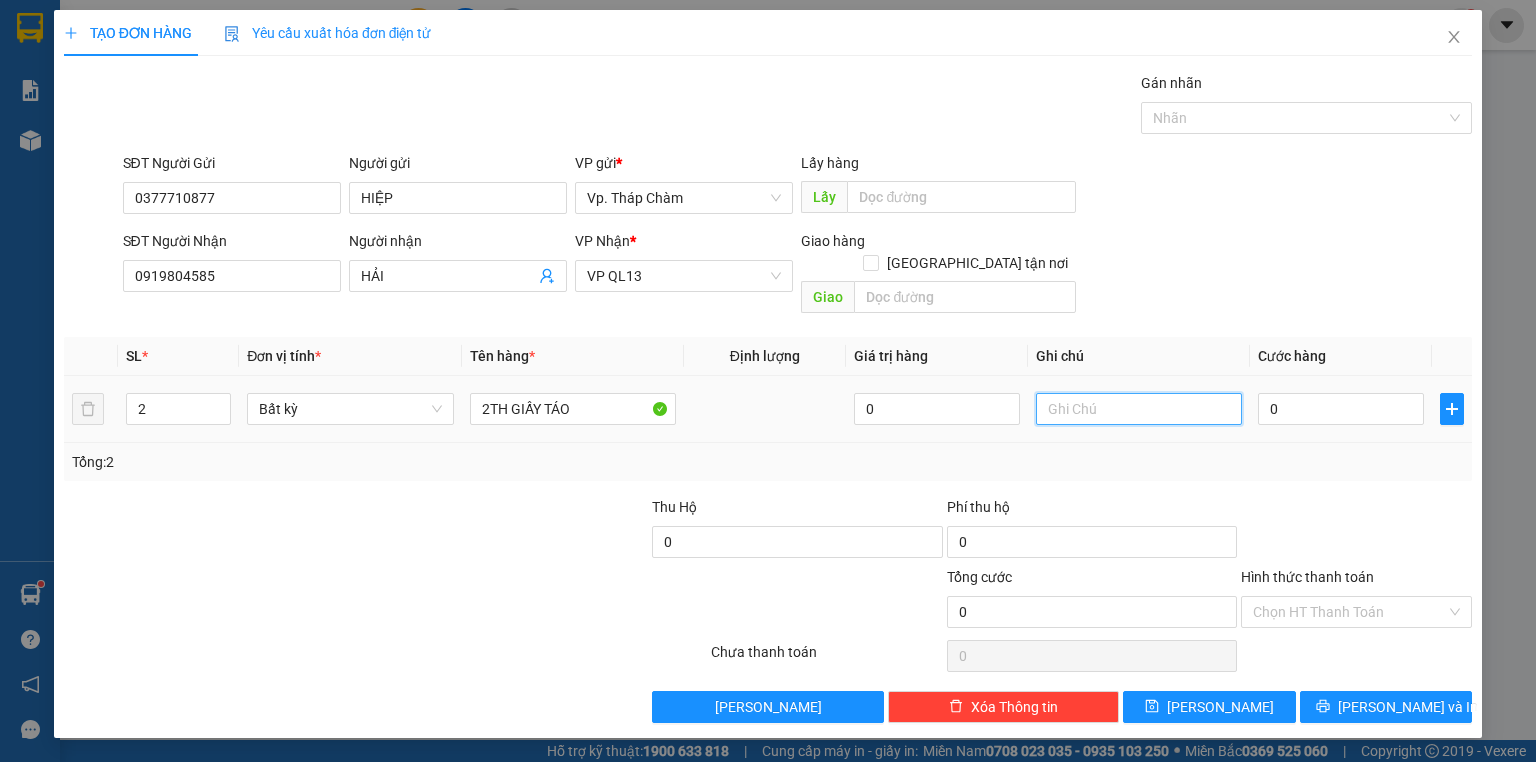 click at bounding box center [1139, 409] 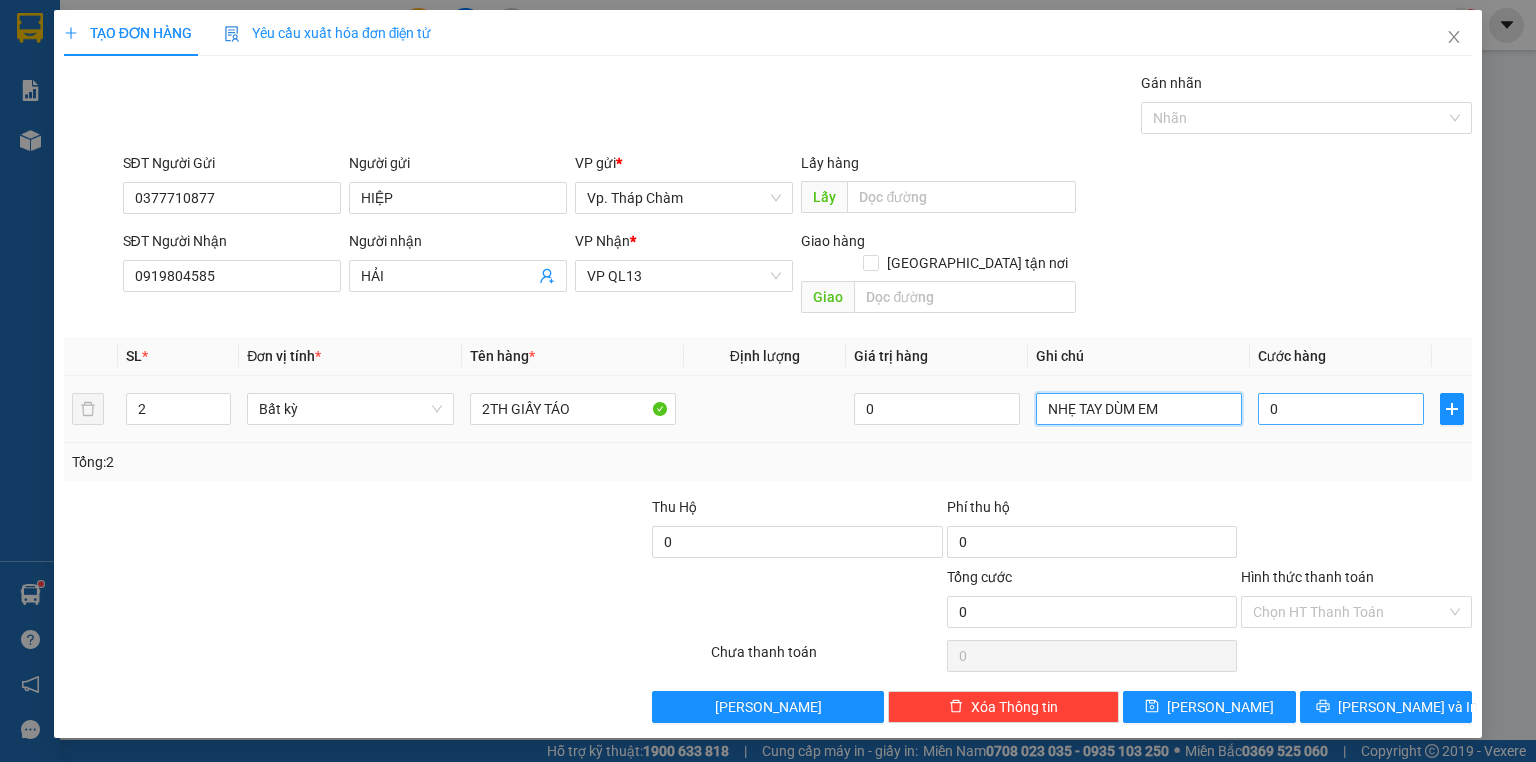 type on "NHẸ TAY DÙM EM" 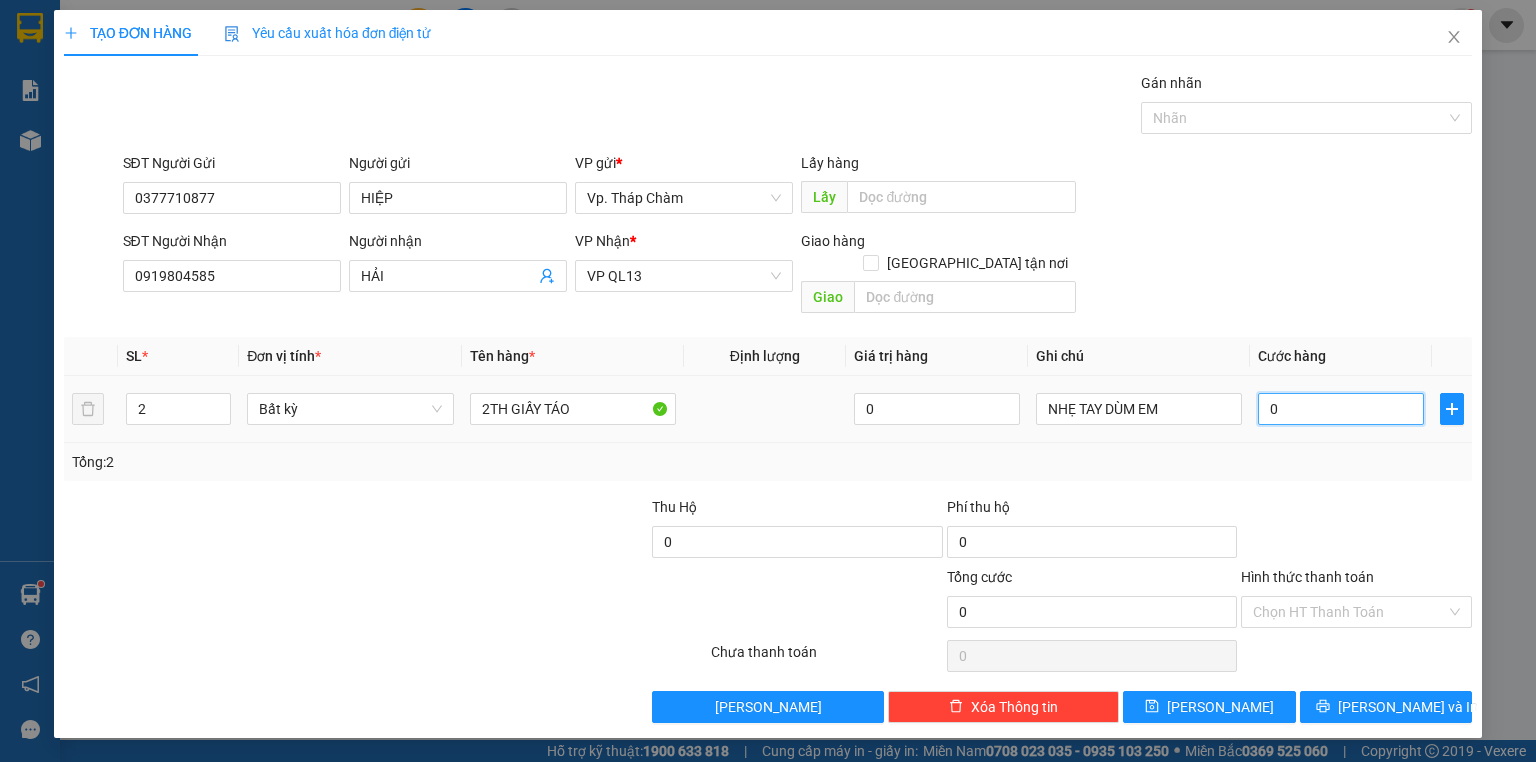 click on "0" at bounding box center [1341, 409] 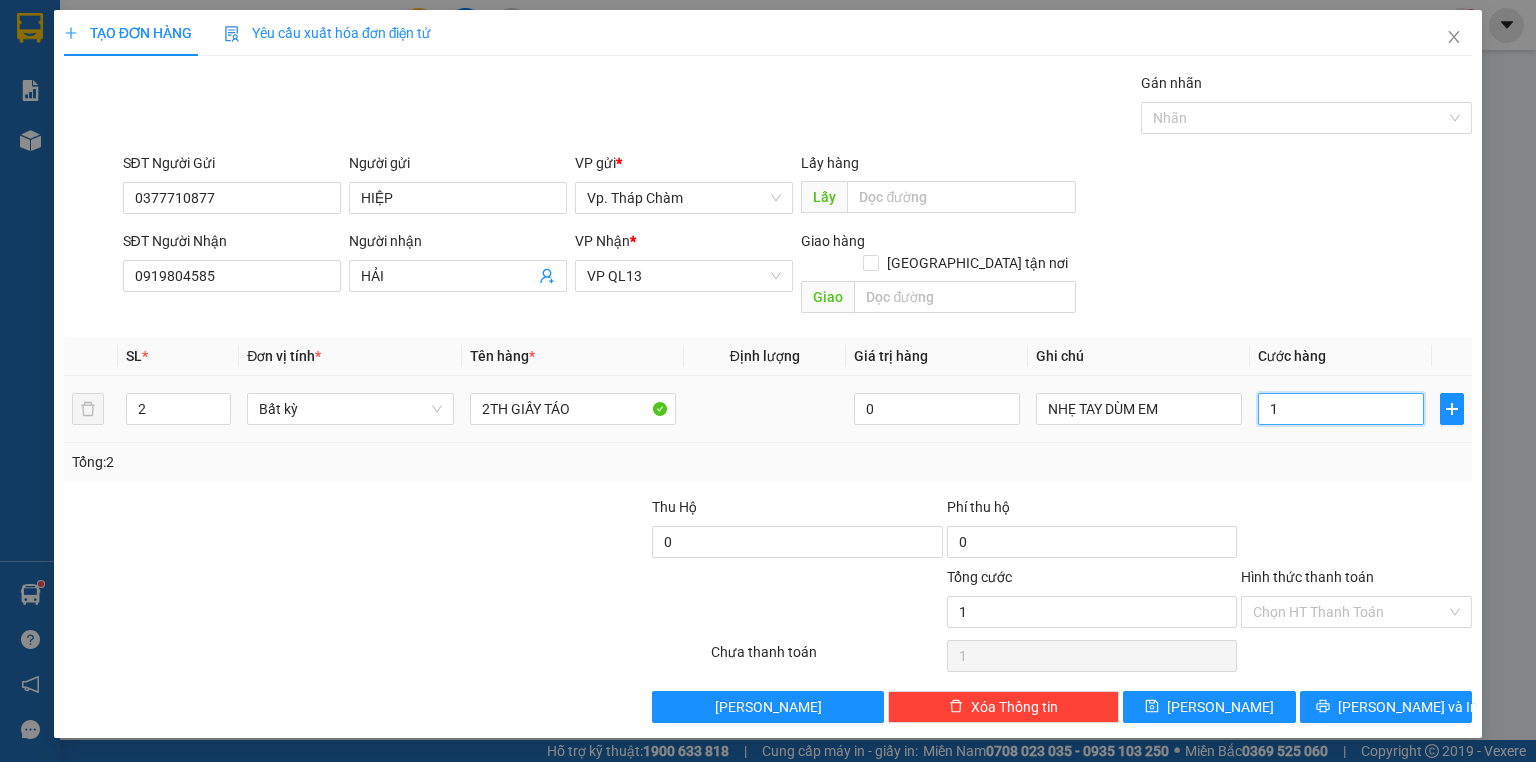 type on "10" 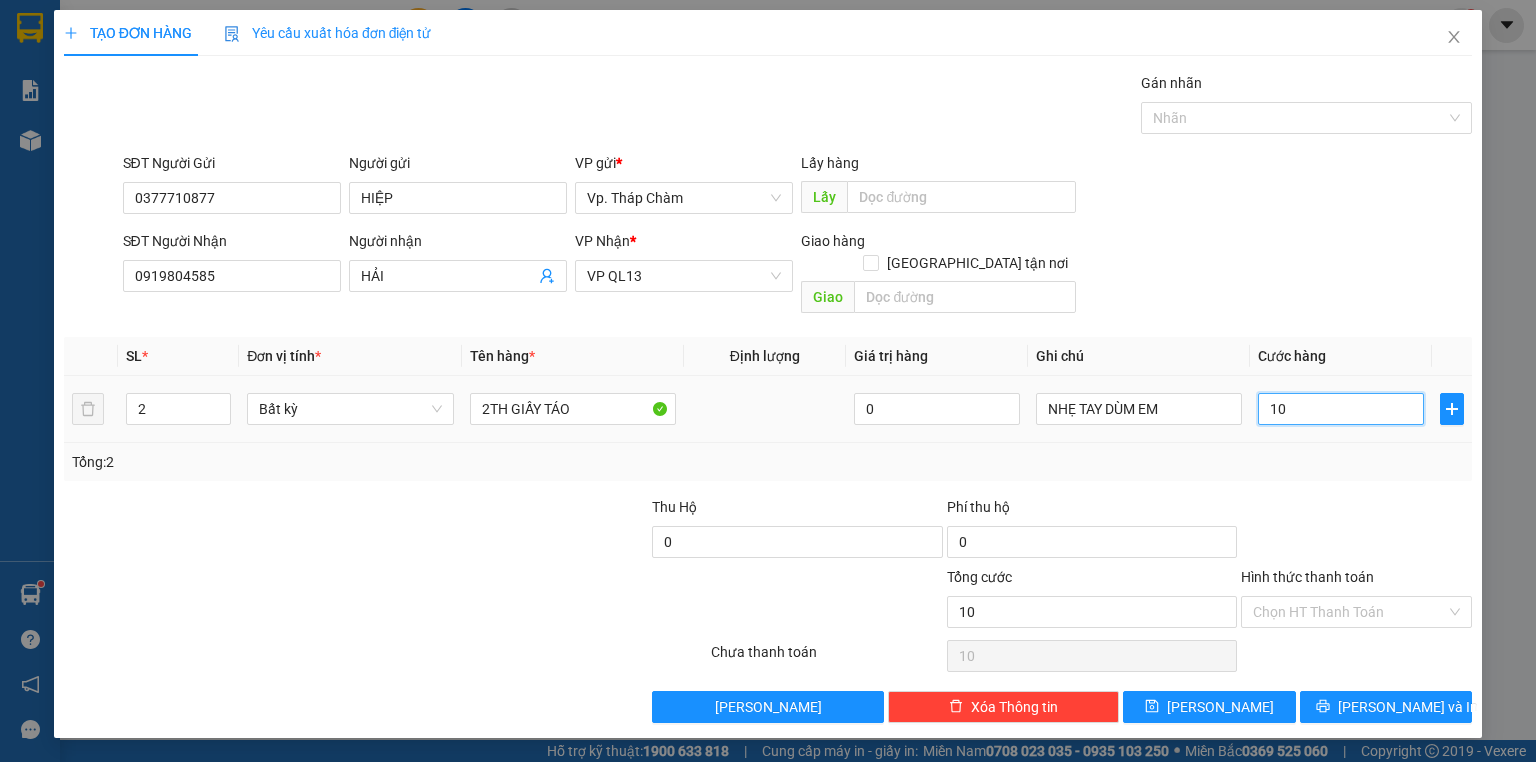 type on "100" 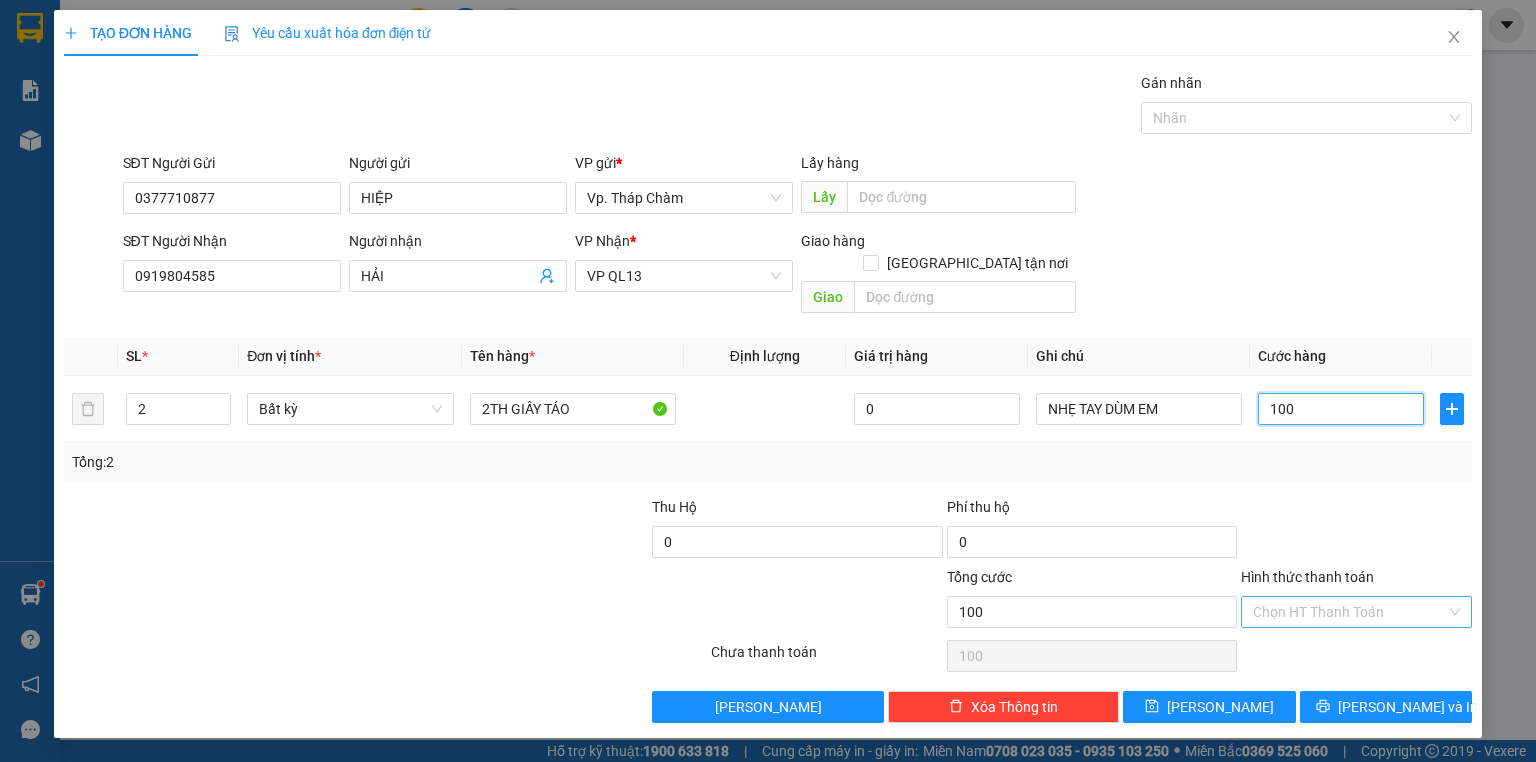 type on "100" 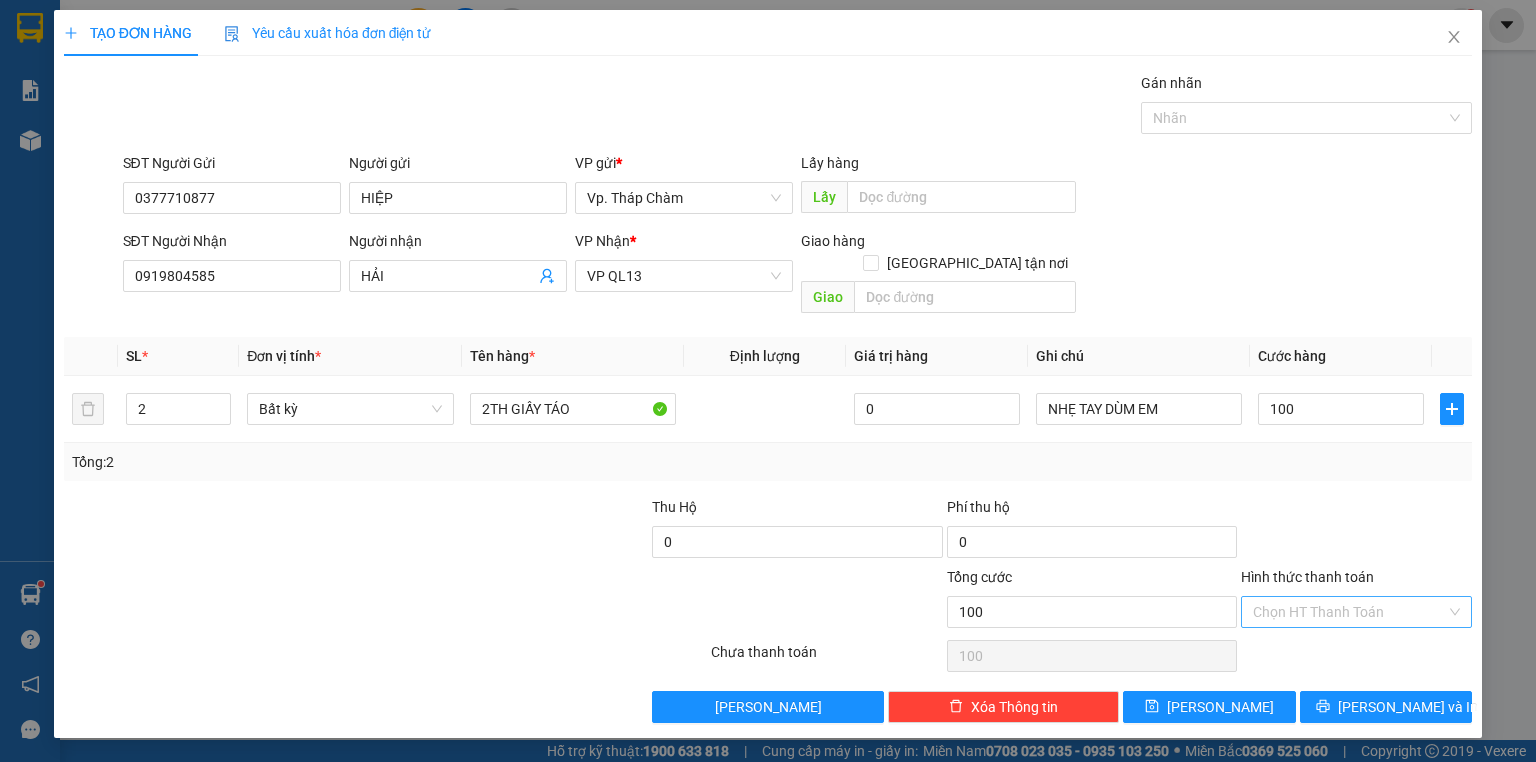 type on "100.000" 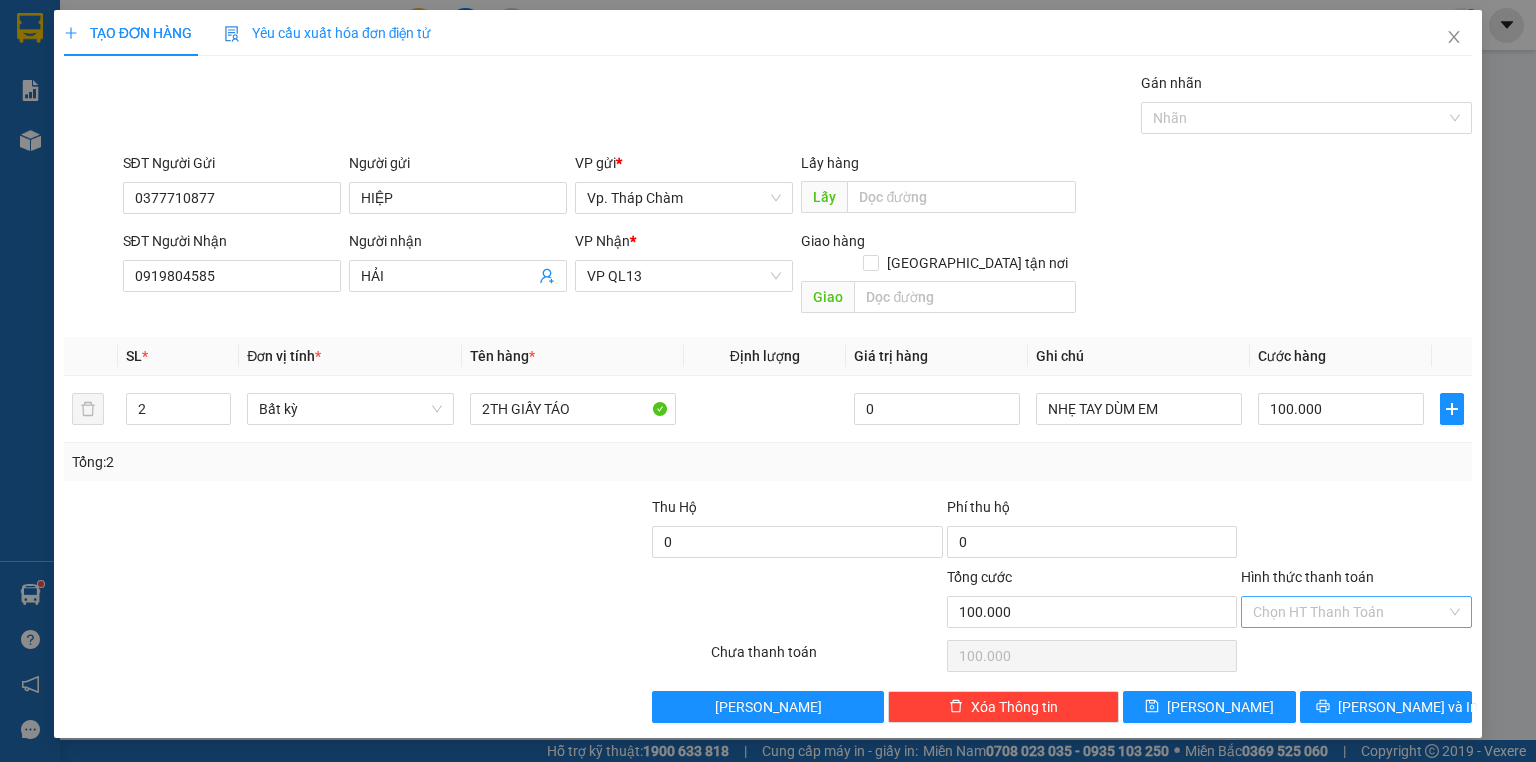 click on "Hình thức thanh toán" at bounding box center [1349, 612] 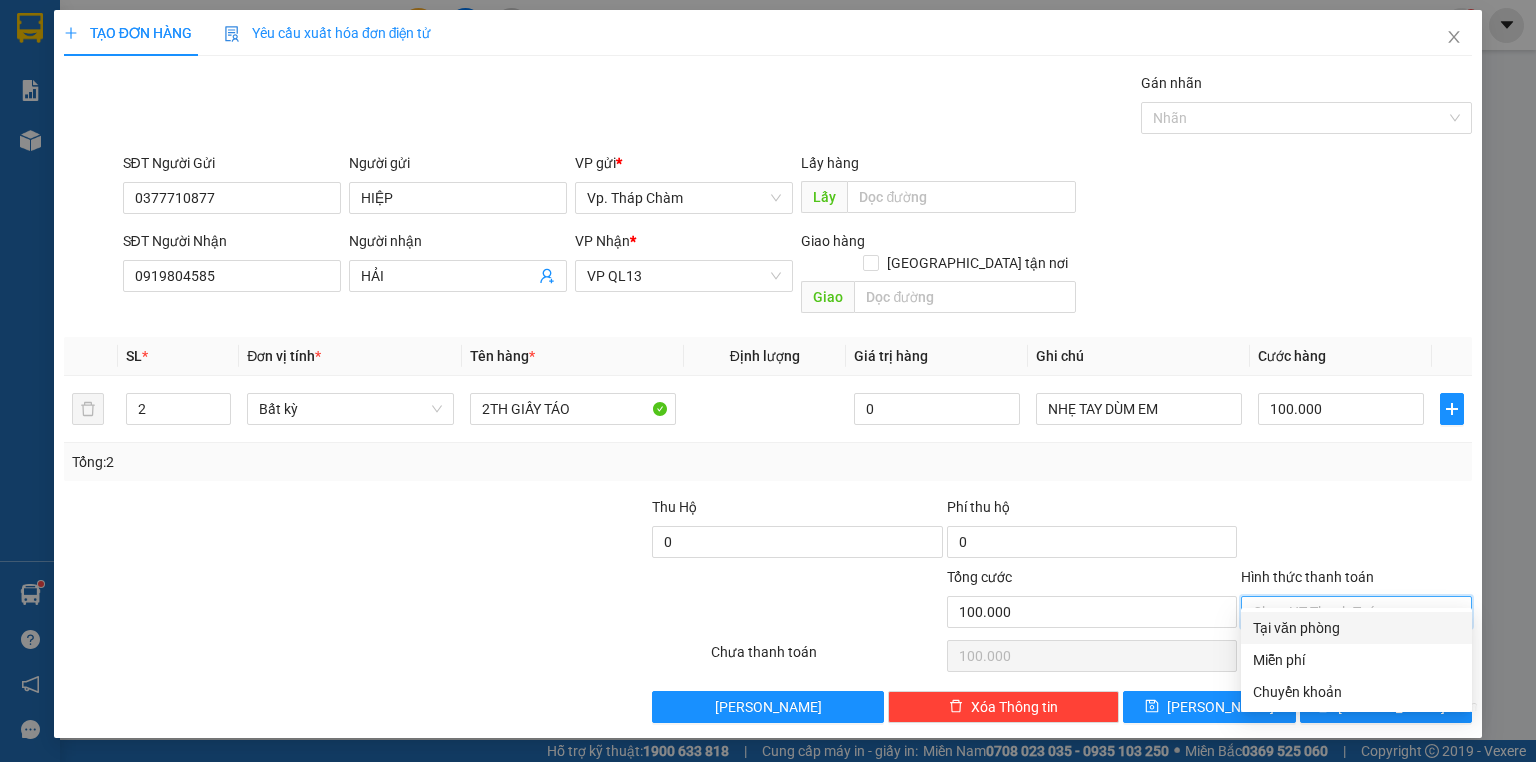 drag, startPoint x: 1303, startPoint y: 628, endPoint x: 1308, endPoint y: 645, distance: 17.720045 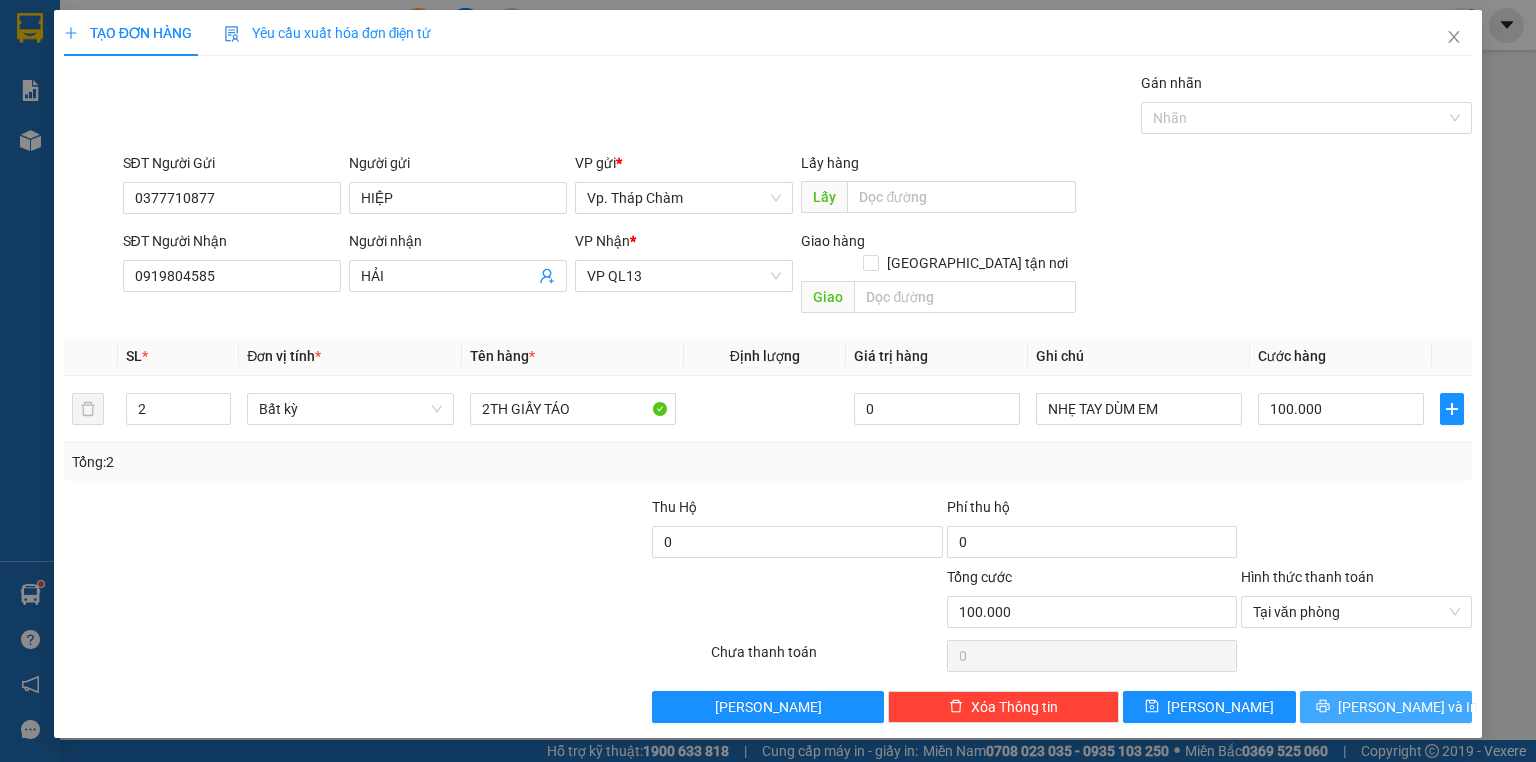 drag, startPoint x: 1357, startPoint y: 682, endPoint x: 1312, endPoint y: 648, distance: 56.400356 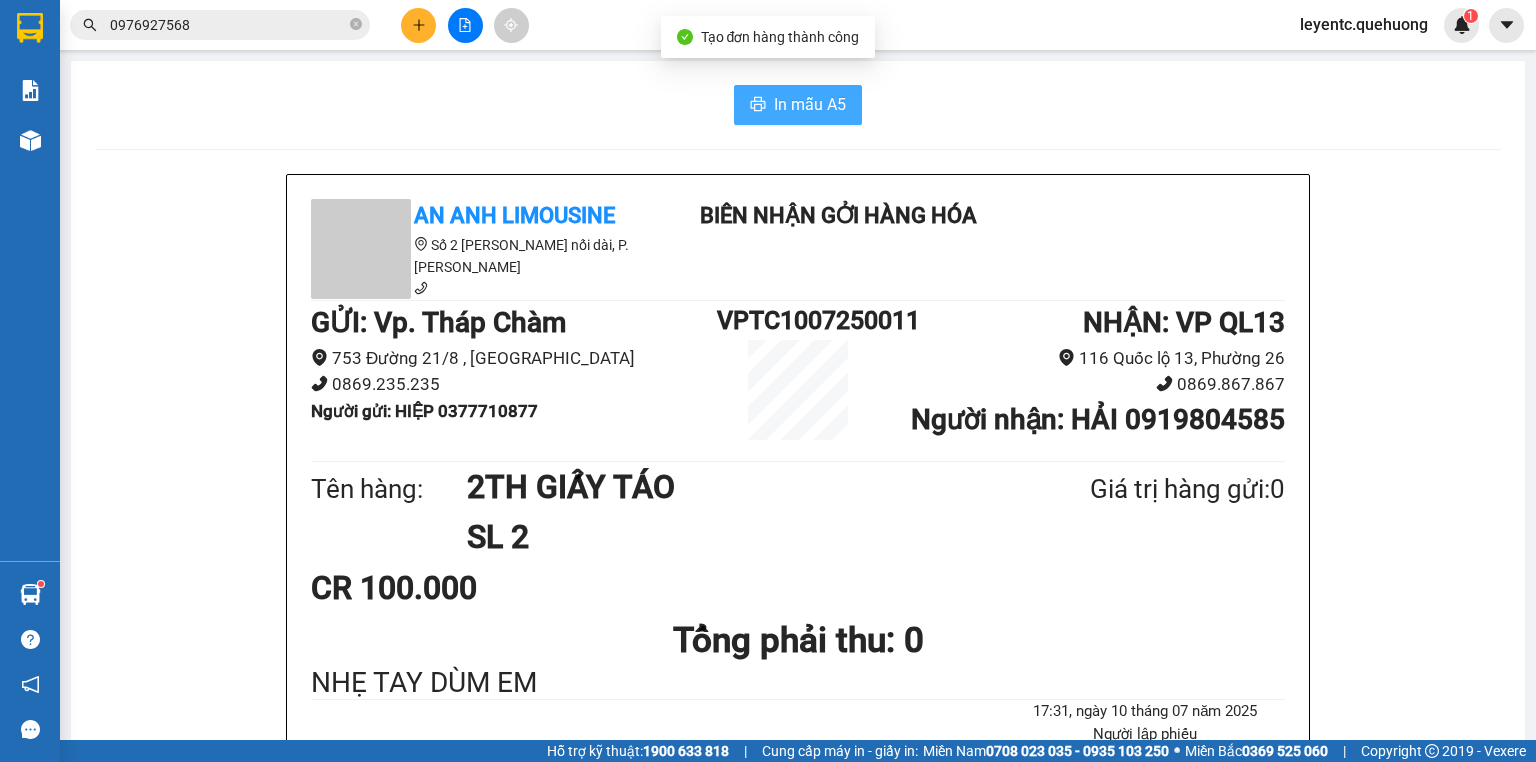 click on "In mẫu A5" at bounding box center [810, 104] 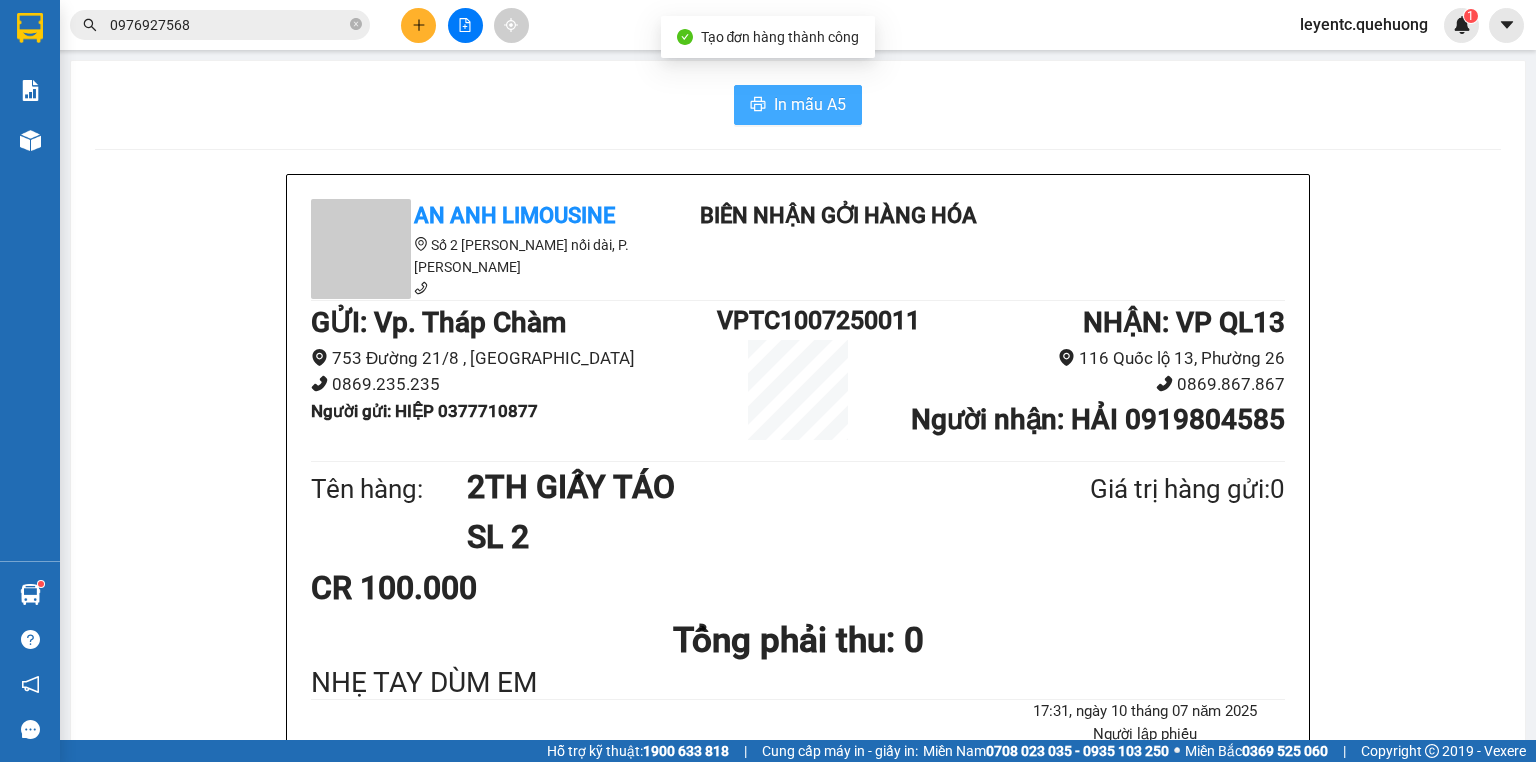 scroll, scrollTop: 0, scrollLeft: 0, axis: both 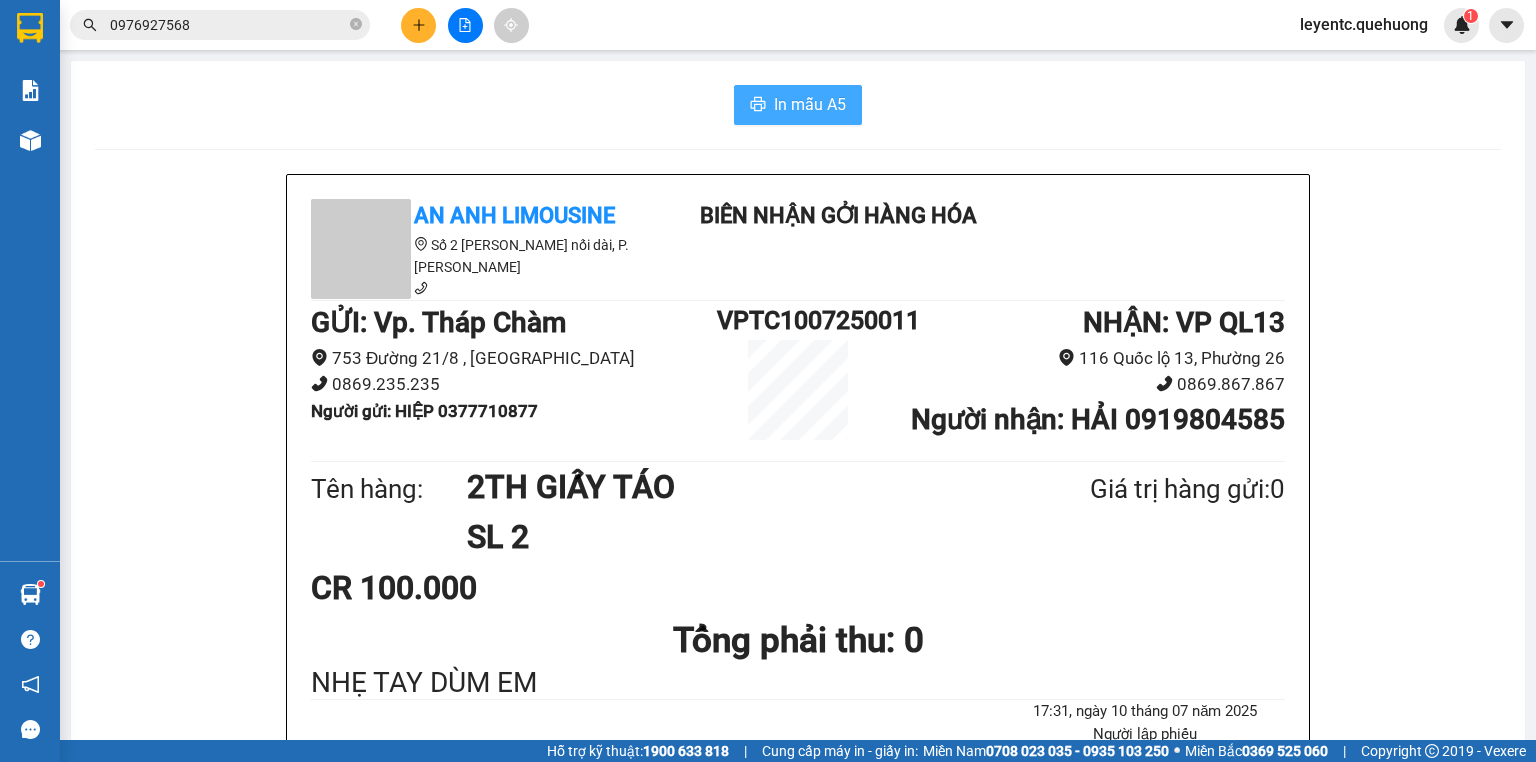 click on "In mẫu A5" at bounding box center [810, 104] 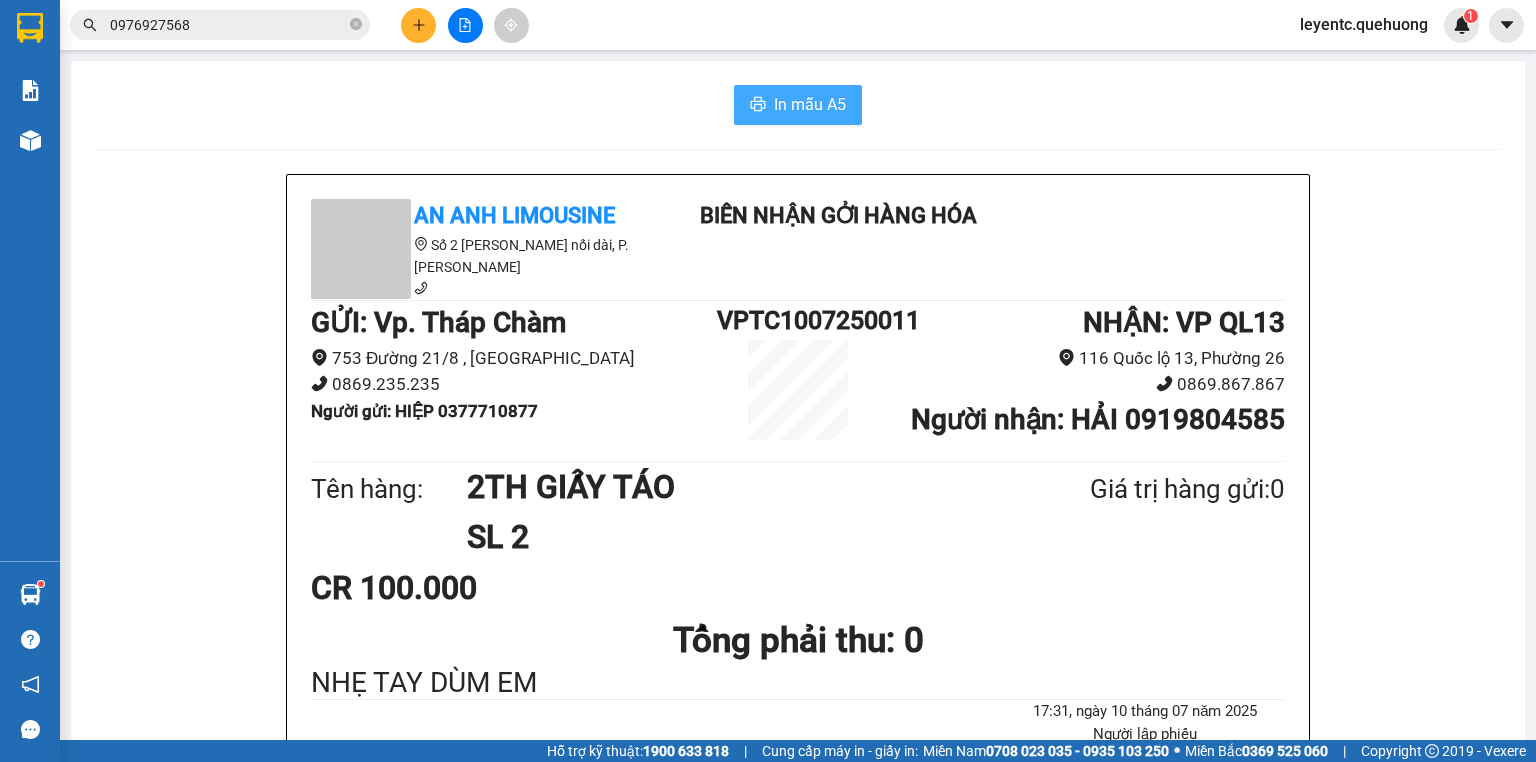 scroll, scrollTop: 0, scrollLeft: 0, axis: both 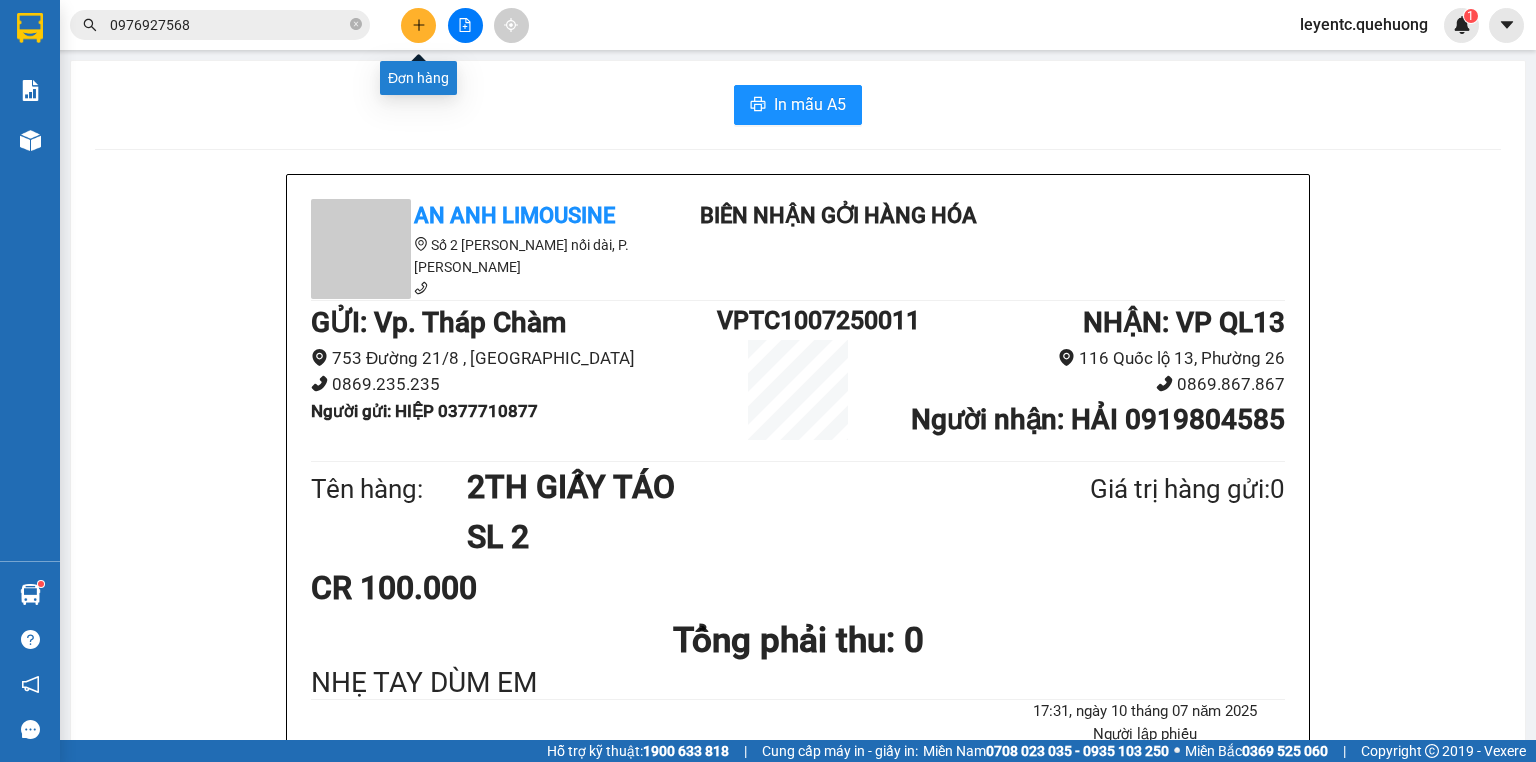 click 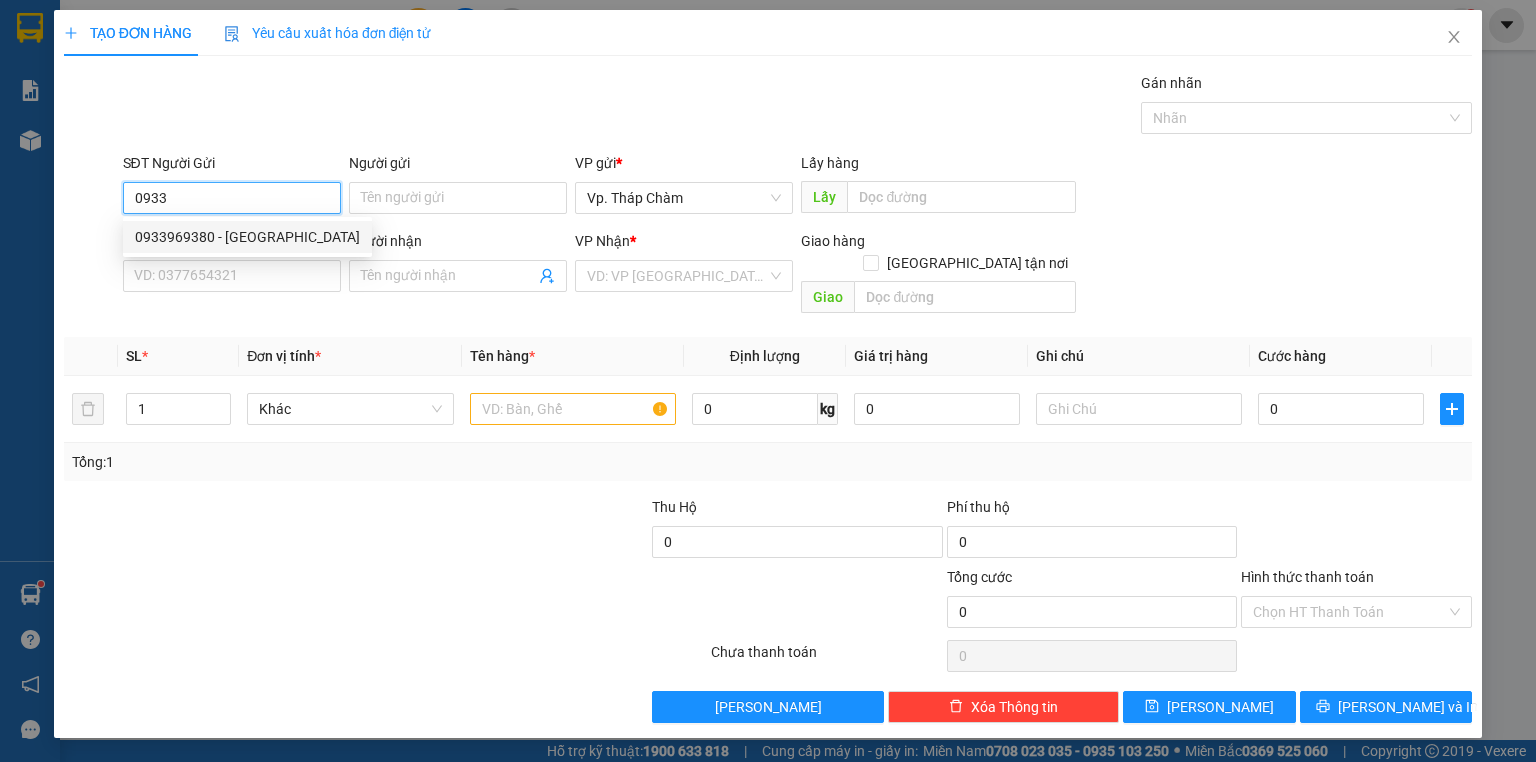 click on "0933969380 - BA THỌ" at bounding box center [247, 237] 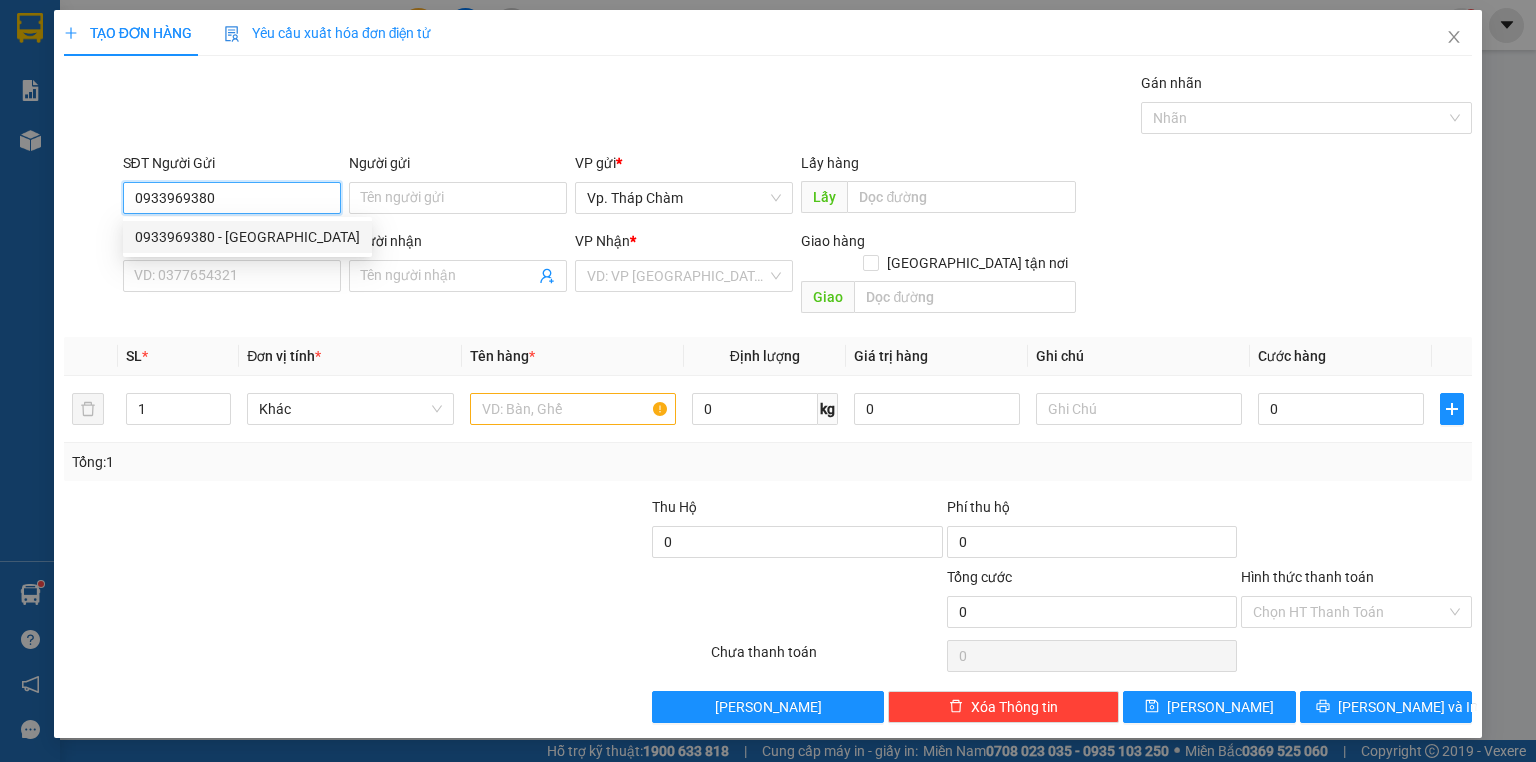 type on "BA THỌ" 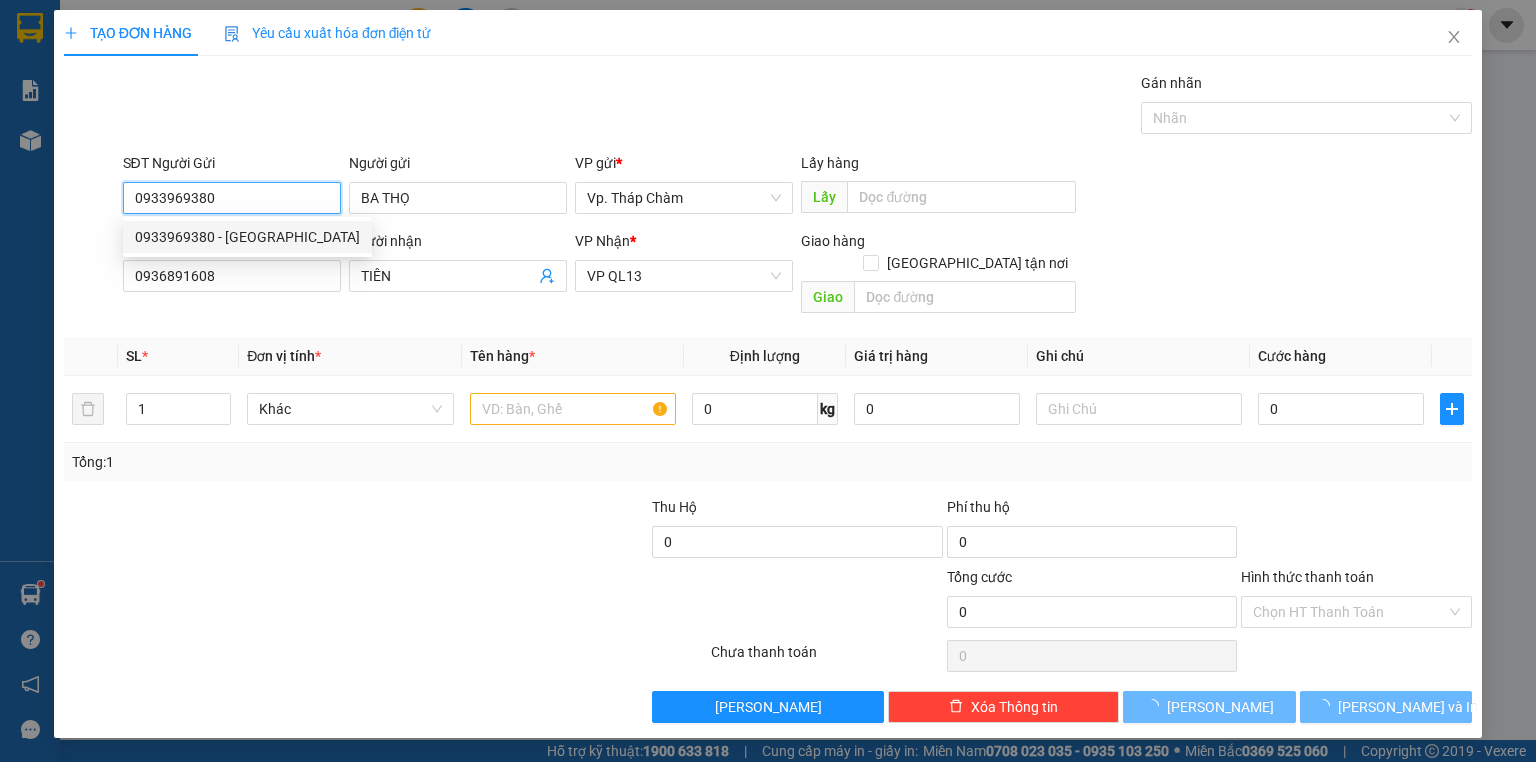 type on "70.000" 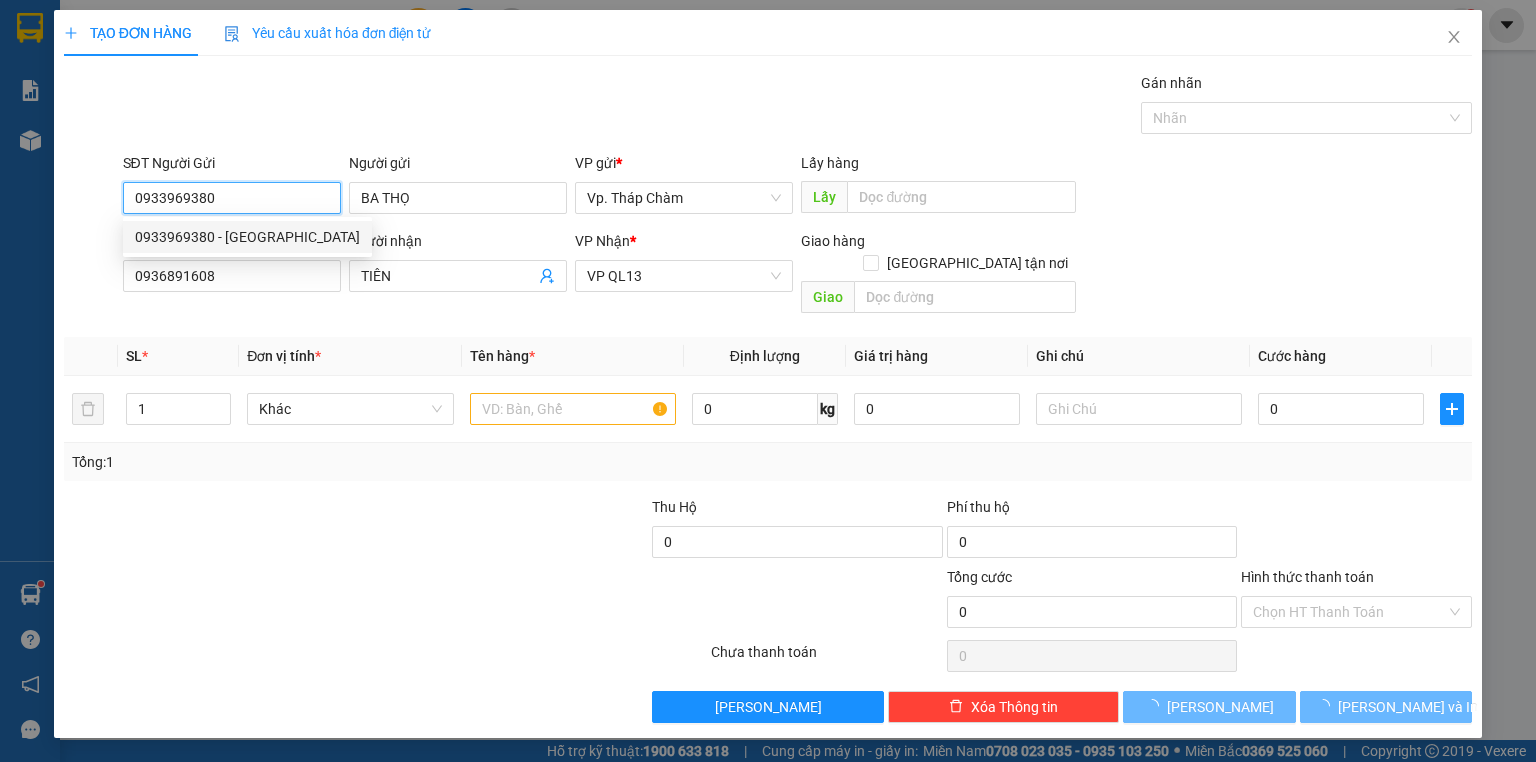 type on "70.000" 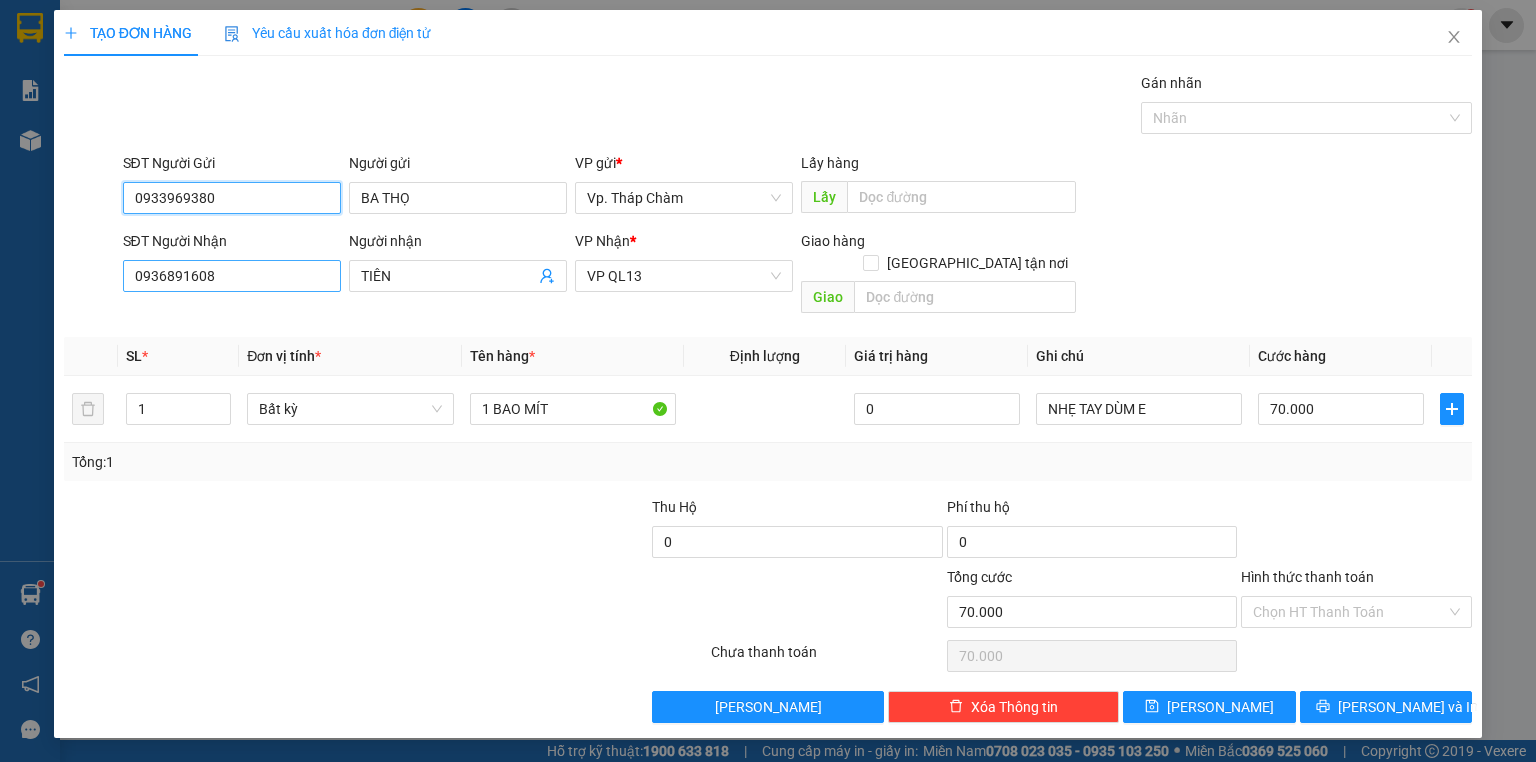 type on "0933969380" 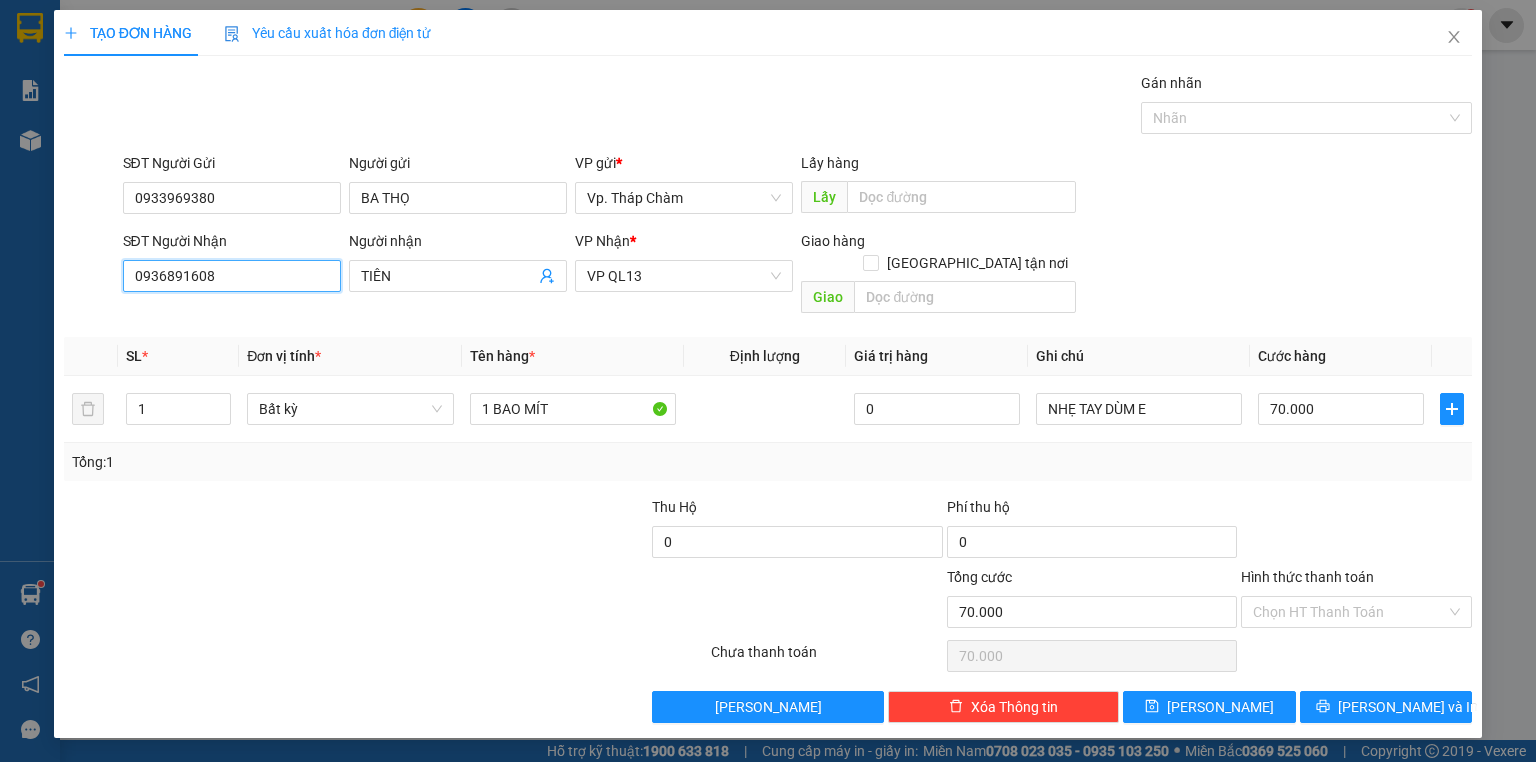 click on "0936891608" at bounding box center (232, 276) 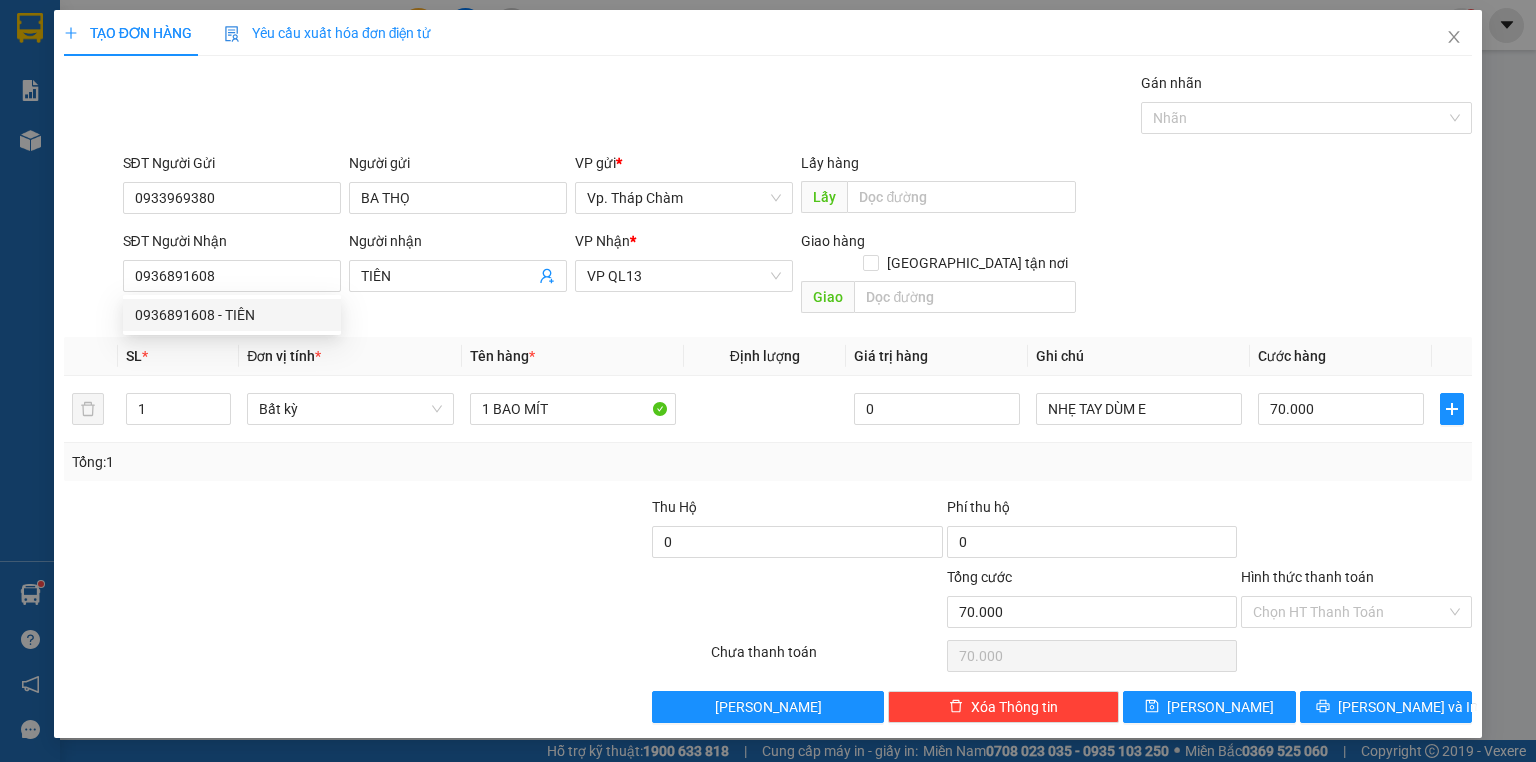 click at bounding box center (591, 601) 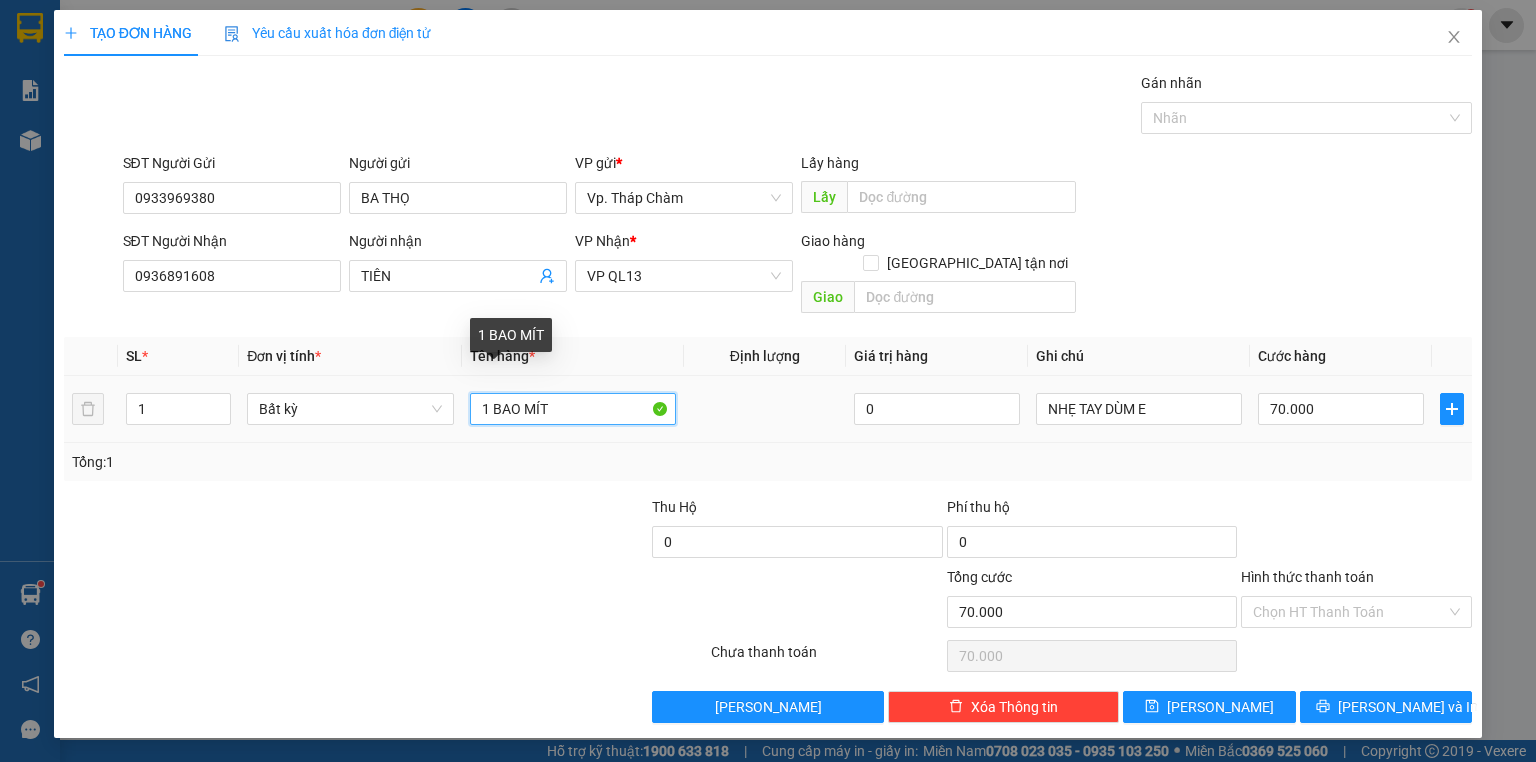 drag, startPoint x: 486, startPoint y: 392, endPoint x: 475, endPoint y: 392, distance: 11 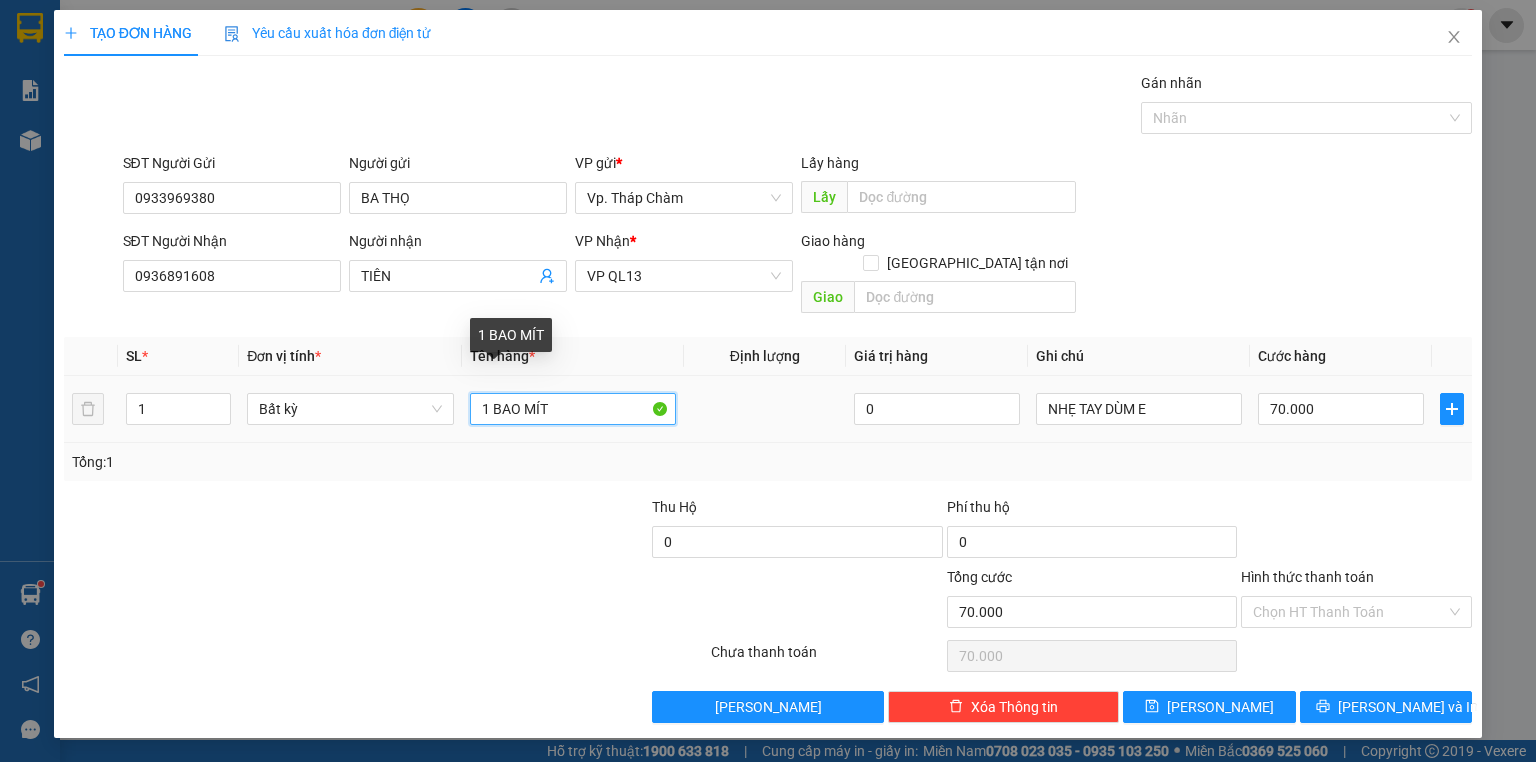 click on "1 BAO MÍT" at bounding box center (573, 409) 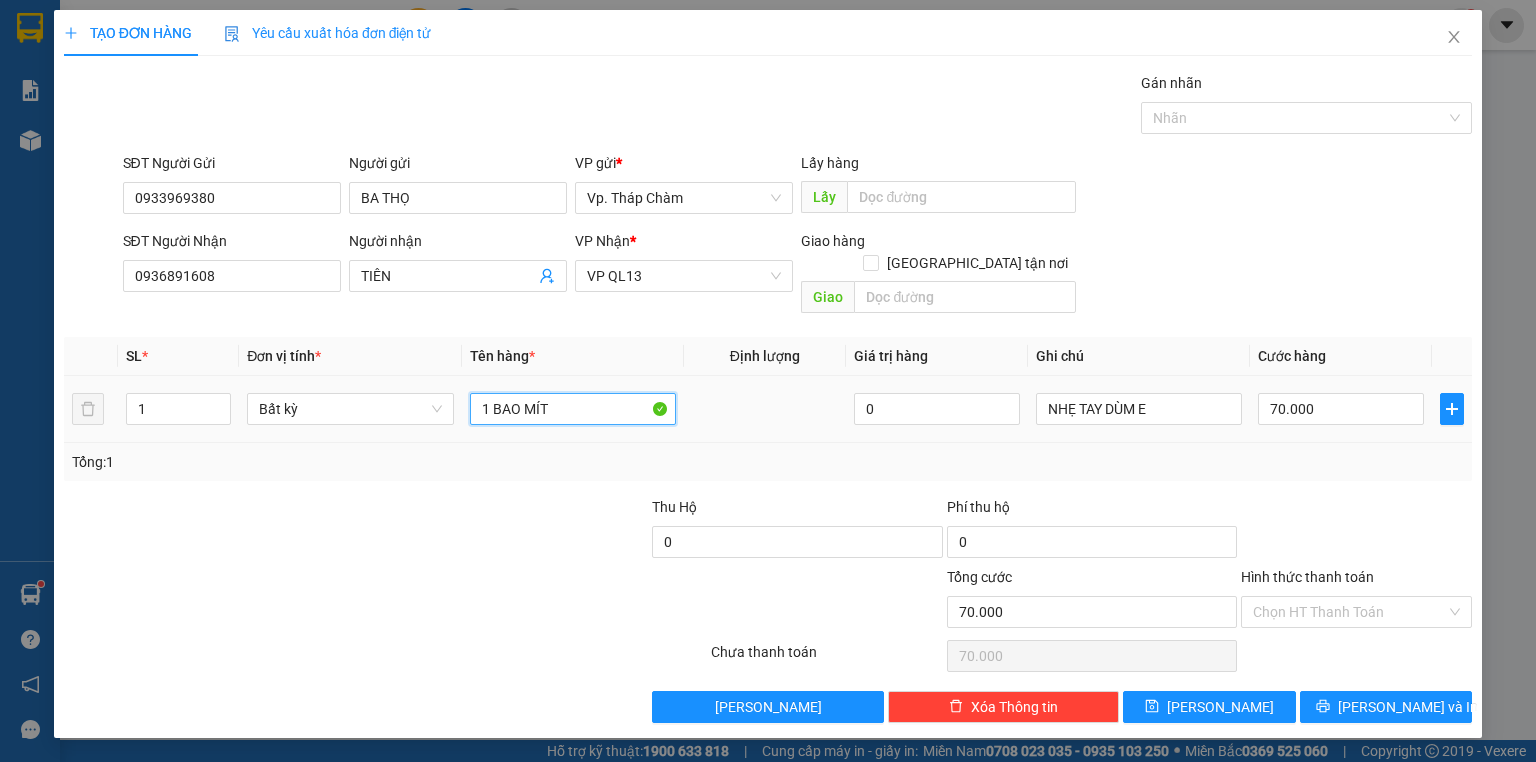 drag, startPoint x: 574, startPoint y: 383, endPoint x: 460, endPoint y: 400, distance: 115.260574 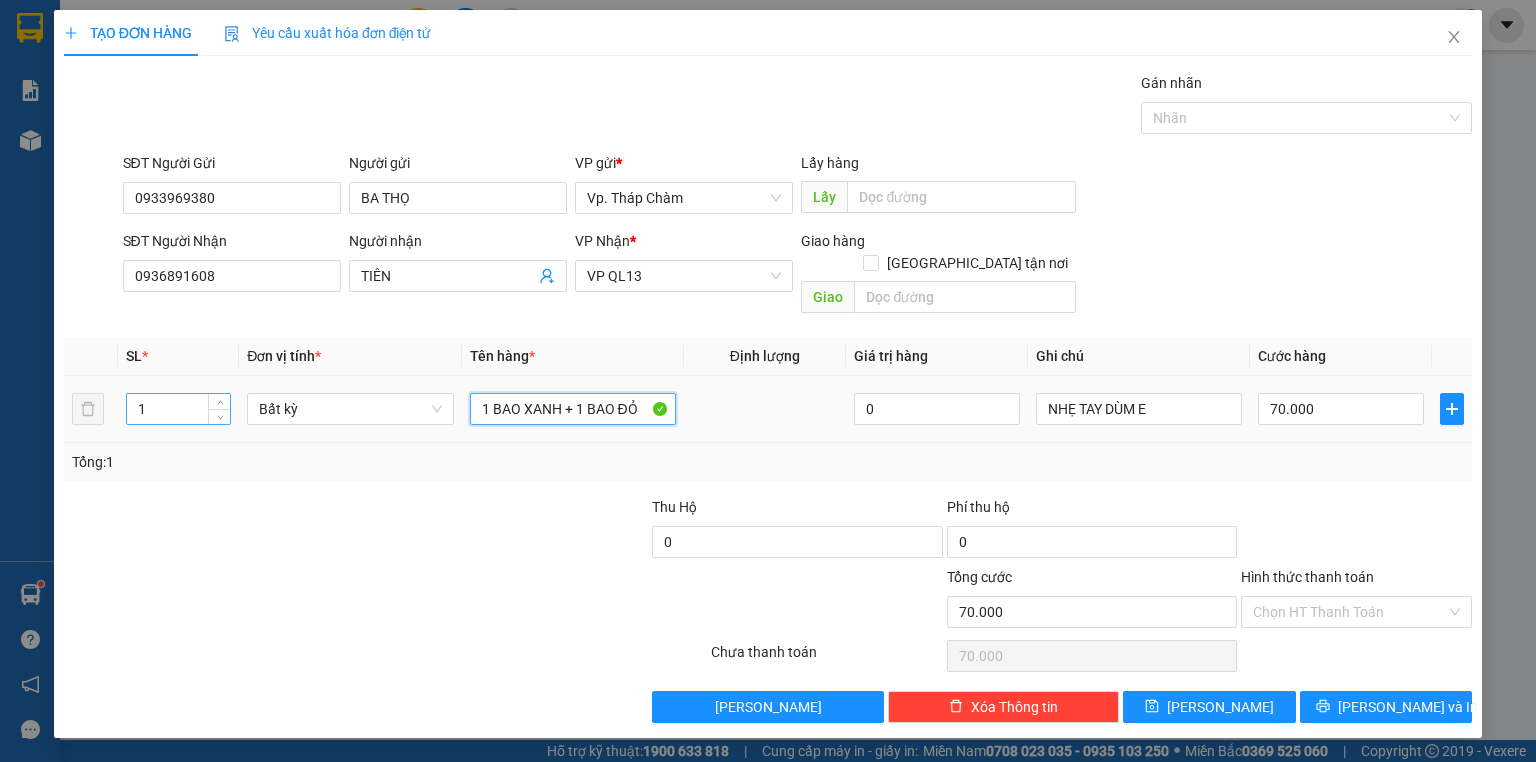 type on "1 BAO XANH + 1 BAO ĐỎ" 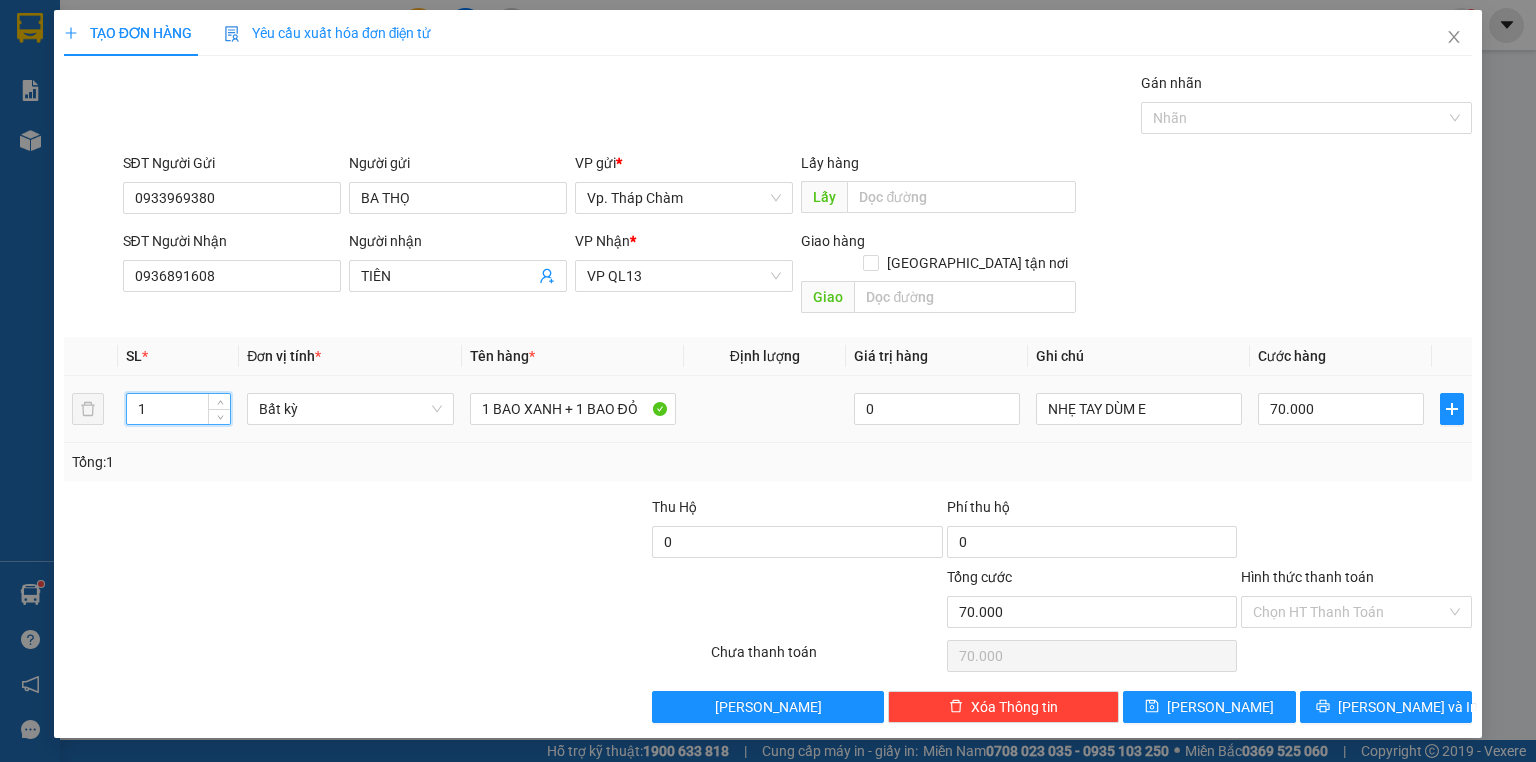 drag, startPoint x: 172, startPoint y: 387, endPoint x: 100, endPoint y: 404, distance: 73.97973 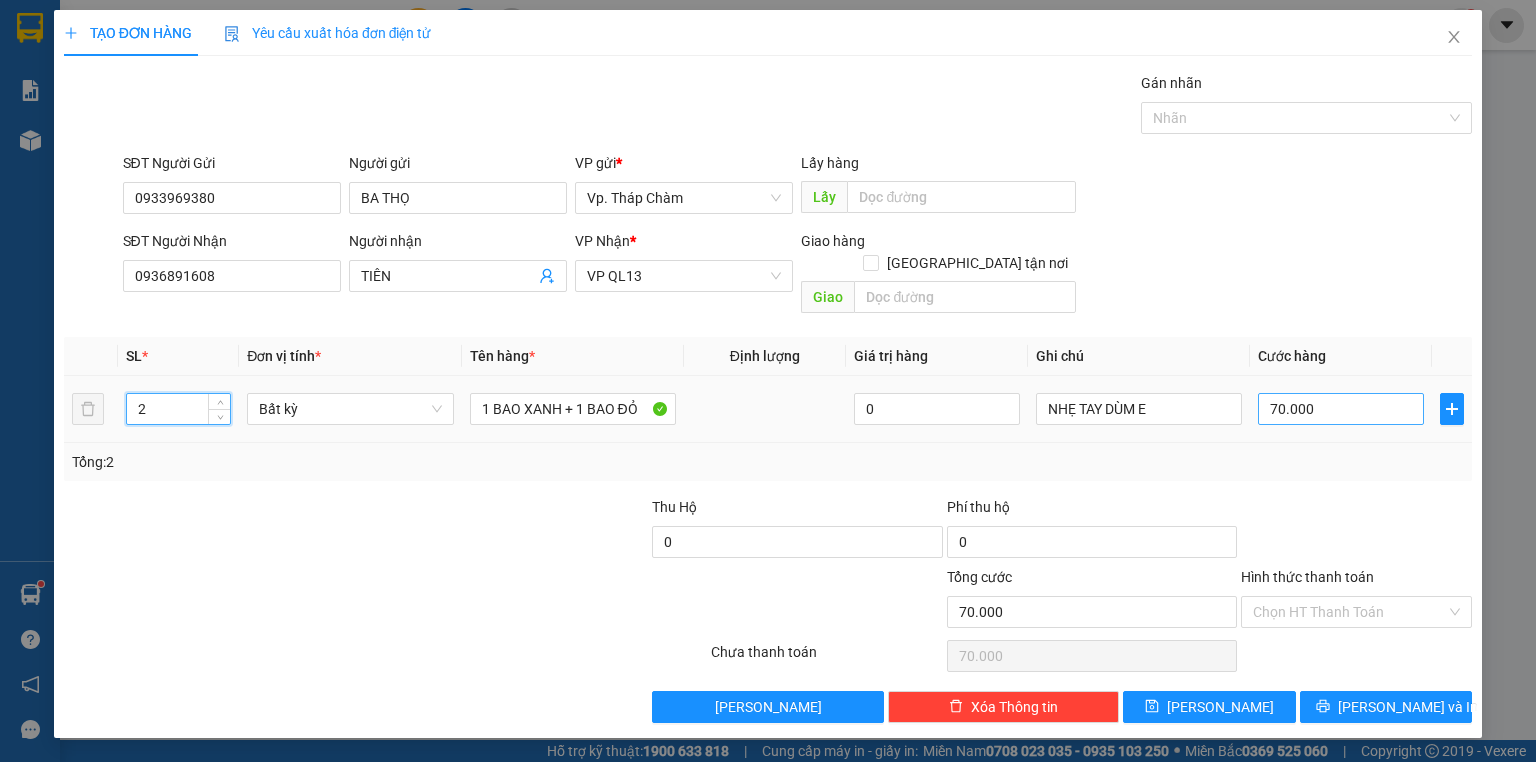 type on "2" 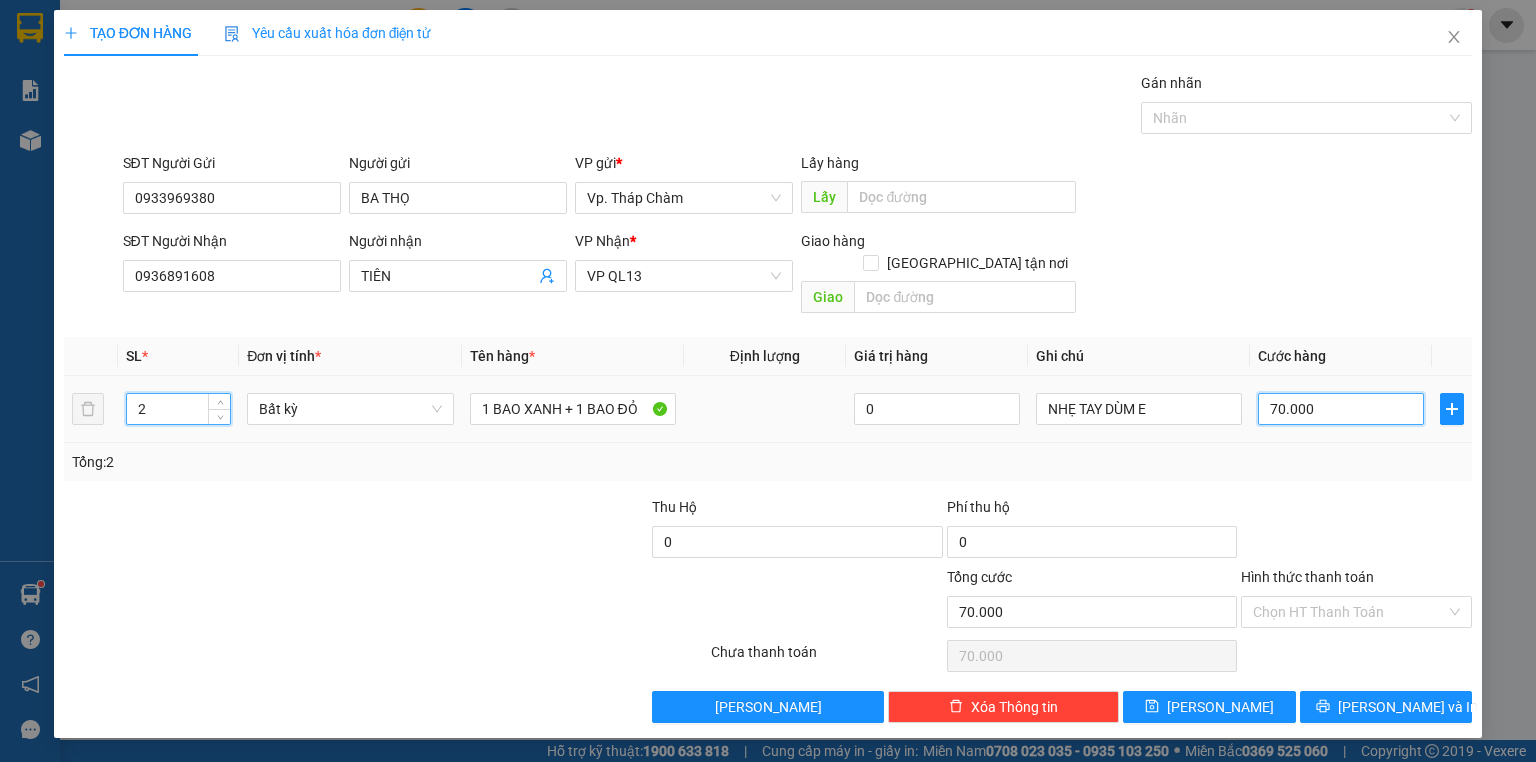 click on "70.000" at bounding box center (1341, 409) 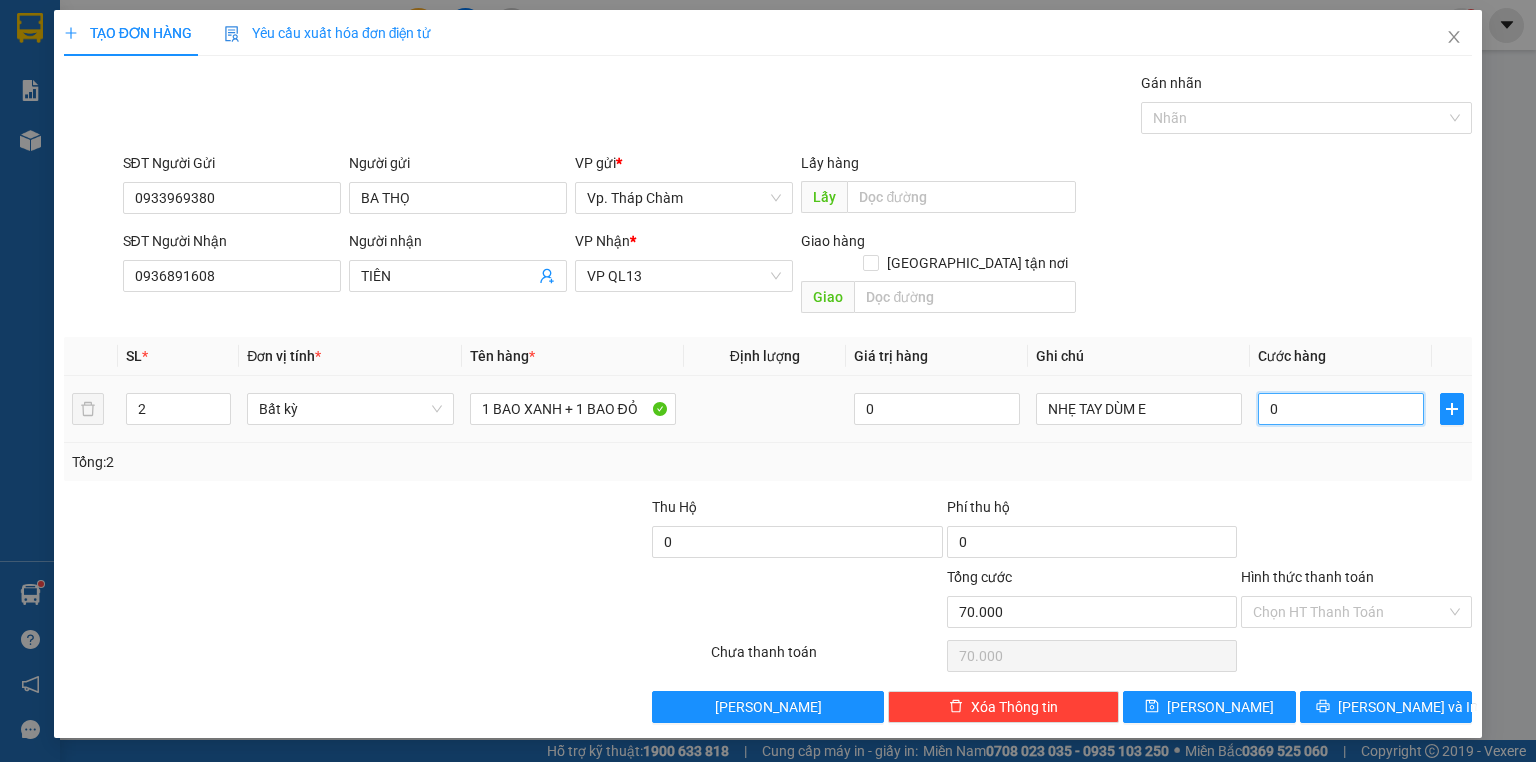 type on "1" 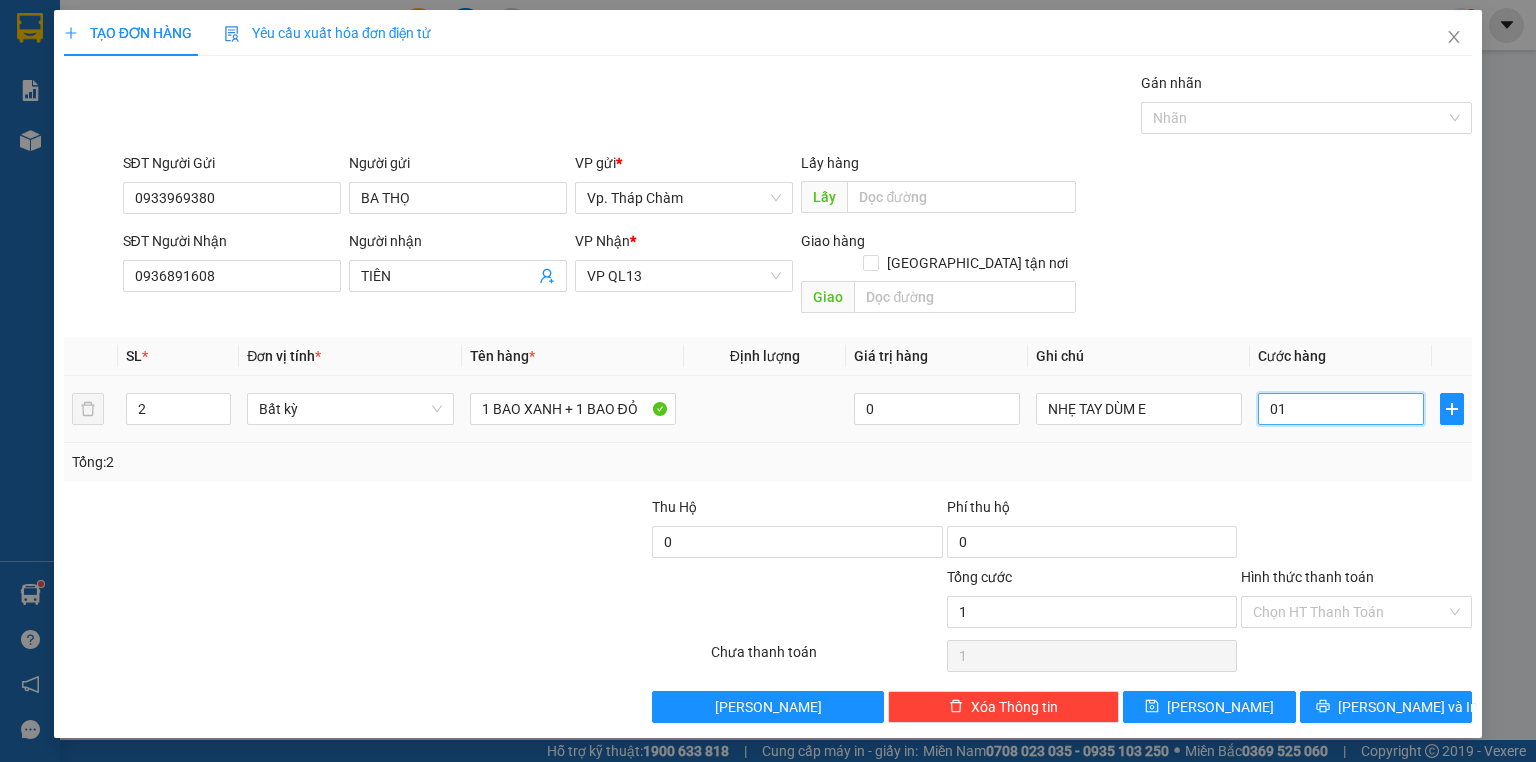 type on "015" 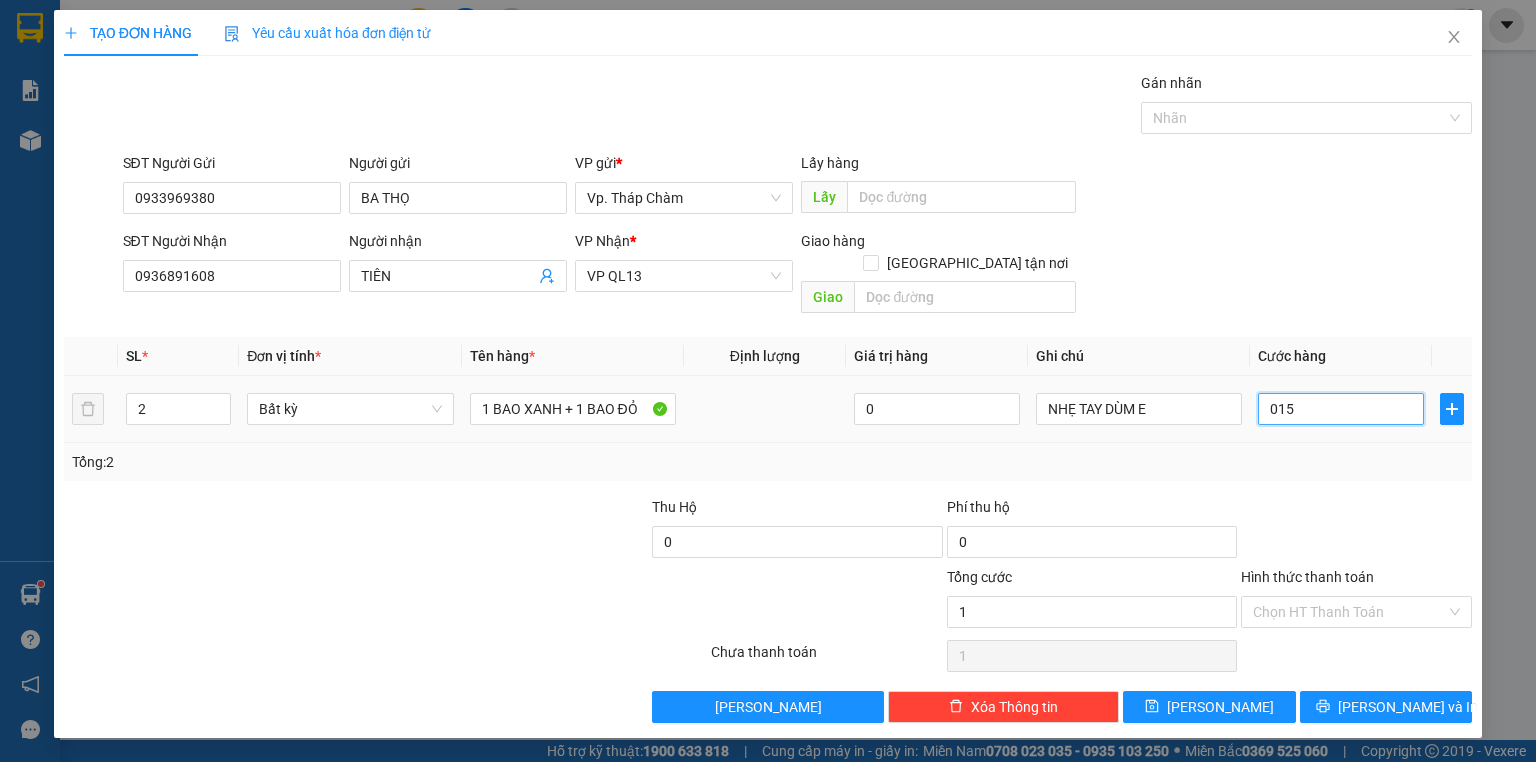 type on "15" 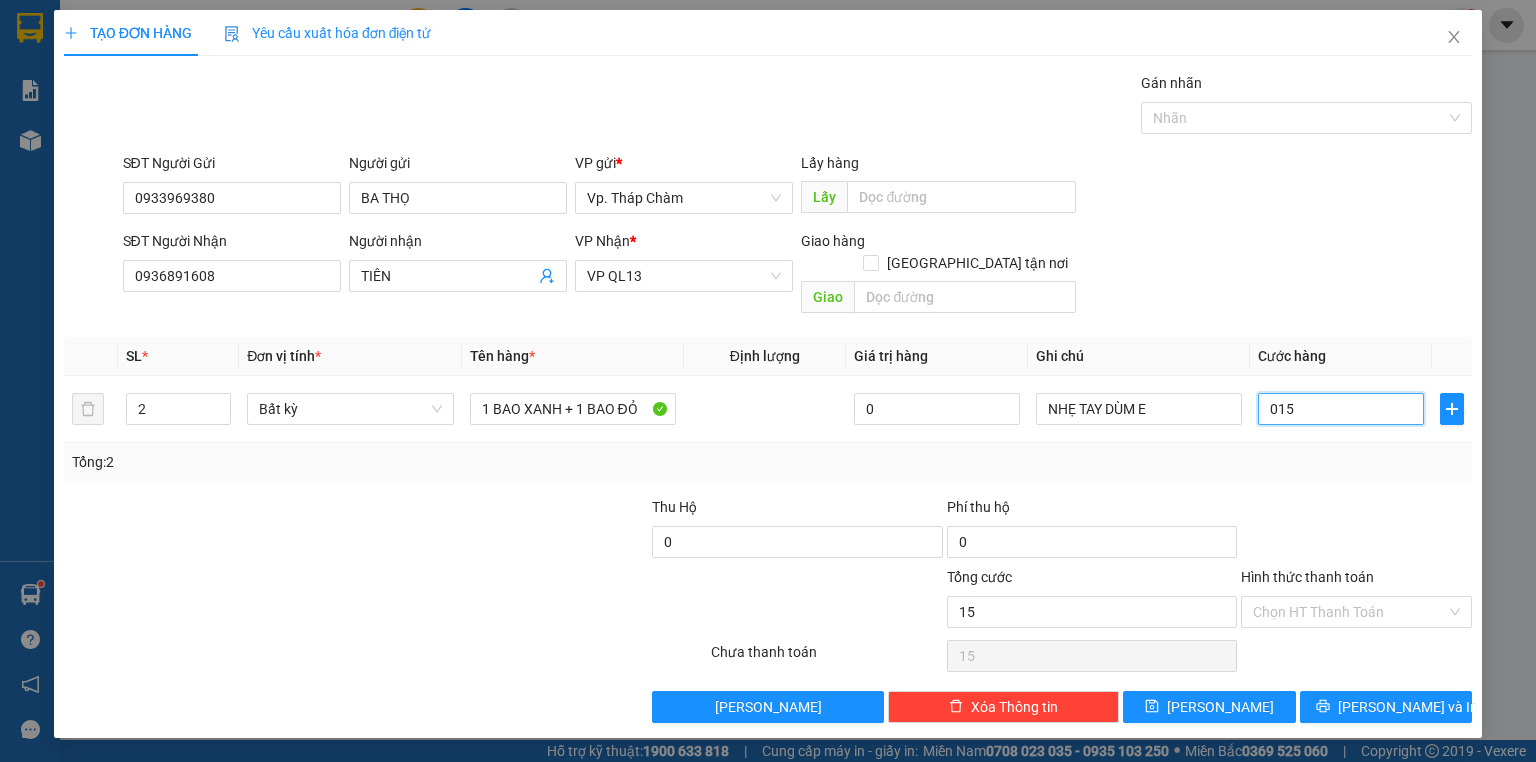 type on "150" 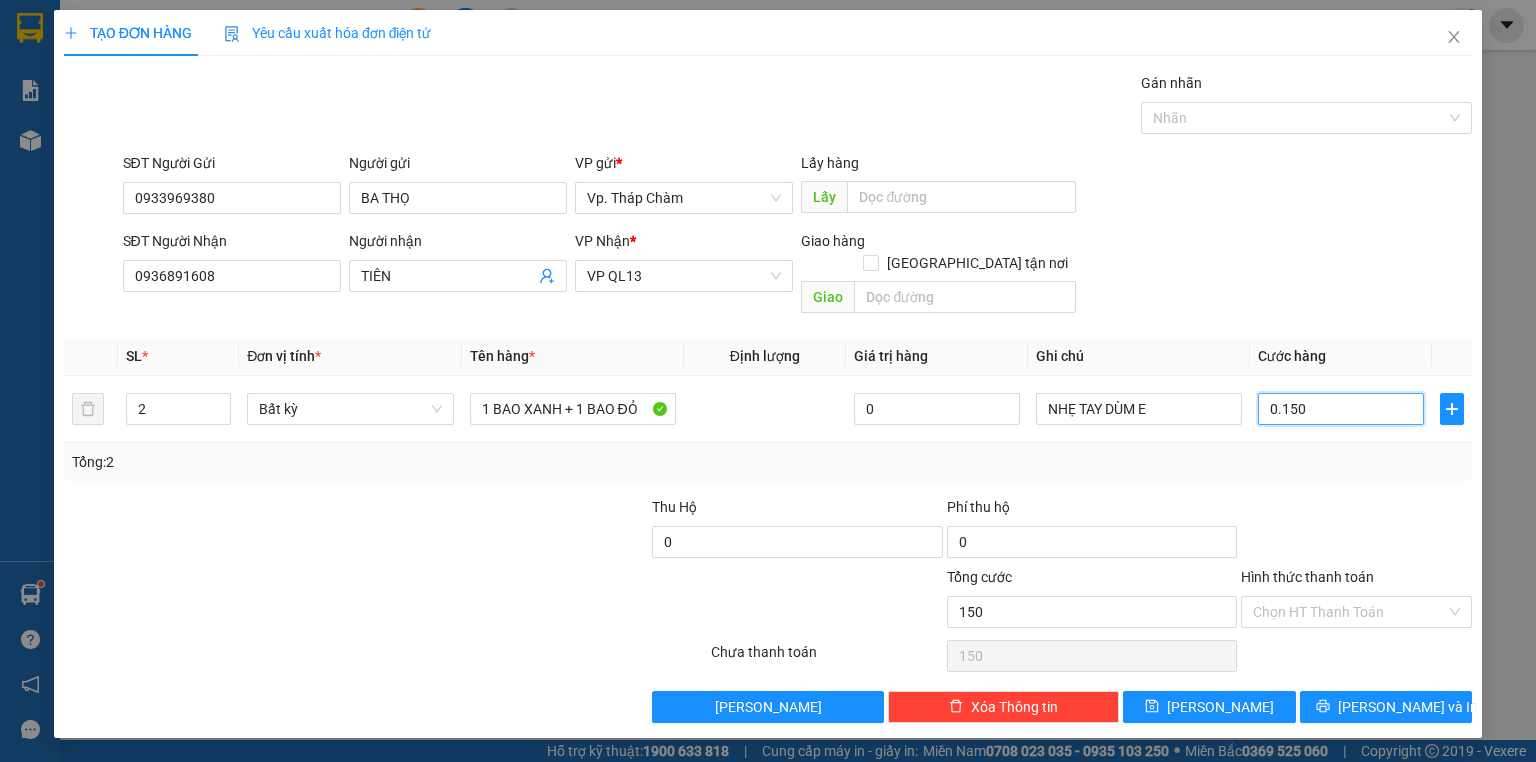 type on "0.150" 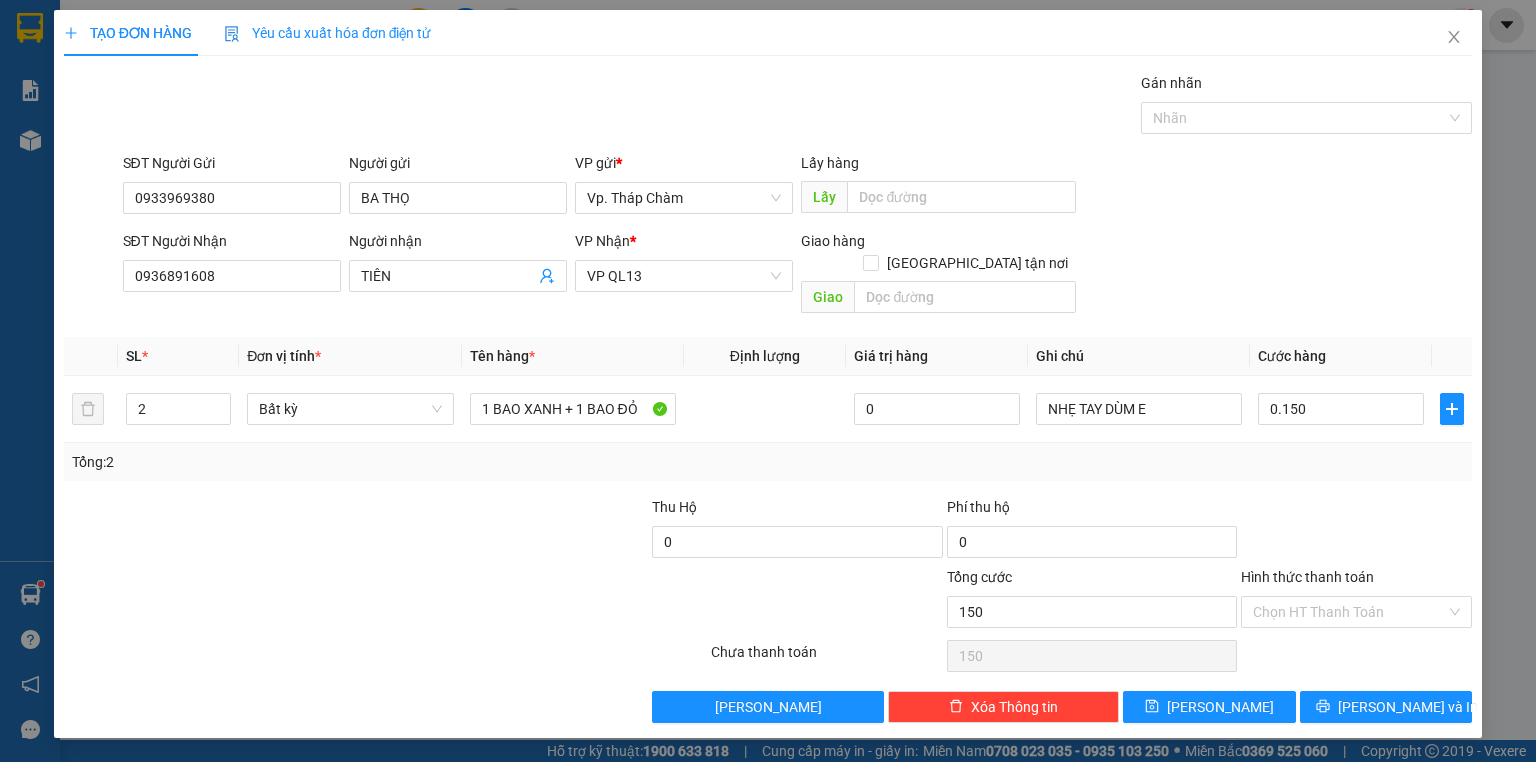 type on "150.000" 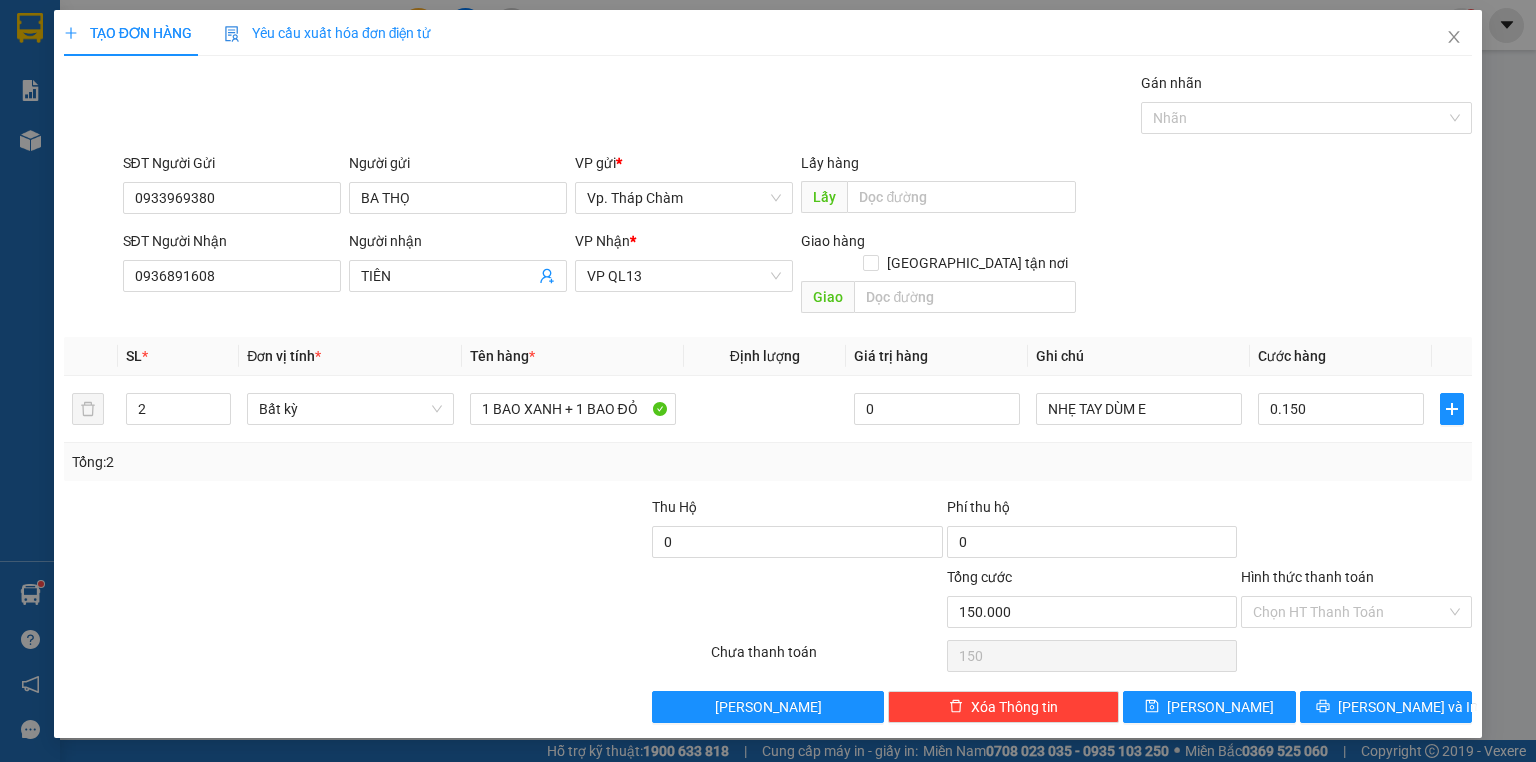 type on "150.000" 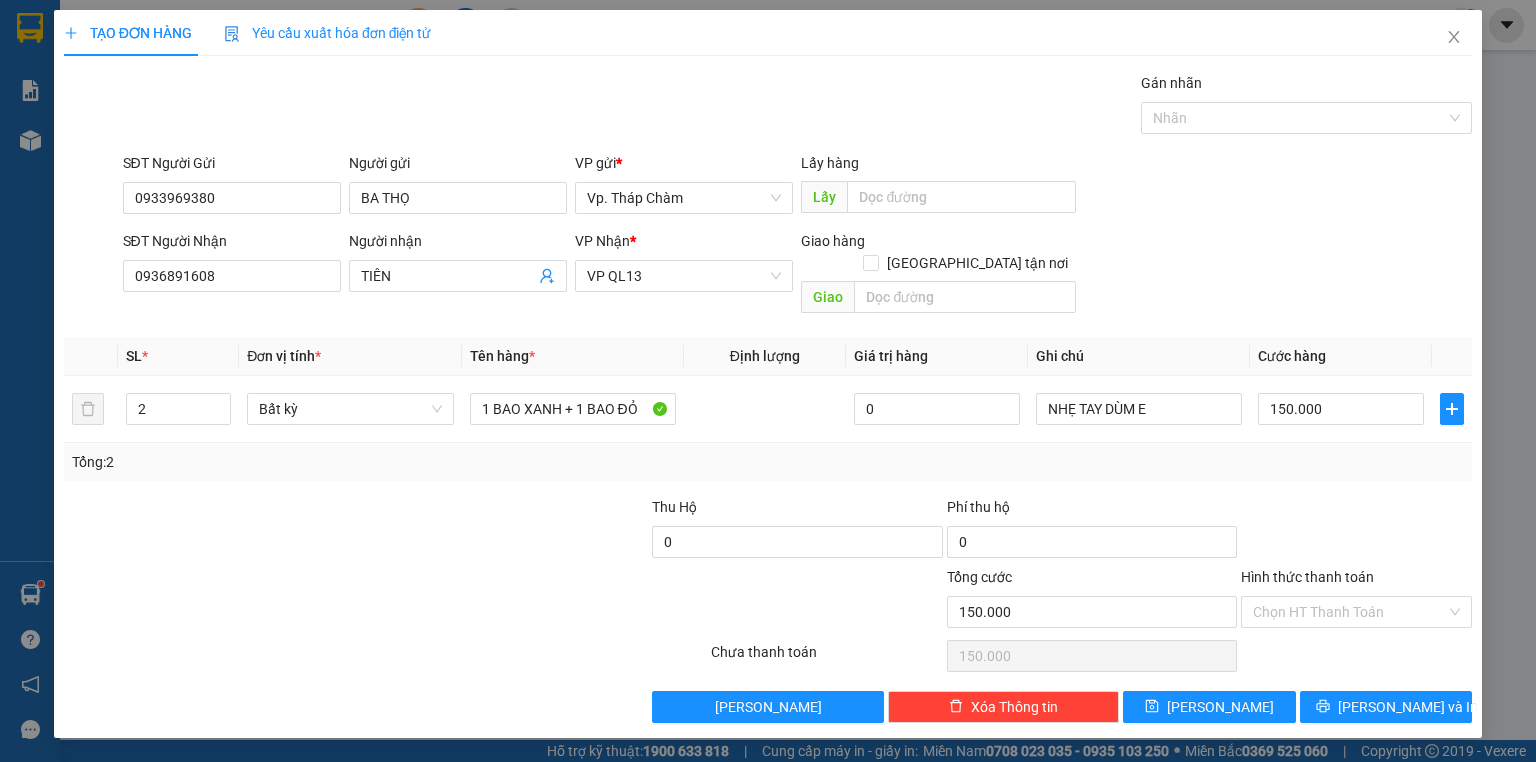 click at bounding box center (1356, 531) 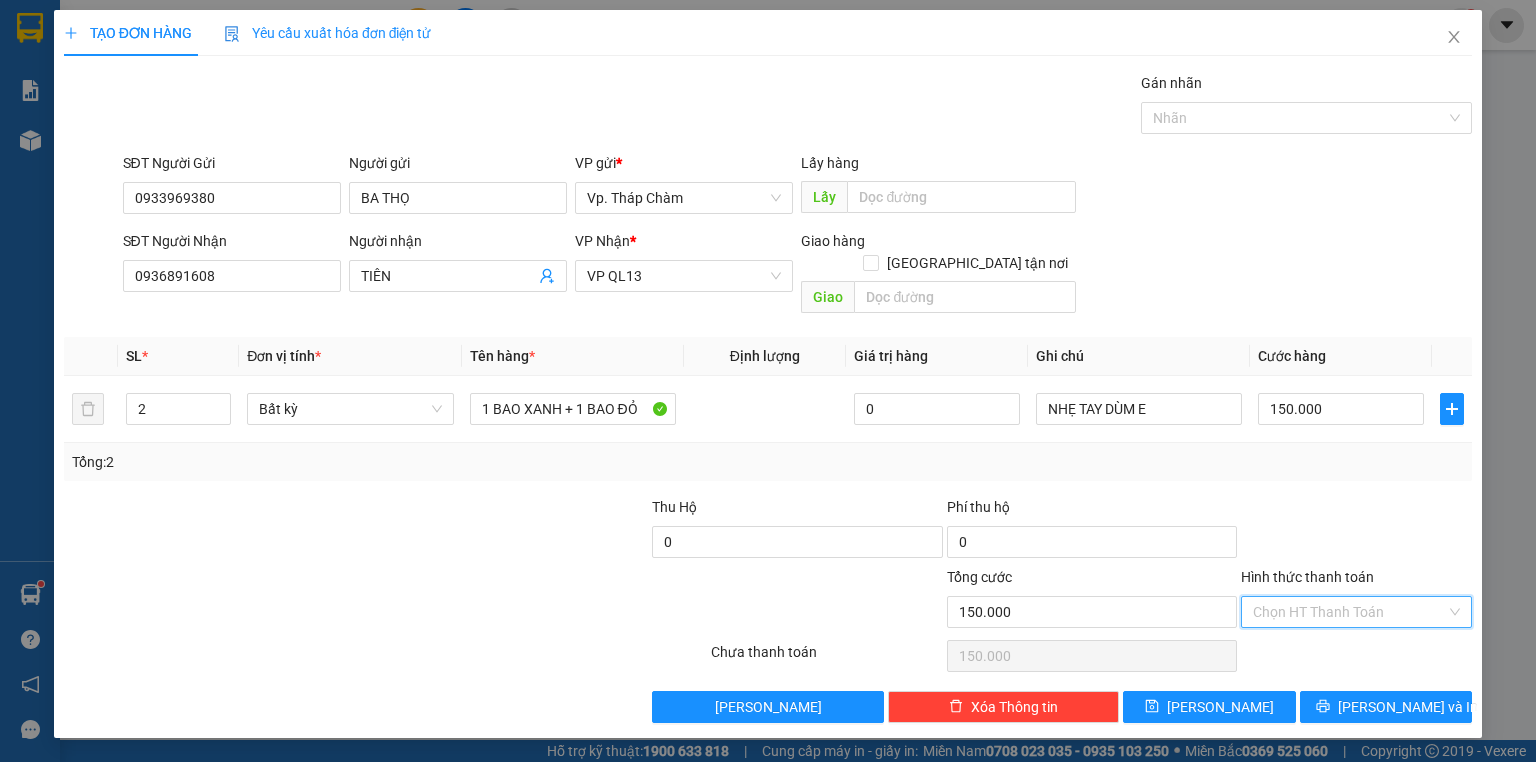 click on "Hình thức thanh toán" at bounding box center [1349, 612] 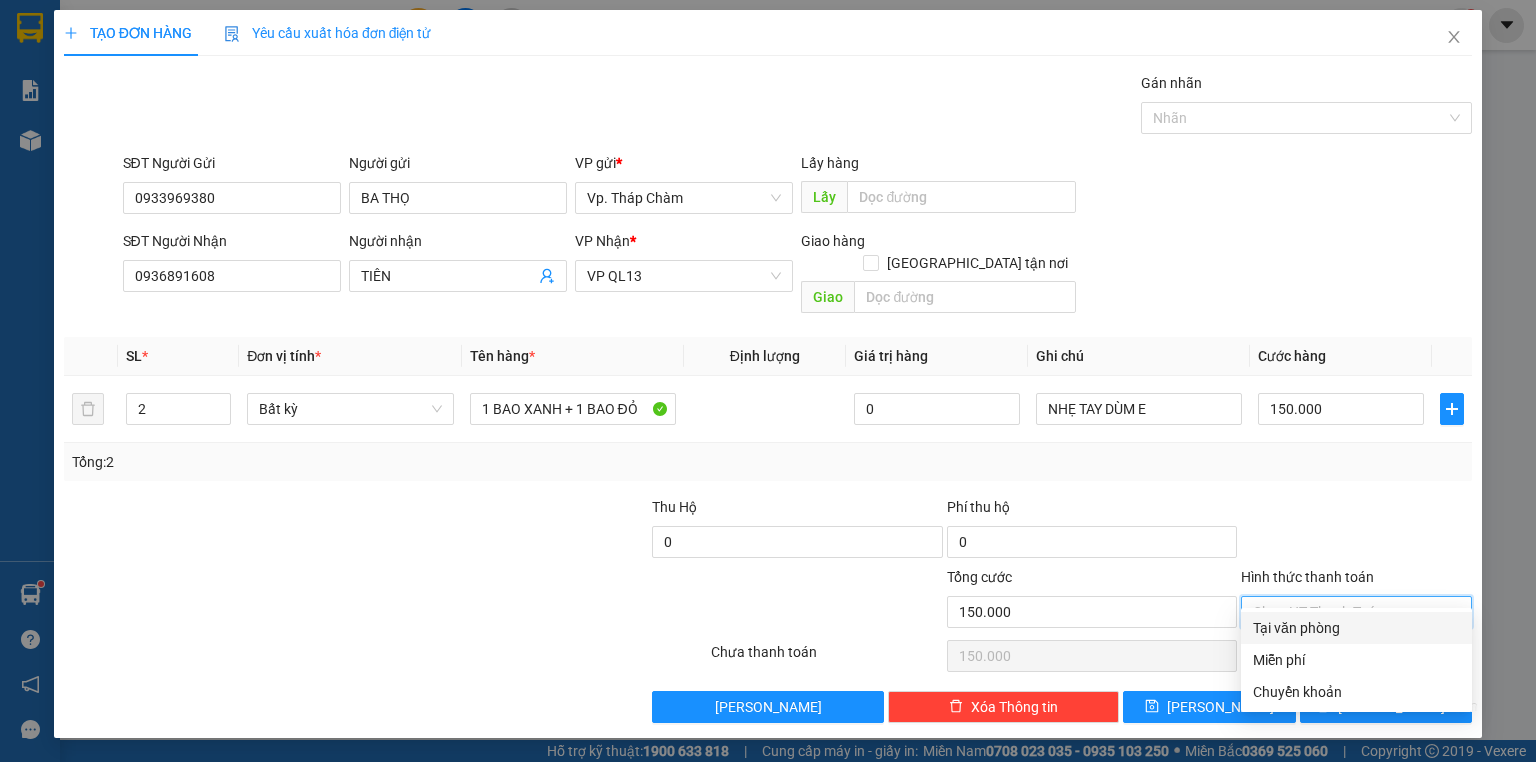 click on "Tại văn phòng" at bounding box center [1356, 628] 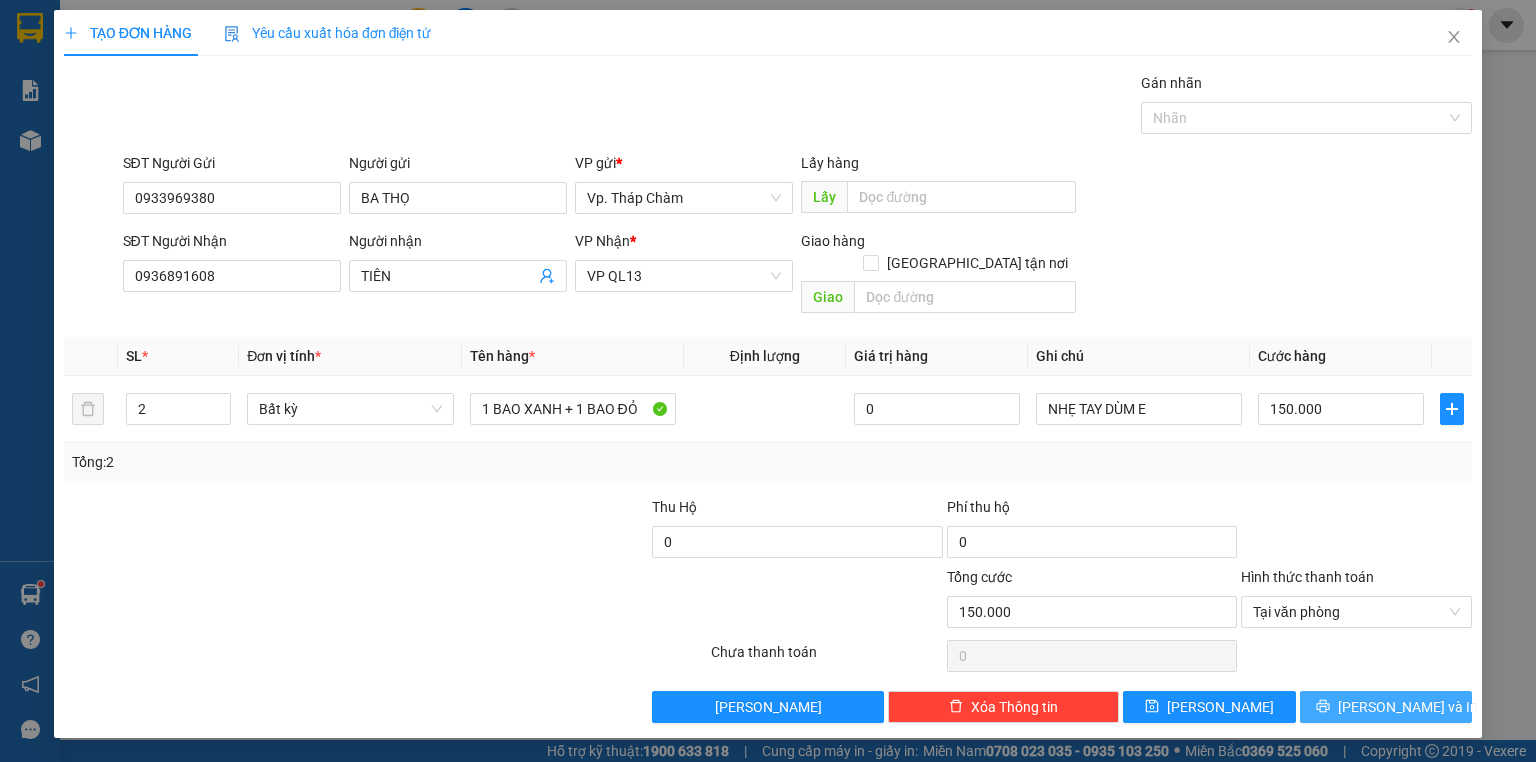 click on "[PERSON_NAME] và In" at bounding box center [1386, 707] 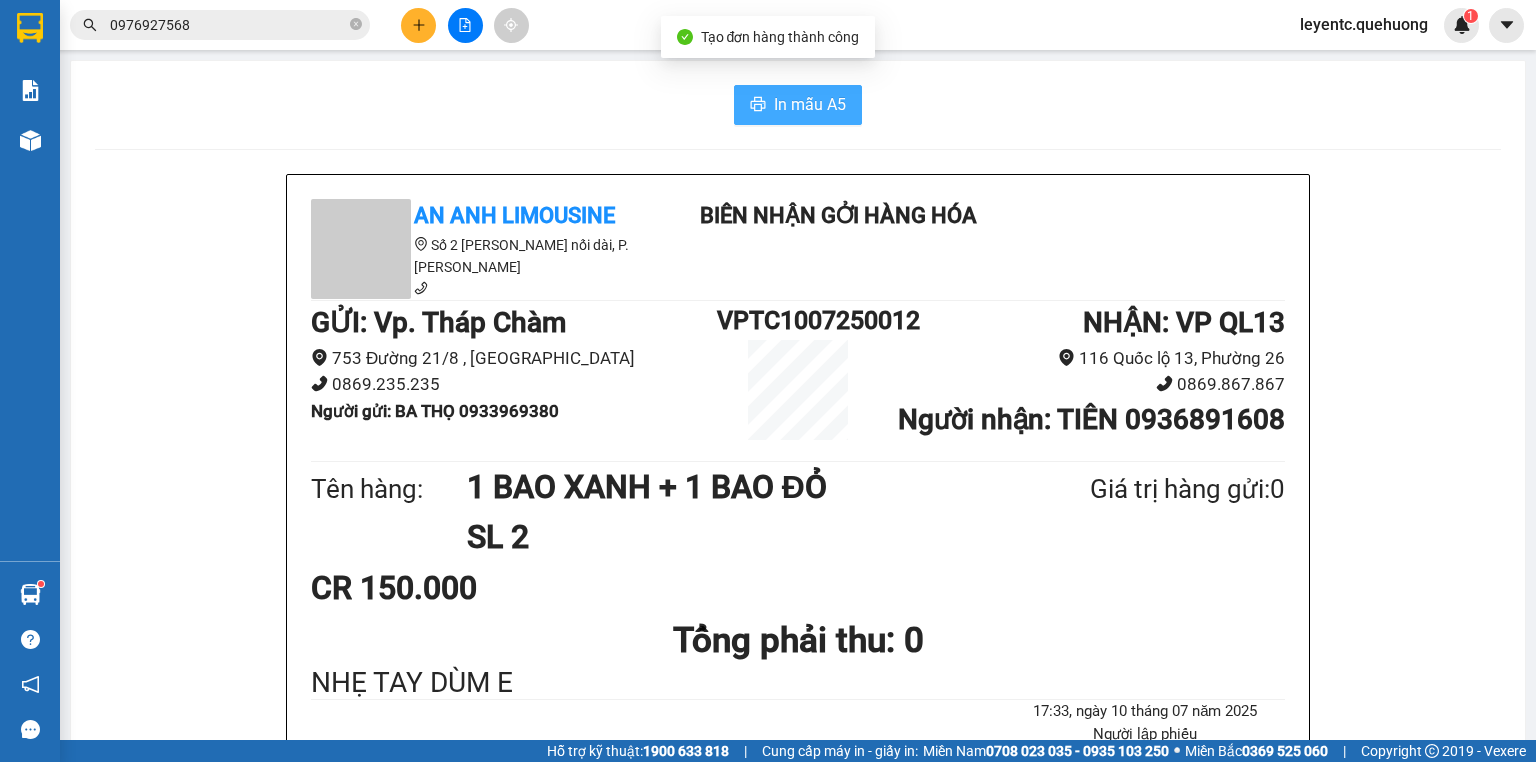 click on "In mẫu A5" at bounding box center [810, 104] 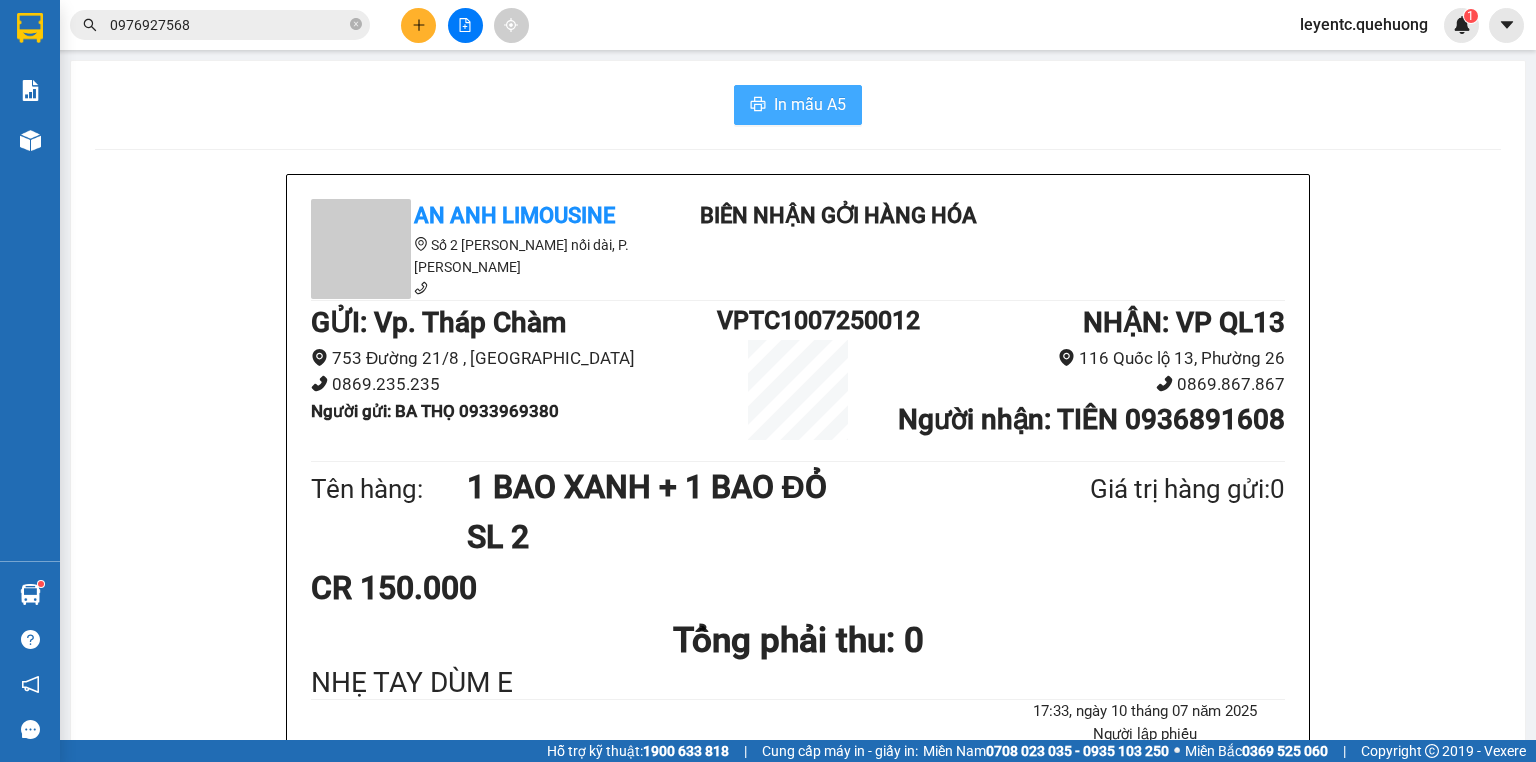 click on "In mẫu A5" at bounding box center [798, 105] 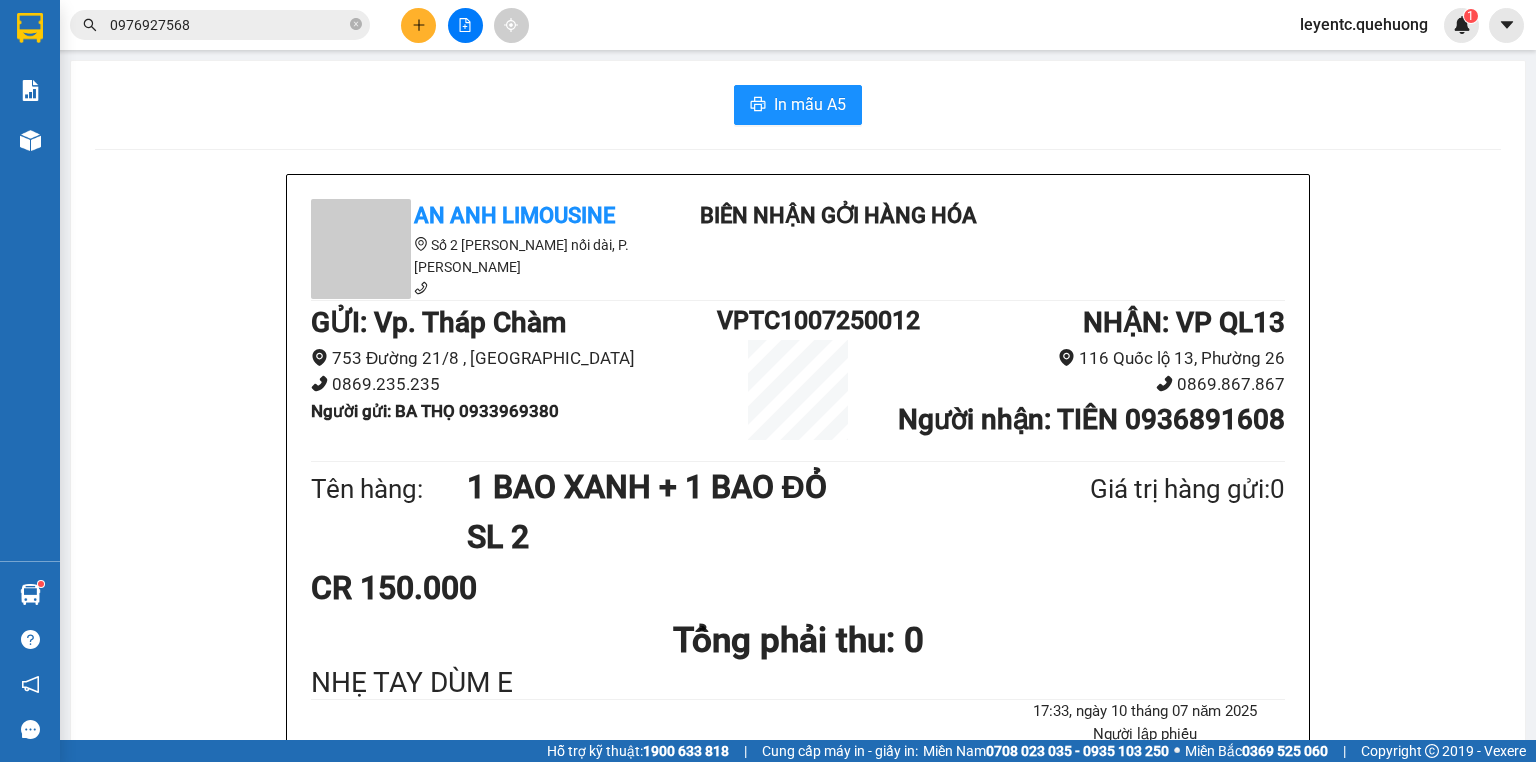 click 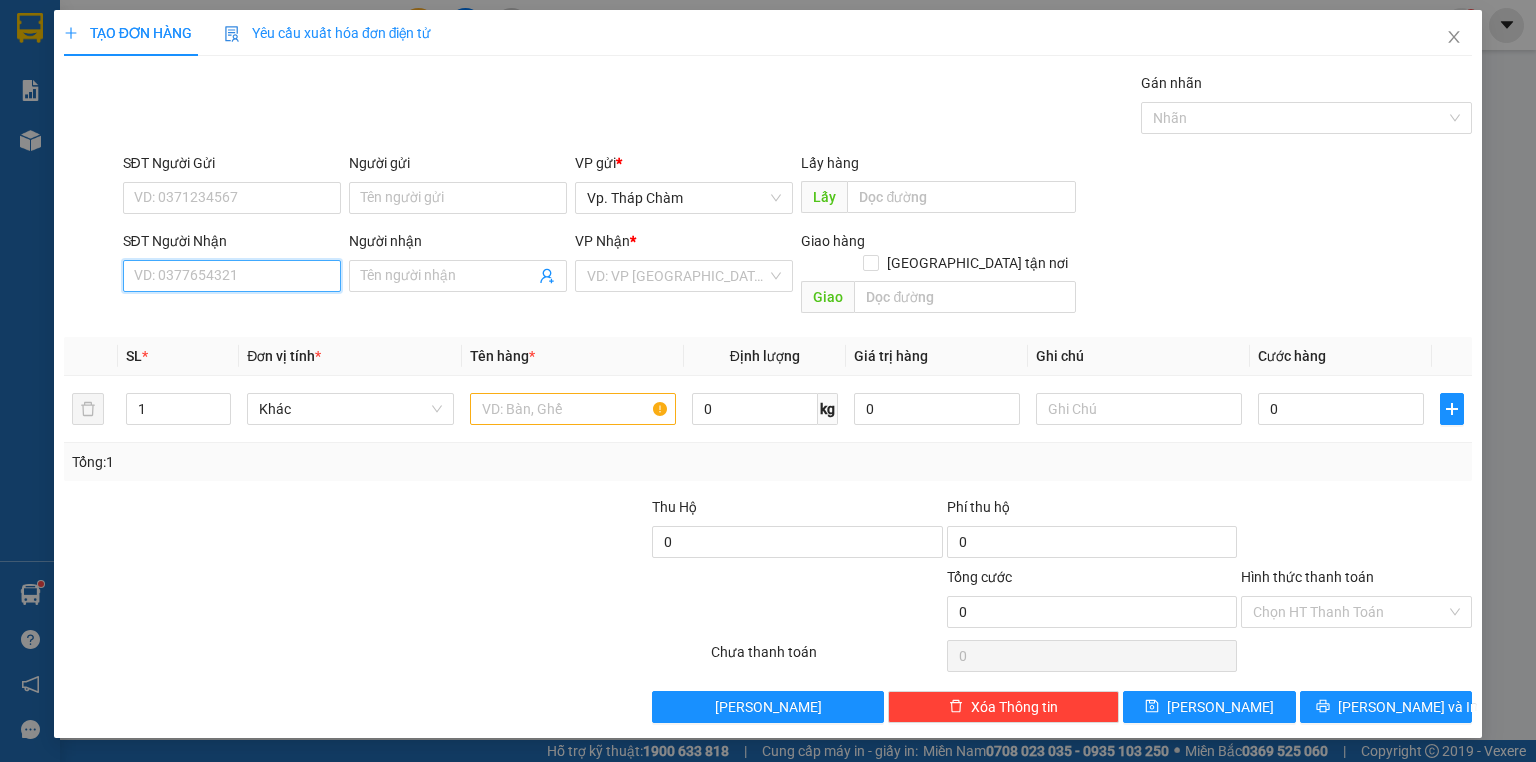 click on "SĐT Người Nhận" at bounding box center [232, 276] 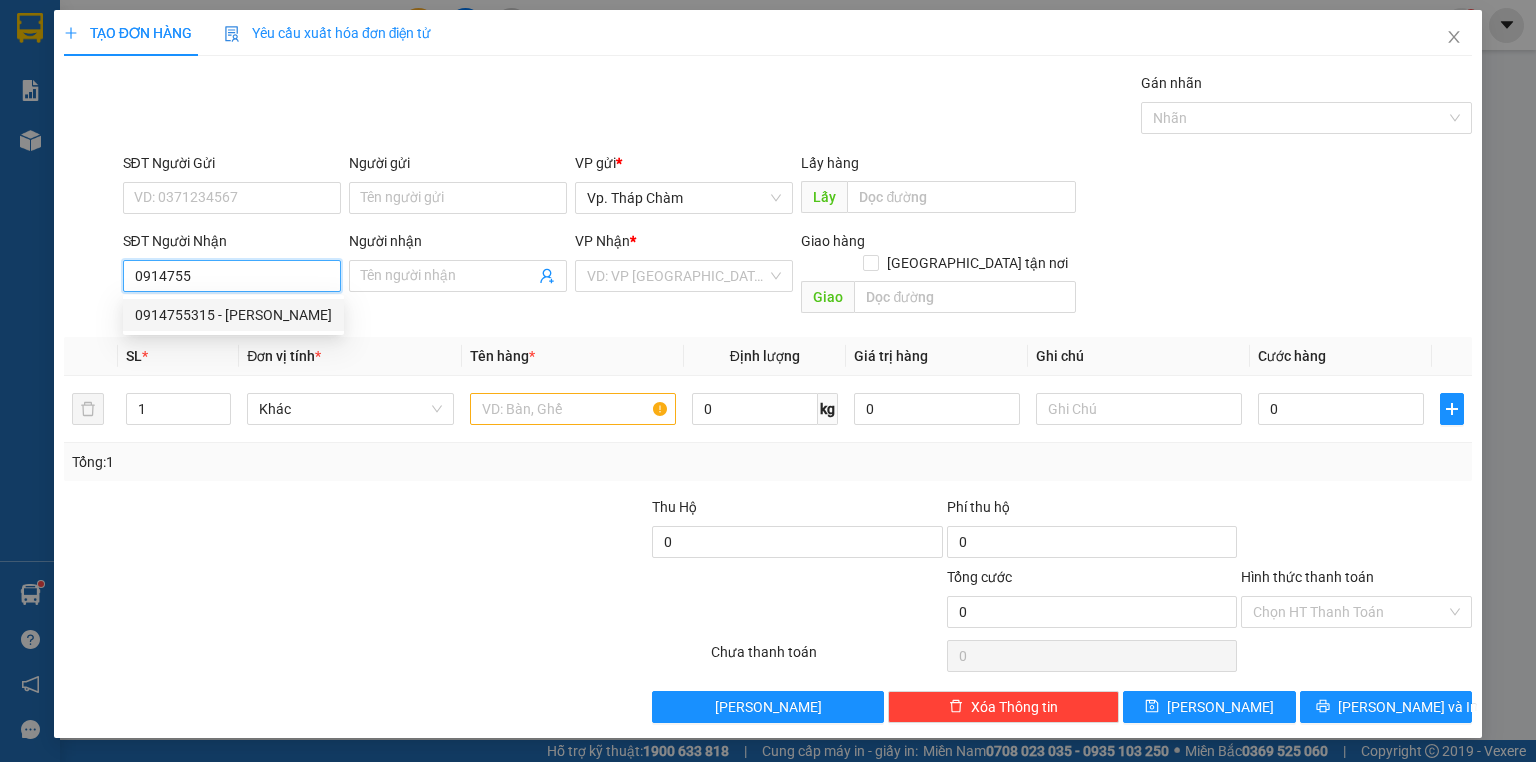 click on "0914755315 - MINH TRIẾT" at bounding box center (233, 315) 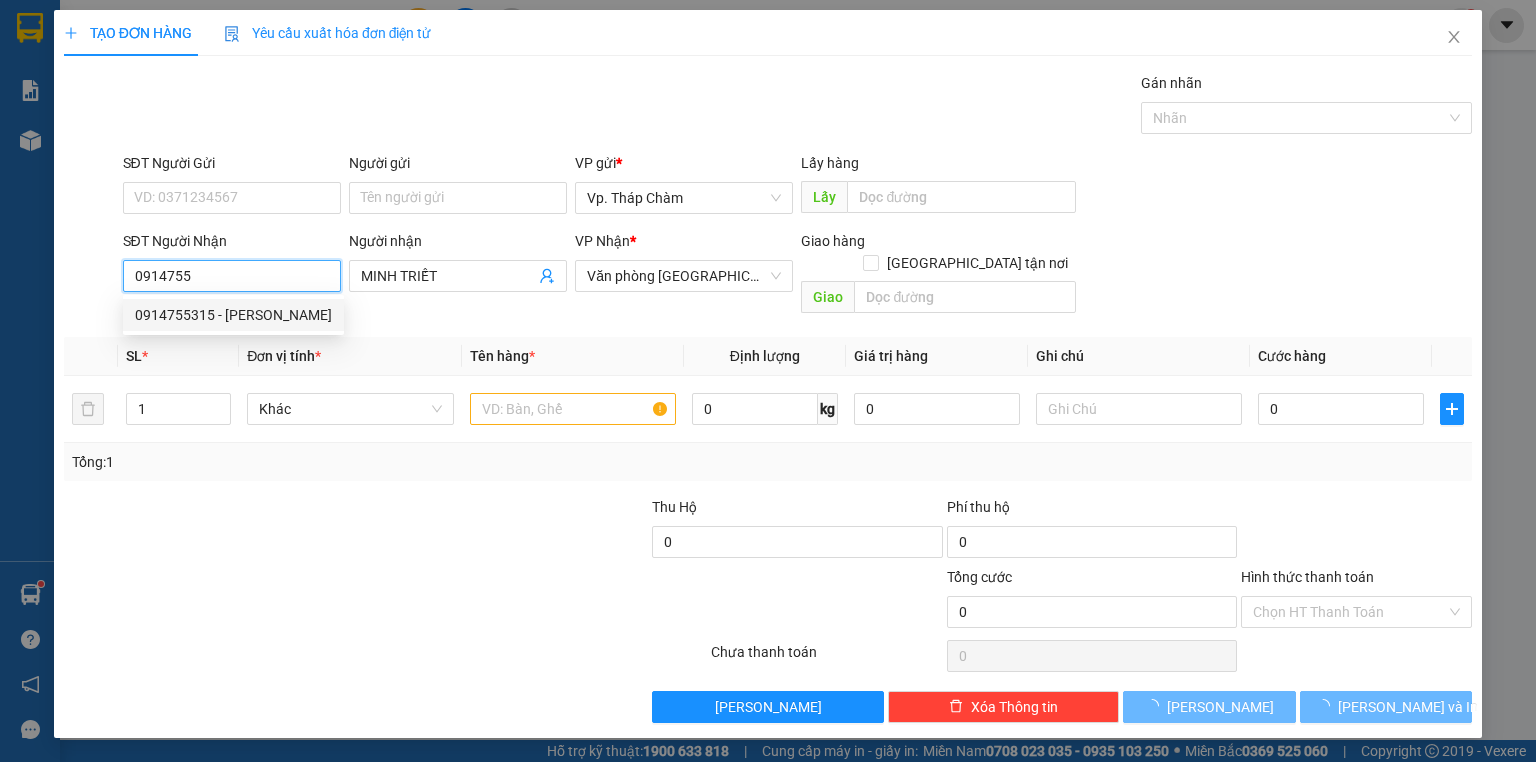 type on "0914755315" 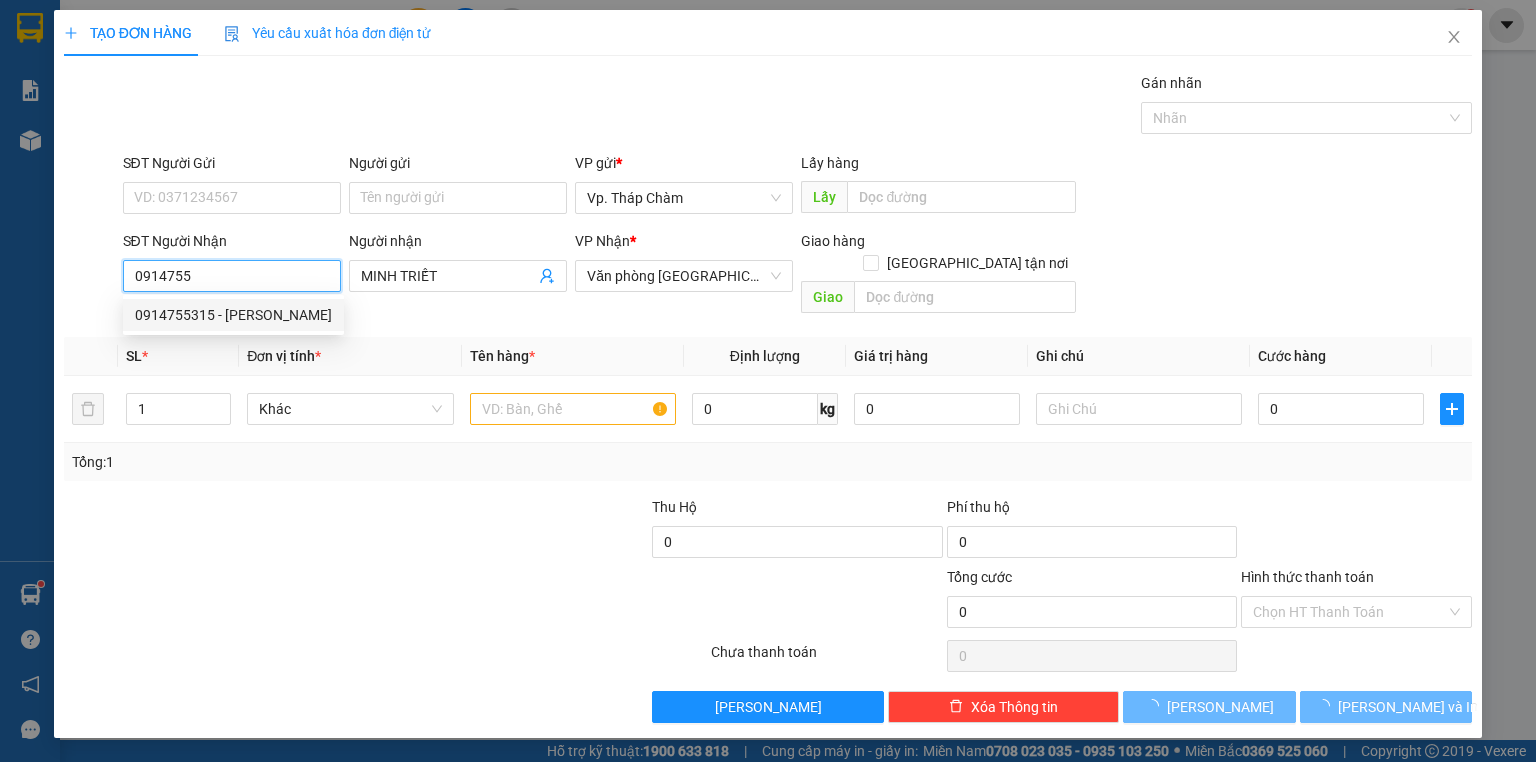 type on "MINH TRIẾT" 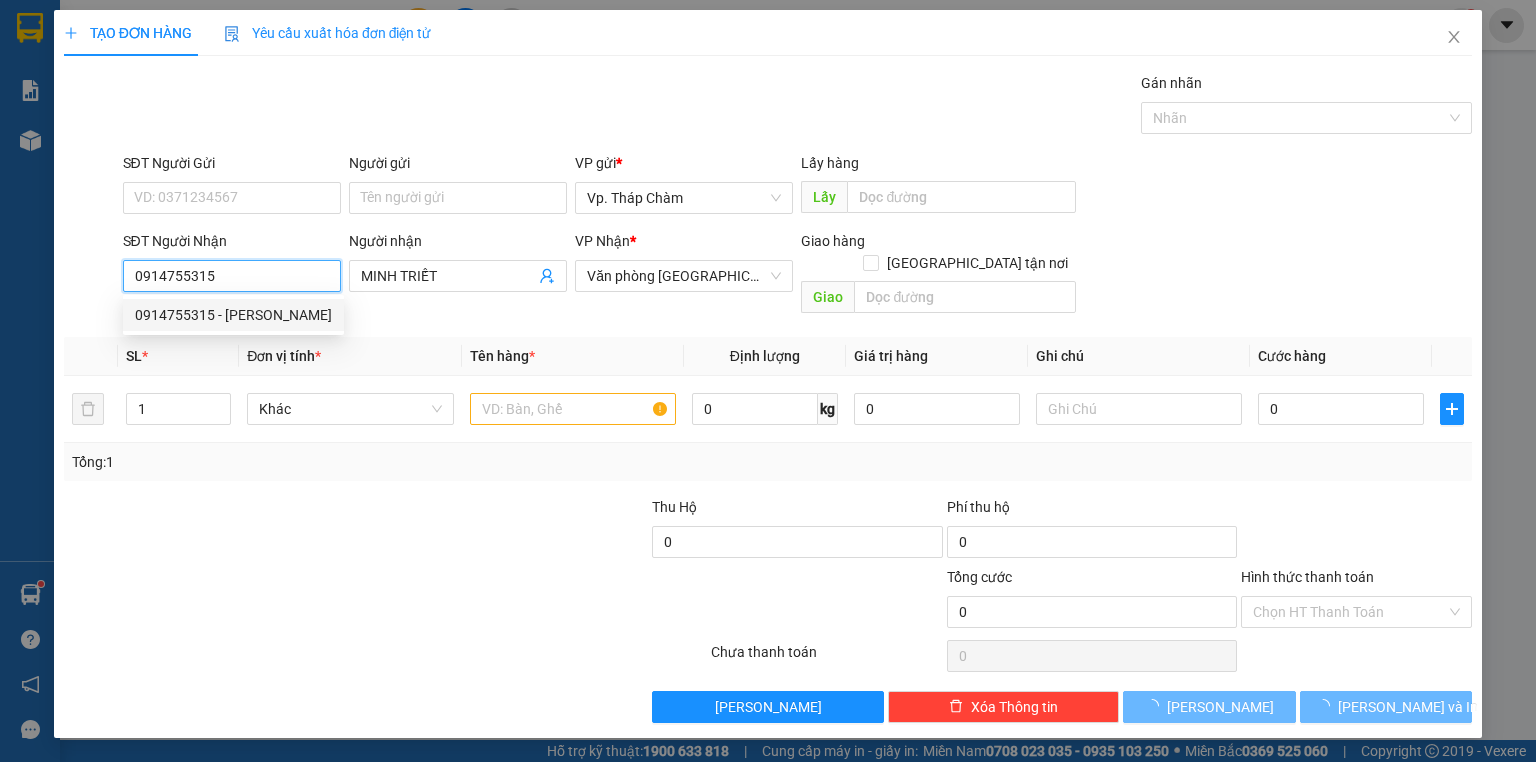 type on "50.000" 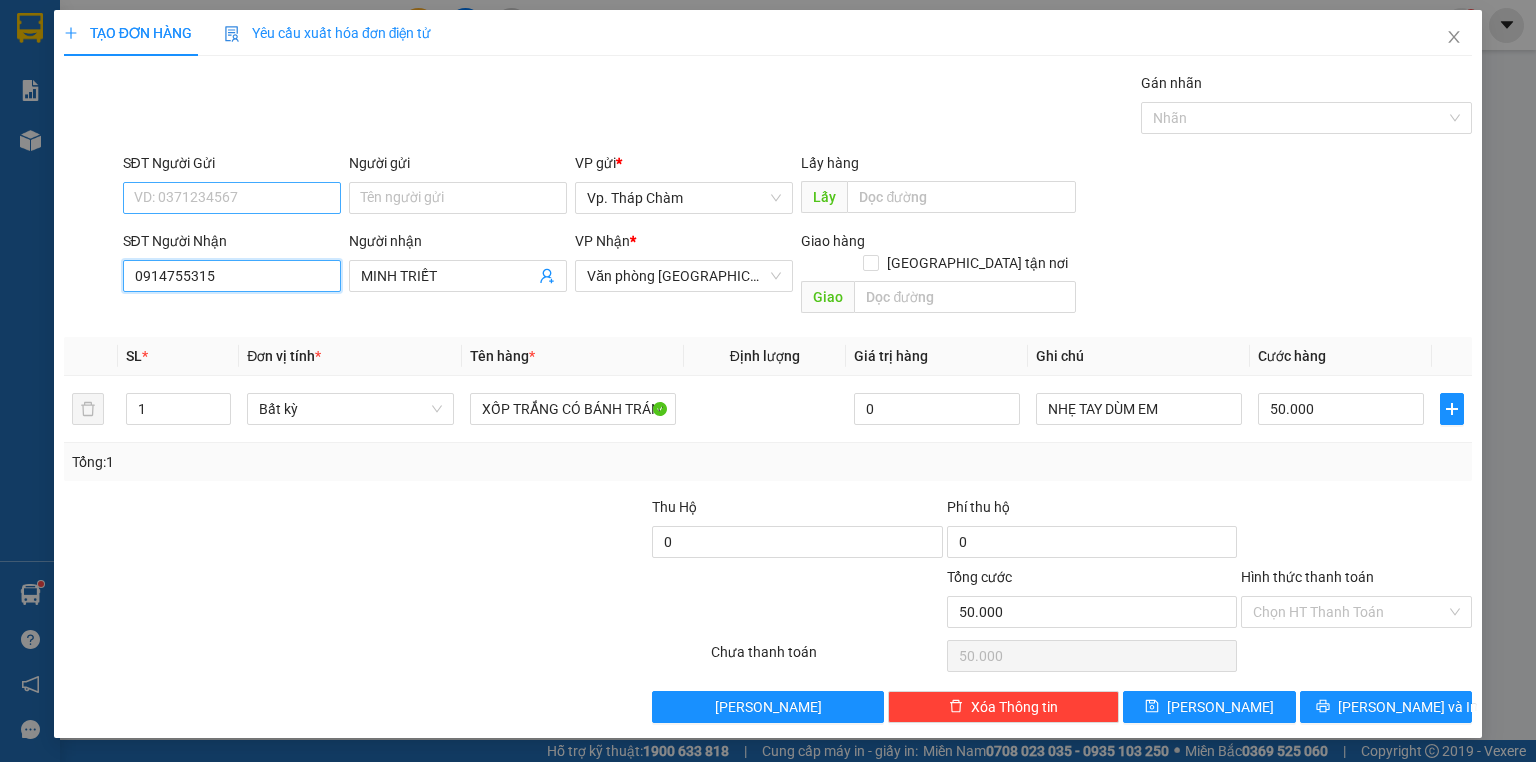 type on "0914755315" 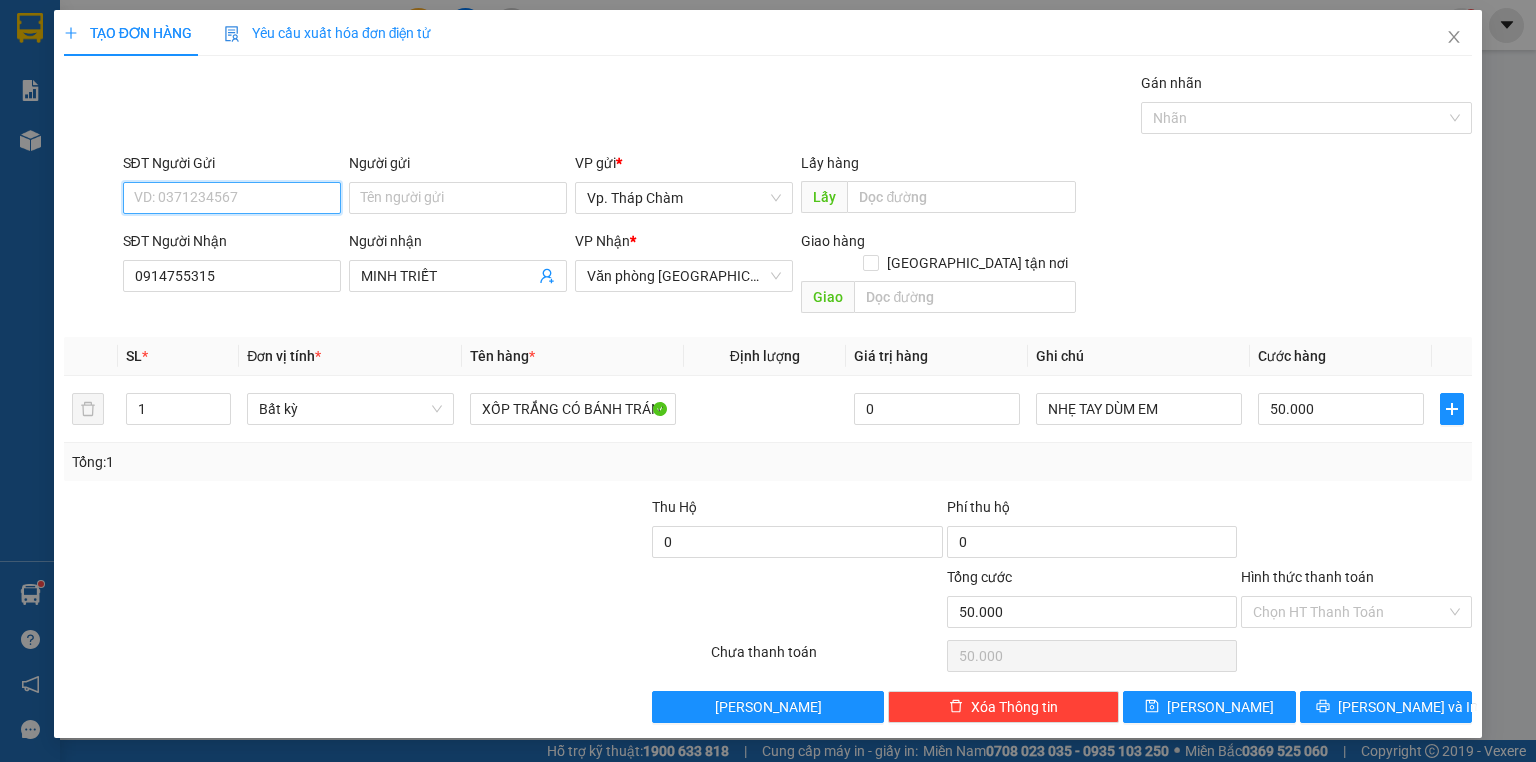 click on "SĐT Người Gửi" at bounding box center [232, 198] 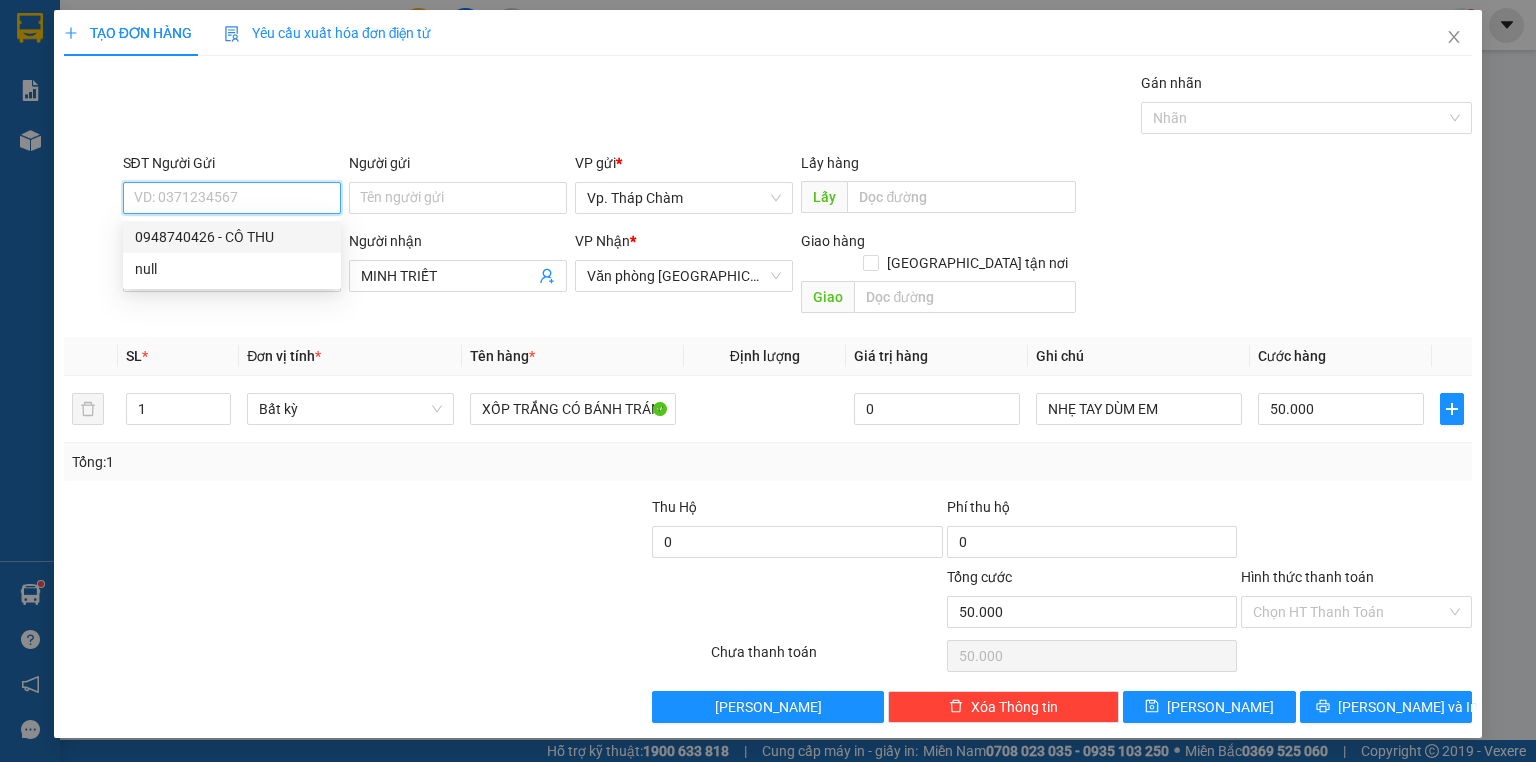 click on "0948740426 - CÔ THU" at bounding box center [232, 237] 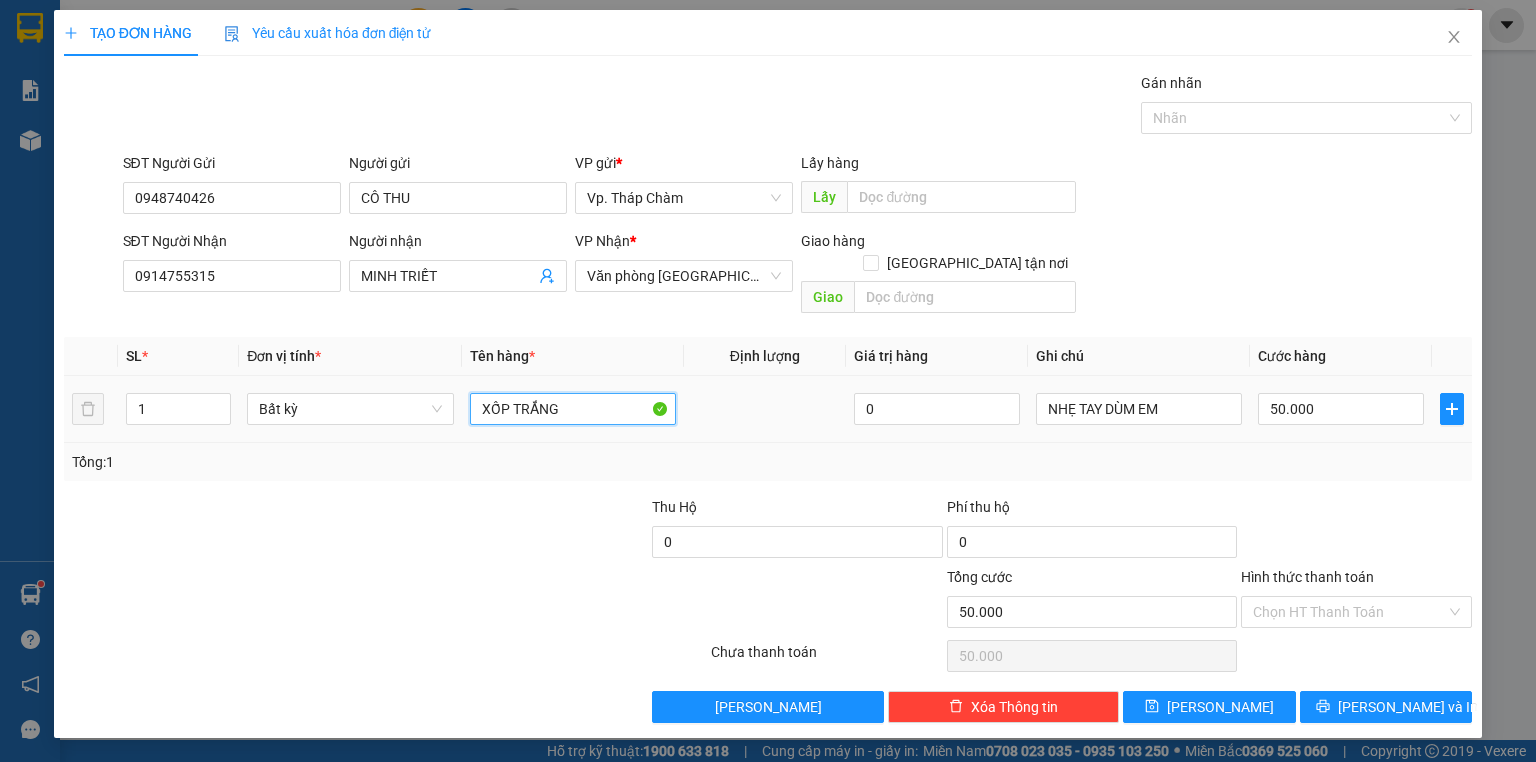 drag, startPoint x: 563, startPoint y: 390, endPoint x: 778, endPoint y: 413, distance: 216.22673 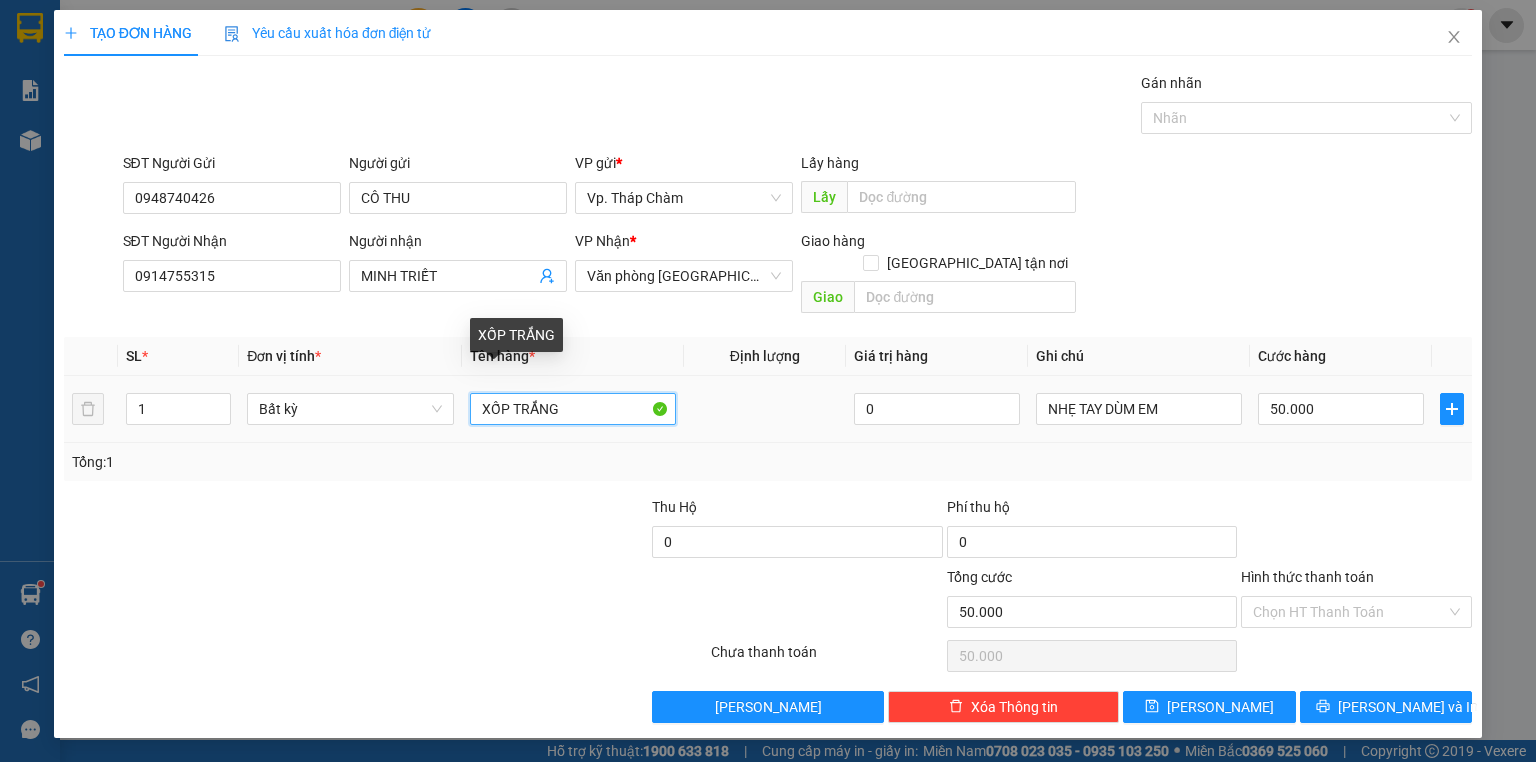 click on "XỐP TRẮNG" at bounding box center [573, 409] 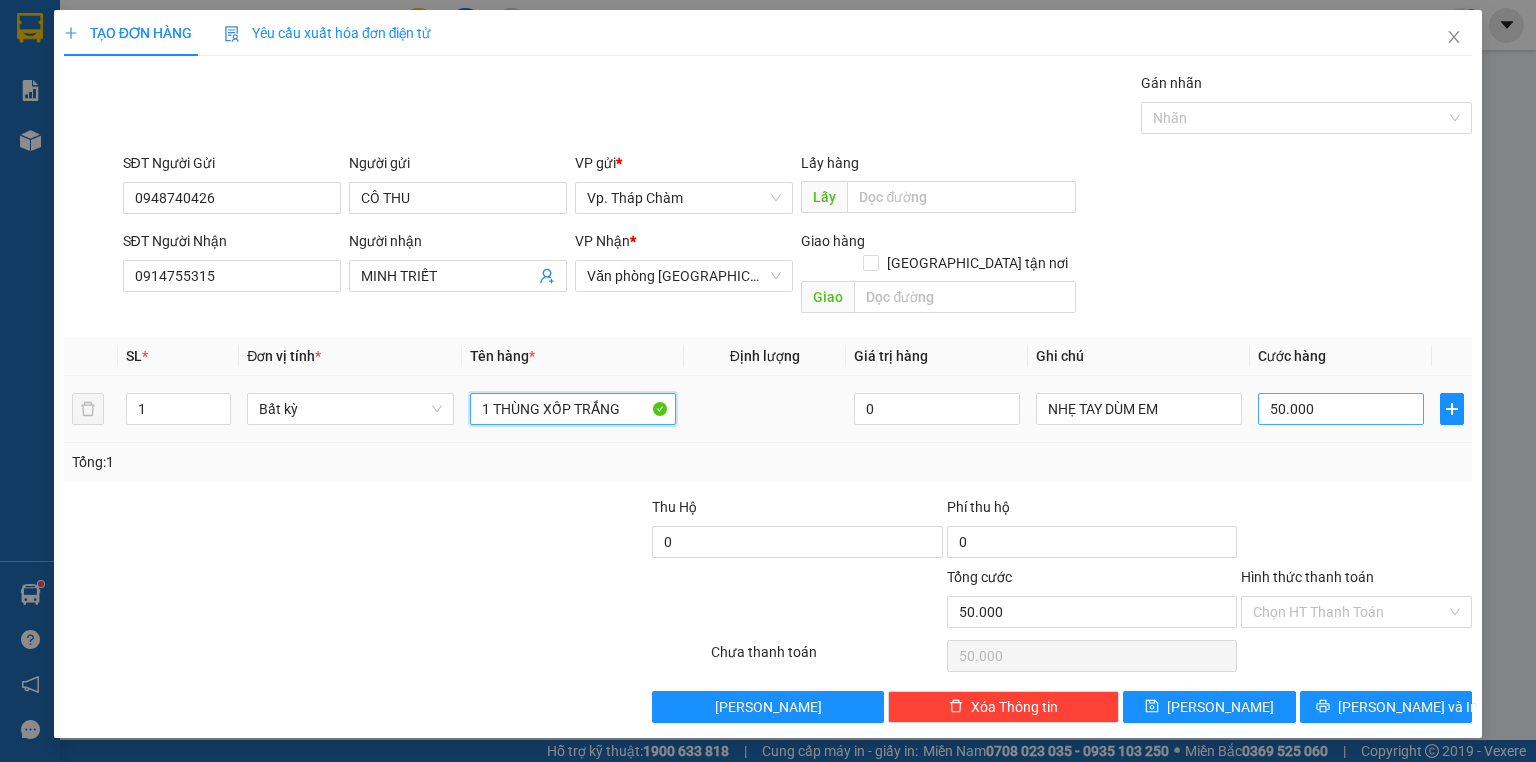 type on "1 THÙNG XỐP TRẮNG" 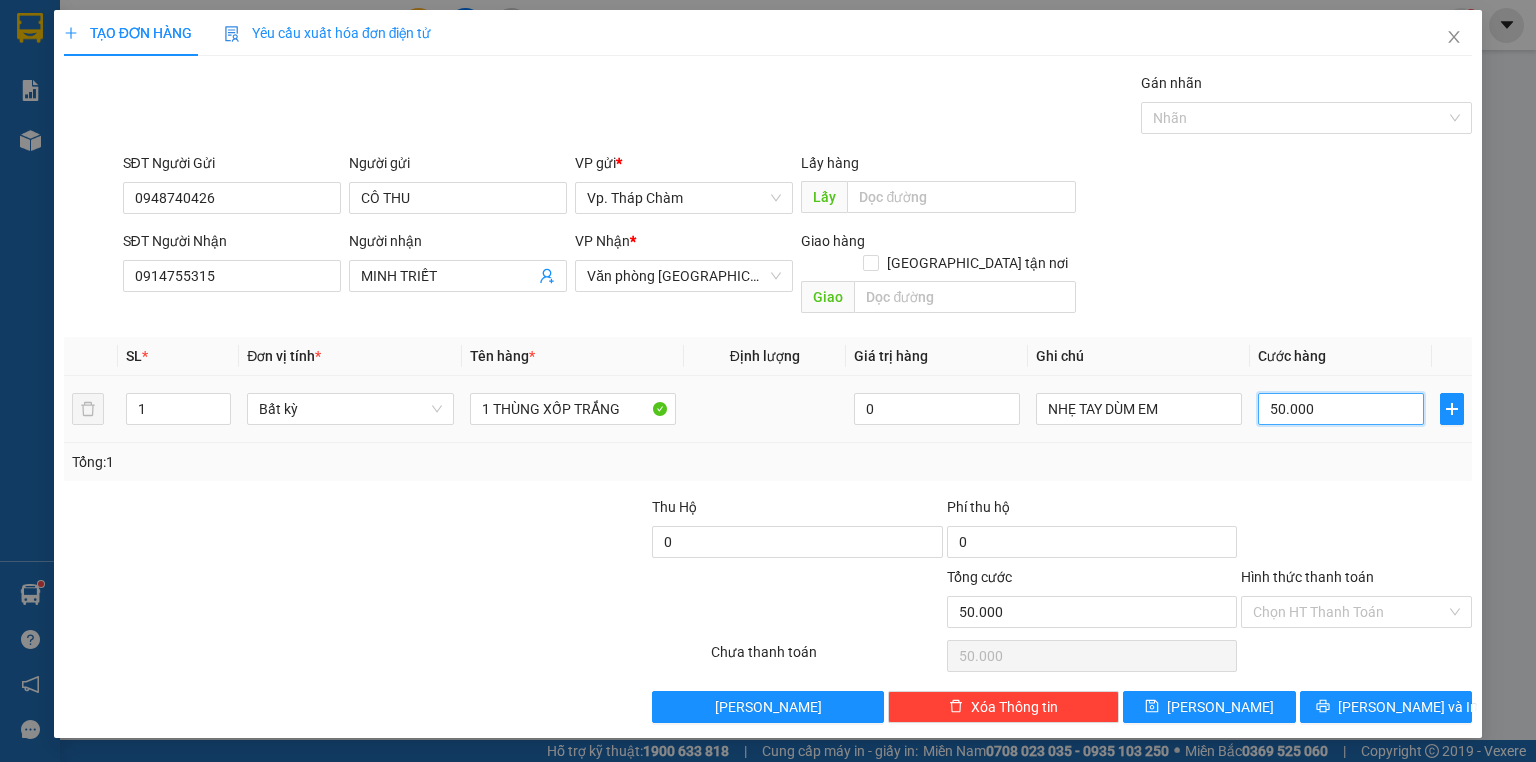 type on "4" 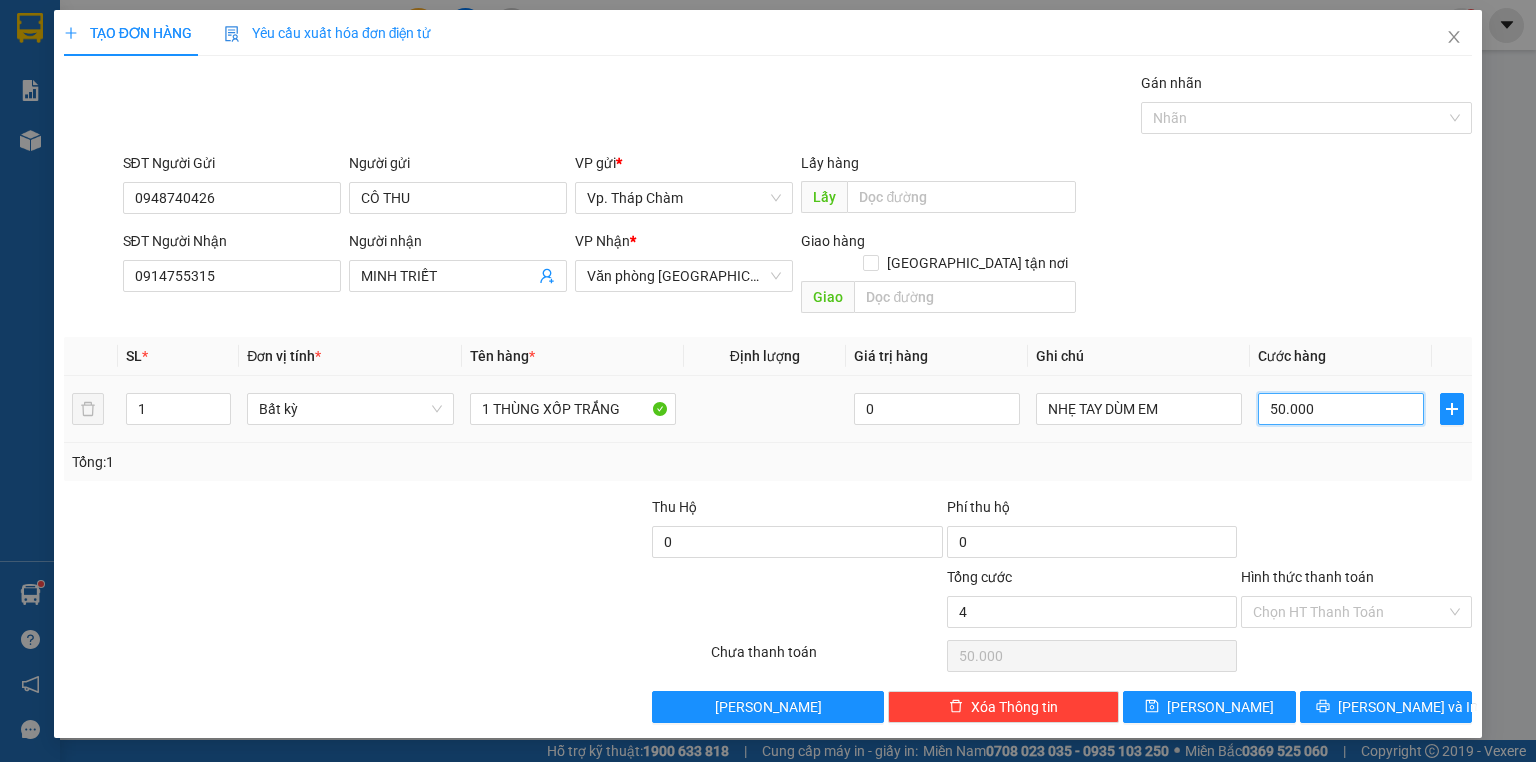 type on "4" 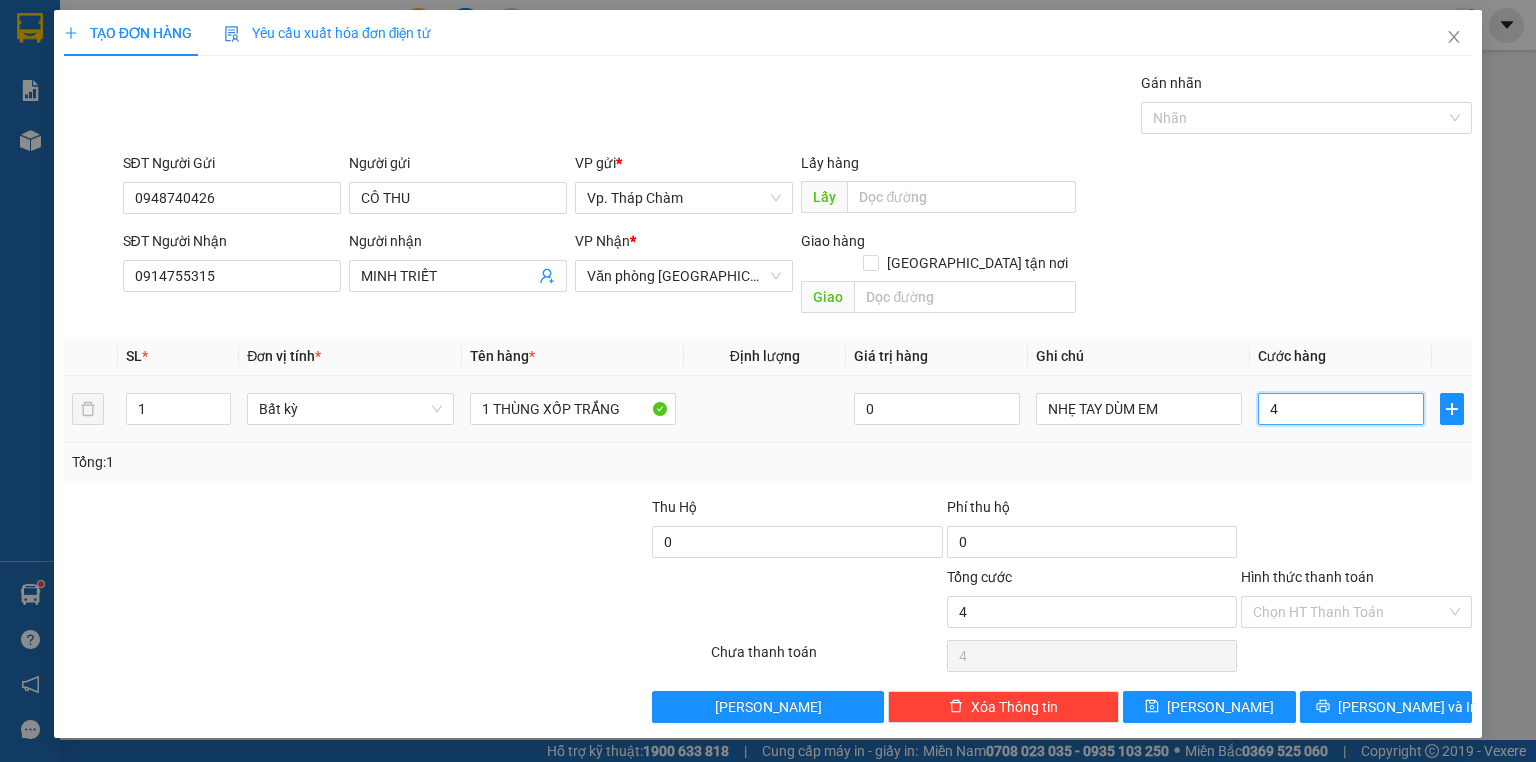 type on "40" 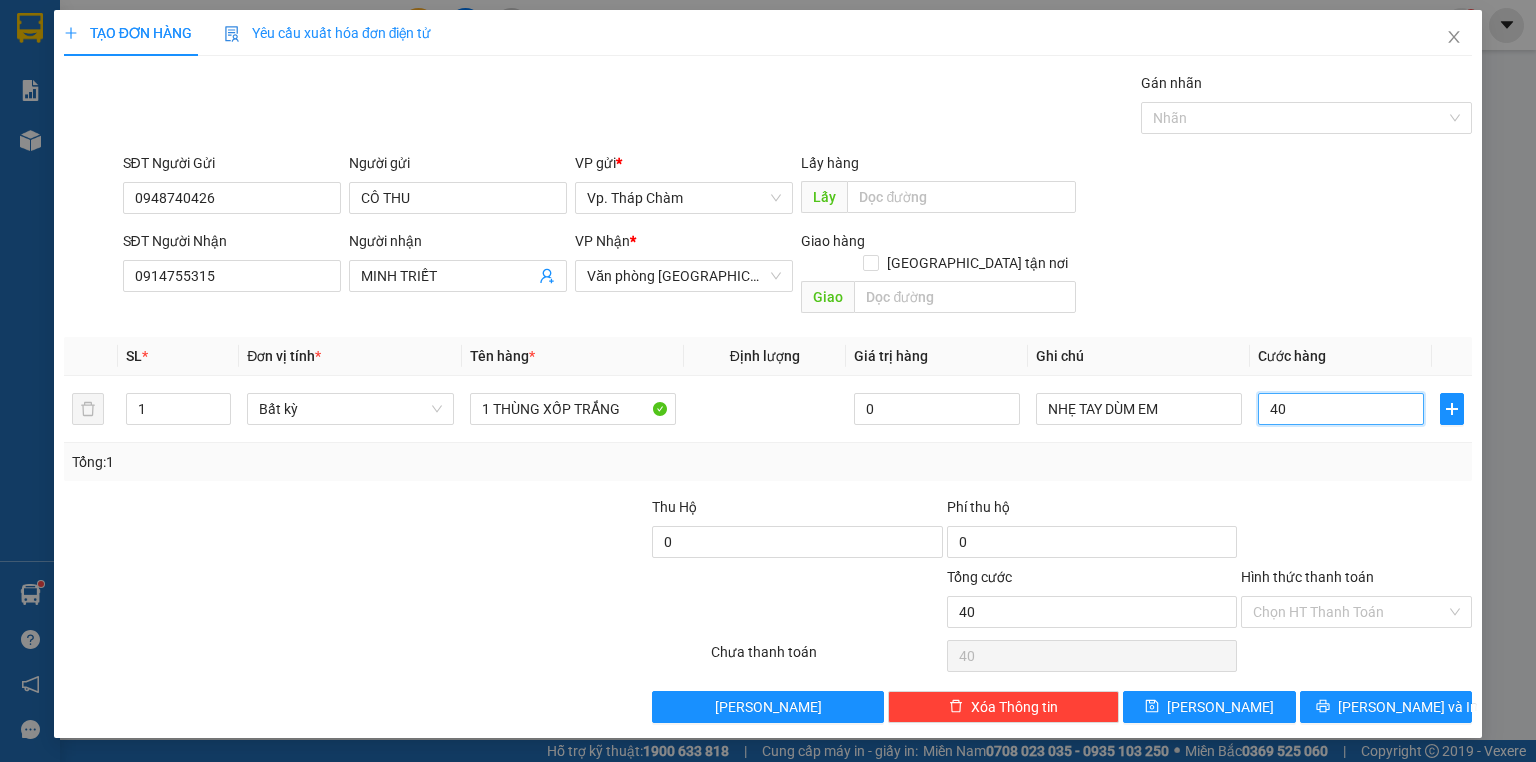 type on "40" 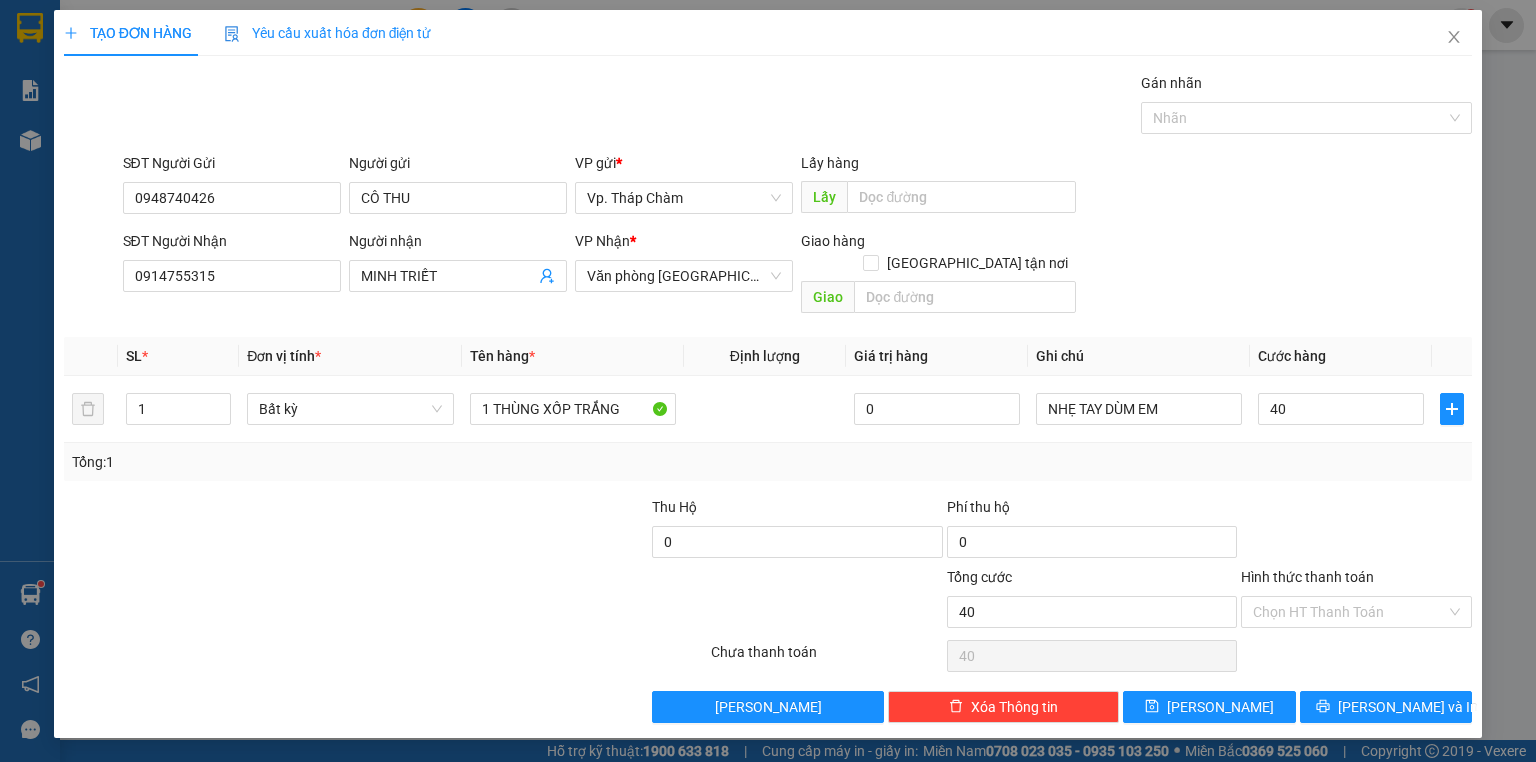 click on "Tổng:  1" at bounding box center (768, 462) 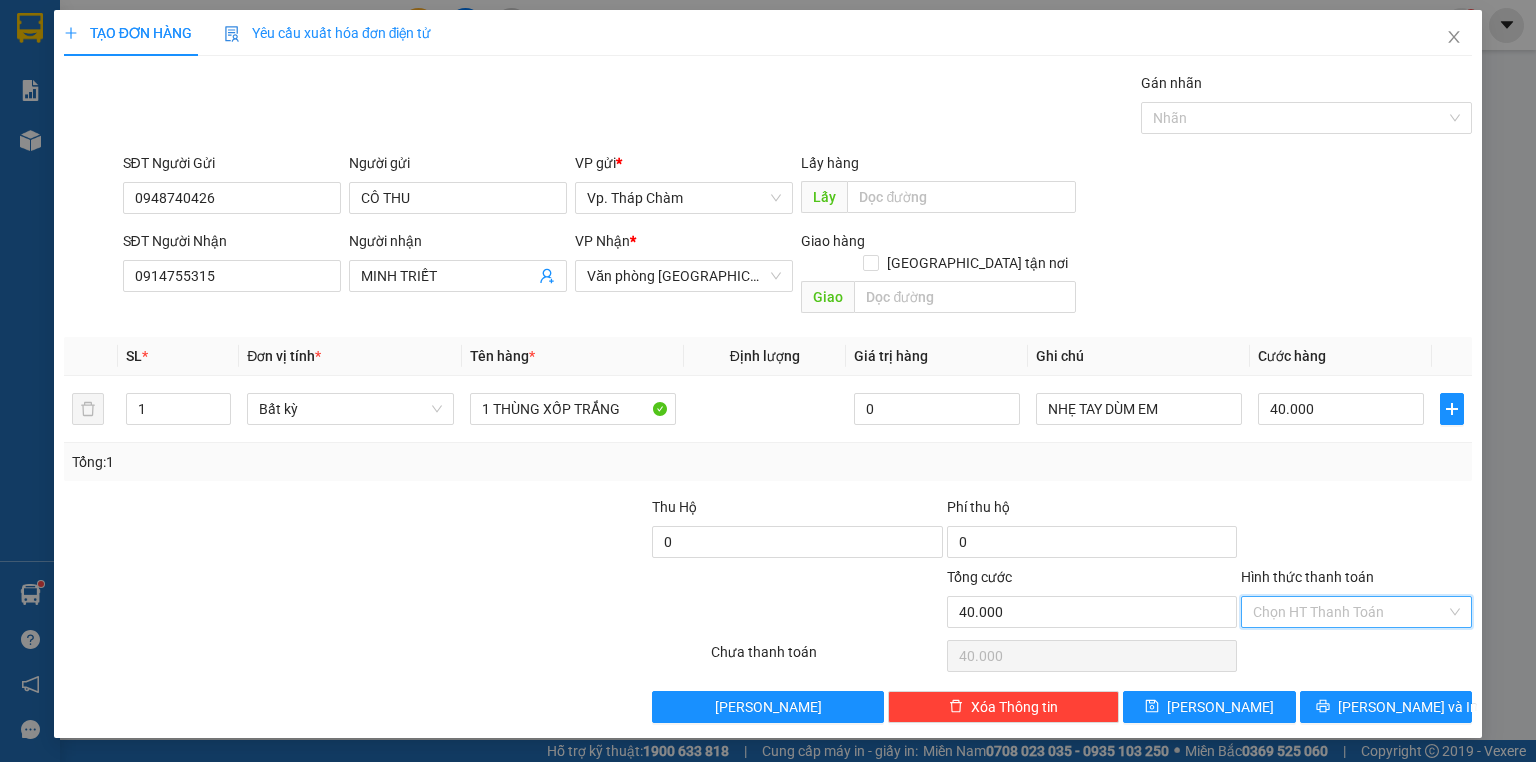 click on "Hình thức thanh toán" at bounding box center (1349, 612) 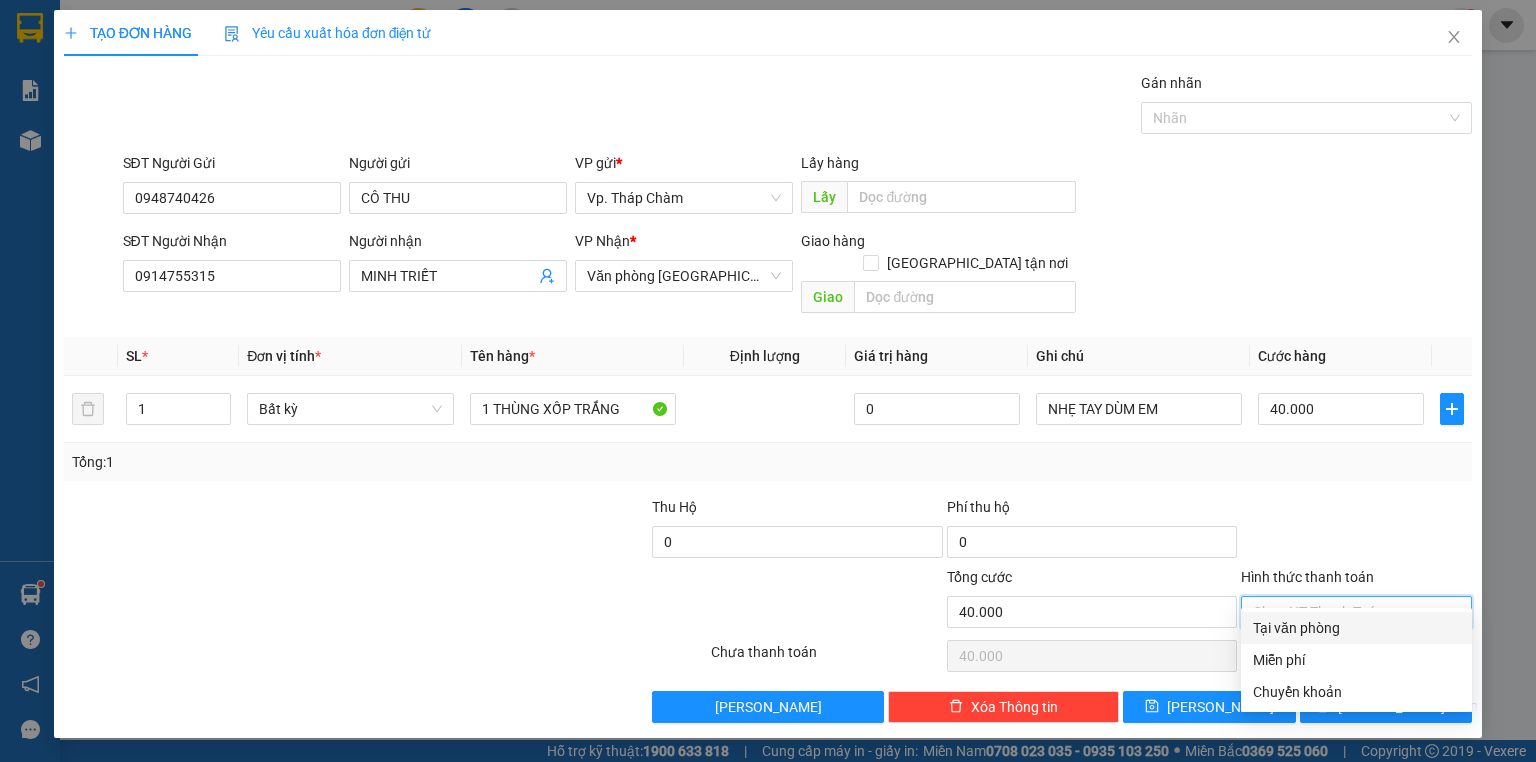 click on "Tại văn phòng" at bounding box center (1356, 628) 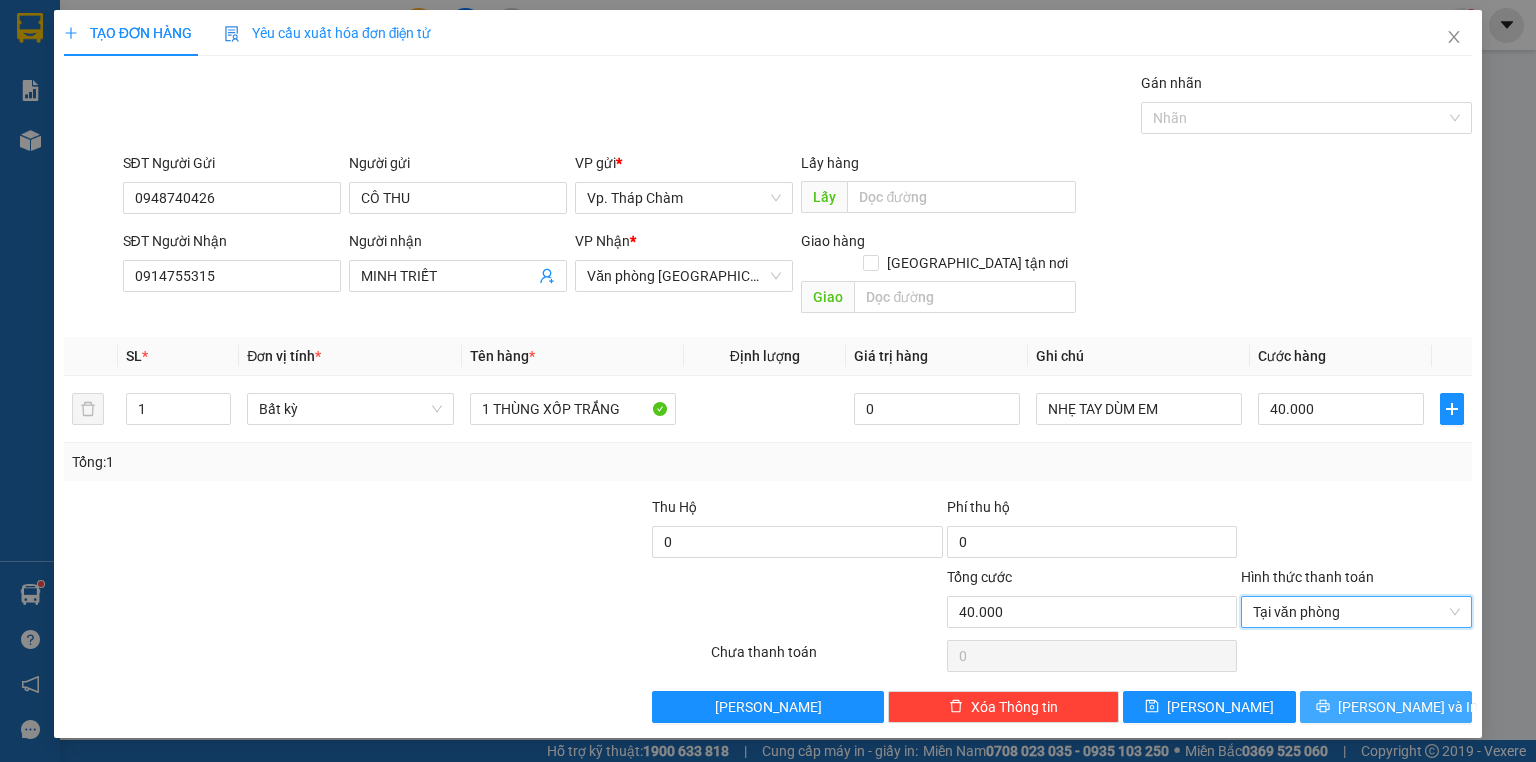 click on "[PERSON_NAME] và In" at bounding box center [1408, 707] 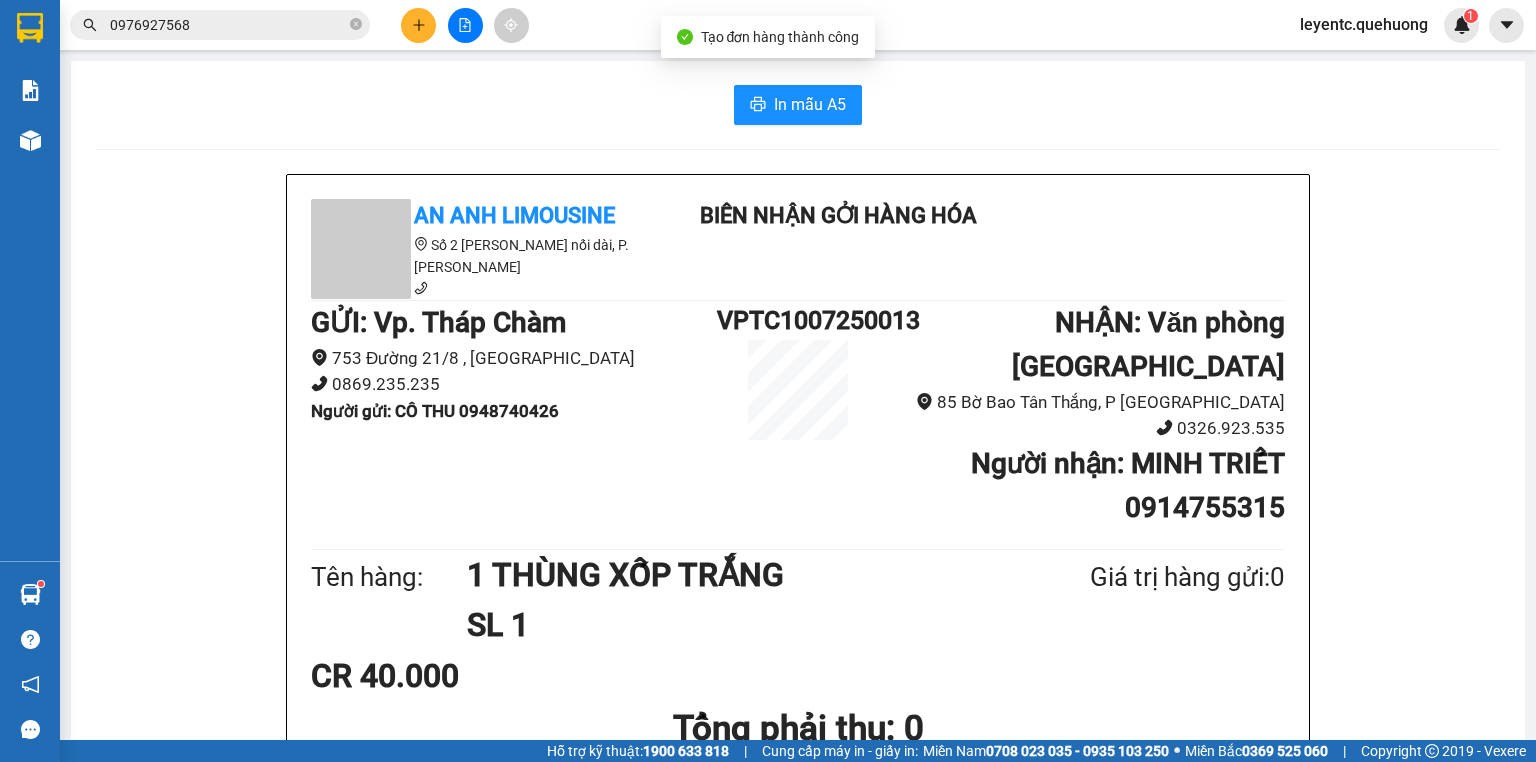 click on "In mẫu A5
An Anh Limousine   Số 2 Nguyễn Tri Phương nối dài, P. Văn Hải   Biên nhận gởi hàng hóa GỬI :   Vp. Tháp Chàm   753 Đường 21/8 , Phường Bảo An   0869.235.235 Người gửi :   CÔ THU  0948740426 VPTC1007250013 NHẬN :   Văn phòng Tân Phú   85 Bờ Bao Tân Thắng, P Sơn Kỳ   0326.923.535 Người nhận :   MINH TRIẾT 0914755315 Tên hàng: 1 THÙNG XỐP TRẮNG  SL 1 Giá trị hàng gửi:  0 CR   40.000 Tổng phải thu:   0 NHẸ TAY DÙM EM  17:36, ngày 10 tháng 07 năm 2025 Người lập phiếu Lê Yến Quy định nhận/gửi hàng : • Hàng hóa ký gửi phải được người nhận đến lấy trong vòng 30 ngày kể từ ngày gửi.  • Nếu quá thời hạn 30 ngày mà người nhận/người gửi không đến nhận hàng, công ty có quyền xử lý hàng hóa theo quy định, bao gồm tiêu hủy hoặc thanh lý mà không cần thông báo trước.  An Anh Limousine 10/07 17:36 VP  Vp. Tháp Chàm" at bounding box center [798, 943] 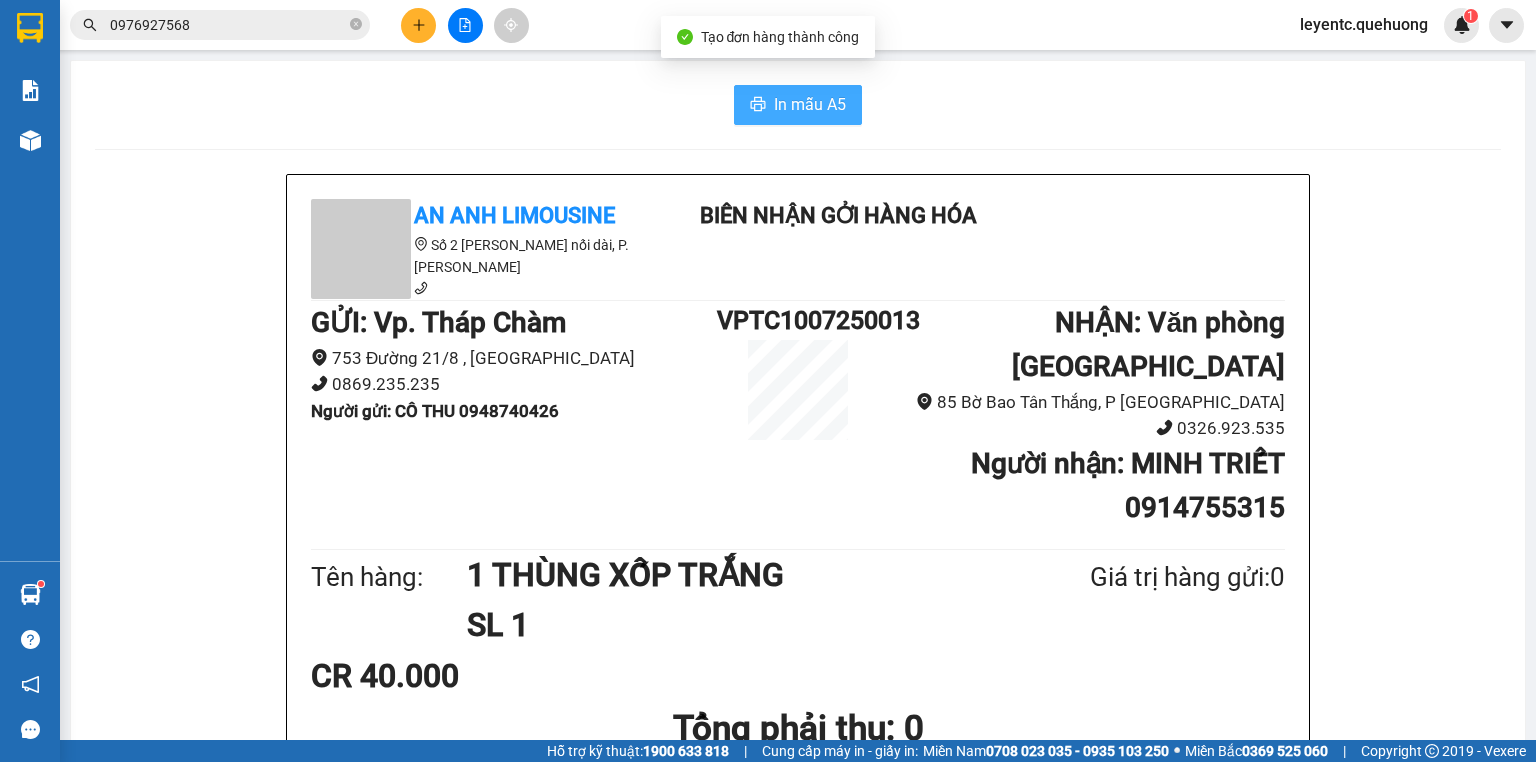 click on "In mẫu A5" at bounding box center (798, 105) 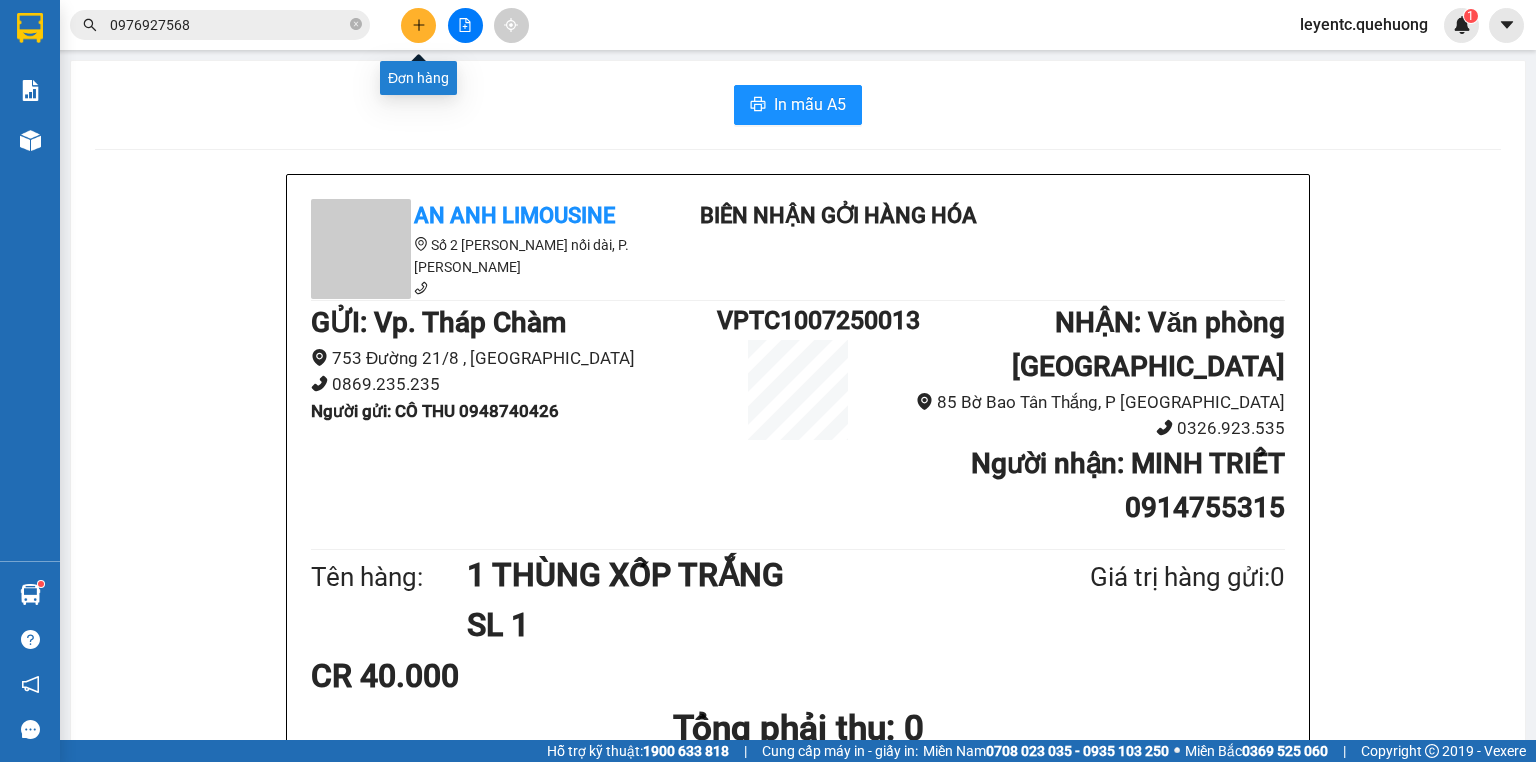 click 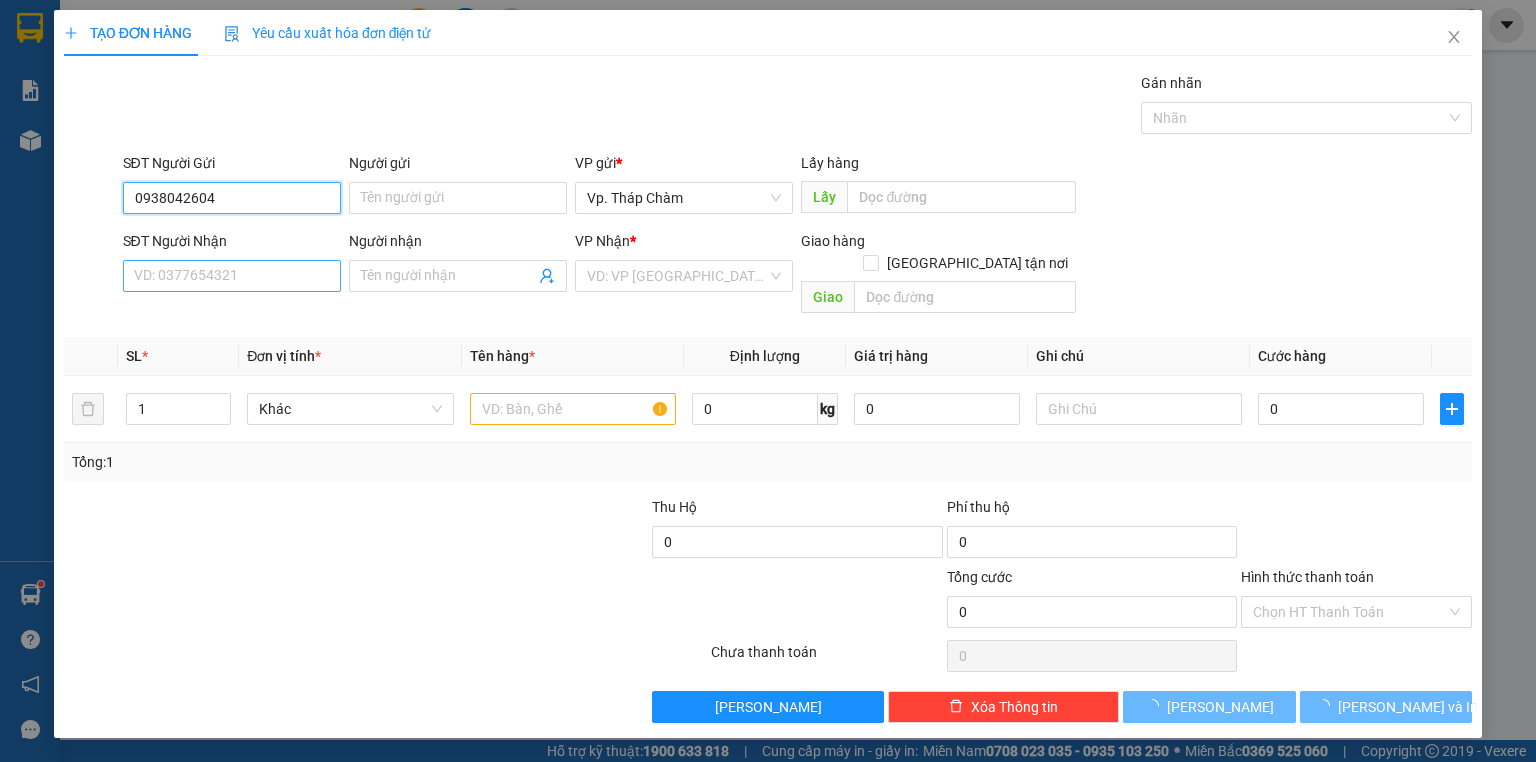 type on "0938042604" 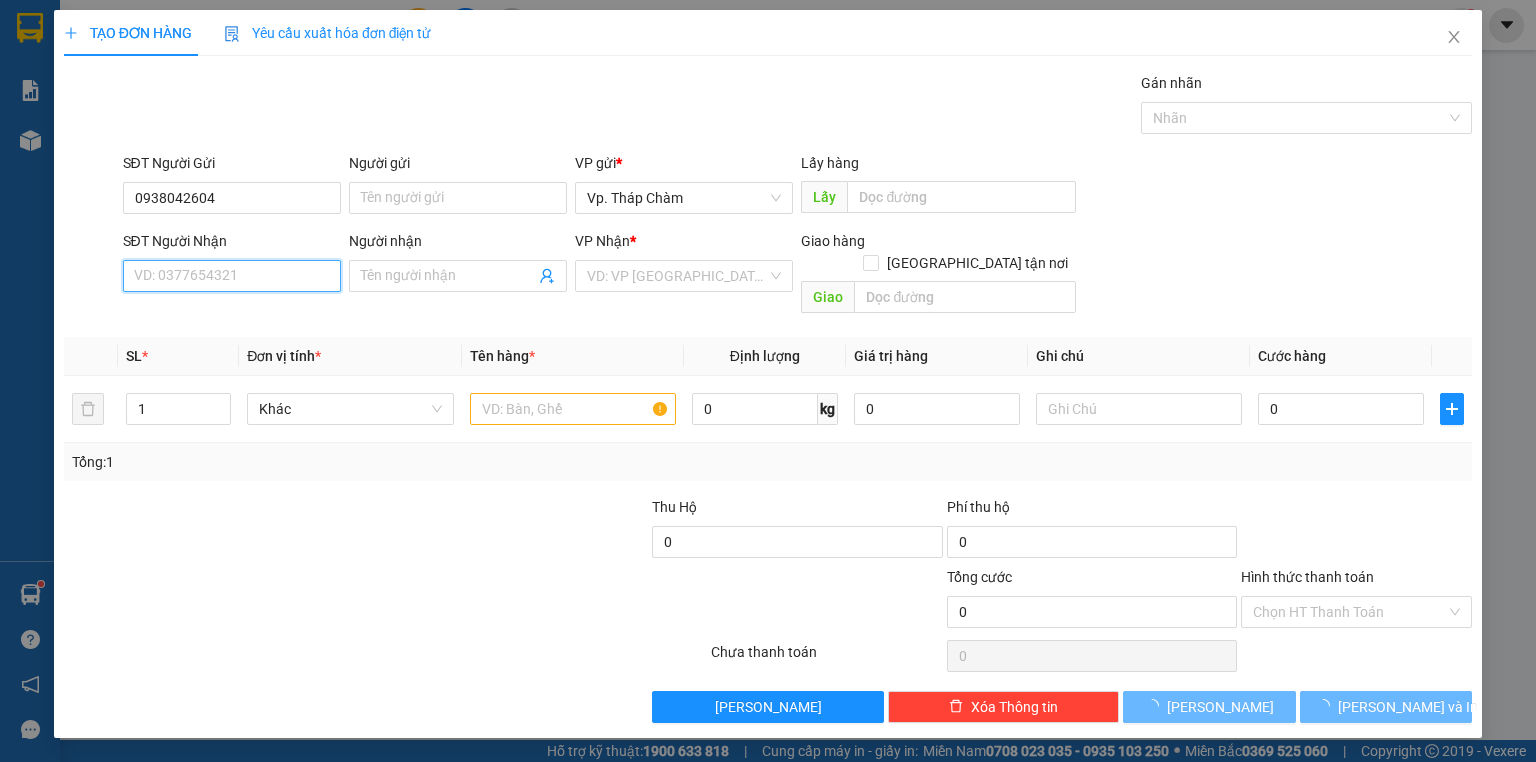 click on "SĐT Người Nhận" at bounding box center [232, 276] 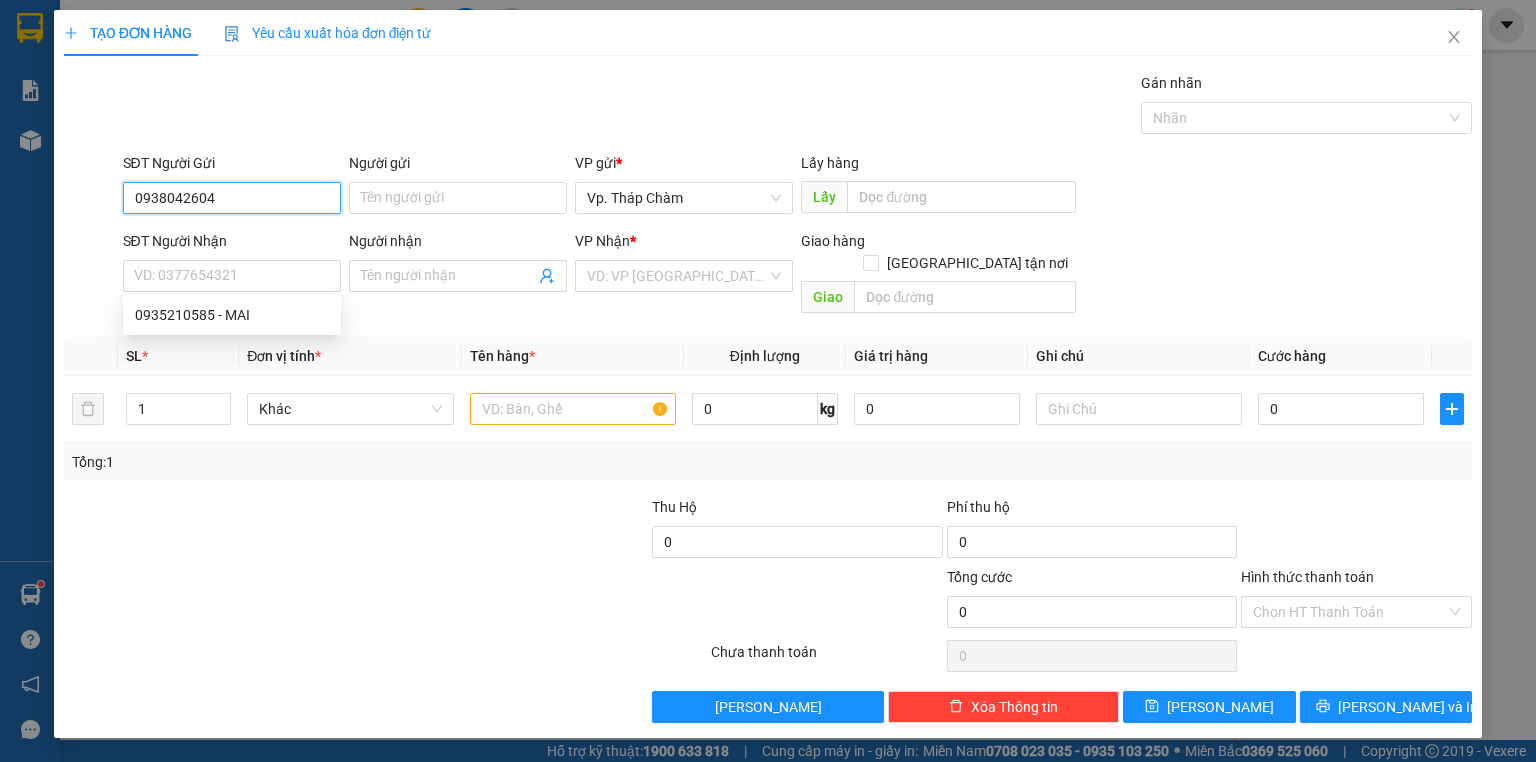 click on "0938042604" at bounding box center (232, 198) 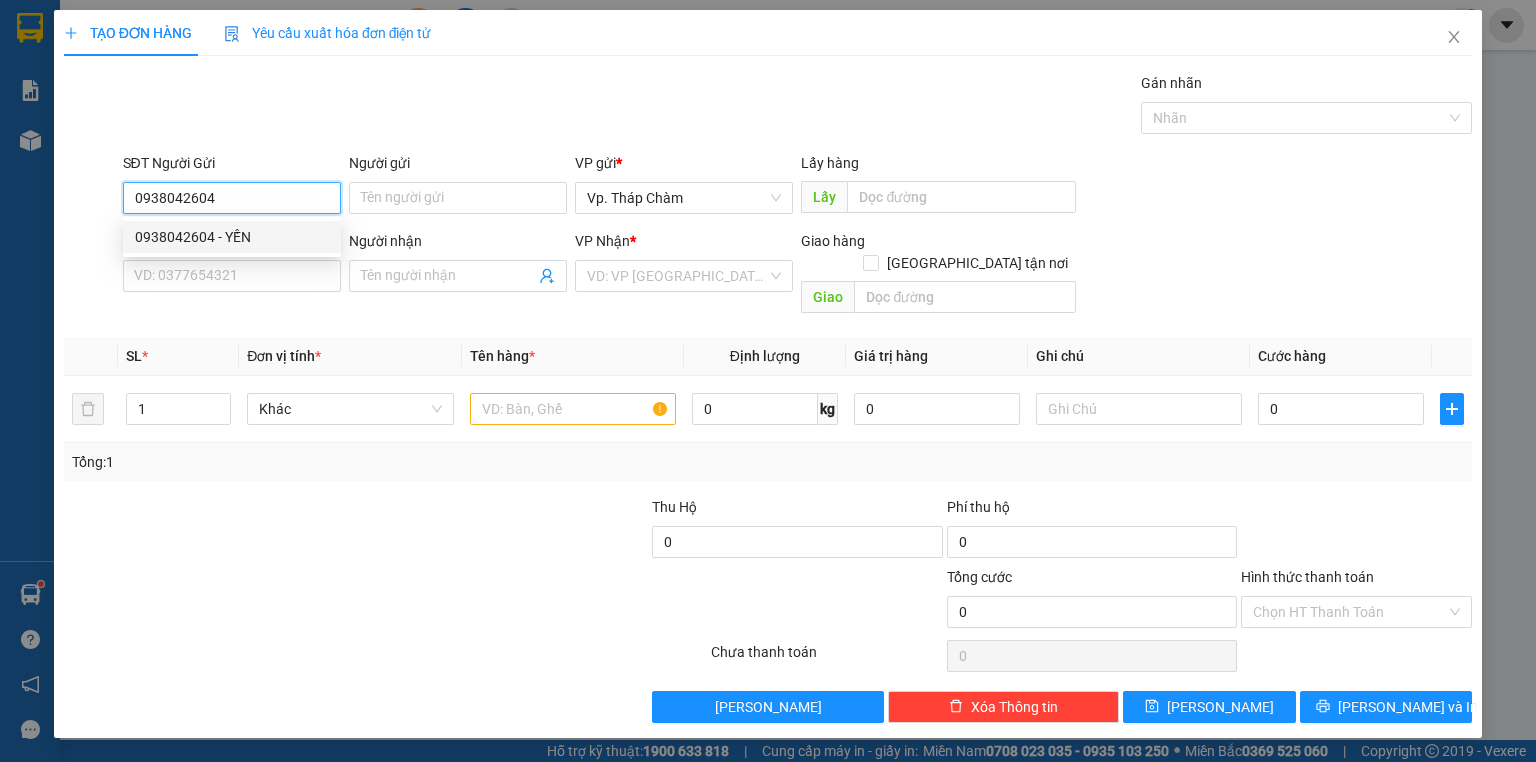 click on "0938042604 - YẾN" at bounding box center [232, 237] 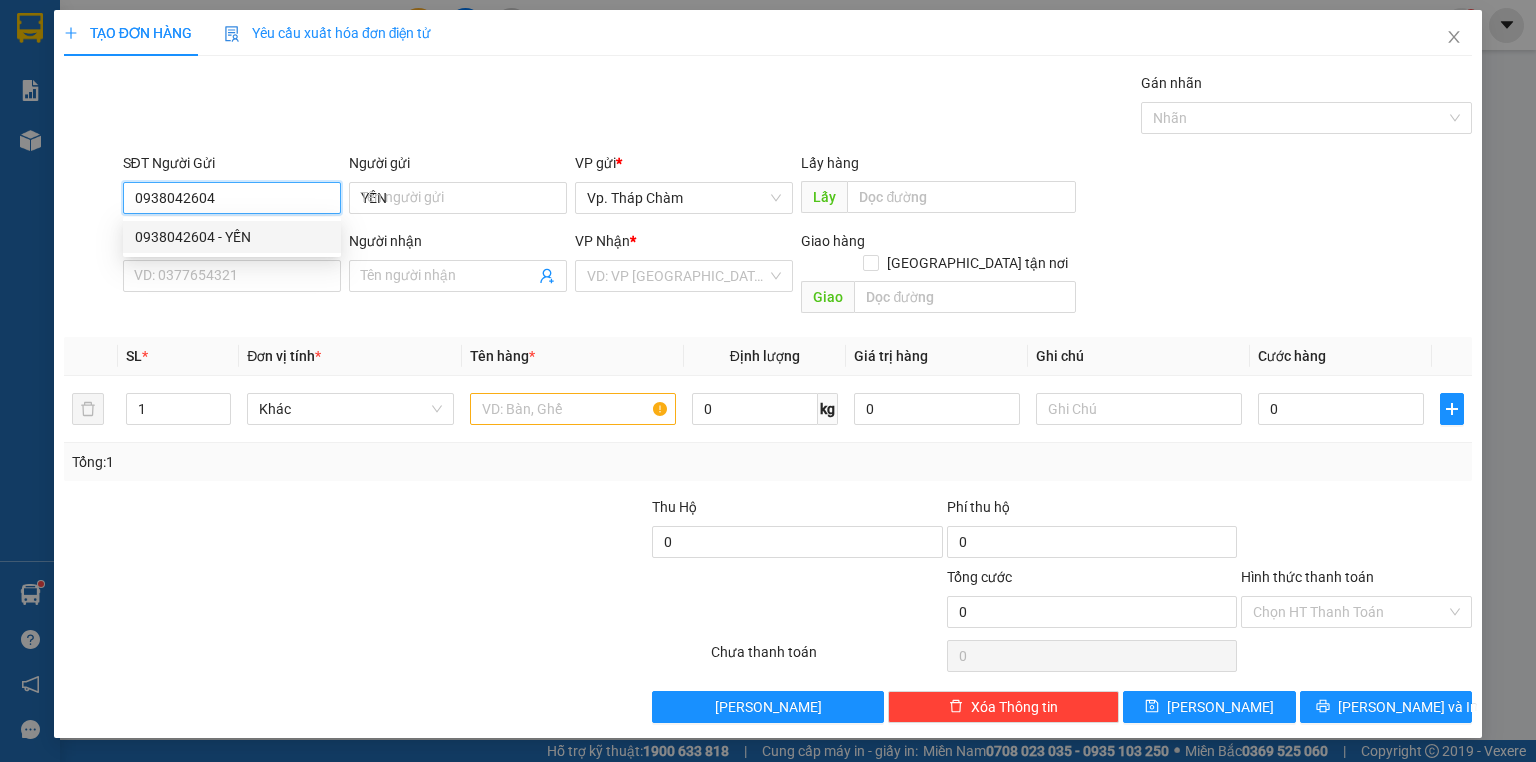 type on "0935210585" 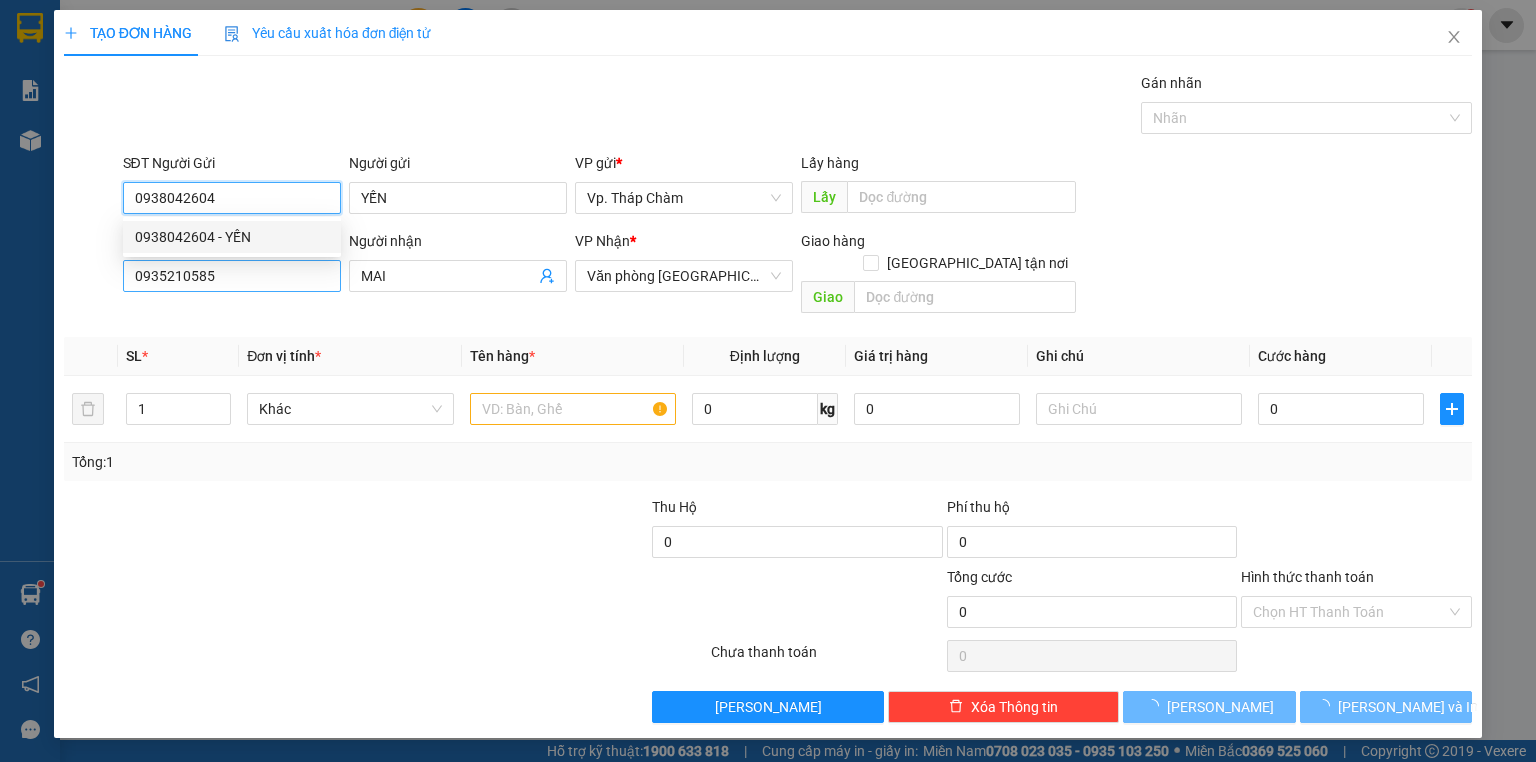 type on "40.000" 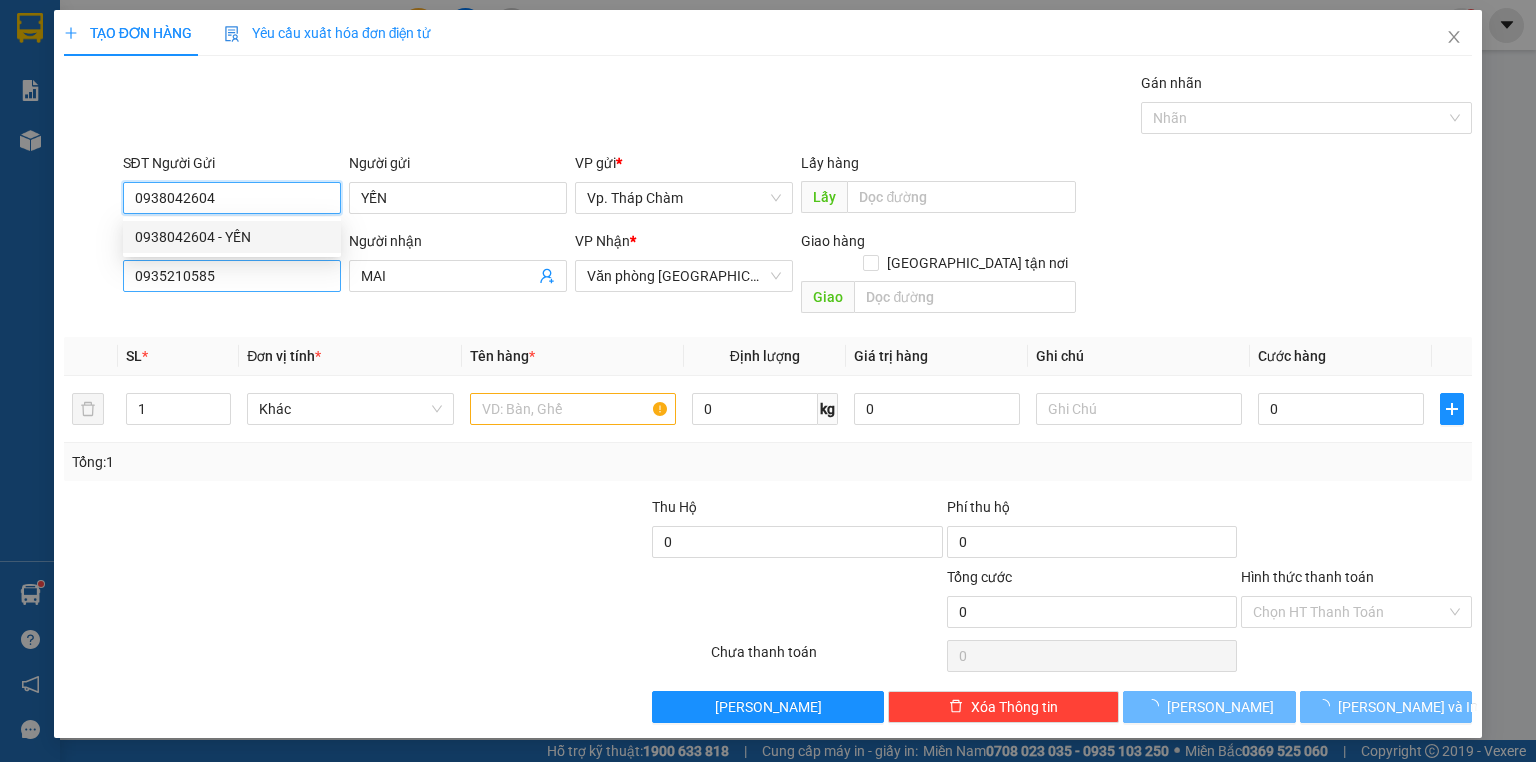 type on "40.000" 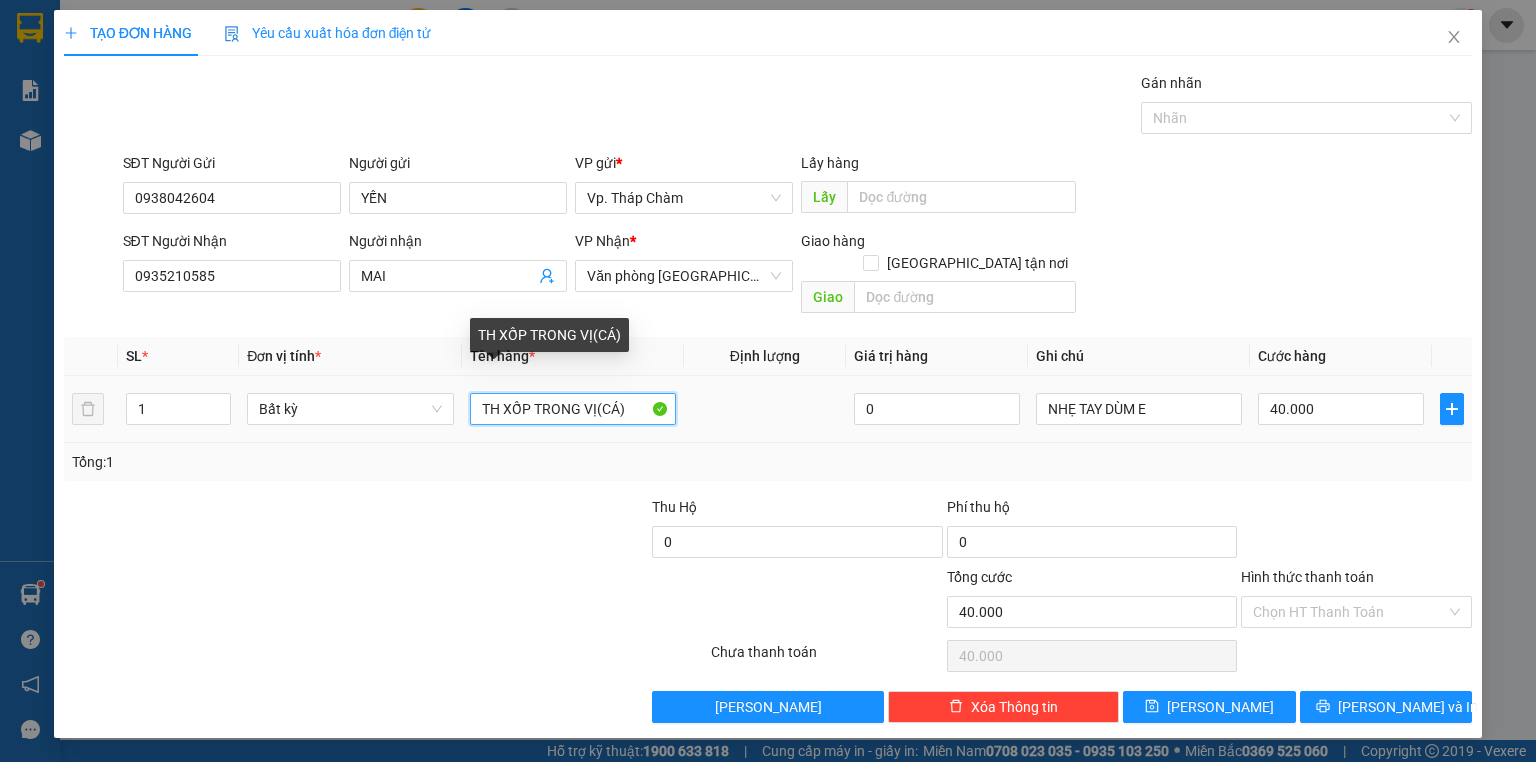drag, startPoint x: 536, startPoint y: 390, endPoint x: 760, endPoint y: 390, distance: 224 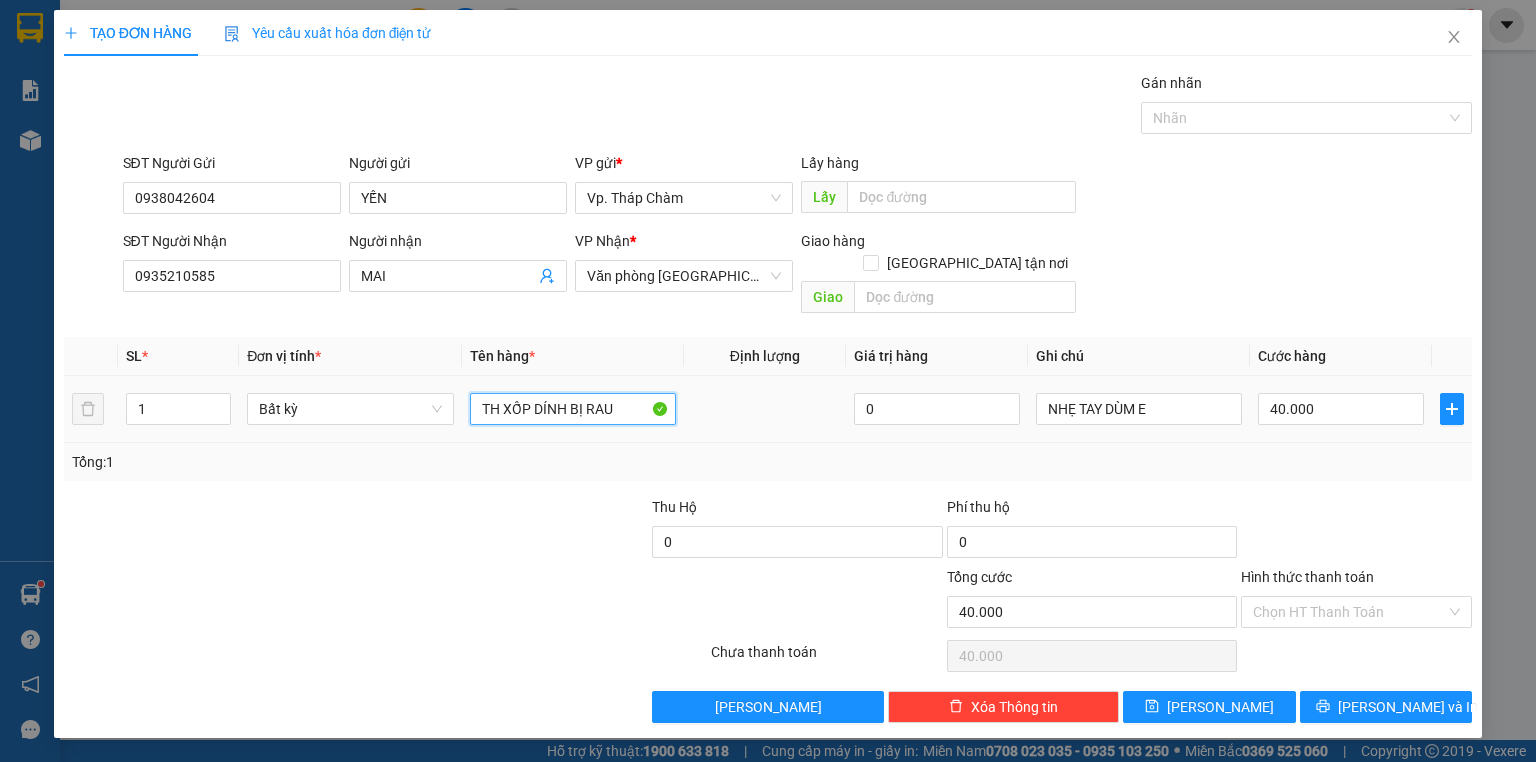 type on "TH XỐP DÍNH BỊ RAU" 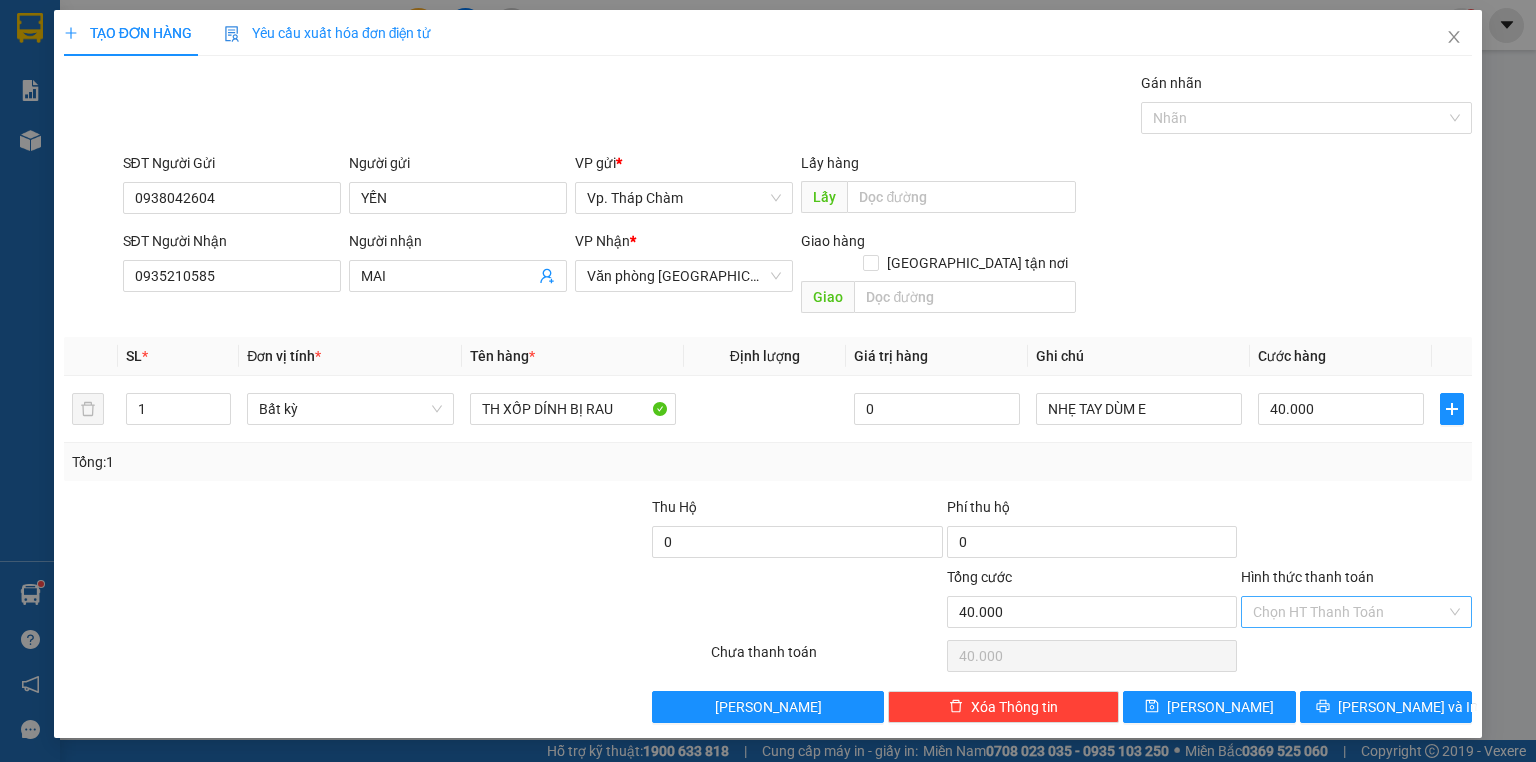 click on "Hình thức thanh toán" at bounding box center [1349, 612] 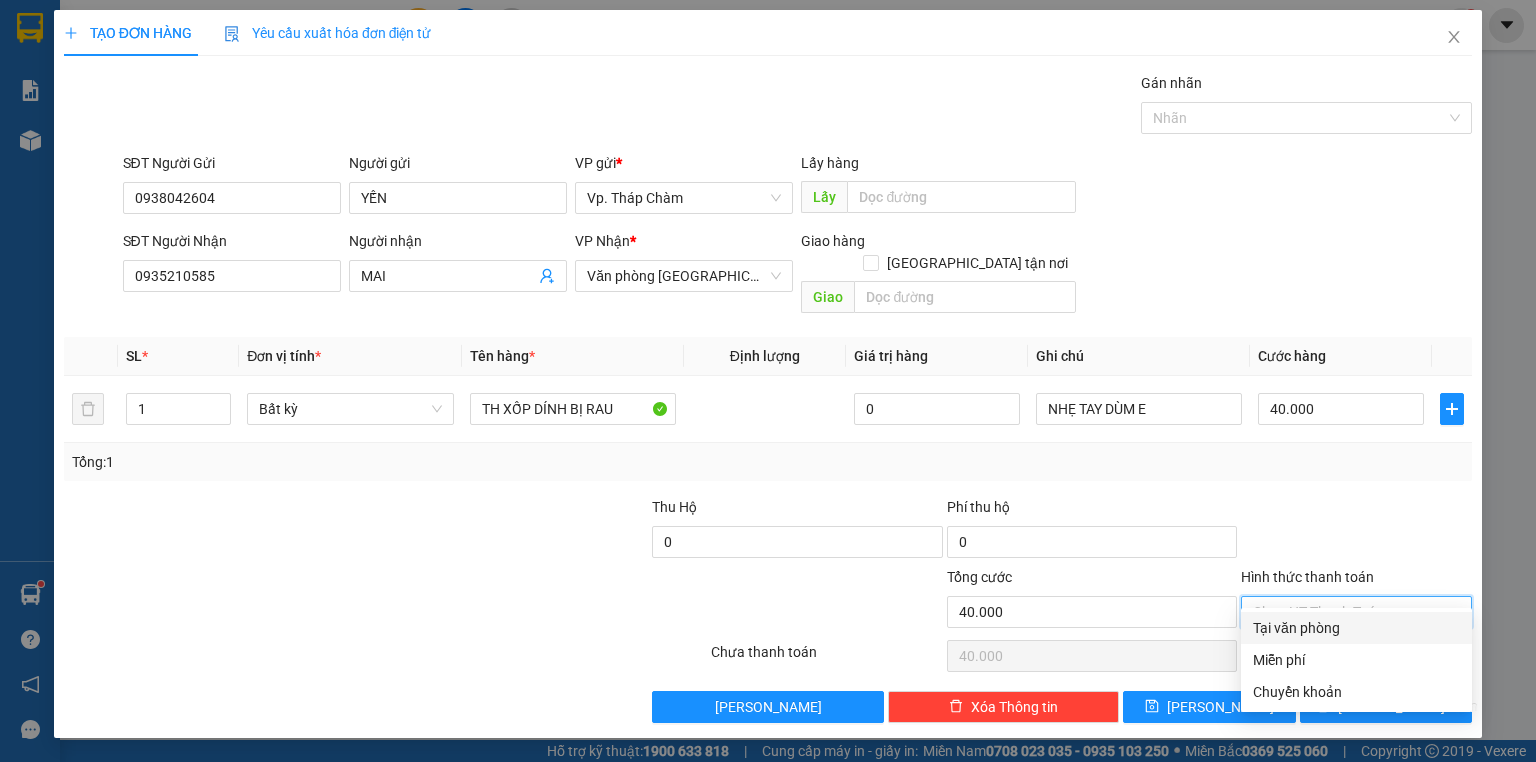 click on "Tại văn phòng" at bounding box center (1356, 628) 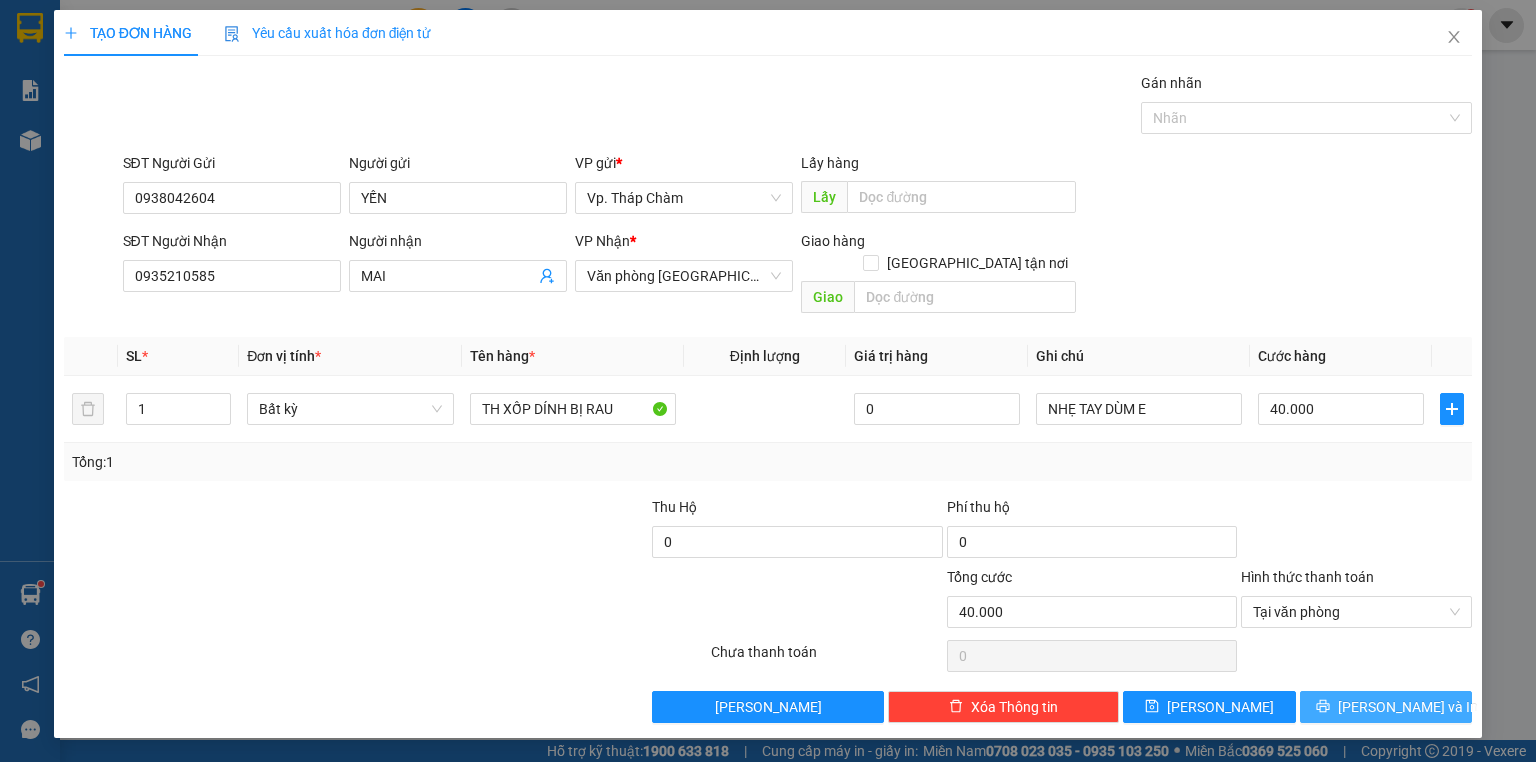 click on "[PERSON_NAME] và In" at bounding box center [1386, 707] 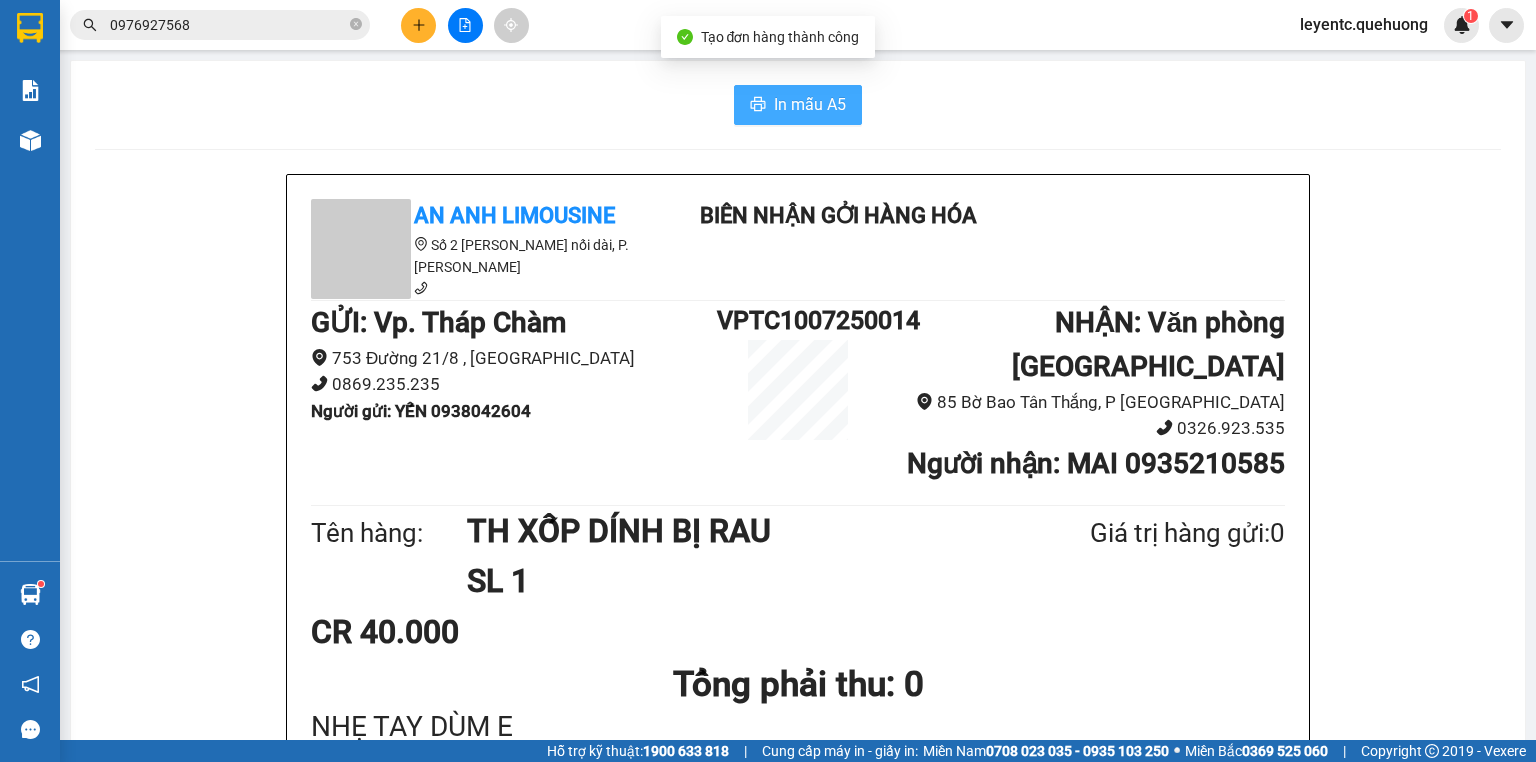 click on "In mẫu A5" at bounding box center (810, 104) 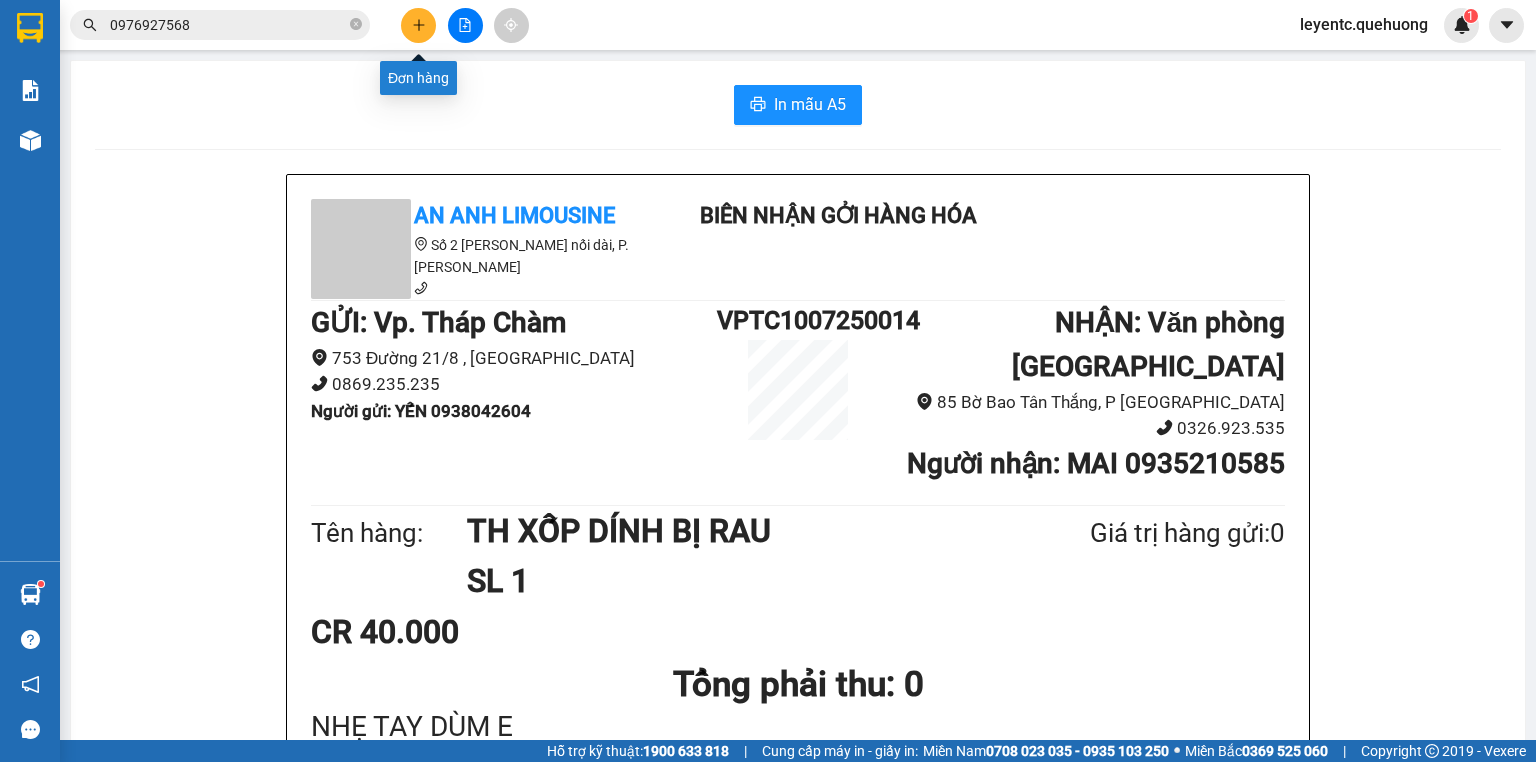 click at bounding box center [418, 25] 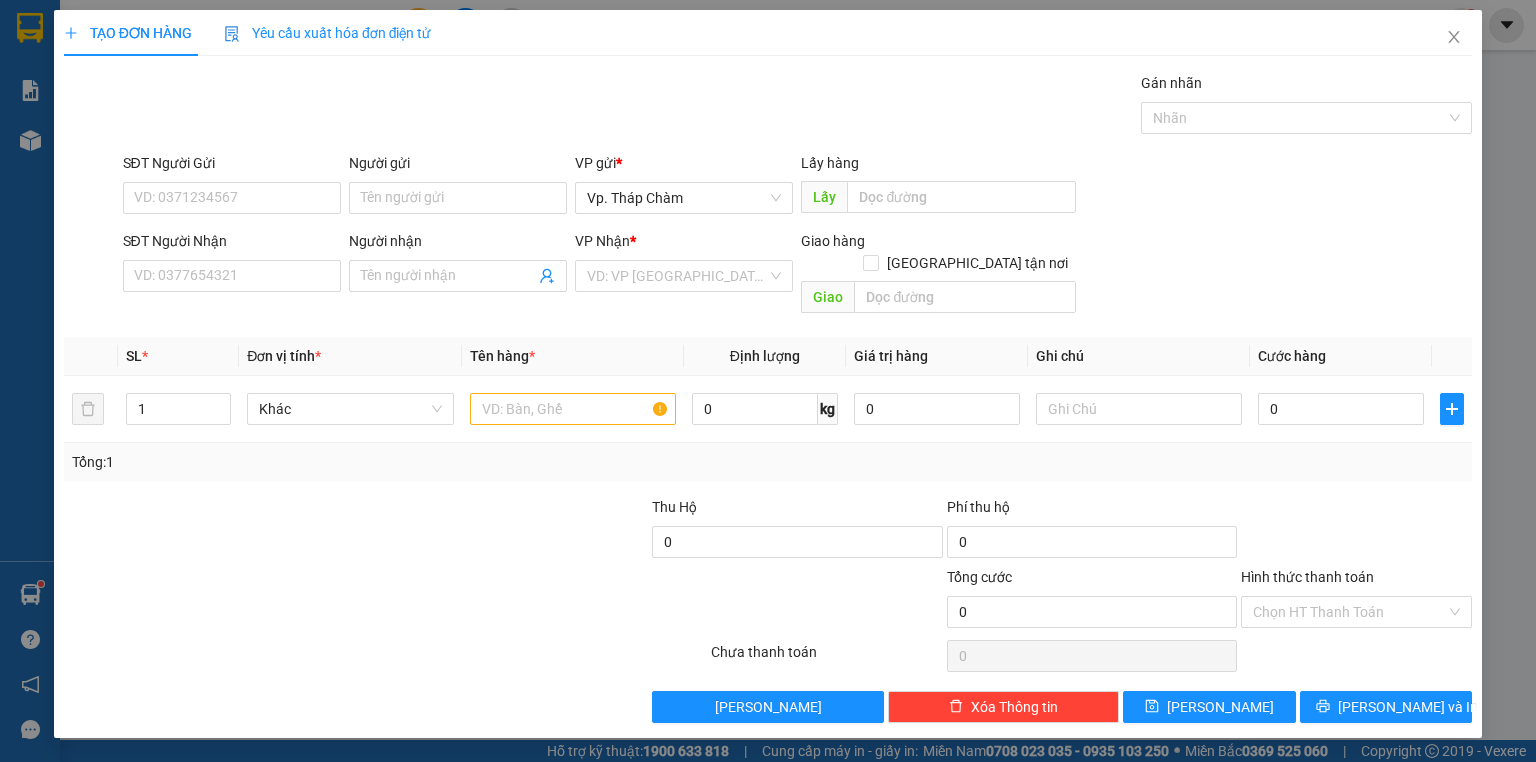 click on "Người nhận" at bounding box center [458, 245] 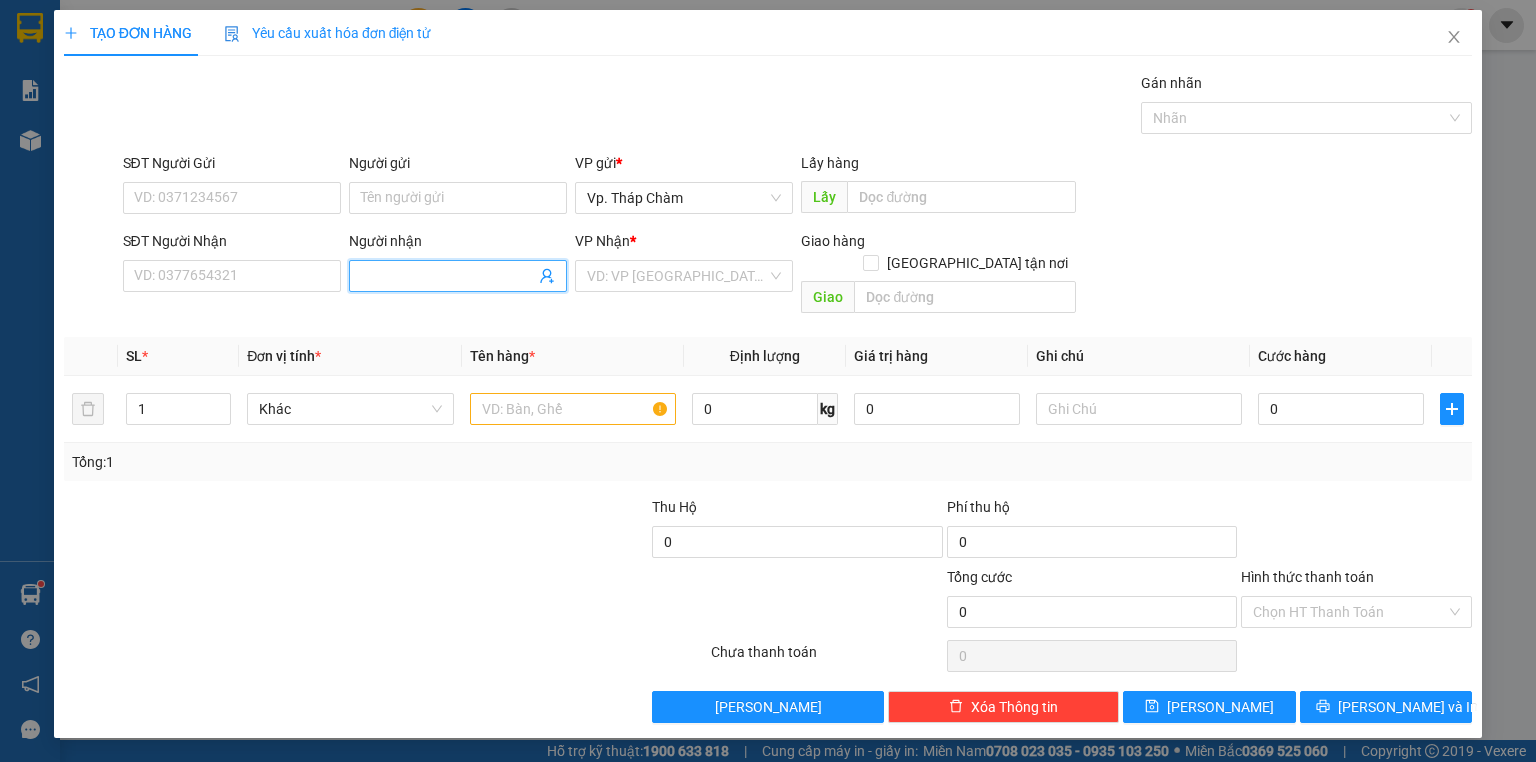 click on "Người nhận" at bounding box center [448, 276] 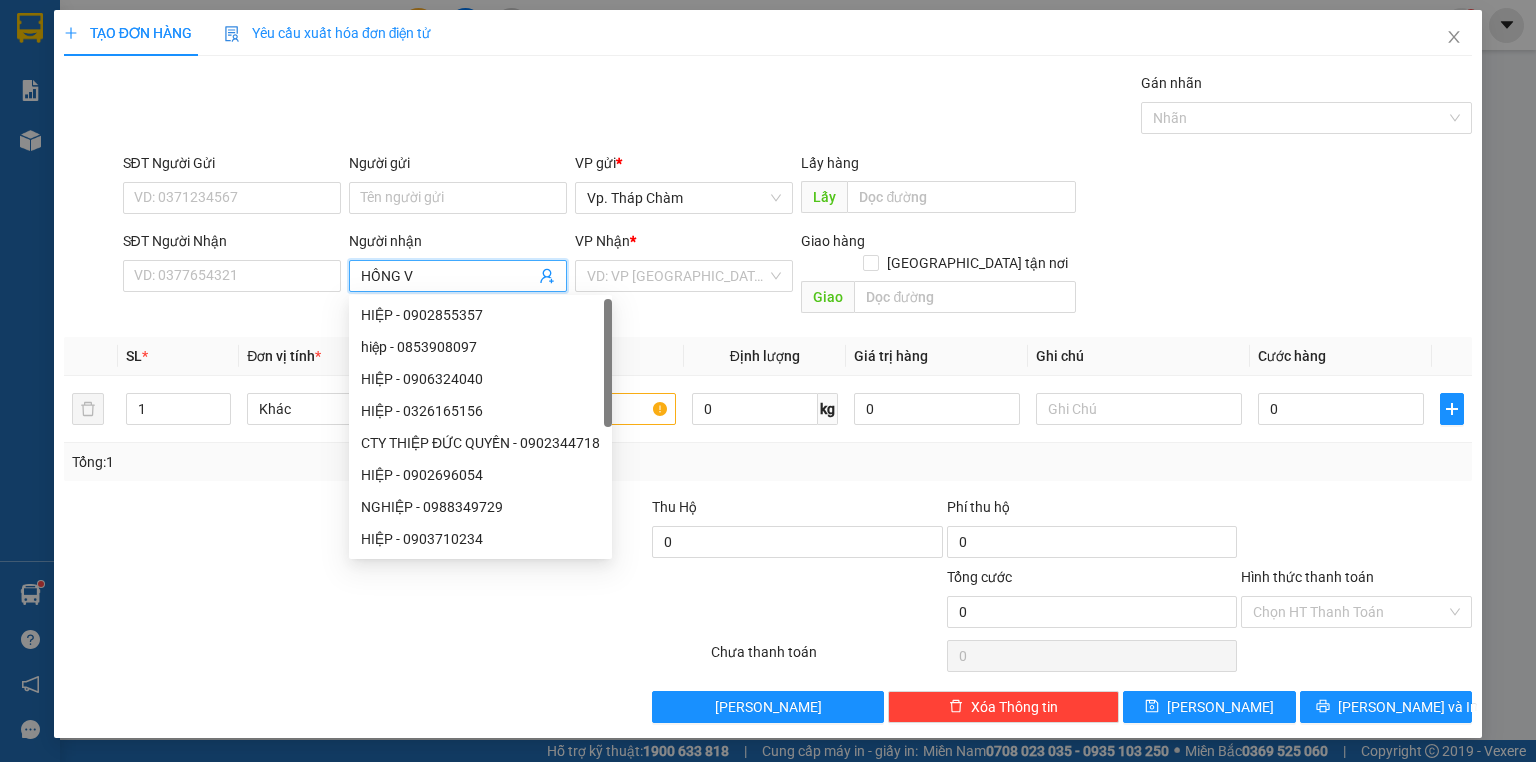 type on "HỒNG VI" 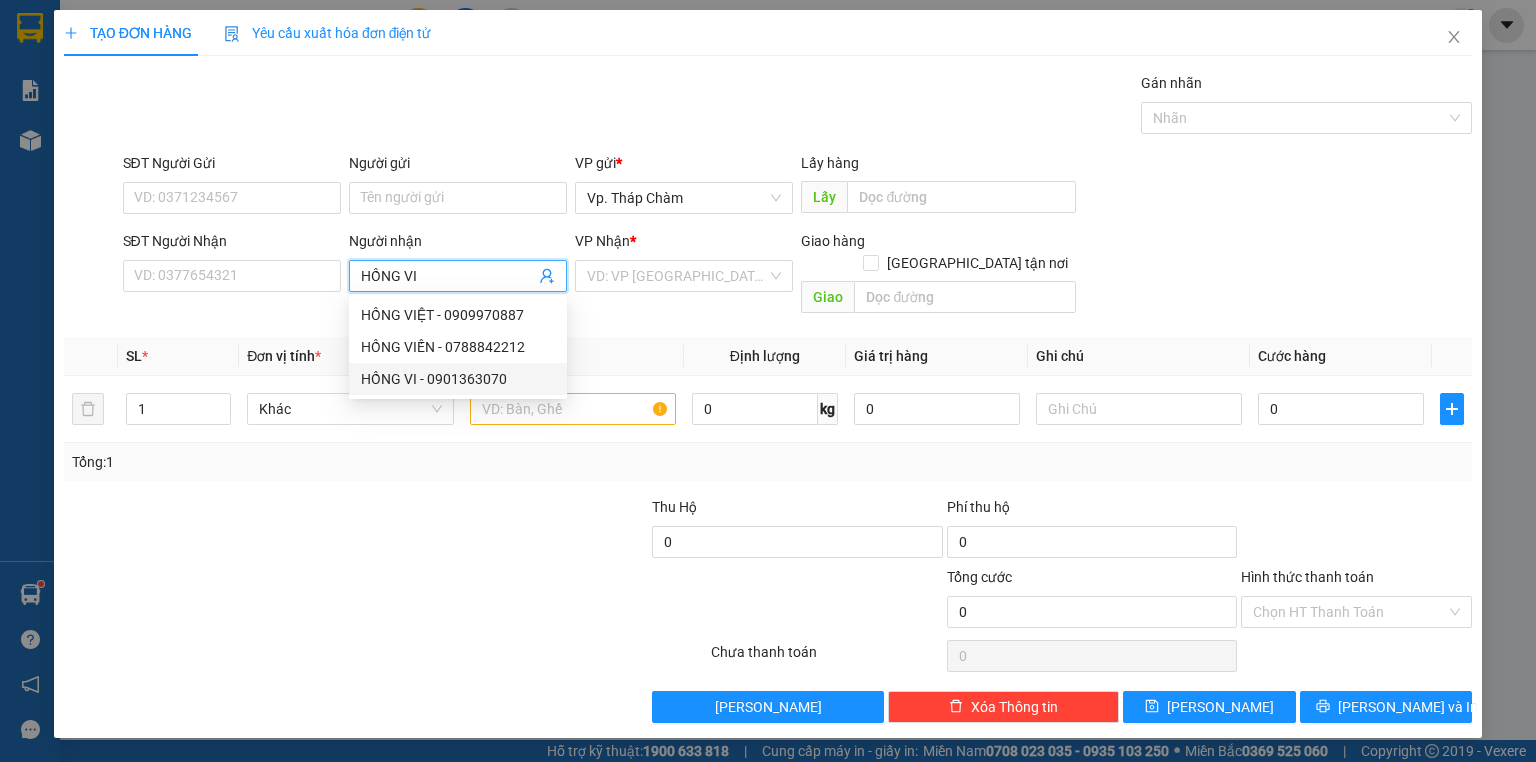 click on "HỒNG VI - 0901363070" at bounding box center (458, 379) 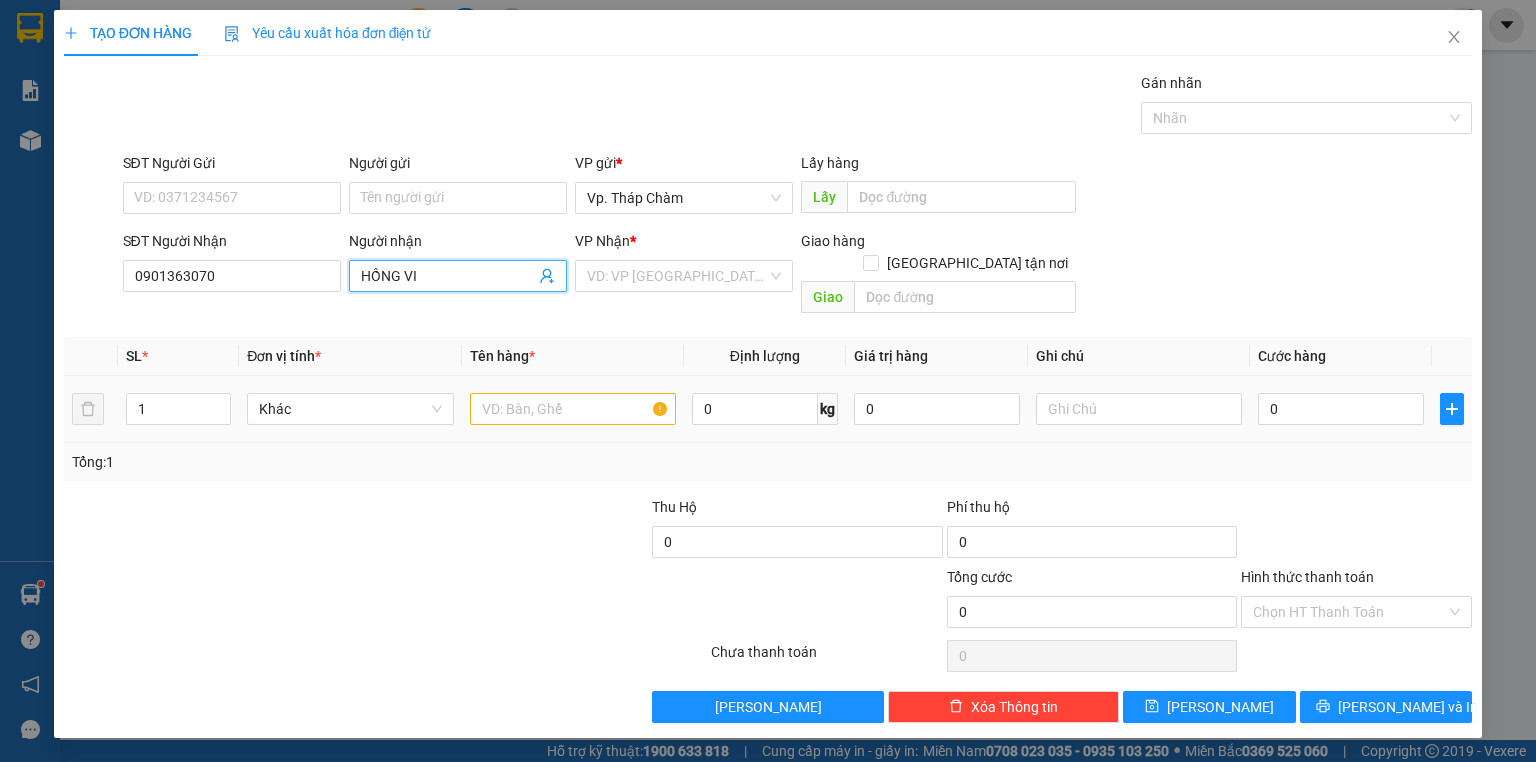 type on "HỒNG VI" 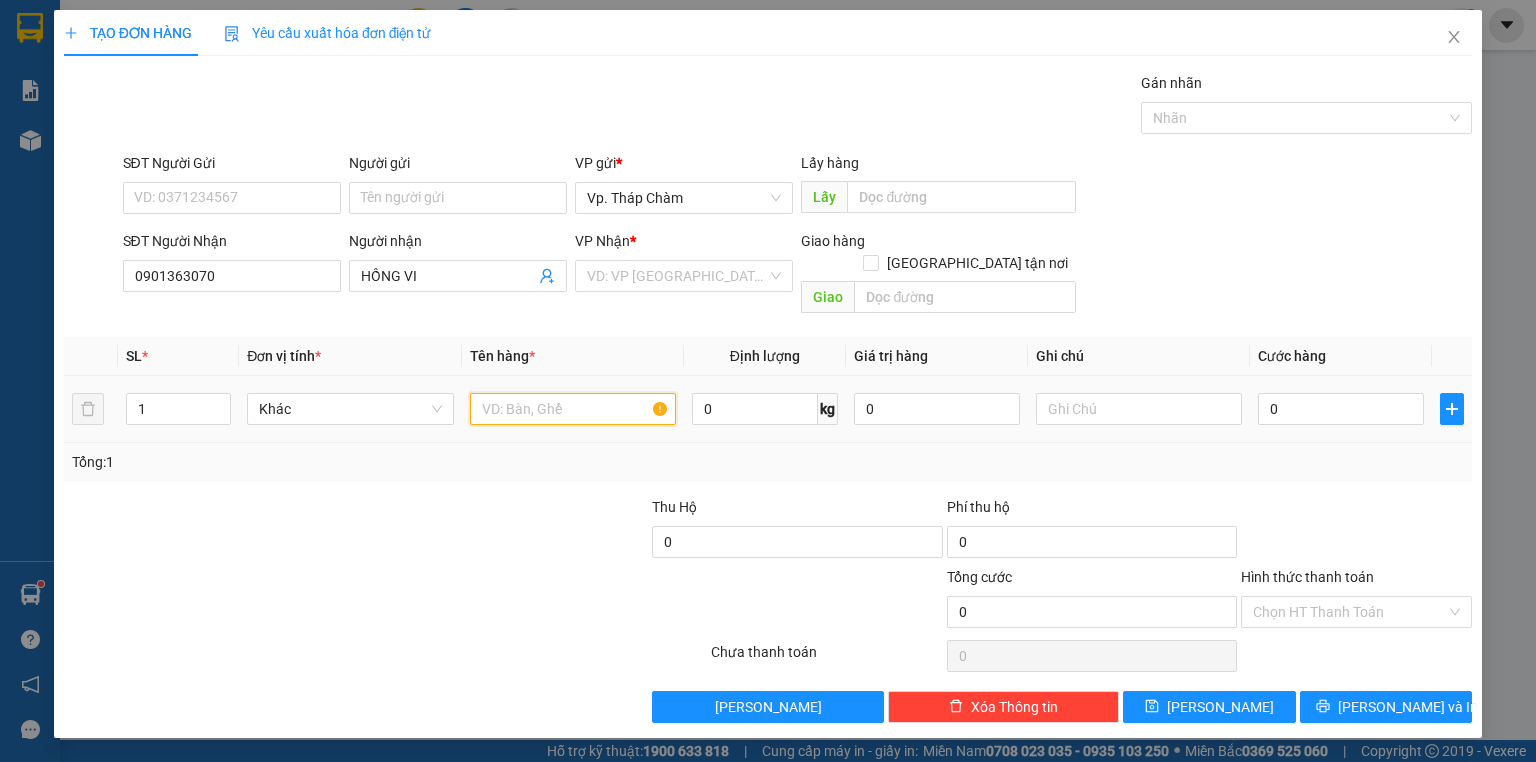 click at bounding box center [573, 409] 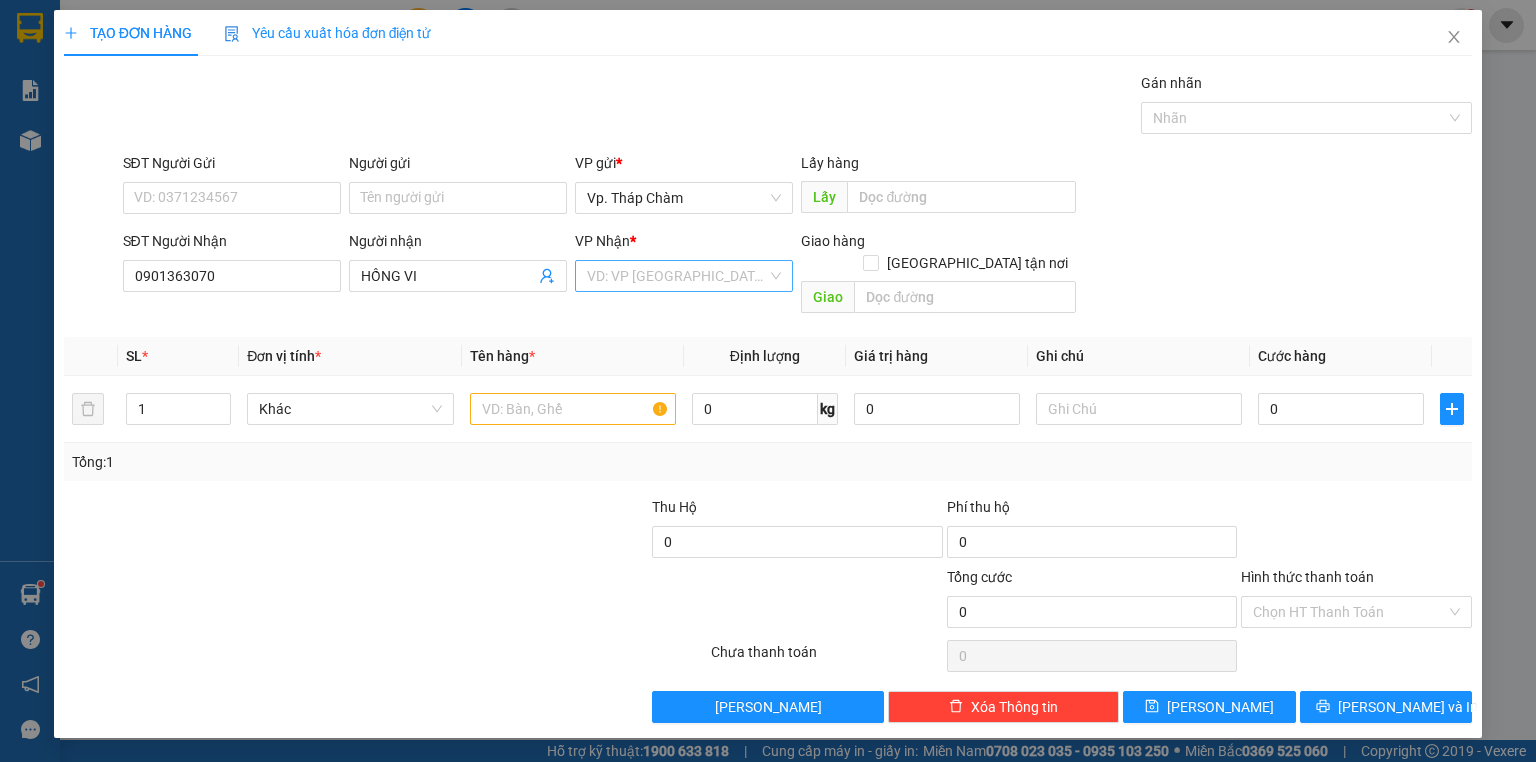 click at bounding box center [677, 276] 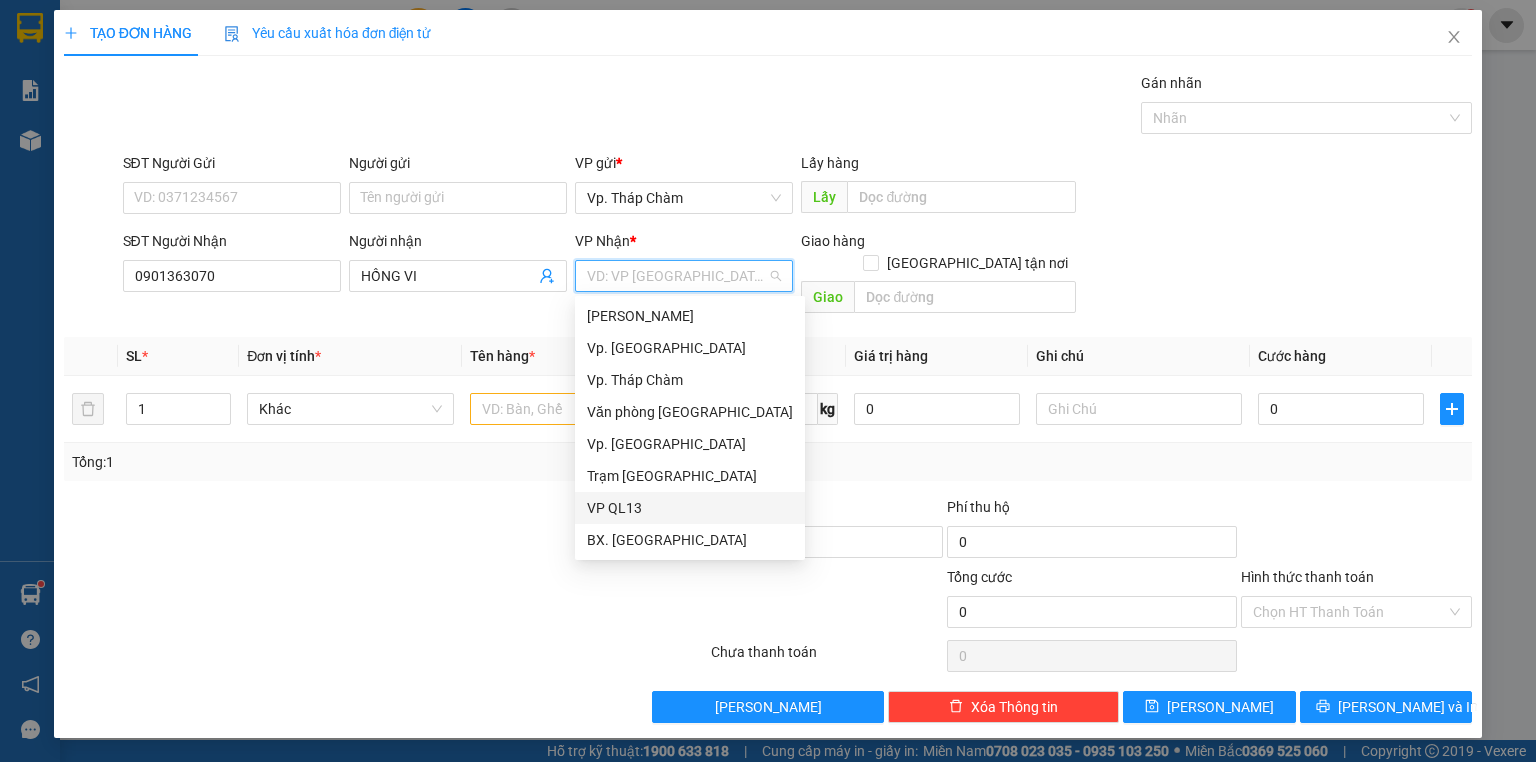 click on "VP QL13" at bounding box center [690, 508] 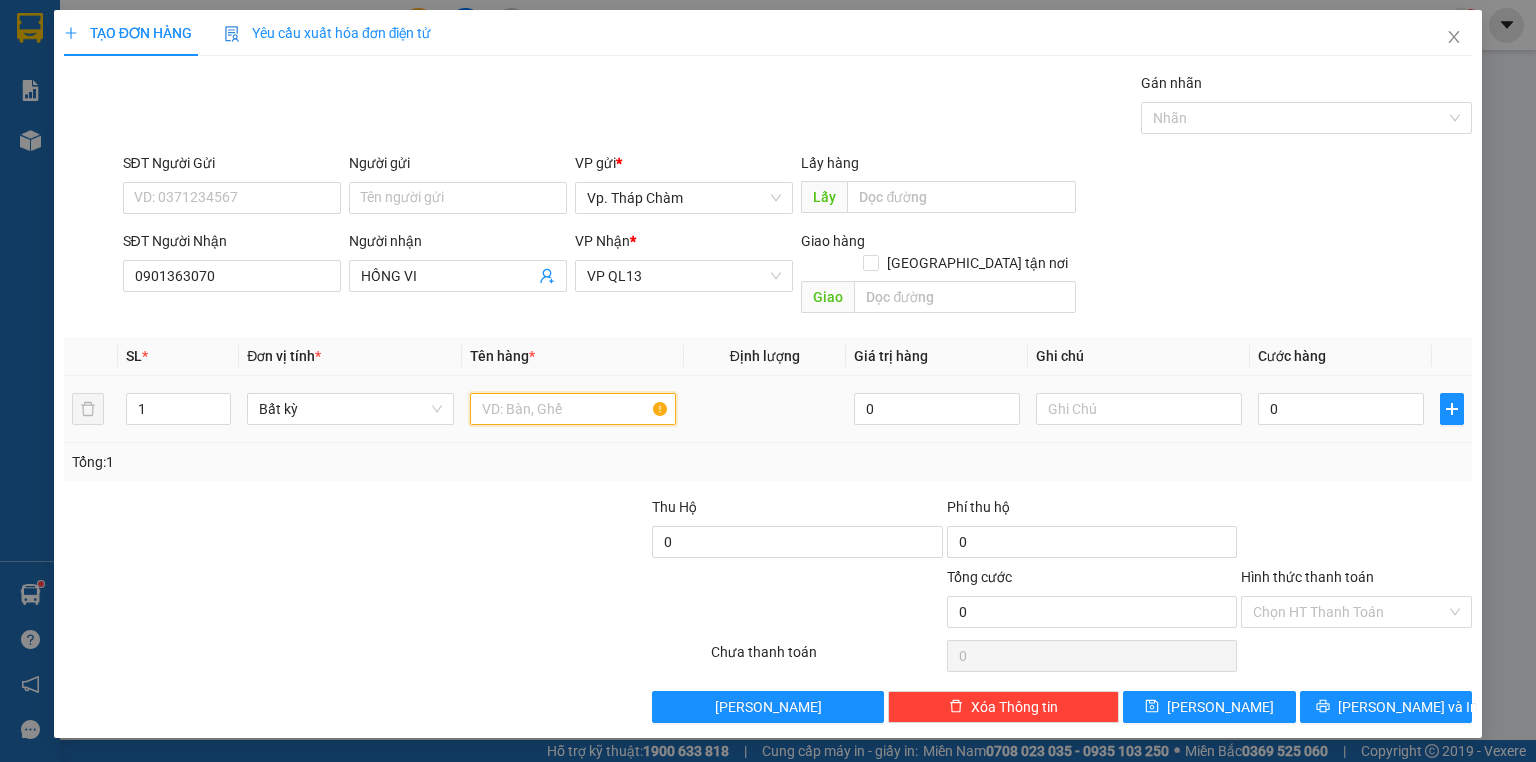 click at bounding box center (573, 409) 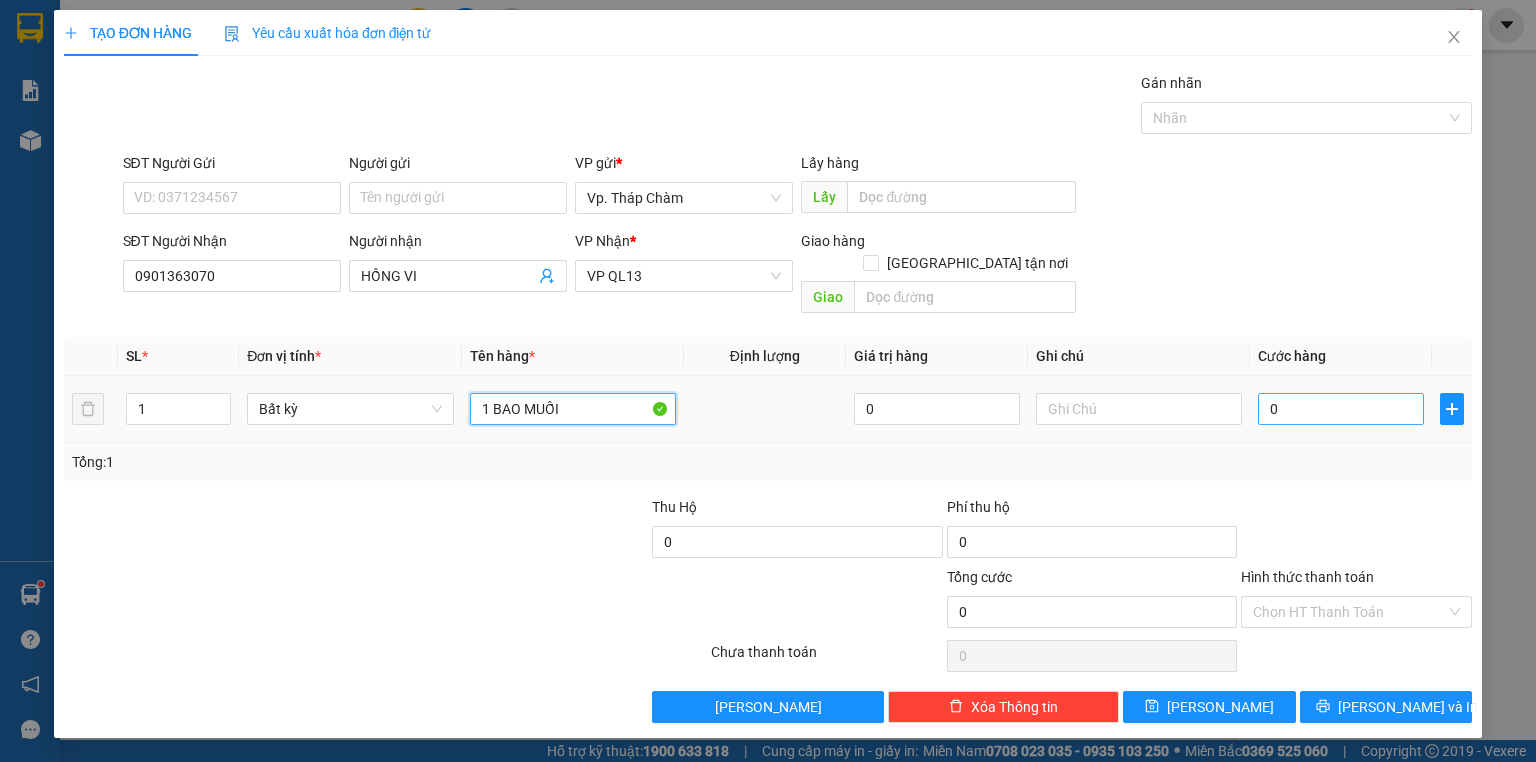 type on "1 BAO MUỐI" 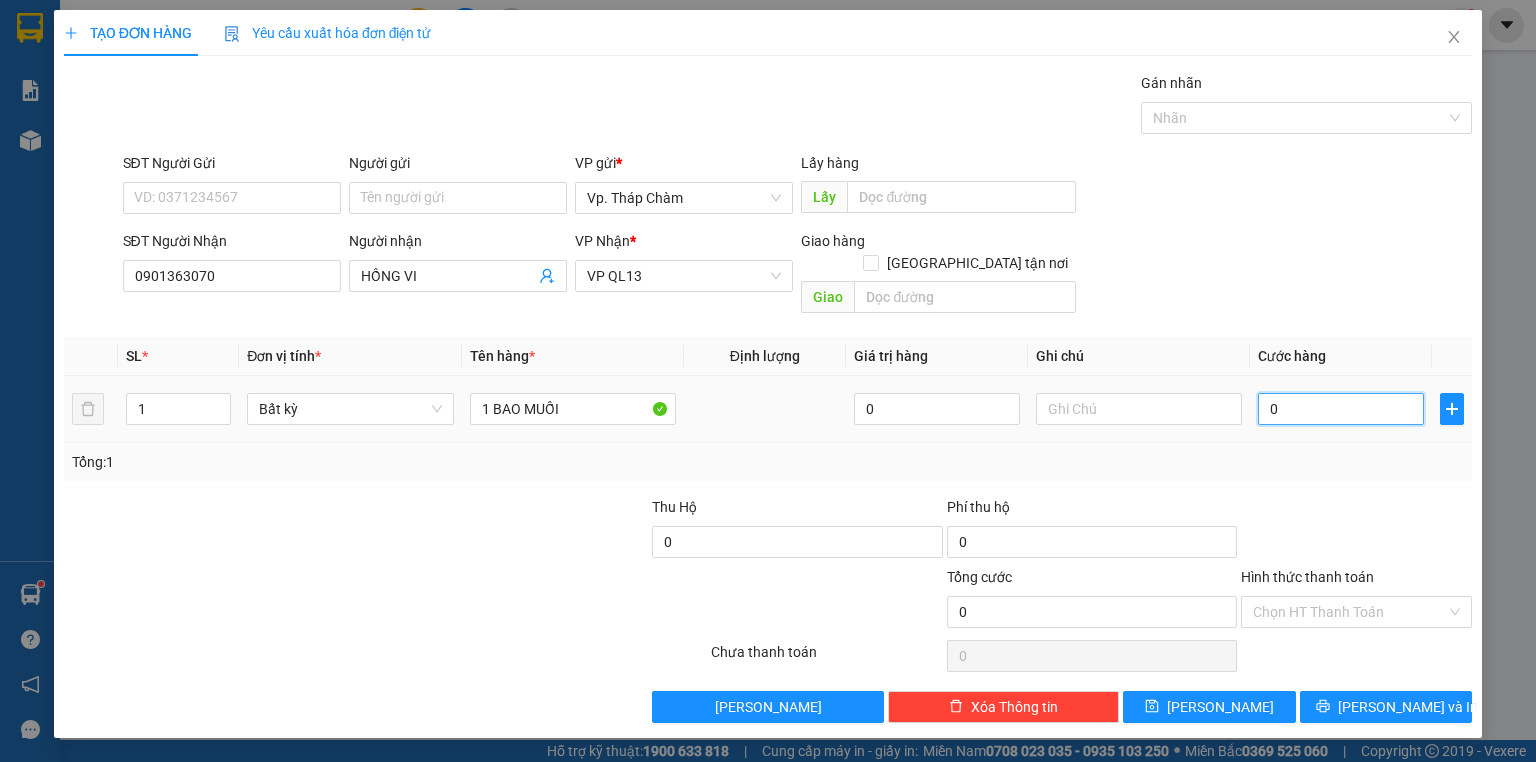 click on "0" at bounding box center [1341, 409] 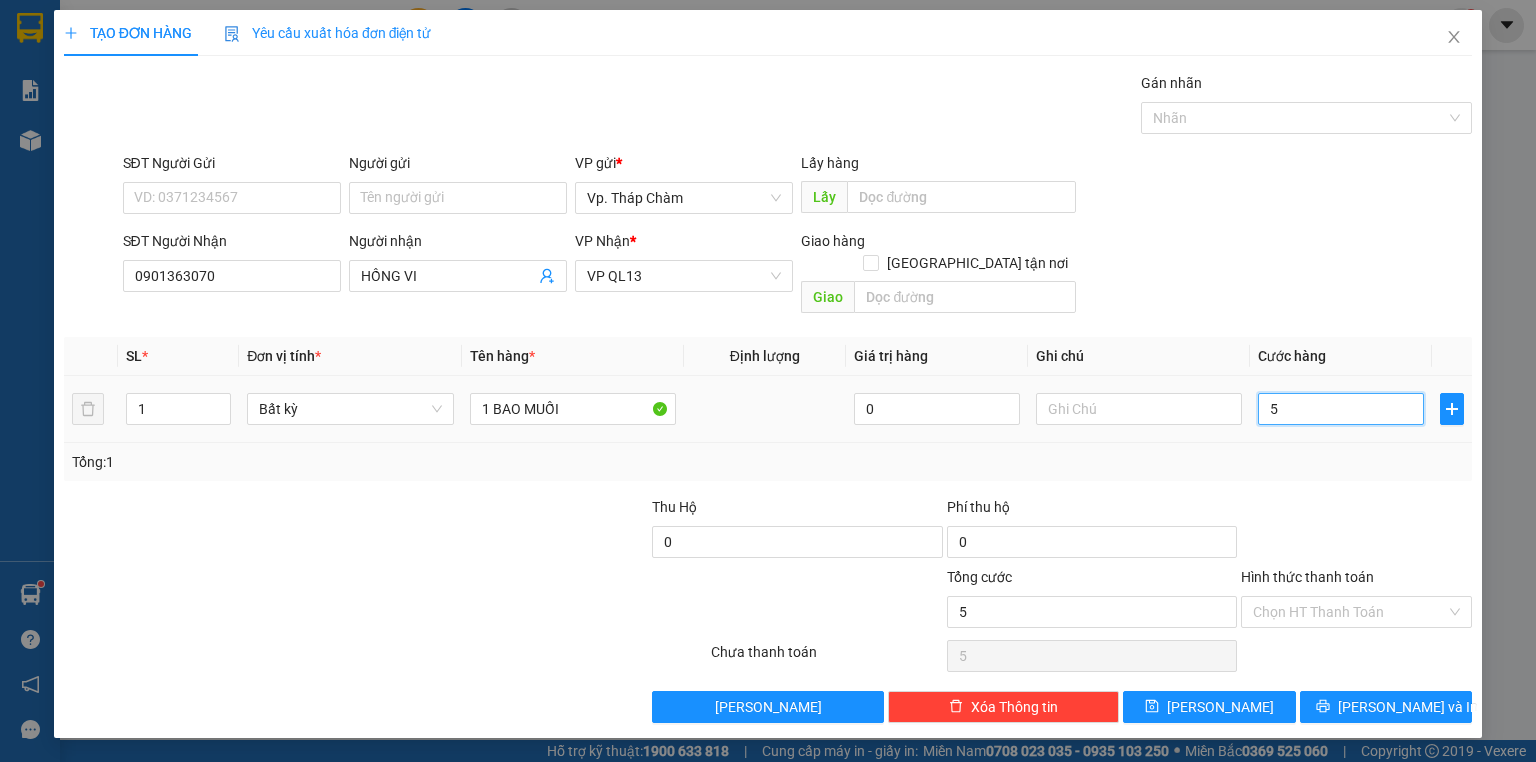 type on "50" 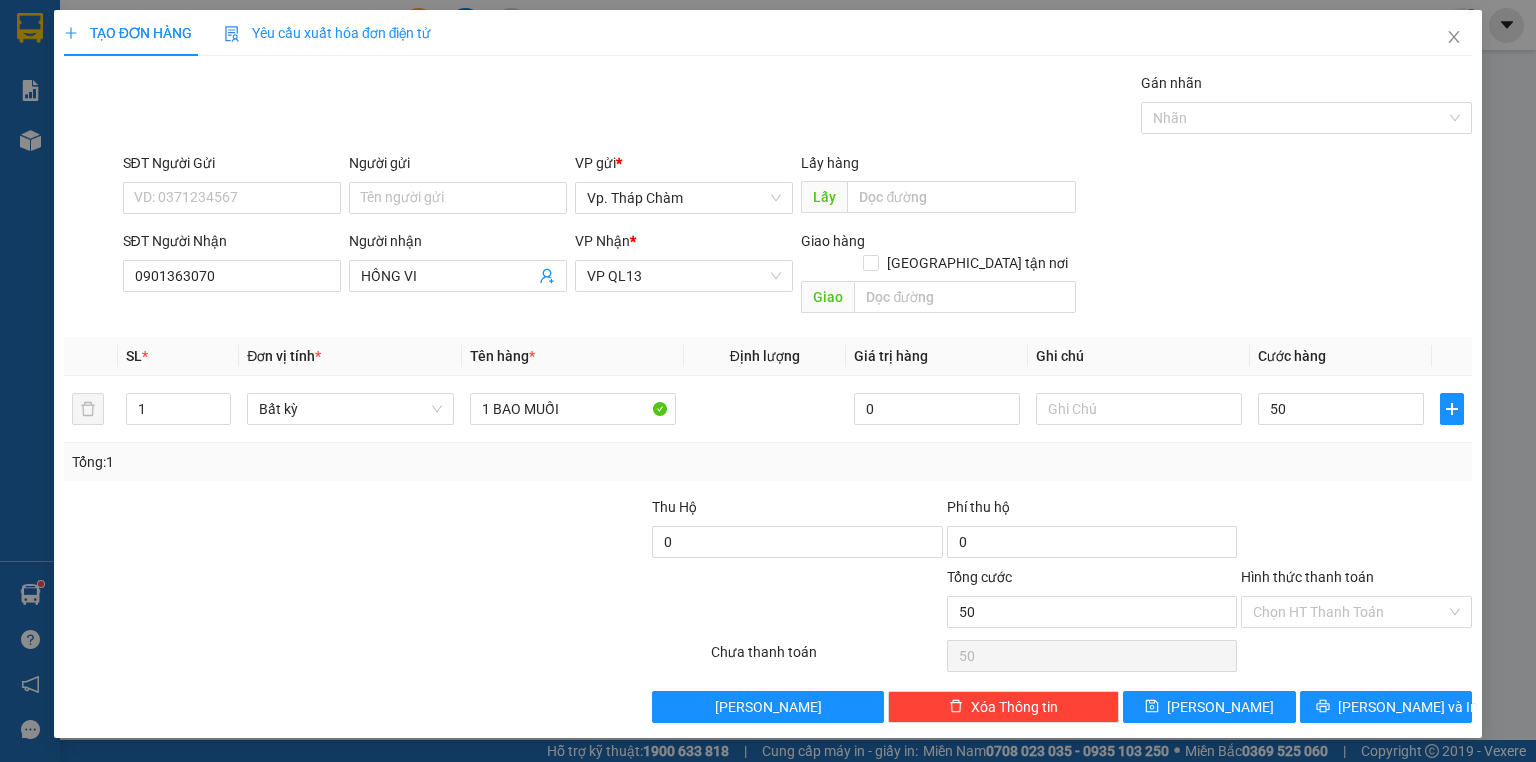 type on "50.000" 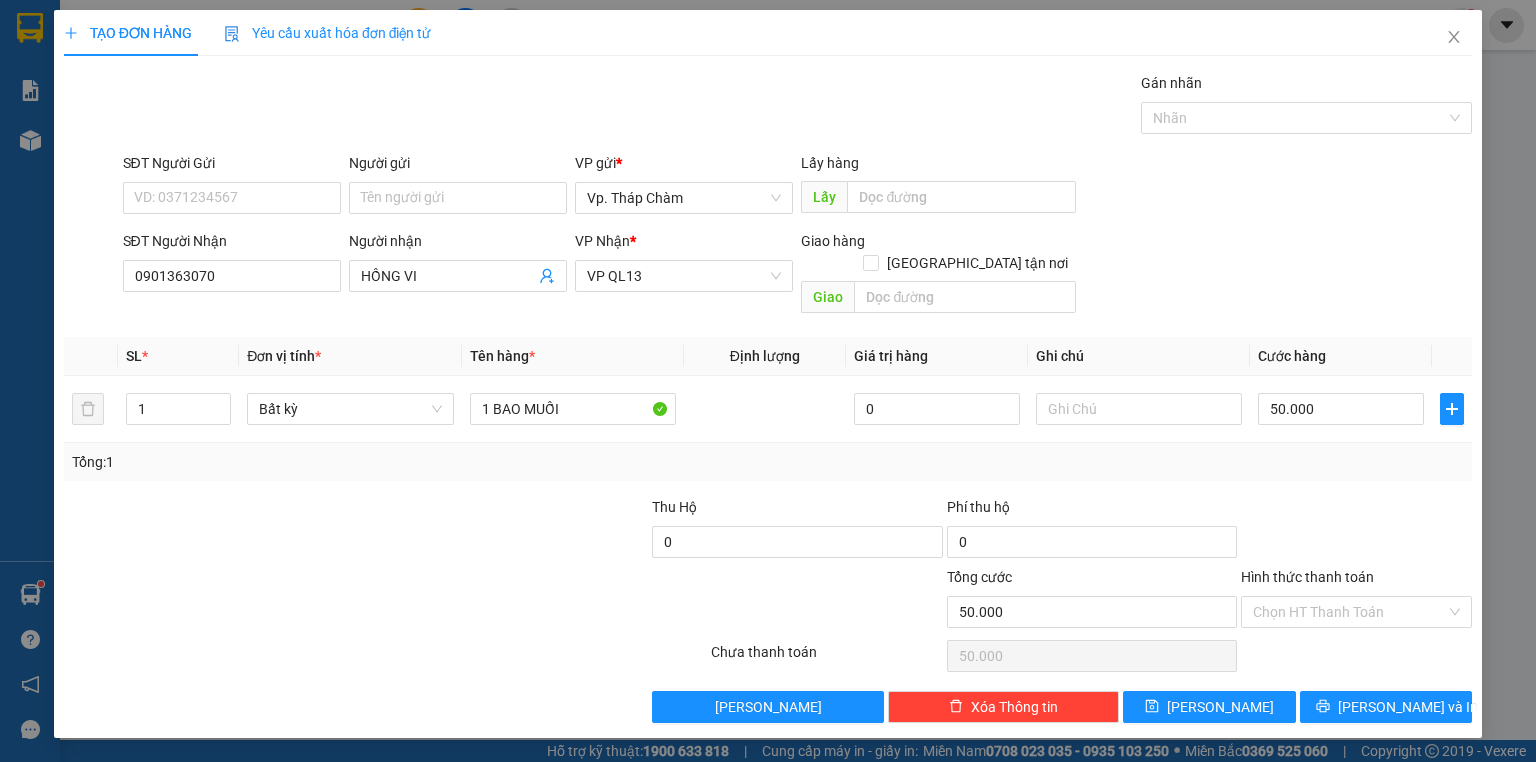 click at bounding box center [1356, 531] 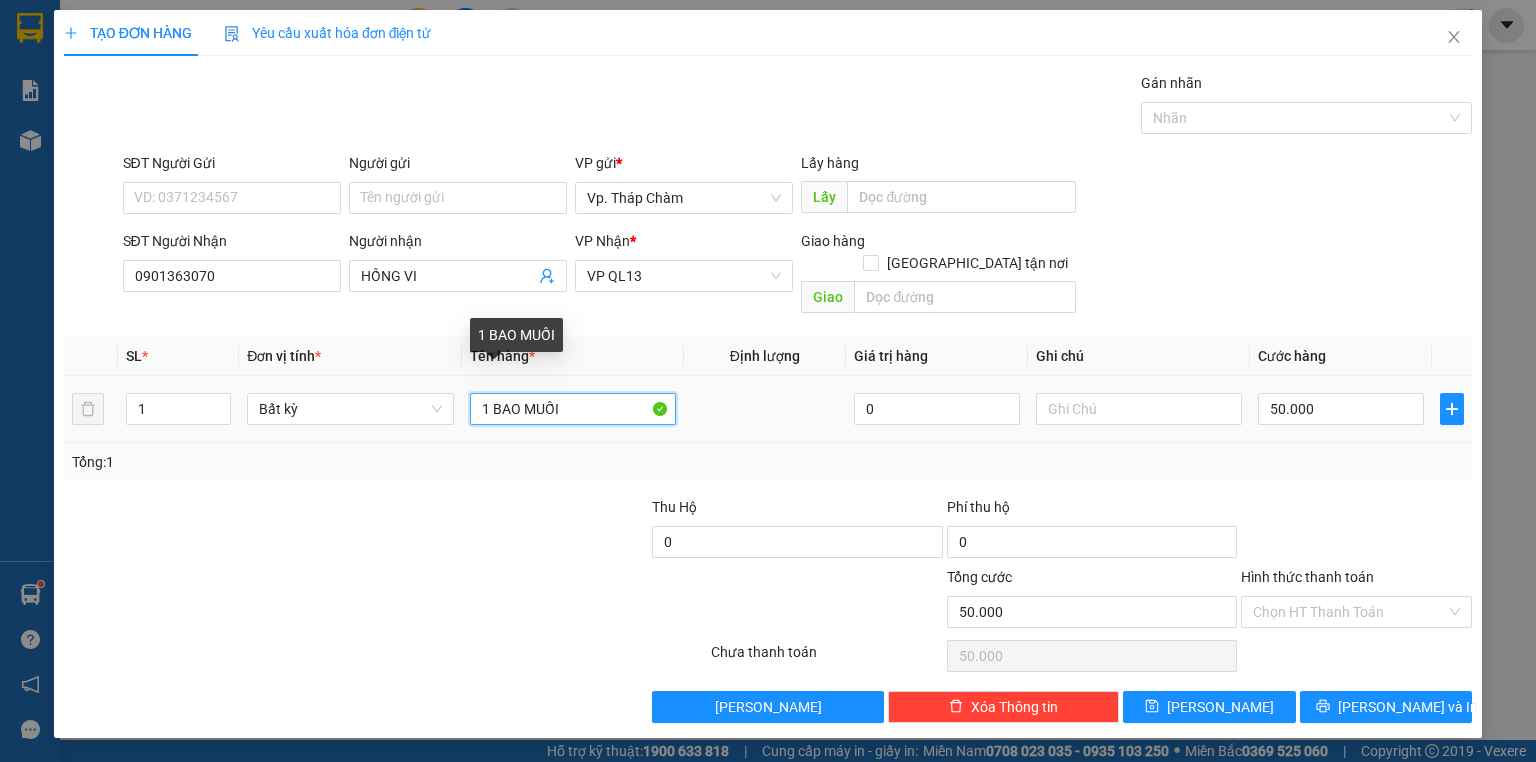 click on "1 BAO MUỐI" at bounding box center [573, 409] 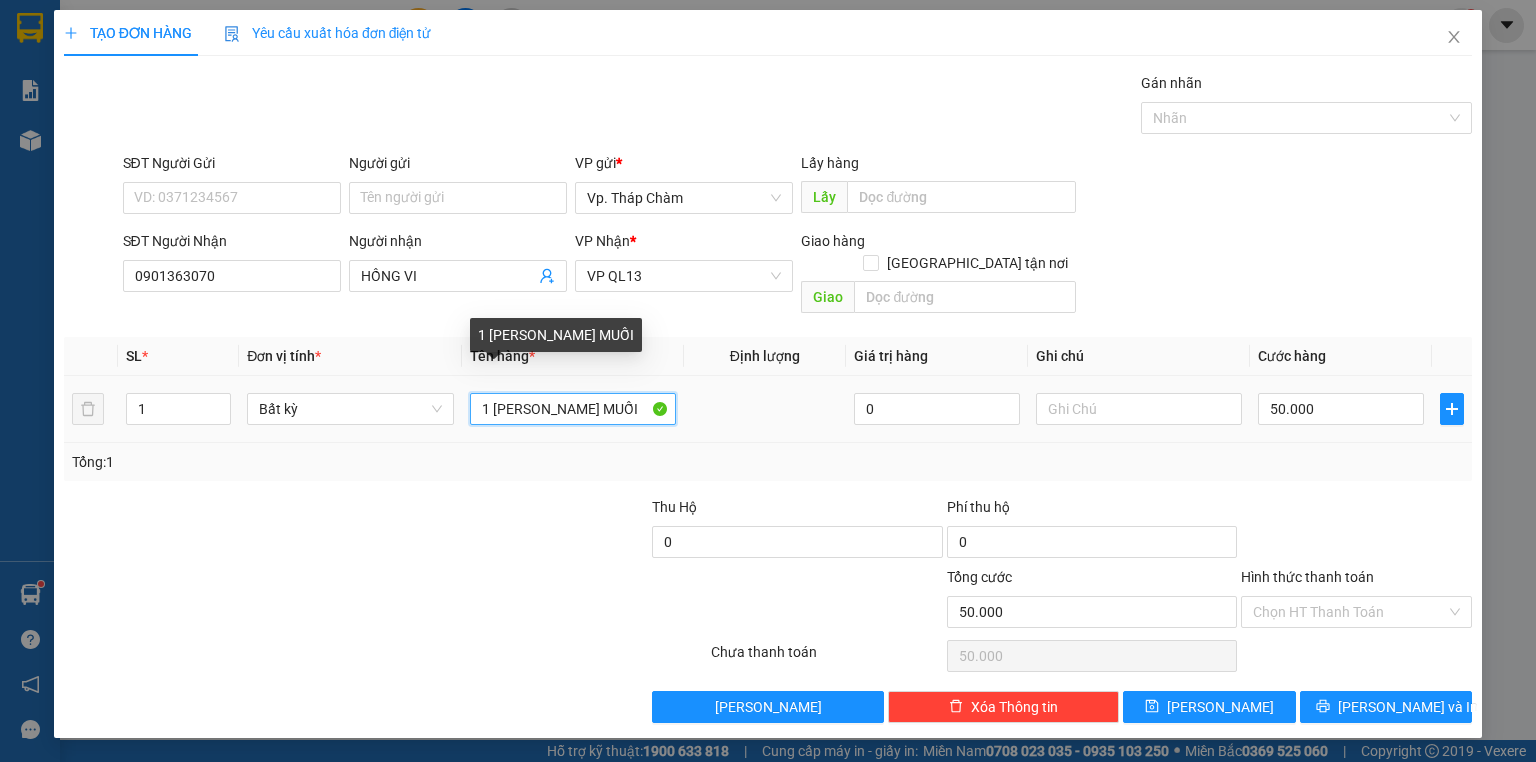 type on "1 BAO XANH MUỐI" 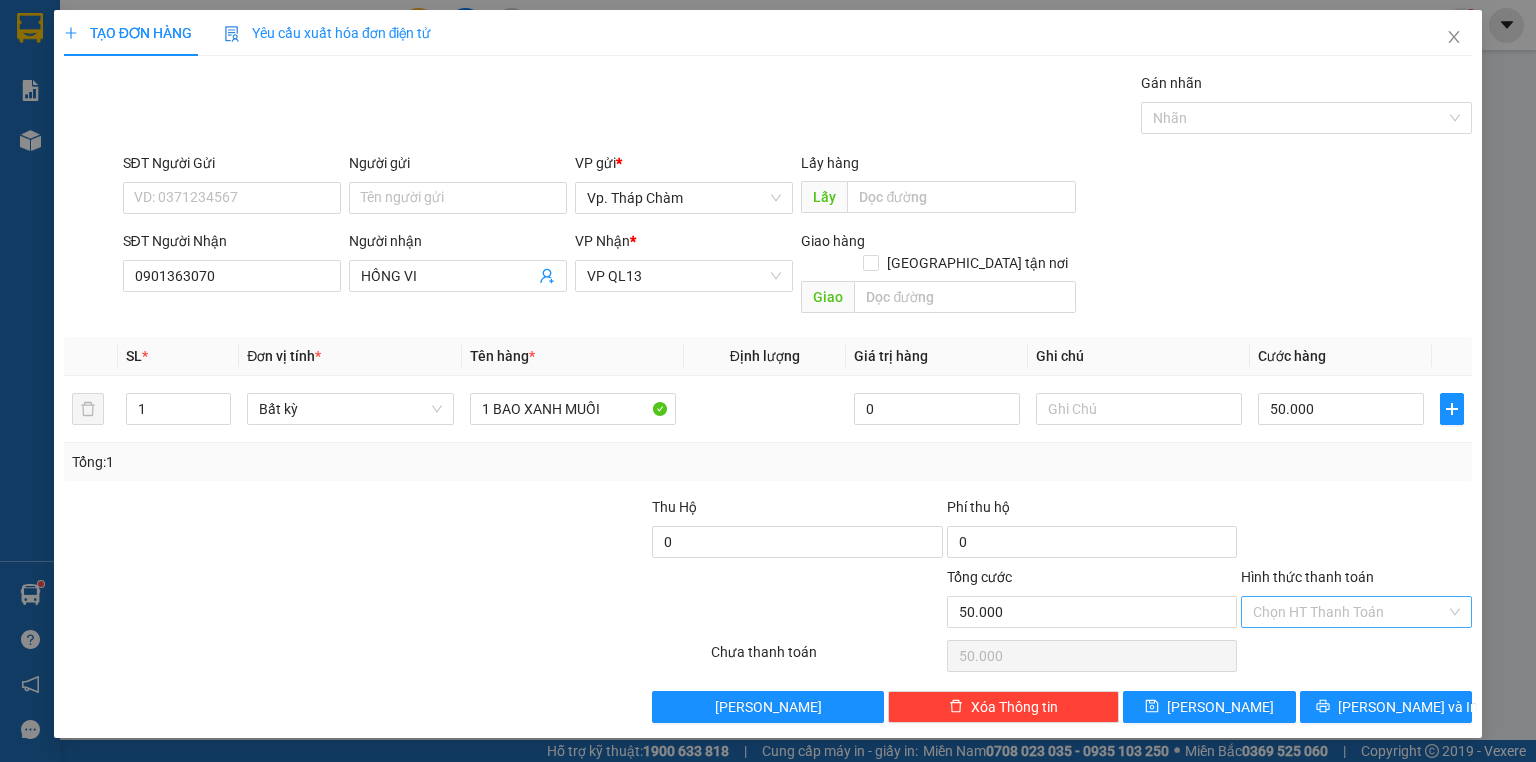 click on "Hình thức thanh toán" at bounding box center [1349, 612] 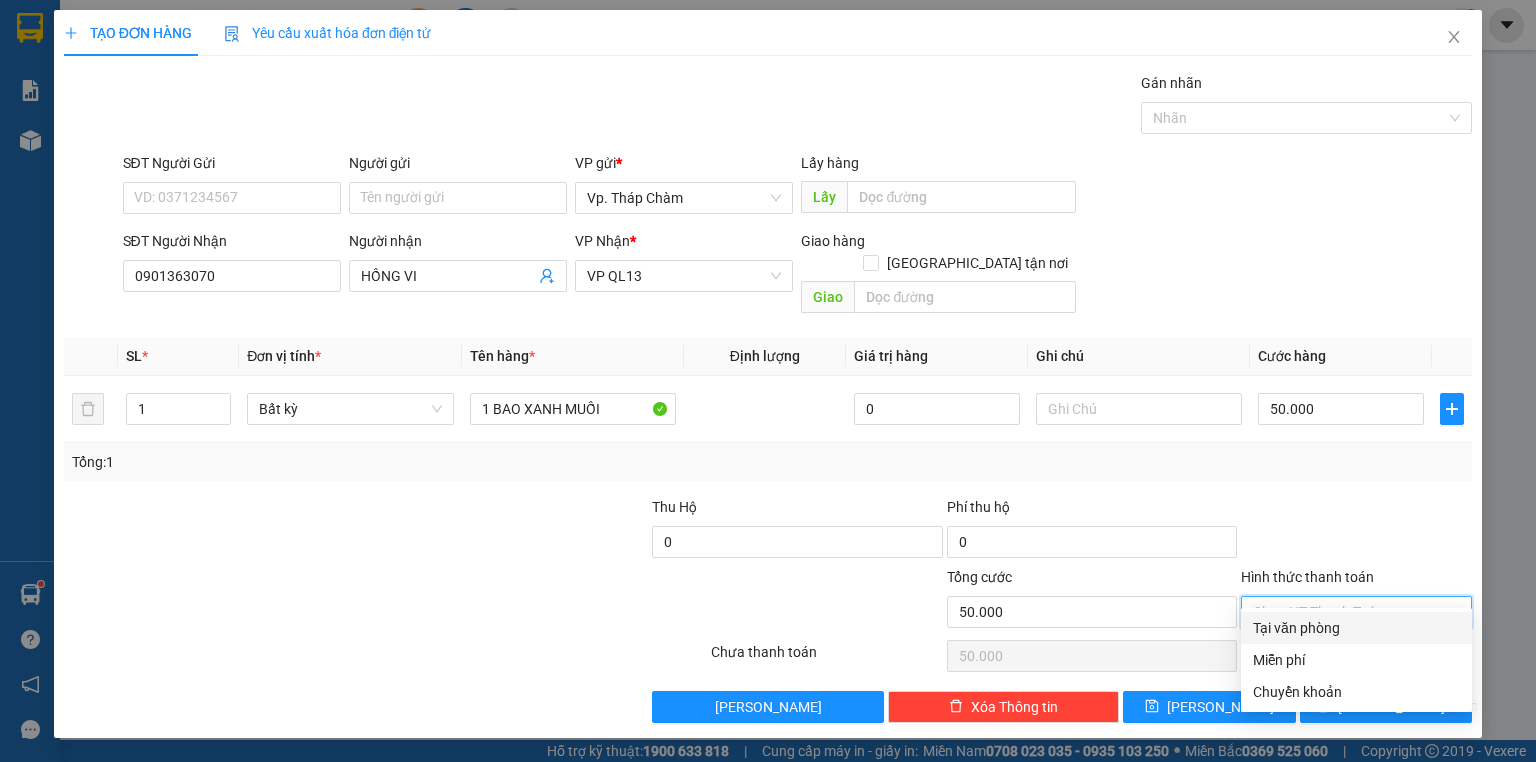 click on "Tại văn phòng" at bounding box center [1356, 628] 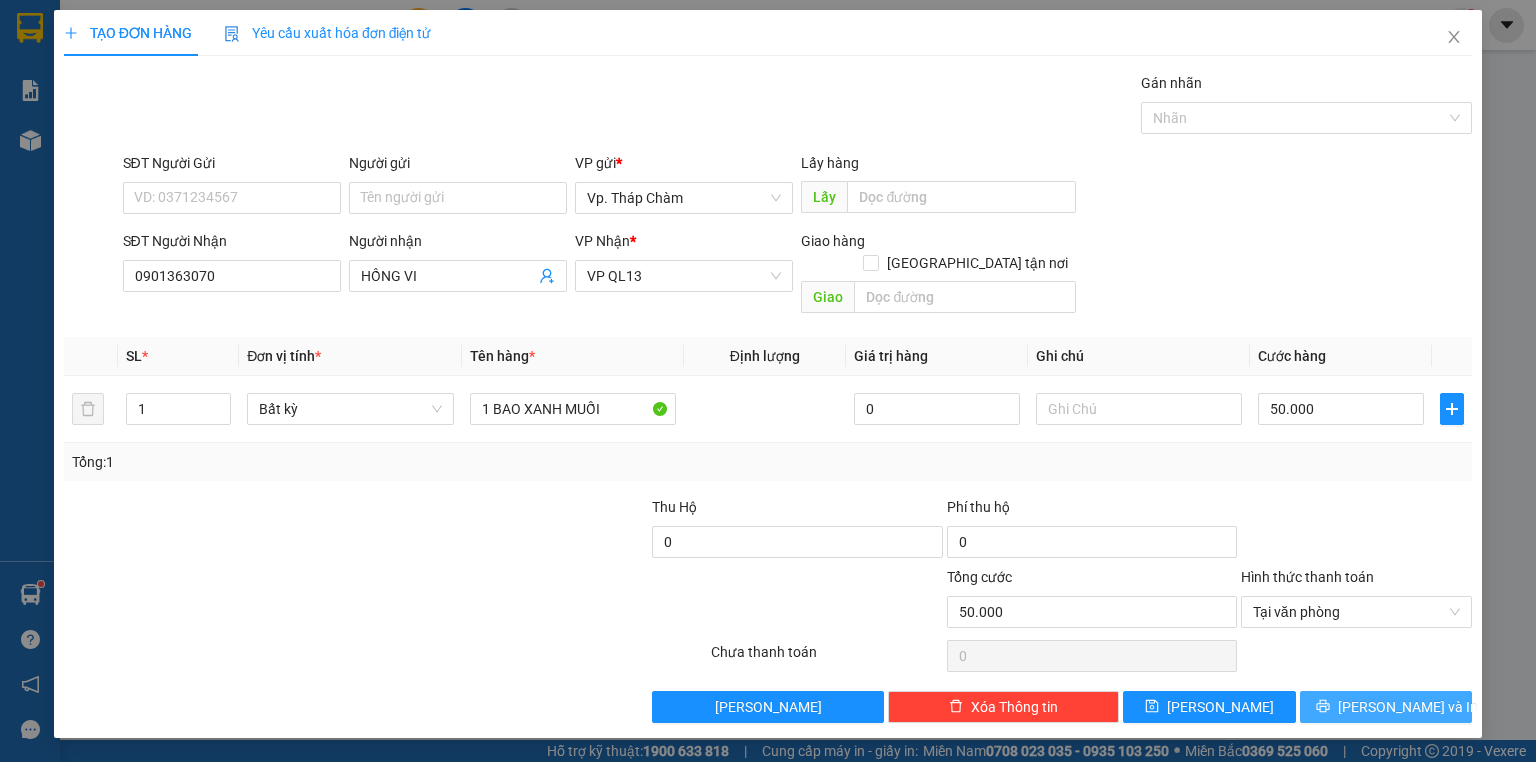 click on "[PERSON_NAME] và In" at bounding box center [1408, 707] 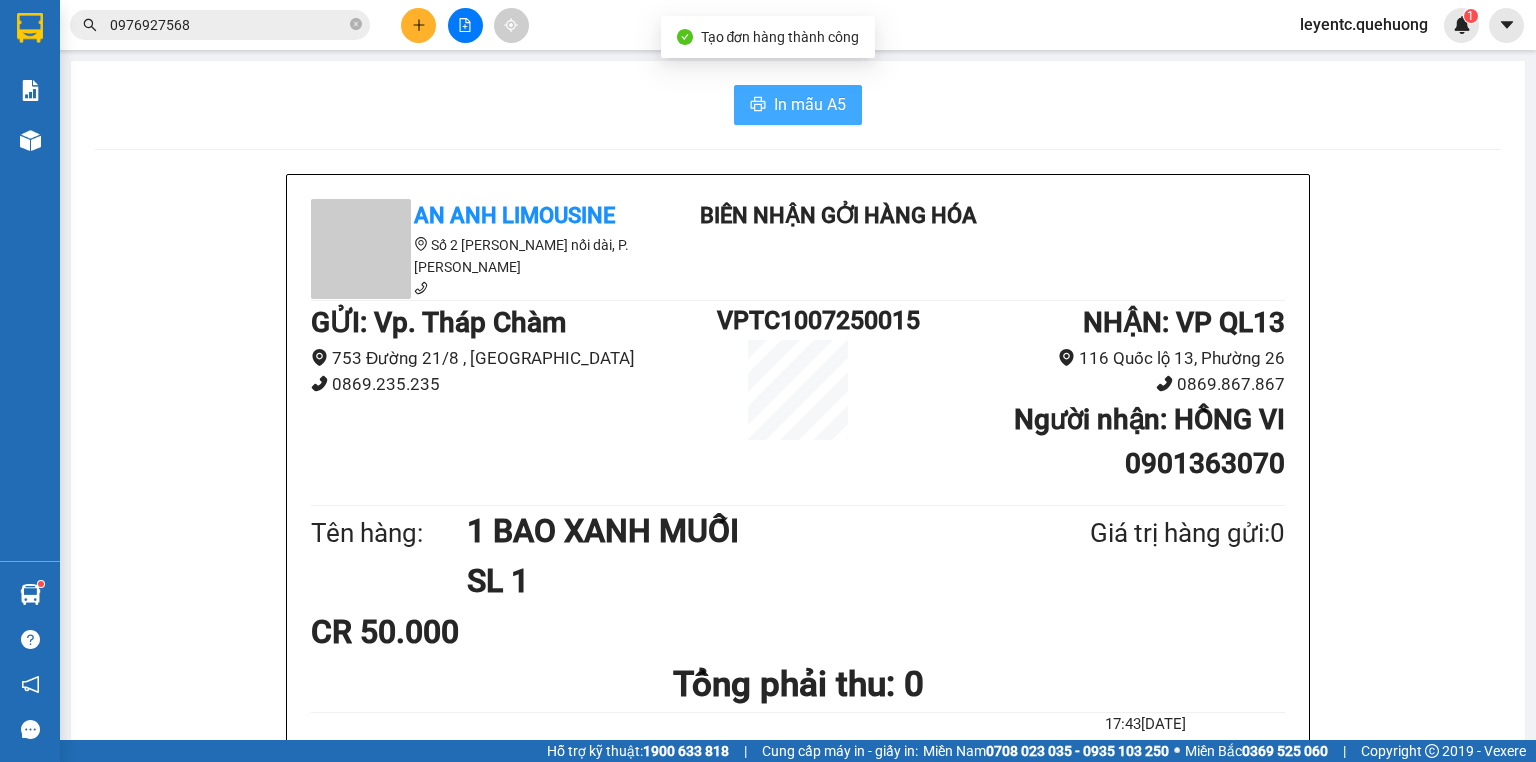 click on "In mẫu A5" at bounding box center [810, 104] 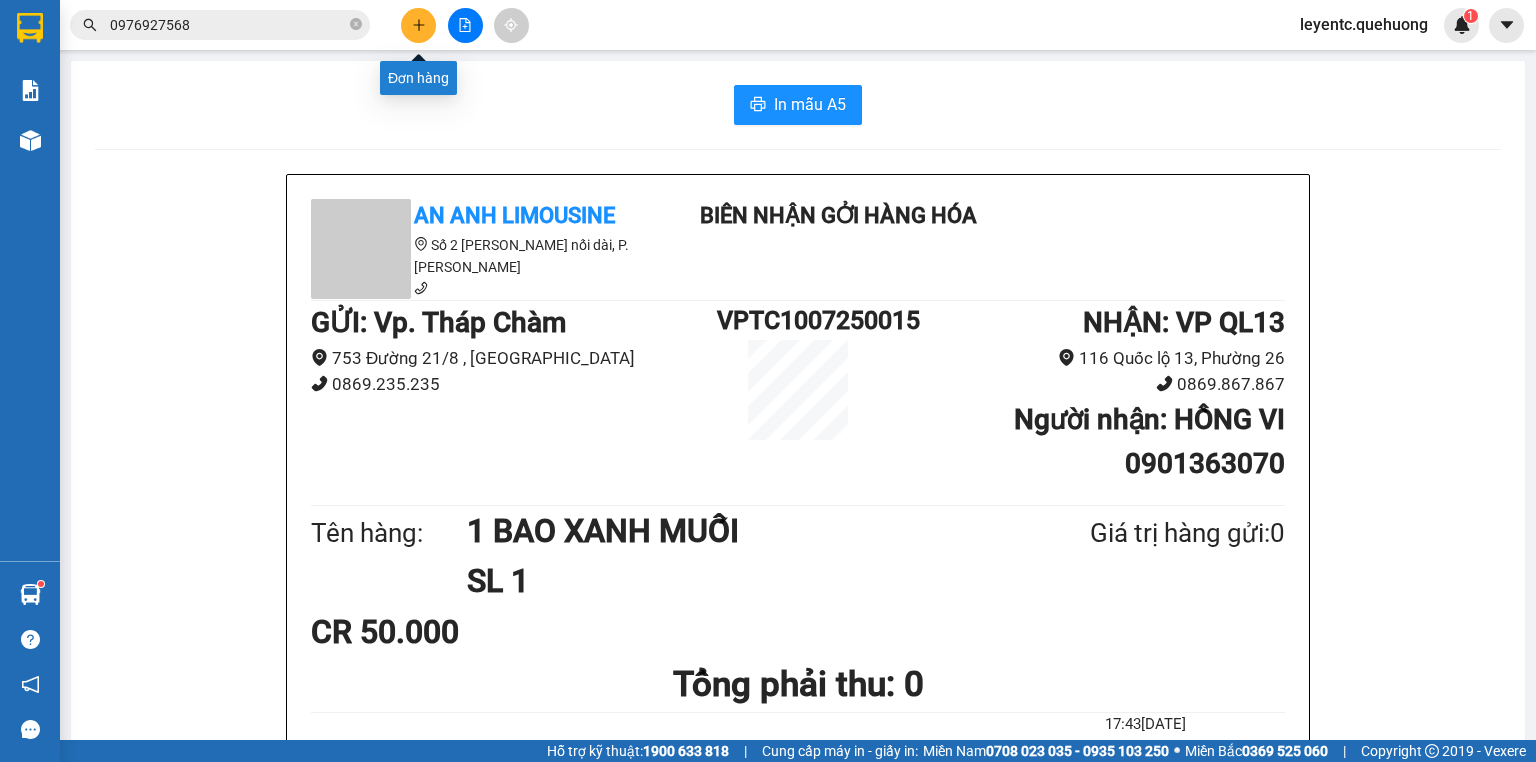 click at bounding box center (418, 25) 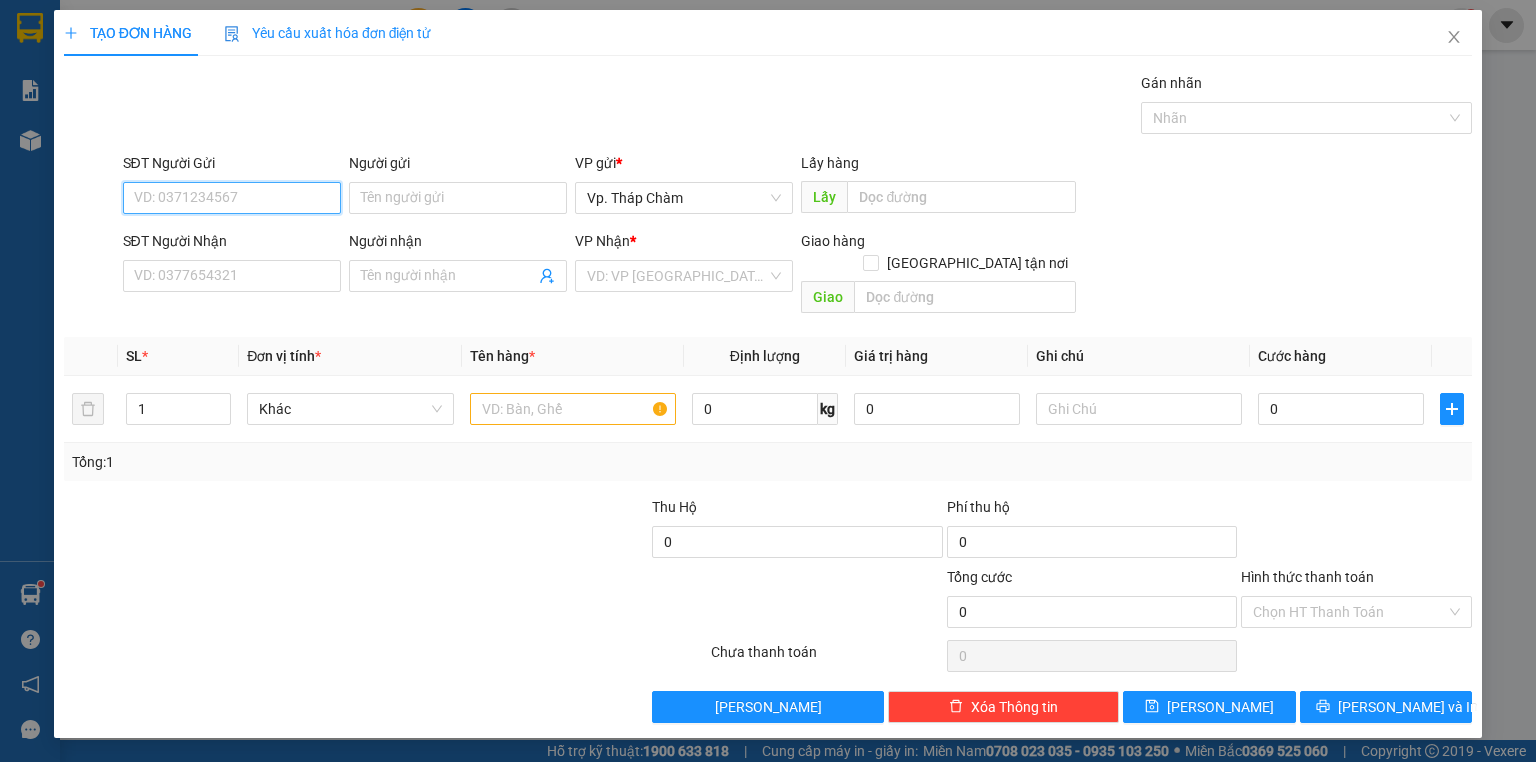 click on "SĐT Người Gửi" at bounding box center (232, 198) 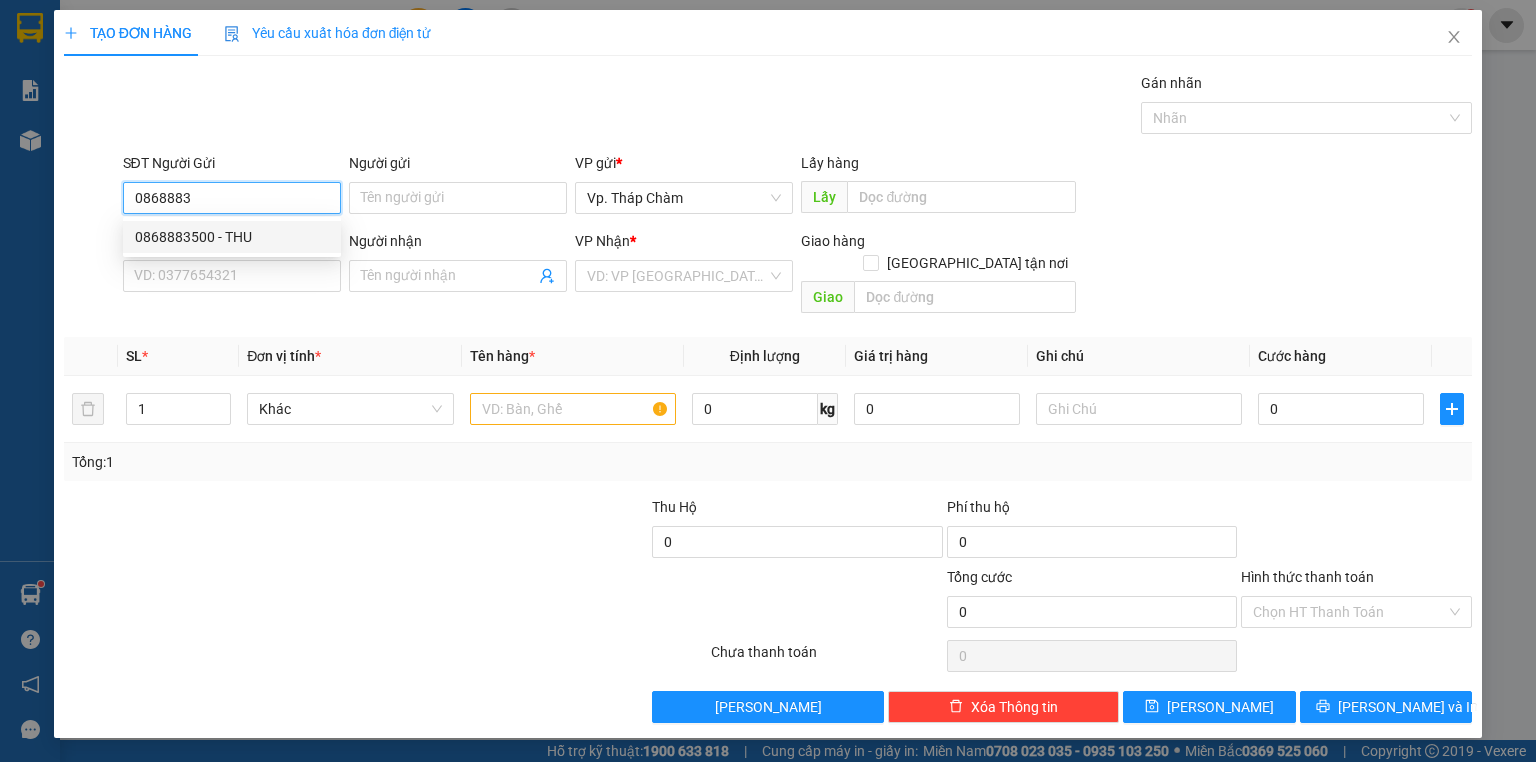 click on "0868883500 - THU" at bounding box center (232, 237) 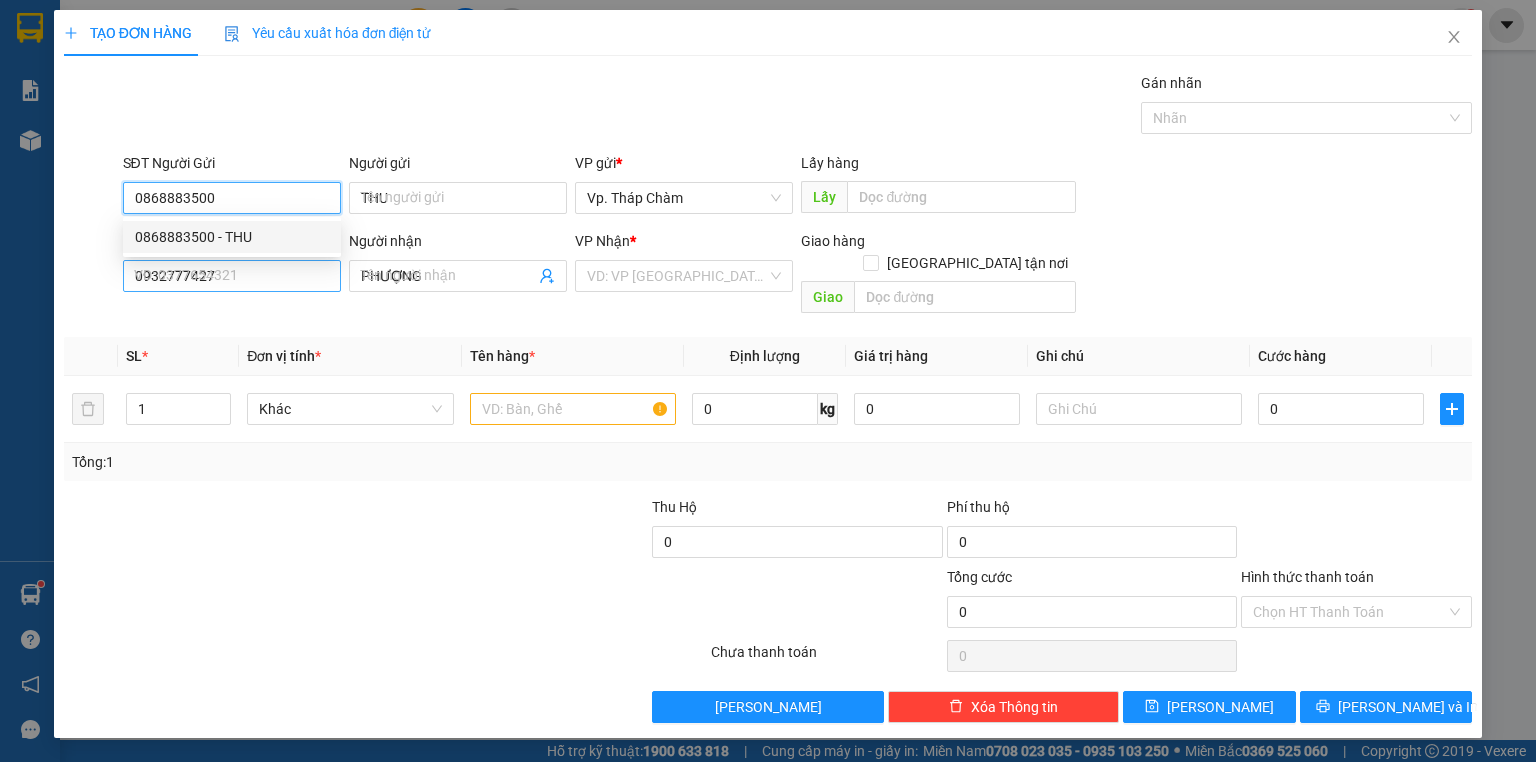 type on "80.000" 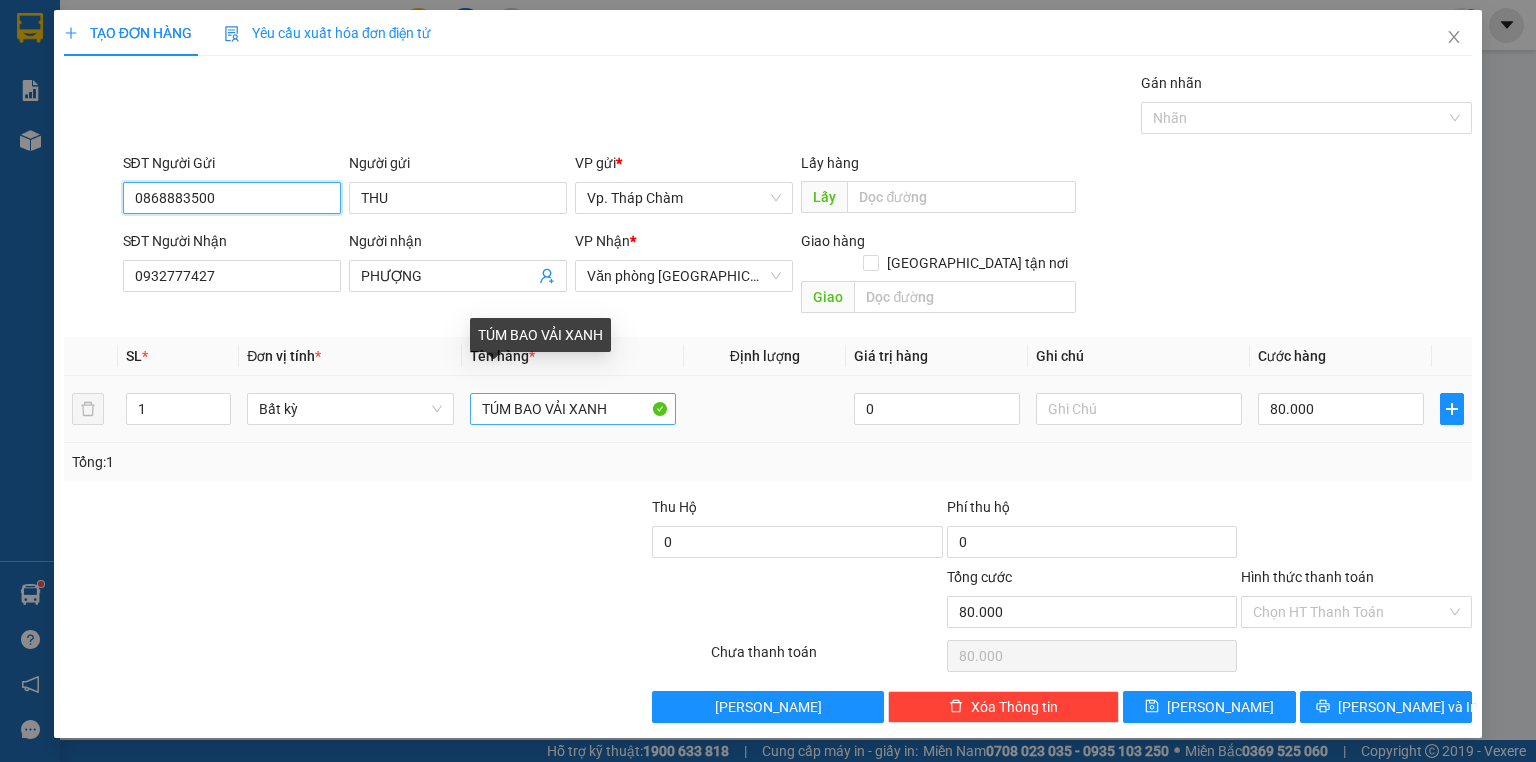 type on "0868883500" 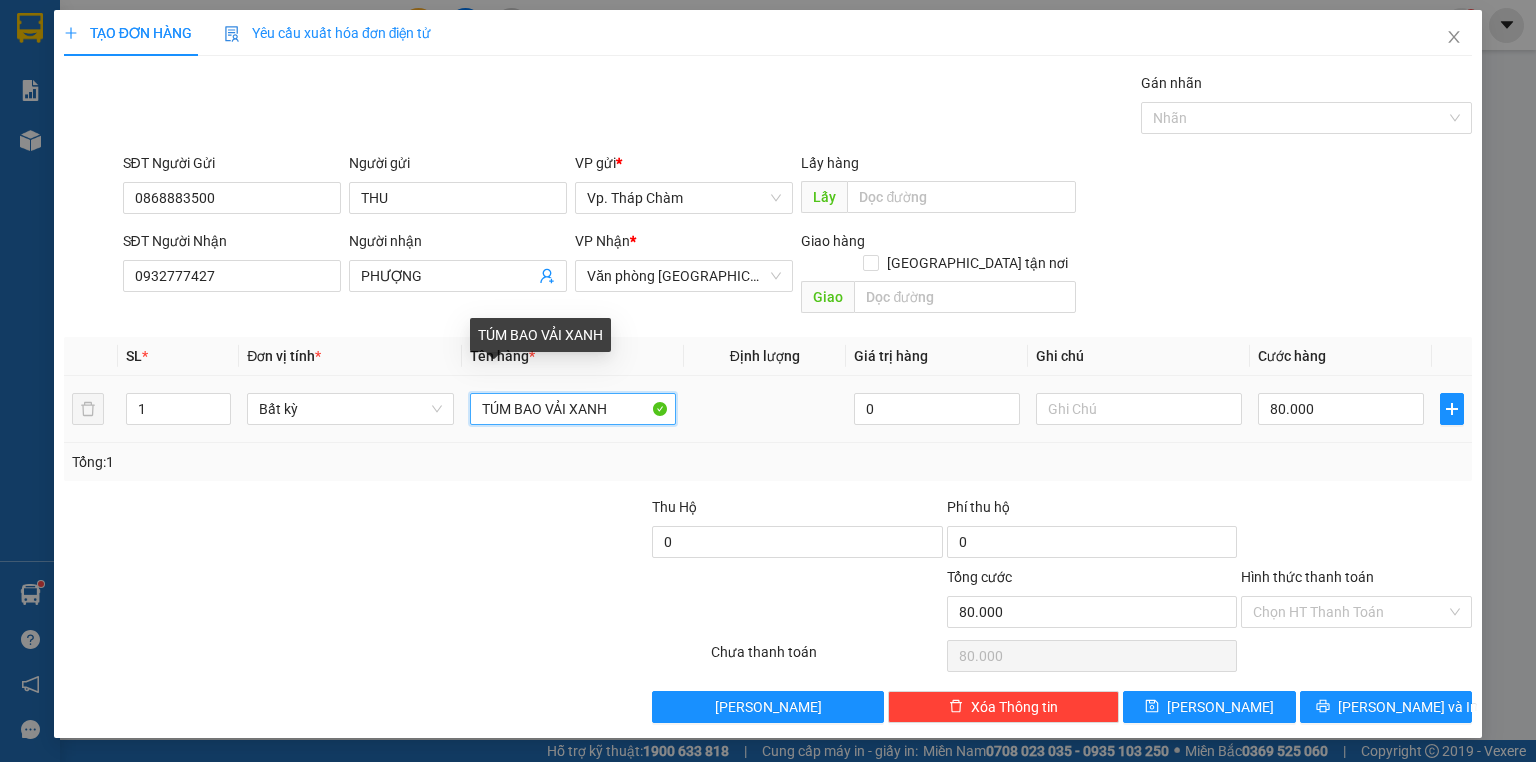 drag, startPoint x: 510, startPoint y: 389, endPoint x: 414, endPoint y: 415, distance: 99.458534 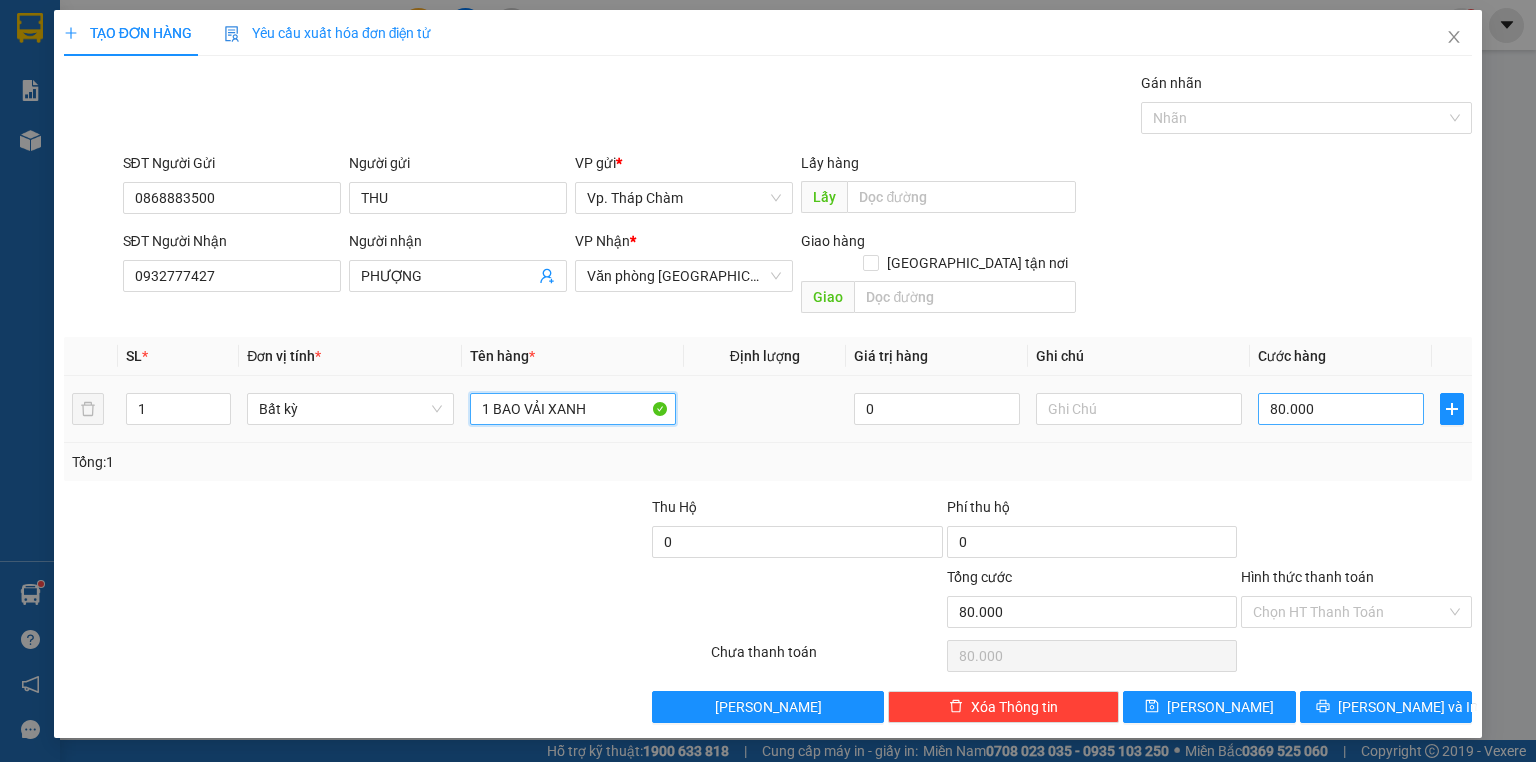 type on "1 BAO VẢI XANH" 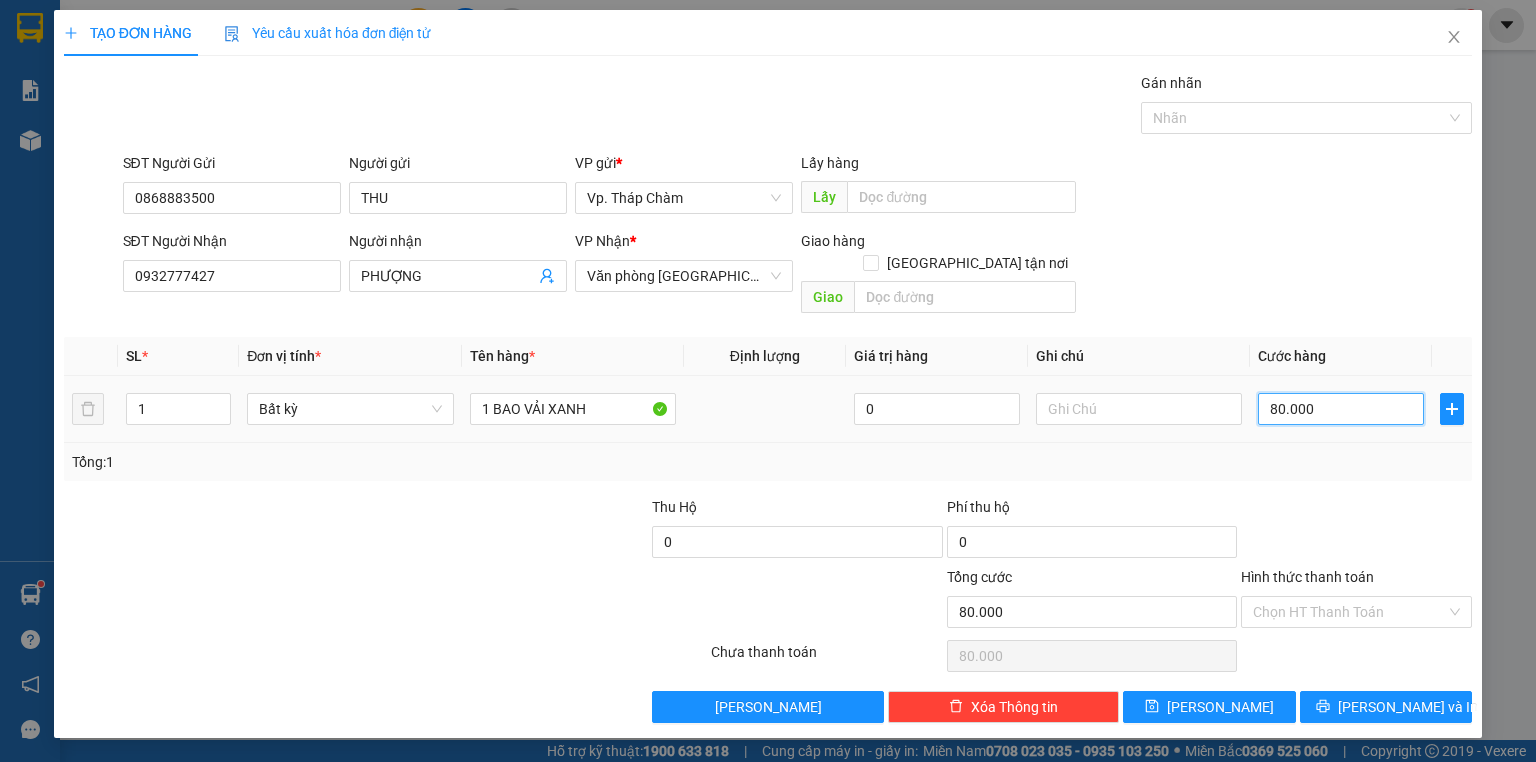 click on "80.000" at bounding box center [1341, 409] 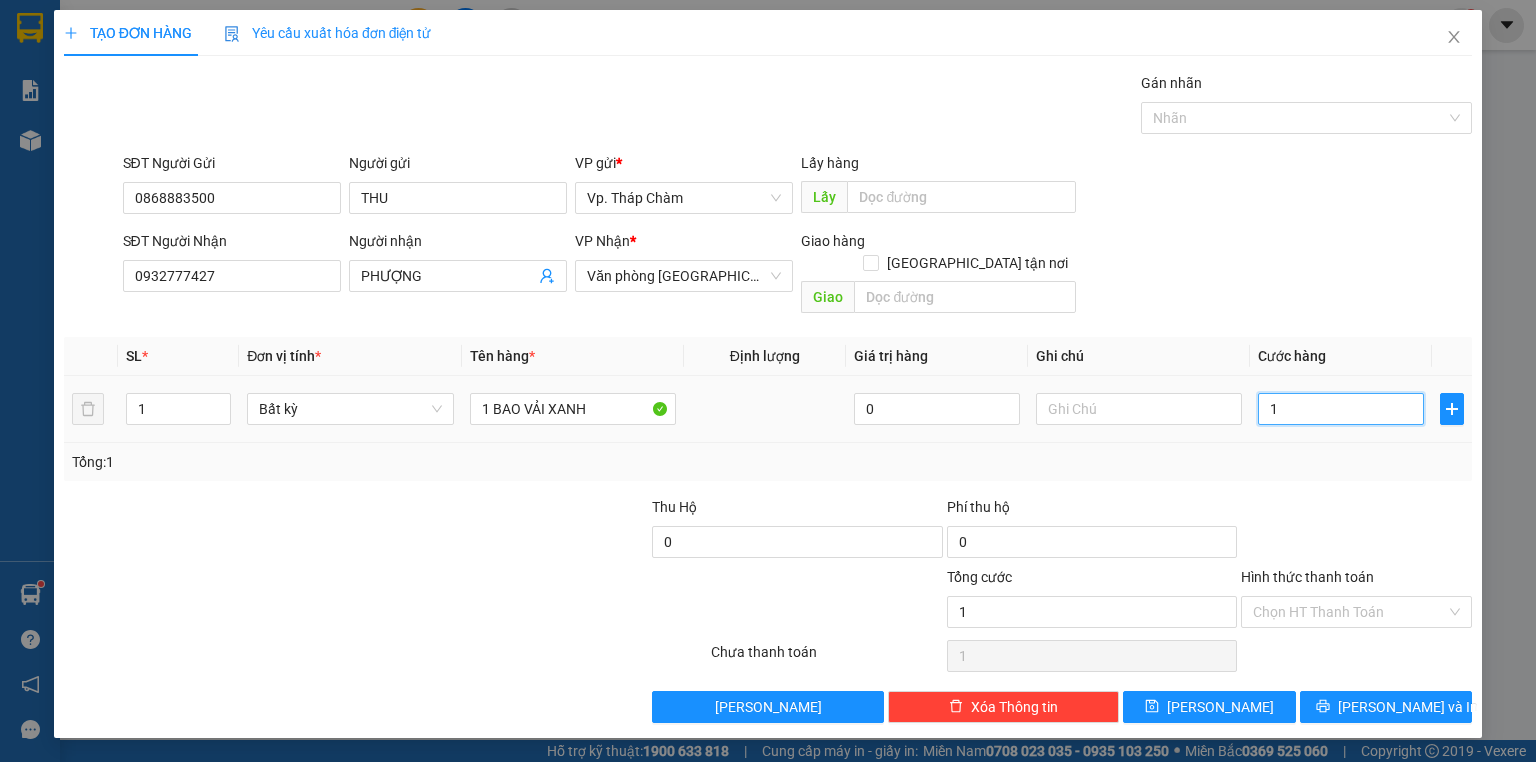 type on "10" 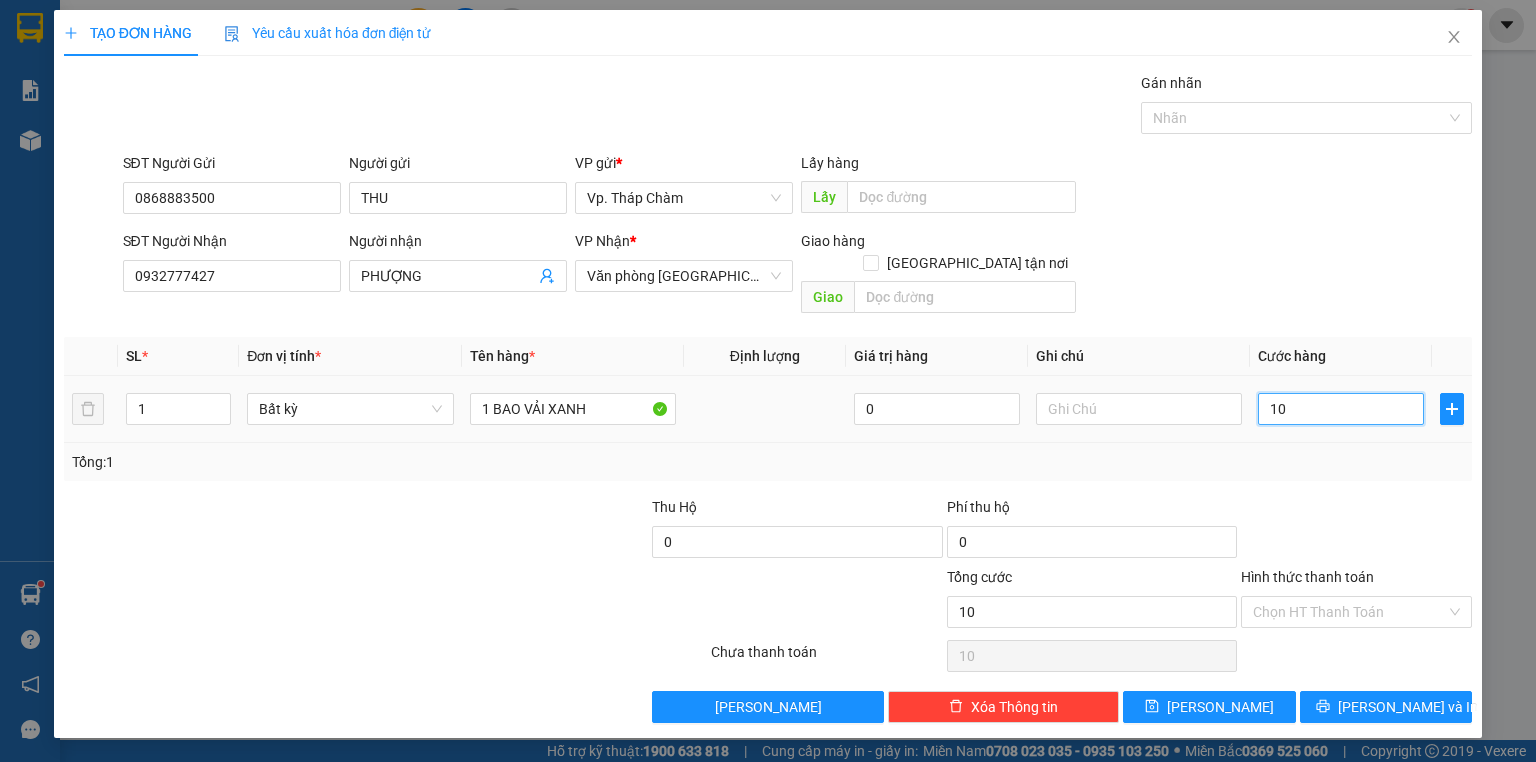 type on "100" 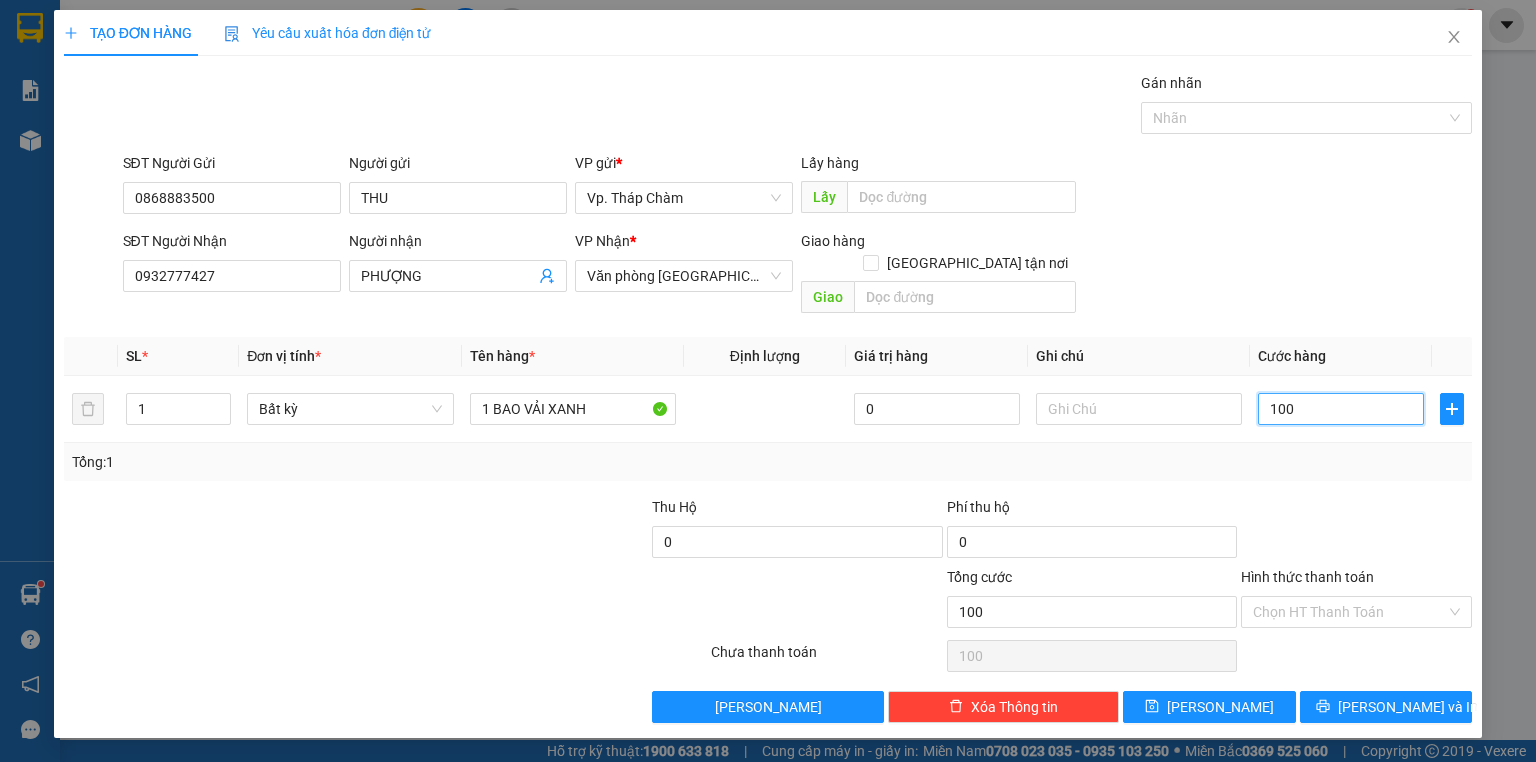 type on "100" 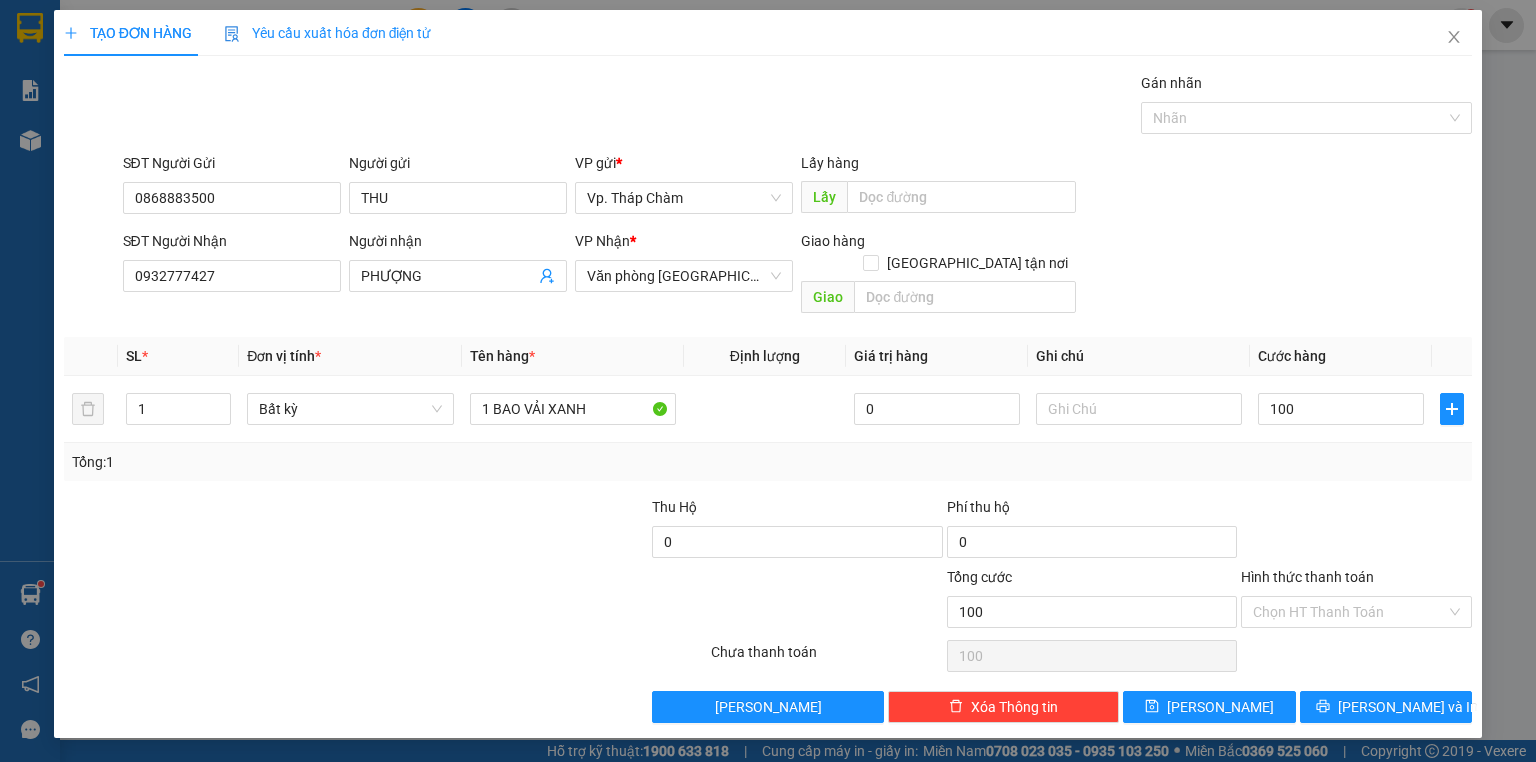 type on "100.000" 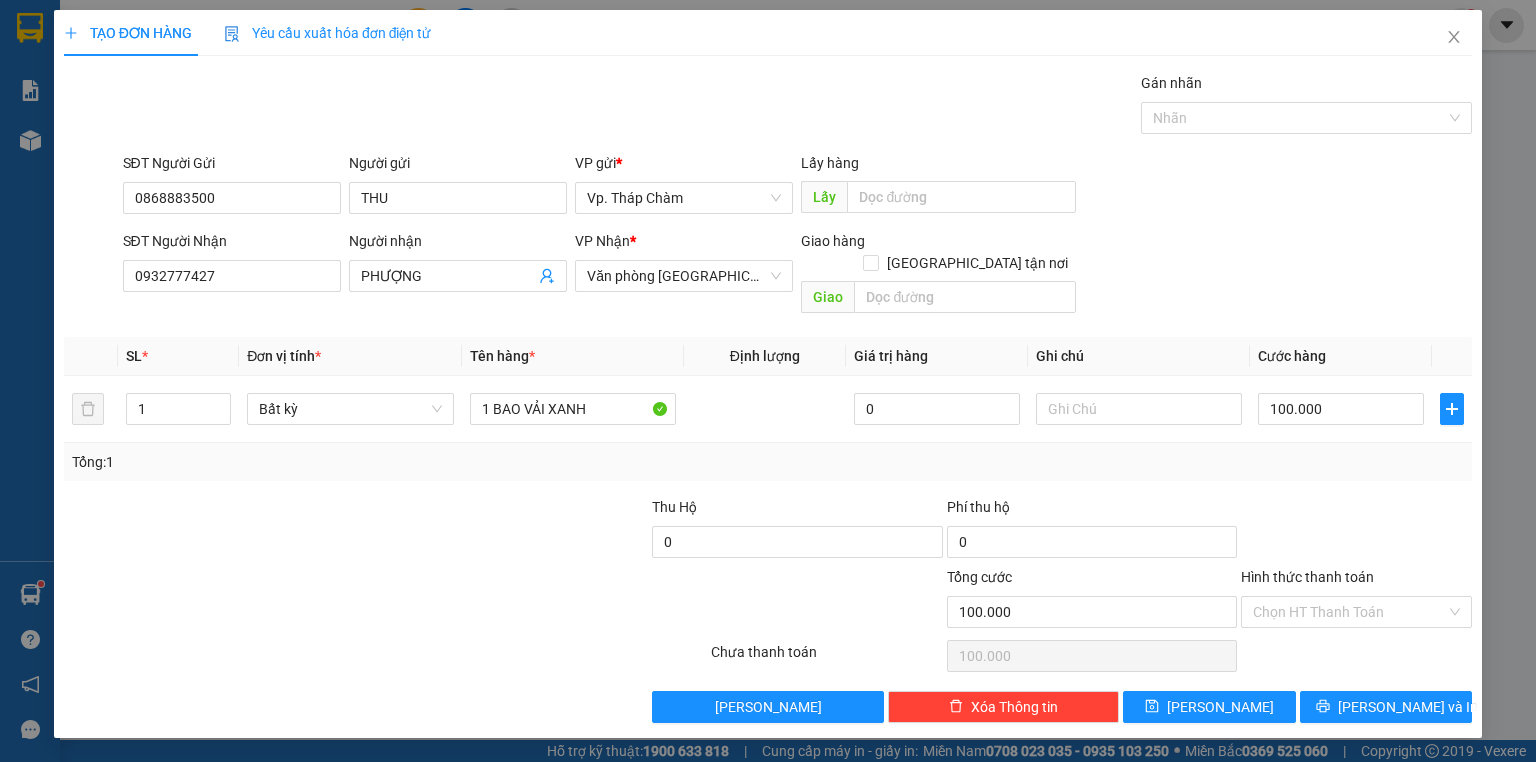 click on "Tổng:  1" at bounding box center (768, 462) 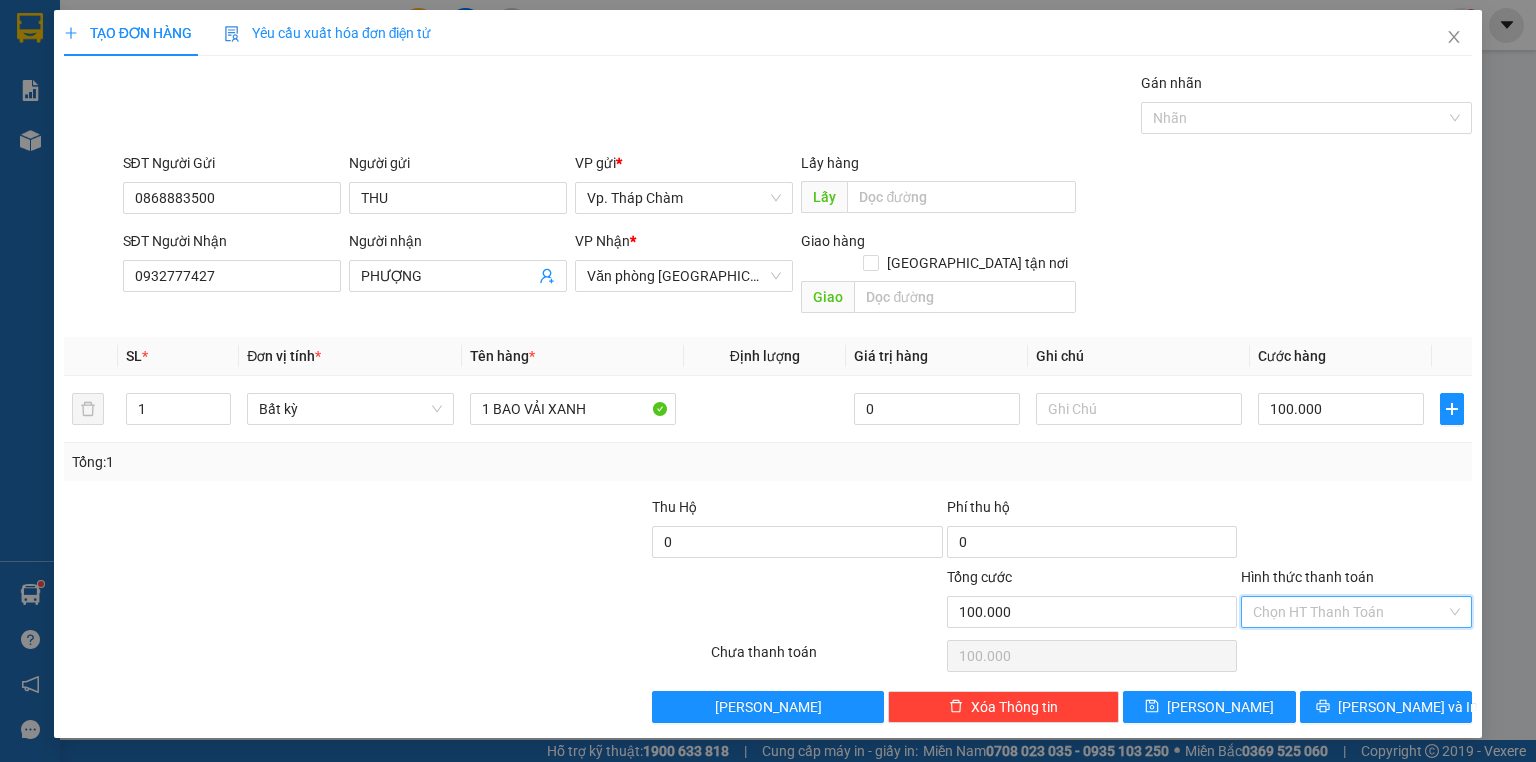 click on "Hình thức thanh toán" at bounding box center (1349, 612) 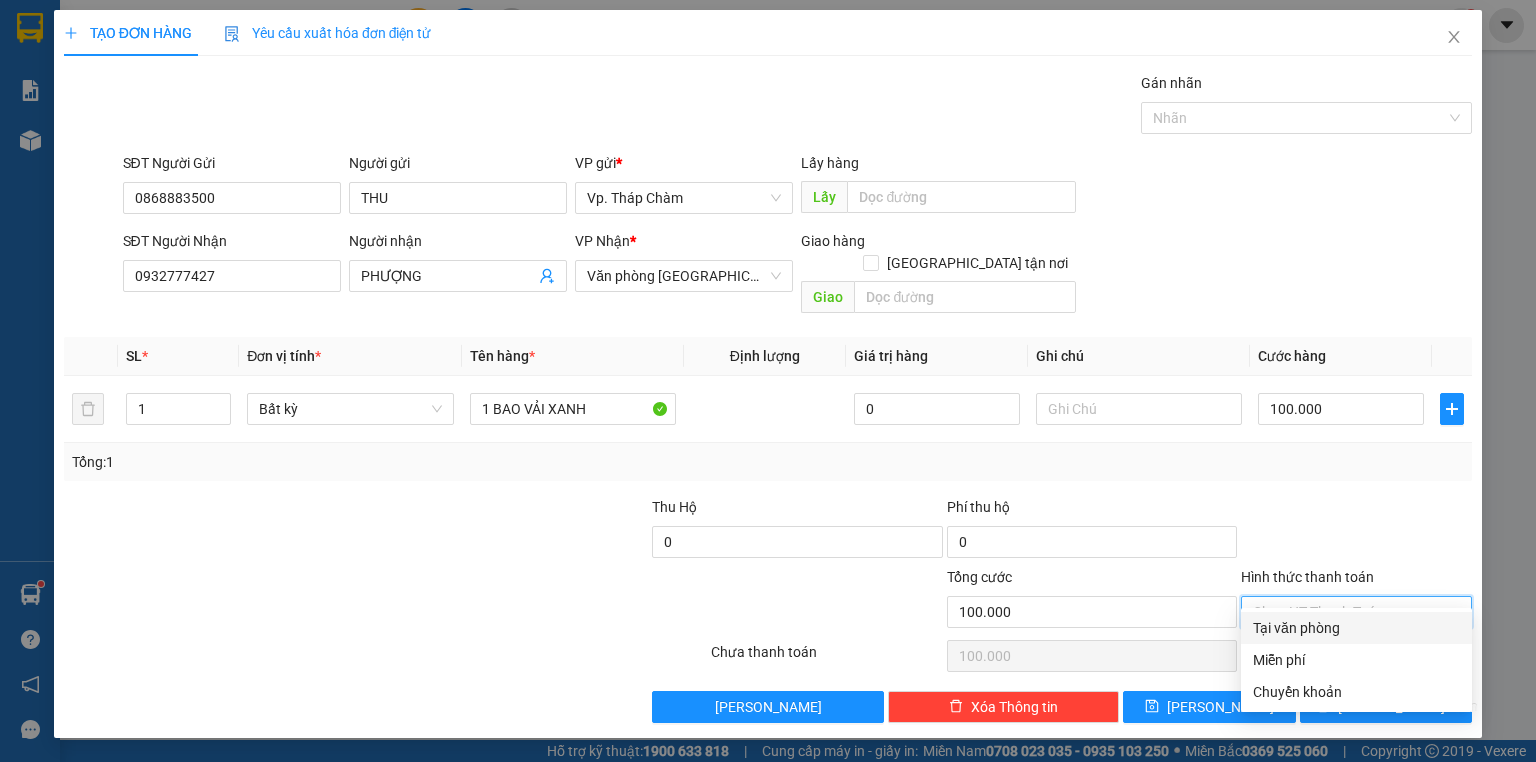 click on "Tại văn phòng" at bounding box center [1356, 628] 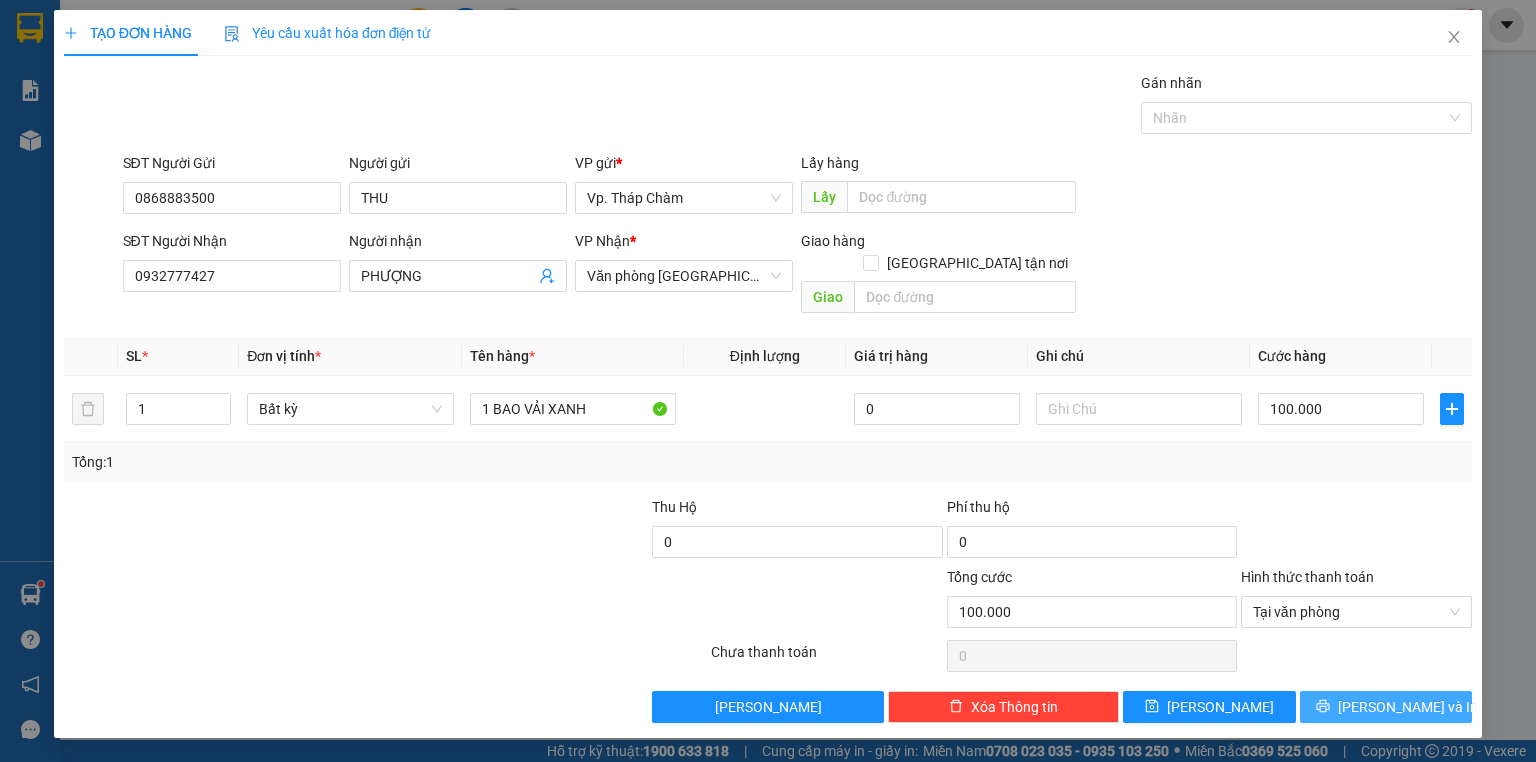 click on "[PERSON_NAME] và In" at bounding box center [1386, 707] 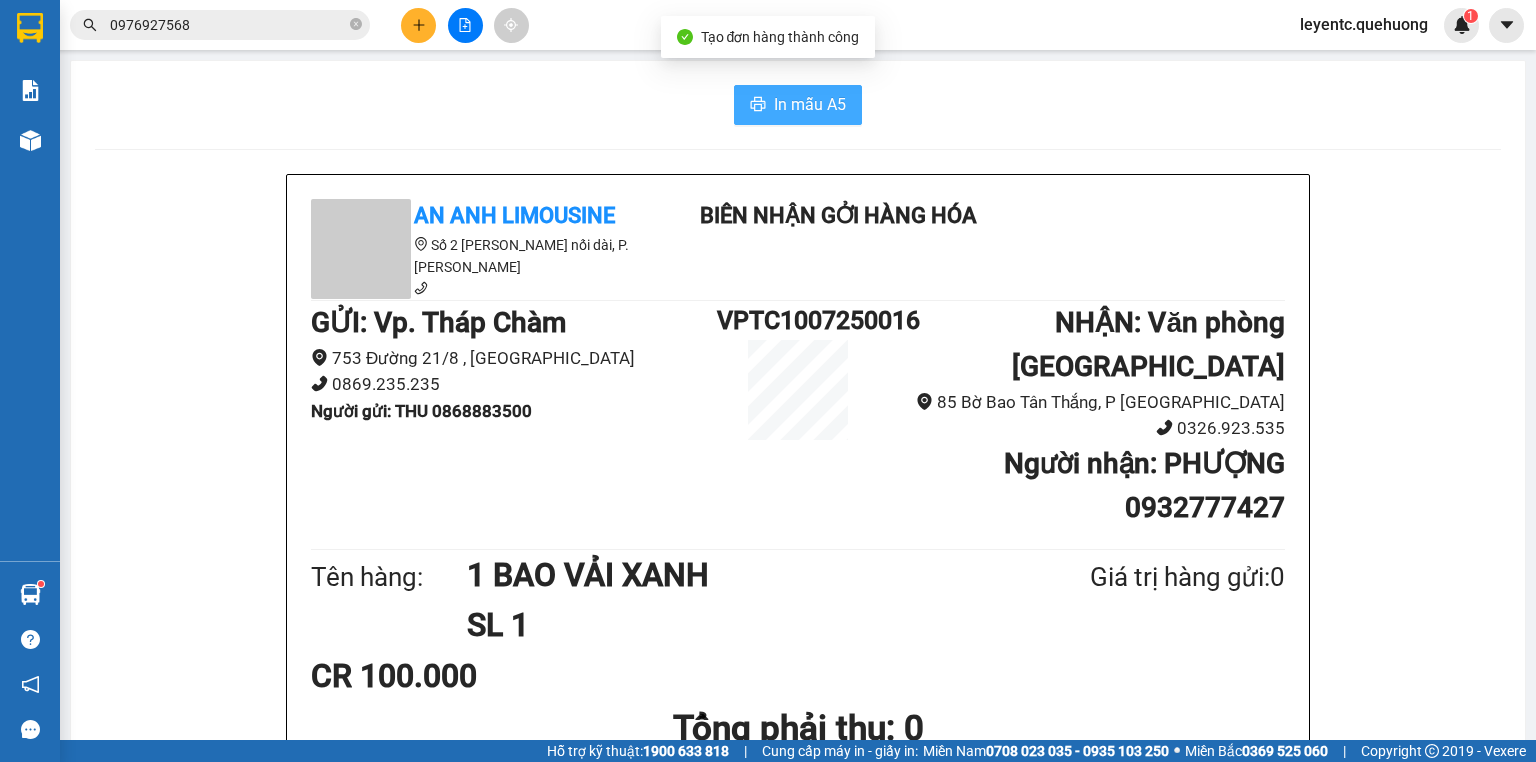 click on "In mẫu A5" at bounding box center [810, 104] 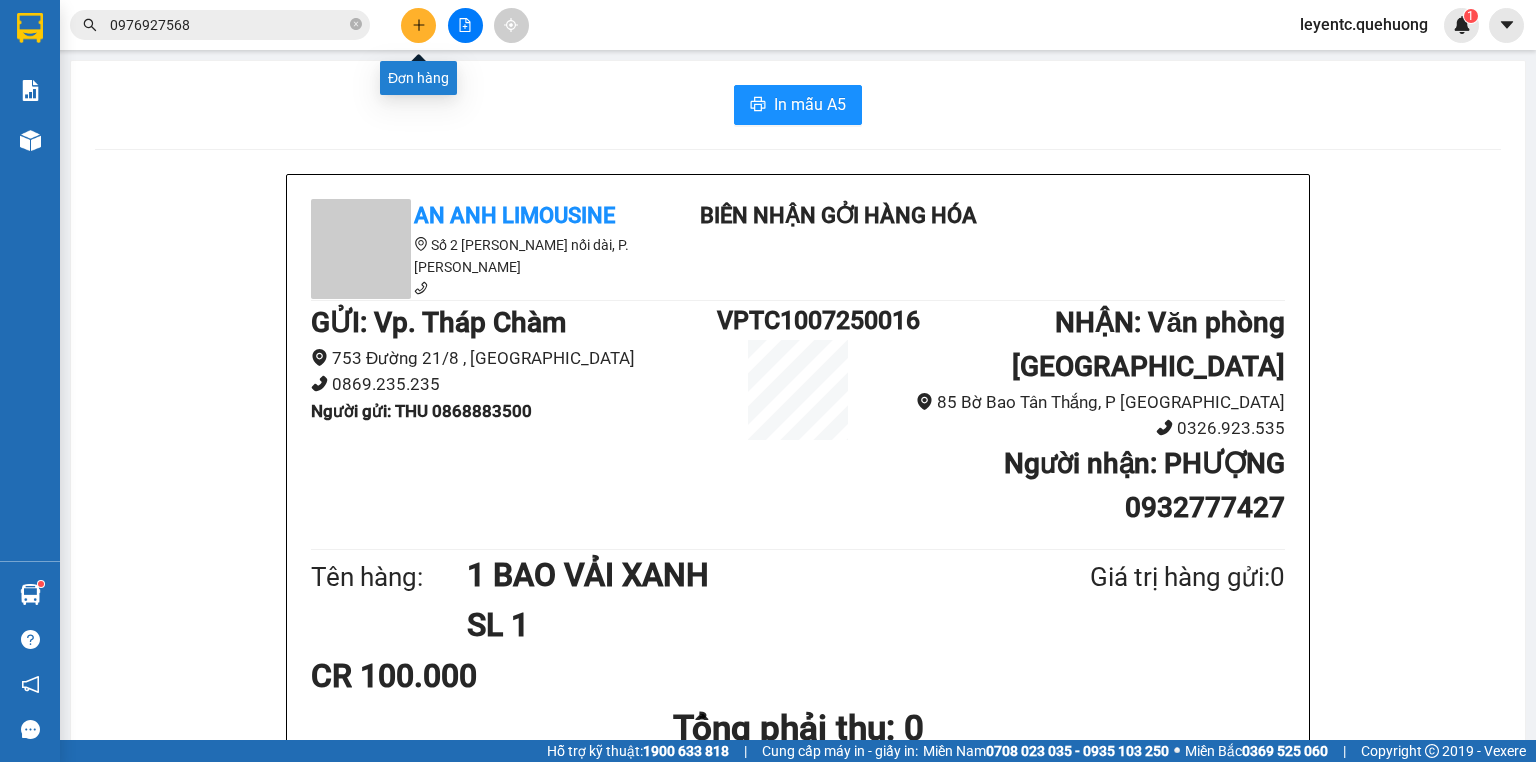 click 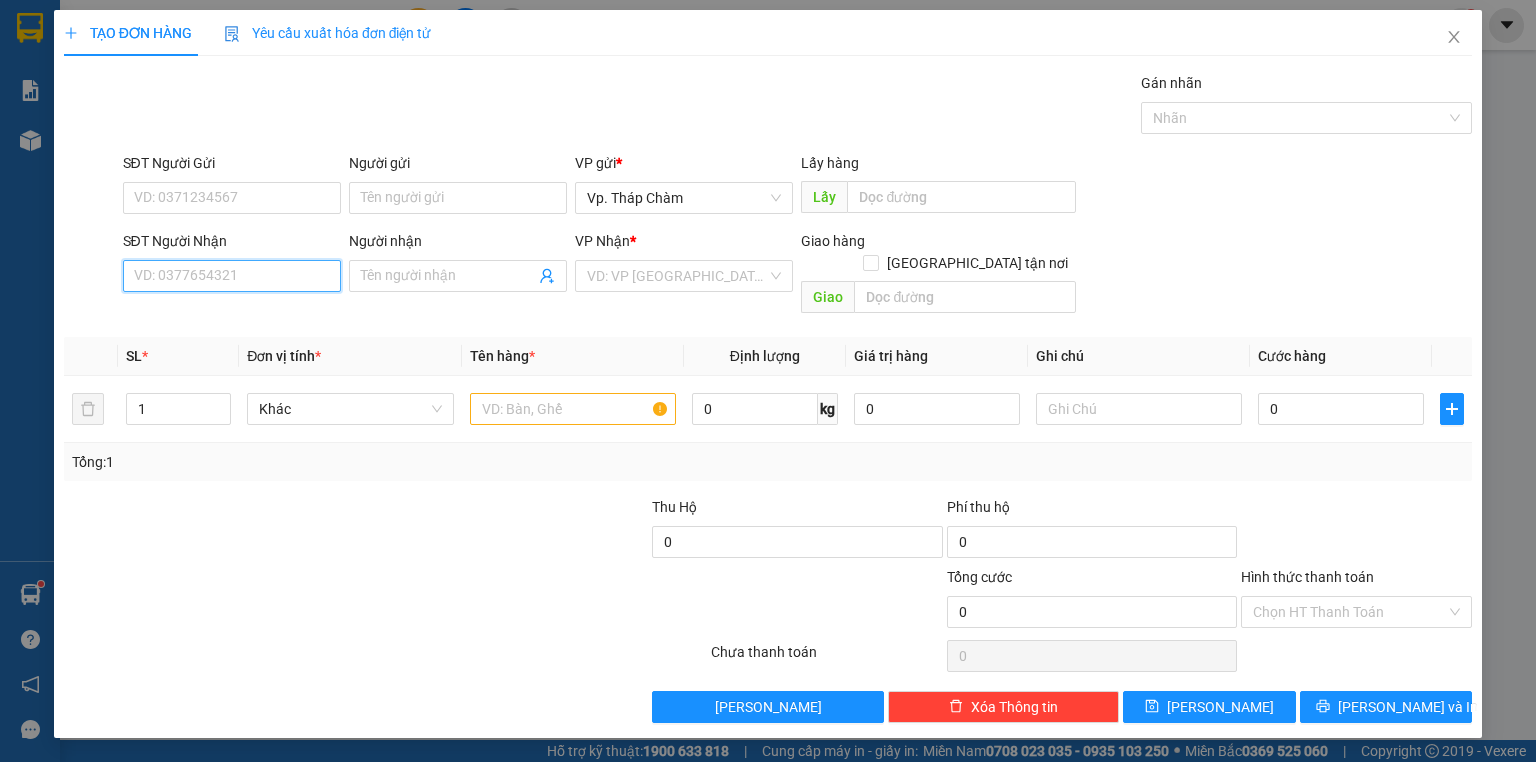 click on "SĐT Người Nhận" at bounding box center (232, 276) 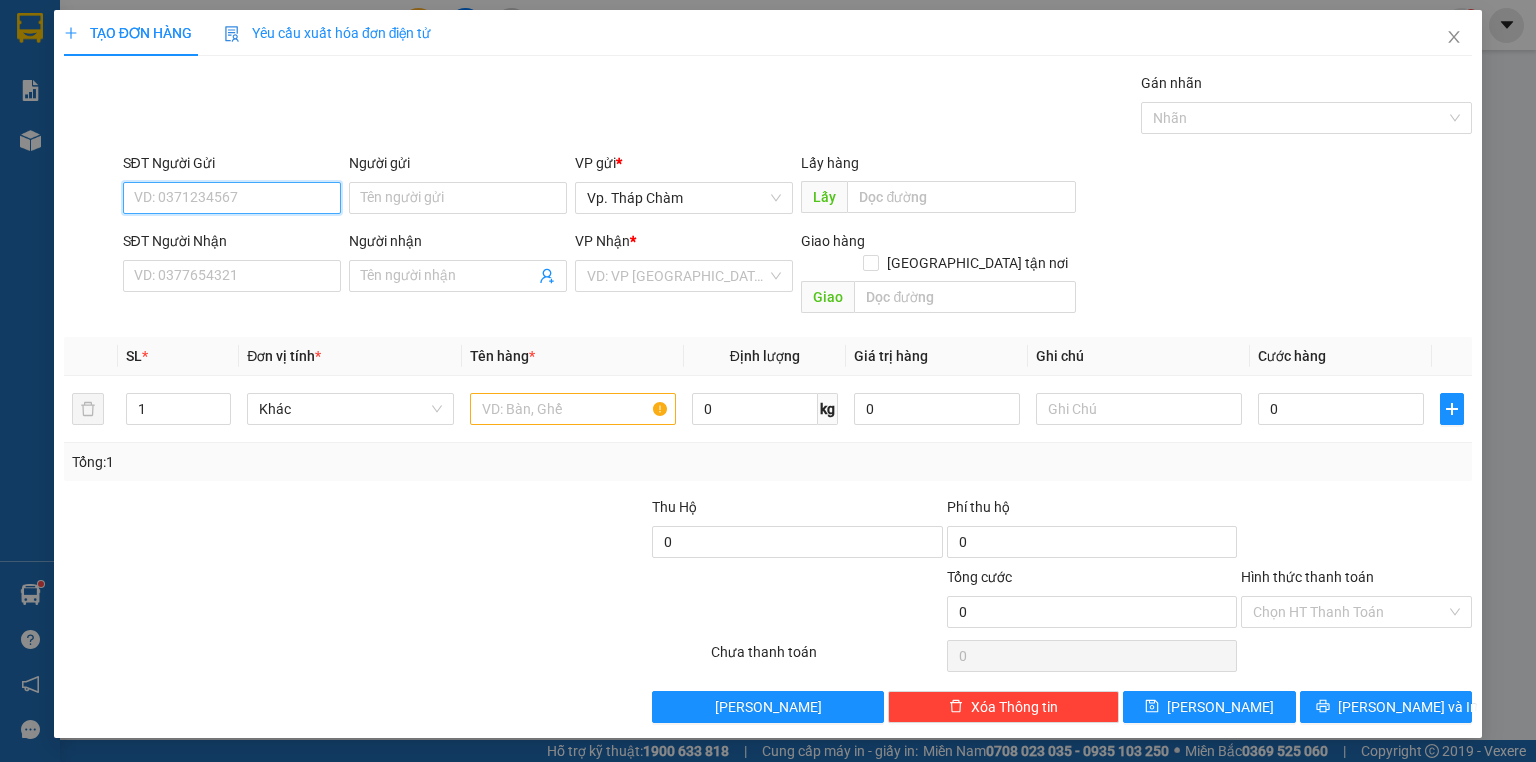 click on "SĐT Người Gửi" at bounding box center (232, 198) 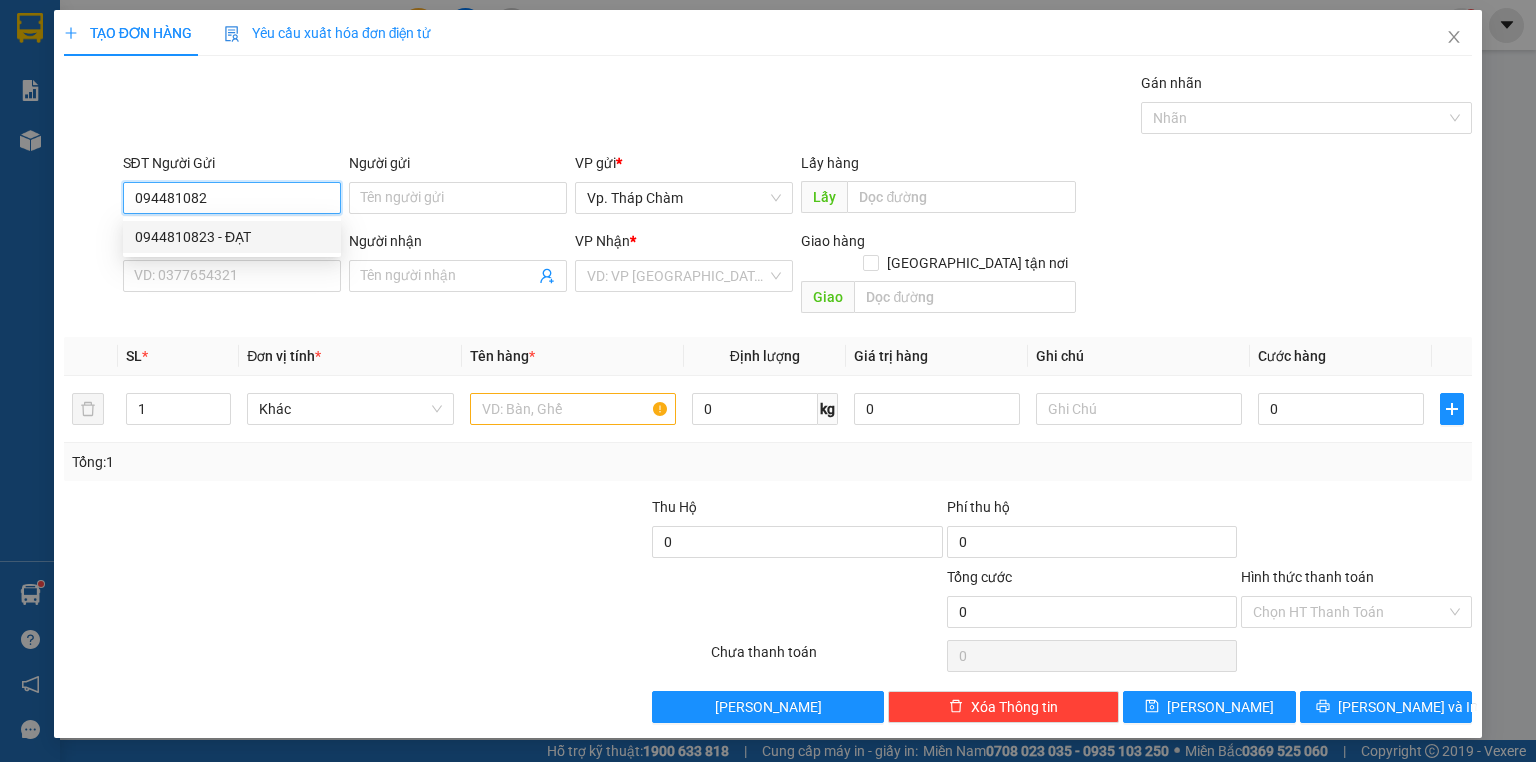 click on "0944810823 - ĐẠT" at bounding box center (232, 237) 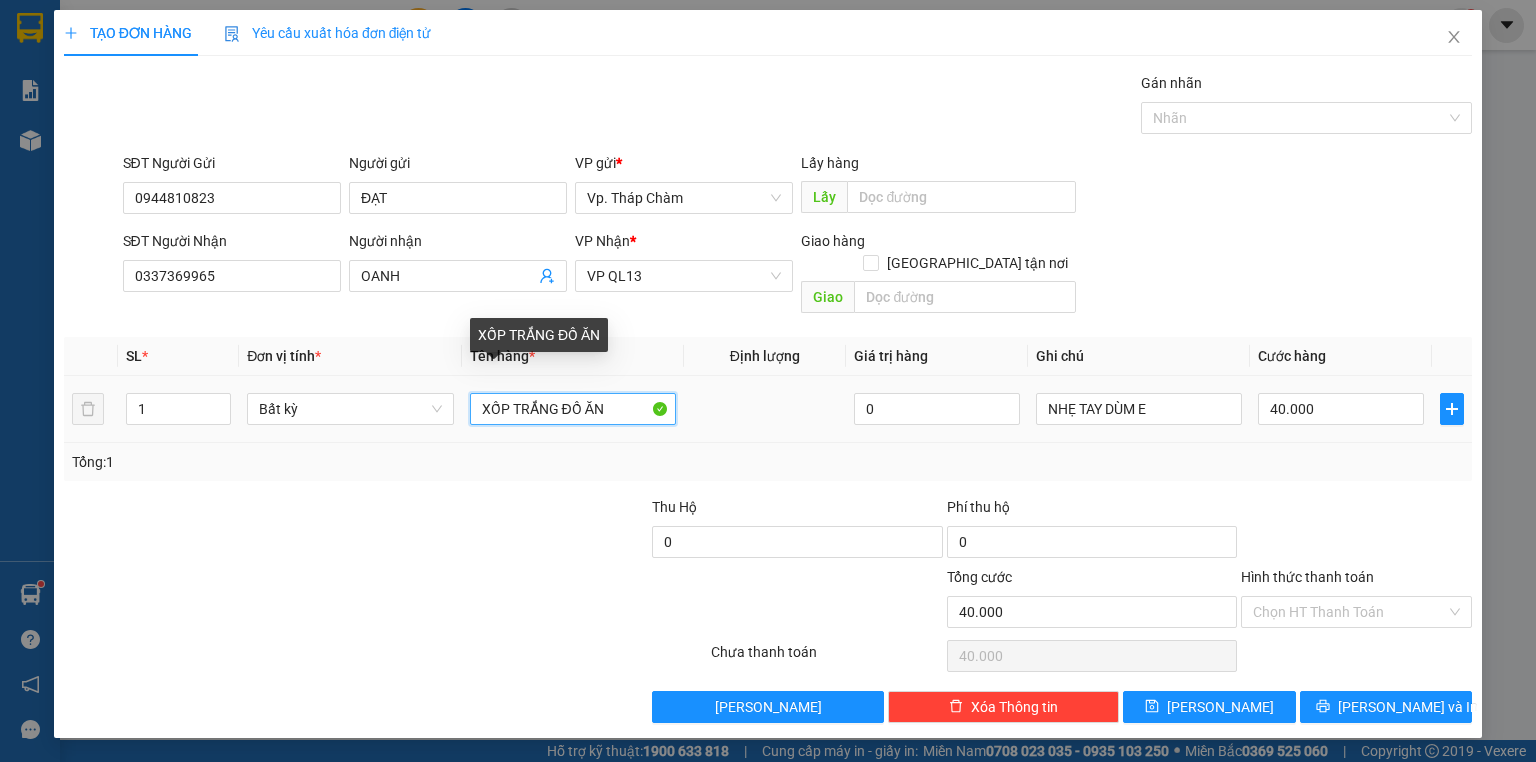 drag, startPoint x: 475, startPoint y: 373, endPoint x: 696, endPoint y: 393, distance: 221.90314 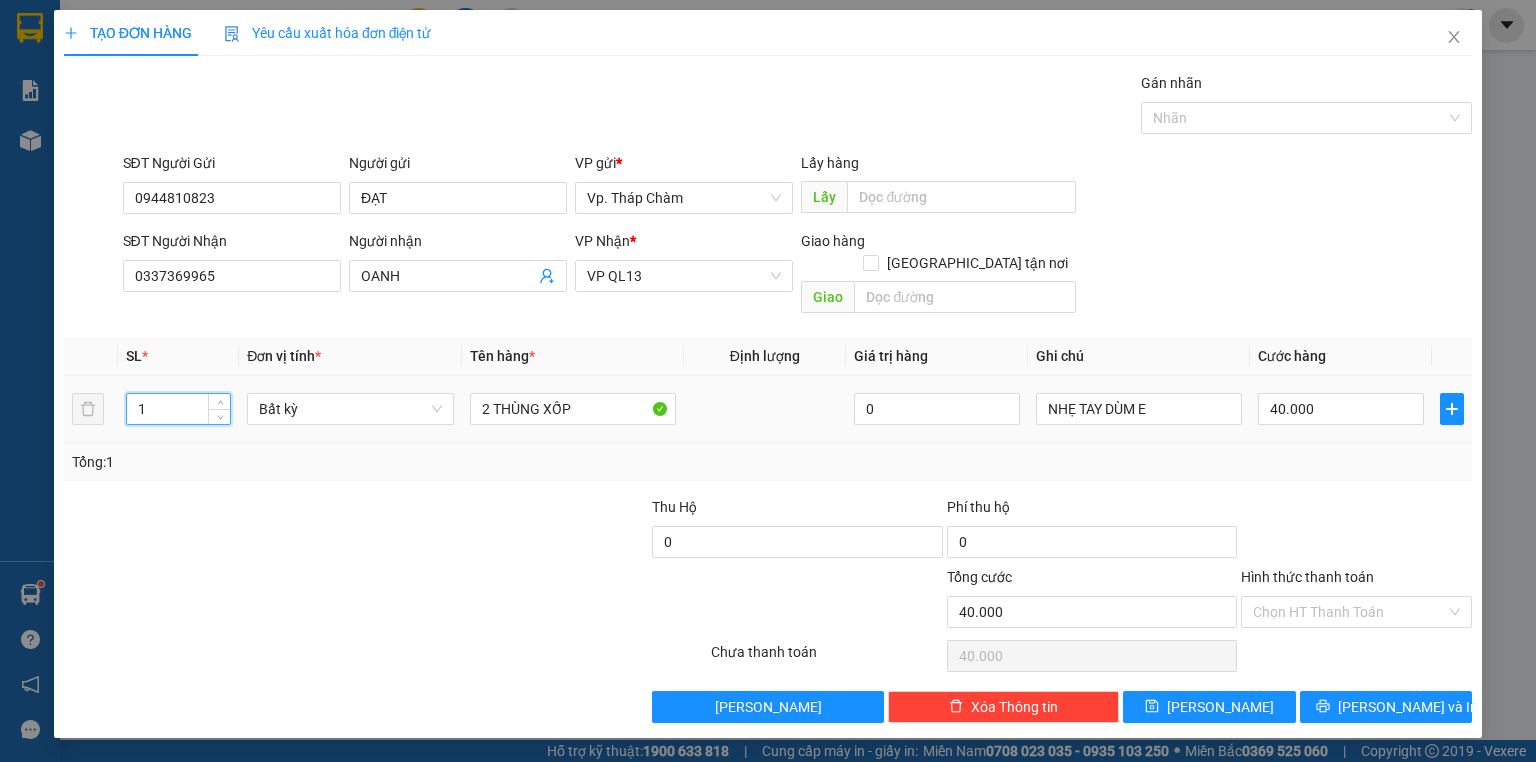 drag, startPoint x: 156, startPoint y: 389, endPoint x: 94, endPoint y: 399, distance: 62.801273 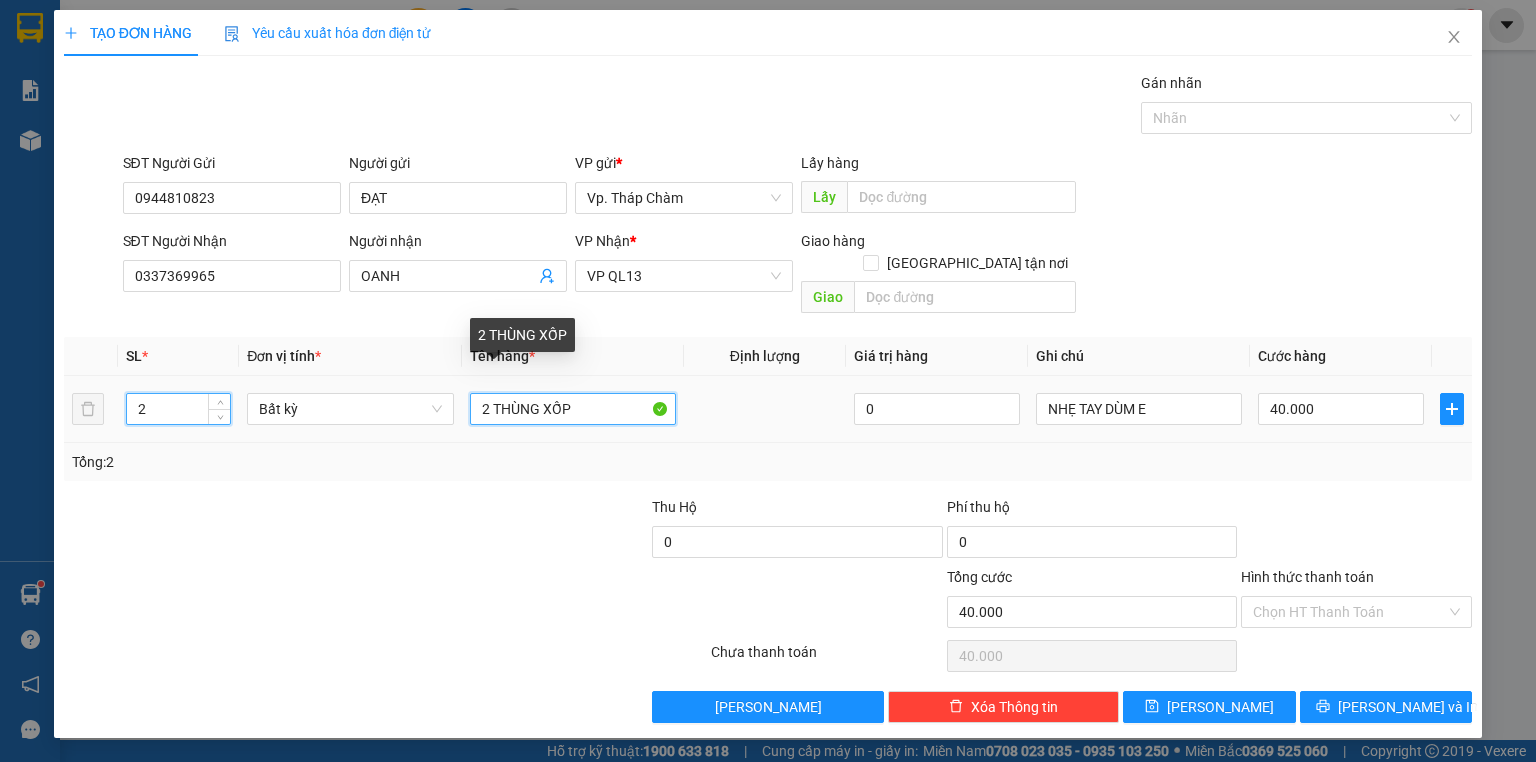 click on "2 THÙNG XỐP" at bounding box center [573, 409] 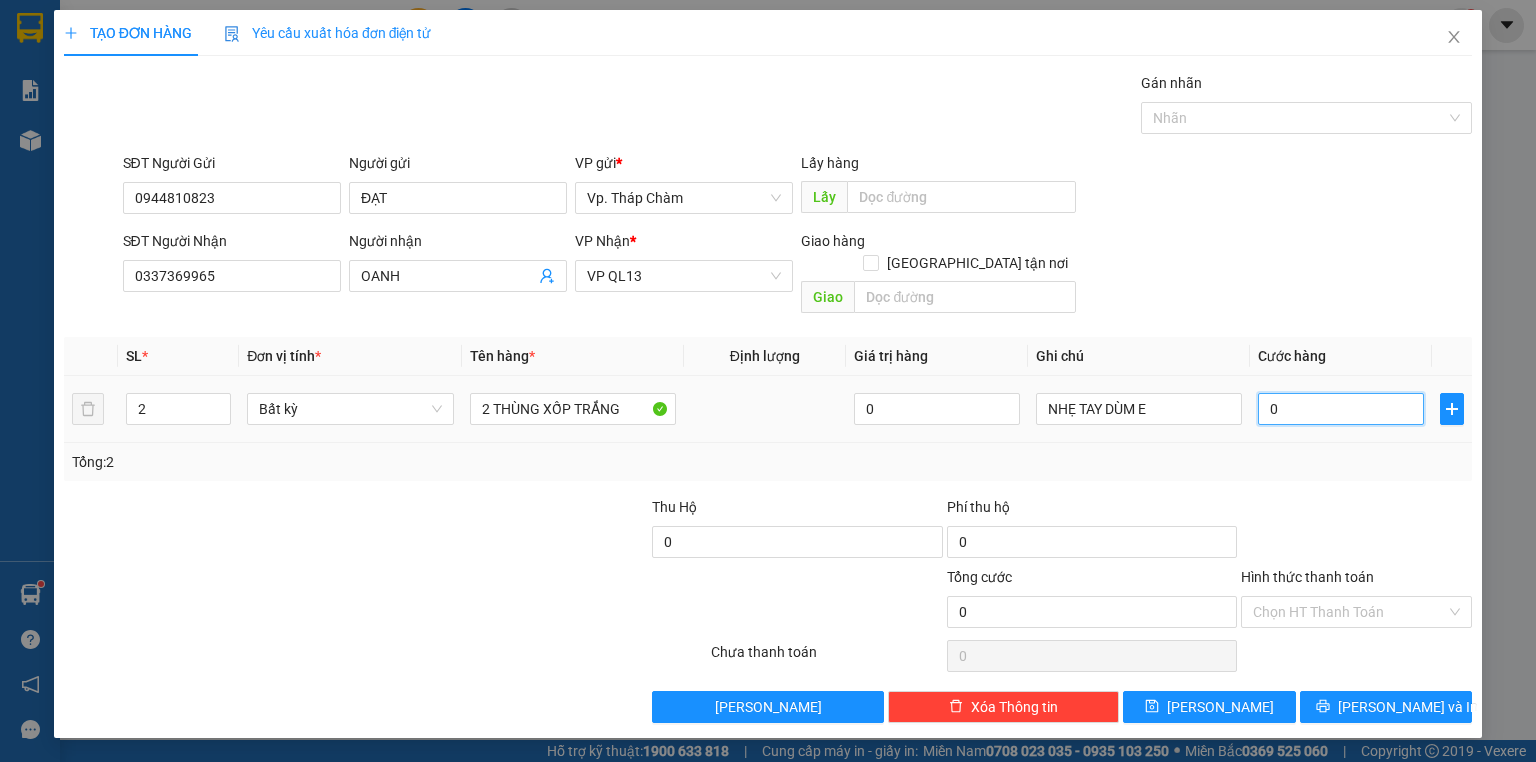 click on "0" at bounding box center [1341, 409] 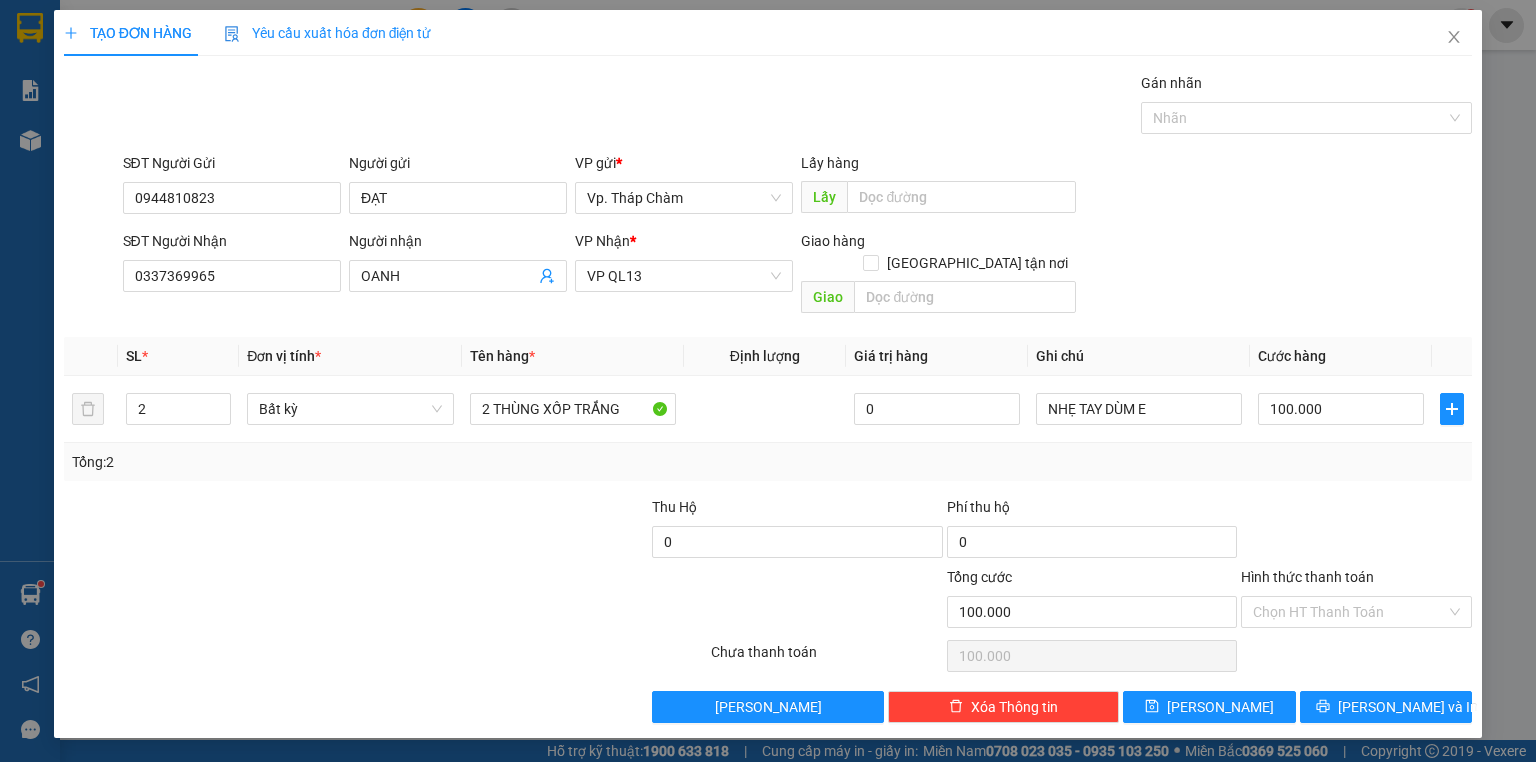 click on "Transit Pickup Surcharge Ids Transit Deliver Surcharge Ids Transit Deliver Surcharge Transit Deliver Surcharge Gói vận chuyển  * Tiêu chuẩn Gán nhãn   Nhãn SĐT Người Gửi 0944810823 Người gửi ĐẠT VP gửi  * Vp. Tháp Chàm Lấy hàng Lấy SĐT Người Nhận 0337369965 Người nhận OANH VP Nhận  * VP QL13 Giao hàng Giao tận nơi Giao SL  * Đơn vị tính  * Tên hàng  * Định lượng Giá trị hàng Ghi chú Cước hàng                   2 Bất kỳ 2 THÙNG XỐP TRẮNG 0 NHẸ TAY DÙM E 100.000 Tổng:  2 Thu Hộ 0 Phí thu hộ 0 Tổng cước 100.000 Hình thức thanh toán Chọn HT Thanh Toán Số tiền thu trước 0 Chưa thanh toán 100.000 Chọn HT Thanh Toán Lưu nháp Xóa Thông tin Lưu Lưu và In 2 THÙNG XỐP TRẮNG" at bounding box center (768, 397) 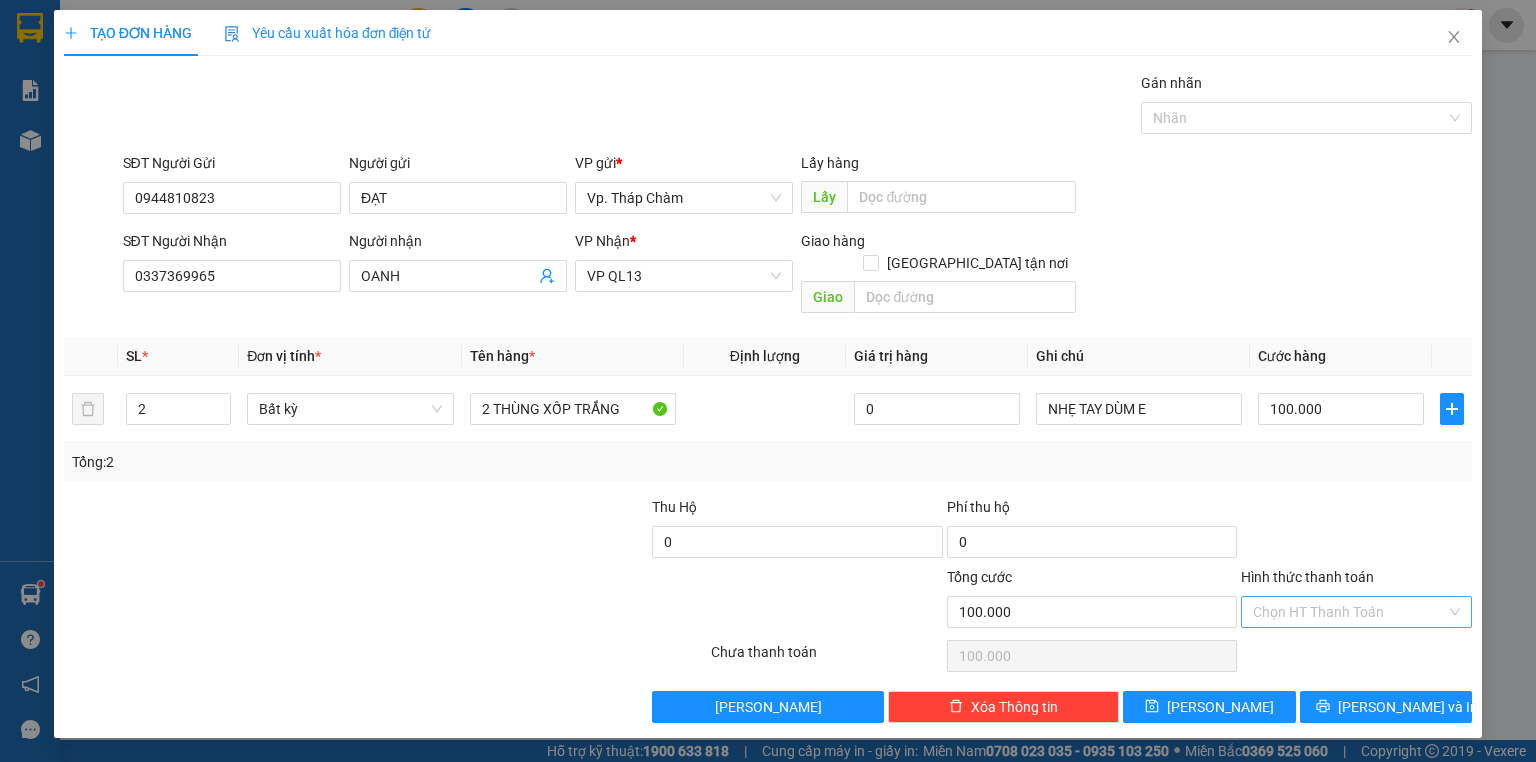 click on "Hình thức thanh toán" at bounding box center [1349, 612] 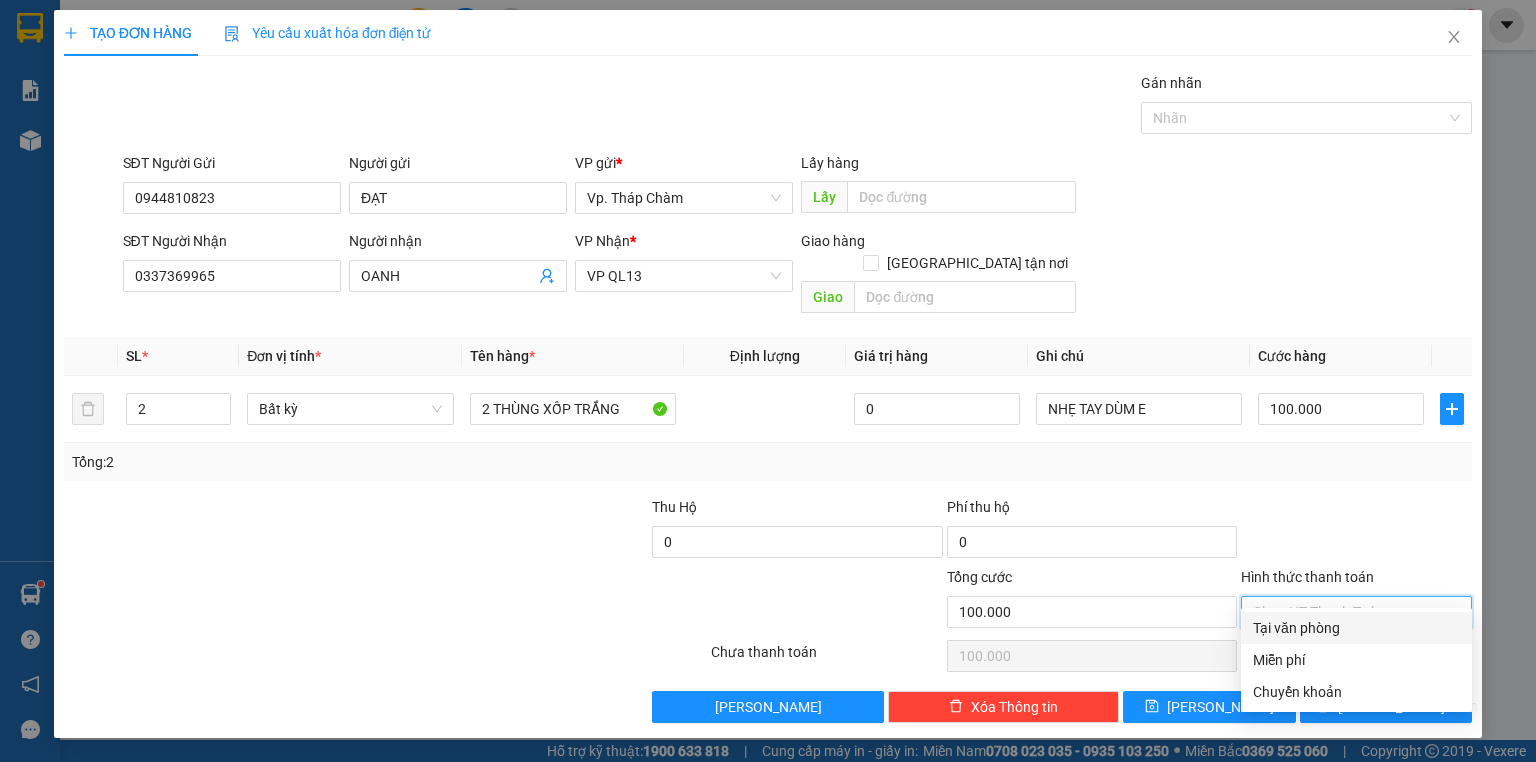 click on "Tại văn phòng" at bounding box center [1356, 628] 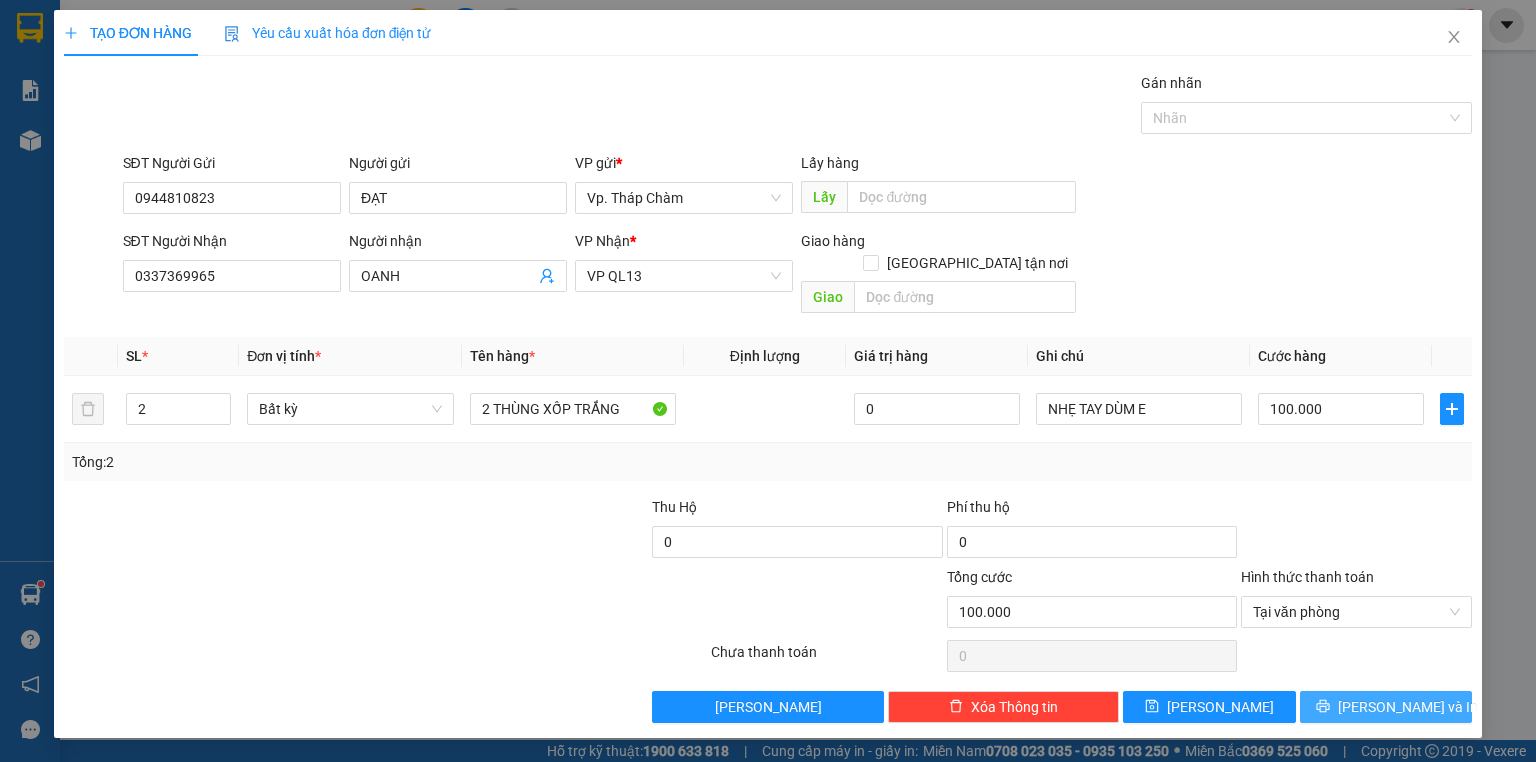 click on "[PERSON_NAME] và In" at bounding box center [1386, 707] 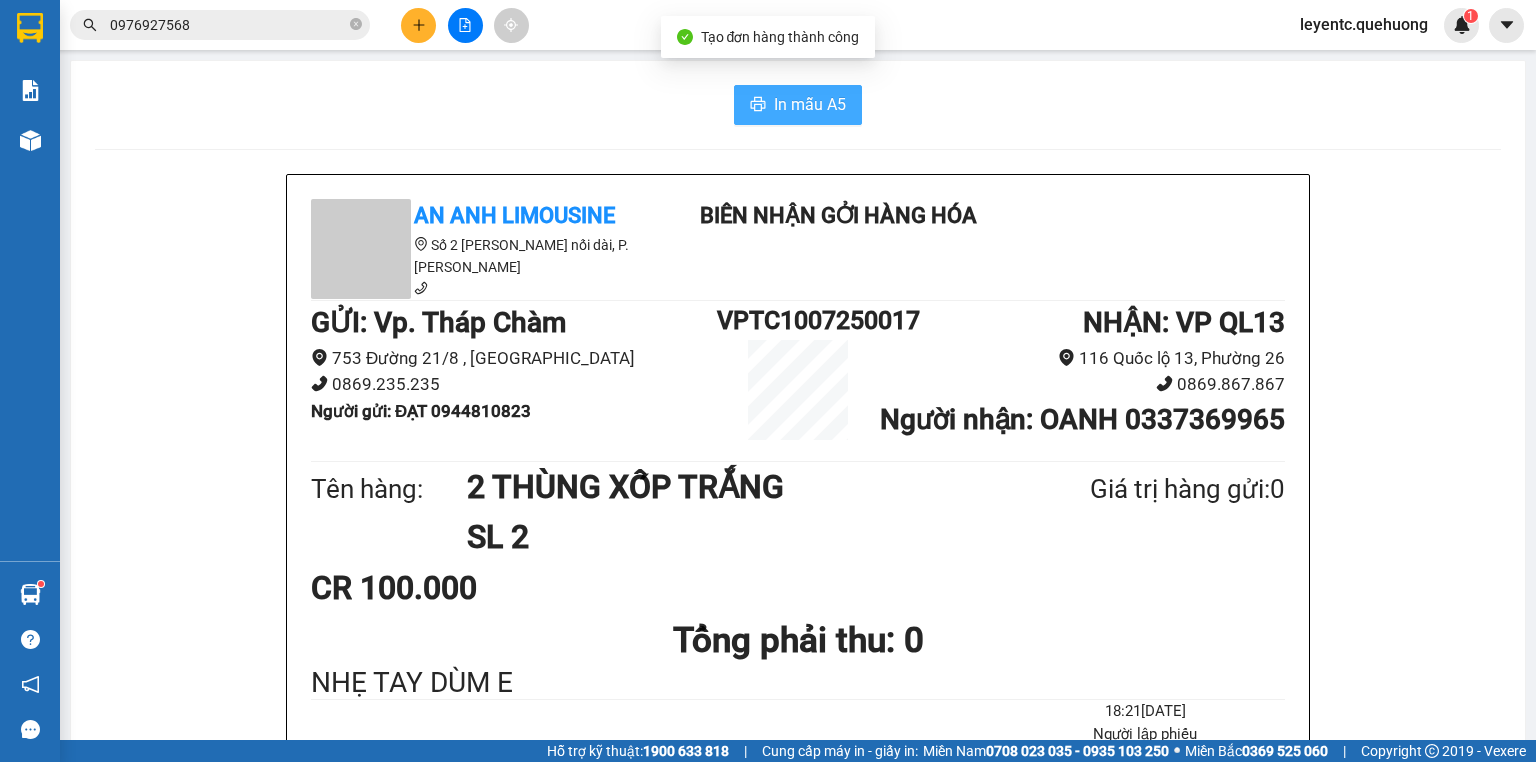 click on "In mẫu A5" at bounding box center (810, 104) 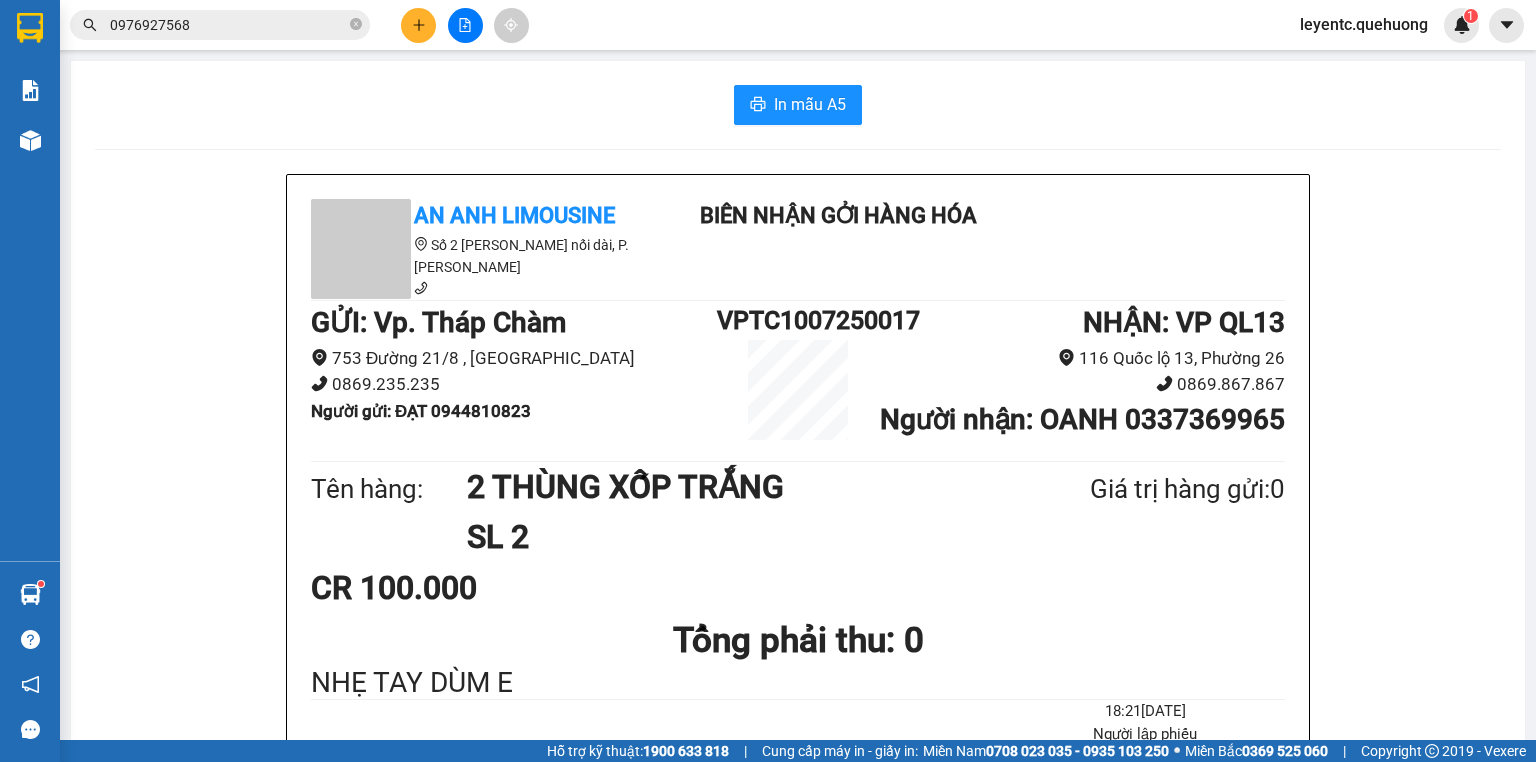 click at bounding box center (418, 25) 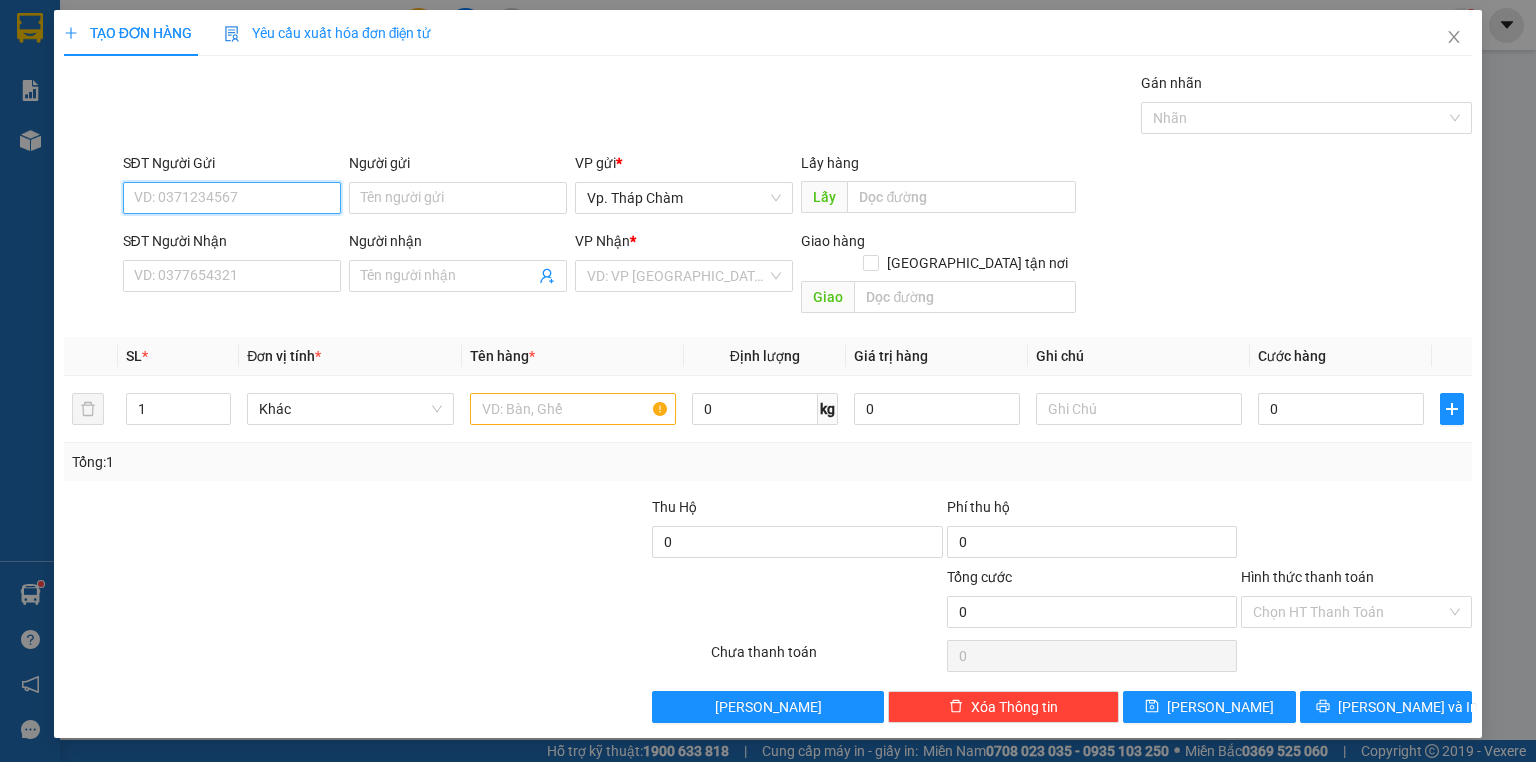 click on "SĐT Người Gửi" at bounding box center (232, 198) 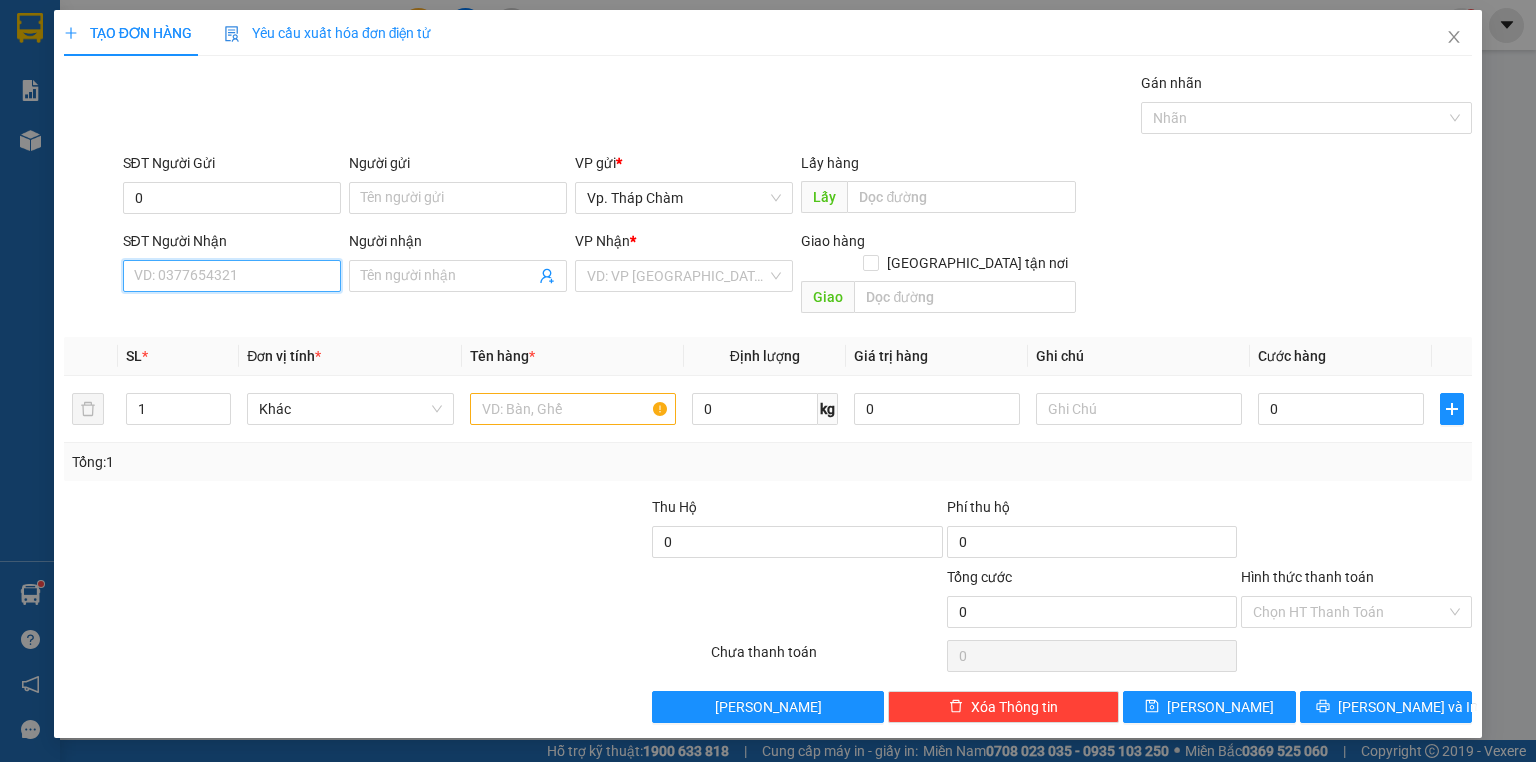 click on "SĐT Người Nhận" at bounding box center (232, 276) 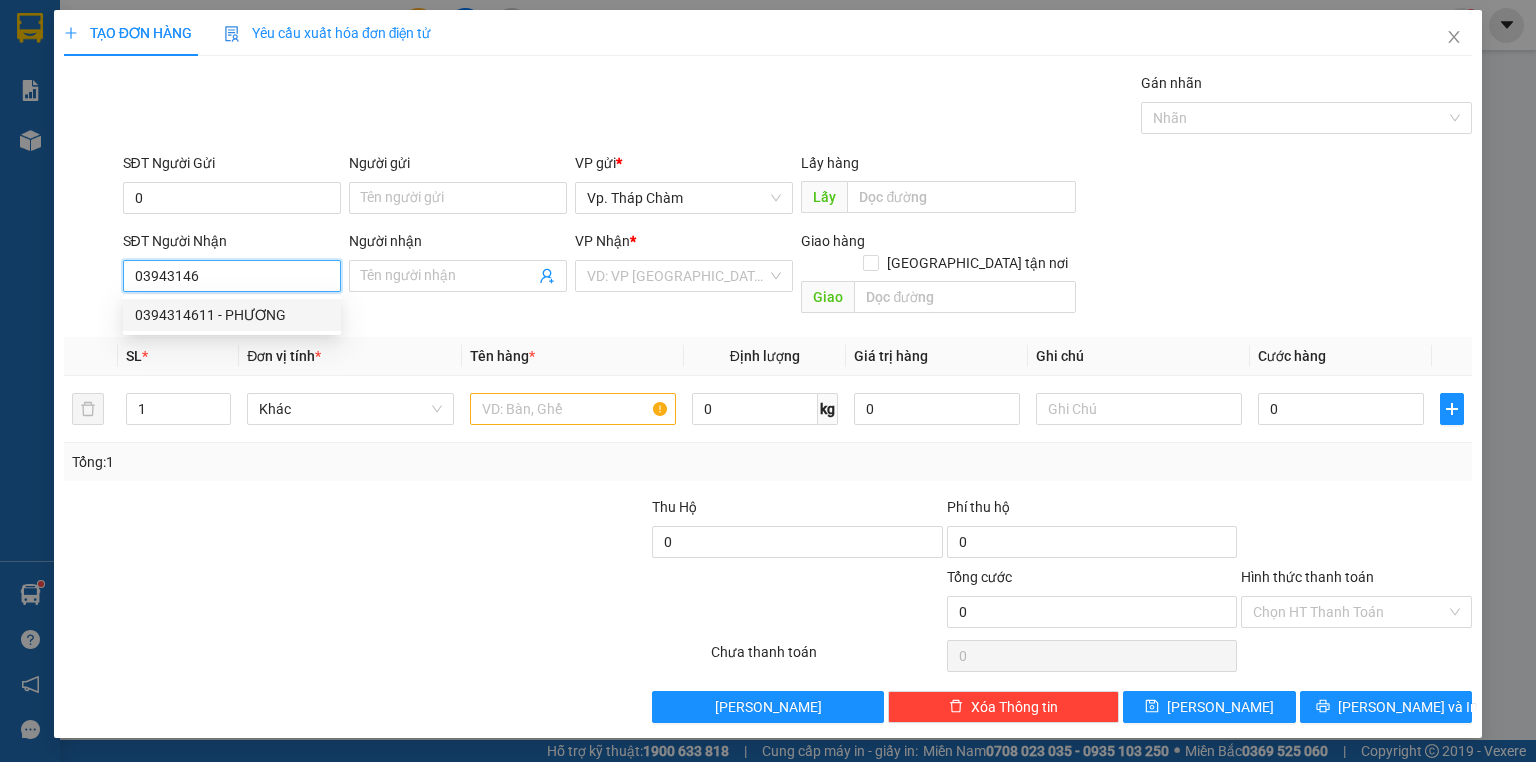 click on "0394314611 - PHƯƠNG" at bounding box center [232, 315] 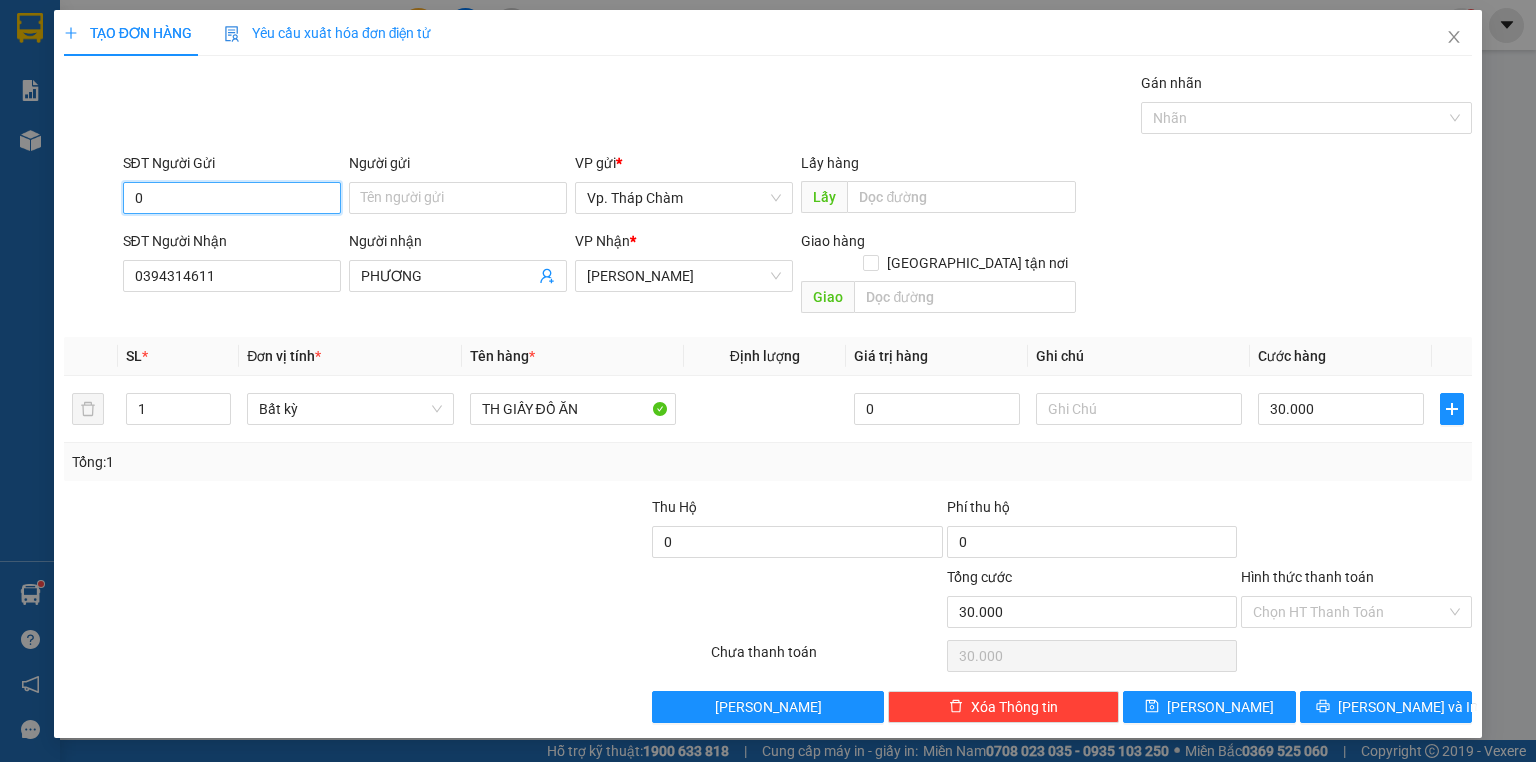 click on "0" at bounding box center (232, 198) 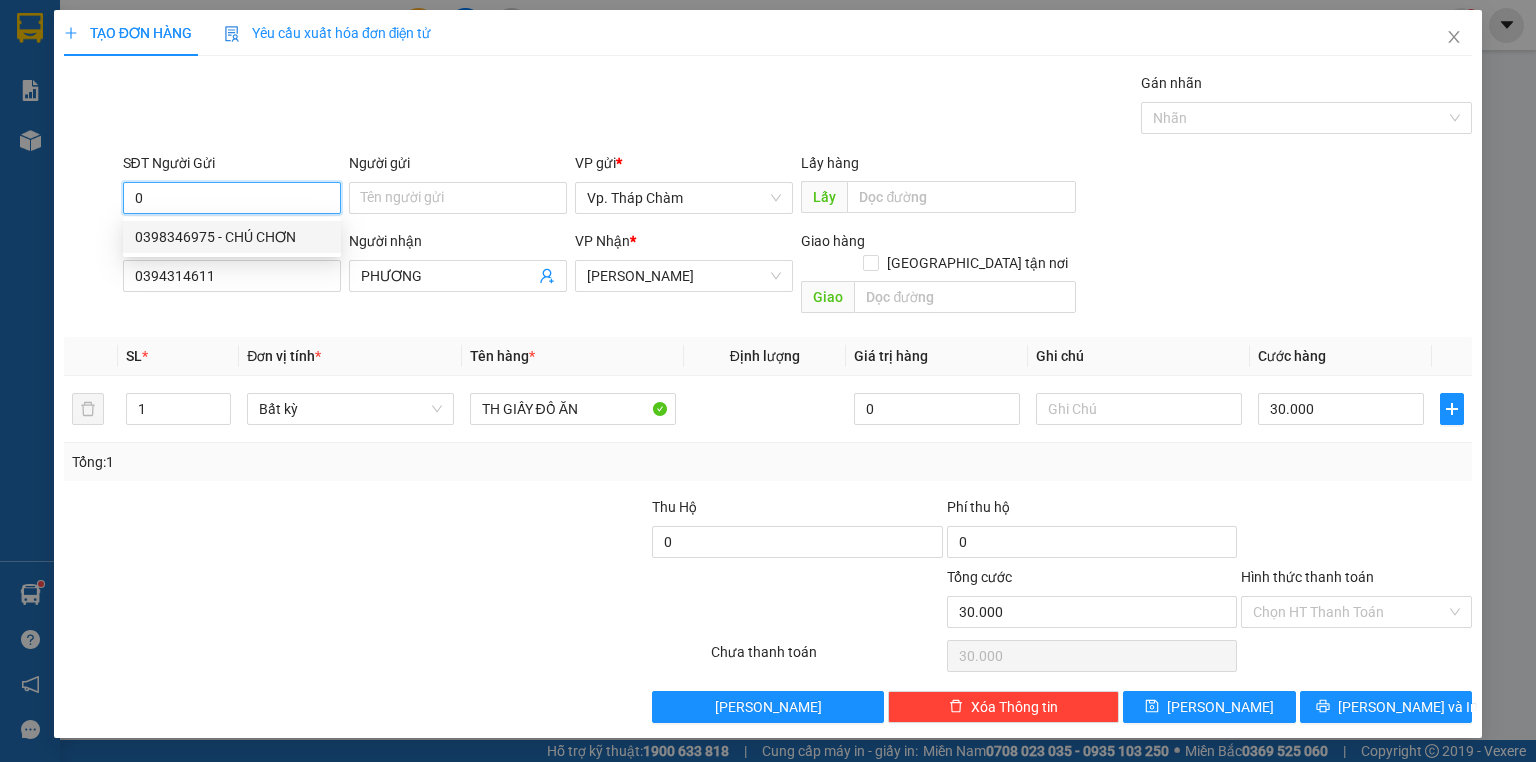 click on "0398346975 - CHÚ CHƠN" at bounding box center (232, 237) 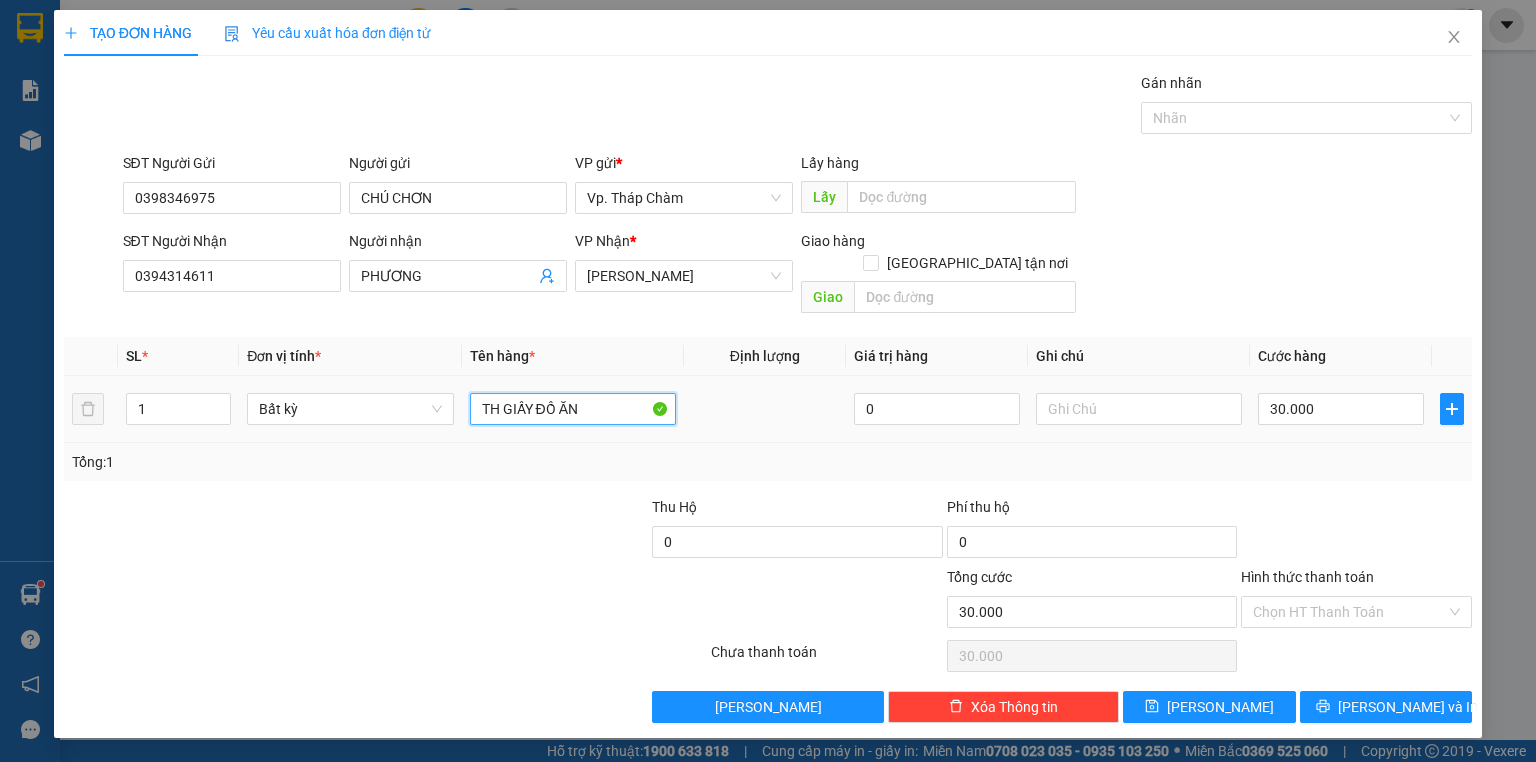 drag, startPoint x: 480, startPoint y: 380, endPoint x: 788, endPoint y: 377, distance: 308.01462 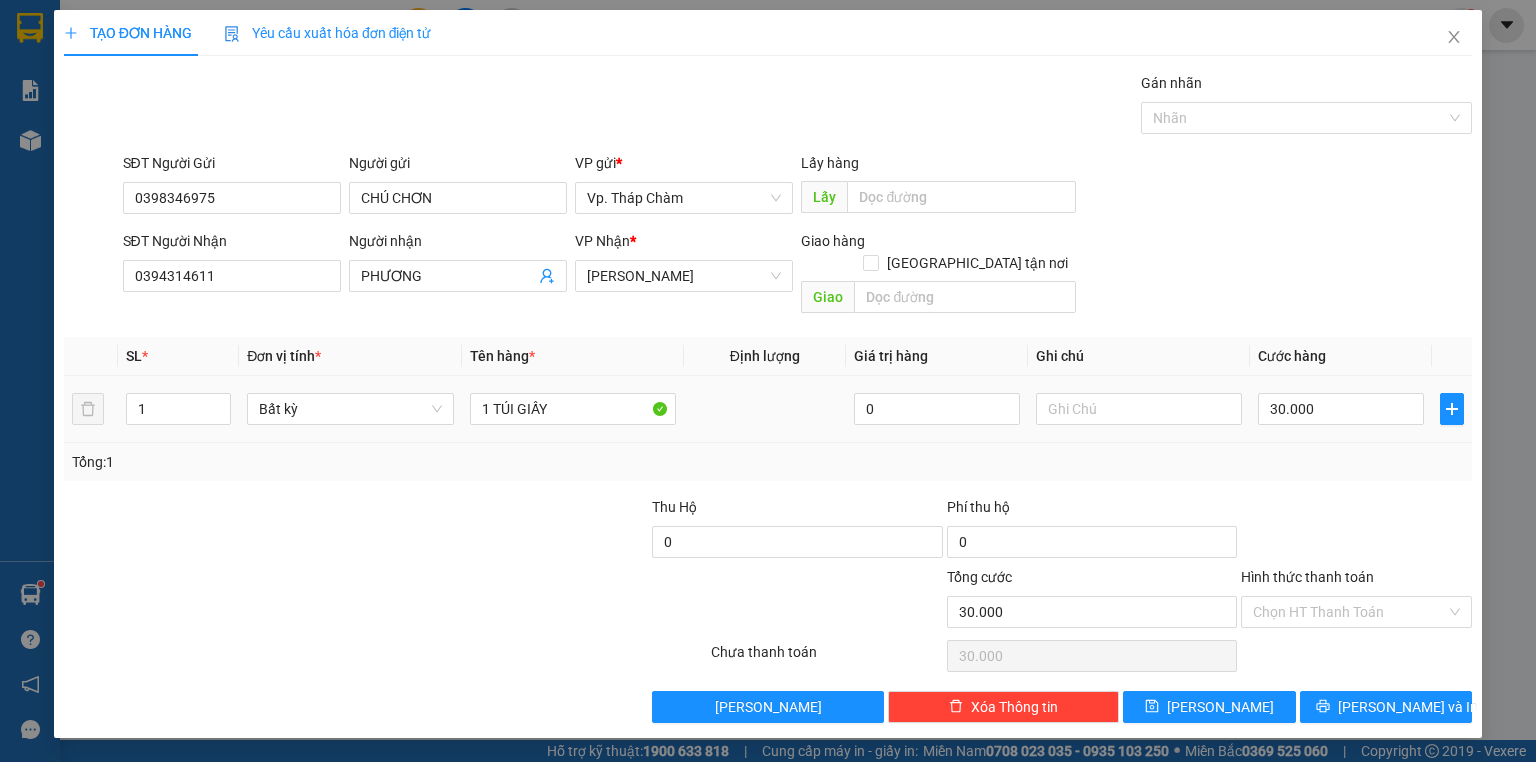 click at bounding box center (765, 409) 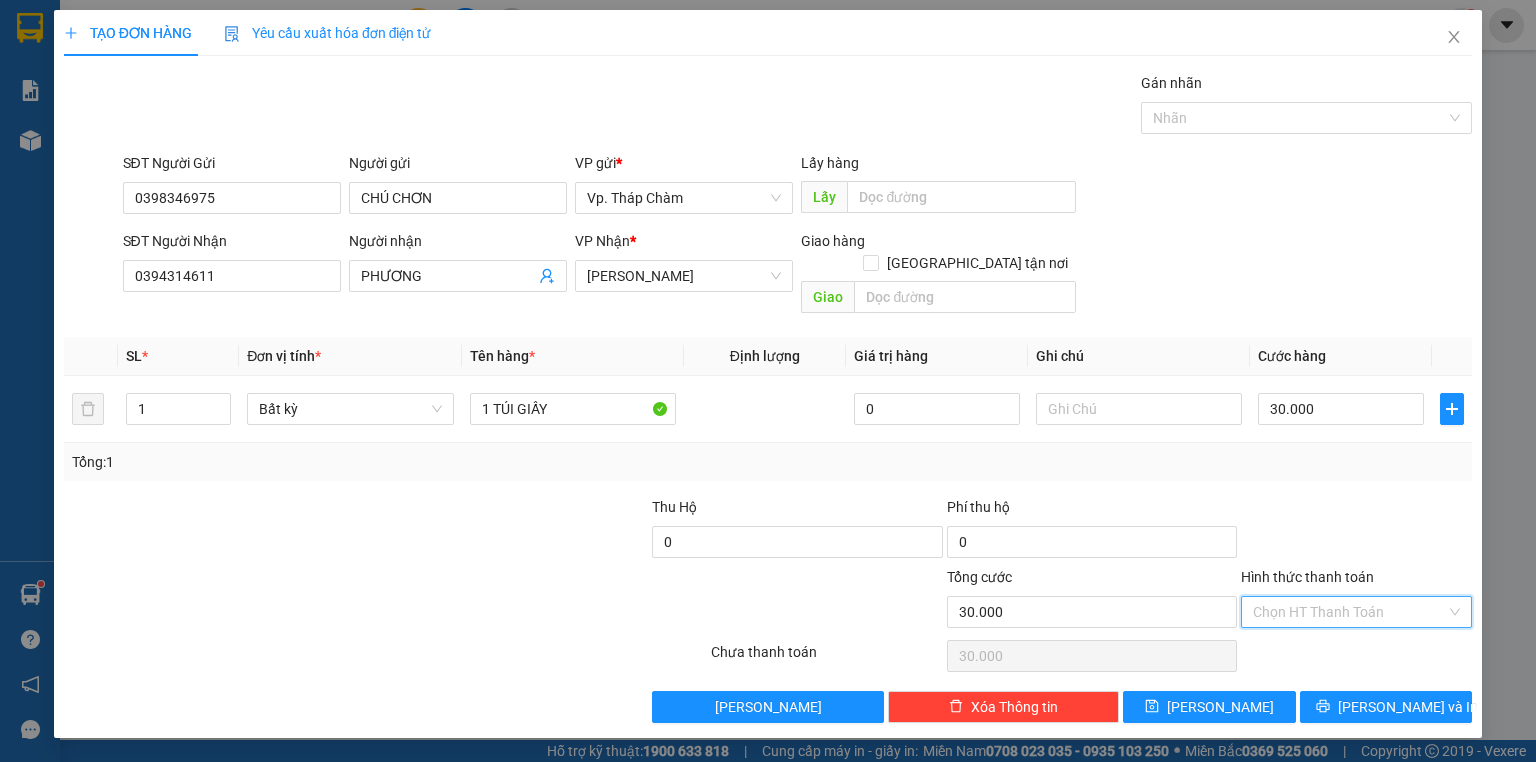 click on "Hình thức thanh toán" at bounding box center (1349, 612) 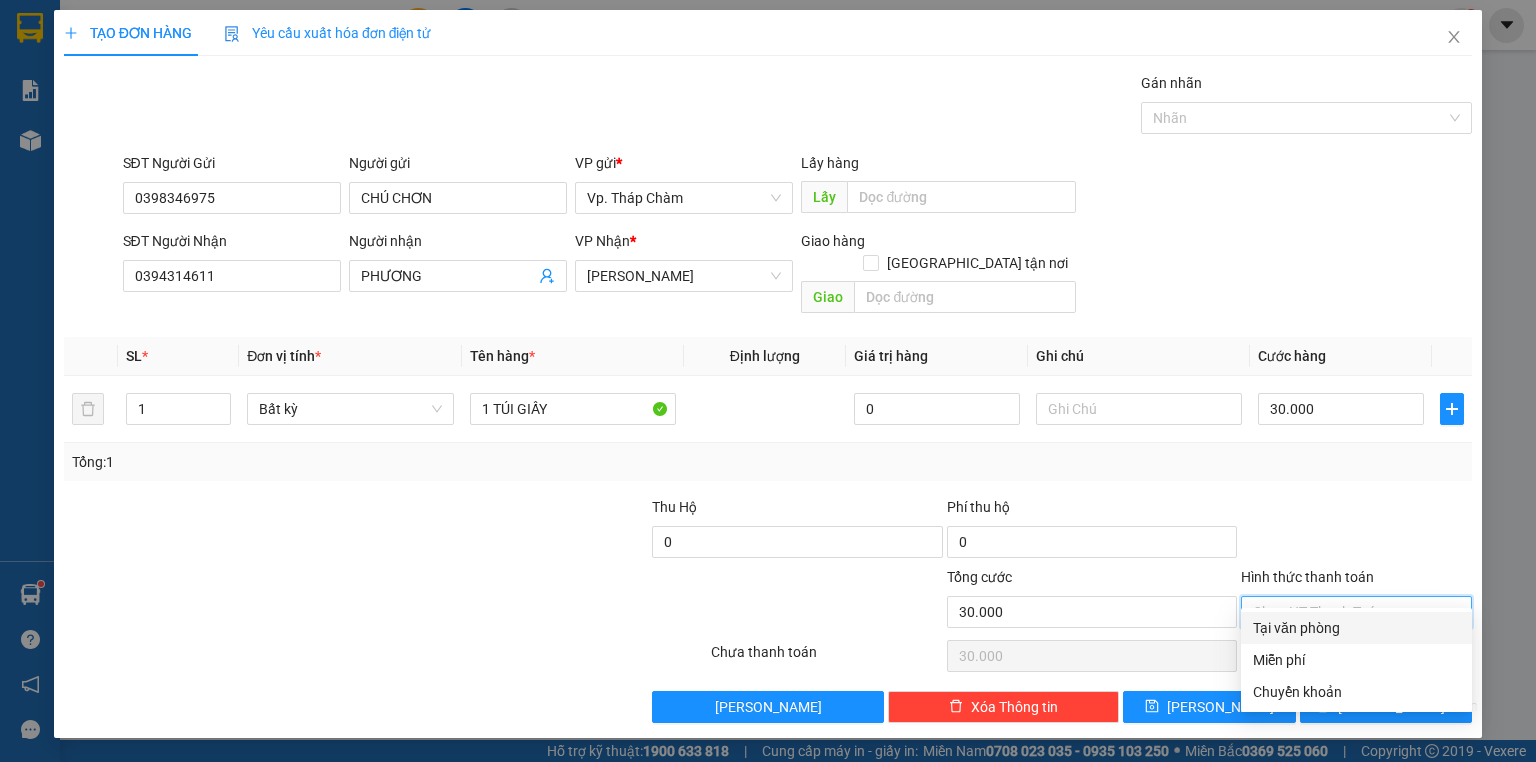 click on "Tại văn phòng" at bounding box center [1356, 628] 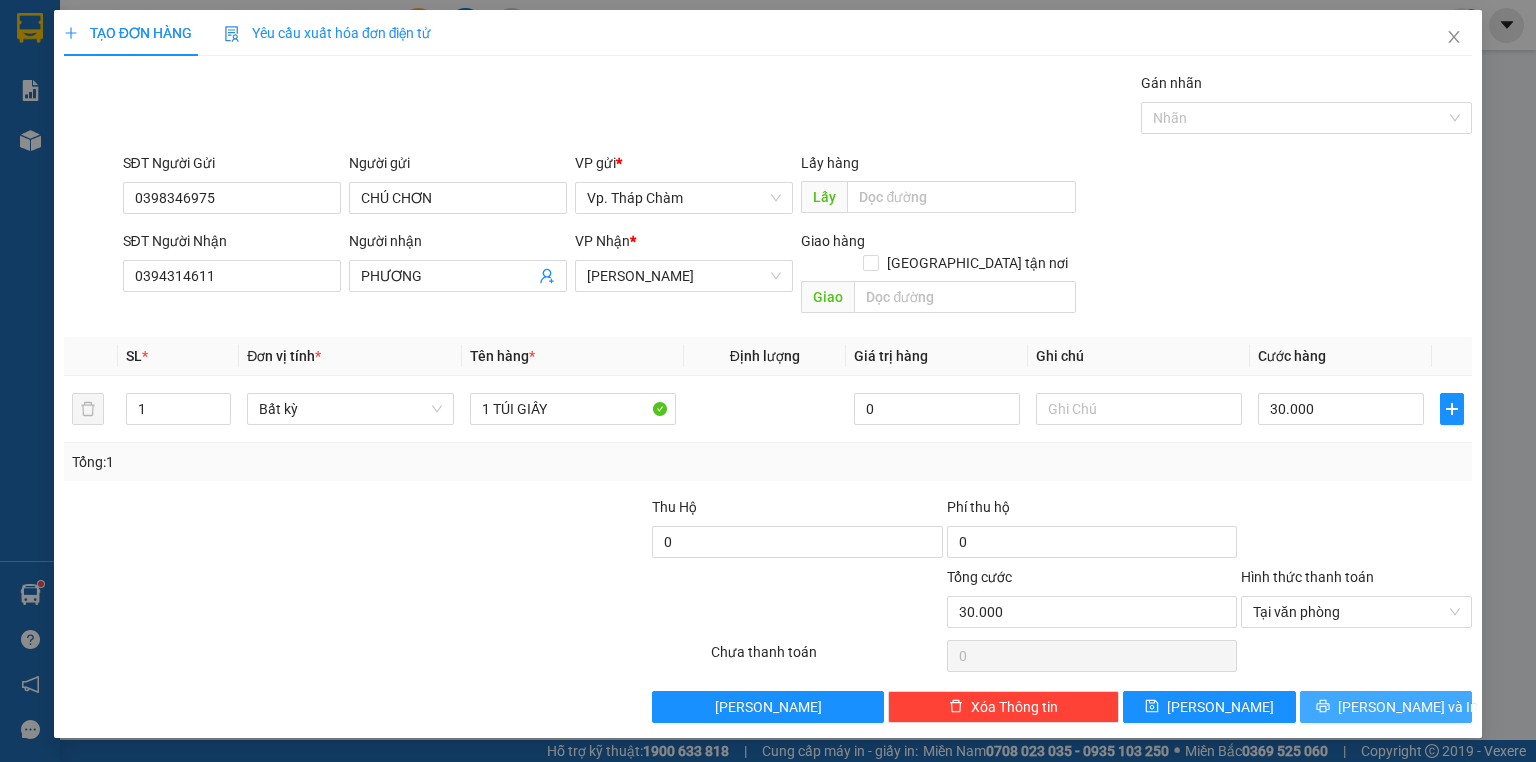click 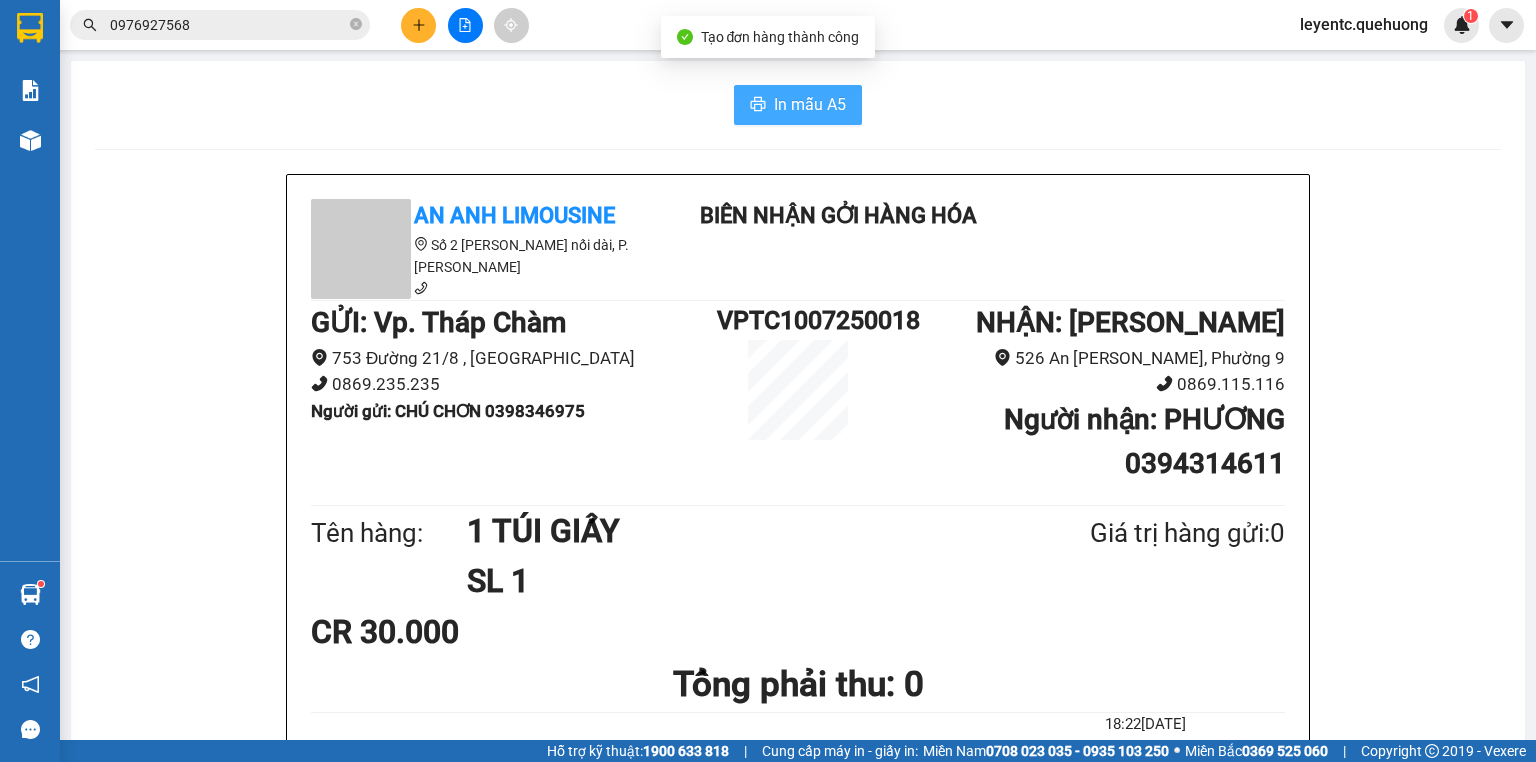 click on "In mẫu A5" at bounding box center [810, 104] 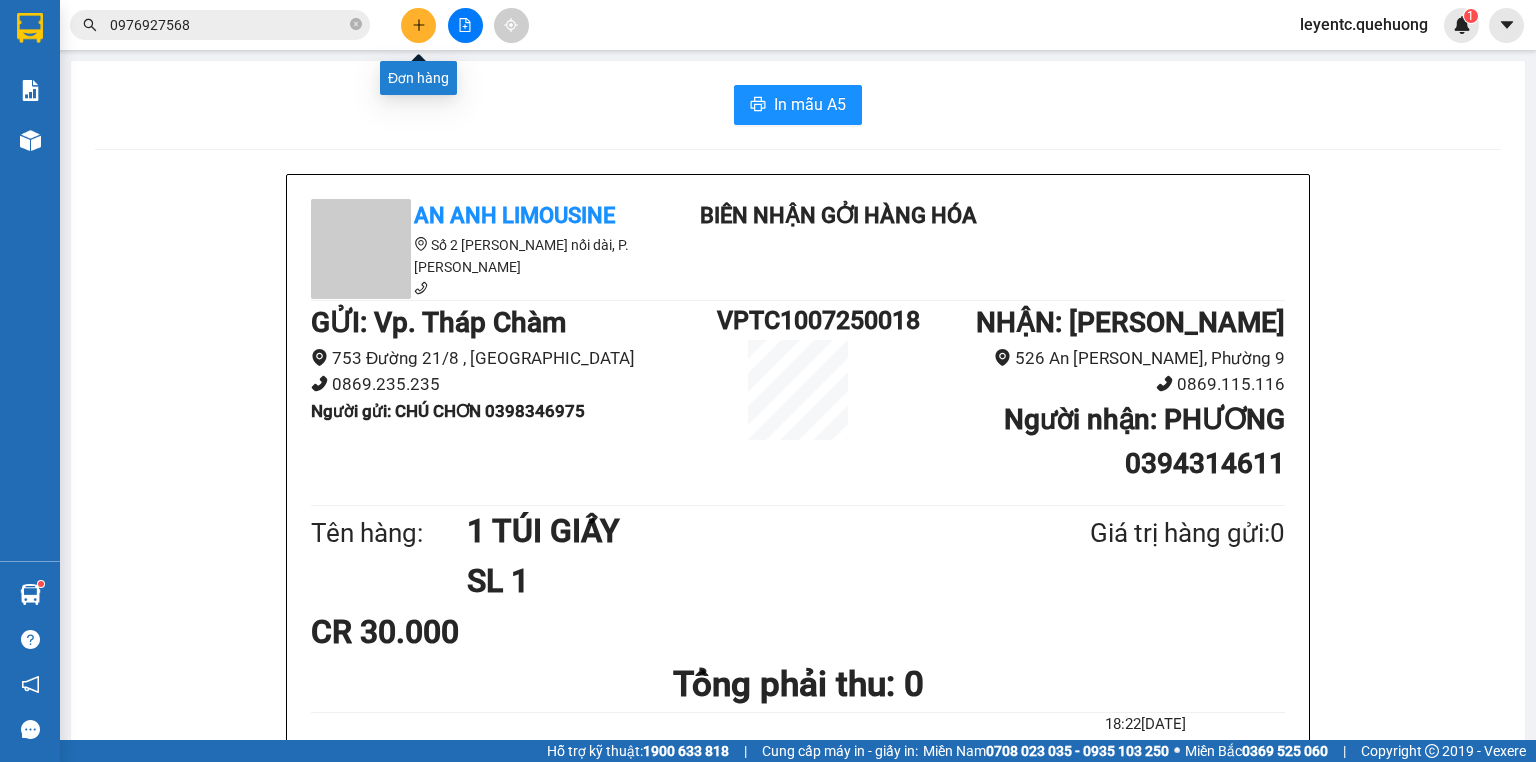 click 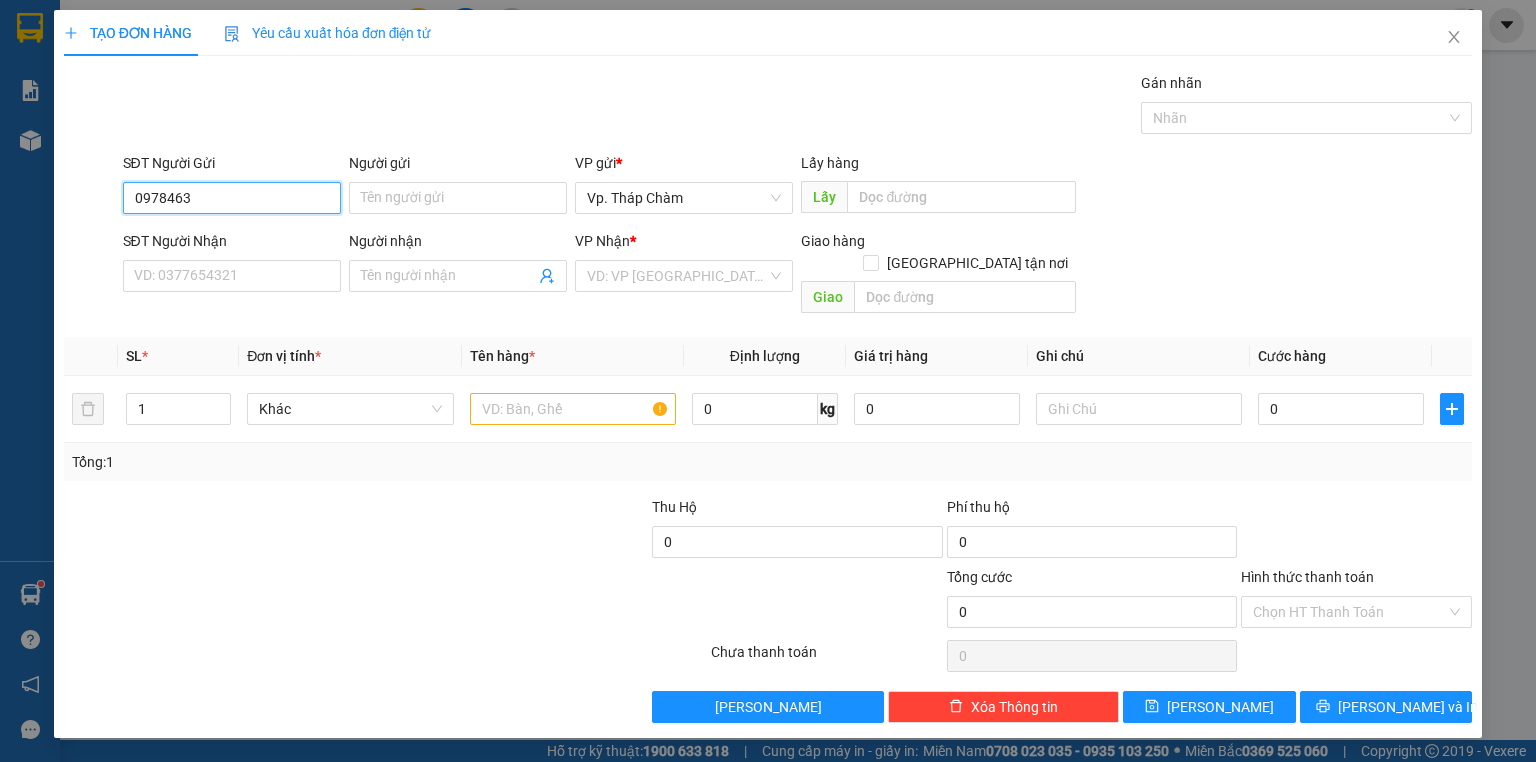 click on "0978463" at bounding box center [232, 198] 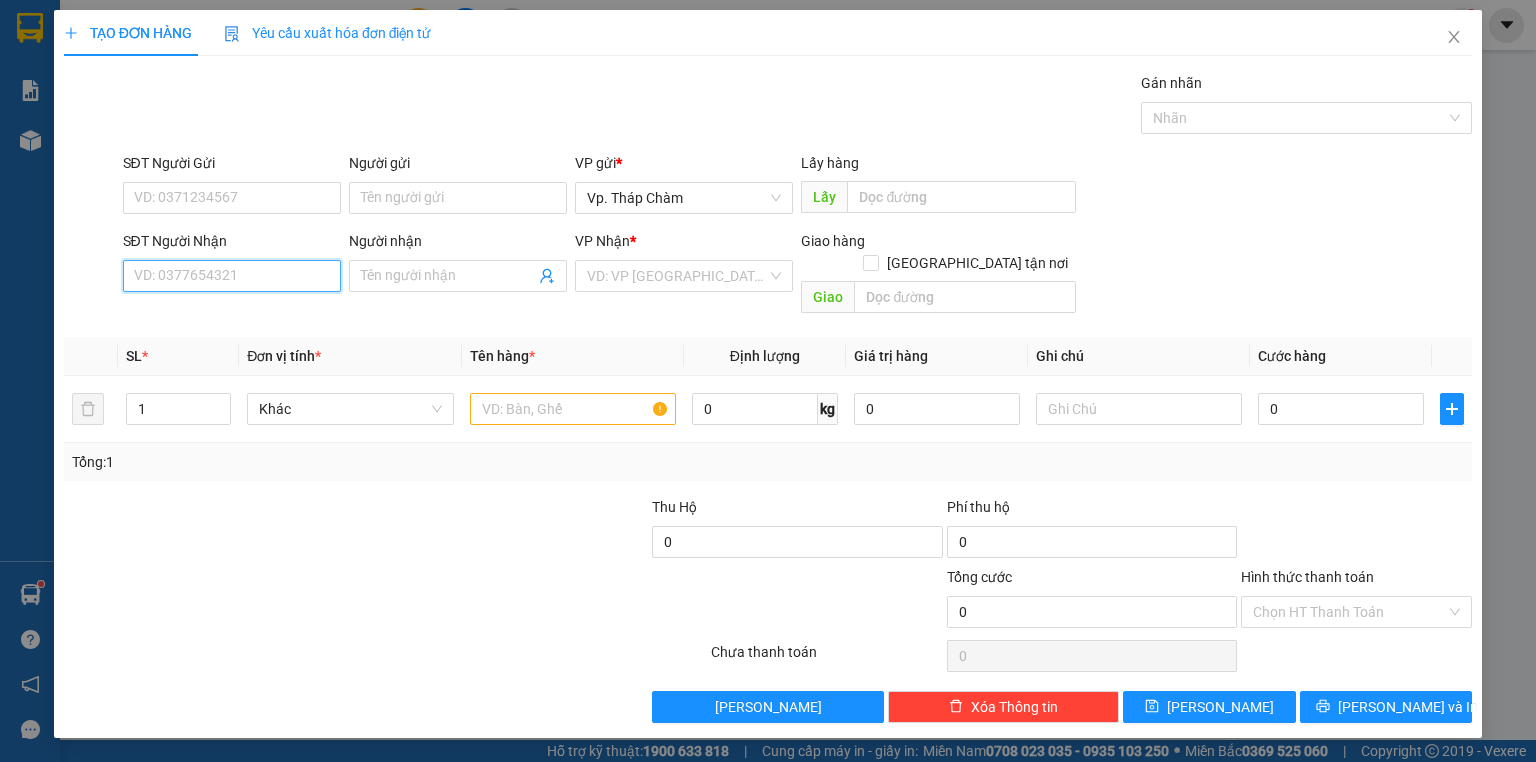 click on "SĐT Người Nhận" at bounding box center [232, 276] 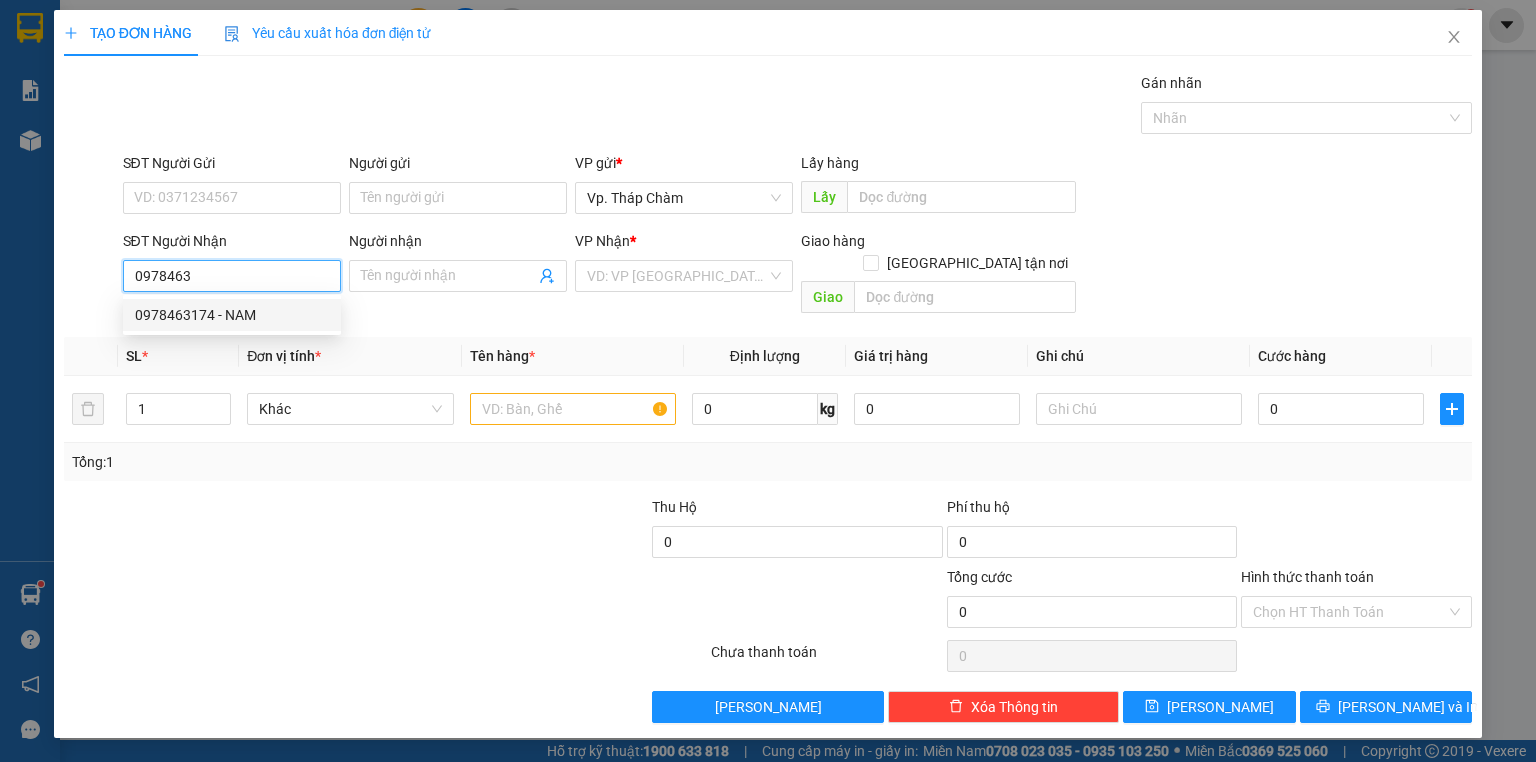 click on "0978463174 - NAM" at bounding box center [232, 315] 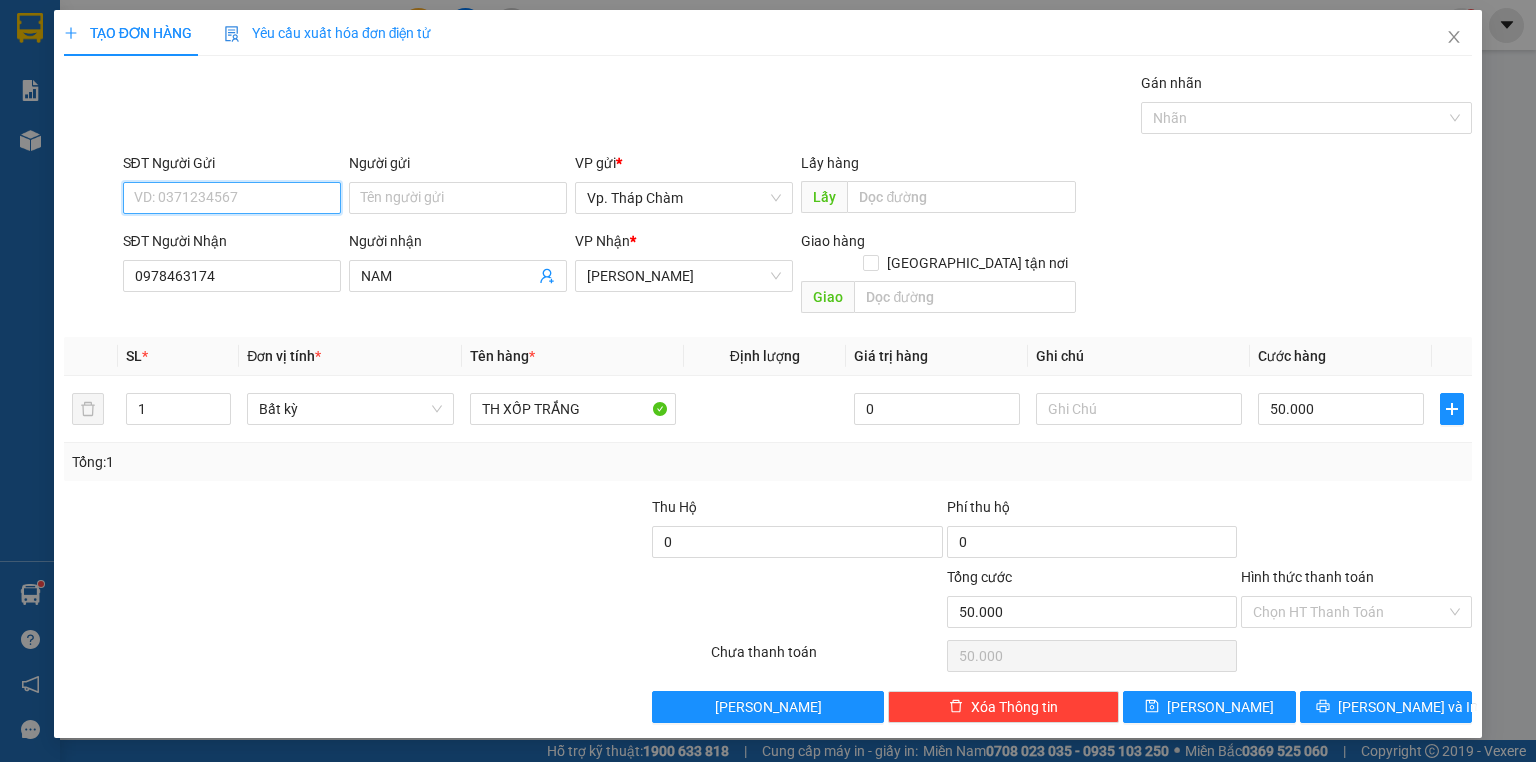 click on "SĐT Người Gửi" at bounding box center (232, 198) 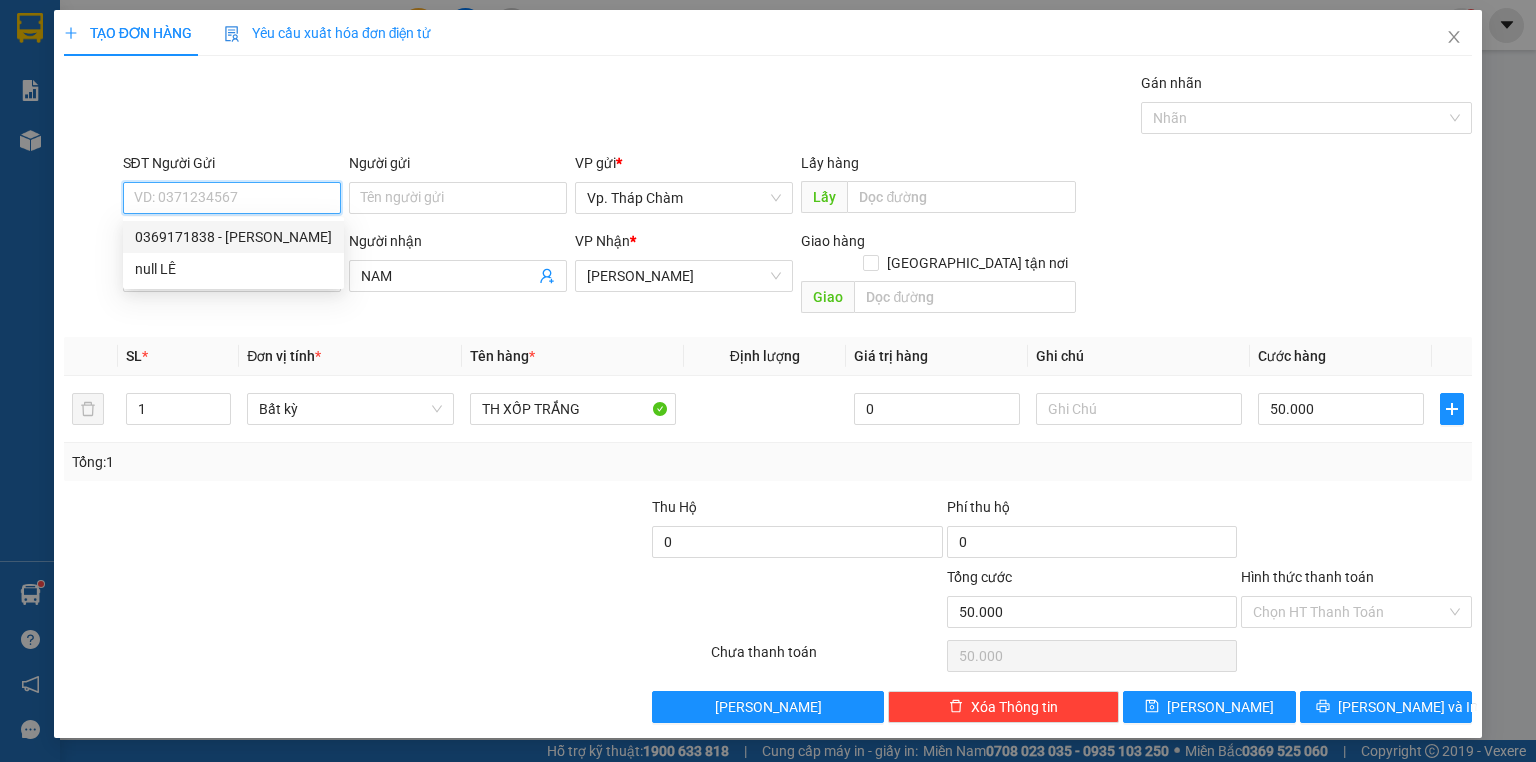 click on "0369171838 - LÊ" at bounding box center [233, 237] 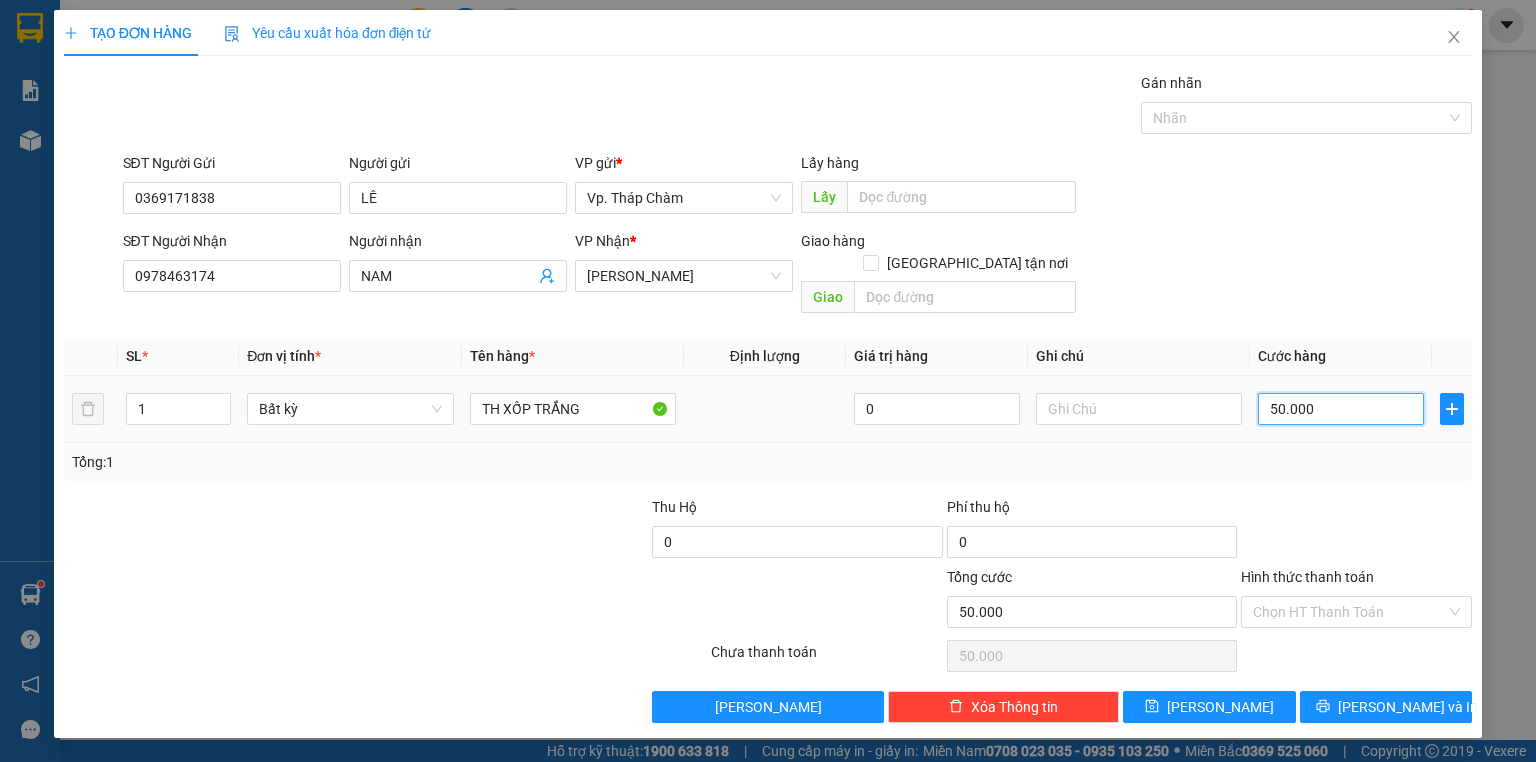 click on "50.000" at bounding box center [1341, 409] 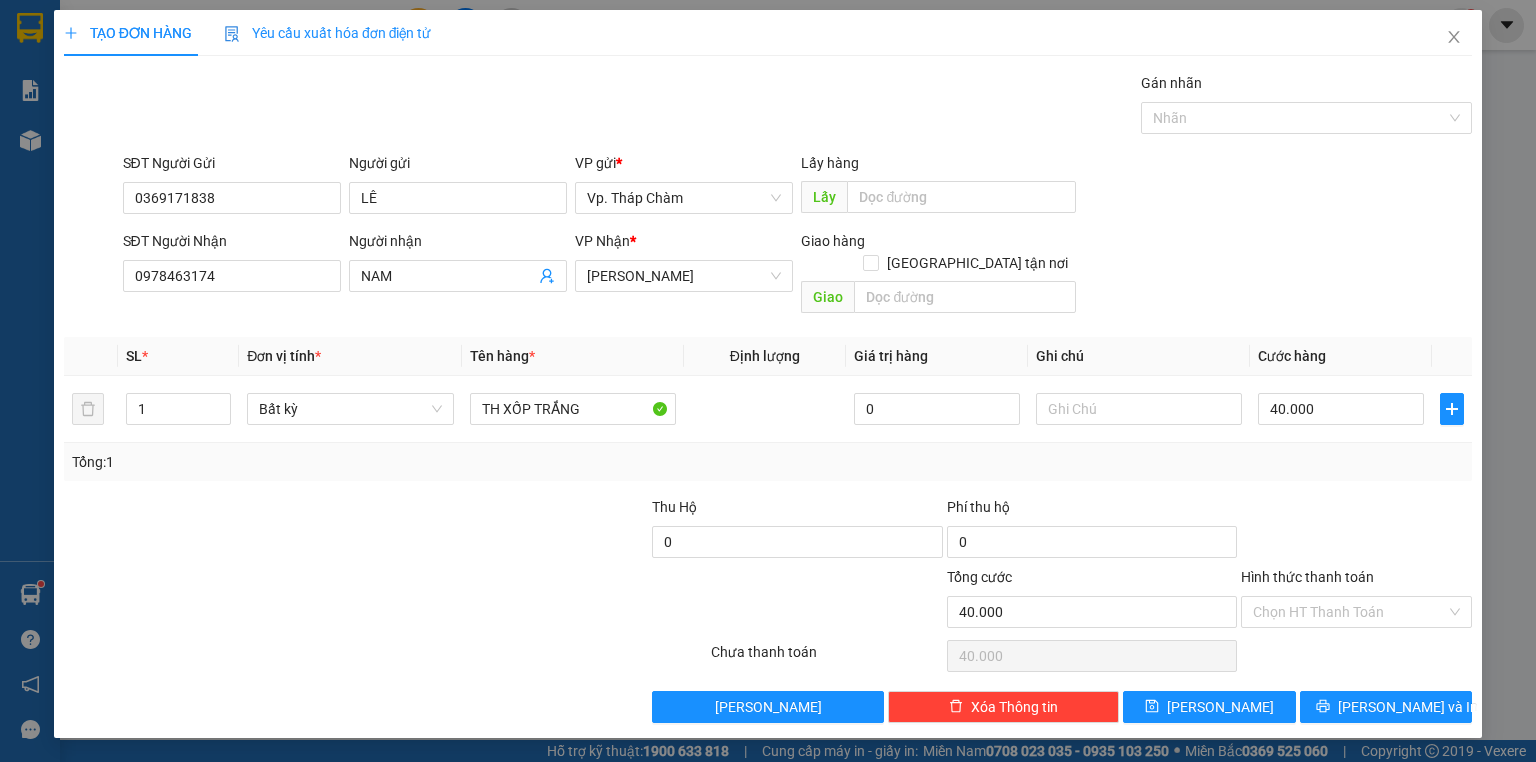 click on "Tổng:  1" at bounding box center (768, 462) 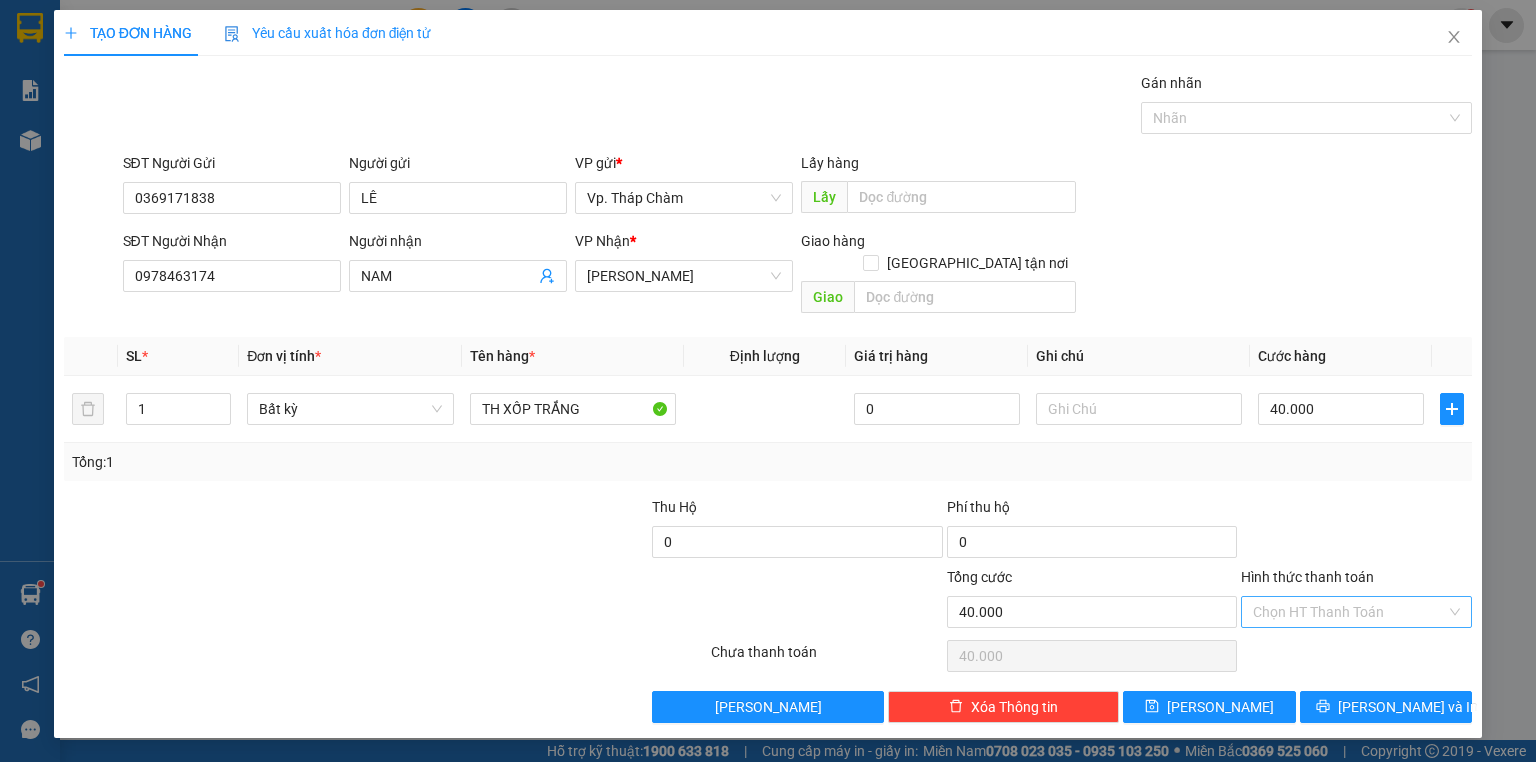 click on "Hình thức thanh toán" at bounding box center (1349, 612) 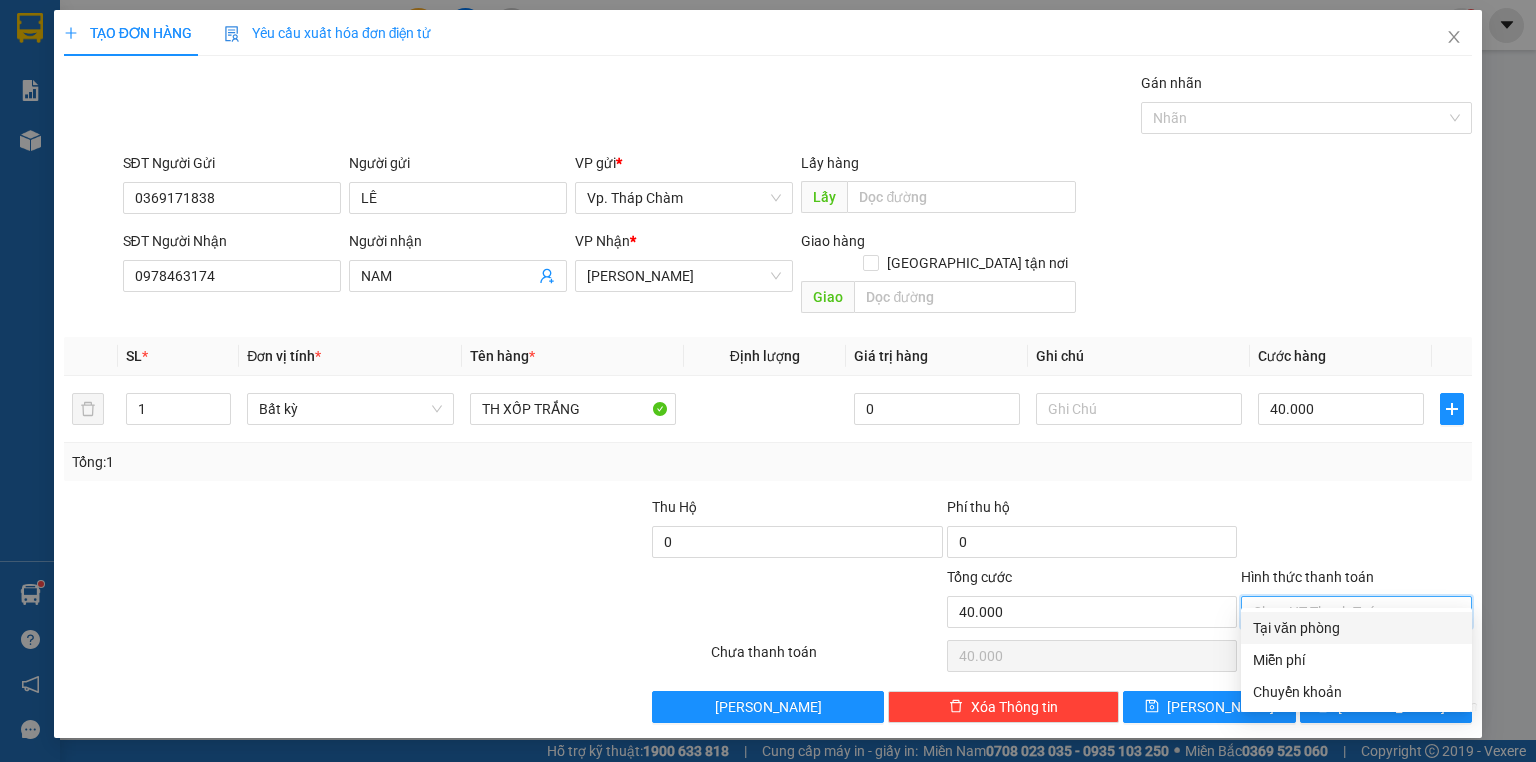 click on "Tại văn phòng" at bounding box center [1356, 628] 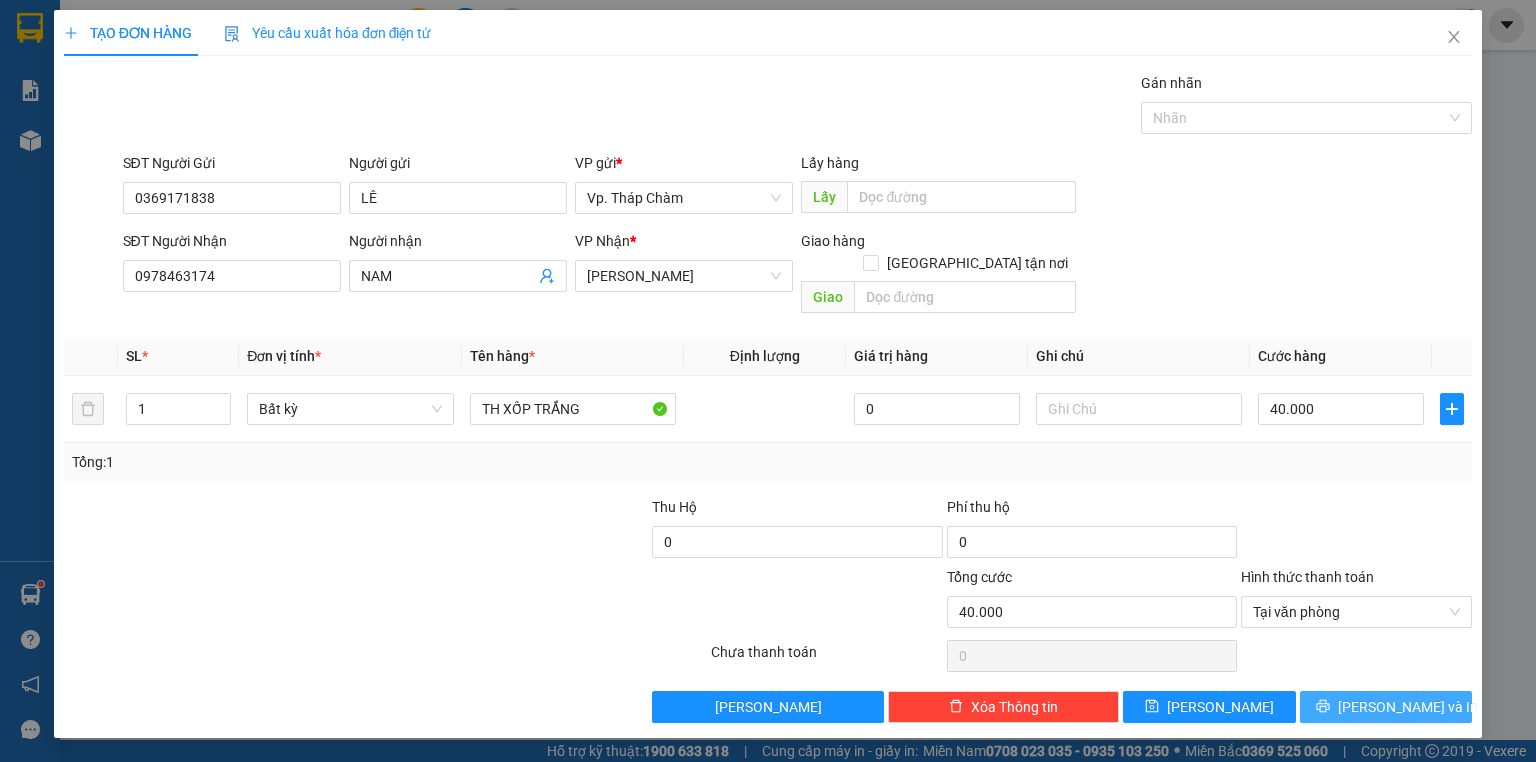 click on "[PERSON_NAME] và In" at bounding box center (1386, 707) 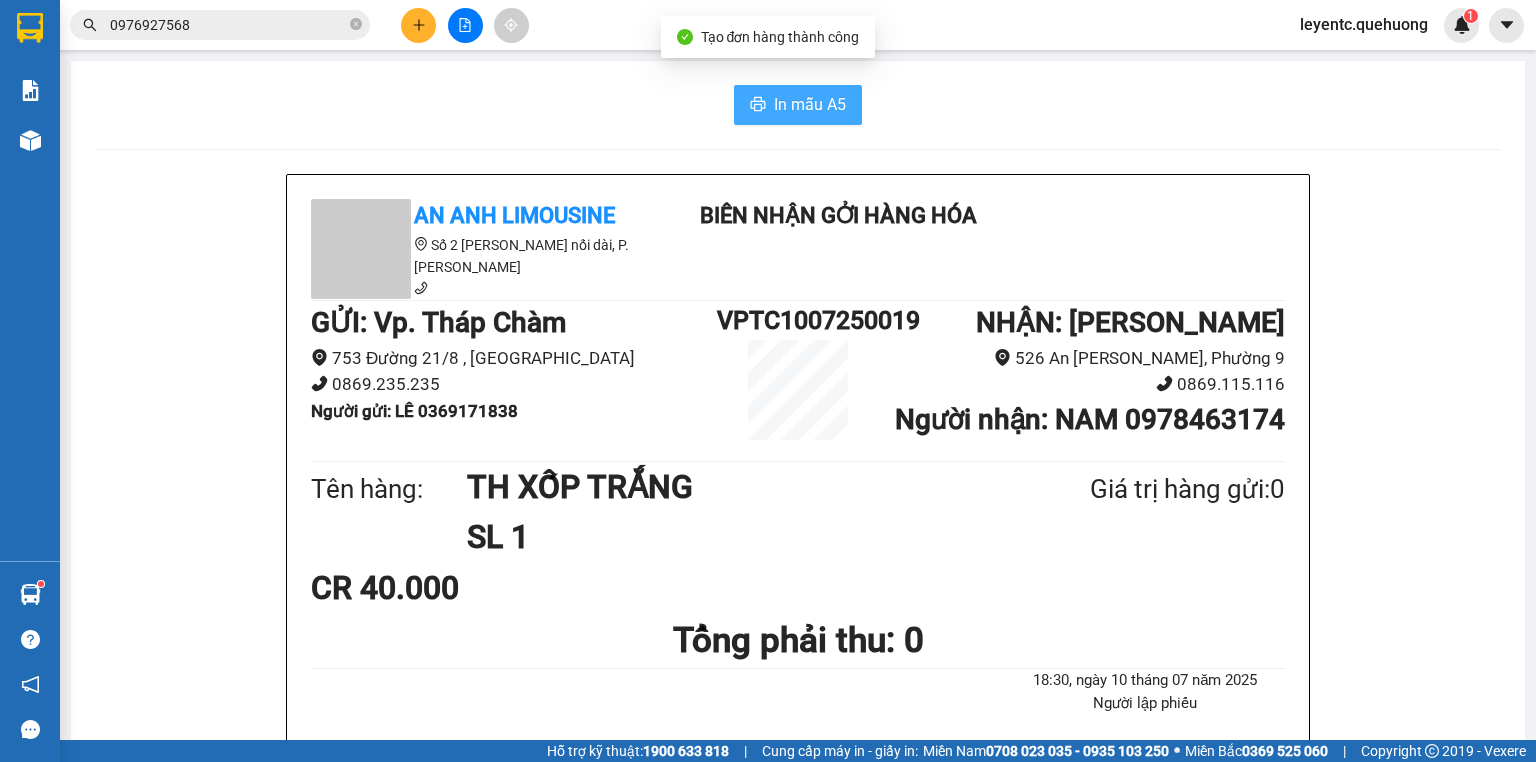 click on "In mẫu A5" at bounding box center [810, 104] 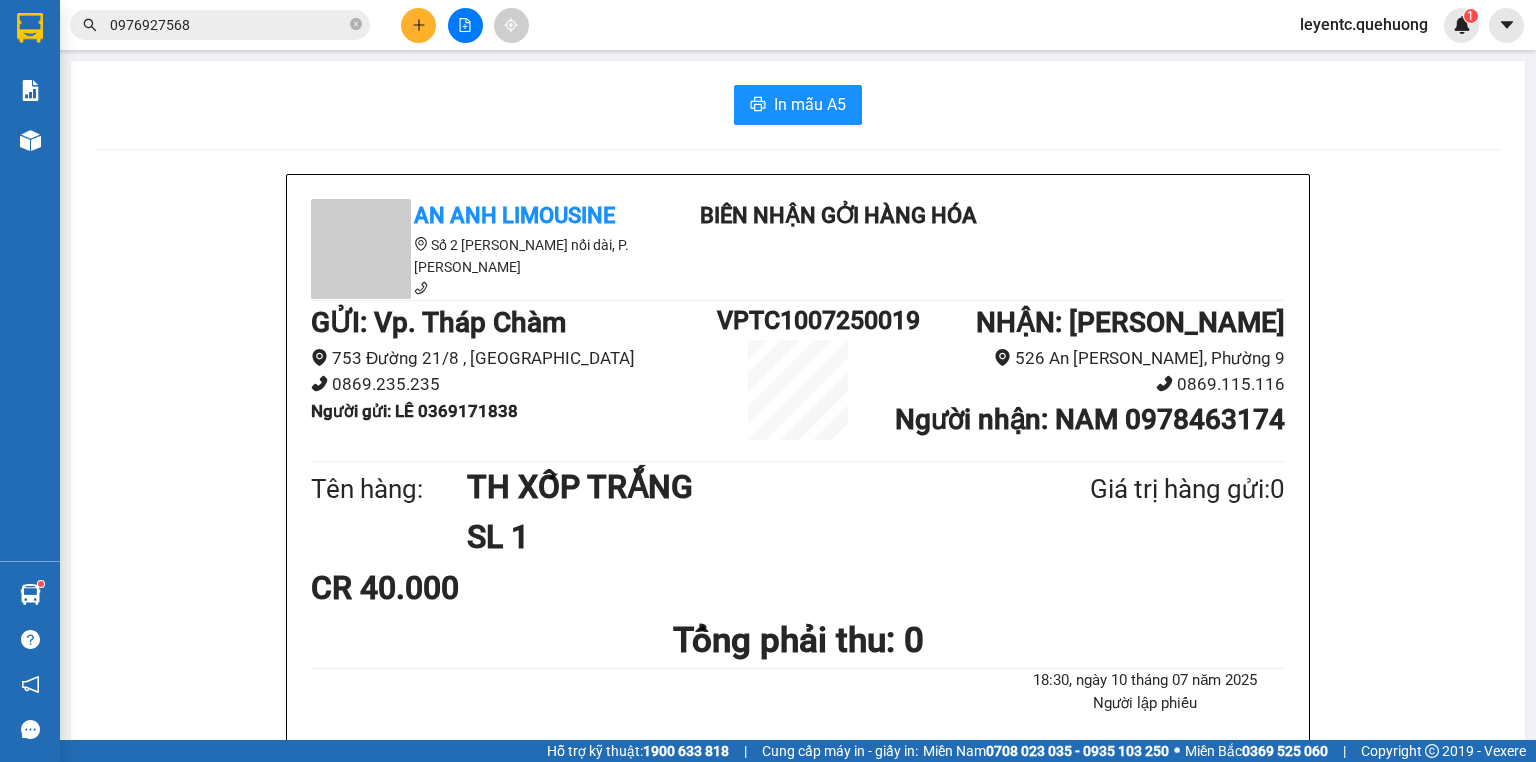 click at bounding box center (465, 25) 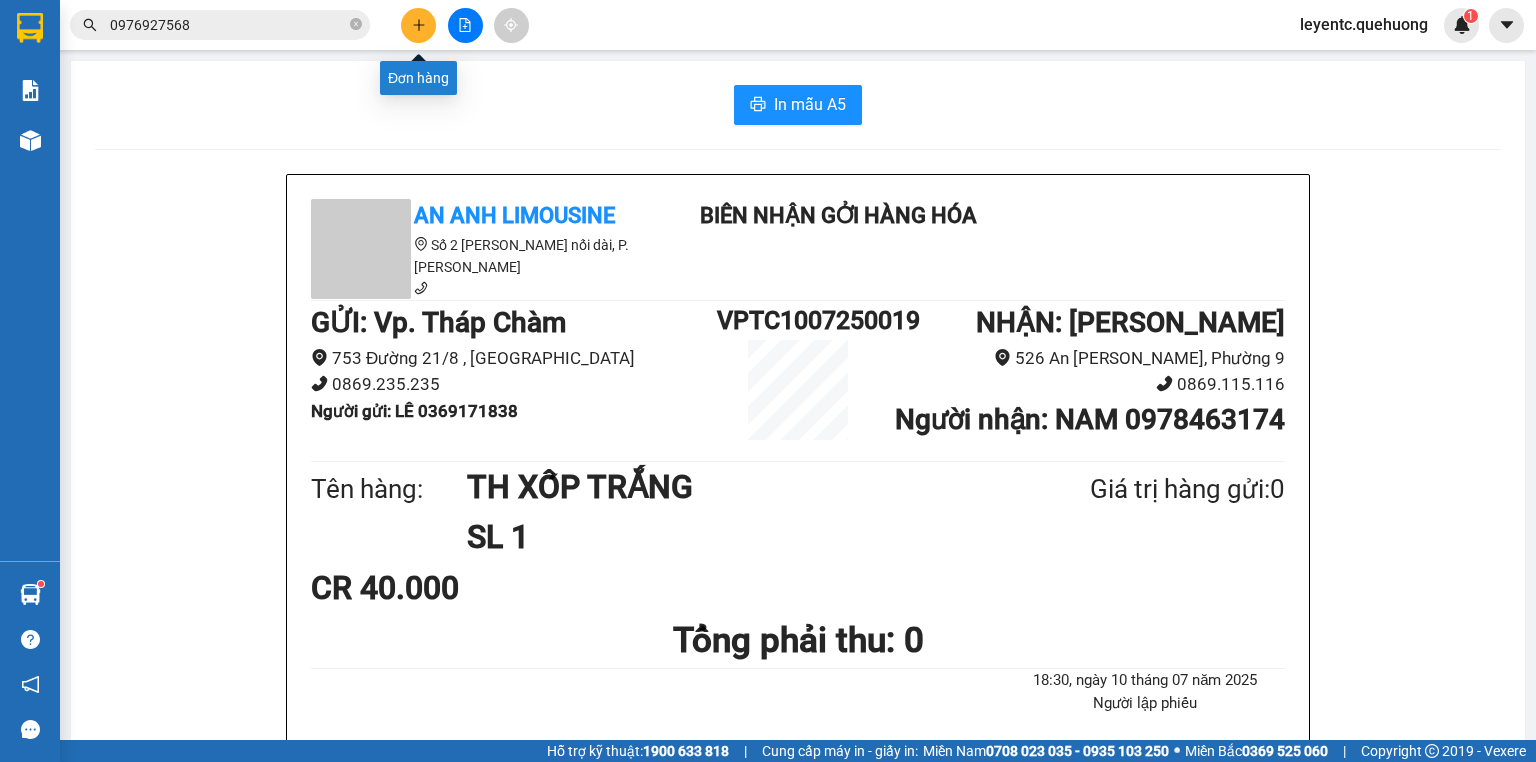 click 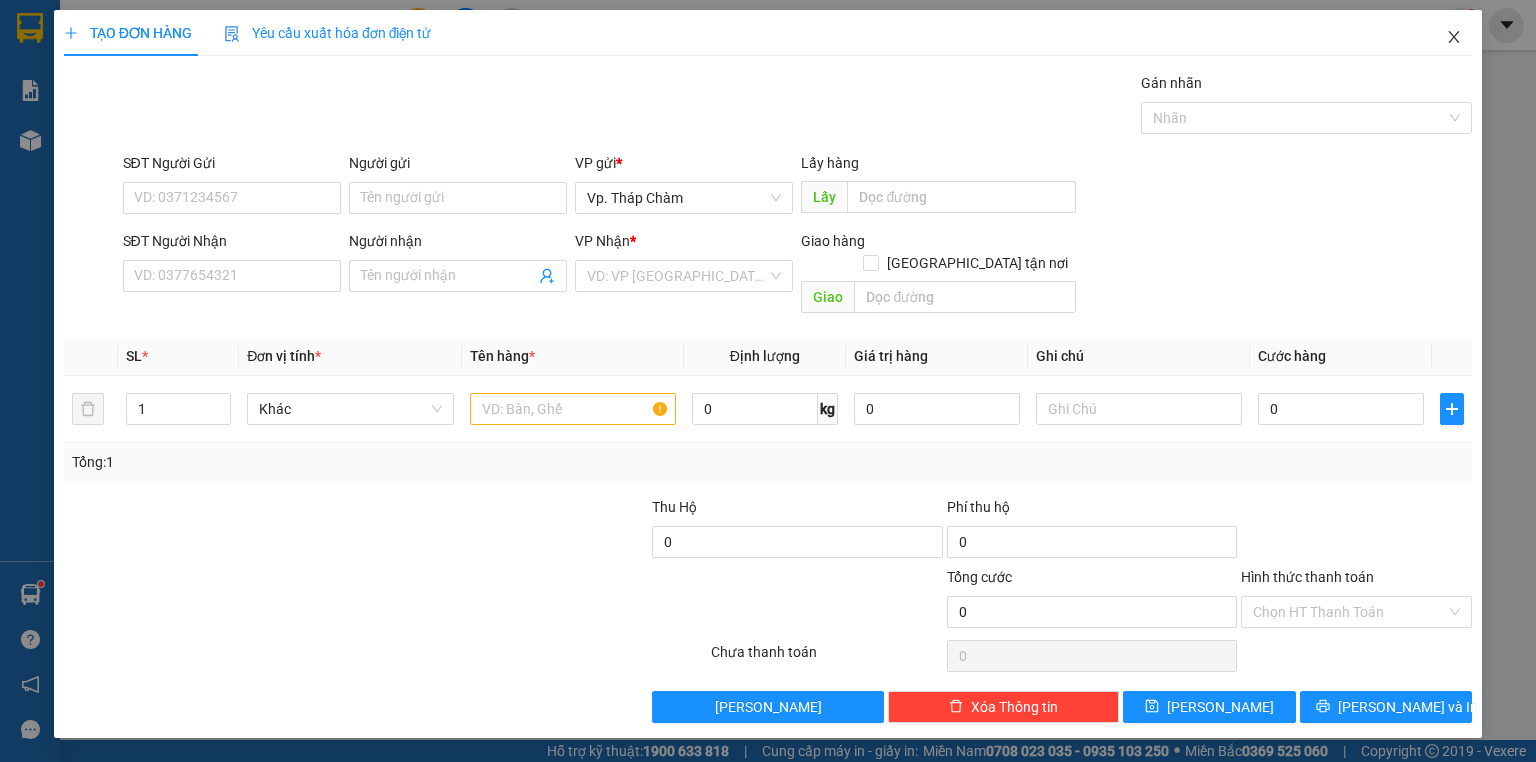 click 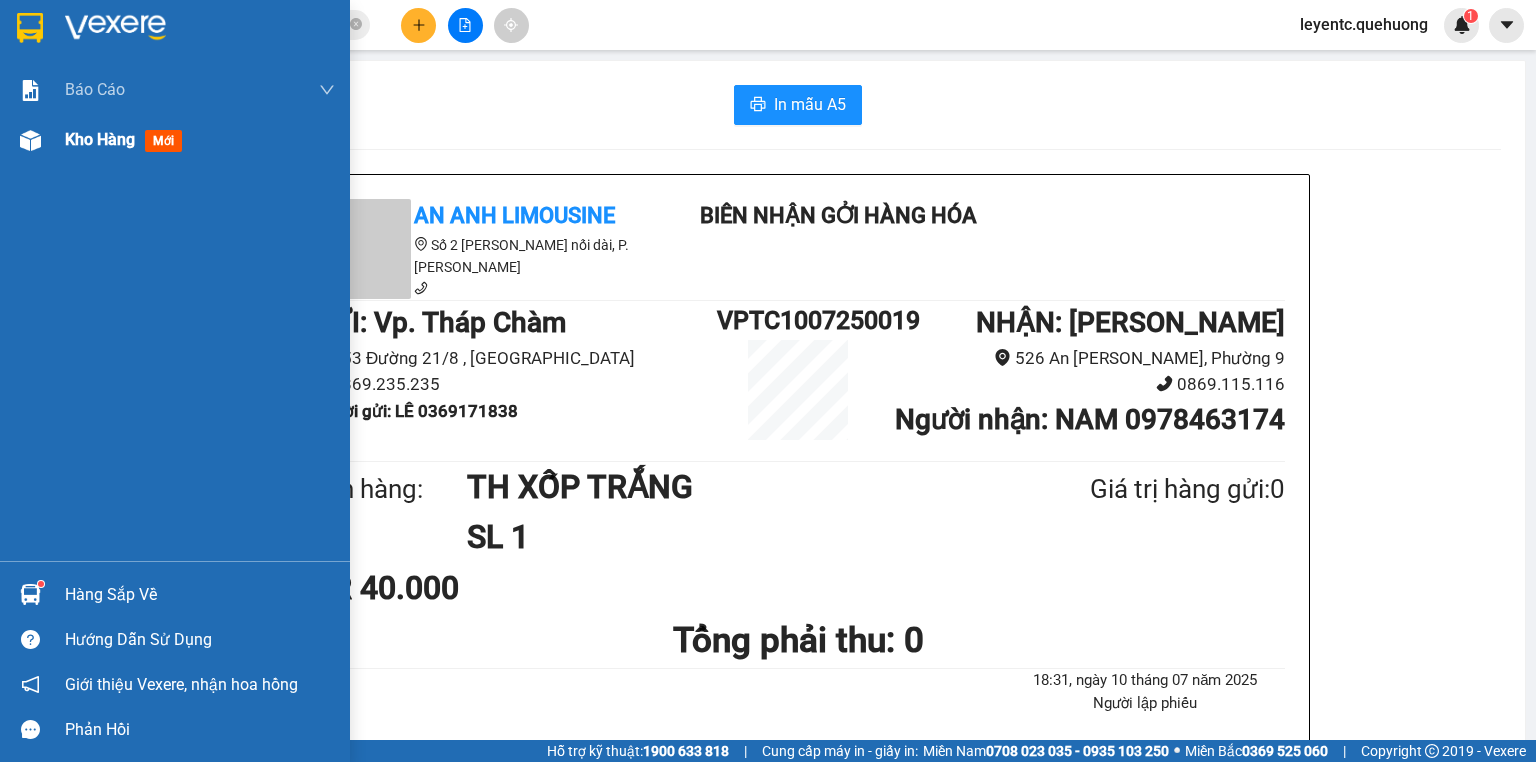 click on "mới" at bounding box center [163, 141] 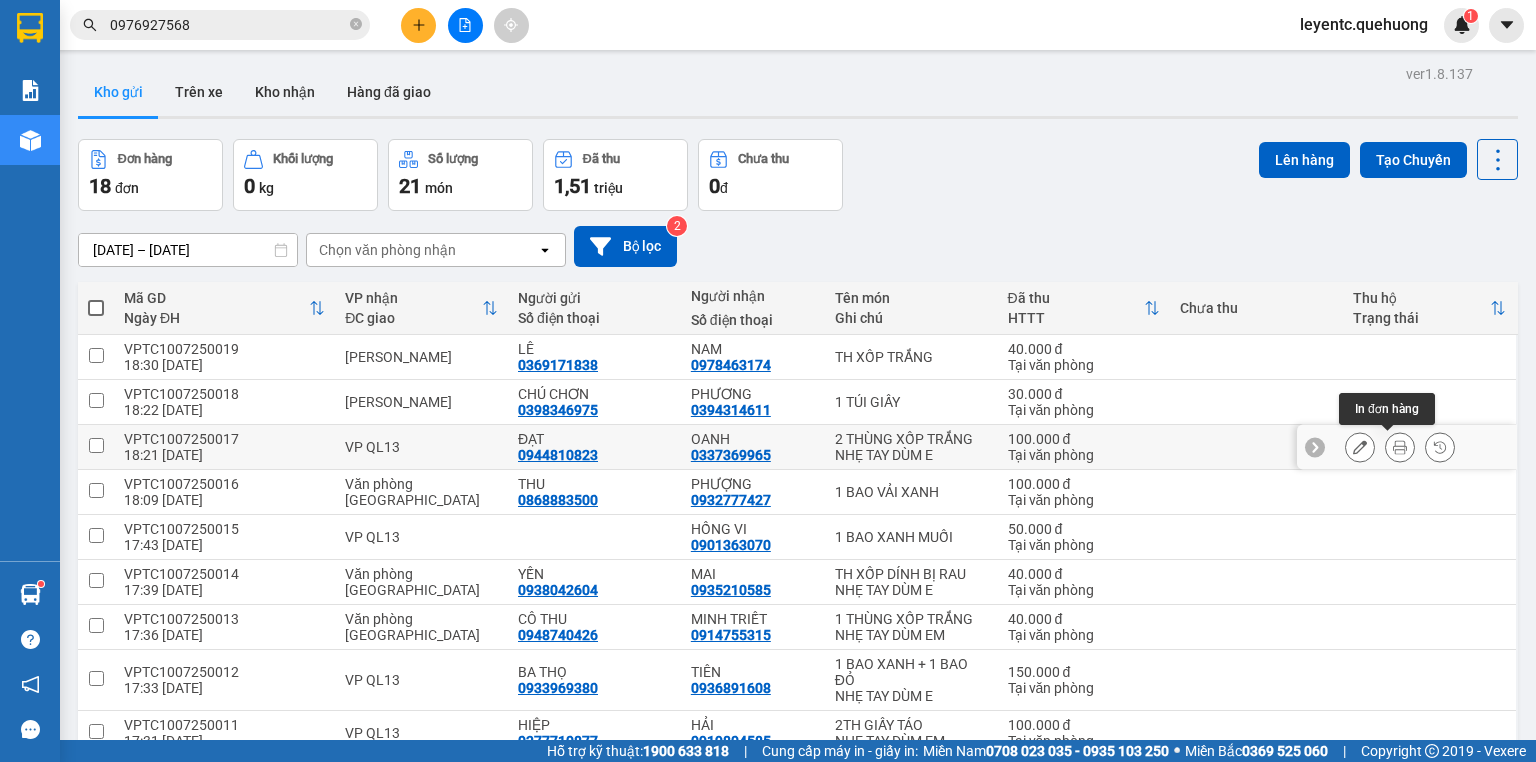 click at bounding box center [1400, 447] 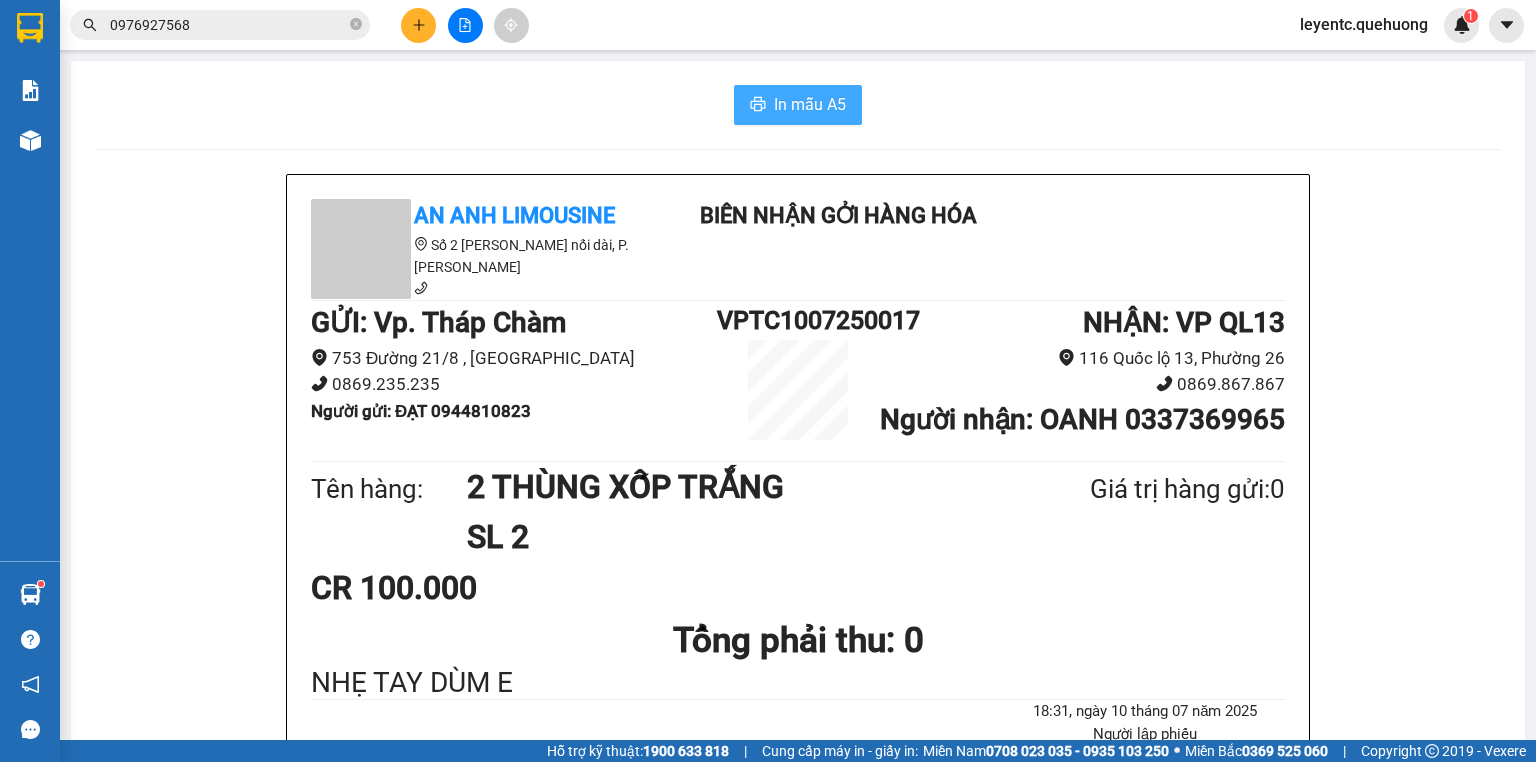 click 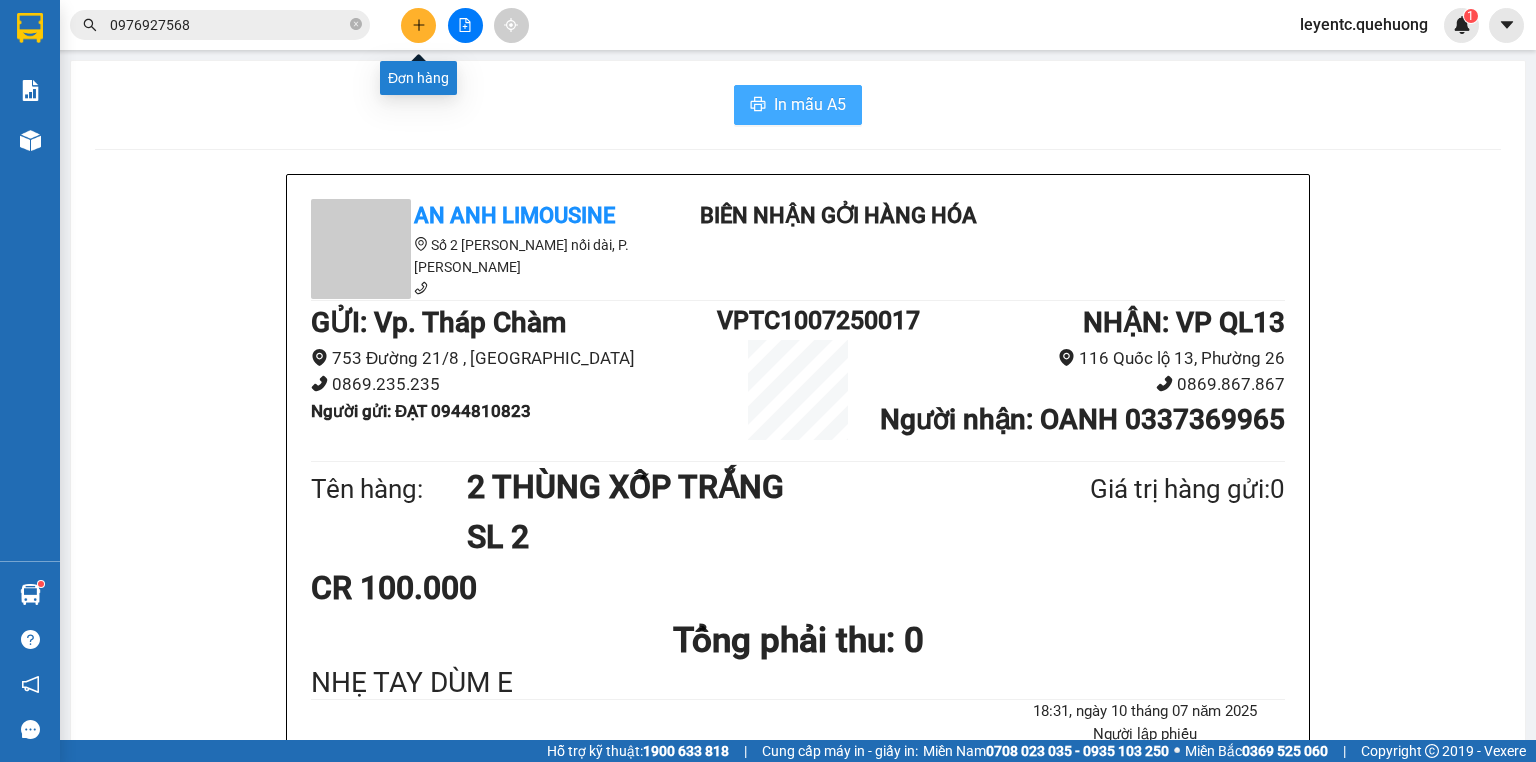 click 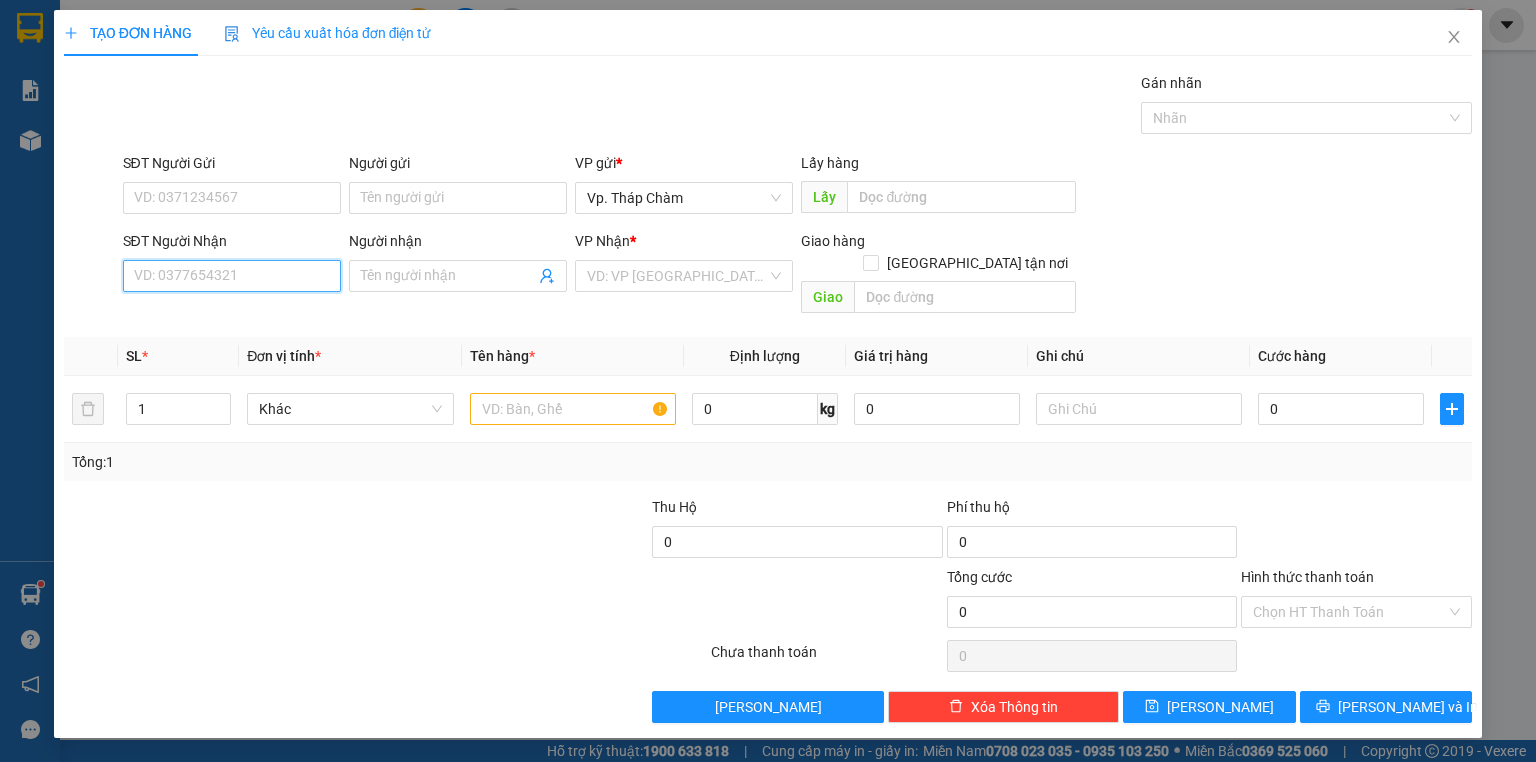 click on "SĐT Người Nhận" at bounding box center (232, 276) 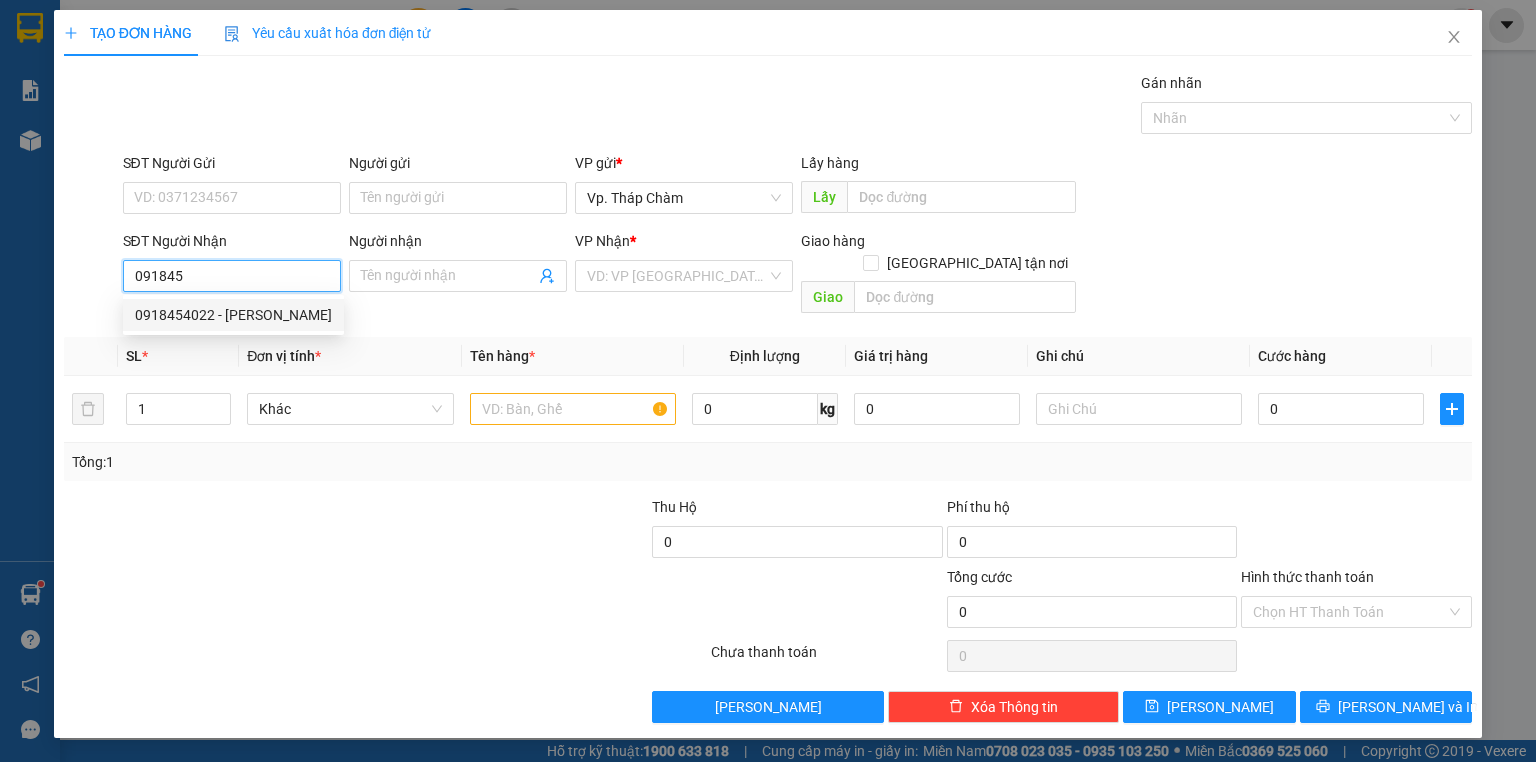 click on "091845" at bounding box center [232, 276] 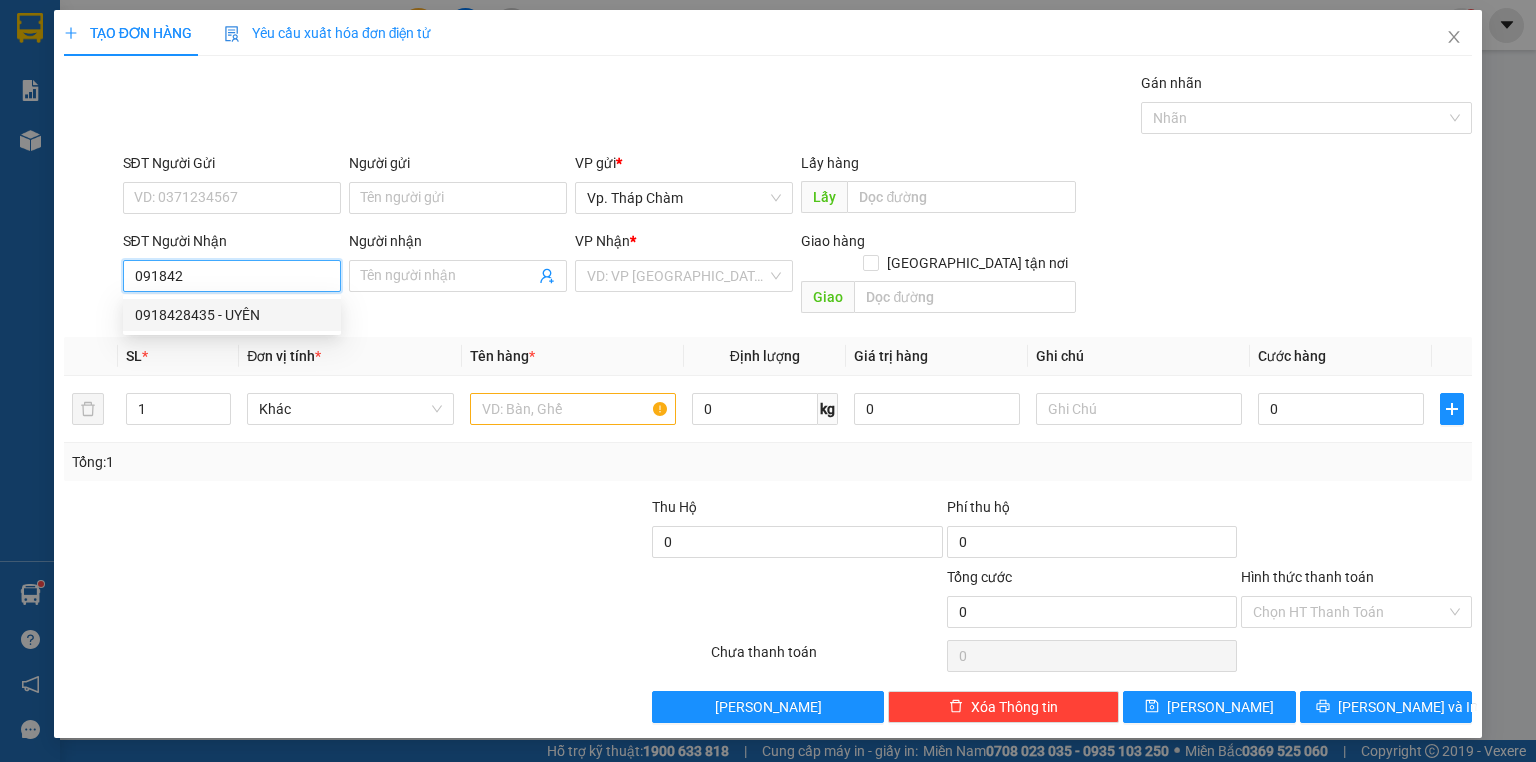 click on "0918428435 - UYÊN" at bounding box center (232, 315) 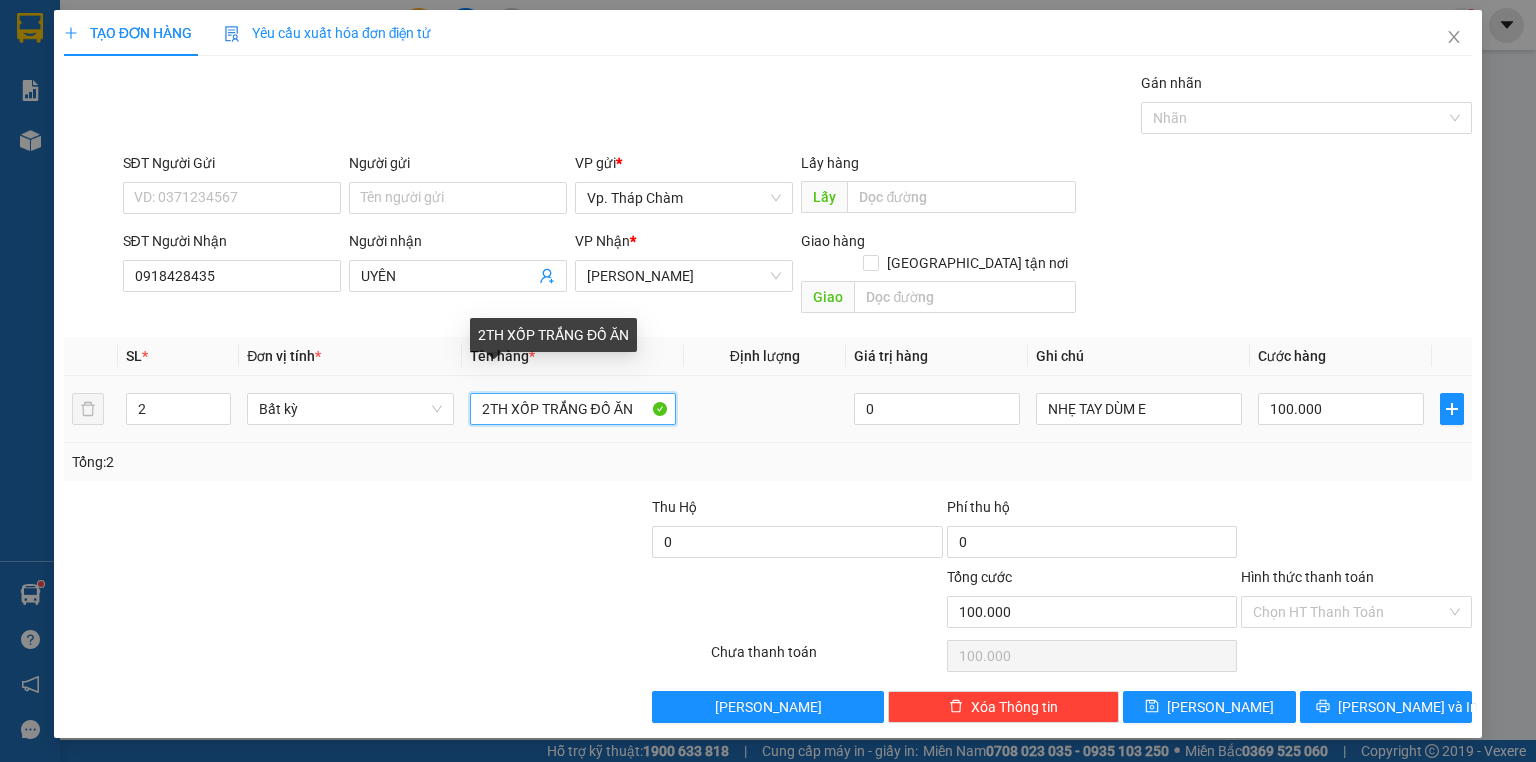 drag, startPoint x: 488, startPoint y: 392, endPoint x: 472, endPoint y: 396, distance: 16.492422 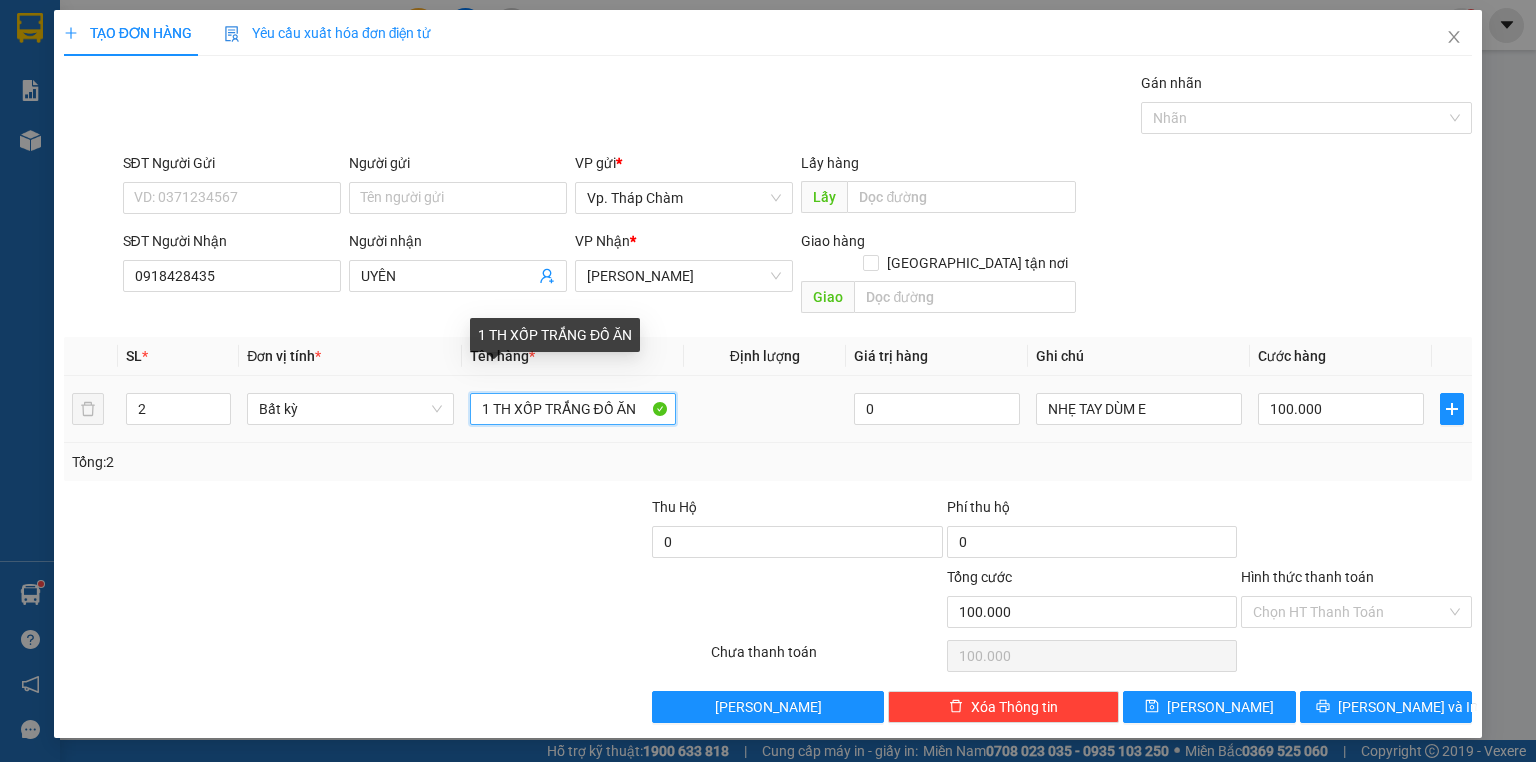 drag, startPoint x: 589, startPoint y: 386, endPoint x: 768, endPoint y: 406, distance: 180.11385 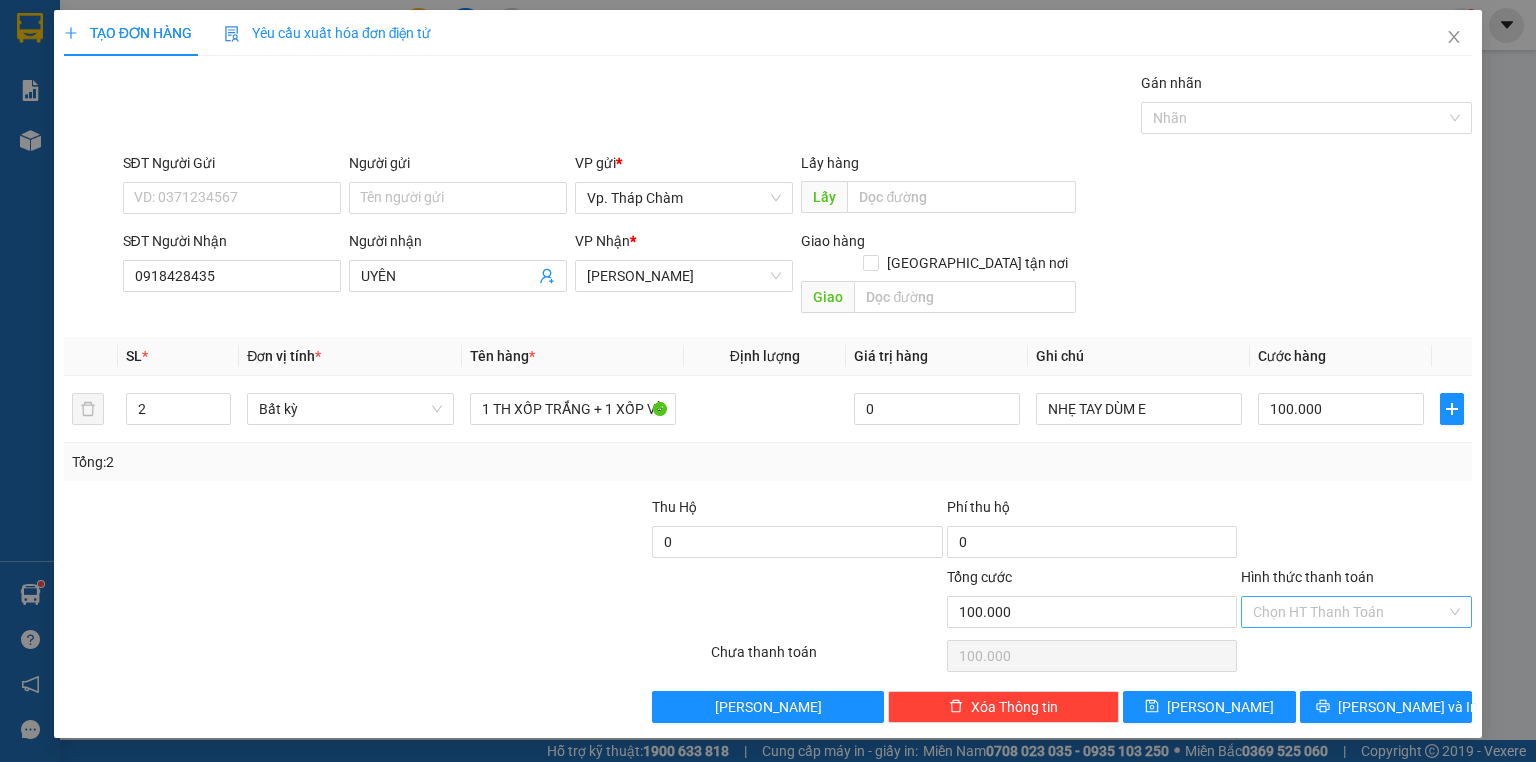 click on "Hình thức thanh toán" at bounding box center [1349, 612] 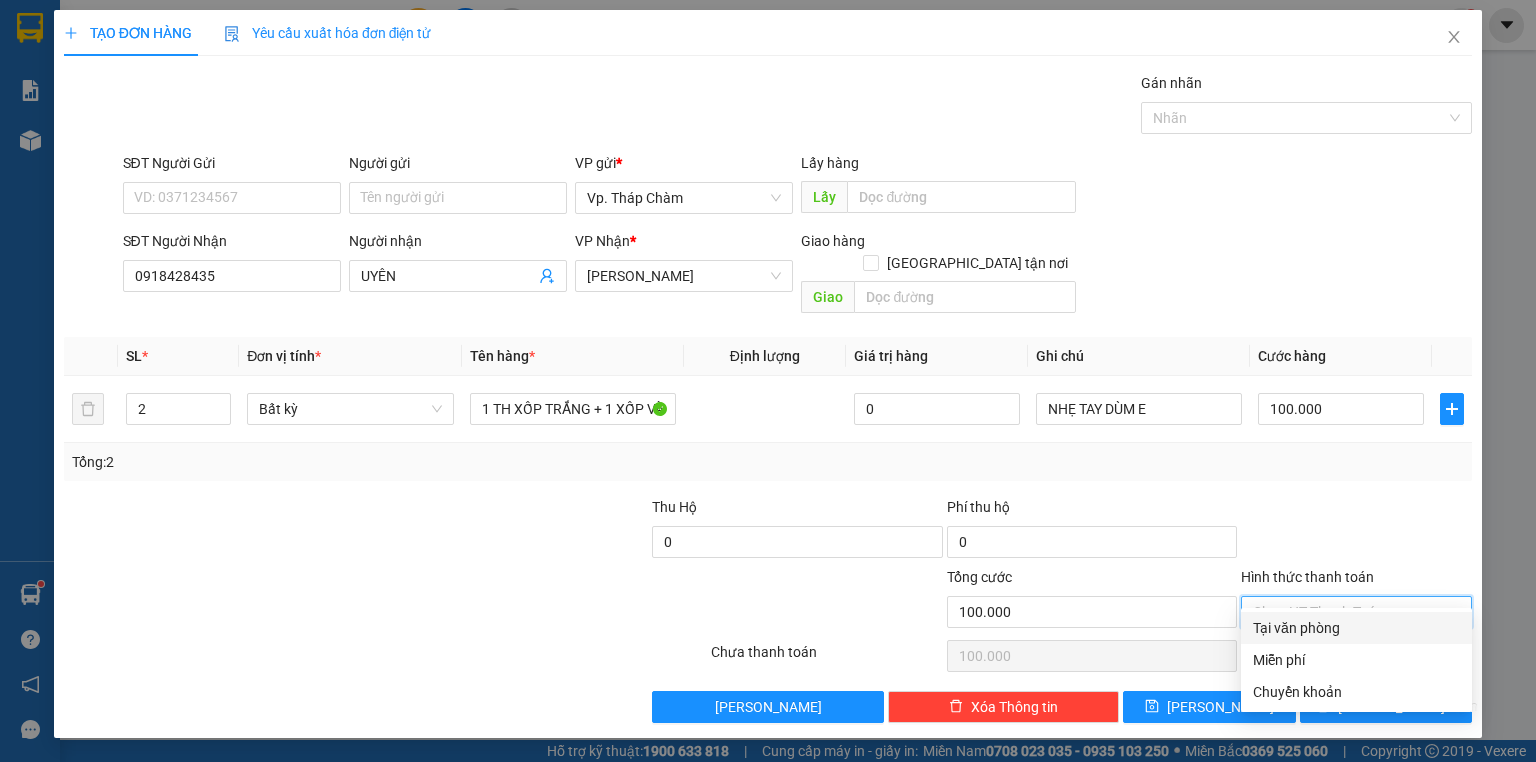 click on "Tại văn phòng" at bounding box center [1356, 628] 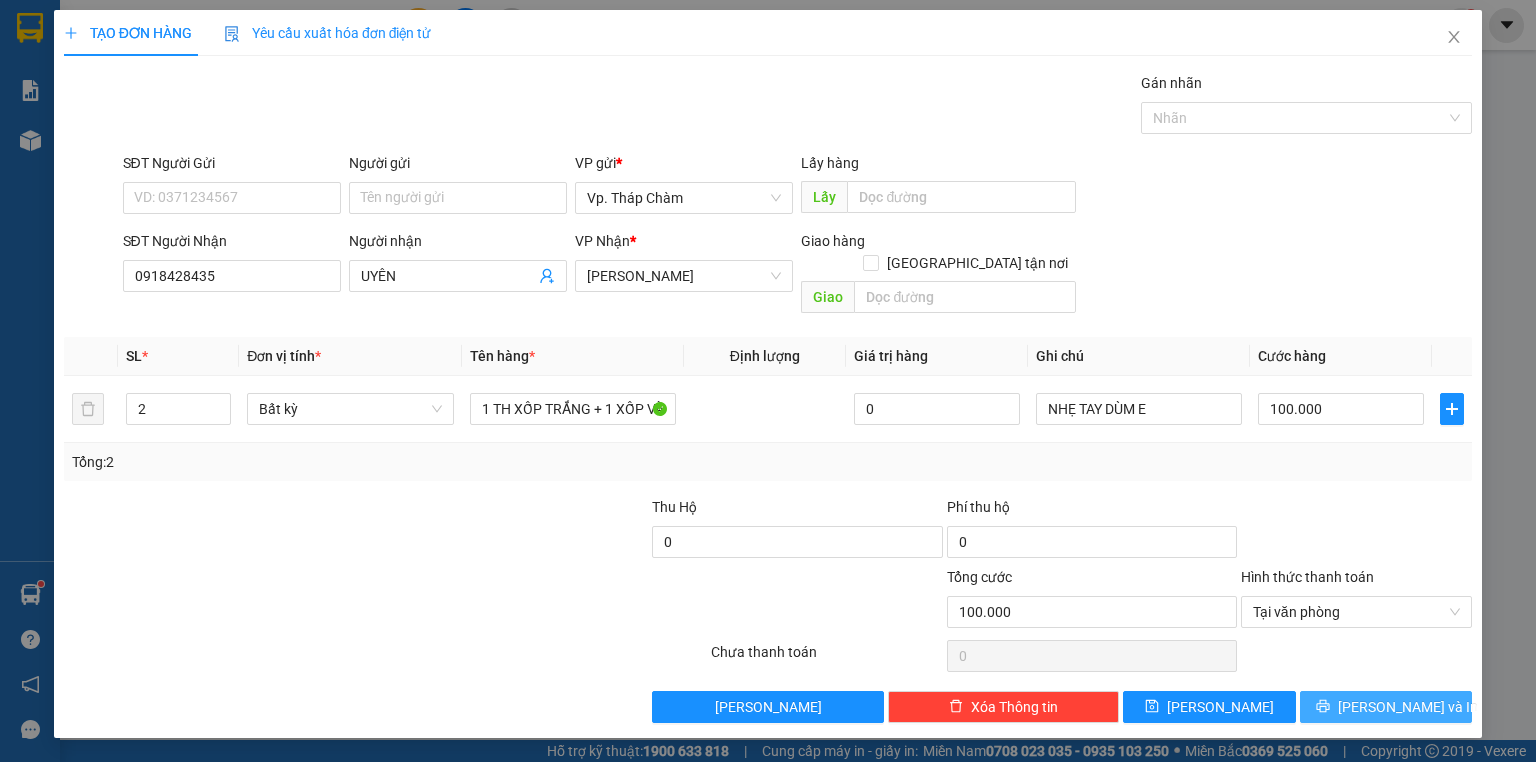 click on "[PERSON_NAME] và In" at bounding box center [1408, 707] 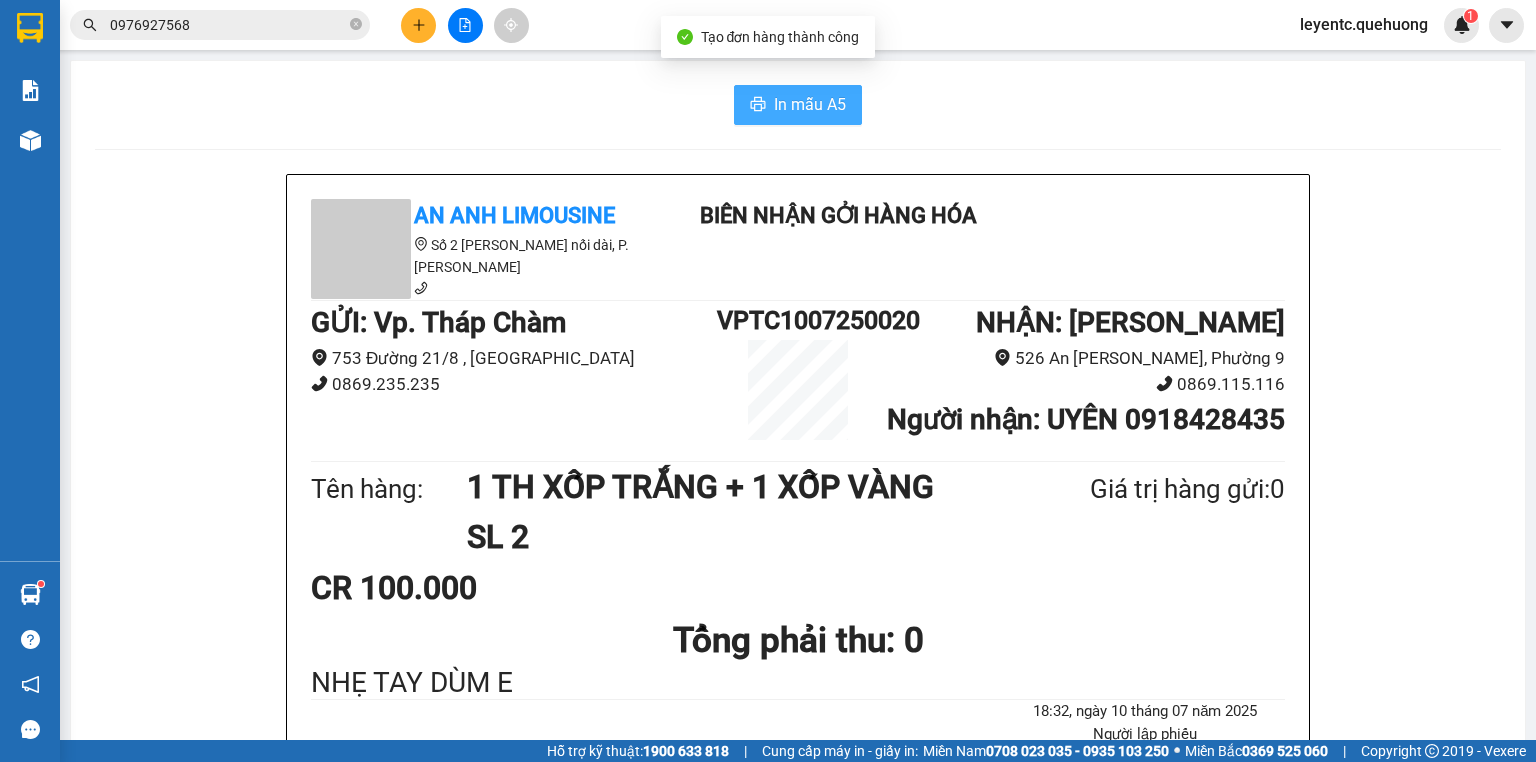click on "In mẫu A5" at bounding box center [798, 105] 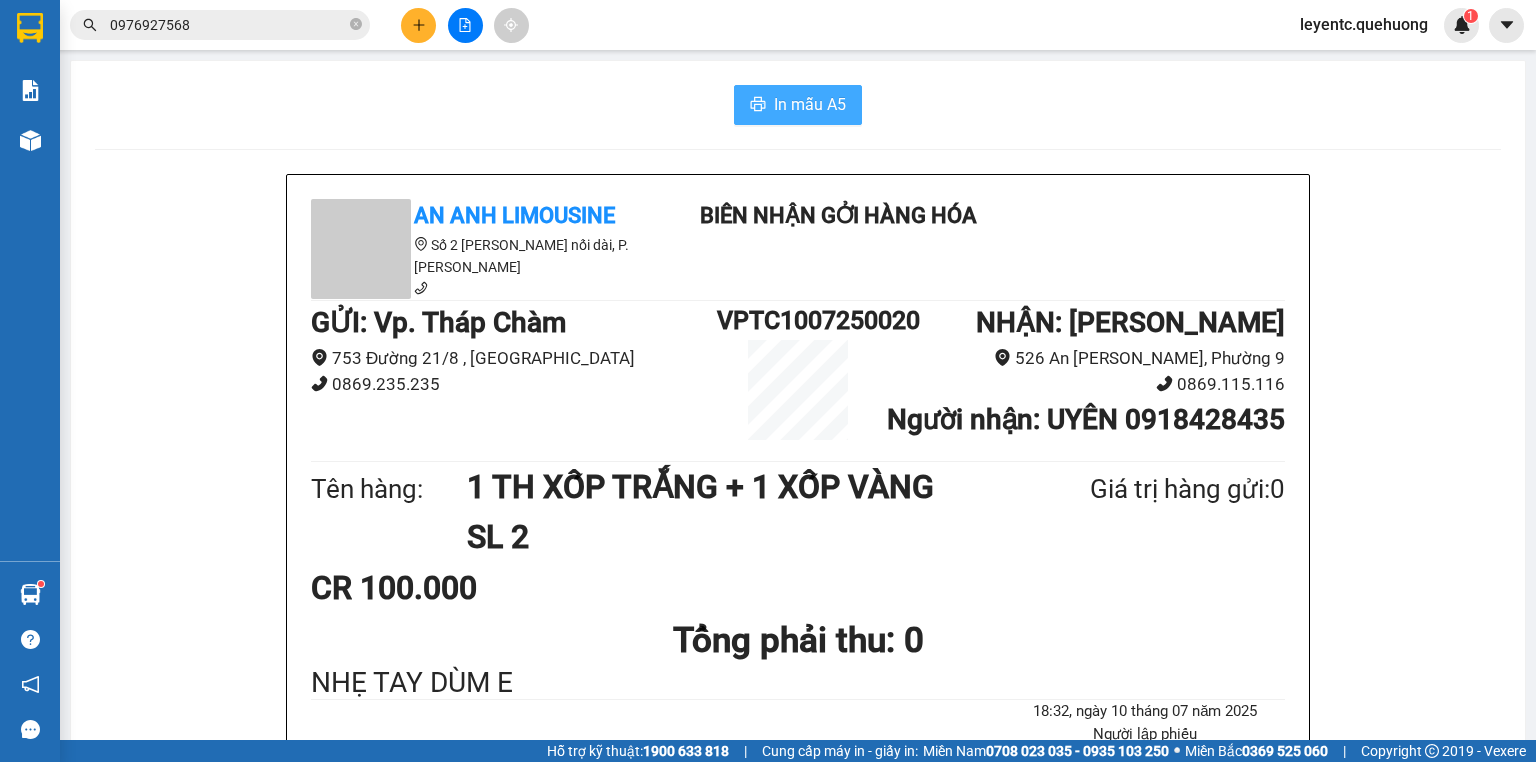 click 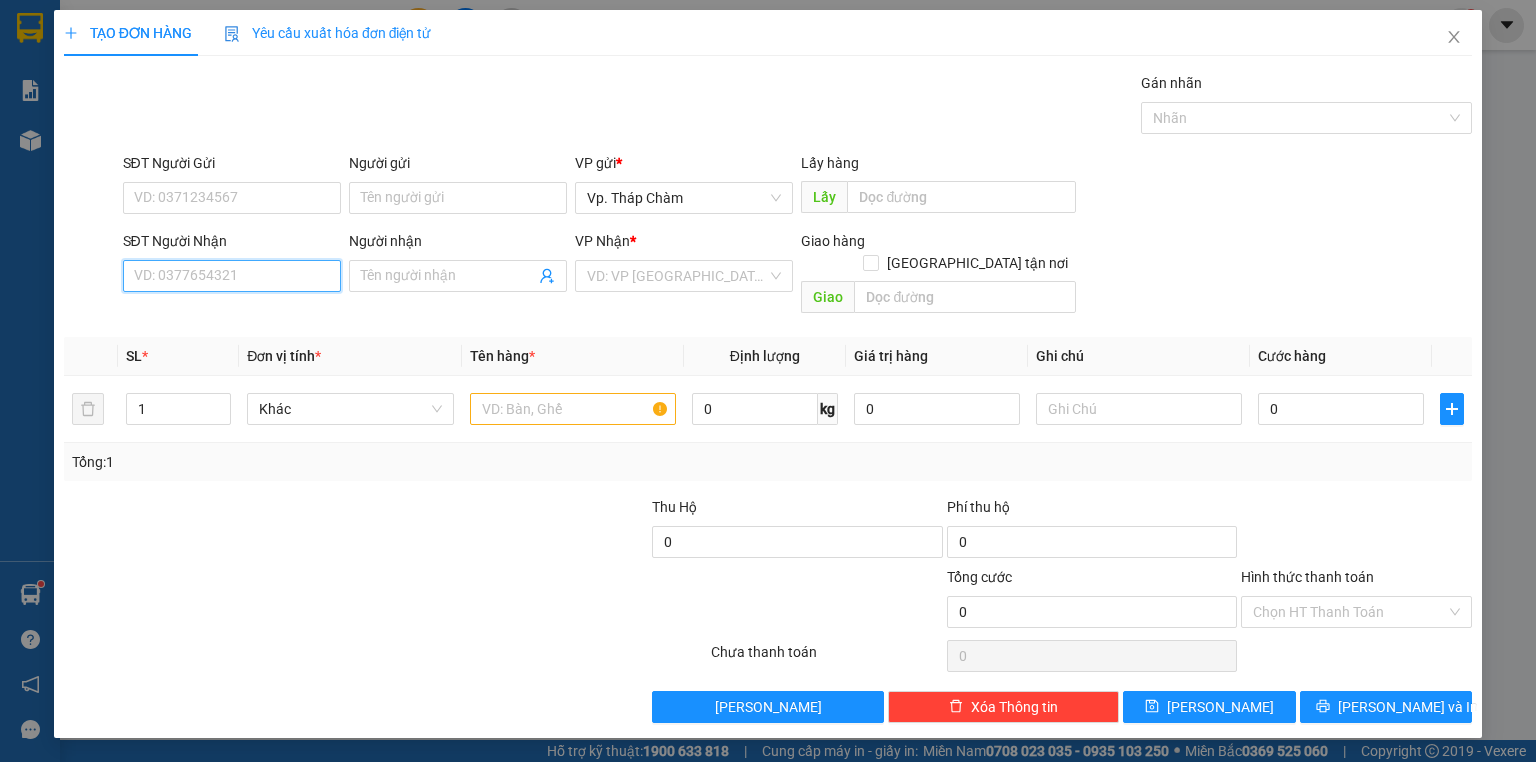 click on "SĐT Người Nhận" at bounding box center [232, 276] 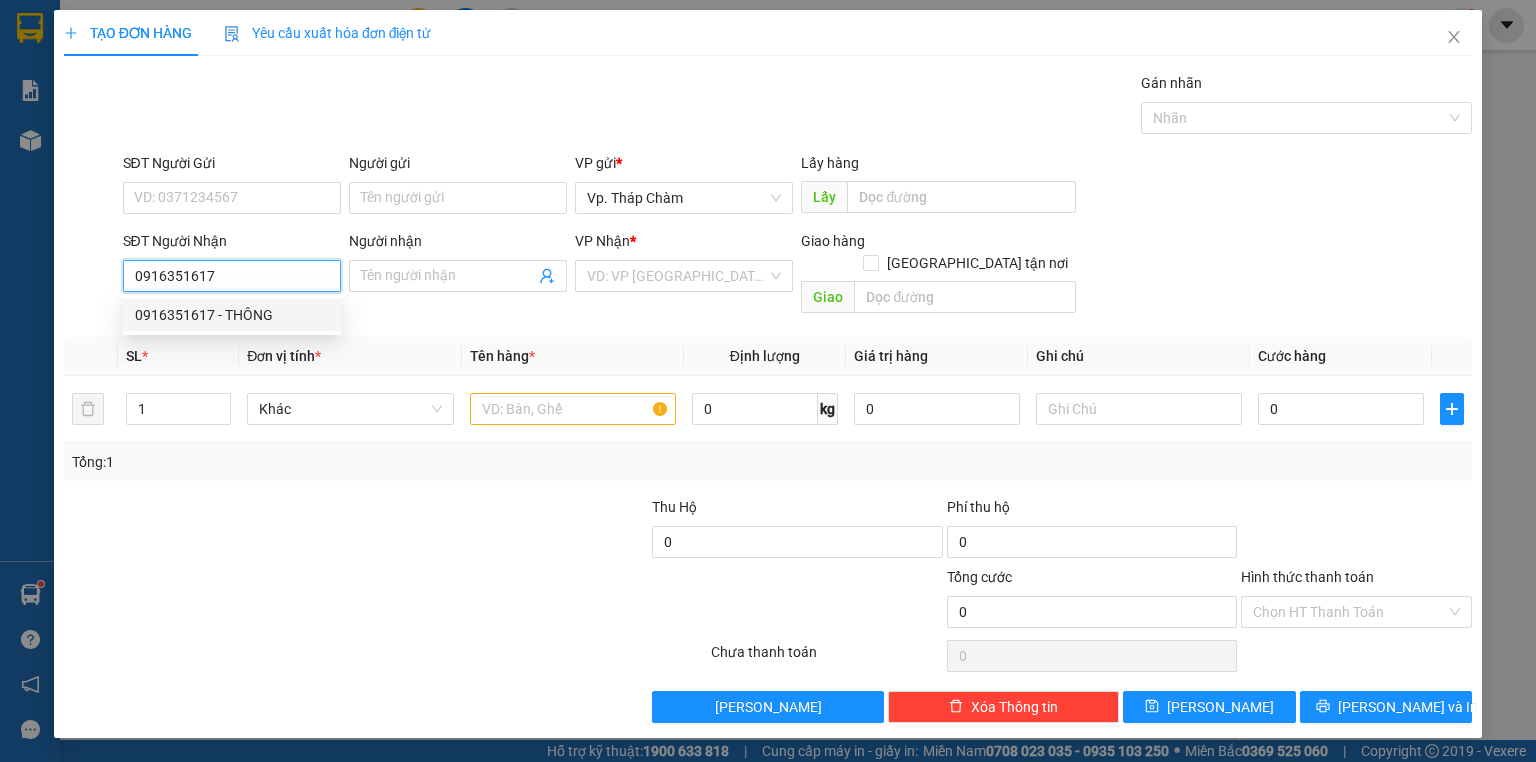 click on "0916351617 - THÔNG" at bounding box center (232, 315) 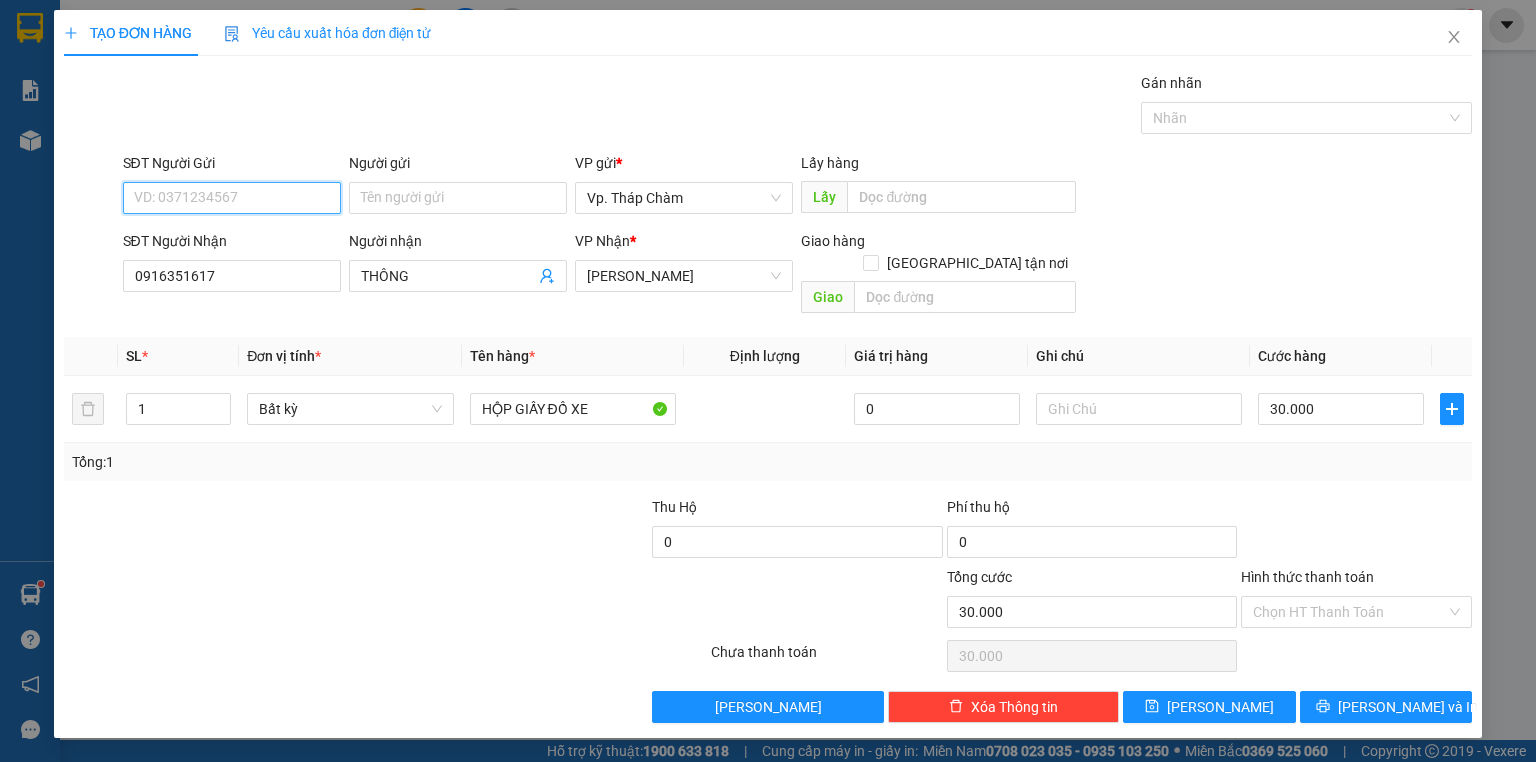 click on "SĐT Người Gửi" at bounding box center [232, 198] 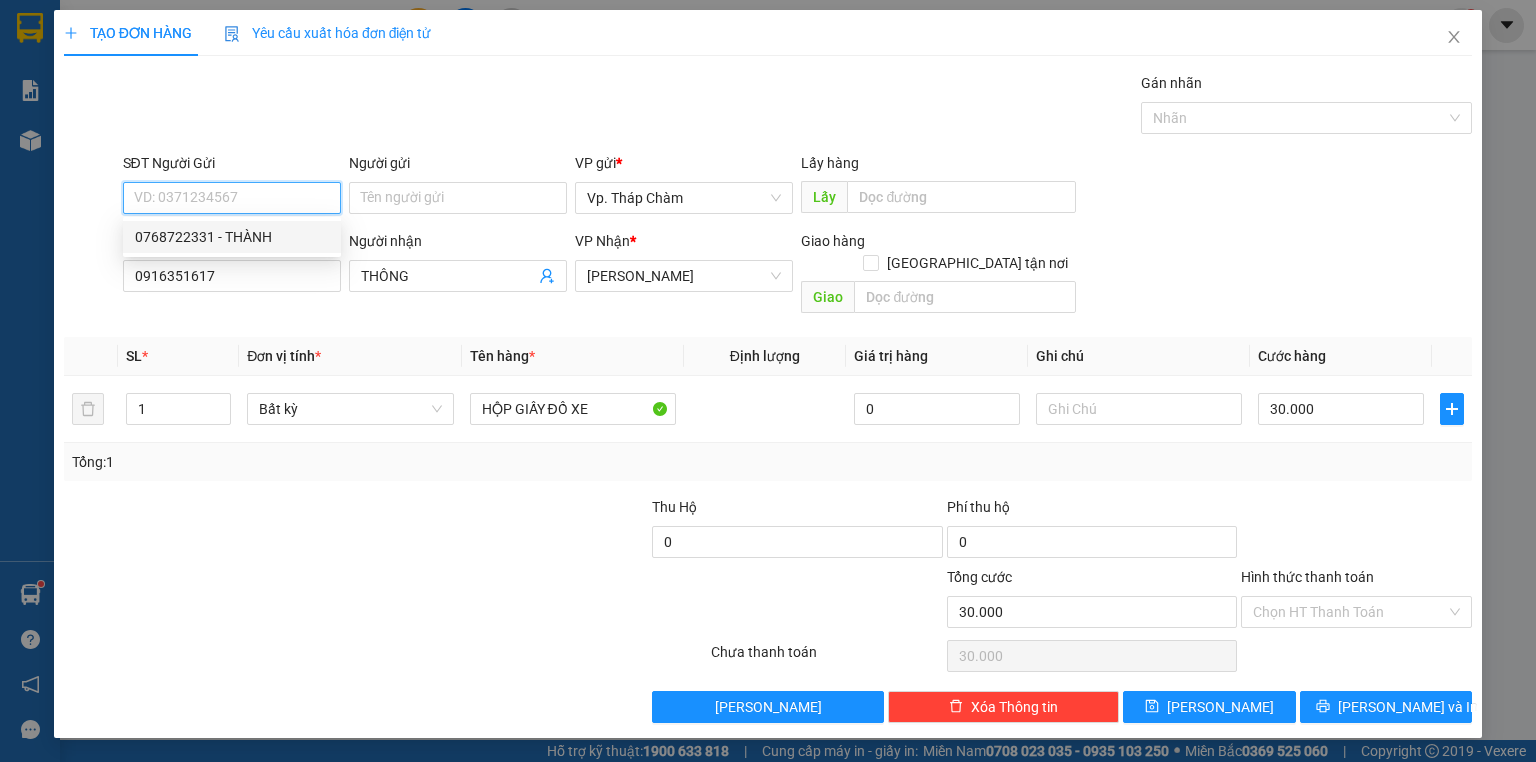 click on "0768722331 - THÀNH" at bounding box center [232, 237] 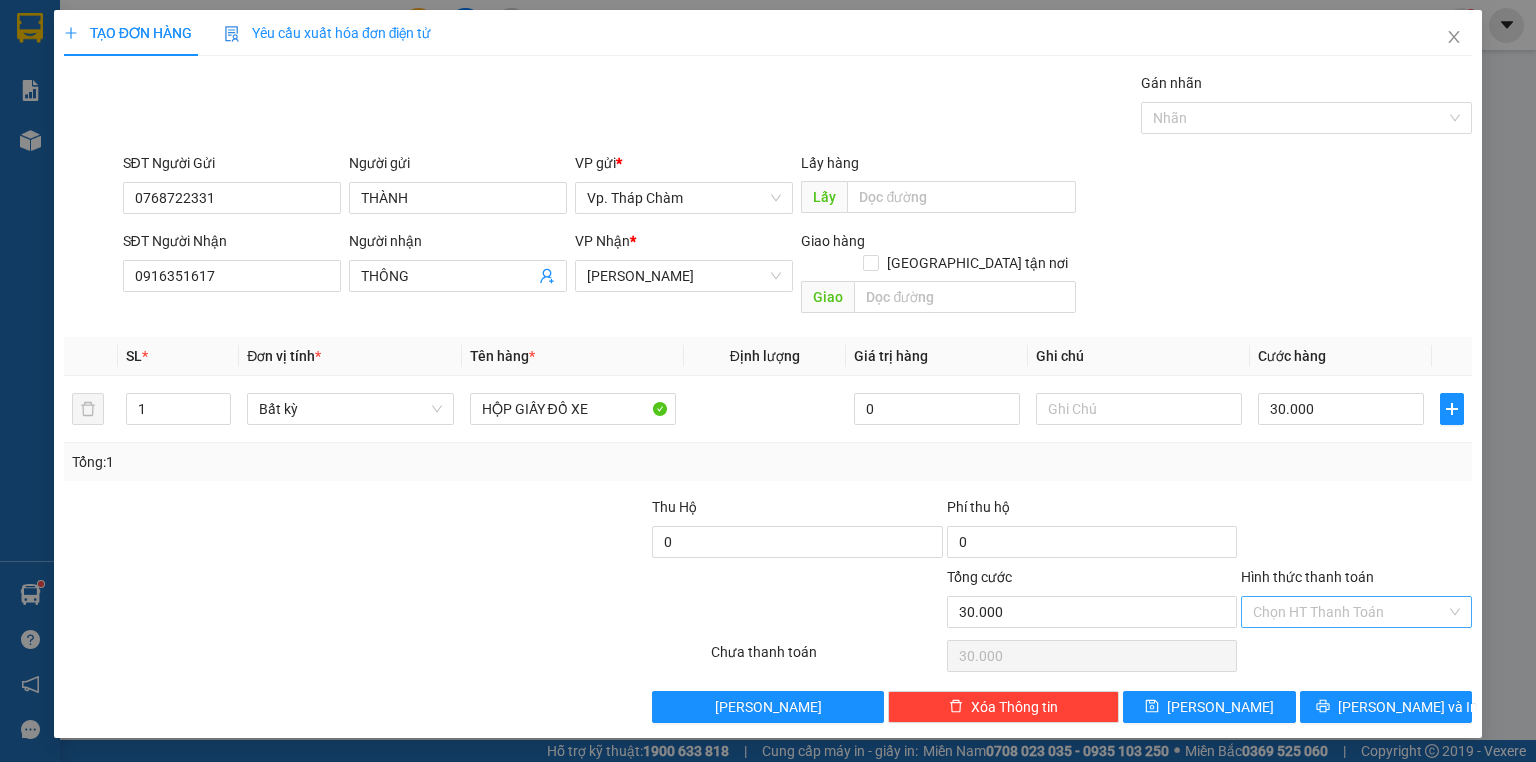 click on "Hình thức thanh toán" at bounding box center [1349, 612] 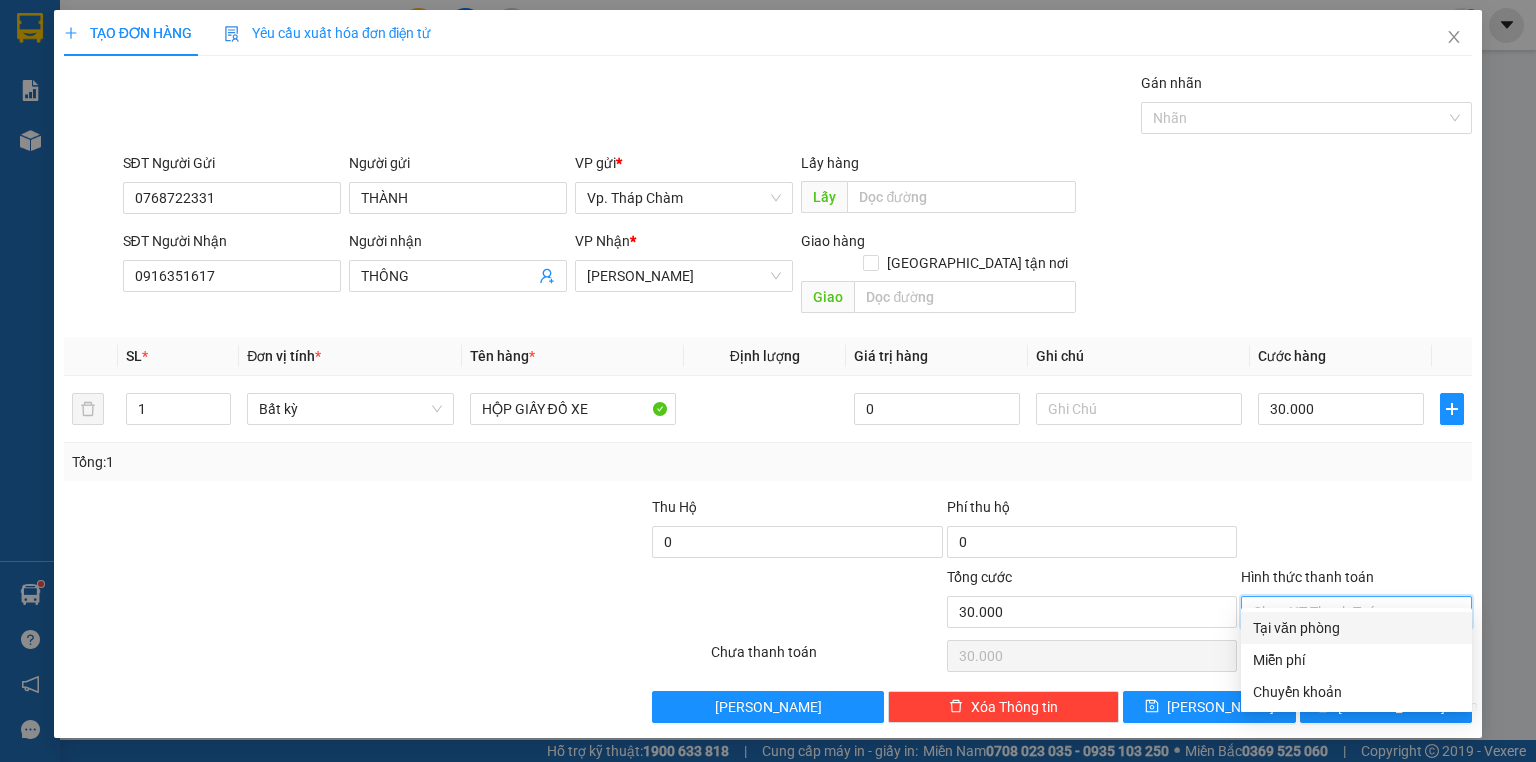 click on "Tại văn phòng" at bounding box center [1356, 628] 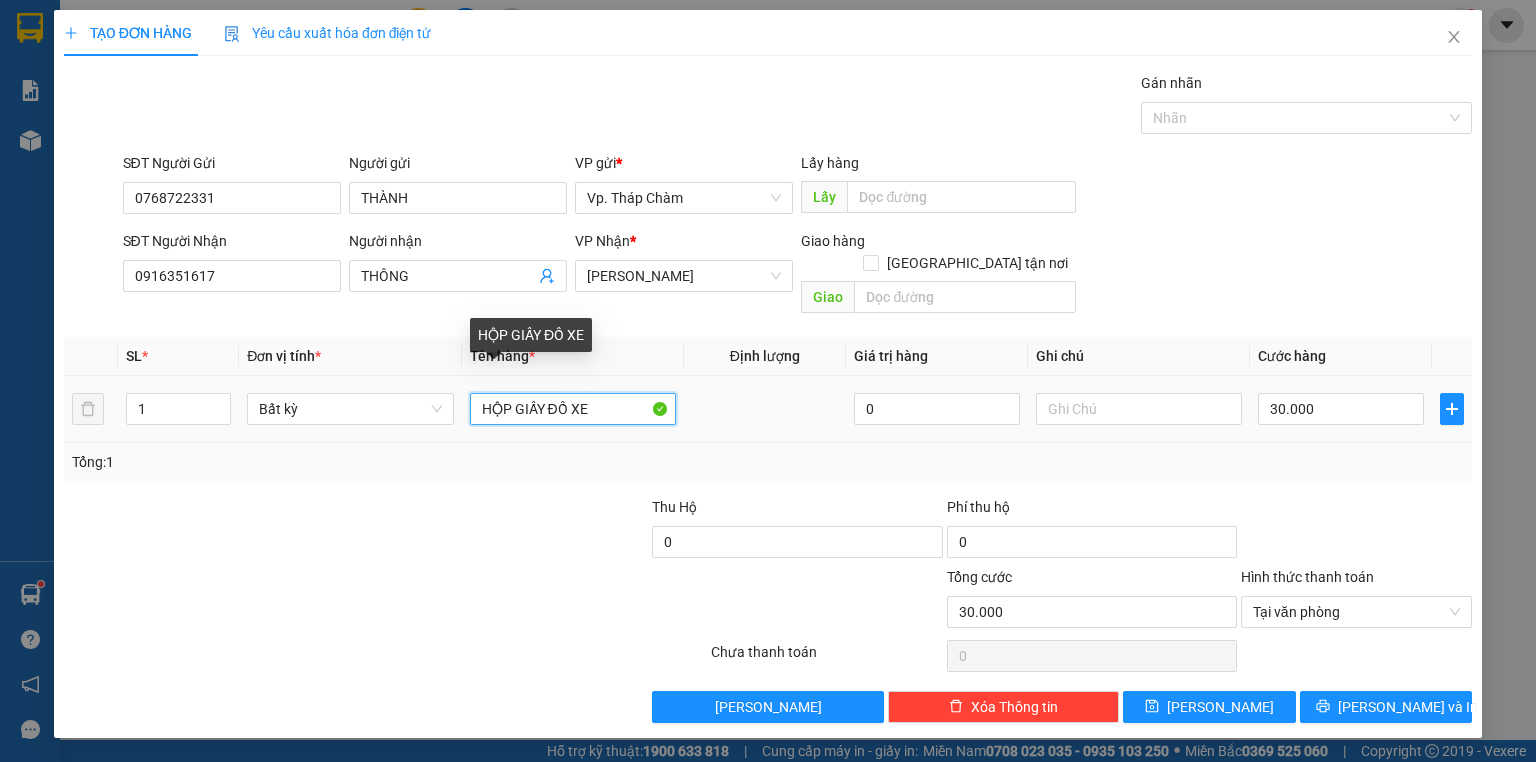 drag, startPoint x: 510, startPoint y: 390, endPoint x: 472, endPoint y: 400, distance: 39.293766 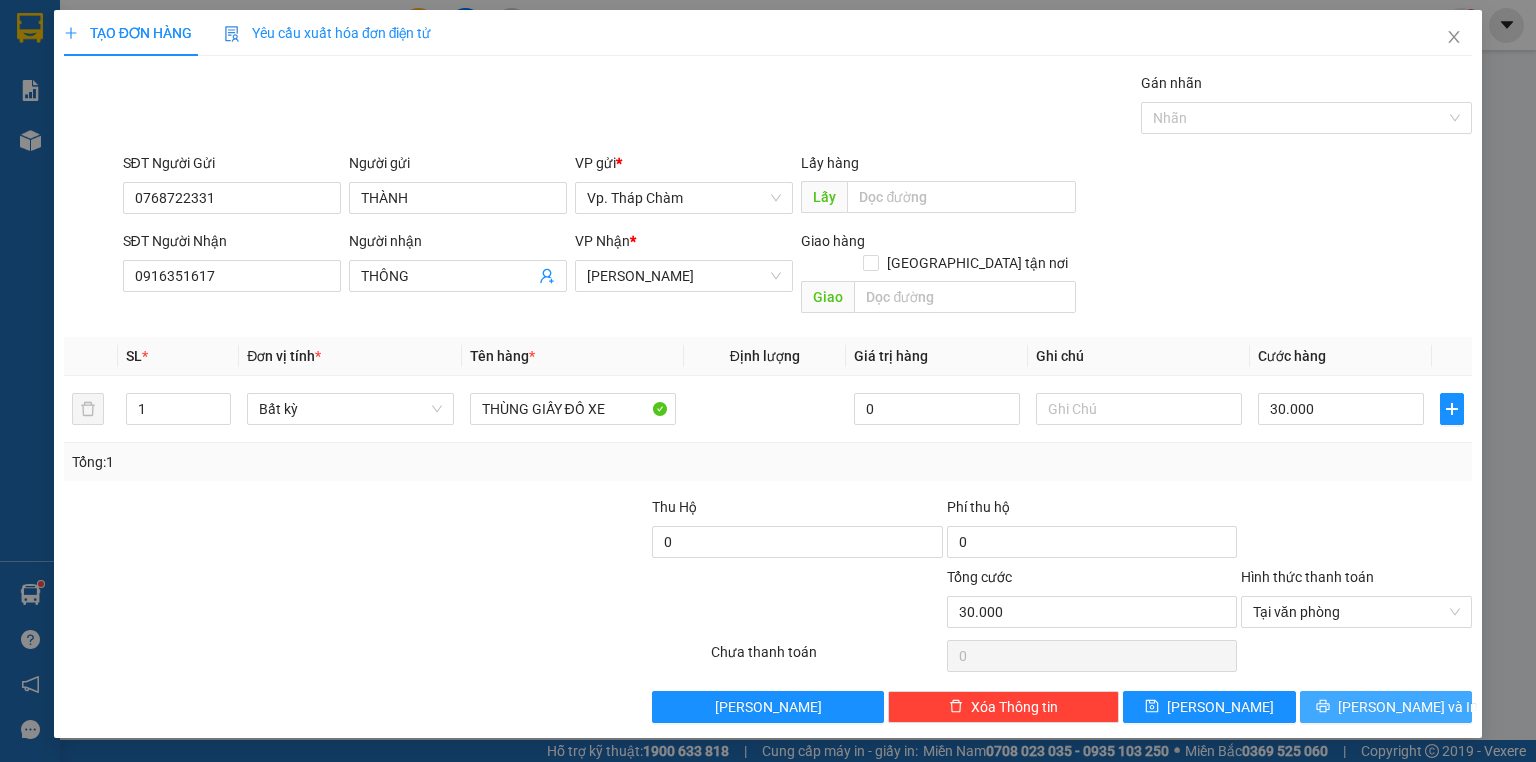 click on "[PERSON_NAME] và In" at bounding box center (1386, 707) 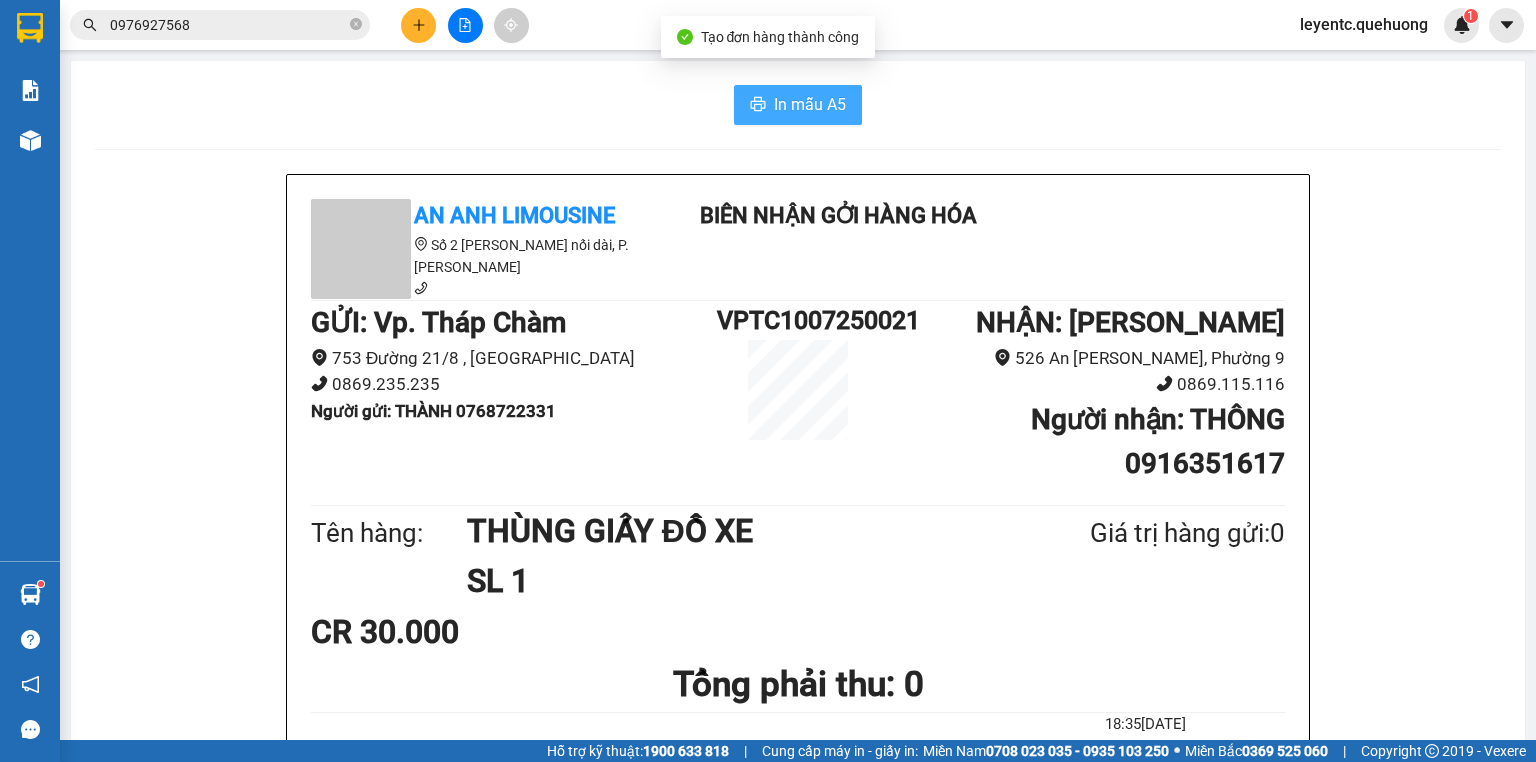 click on "In mẫu A5" at bounding box center (798, 105) 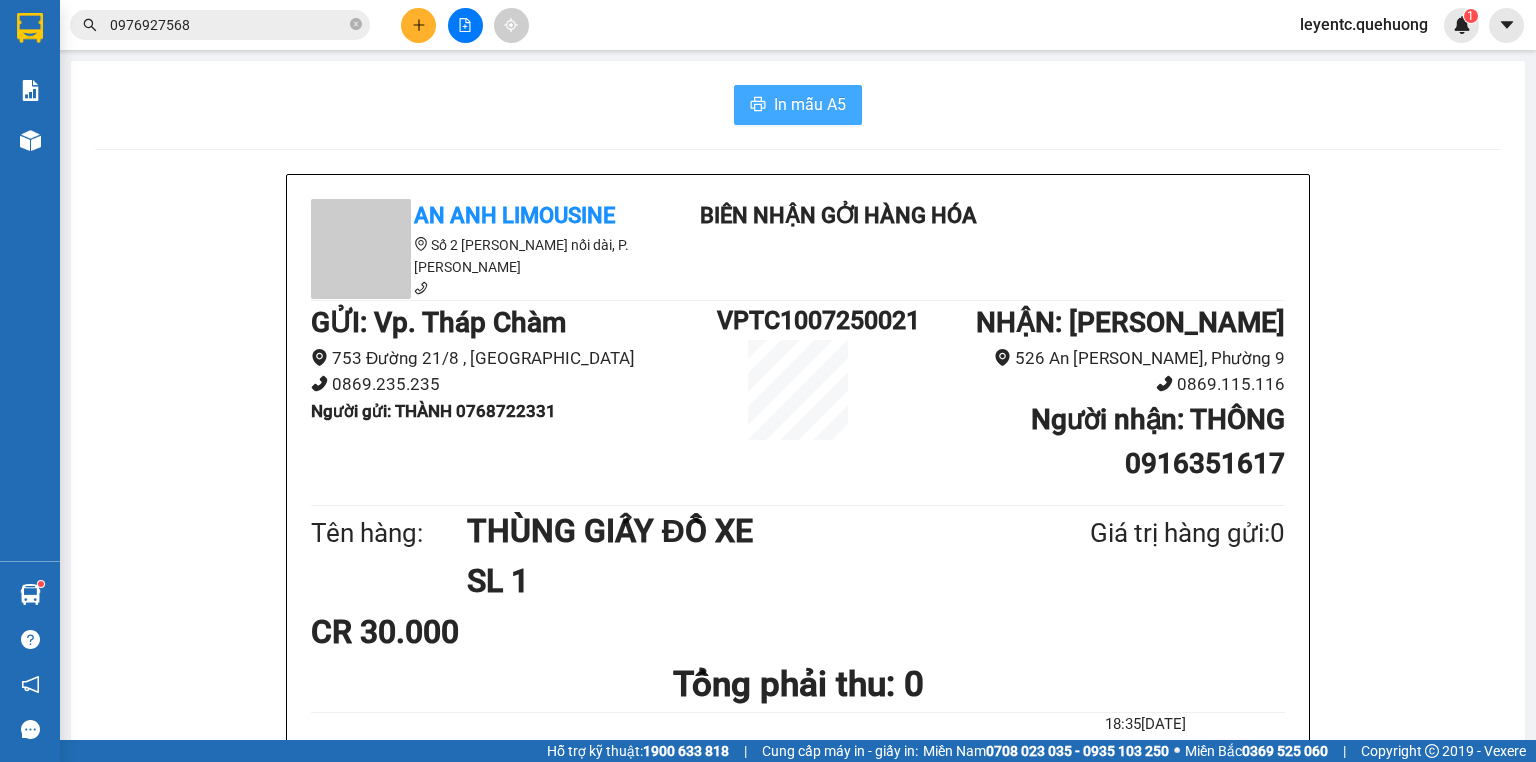 click on "In mẫu A5" at bounding box center (810, 104) 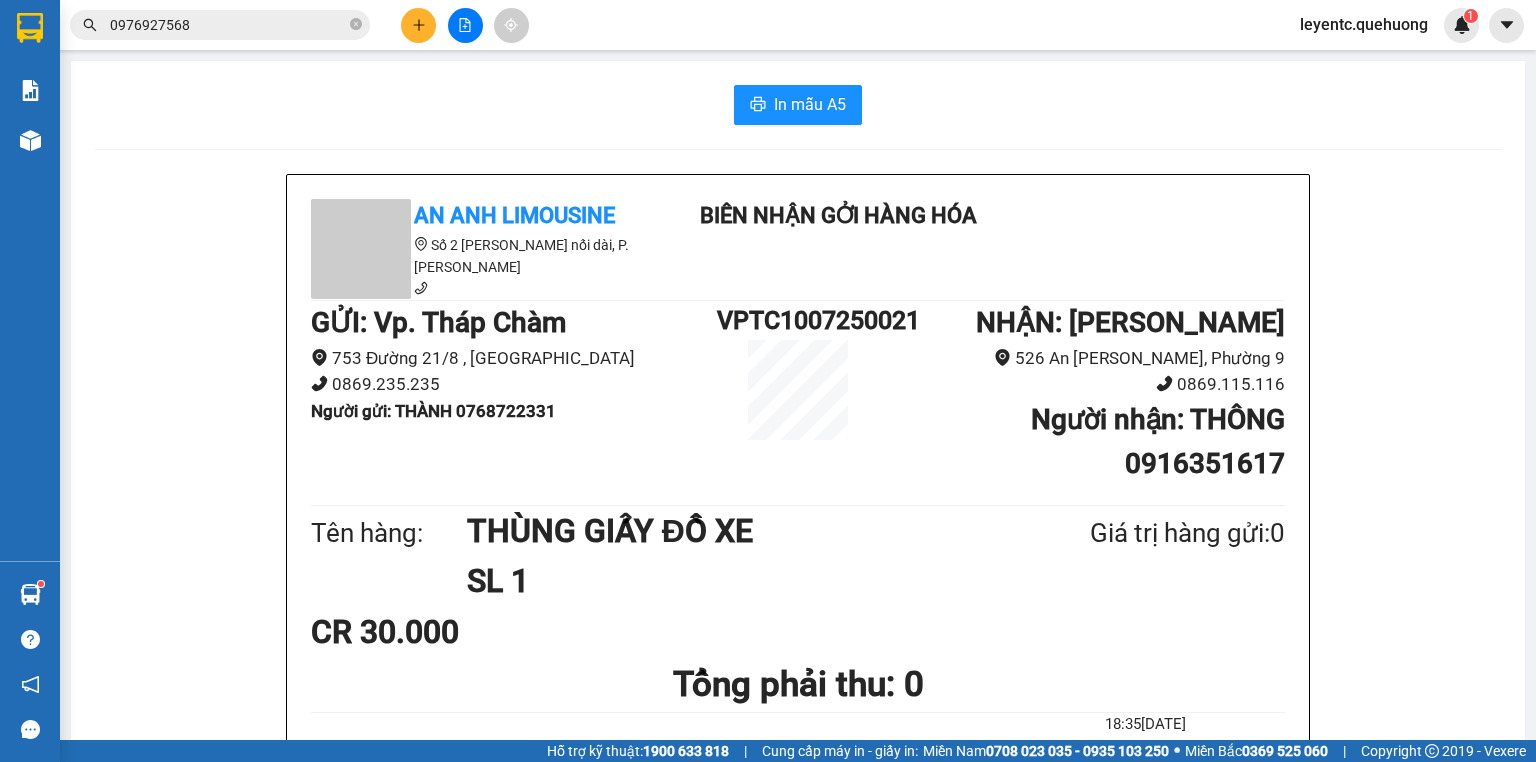 click at bounding box center (418, 25) 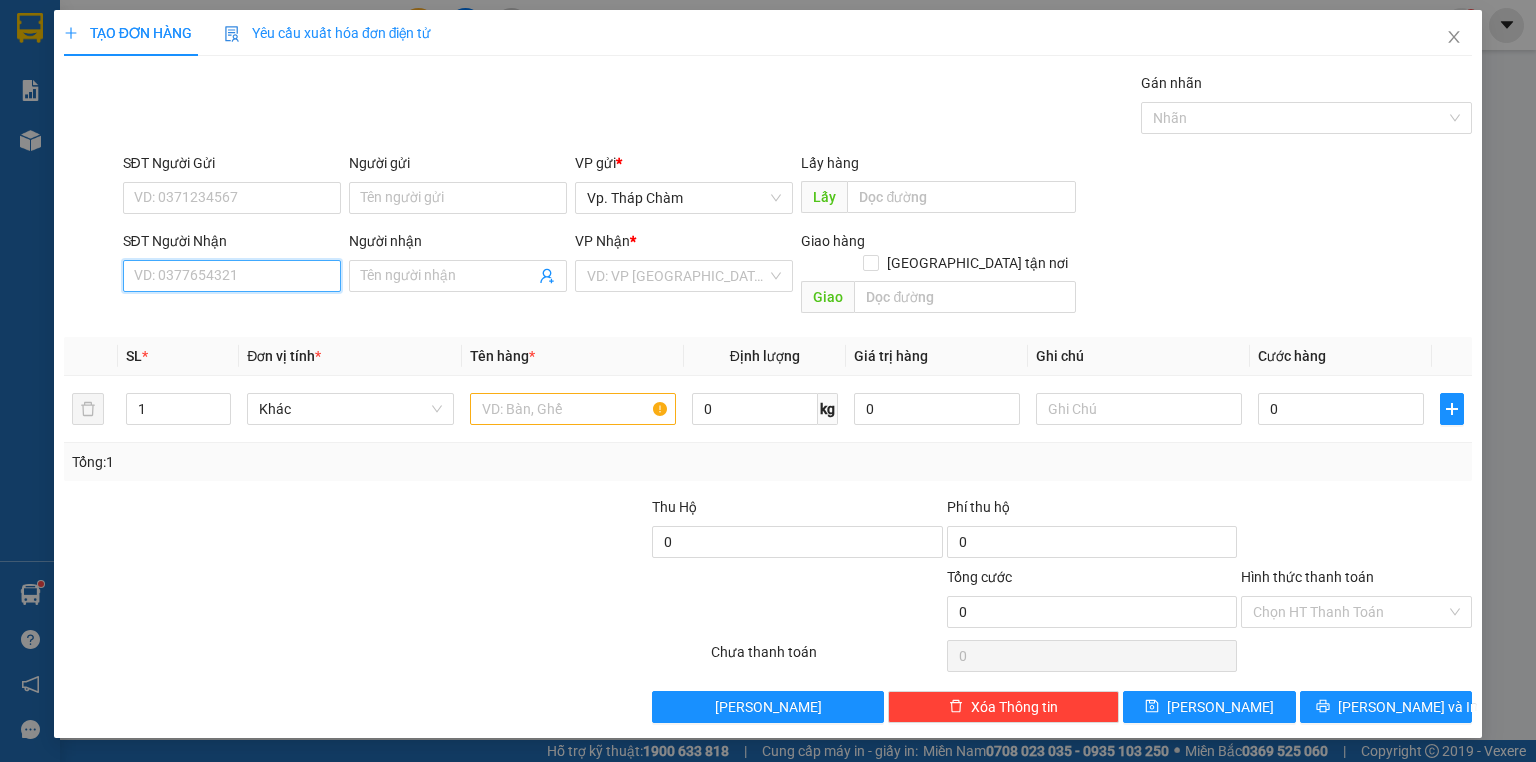 click on "SĐT Người Nhận" at bounding box center [232, 276] 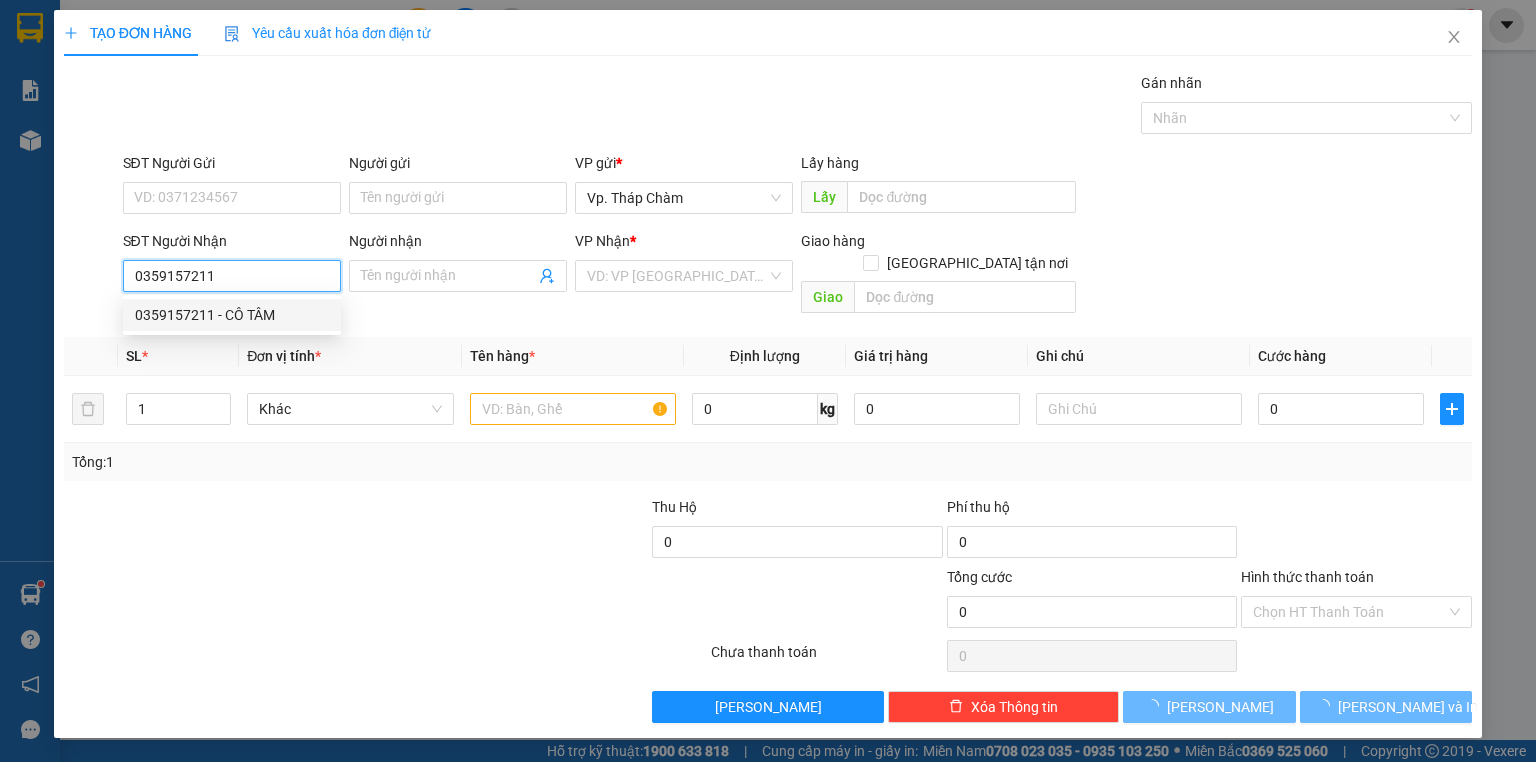 click on "0359157211 - CÔ TÂM" at bounding box center [232, 315] 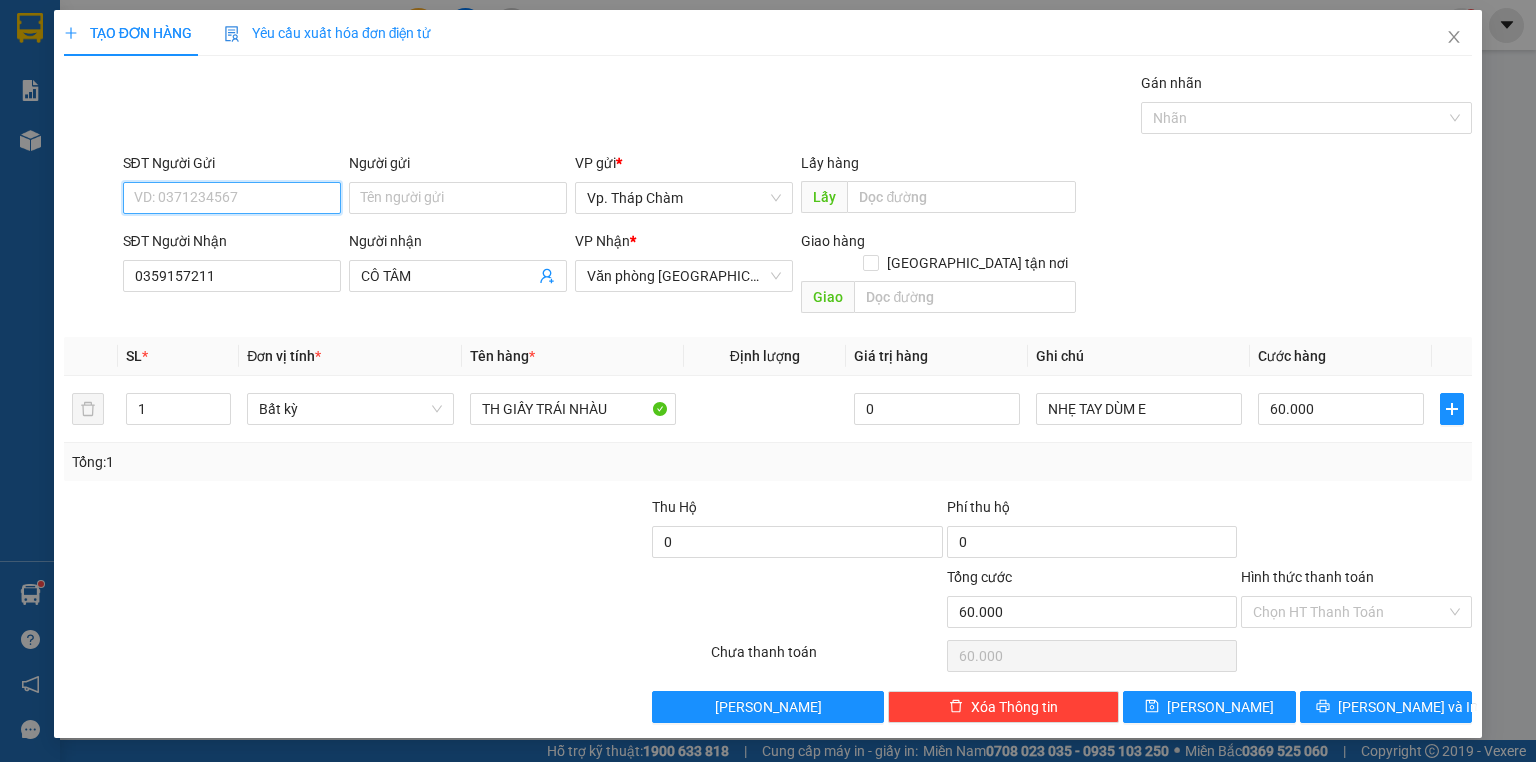 click on "SĐT Người Gửi" at bounding box center (232, 198) 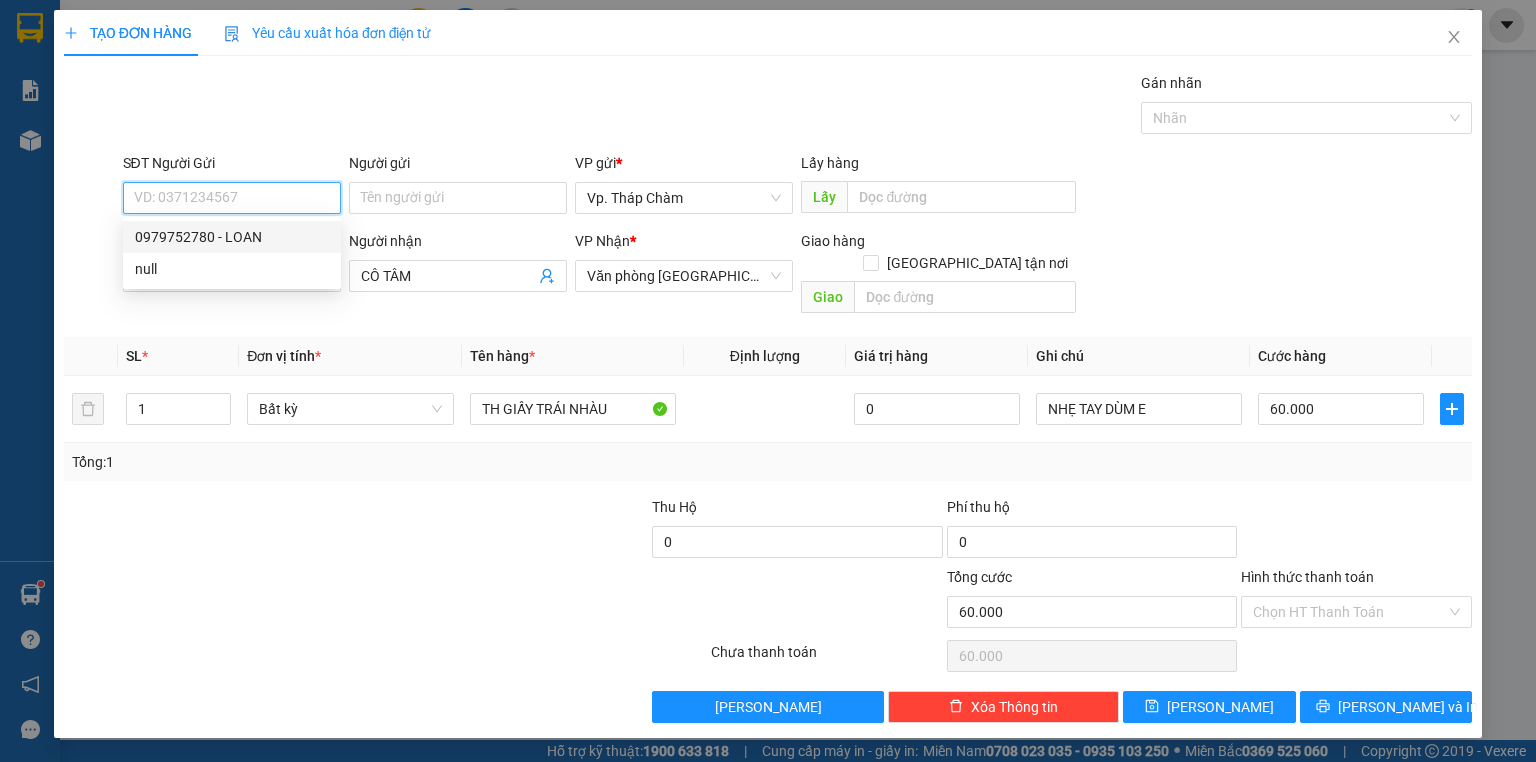 click on "0979752780 - LOAN" at bounding box center (232, 237) 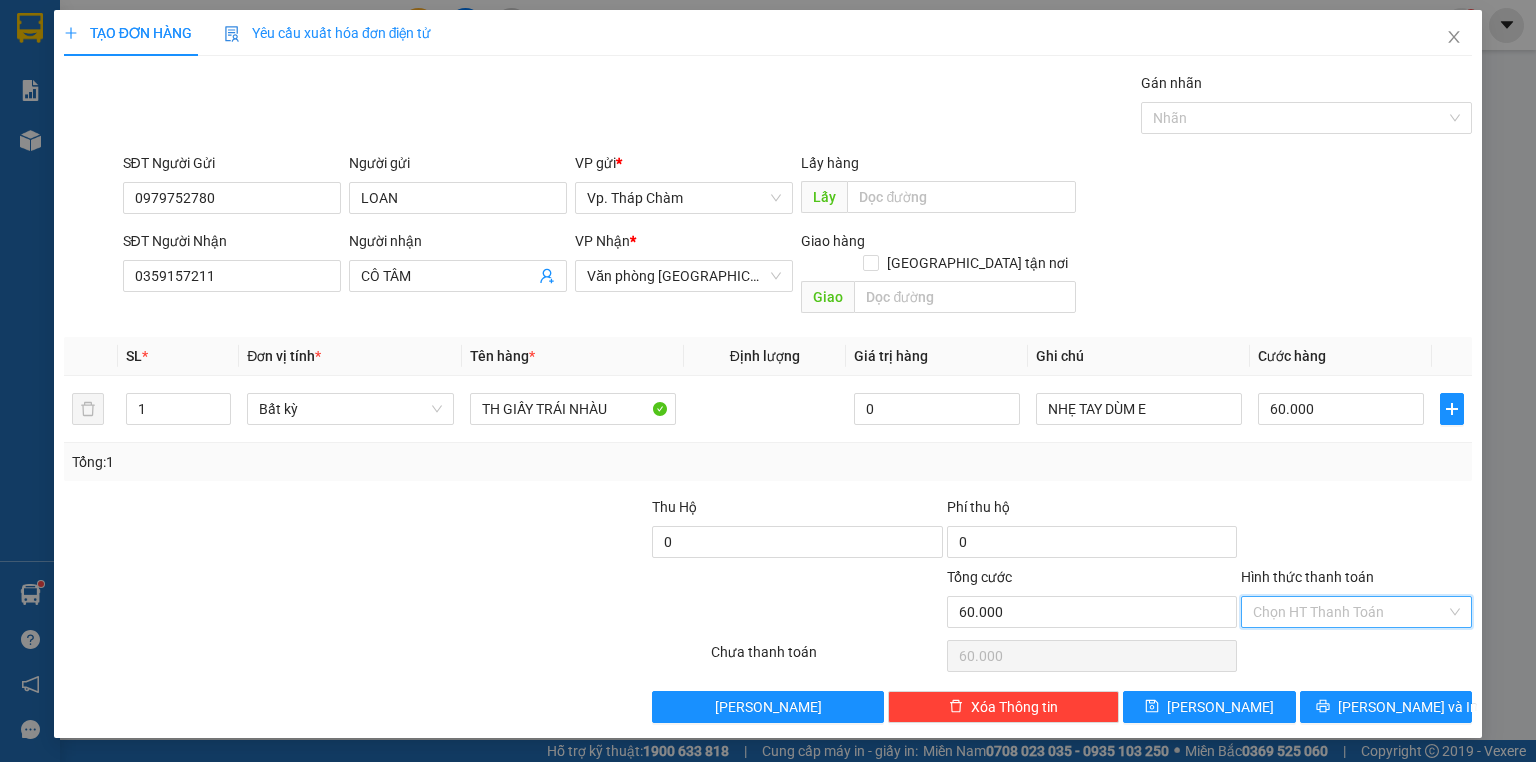 click on "Hình thức thanh toán" at bounding box center [1349, 612] 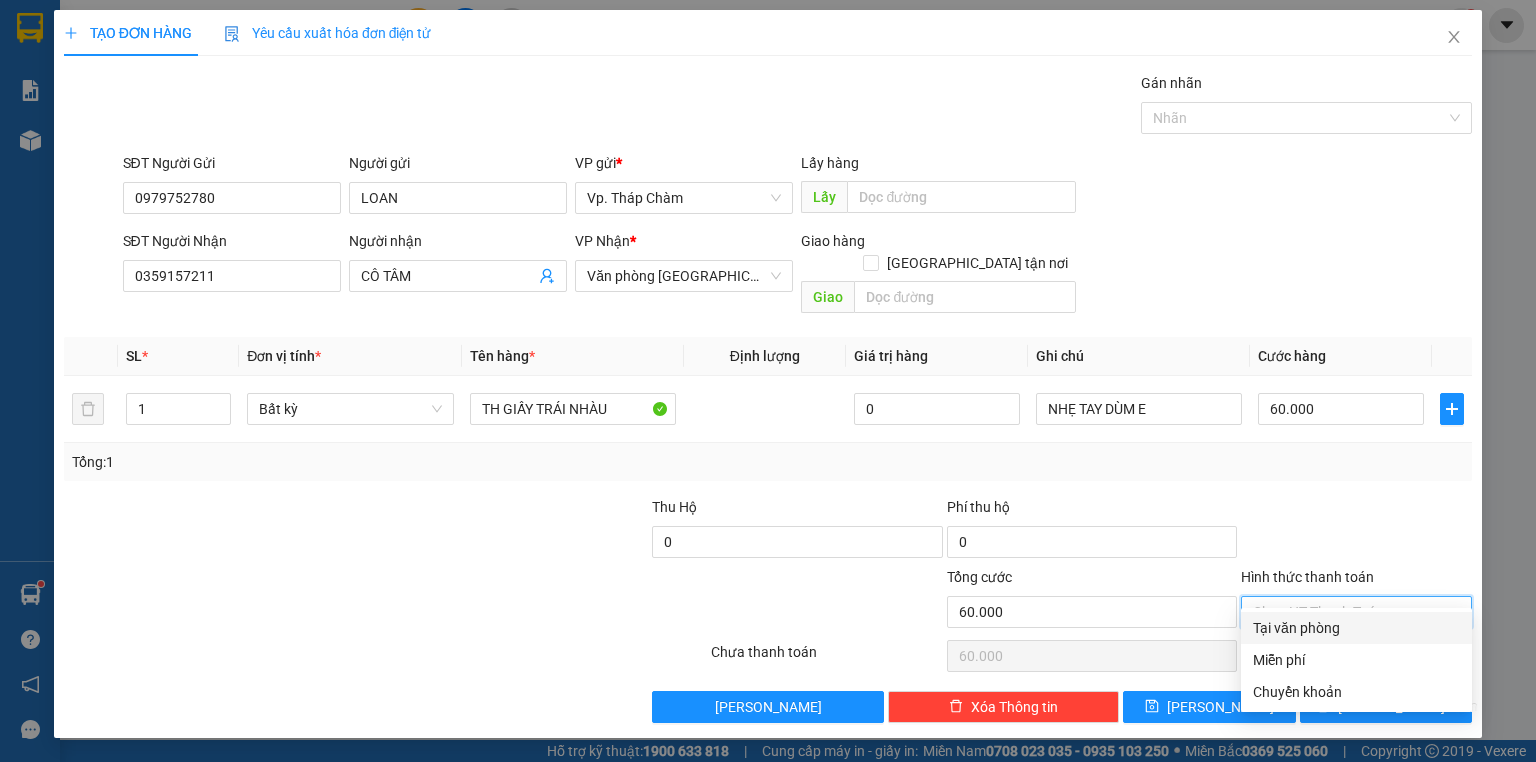 click on "Tại văn phòng" at bounding box center (1356, 628) 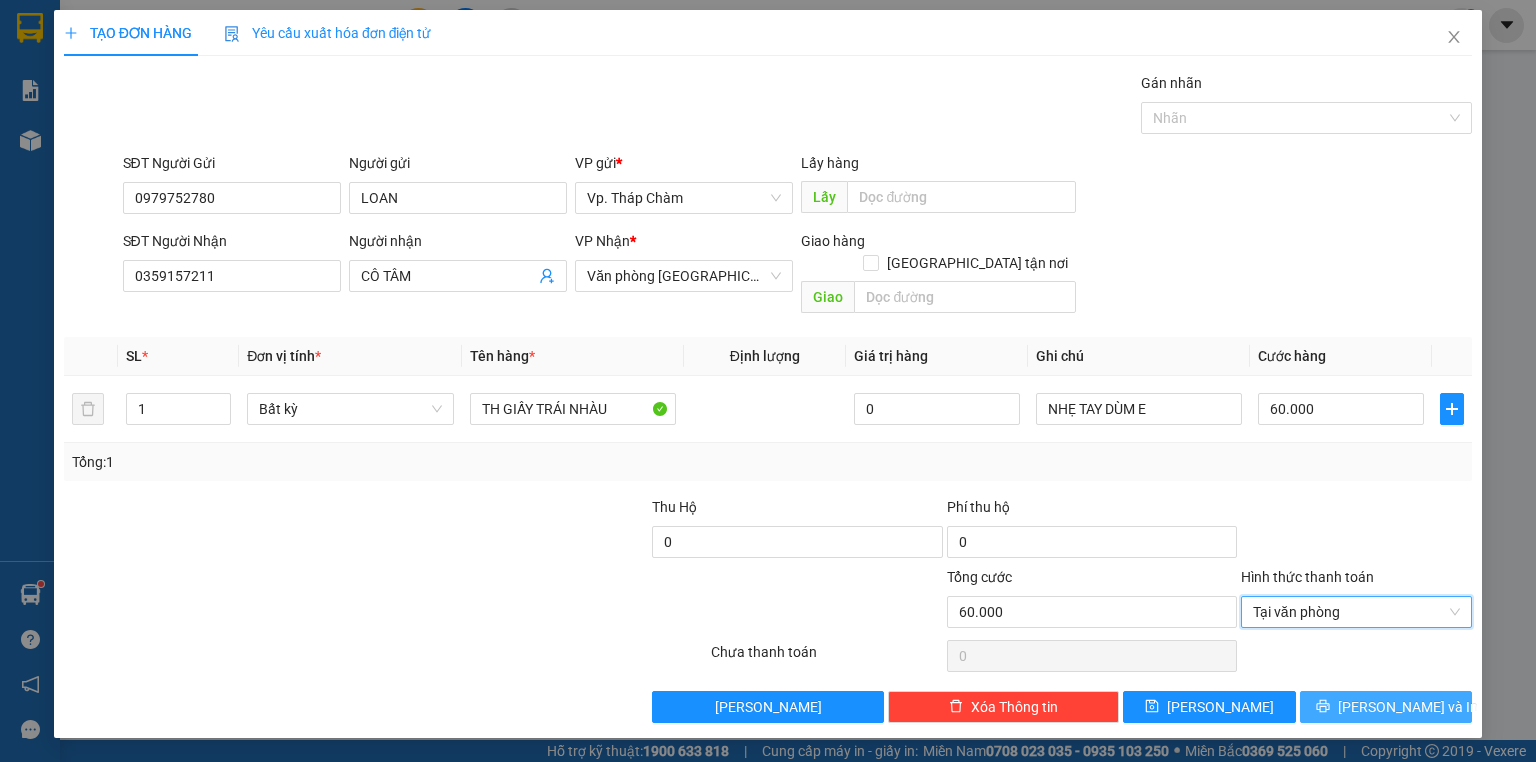 click on "[PERSON_NAME] và In" at bounding box center (1386, 707) 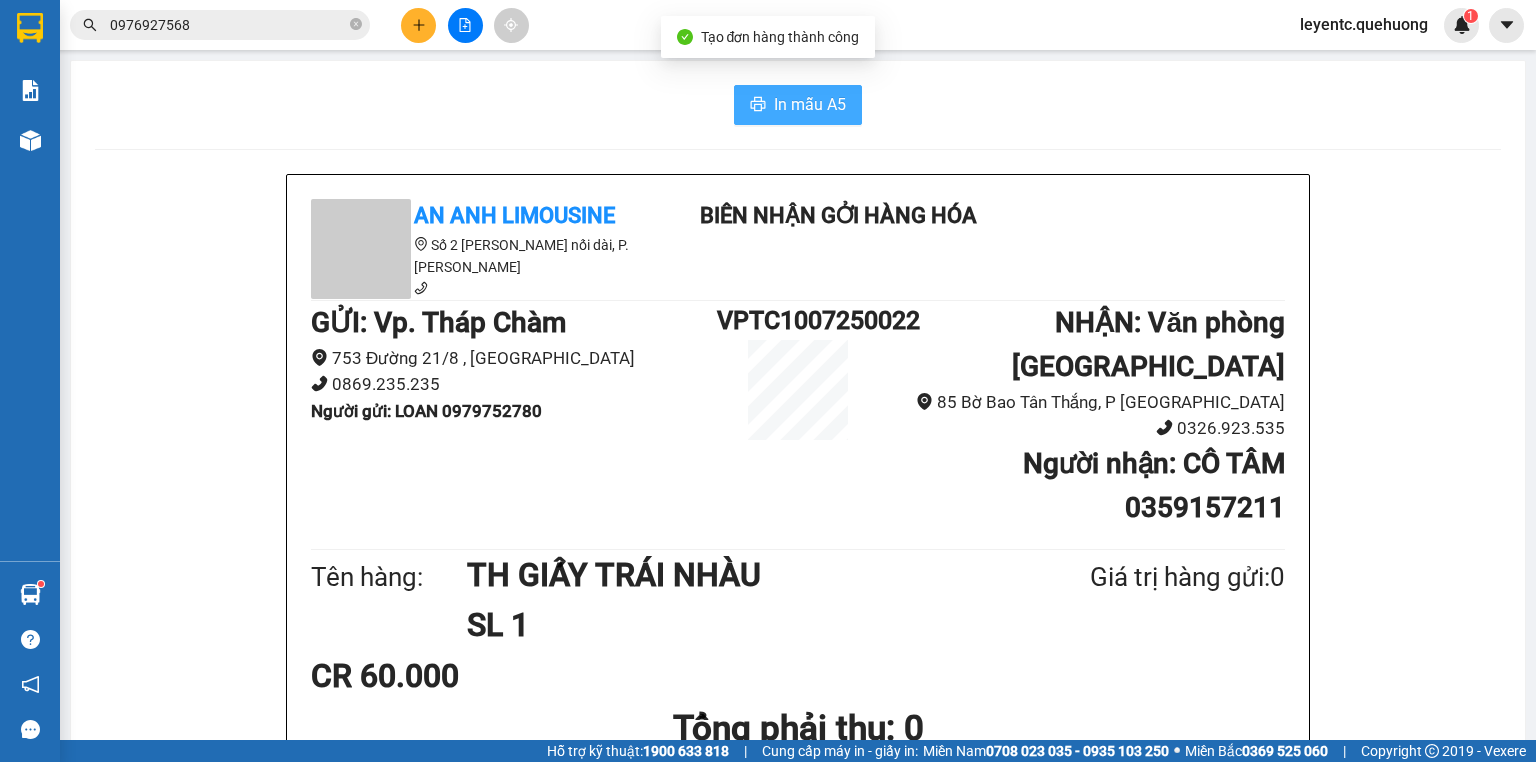 click on "In mẫu A5" at bounding box center (810, 104) 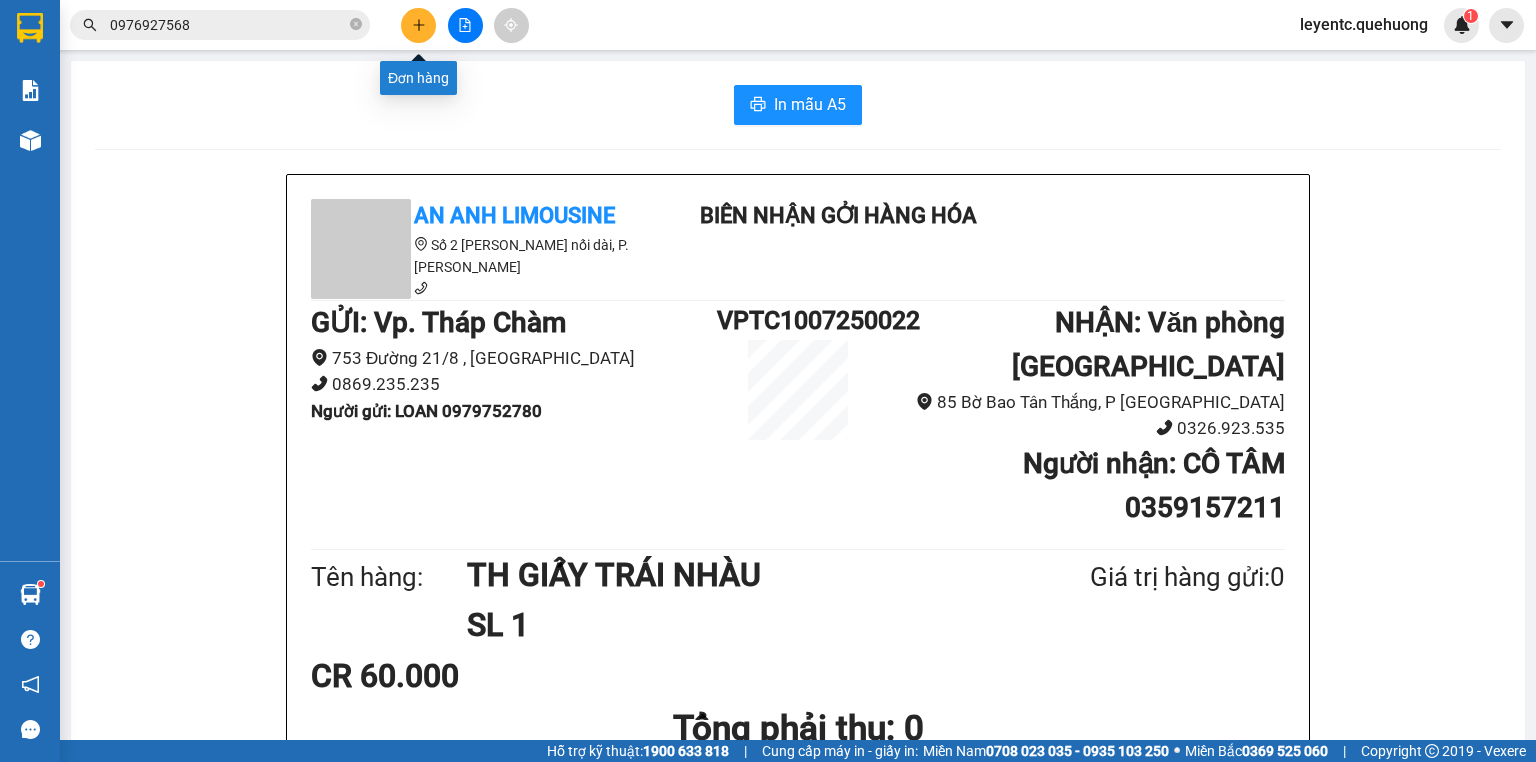 click 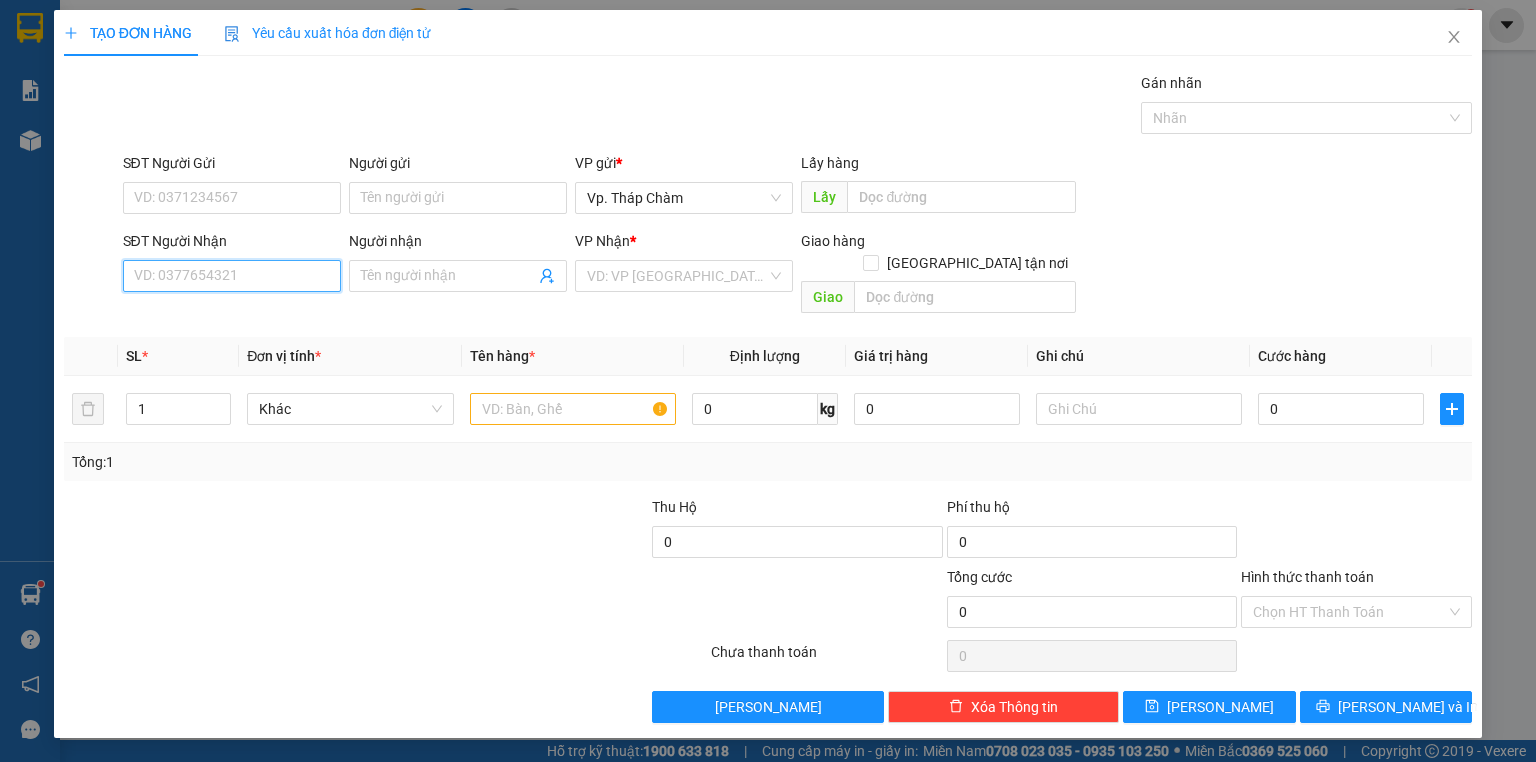 click on "SĐT Người Nhận" at bounding box center [232, 276] 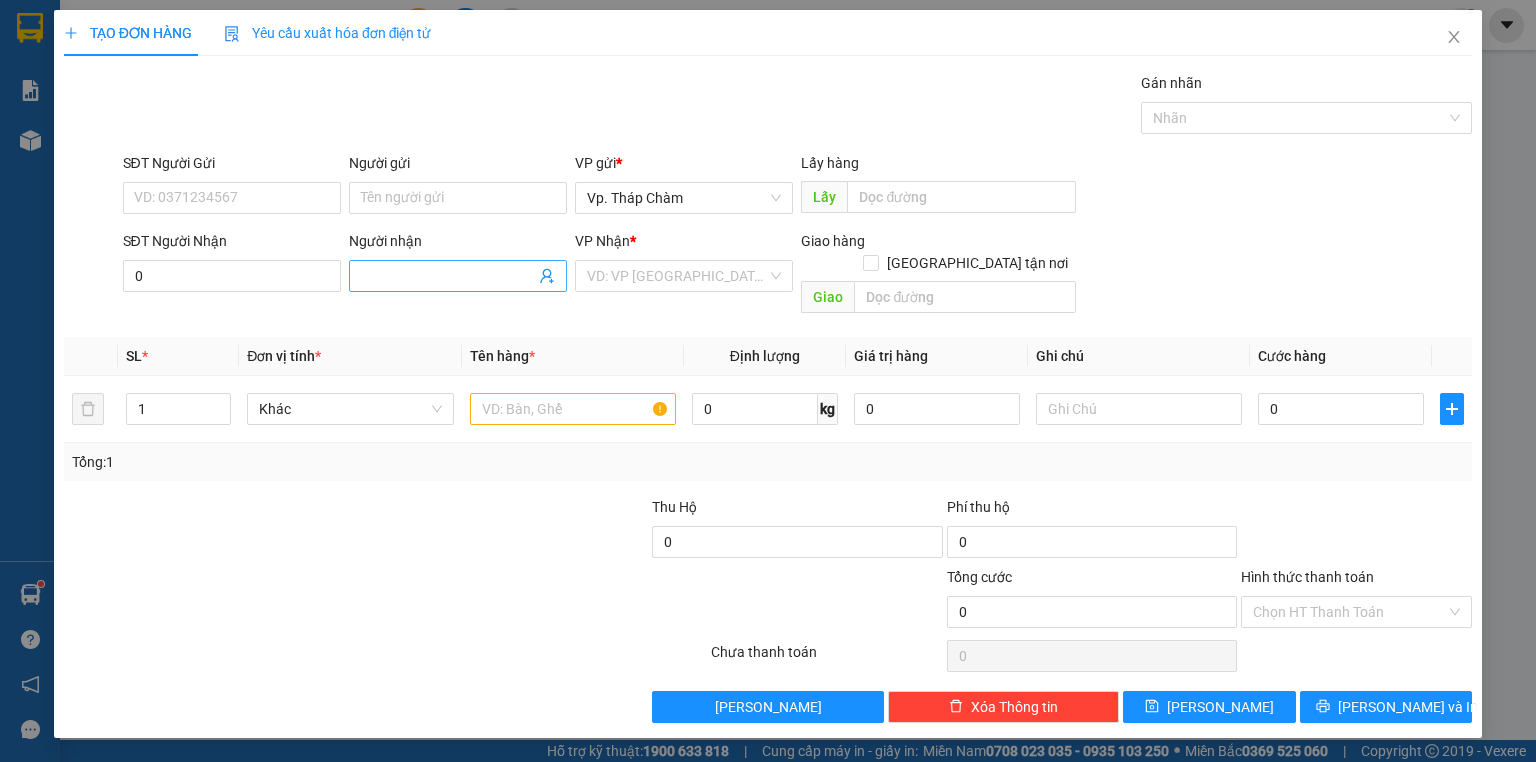 click on "Người nhận" at bounding box center [448, 276] 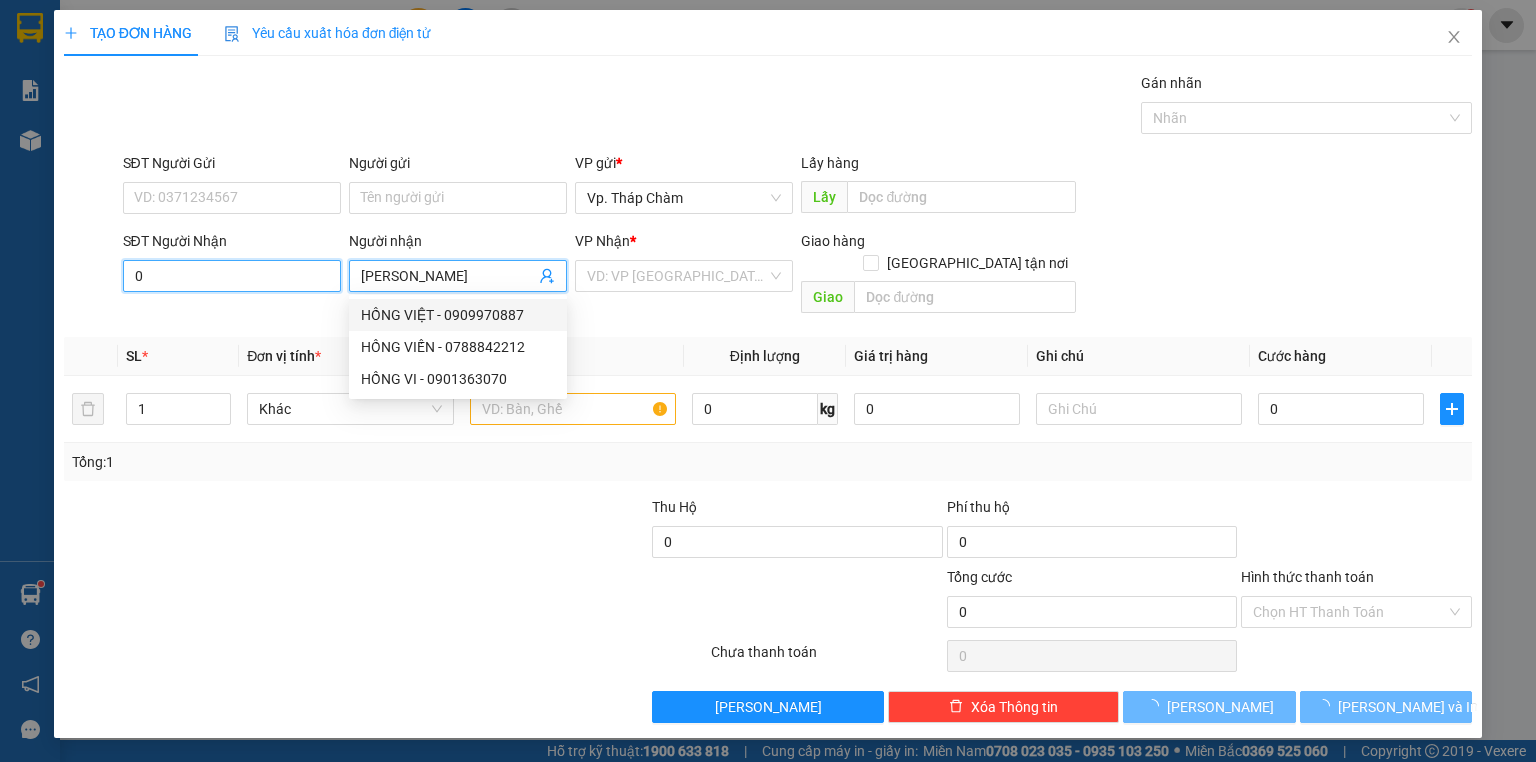 click on "0" at bounding box center [232, 276] 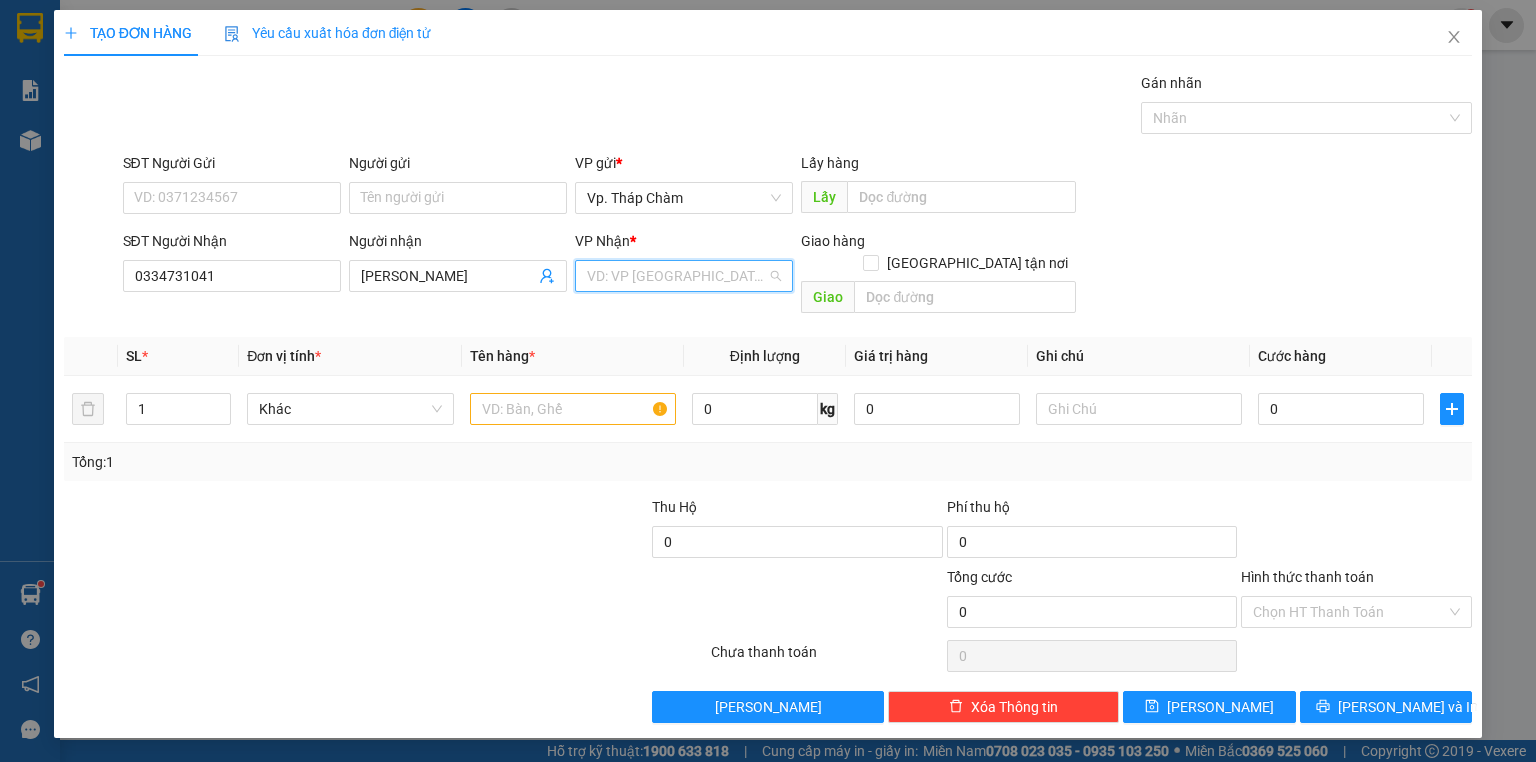 click at bounding box center (677, 276) 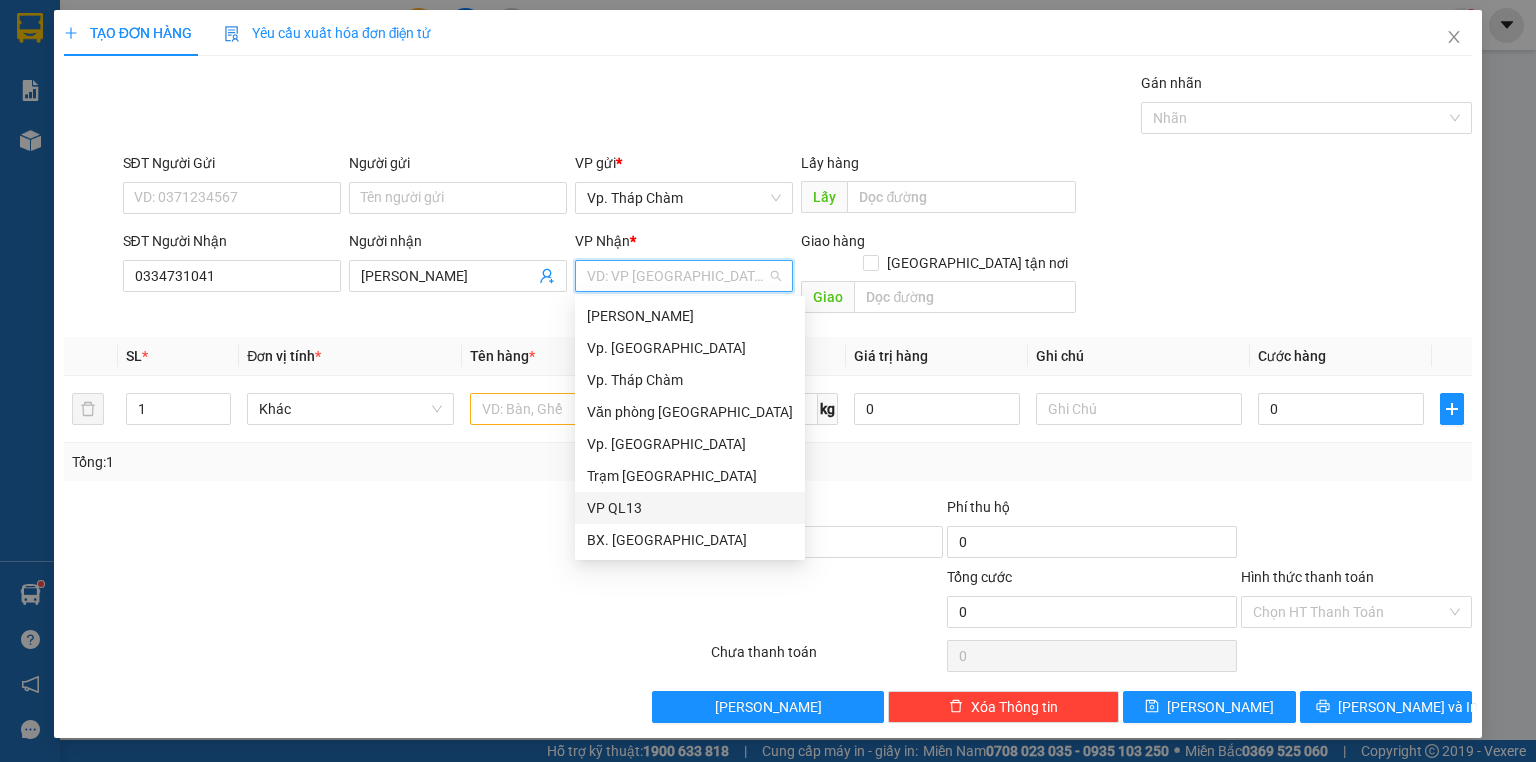 click on "VP QL13" at bounding box center [690, 508] 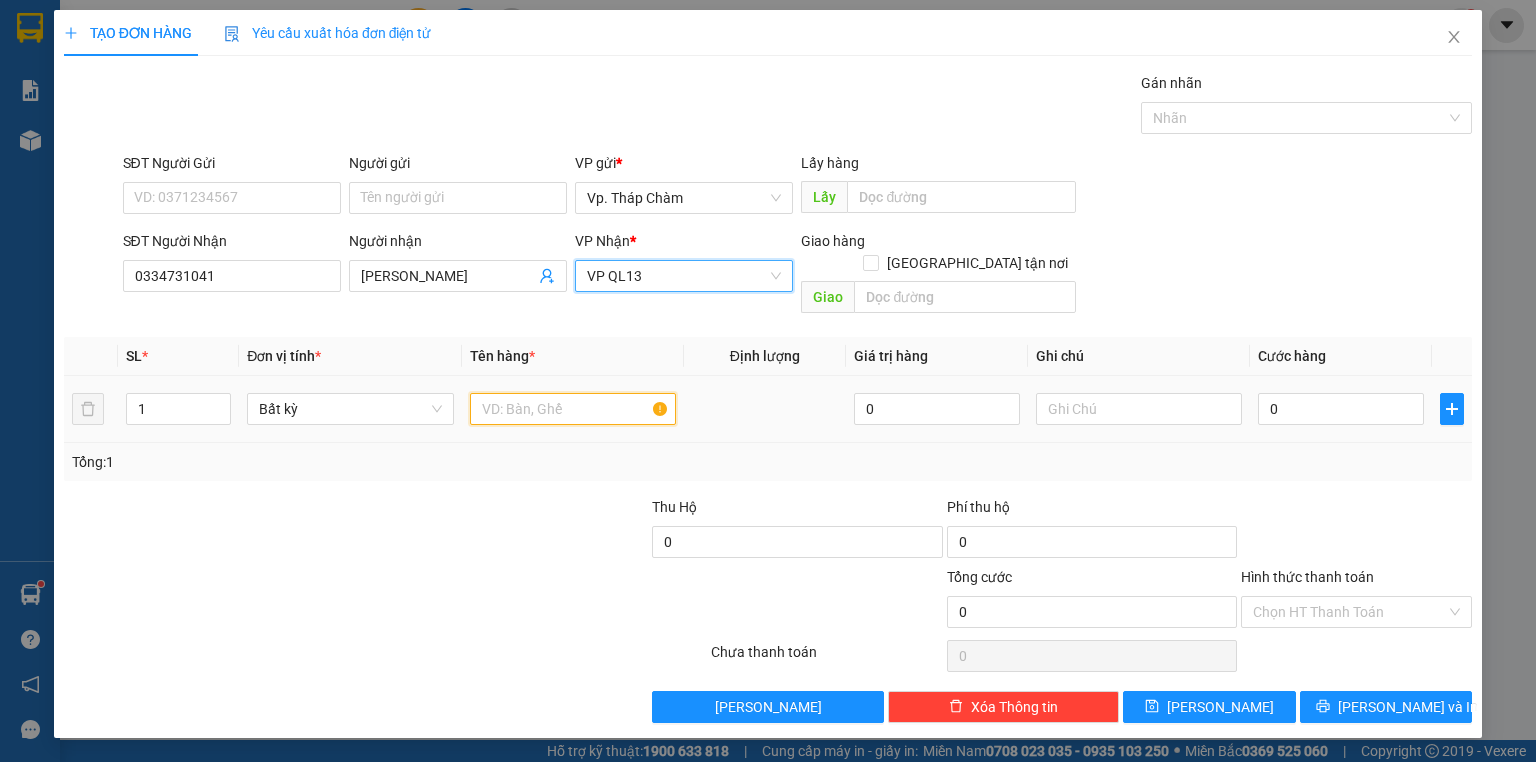 click at bounding box center [573, 409] 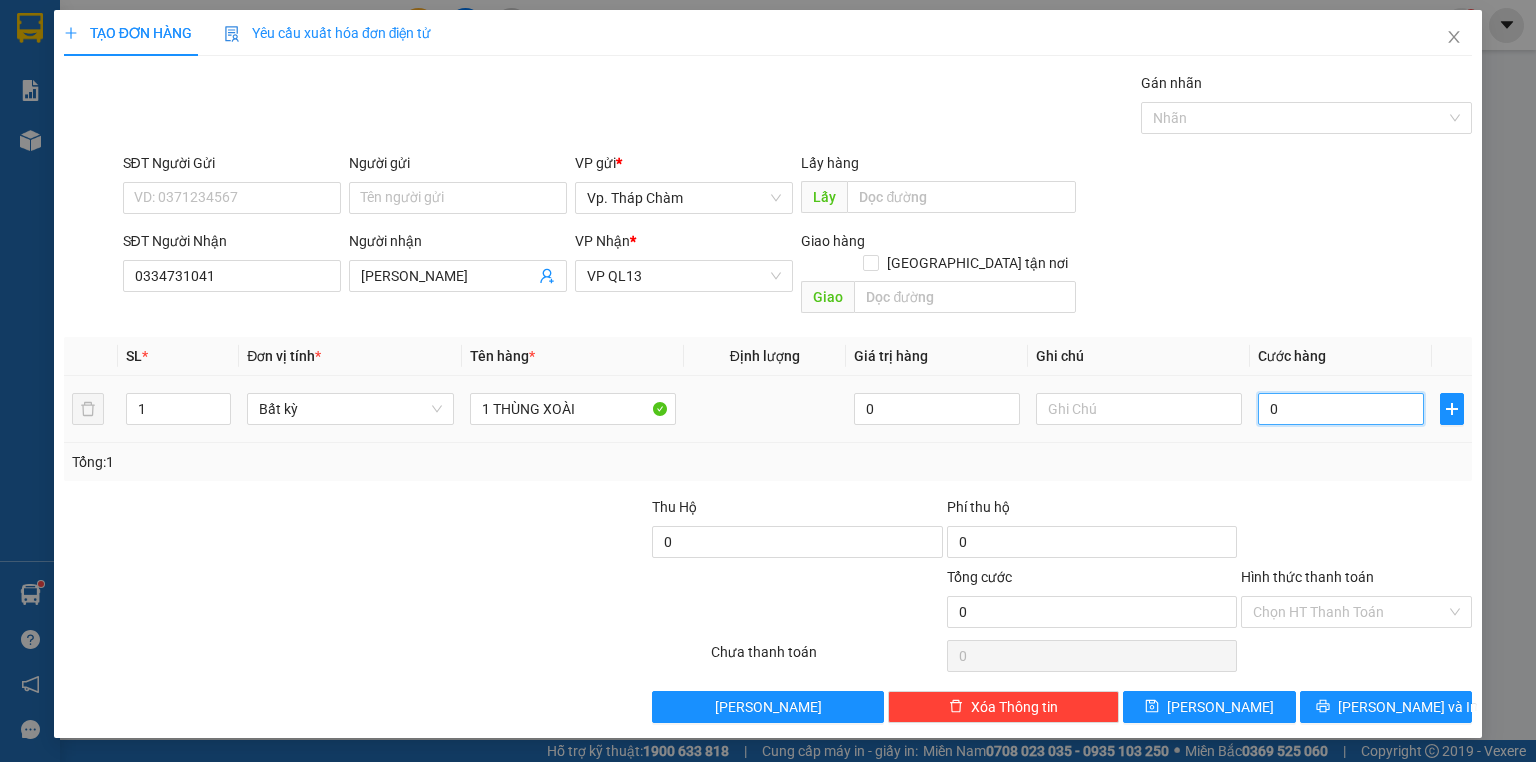 click on "0" at bounding box center [1341, 409] 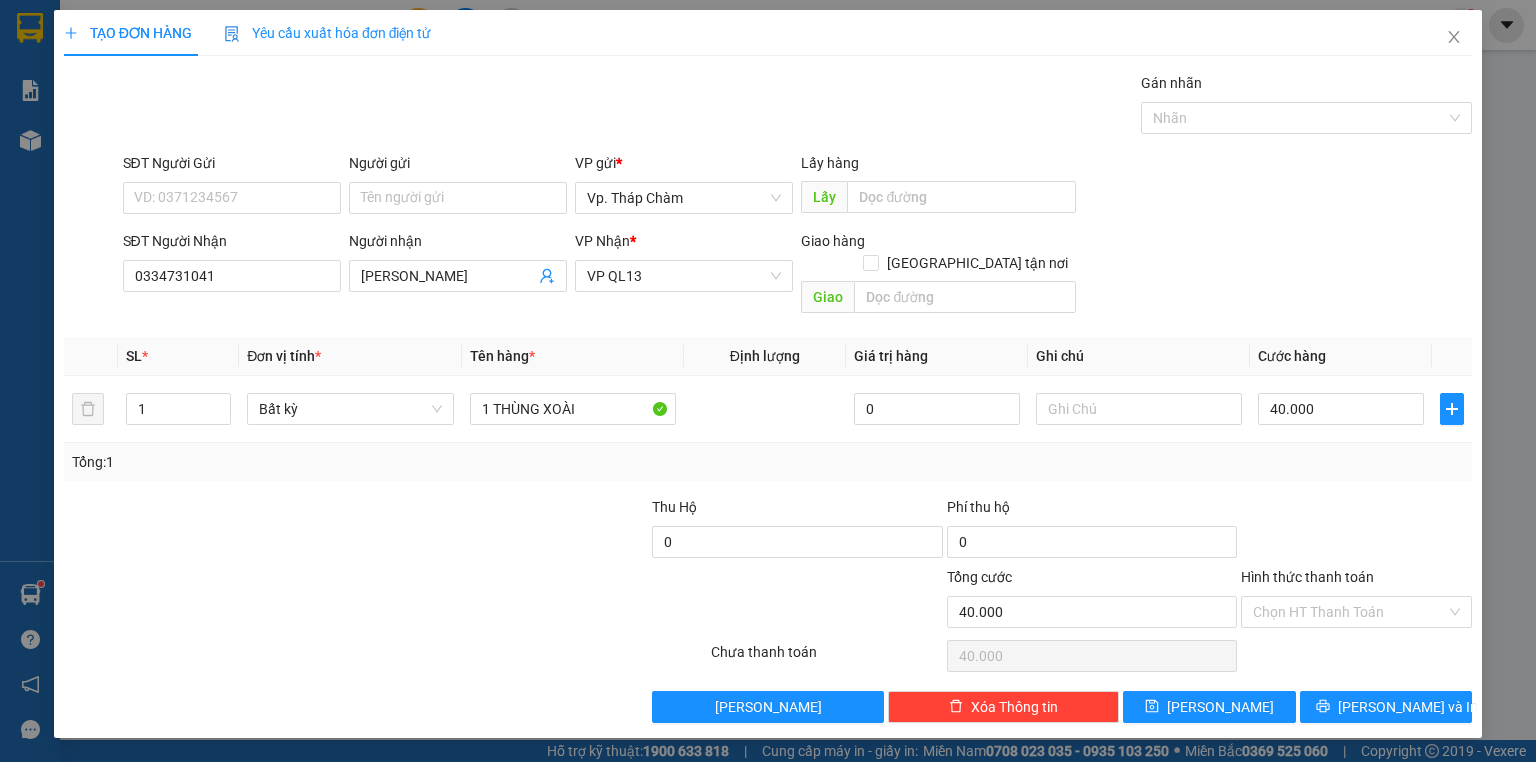 click on "Tổng:  1" at bounding box center [768, 462] 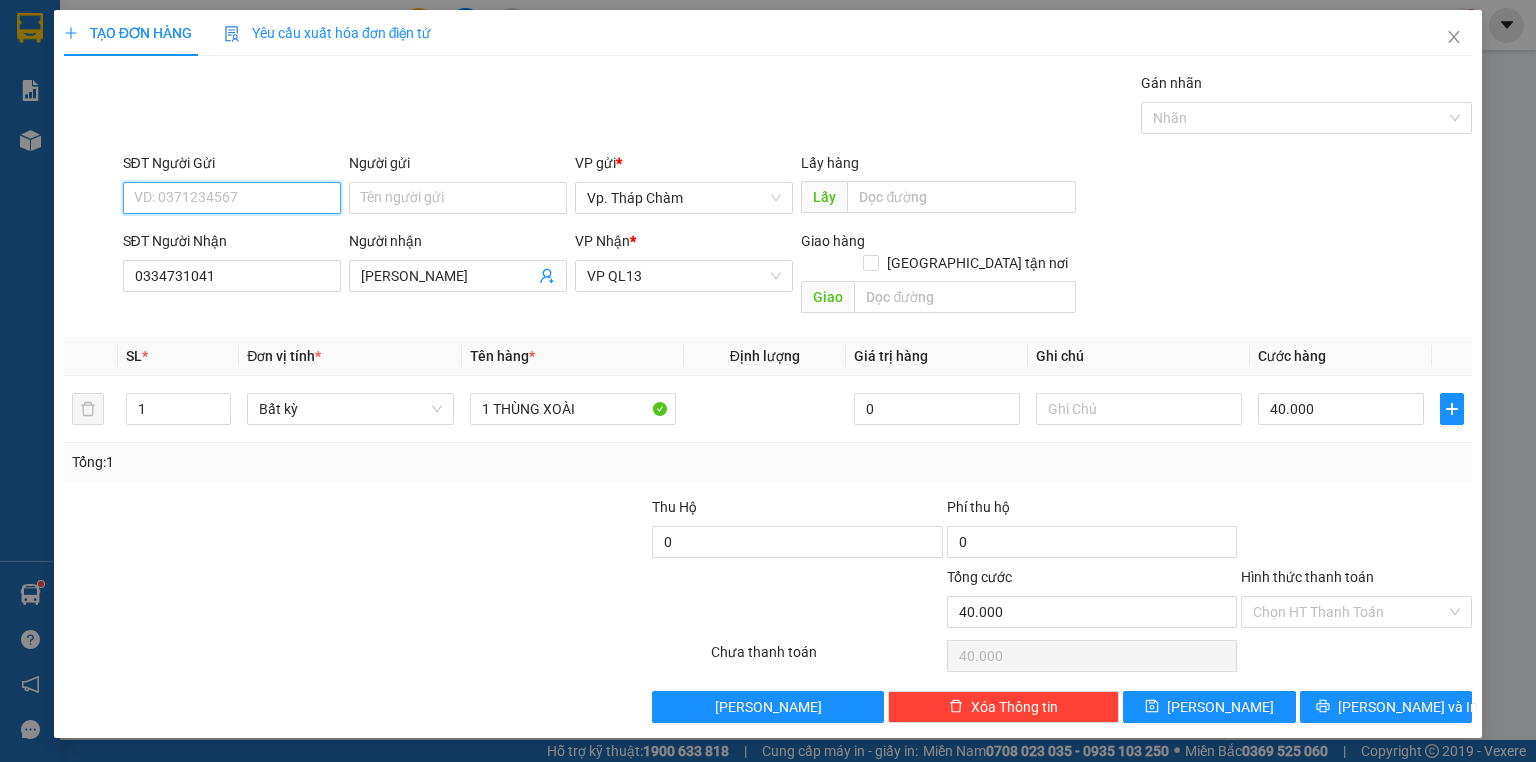 click on "SĐT Người Gửi" at bounding box center [232, 198] 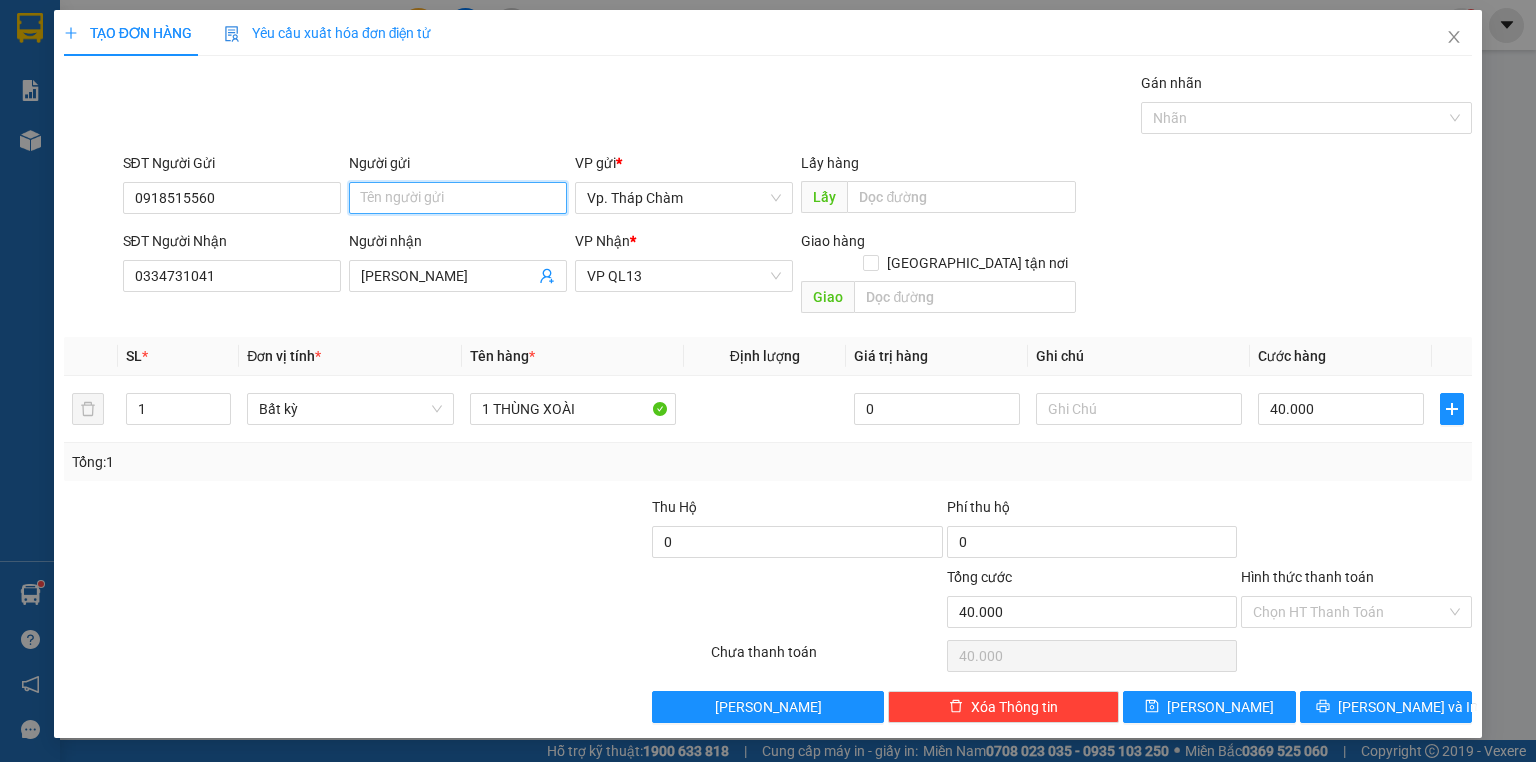 click on "Người gửi" at bounding box center [458, 198] 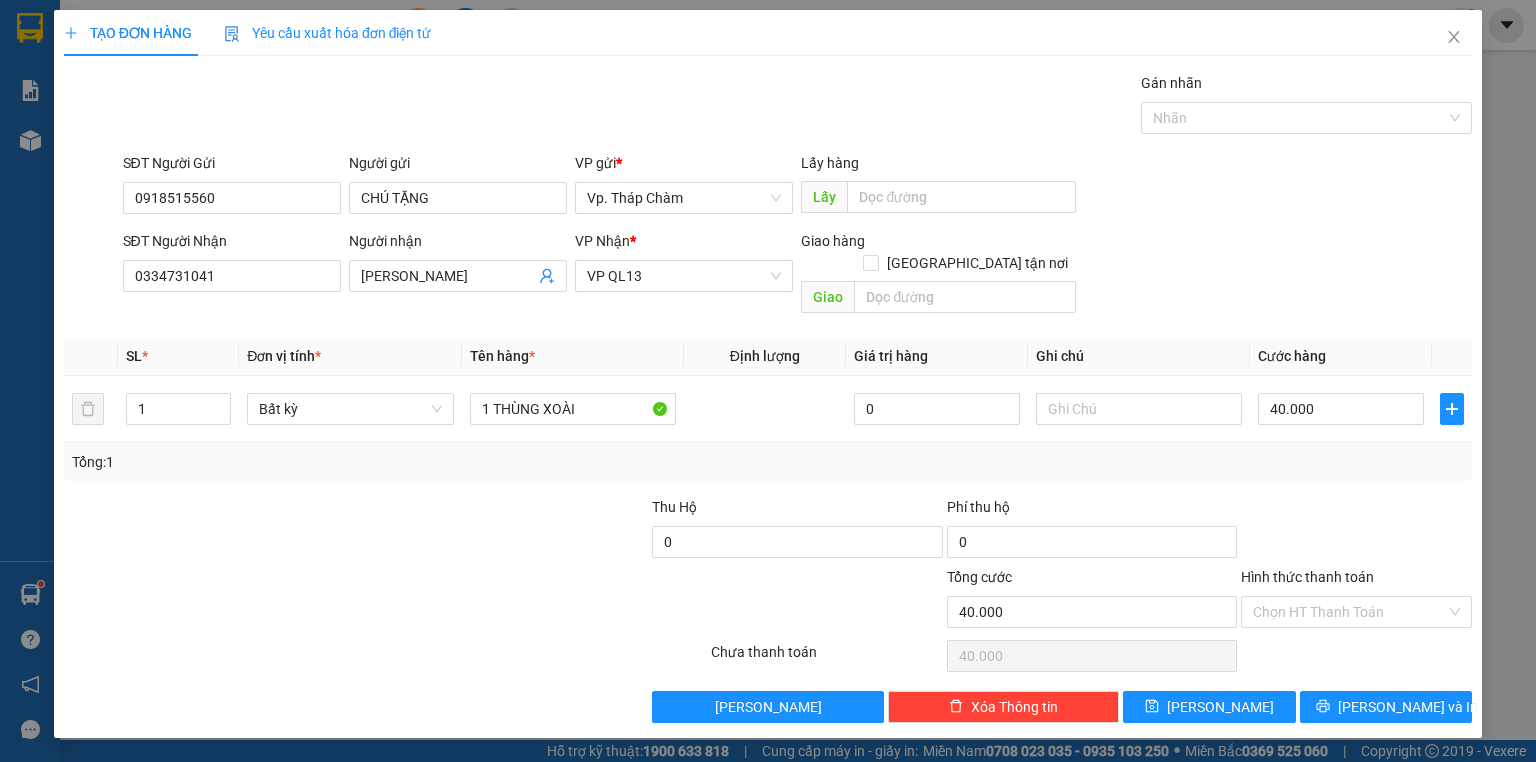 drag, startPoint x: 1373, startPoint y: 435, endPoint x: 1368, endPoint y: 463, distance: 28.442924 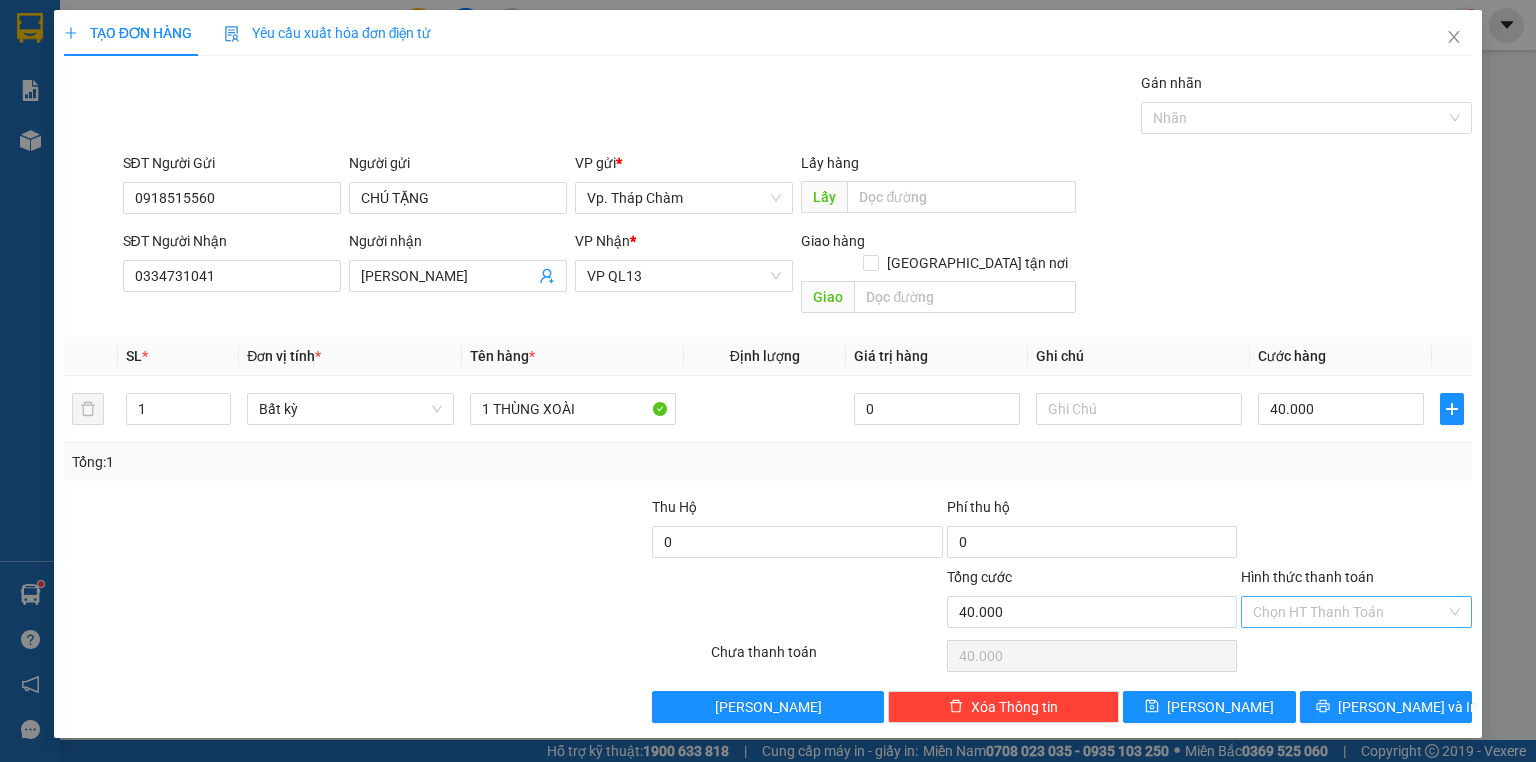 click on "Hình thức thanh toán" at bounding box center [1349, 612] 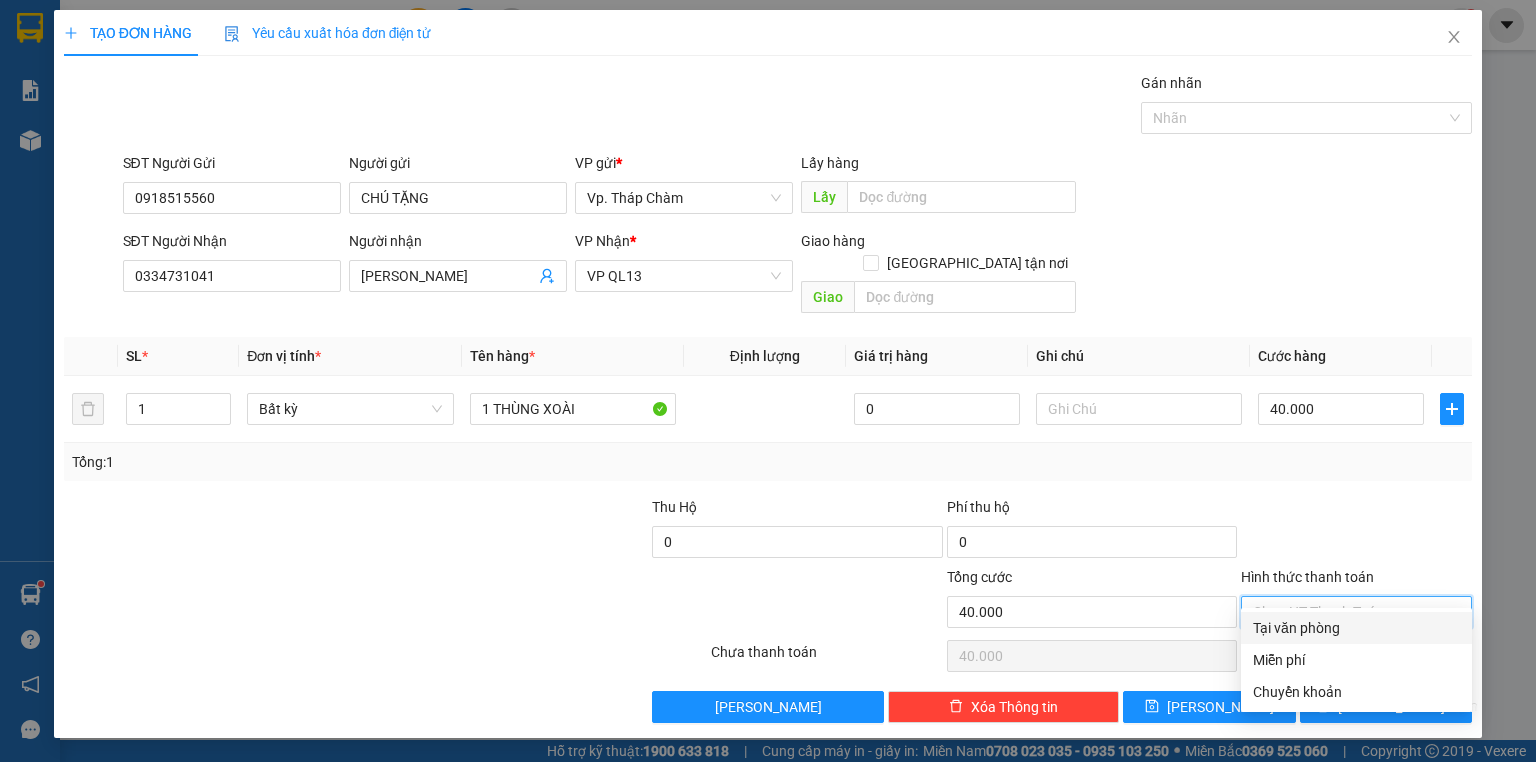click on "Tại văn phòng" at bounding box center (1356, 628) 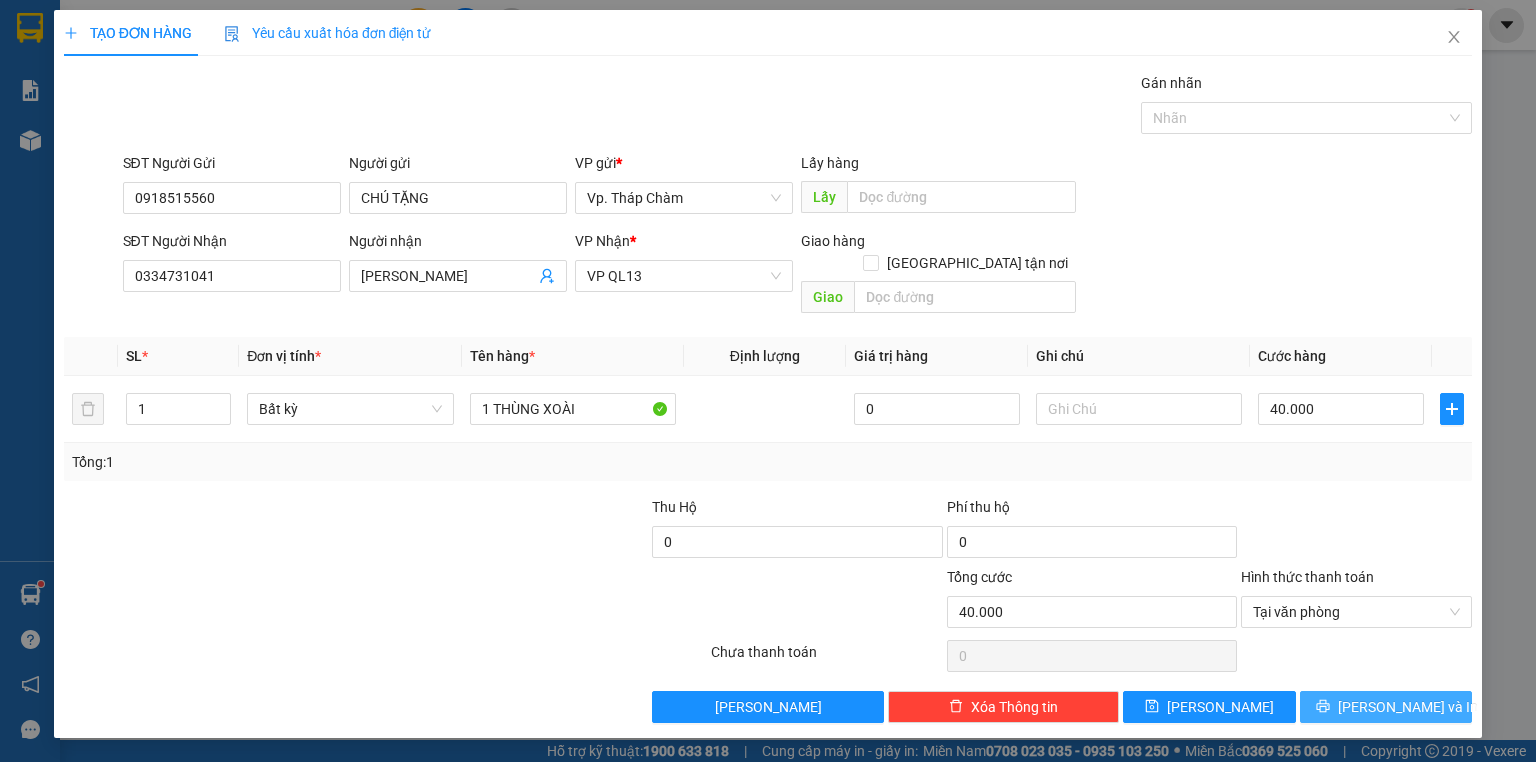 click on "[PERSON_NAME] và In" at bounding box center [1386, 707] 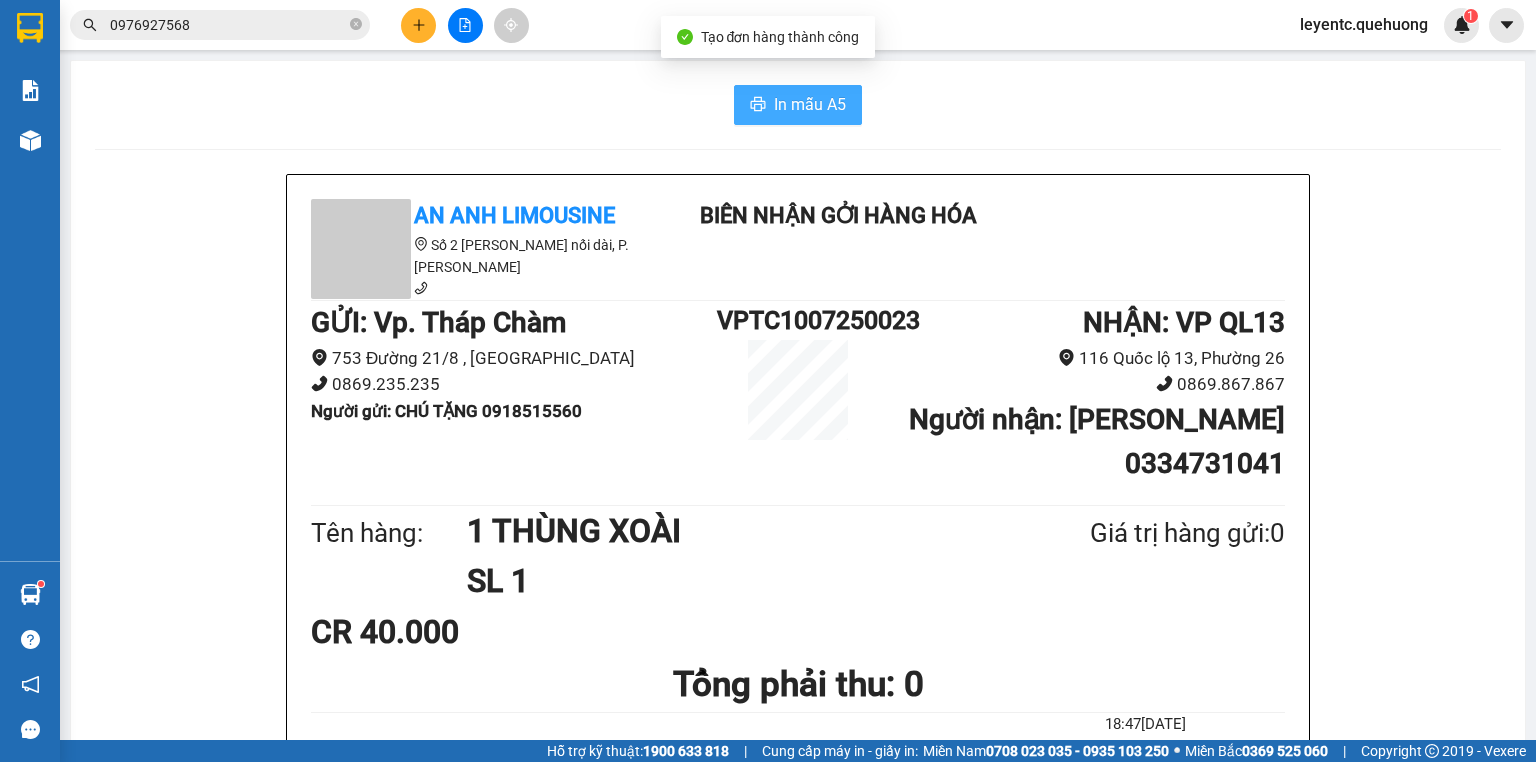 click on "In mẫu A5" at bounding box center [810, 104] 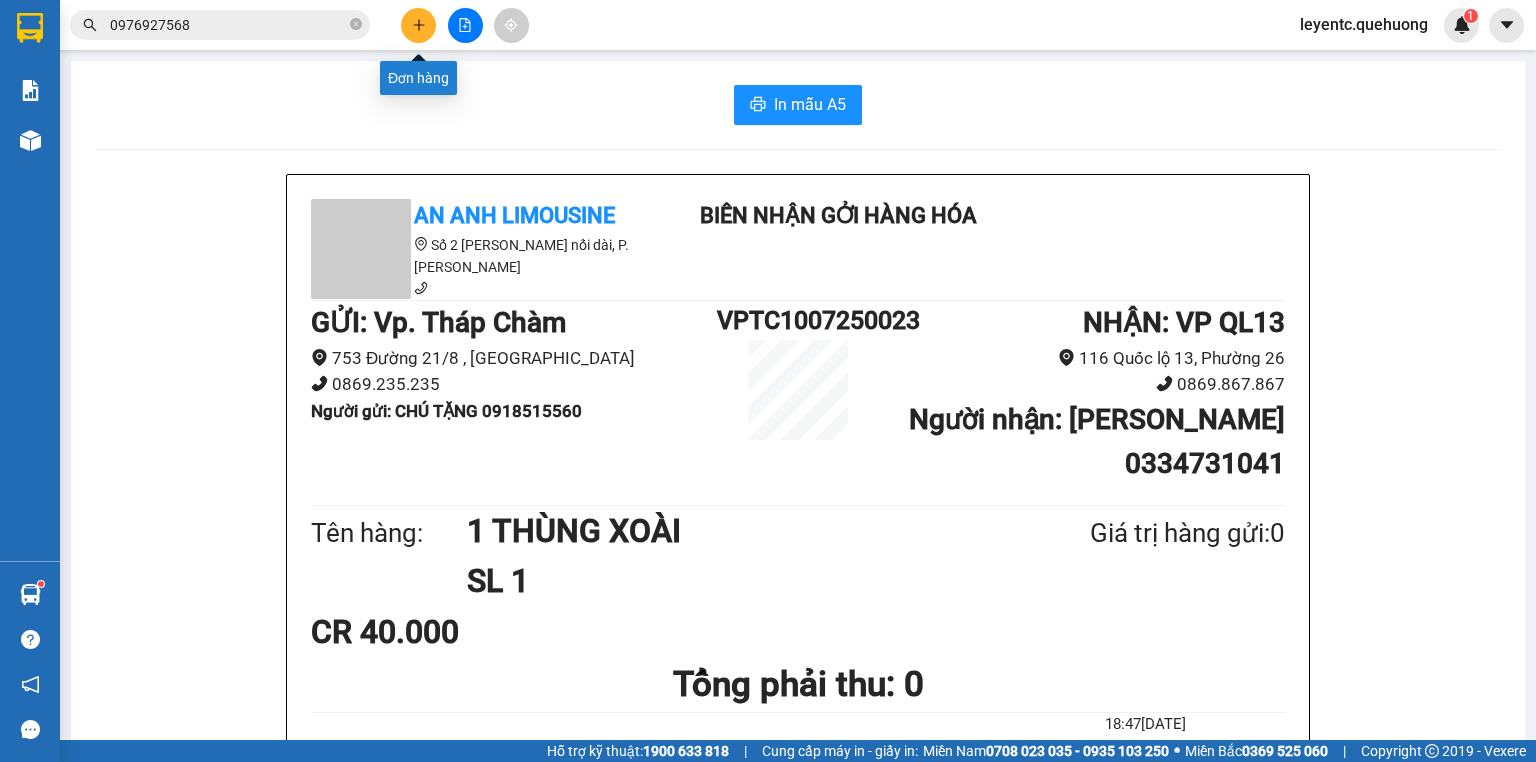 click at bounding box center (418, 25) 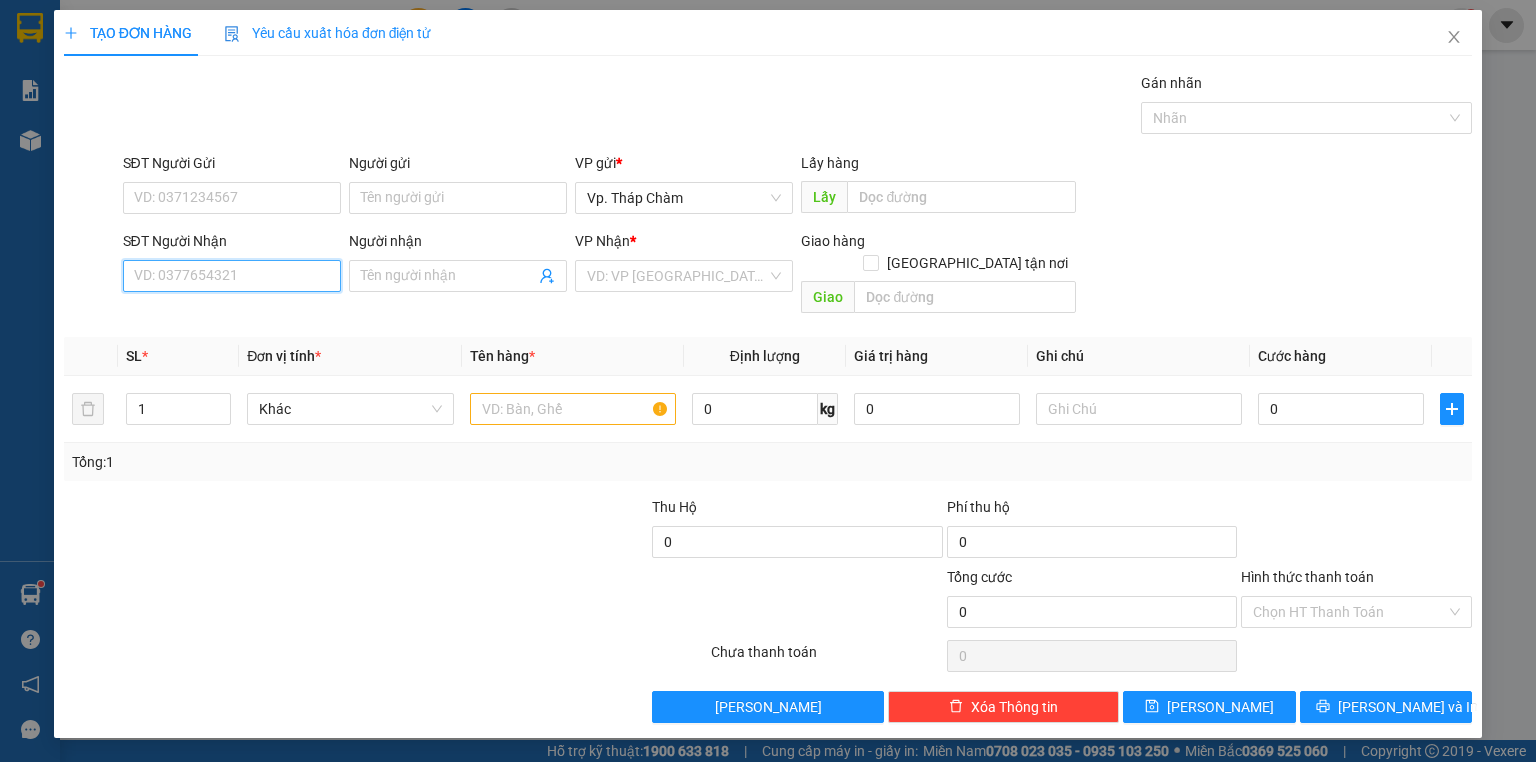 click on "SĐT Người Nhận" at bounding box center (232, 276) 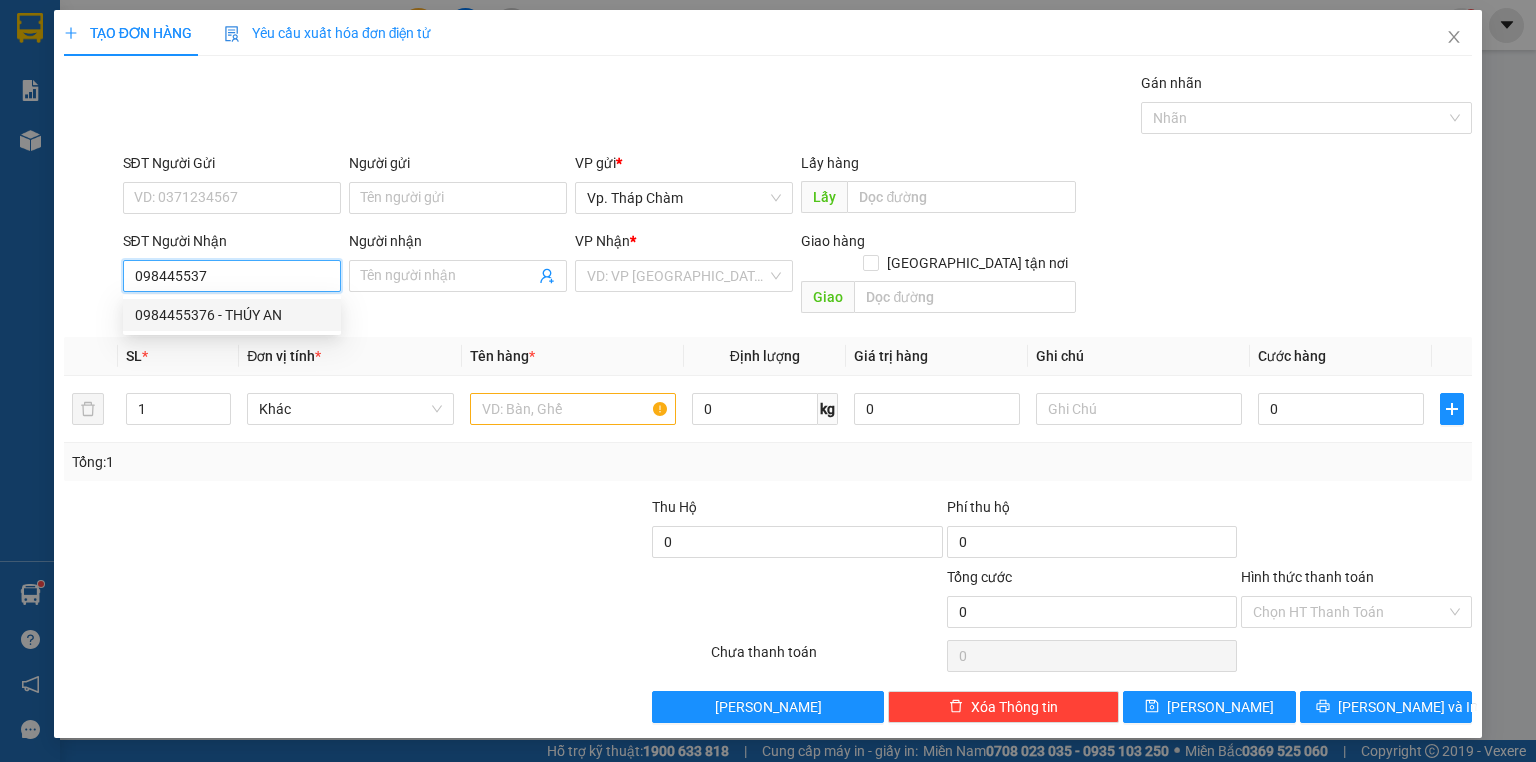 click on "0984455376 - THÚY AN" at bounding box center (232, 315) 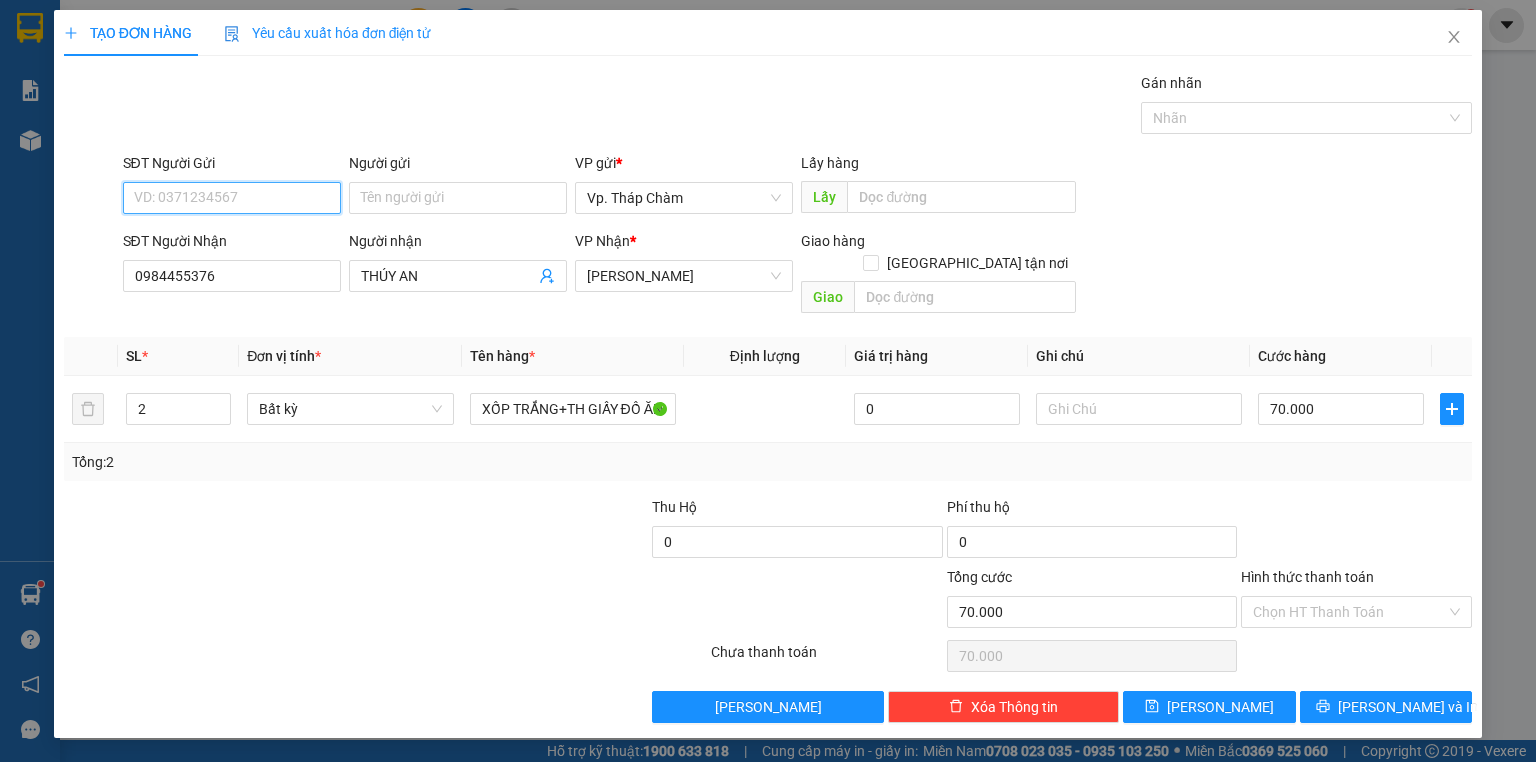 click on "SĐT Người Gửi" at bounding box center (232, 198) 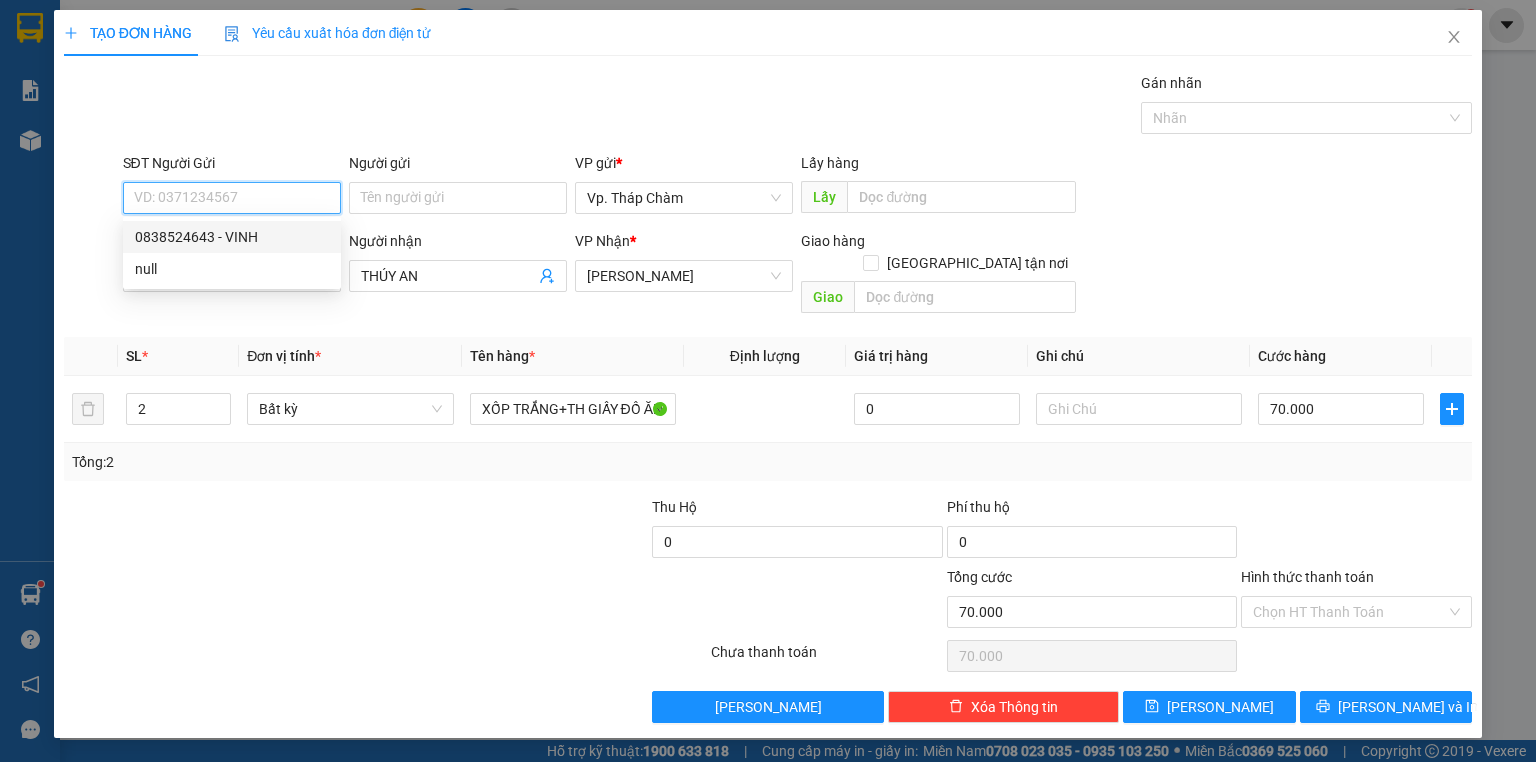 click on "0838524643 - VINH" at bounding box center [232, 237] 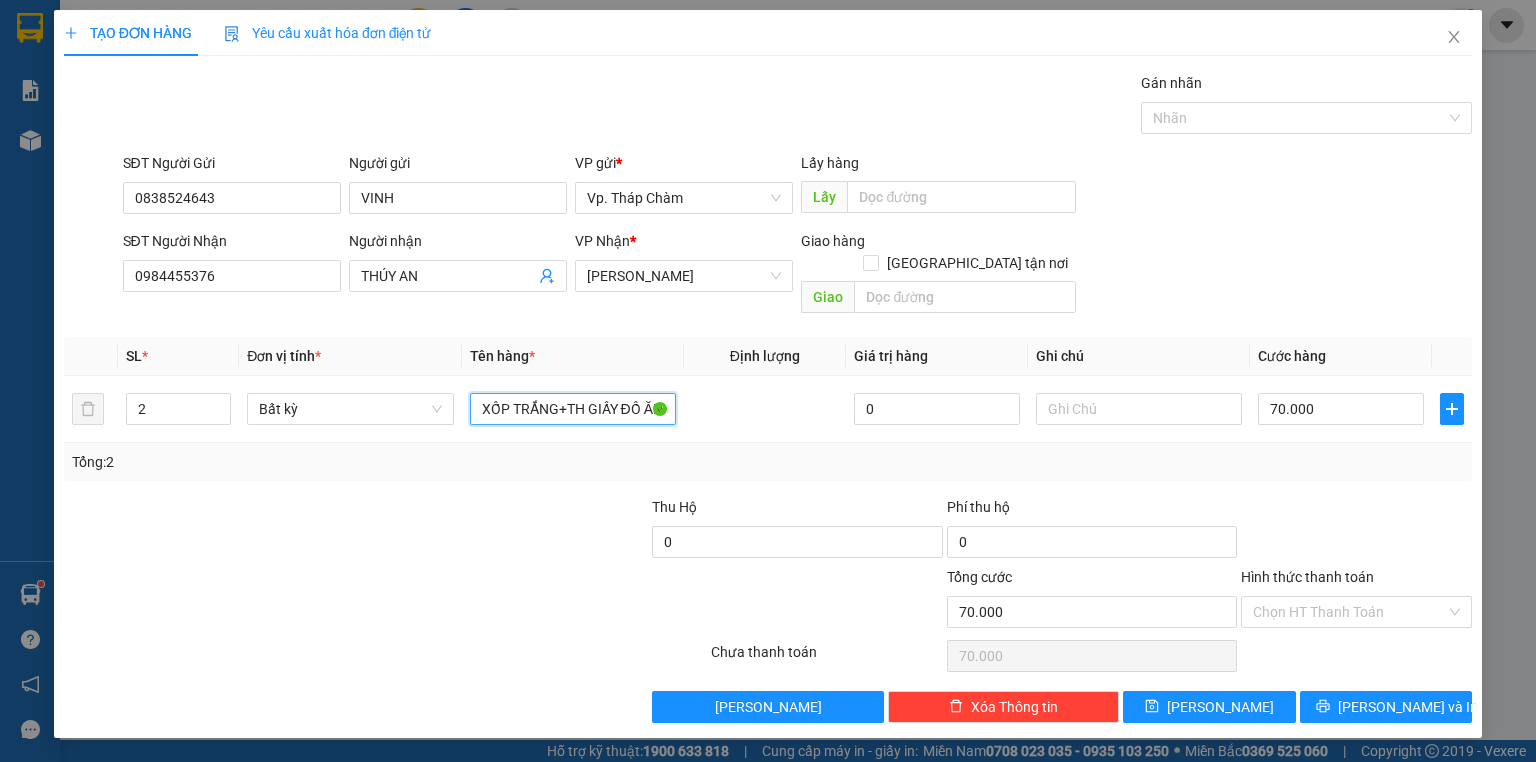 drag, startPoint x: 560, startPoint y: 394, endPoint x: 828, endPoint y: 422, distance: 269.4587 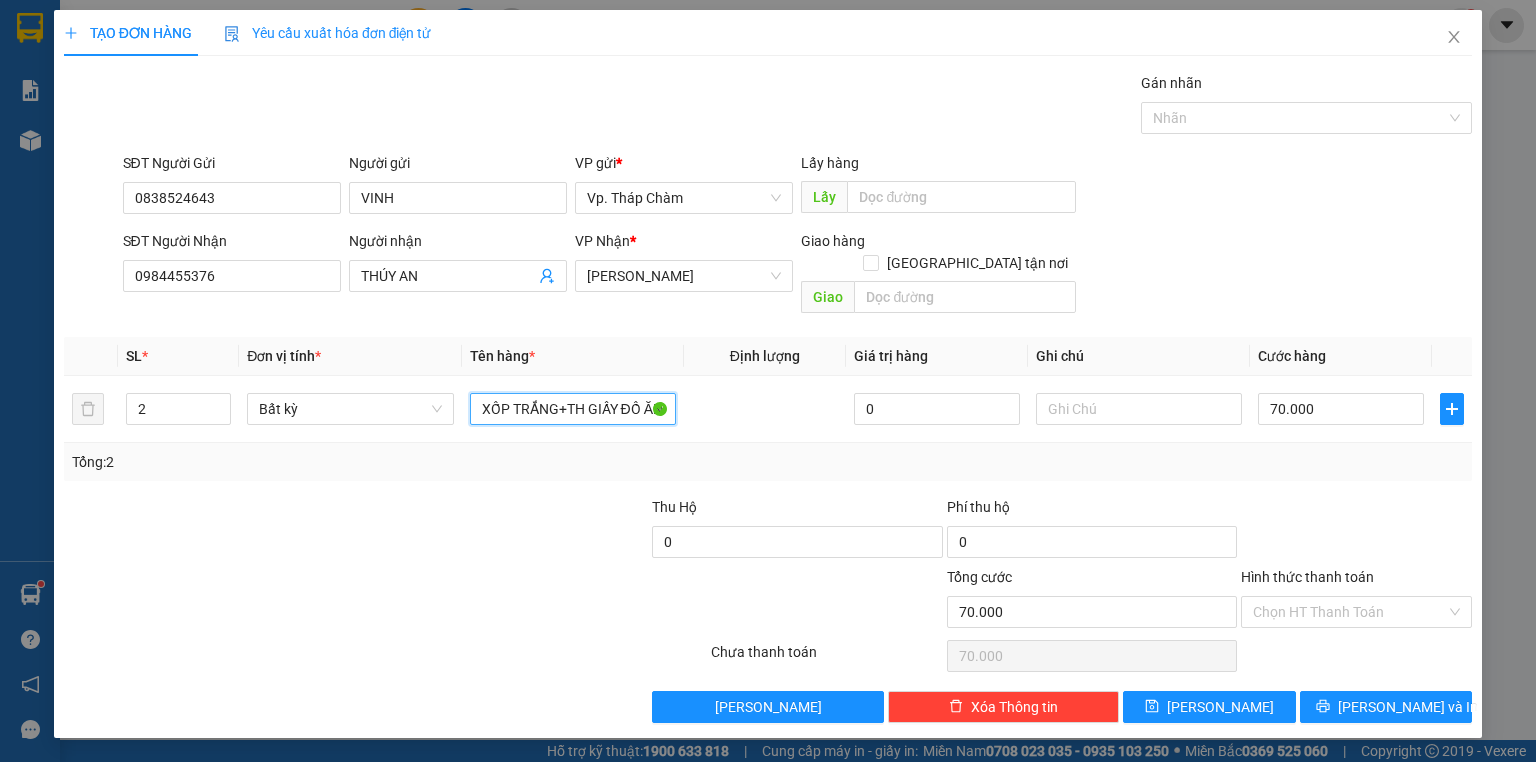 click on "SL  * Đơn vị tính  * Tên hàng  * Định lượng Giá trị hàng Ghi chú Cước hàng                   2 Bất kỳ XỐP TRẮNG+TH GIẤY ĐỒ ĂN KHÔ 0 70.000 Tổng:  2" at bounding box center (768, 409) 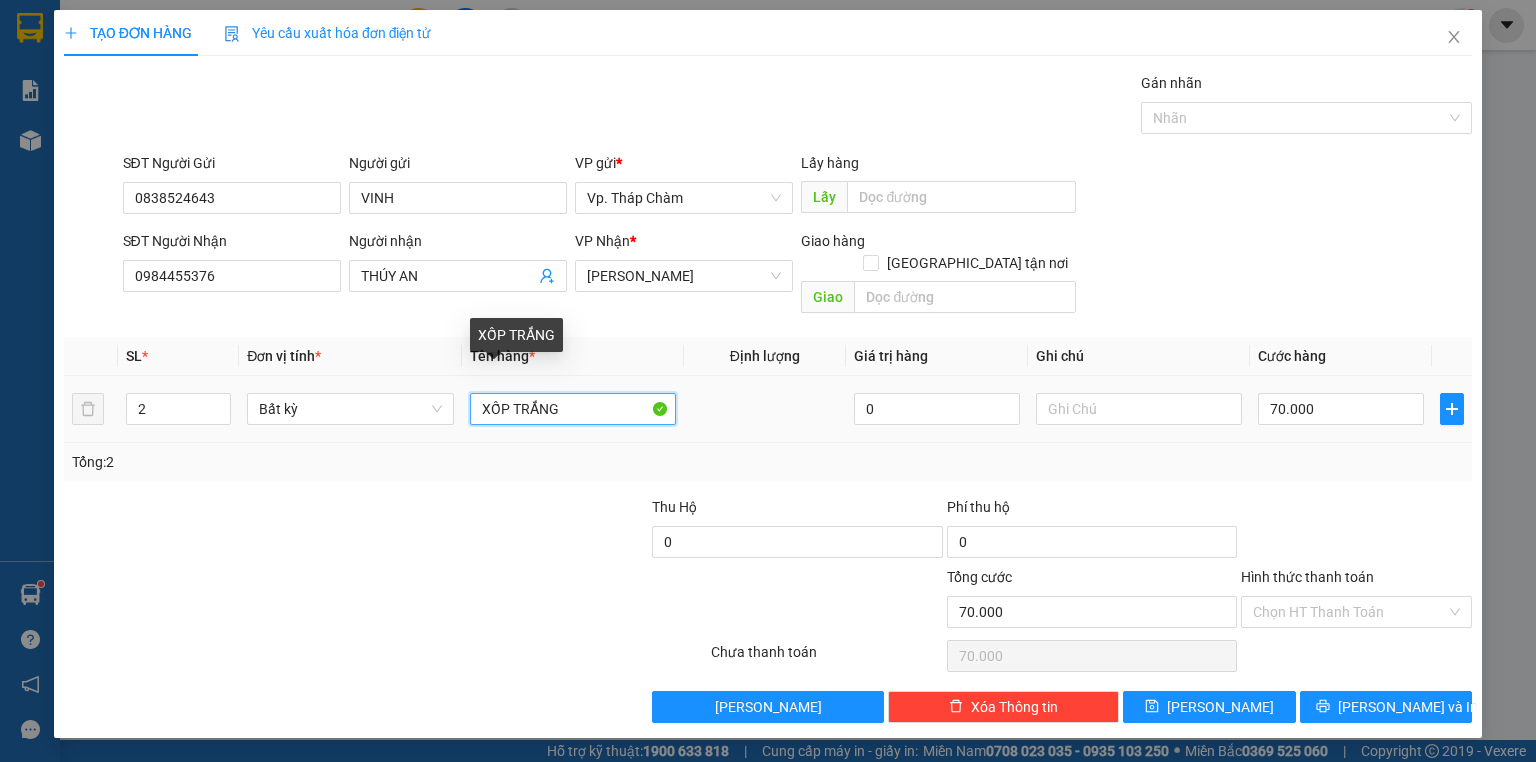 click on "XỐP TRẮNG" at bounding box center (573, 409) 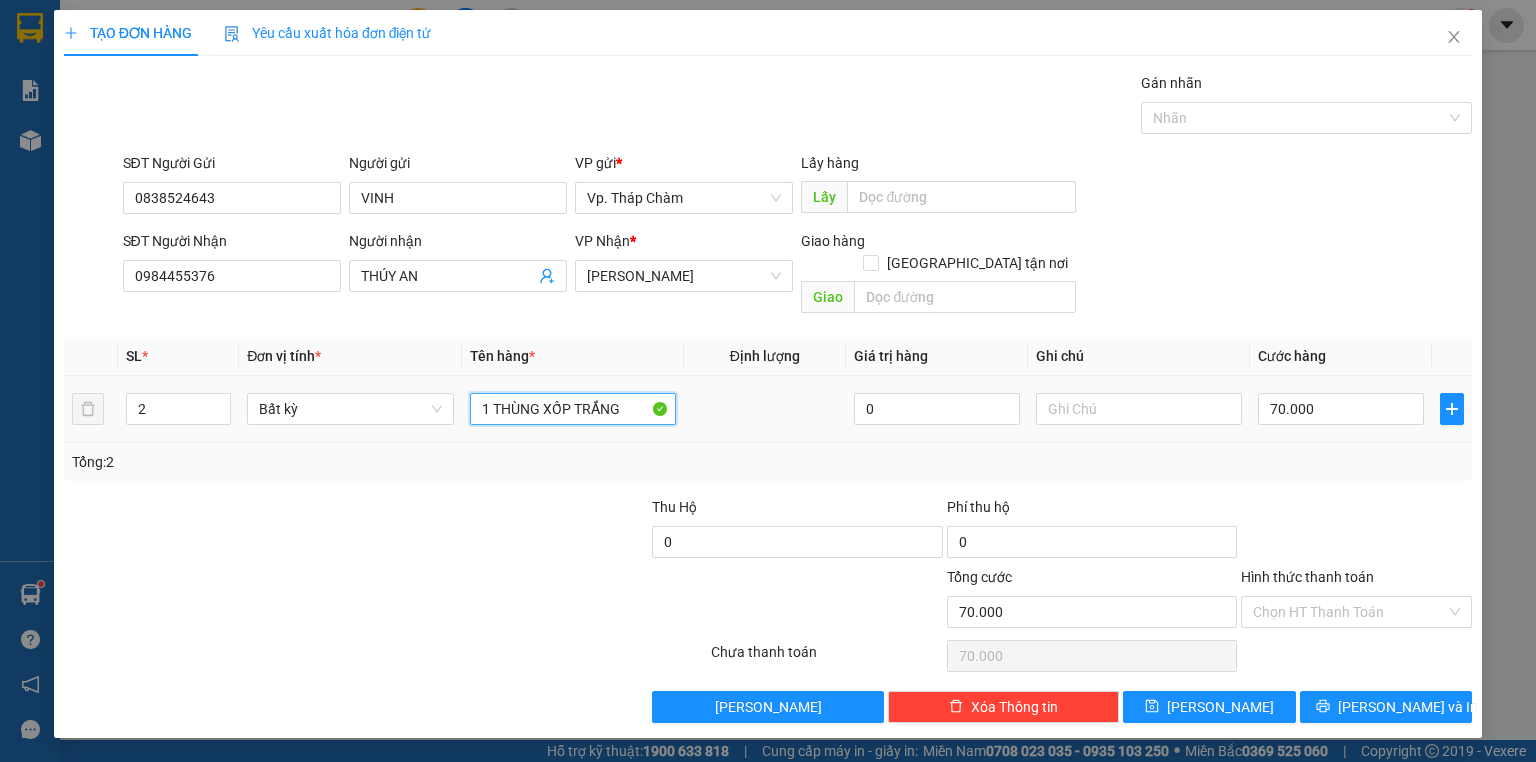 drag, startPoint x: 577, startPoint y: 392, endPoint x: 692, endPoint y: 409, distance: 116.24973 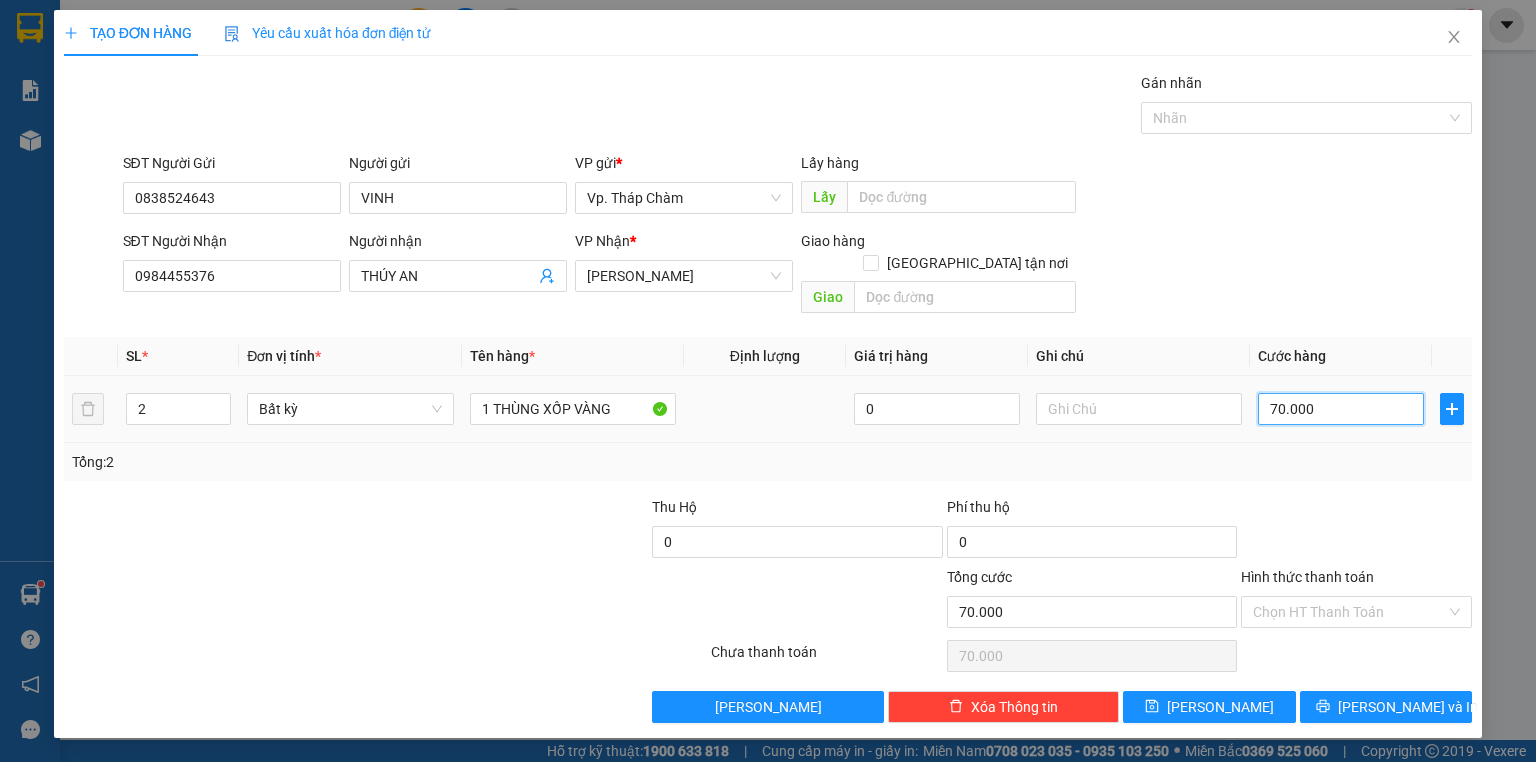 click on "70.000" at bounding box center (1341, 409) 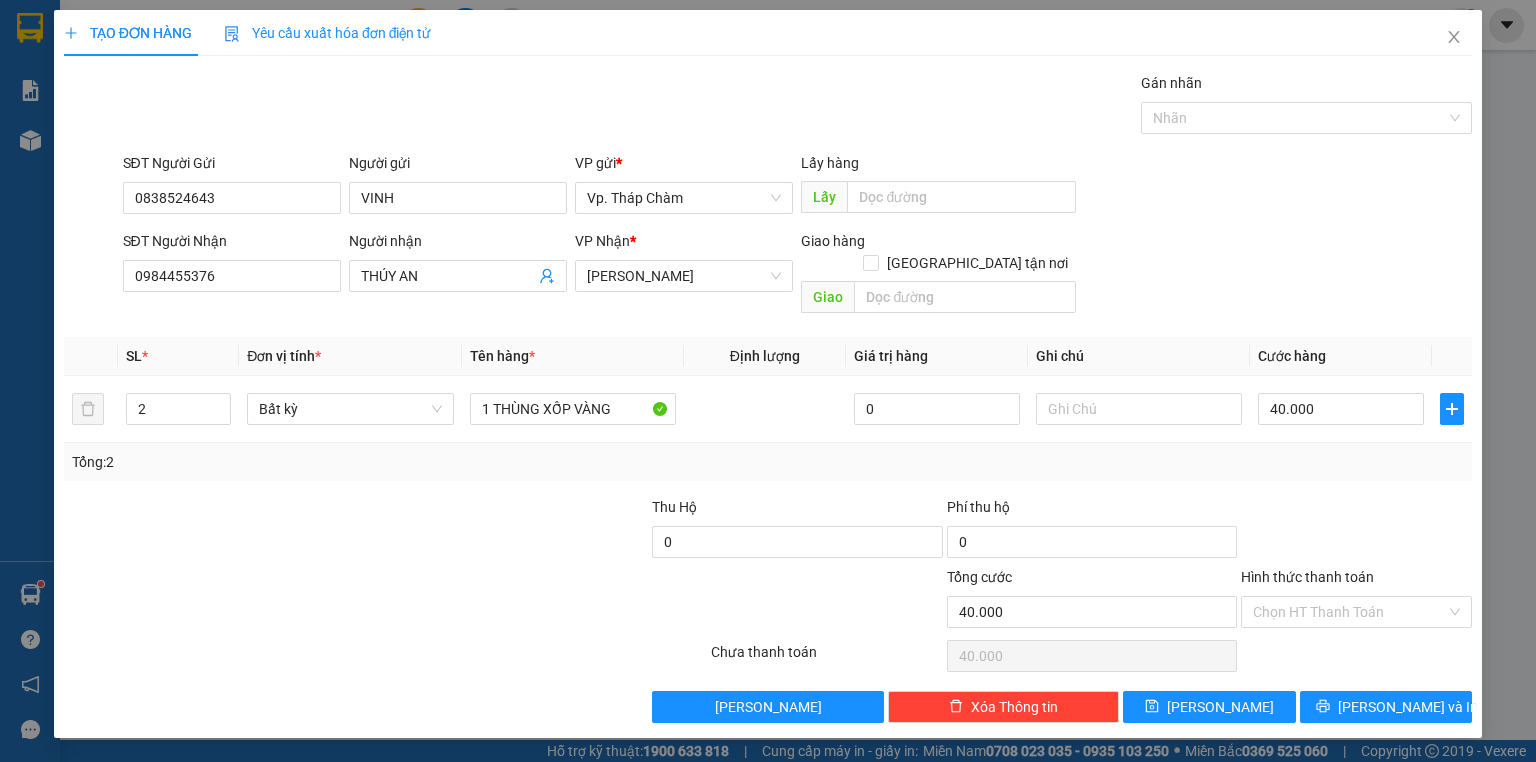 click on "Tổng:  2" at bounding box center (768, 462) 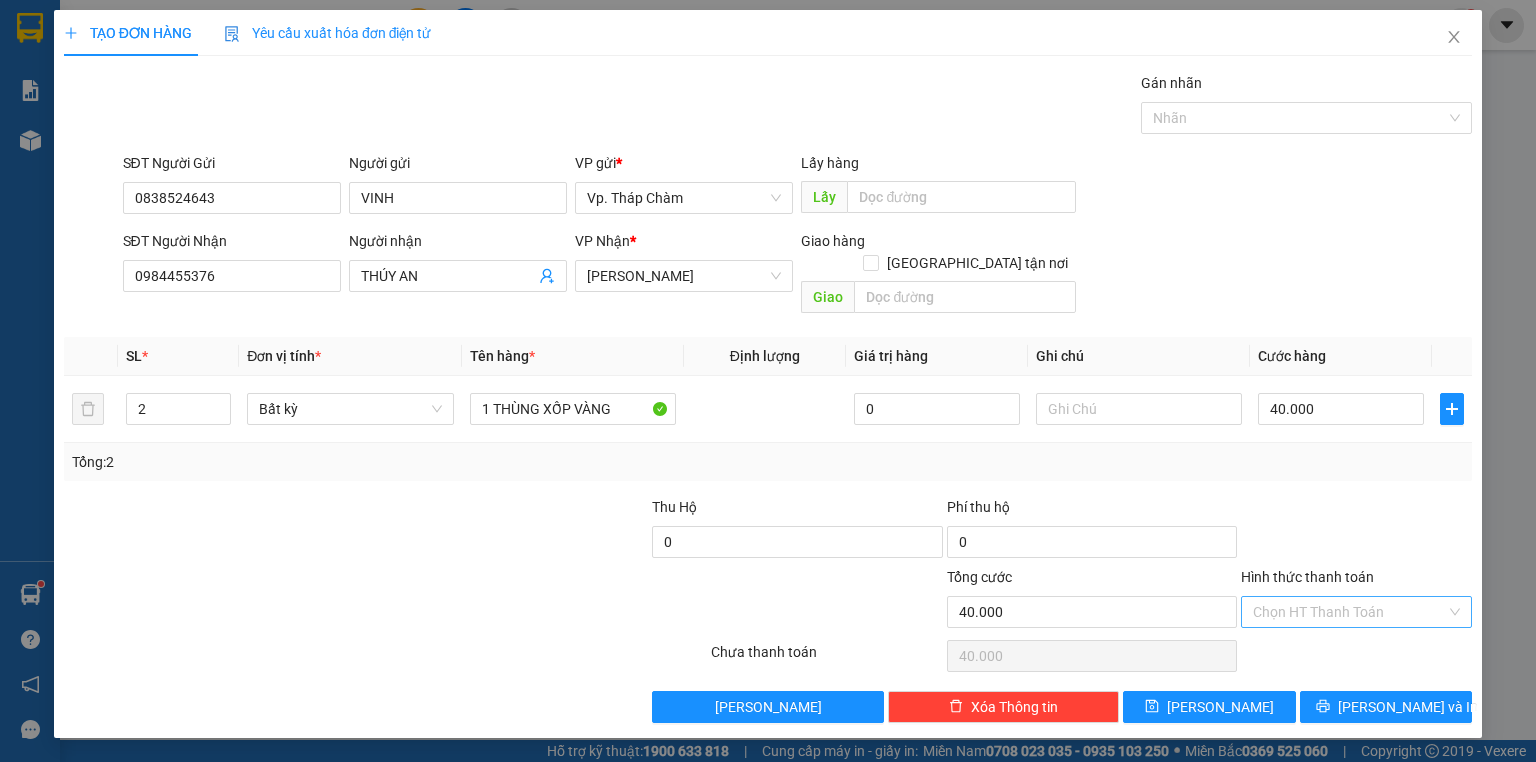 click on "Hình thức thanh toán" at bounding box center (1349, 612) 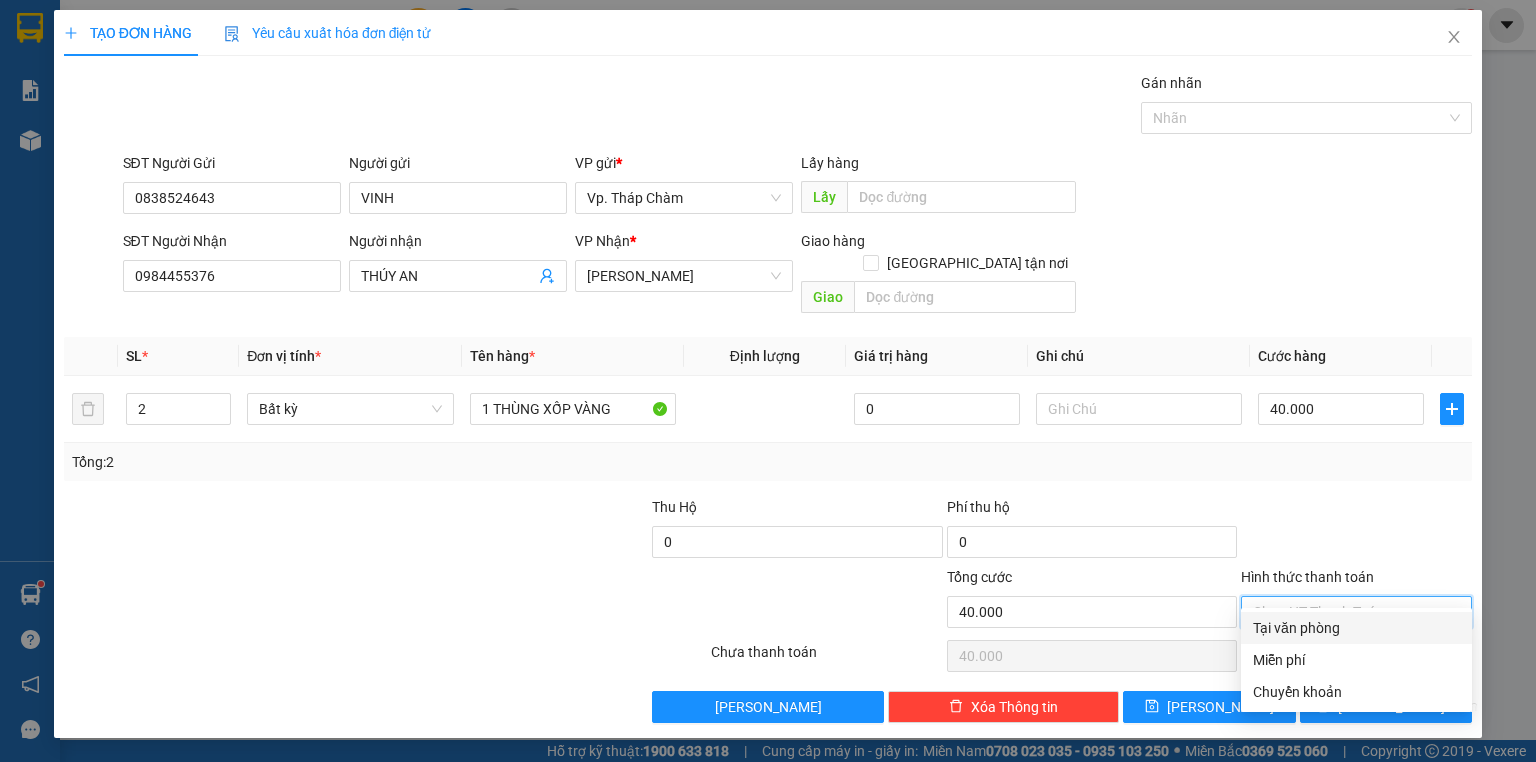 click on "Tại văn phòng" at bounding box center (1356, 628) 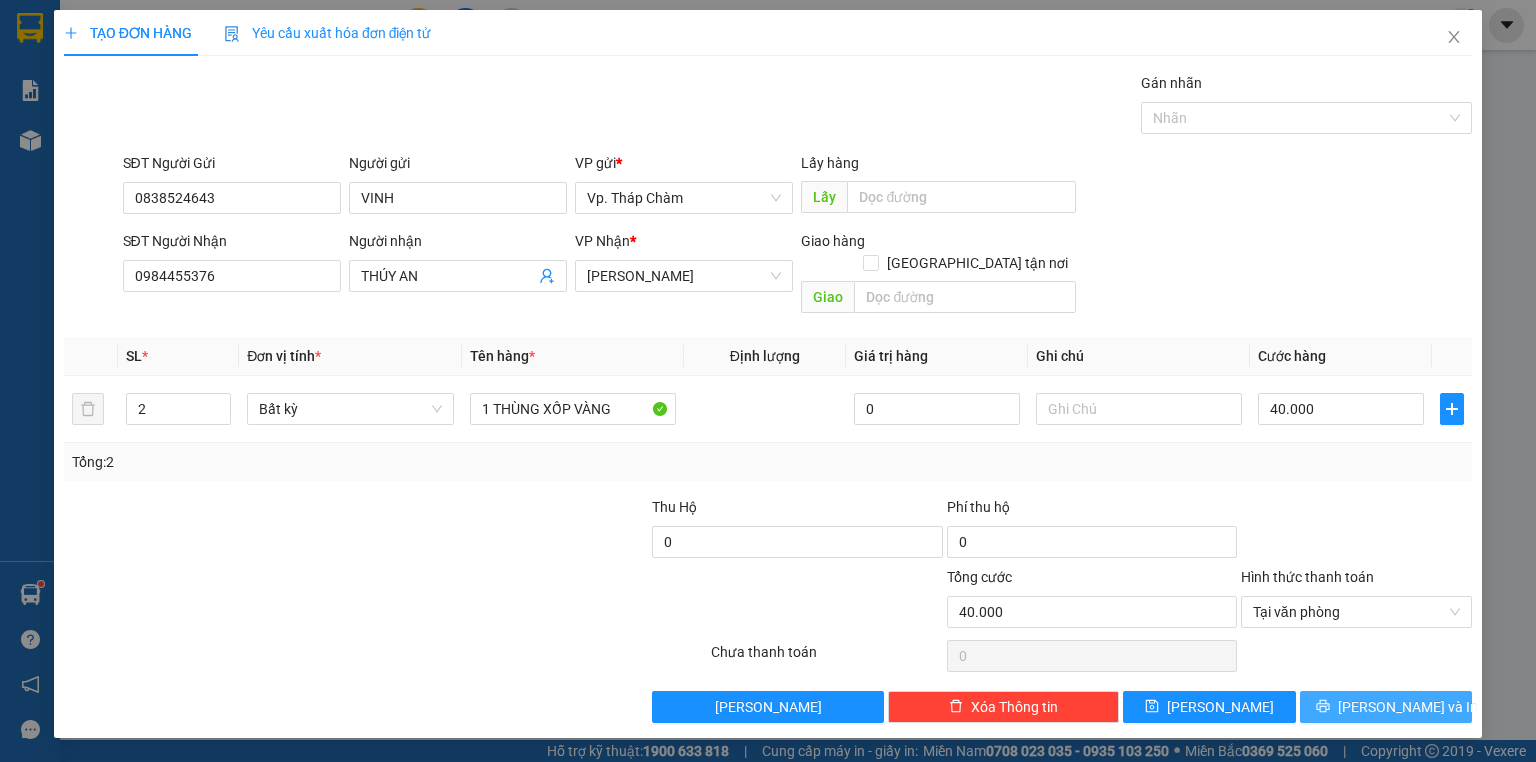 click on "[PERSON_NAME] và In" at bounding box center [1386, 707] 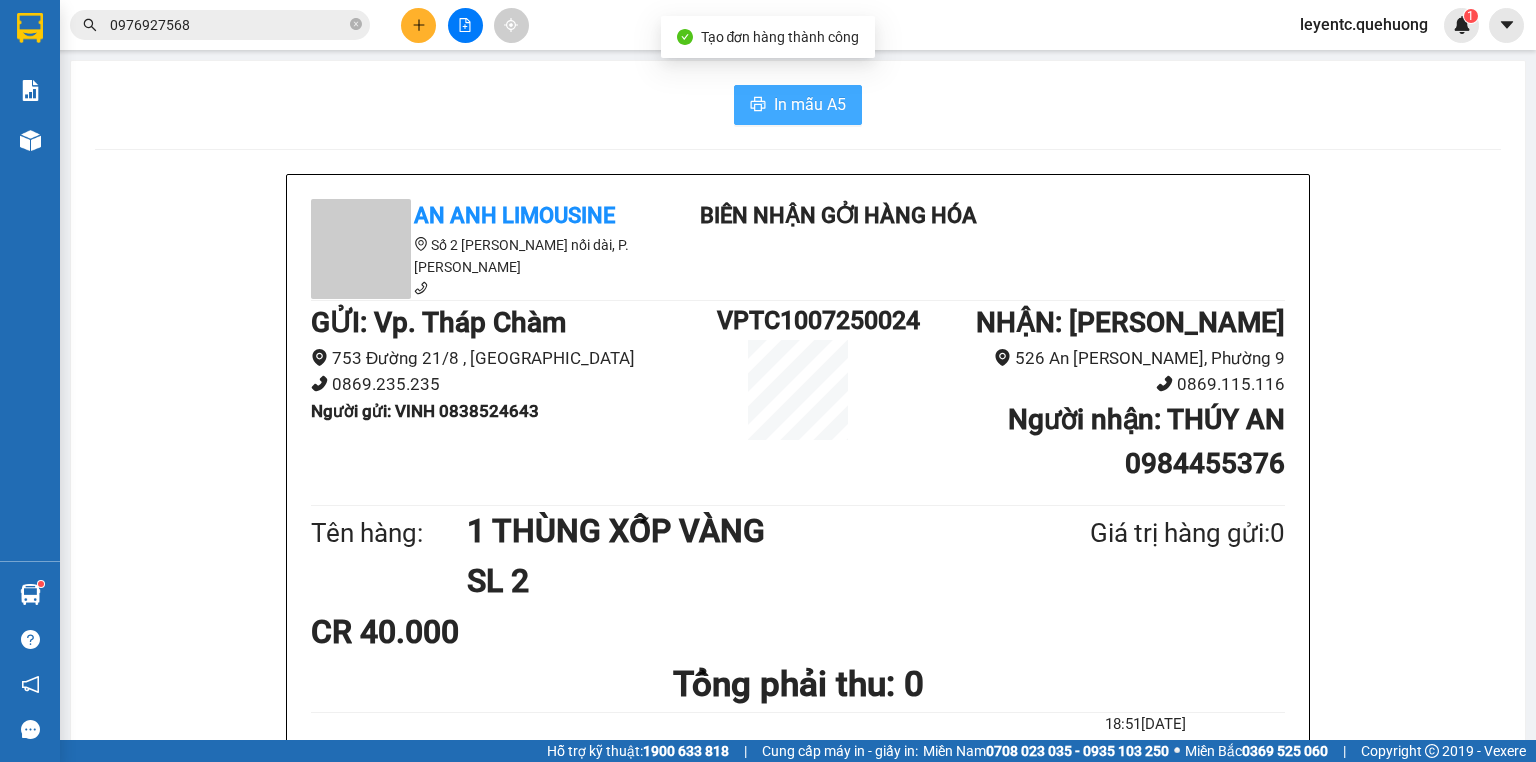 click on "In mẫu A5" at bounding box center [810, 104] 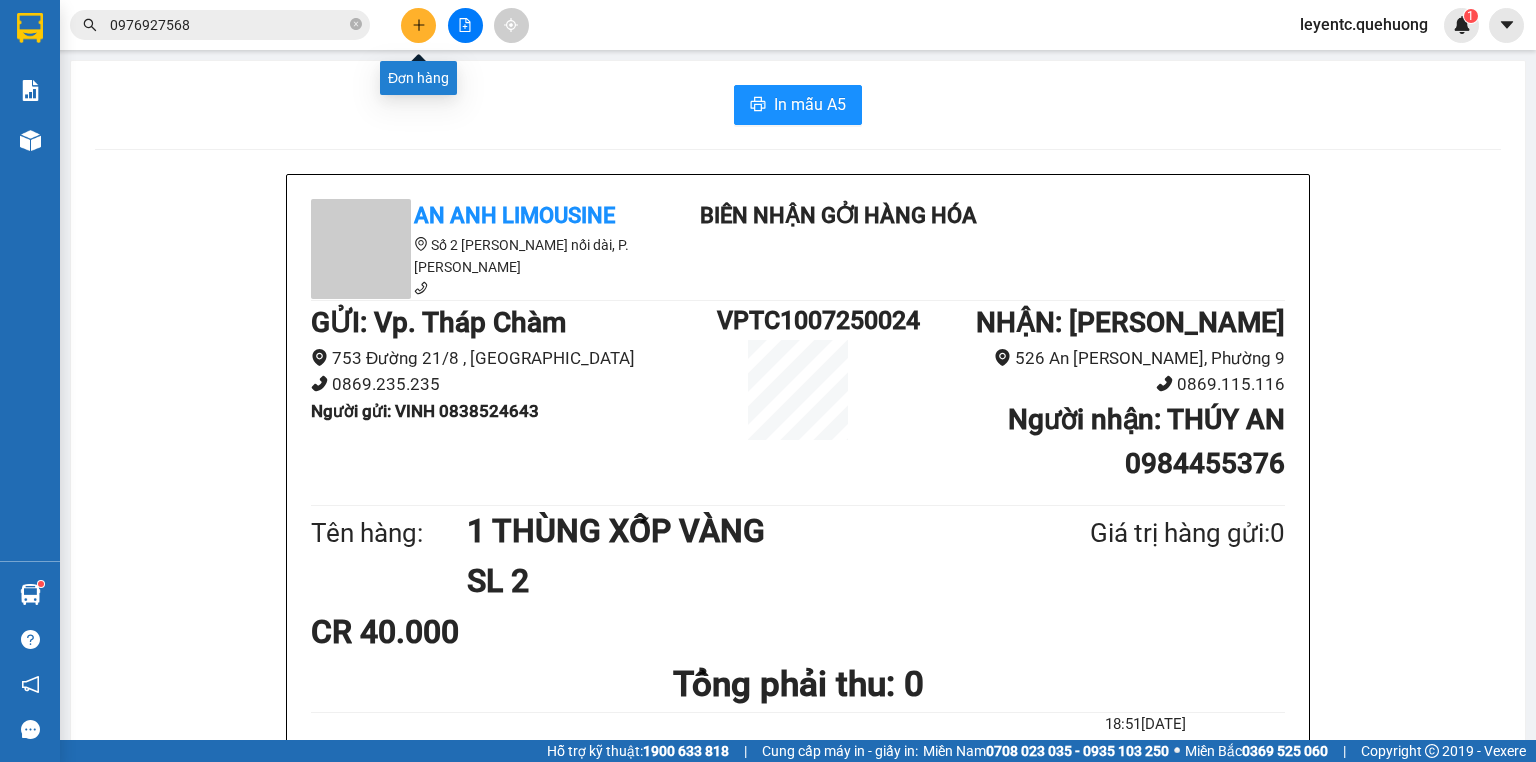 click at bounding box center (418, 25) 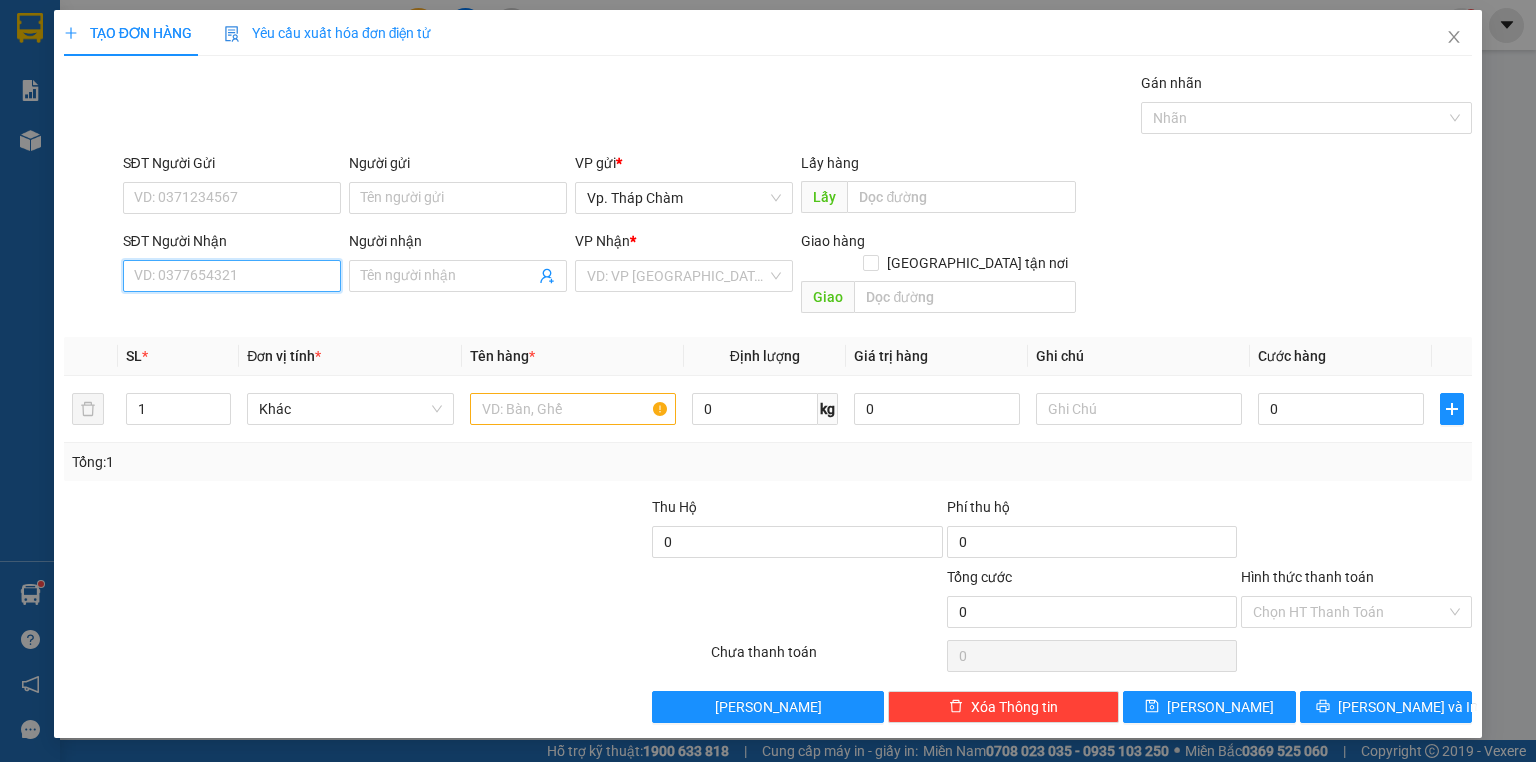 click on "SĐT Người Nhận" at bounding box center (232, 276) 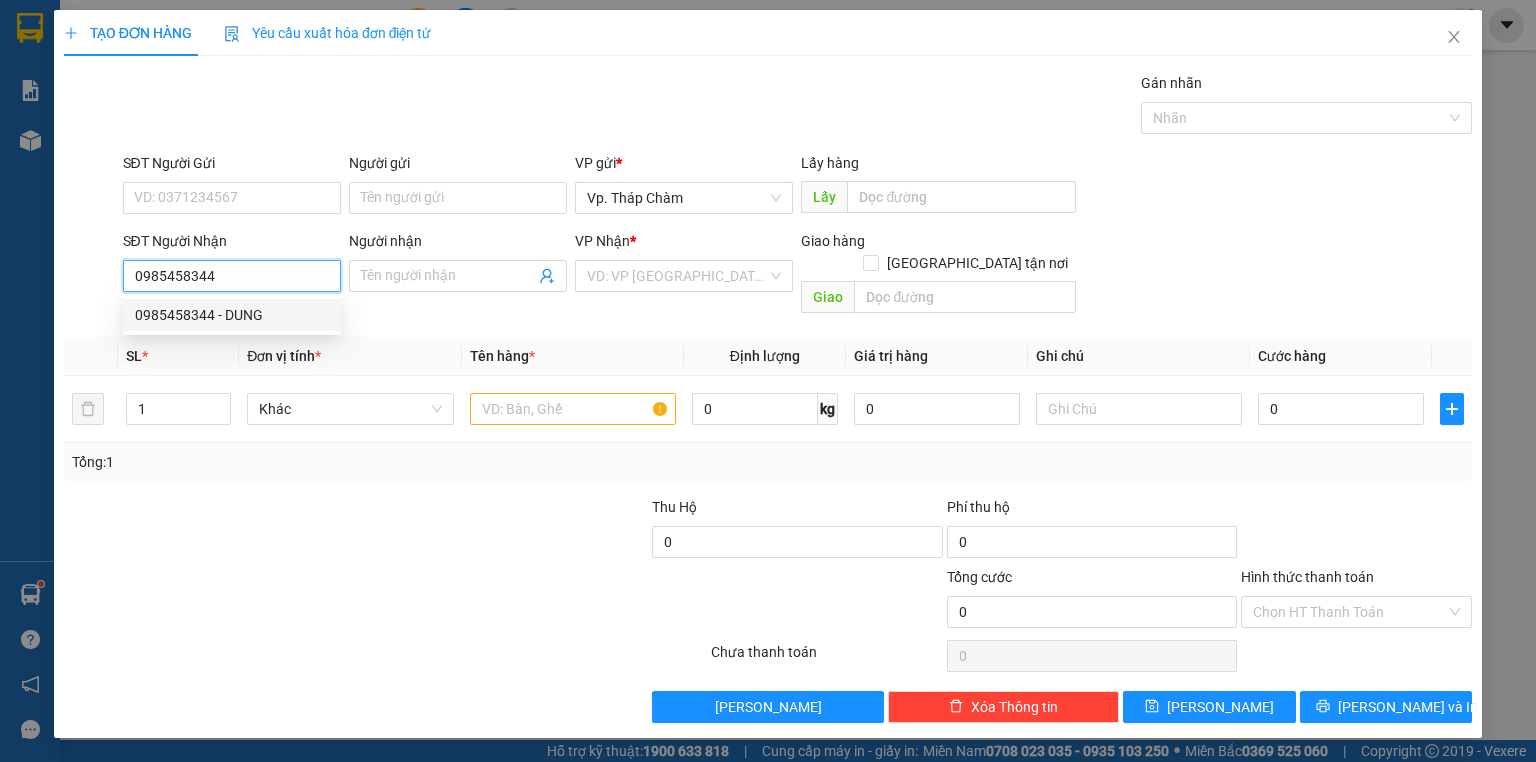 click on "0985458344 - DUNG" at bounding box center [232, 315] 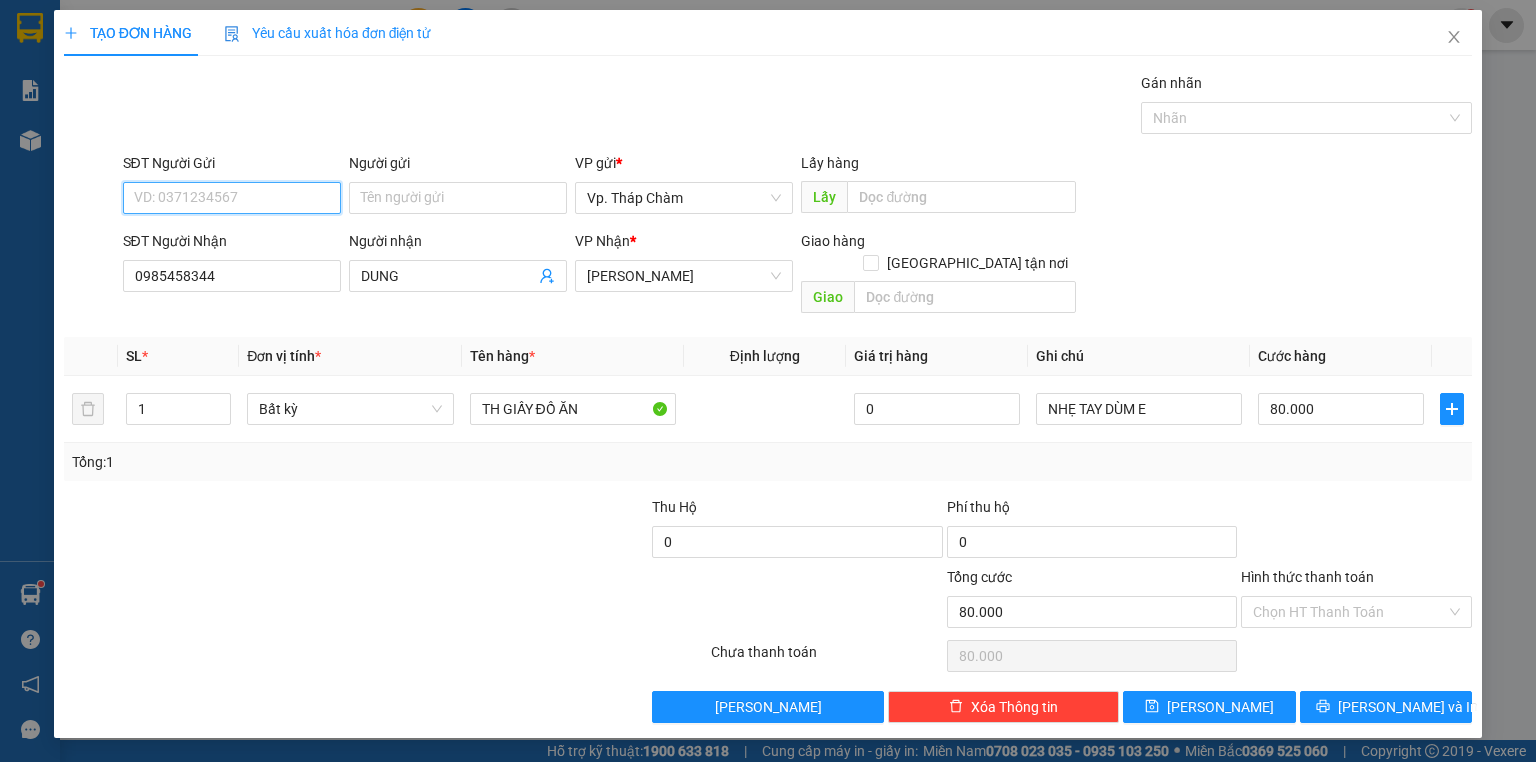 click on "SĐT Người Gửi" at bounding box center [232, 198] 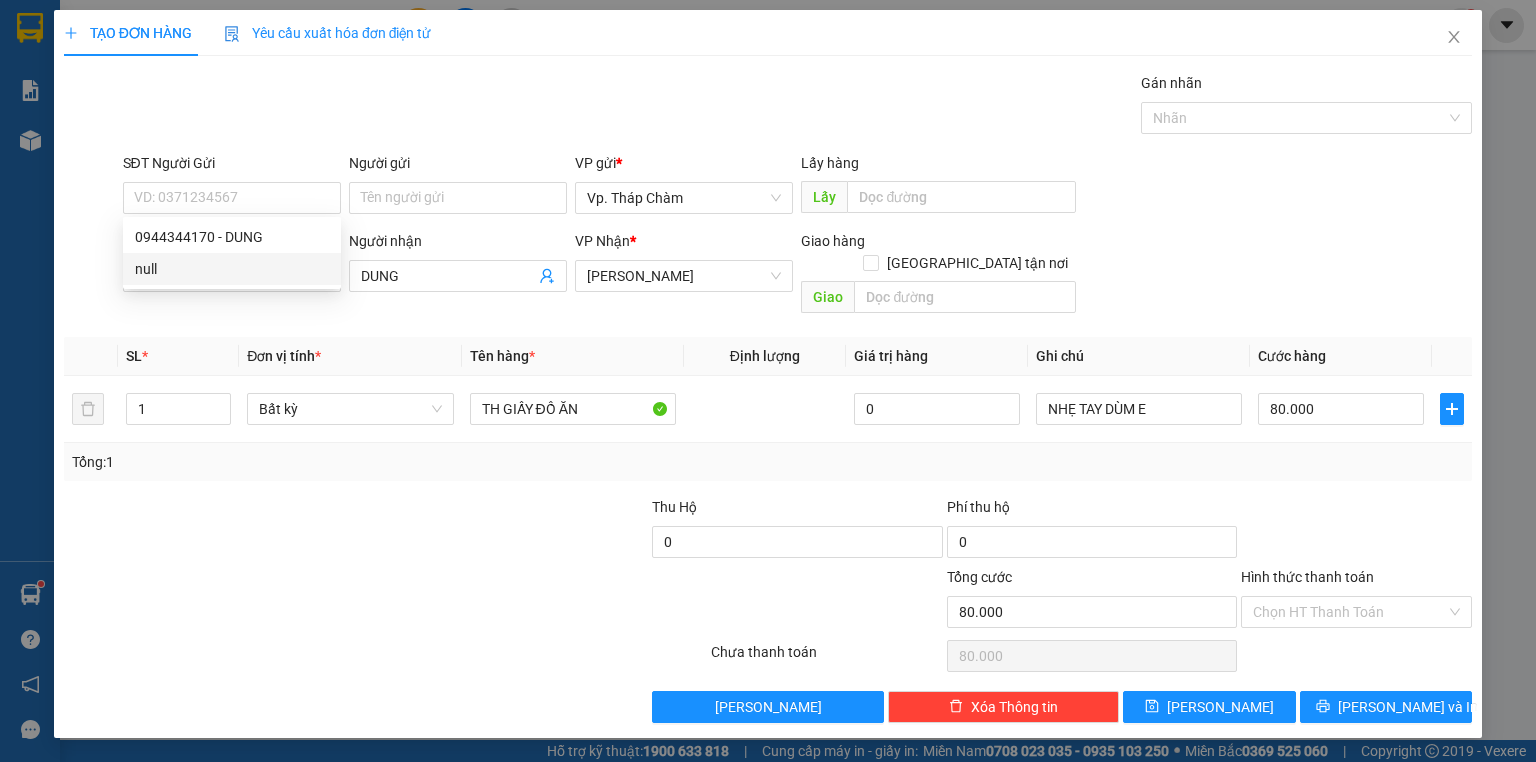 click at bounding box center (503, 531) 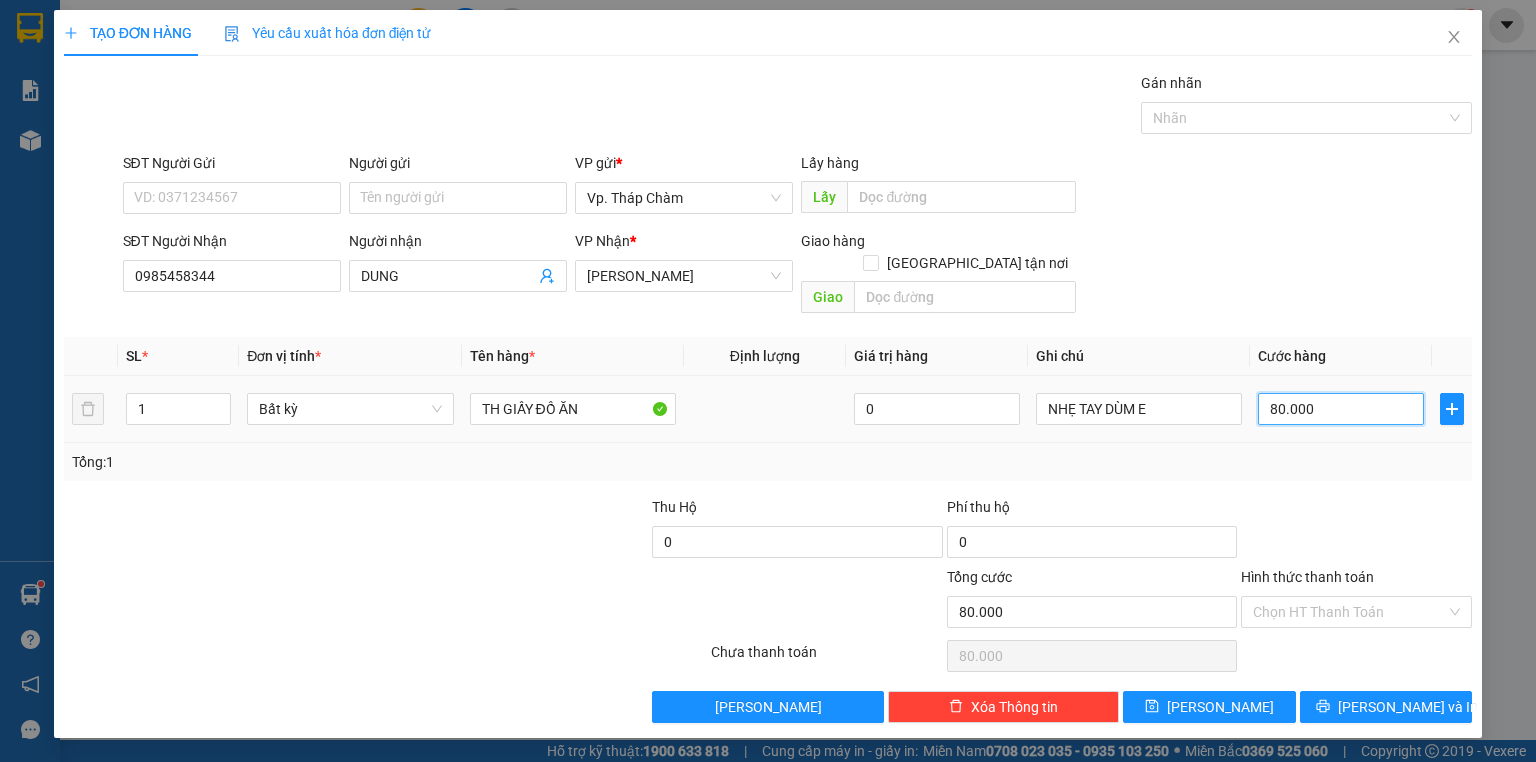 click on "80.000" at bounding box center (1341, 409) 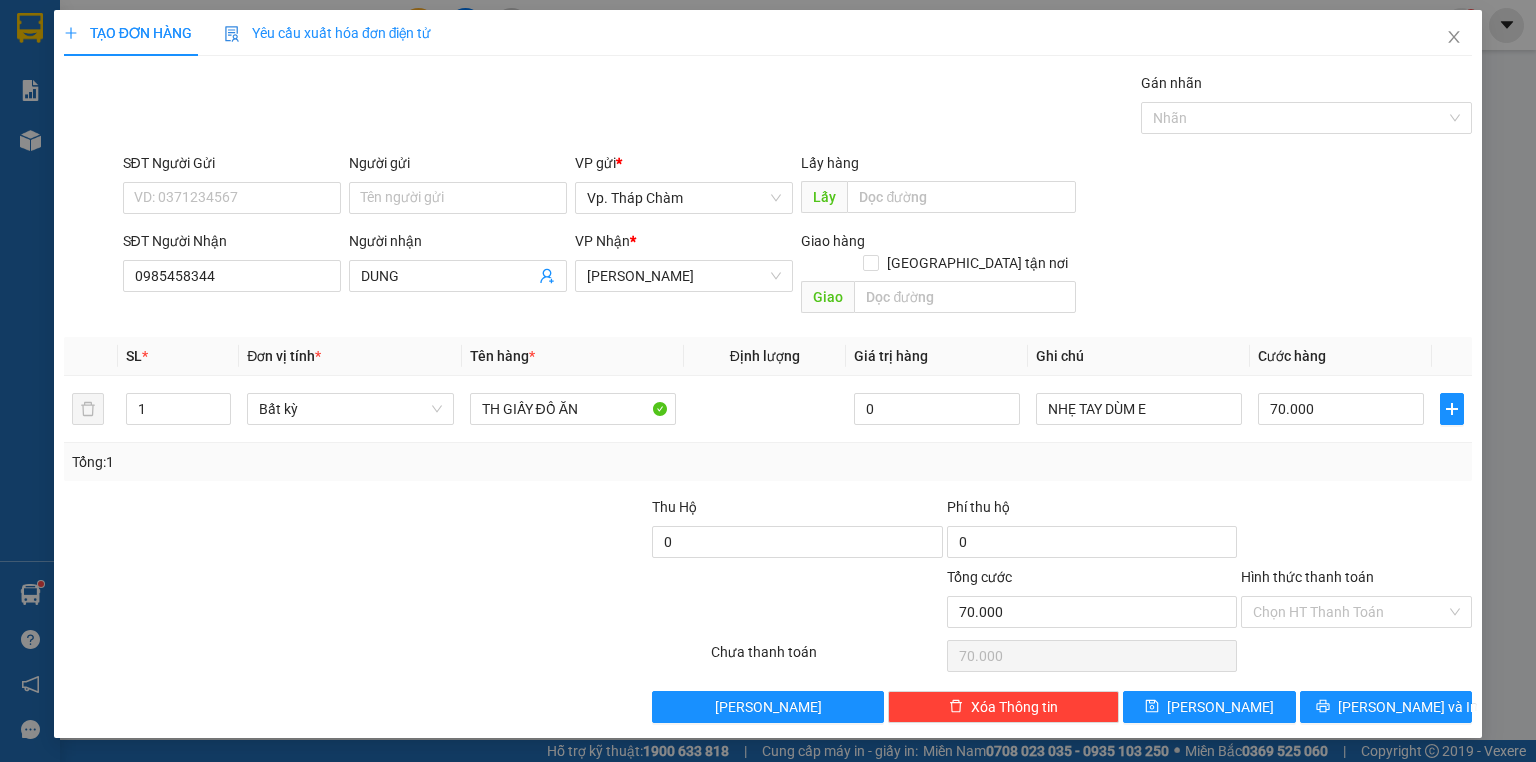 click on "Tổng:  1" at bounding box center [768, 462] 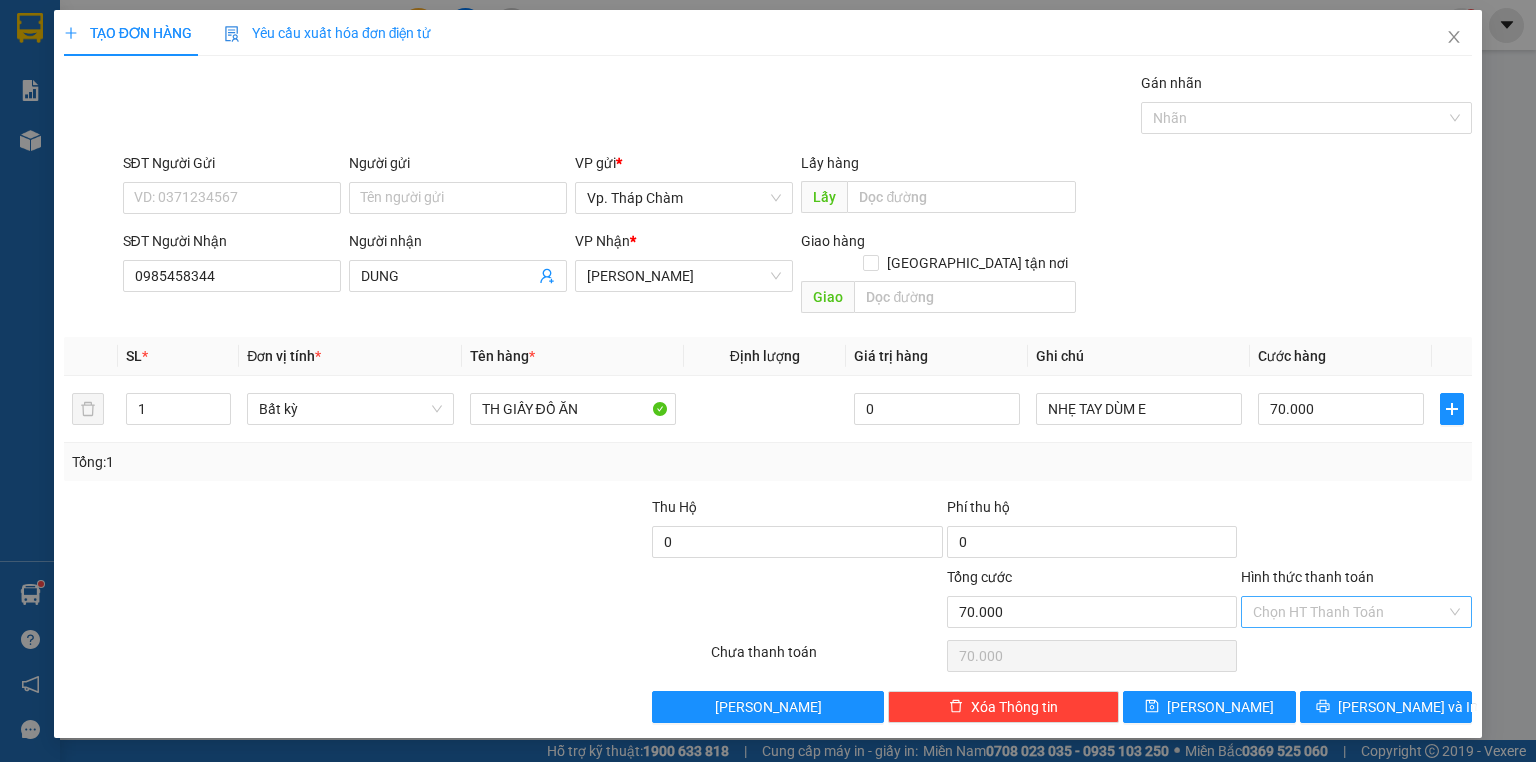 click on "Hình thức thanh toán" at bounding box center (1349, 612) 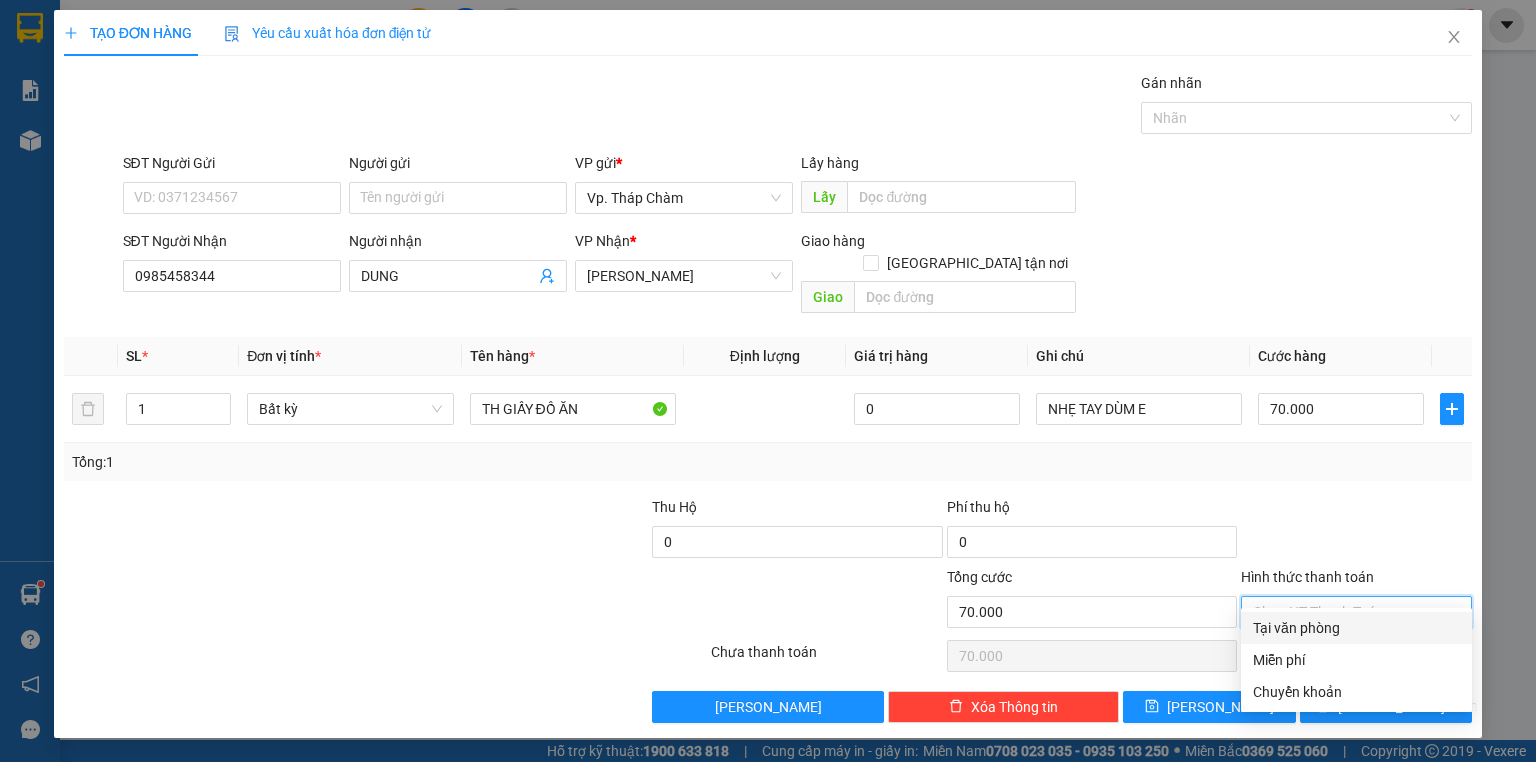 click on "Tại văn phòng" at bounding box center [1356, 628] 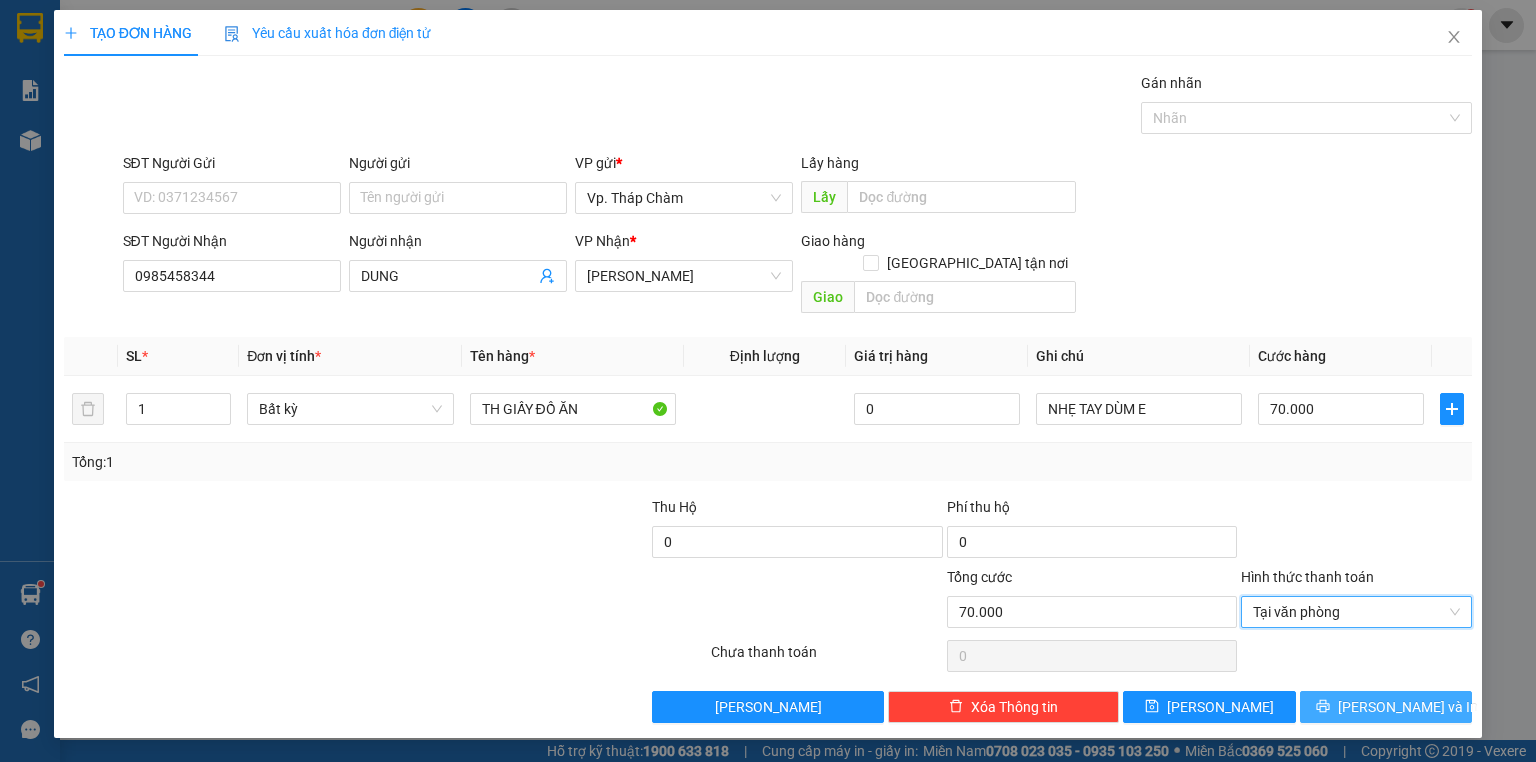 click on "[PERSON_NAME] và In" at bounding box center (1386, 707) 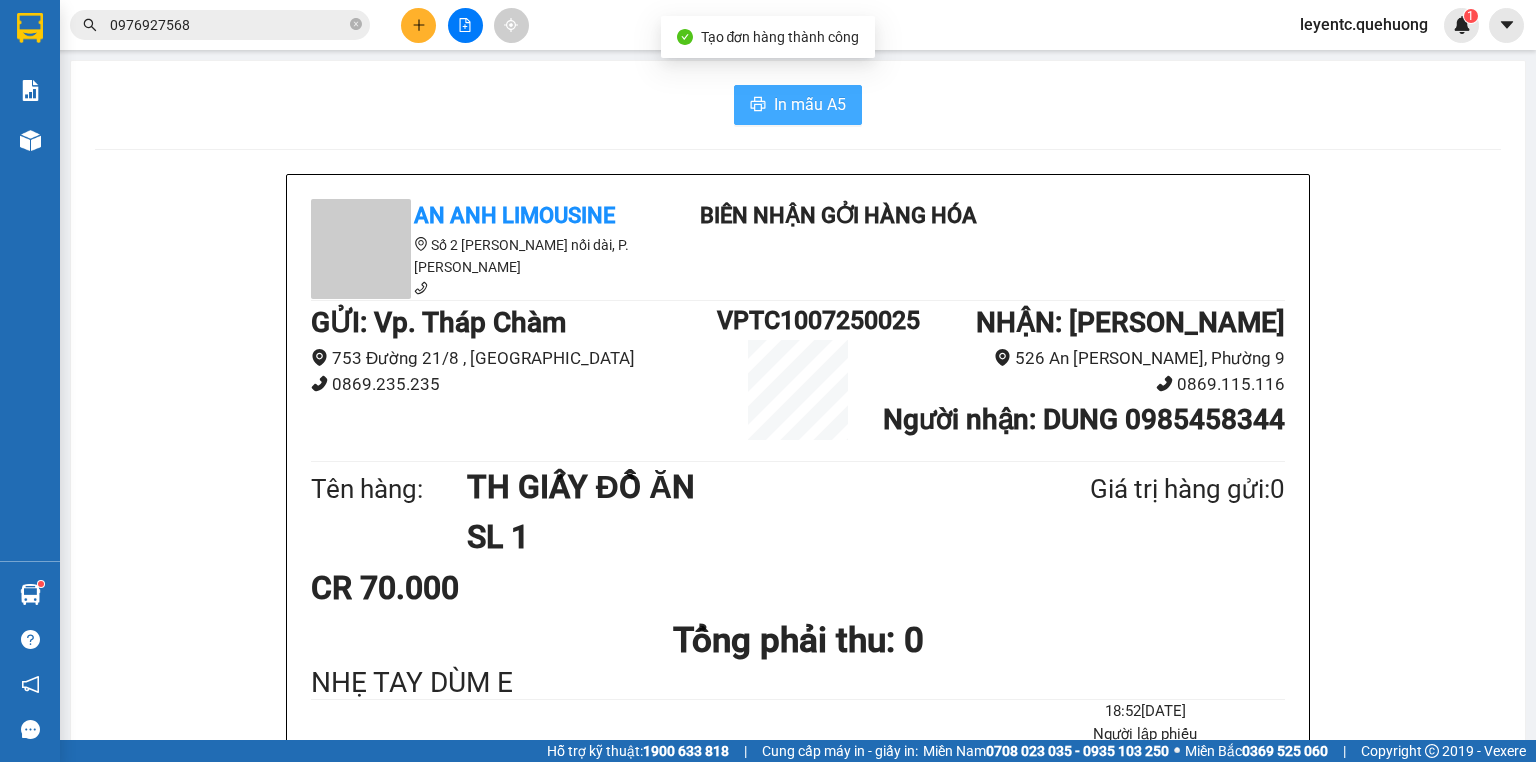 click on "In mẫu A5" at bounding box center [810, 104] 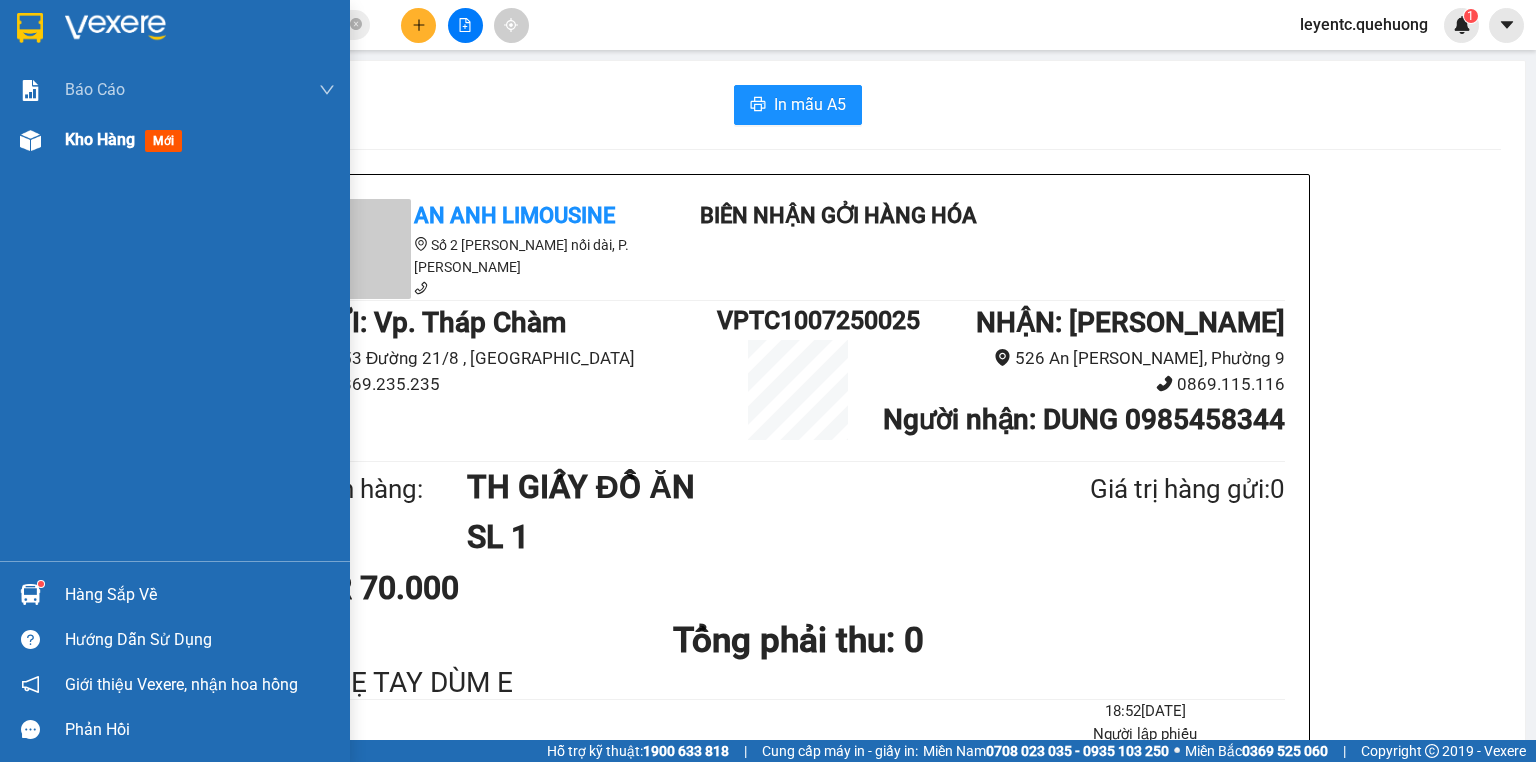 click on "Kho hàng mới" at bounding box center (175, 140) 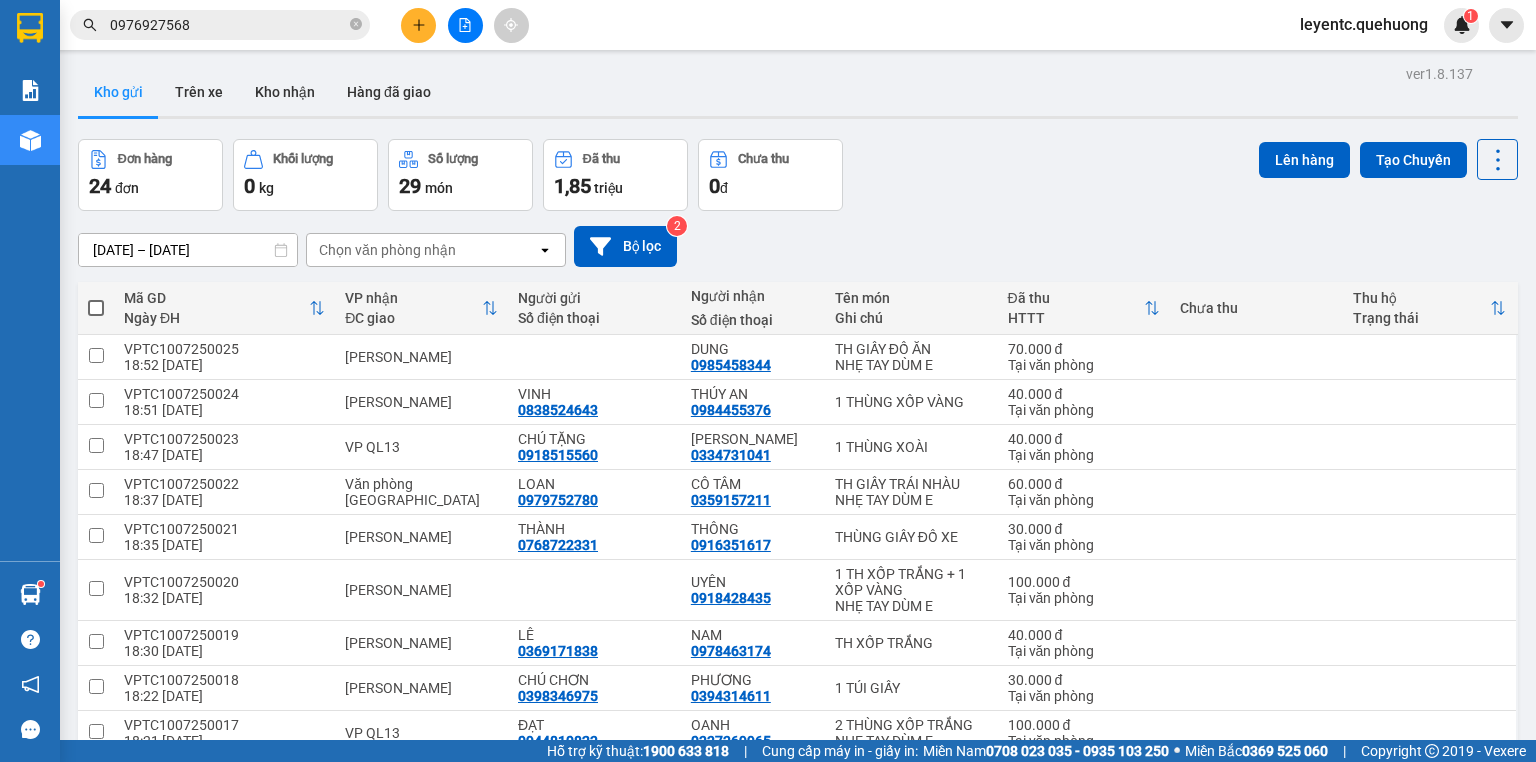 click on "10 / trang" at bounding box center [1434, 833] 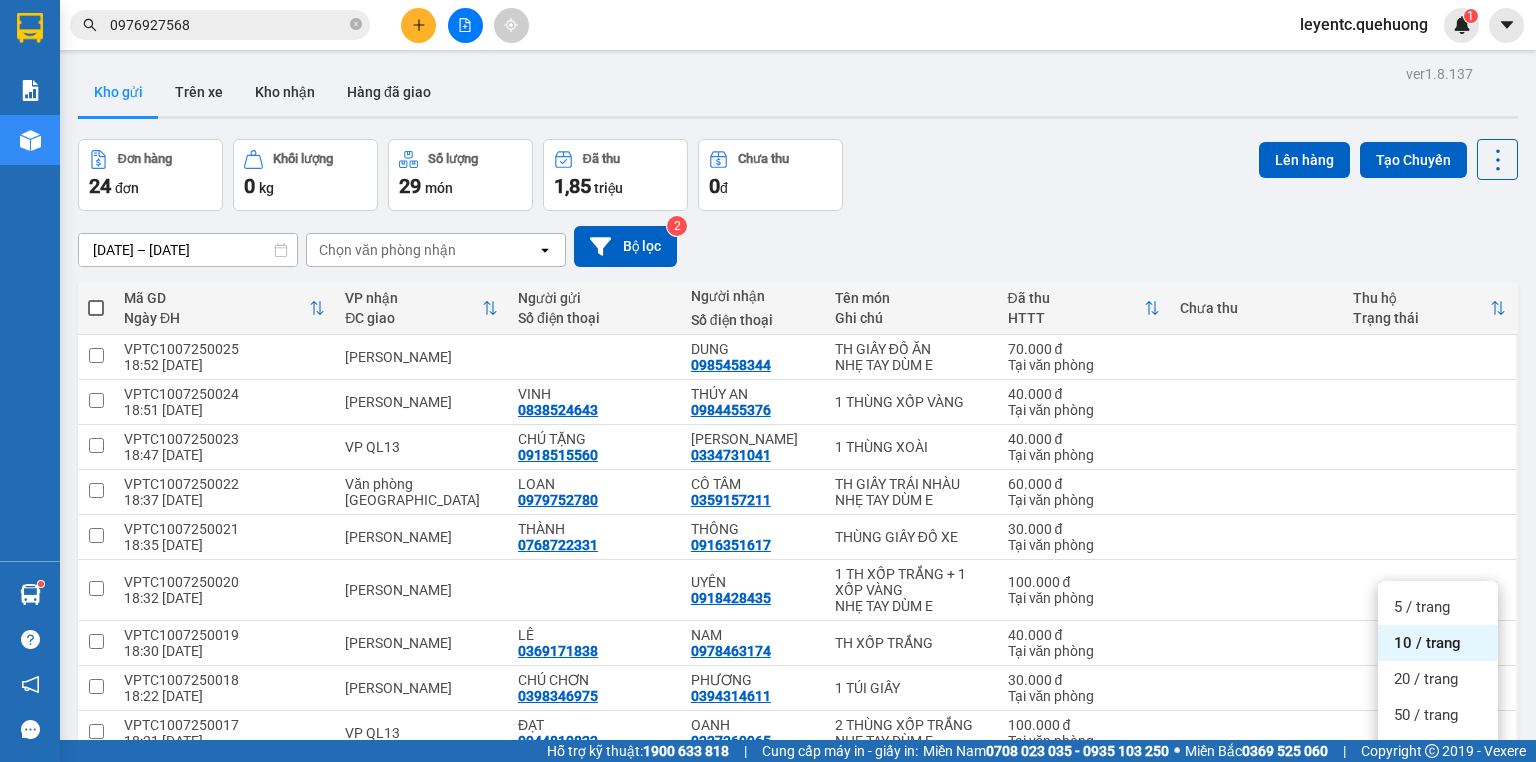 click on "100 / trang" at bounding box center (1430, 787) 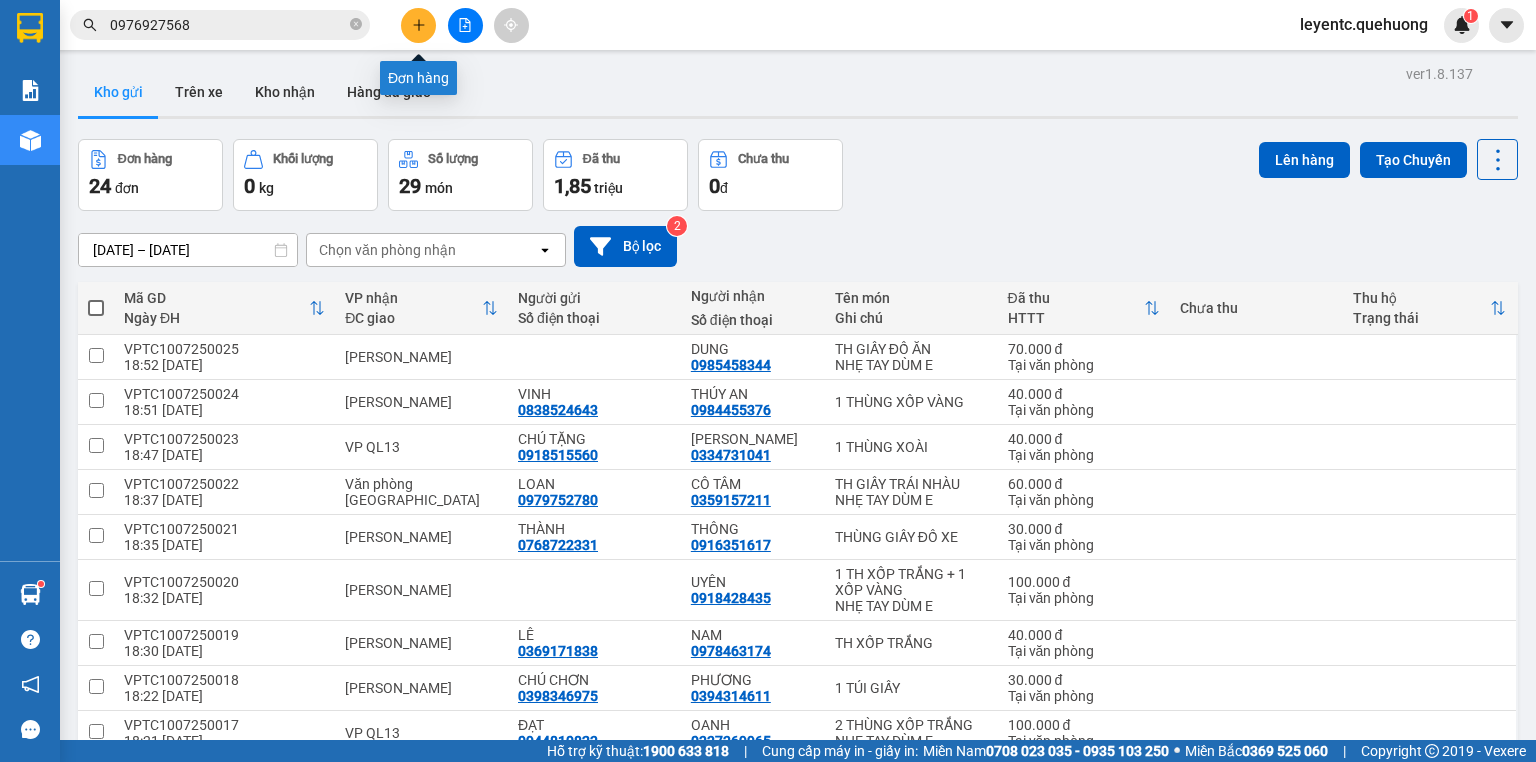 click 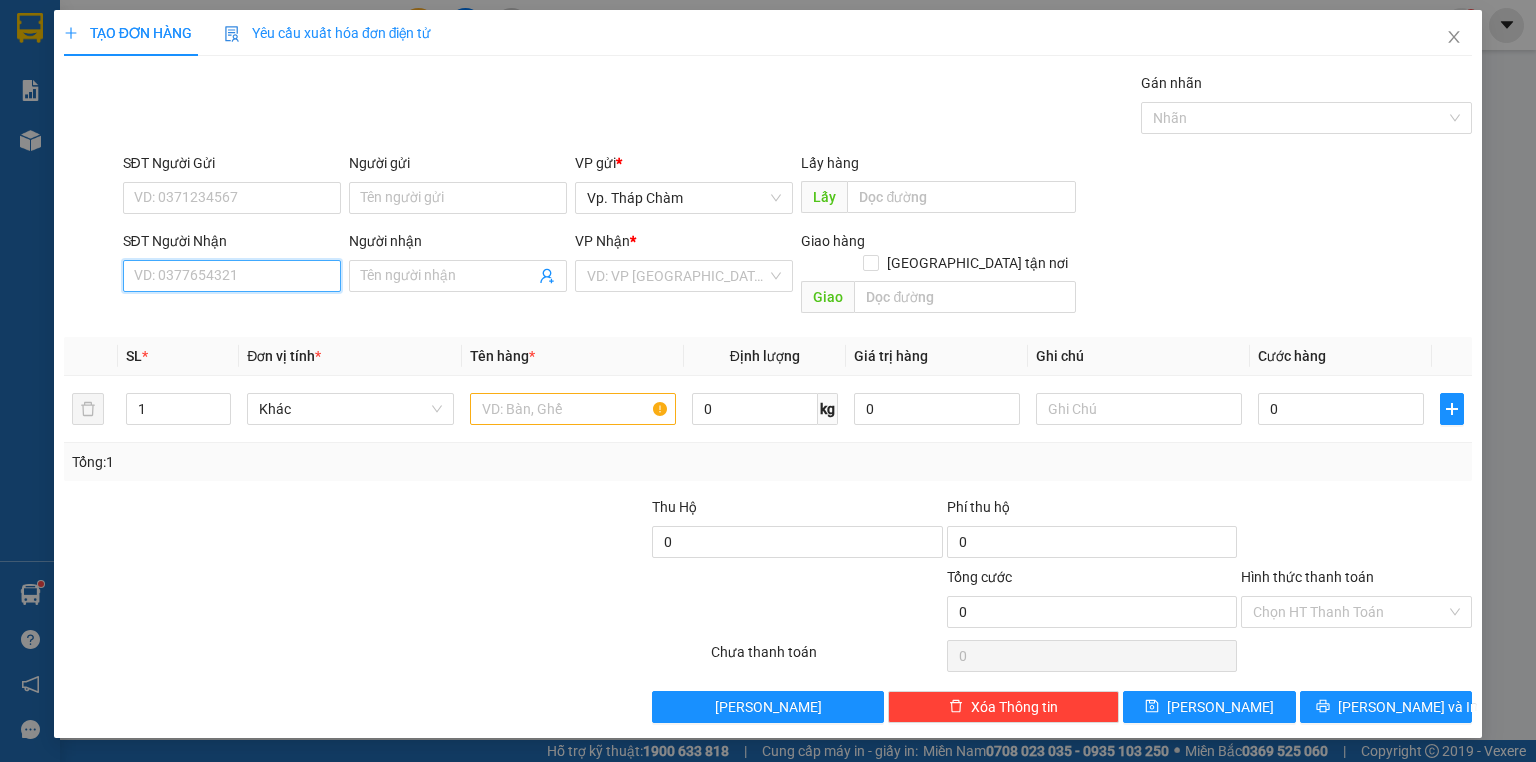click on "SĐT Người Nhận" at bounding box center [232, 276] 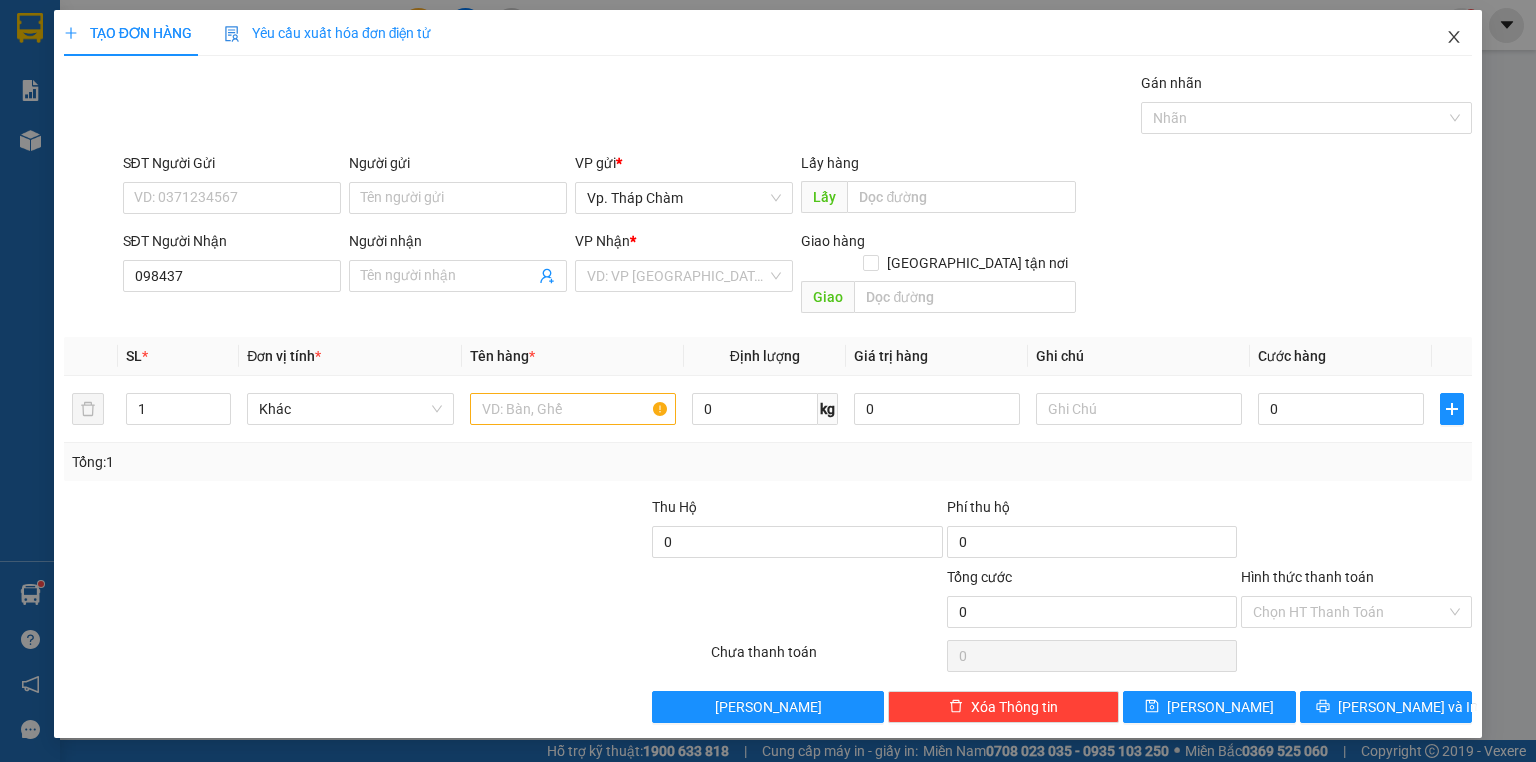 click 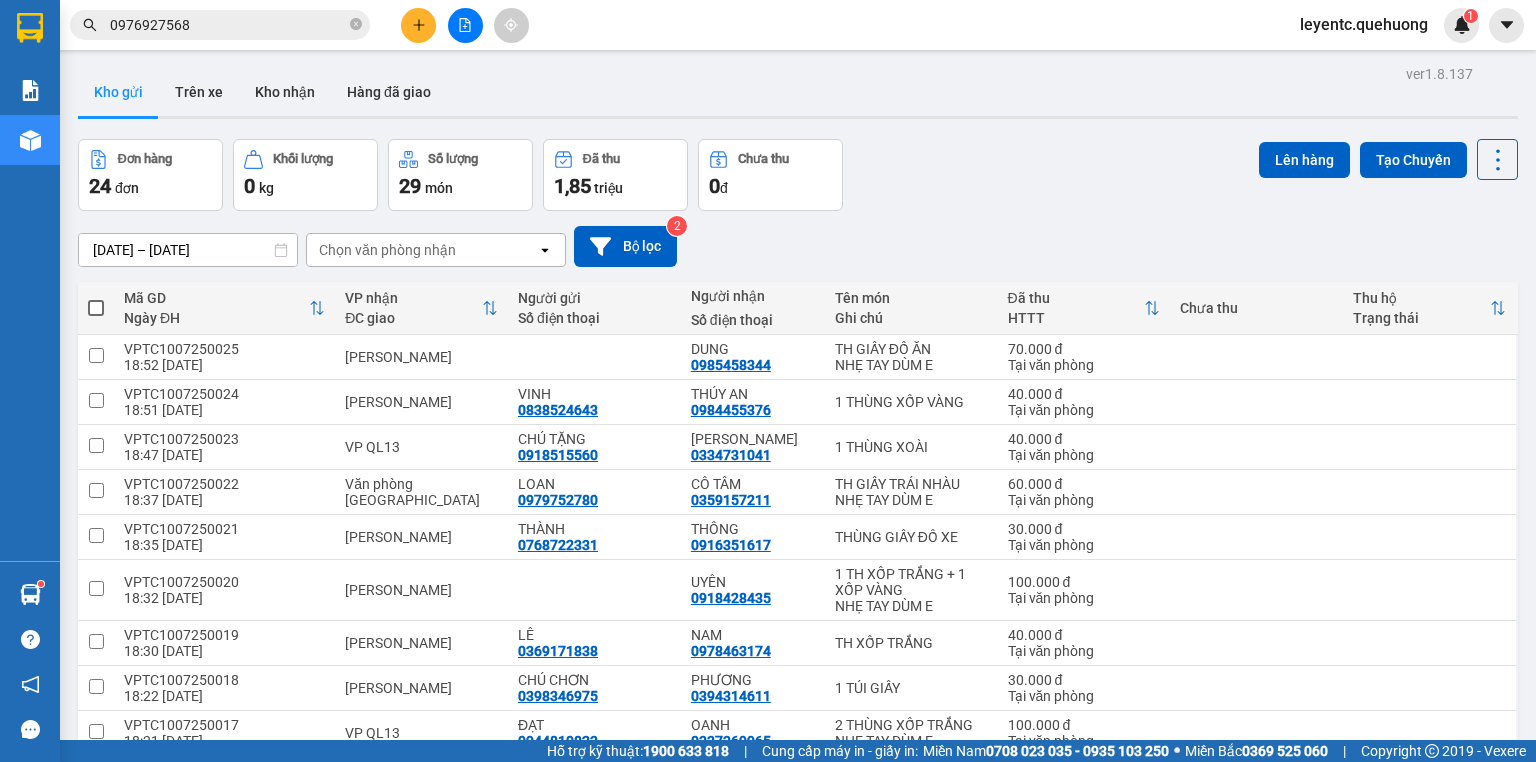 click 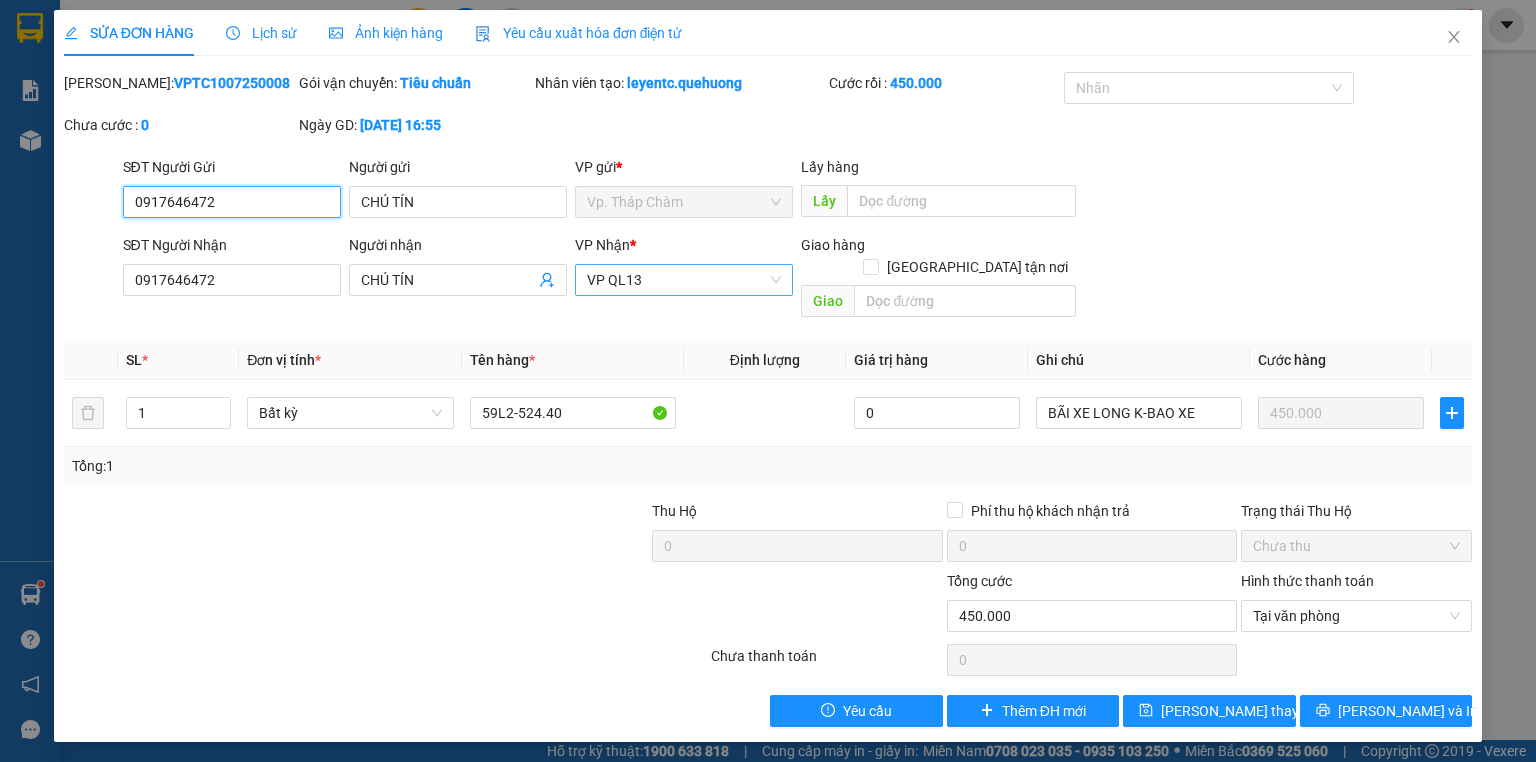 click on "VP QL13" at bounding box center [684, 280] 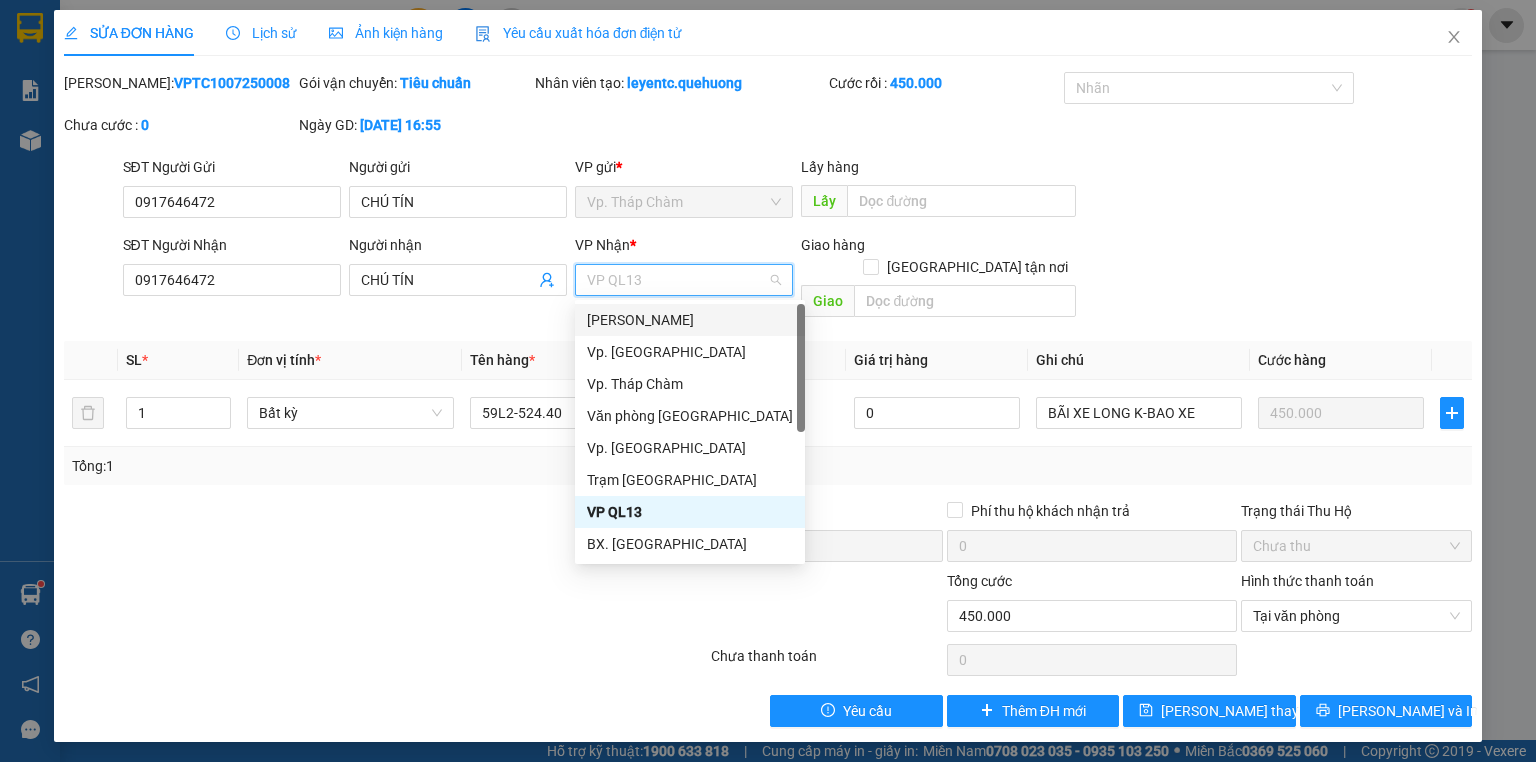 click on "[PERSON_NAME]" at bounding box center (690, 320) 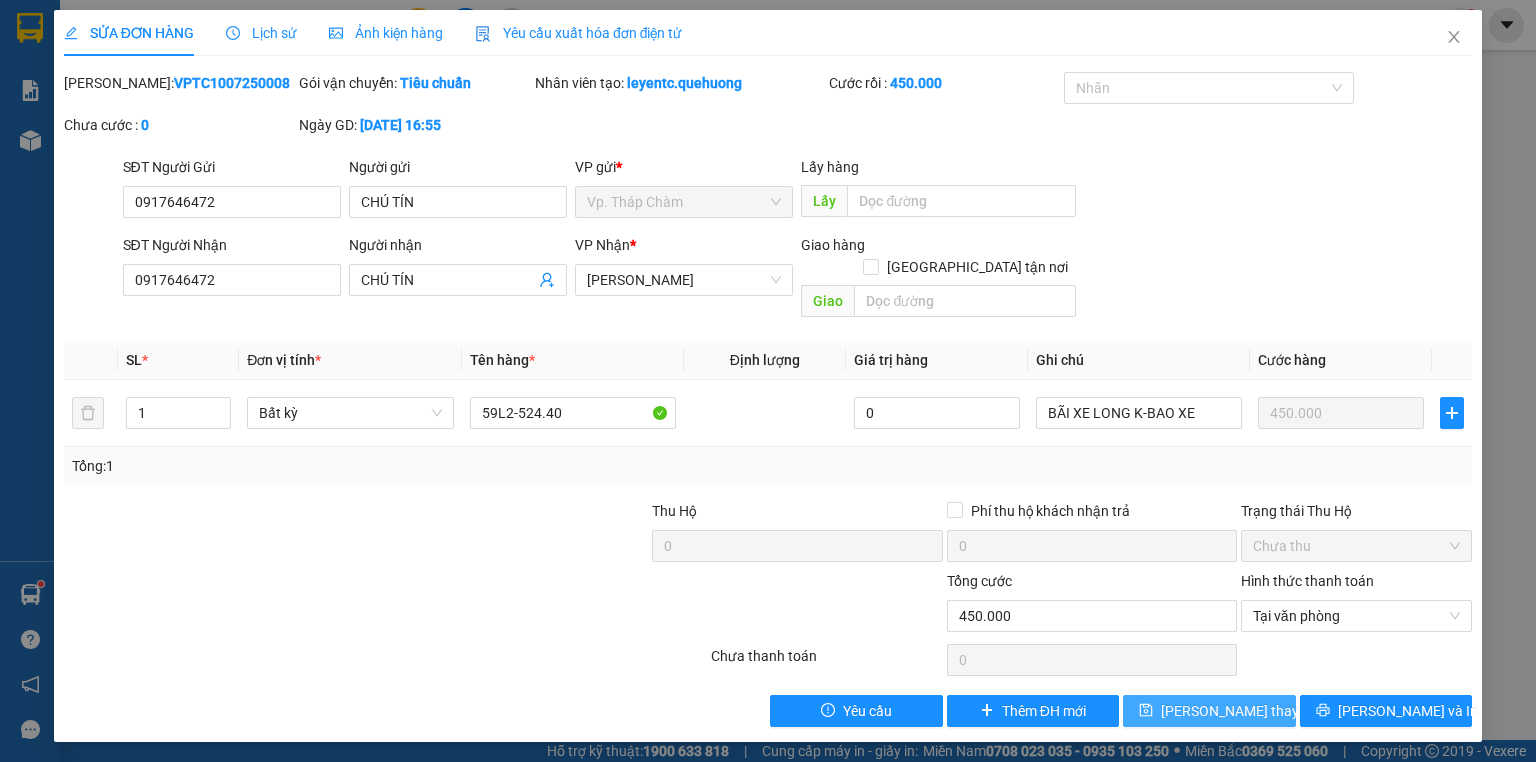 click on "[PERSON_NAME] thay đổi" at bounding box center [1241, 711] 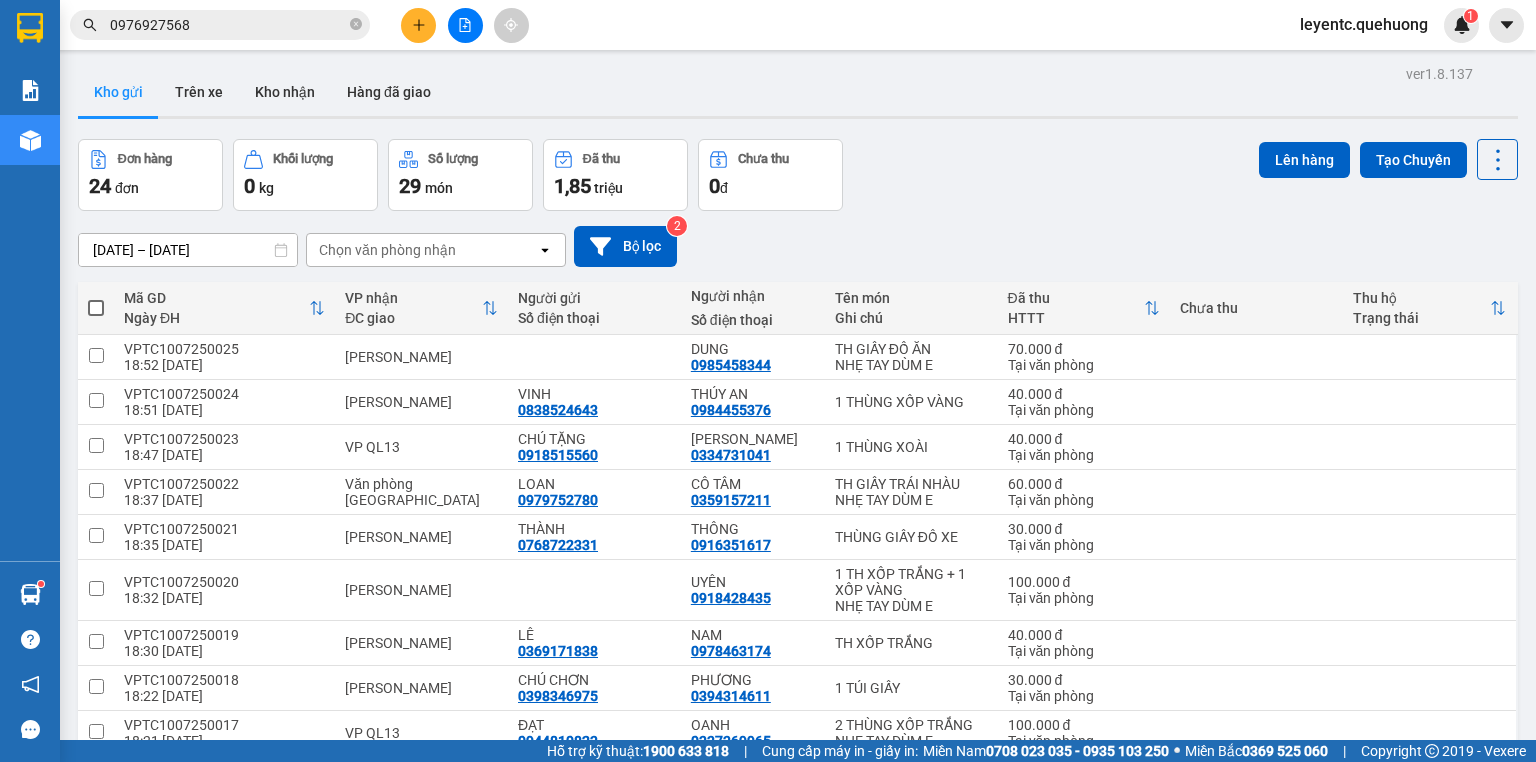 click 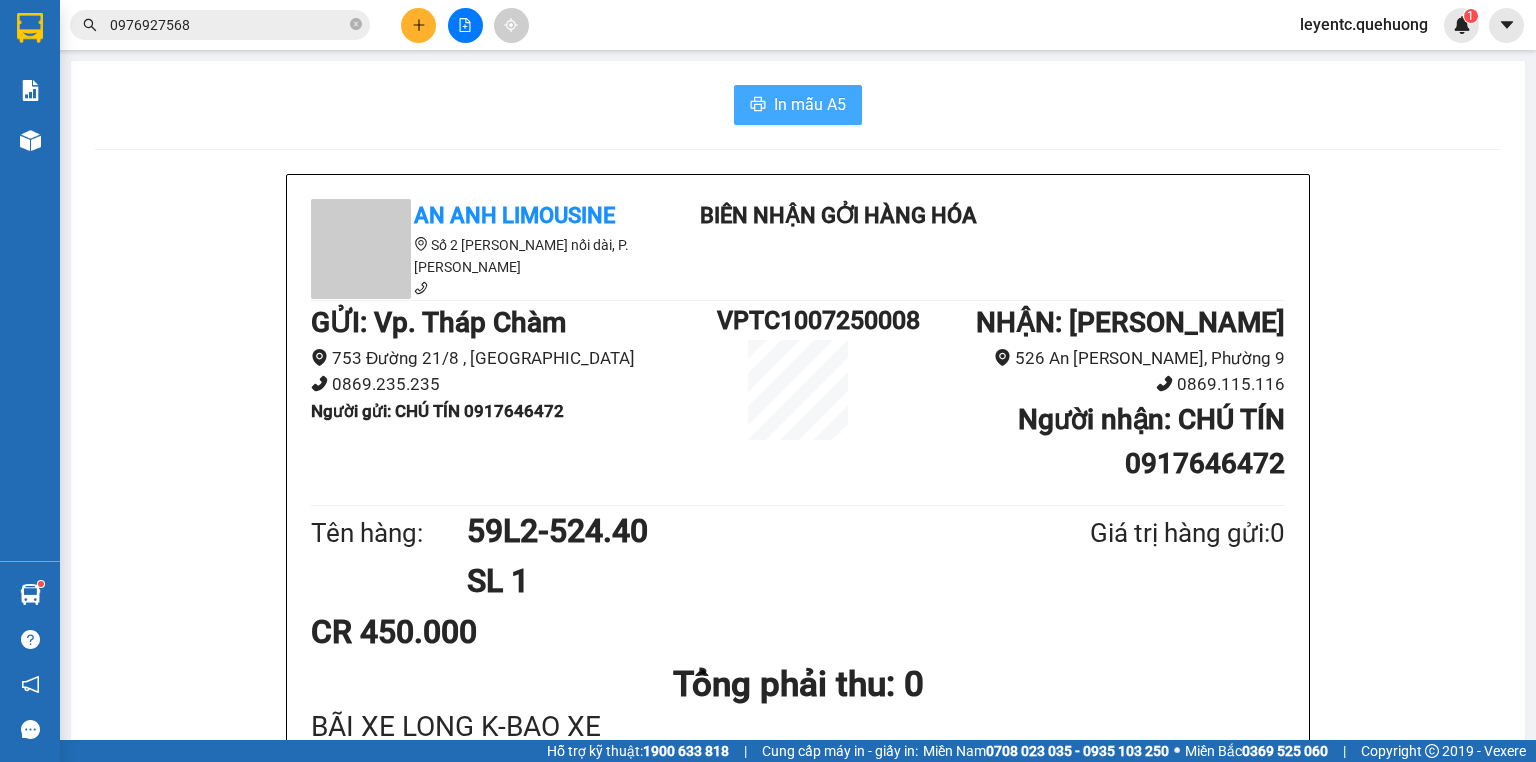 click on "In mẫu A5" at bounding box center [810, 104] 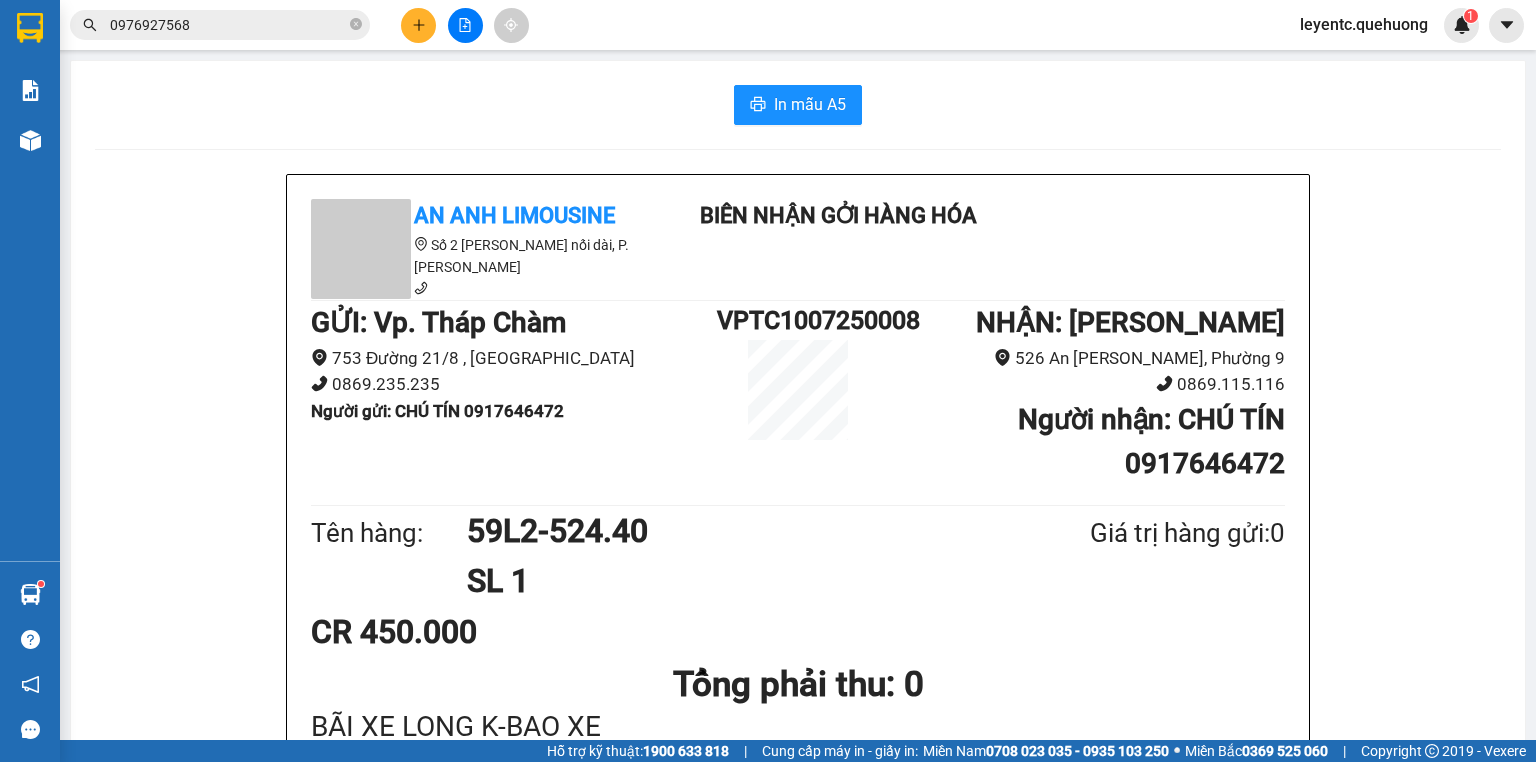 click at bounding box center [418, 25] 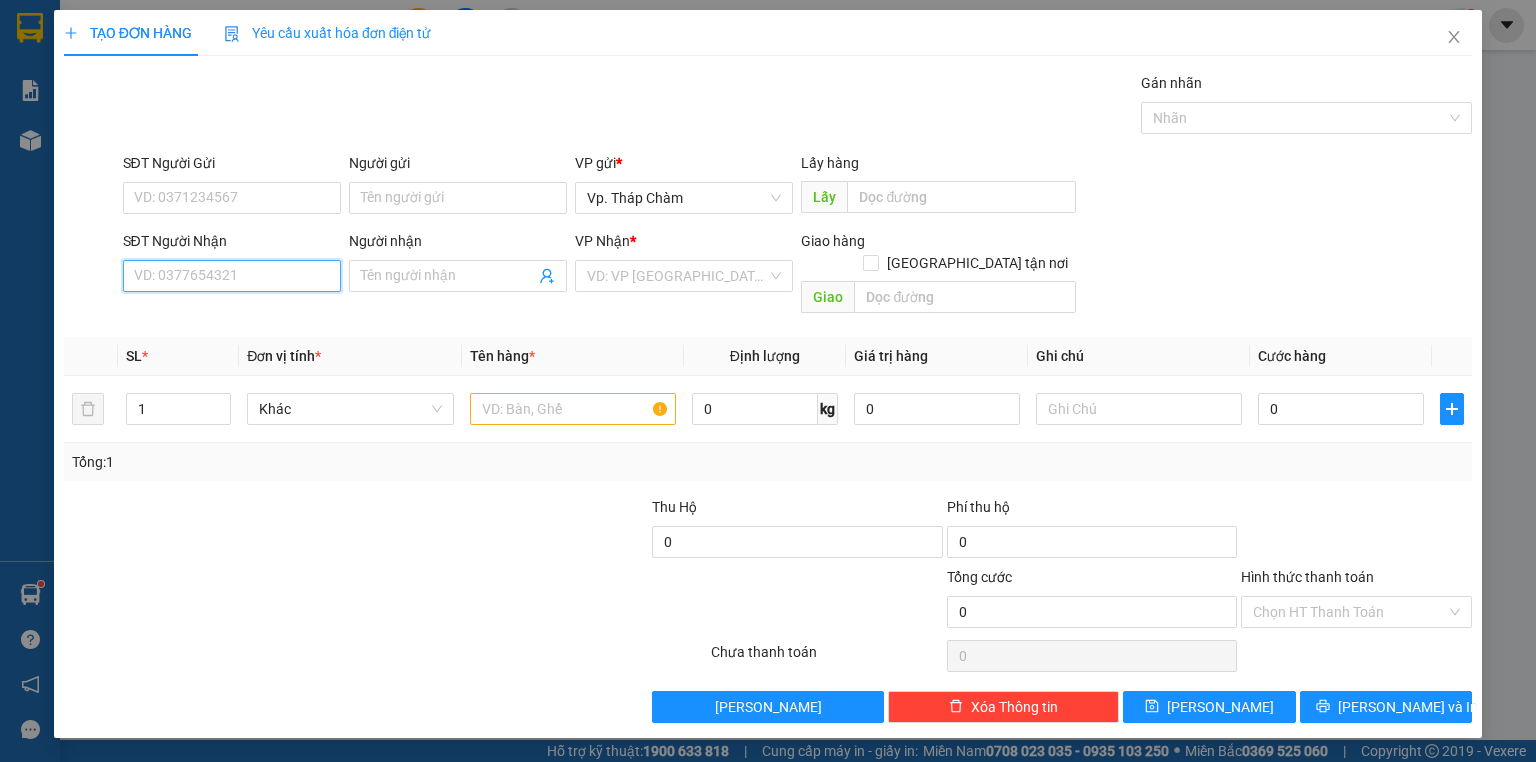 click on "SĐT Người Nhận" at bounding box center [232, 276] 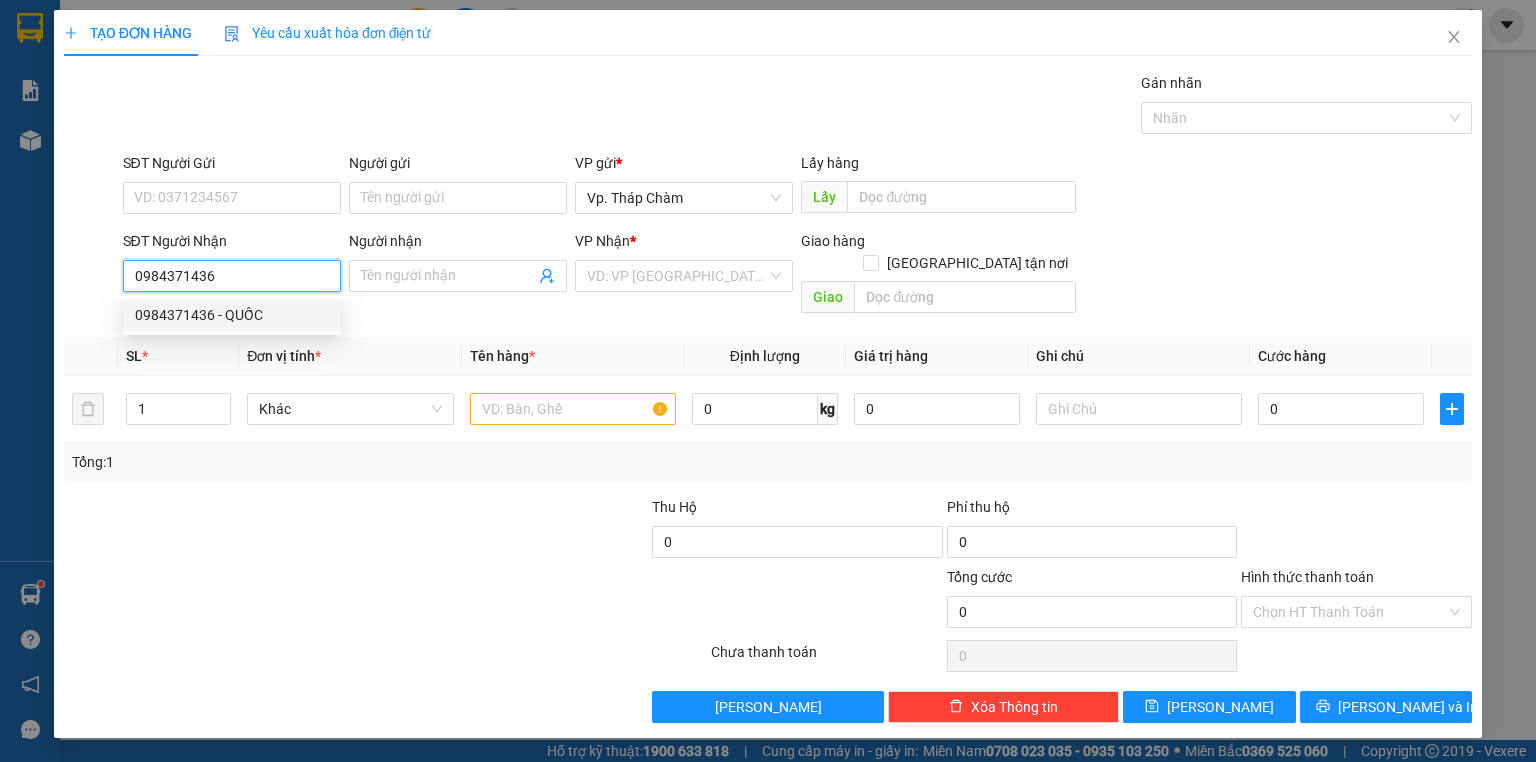 click on "0984371436 - QUỐC" at bounding box center (232, 315) 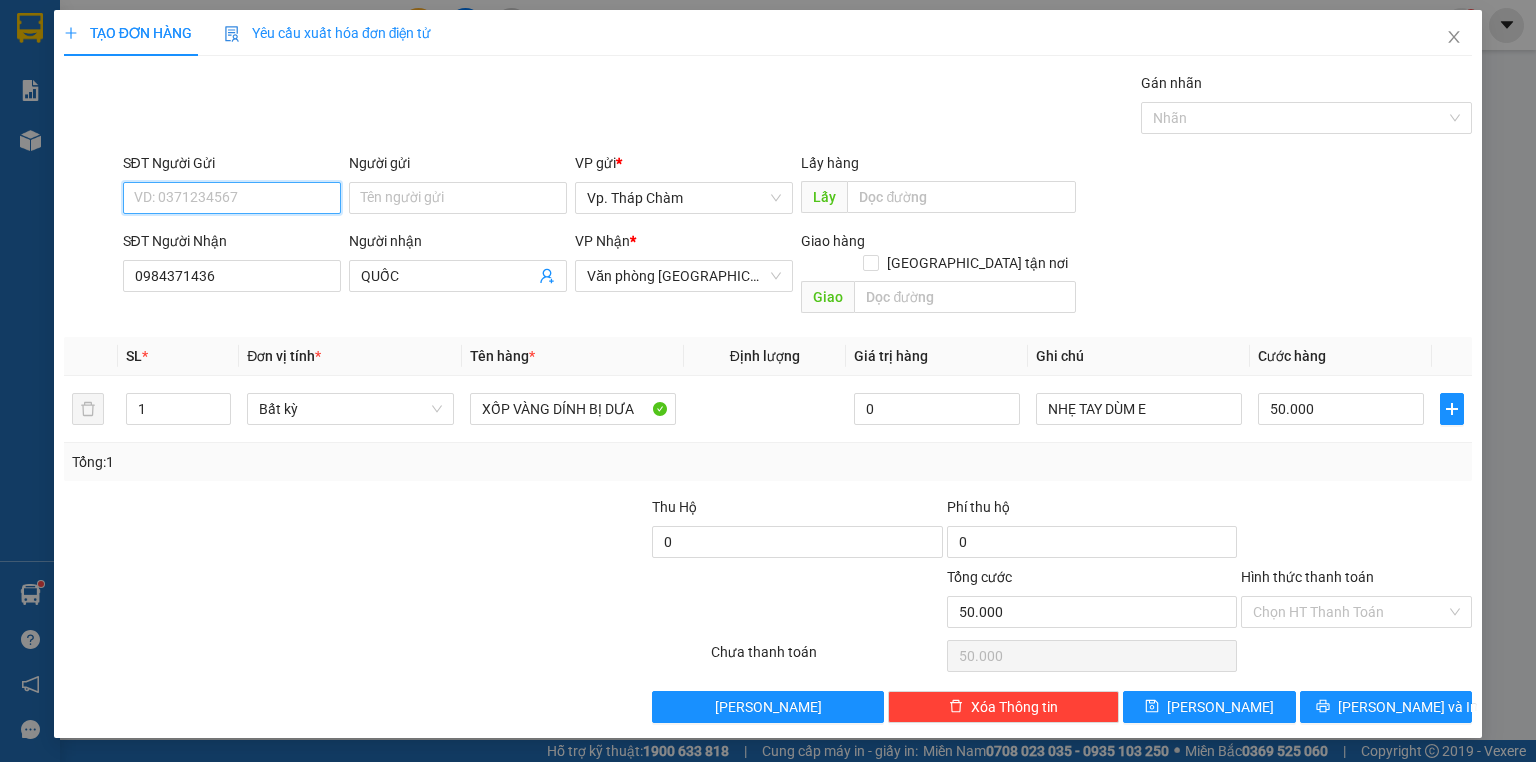 click on "SĐT Người Gửi" at bounding box center (232, 198) 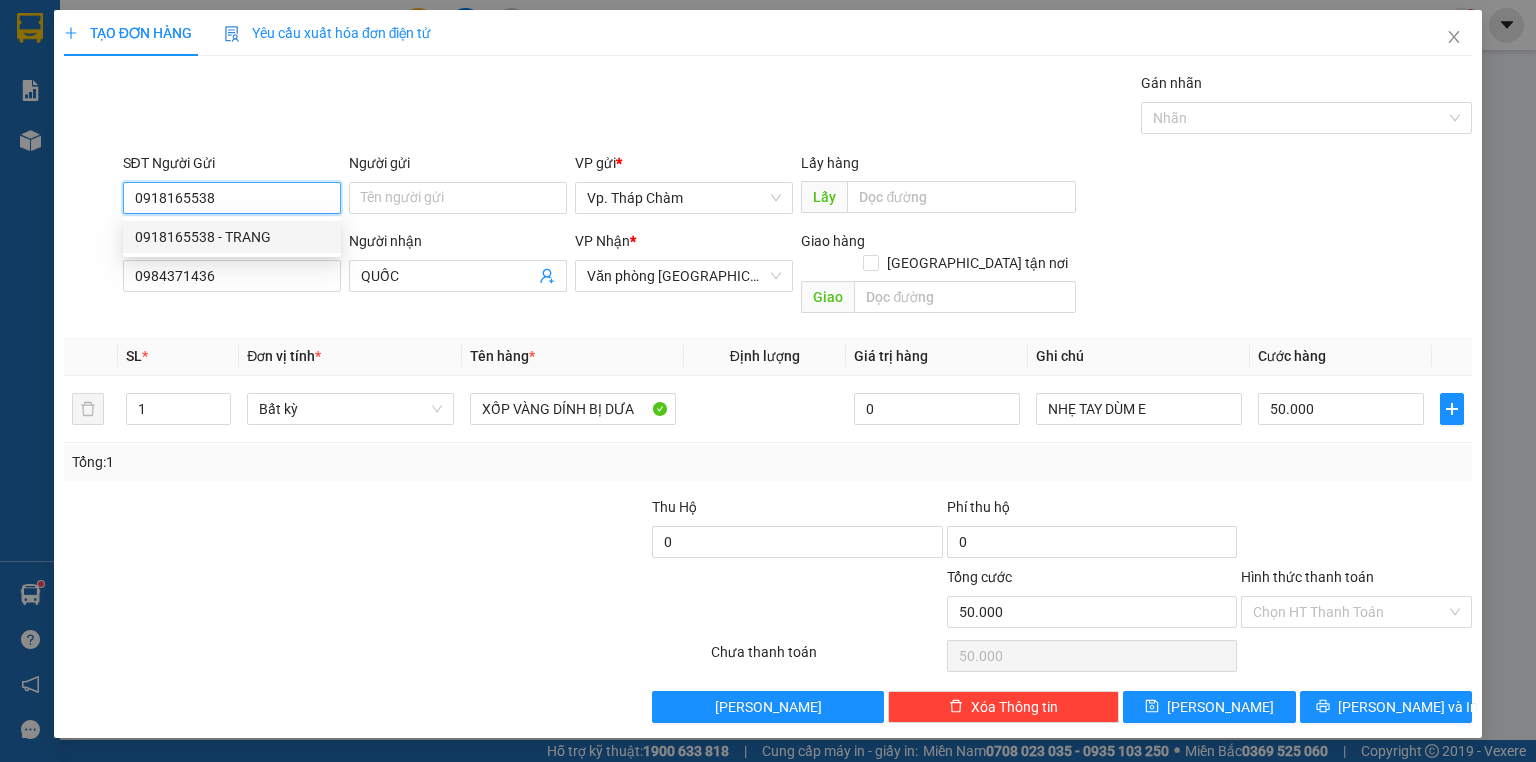 click on "0918165538 - TRANG" at bounding box center [232, 237] 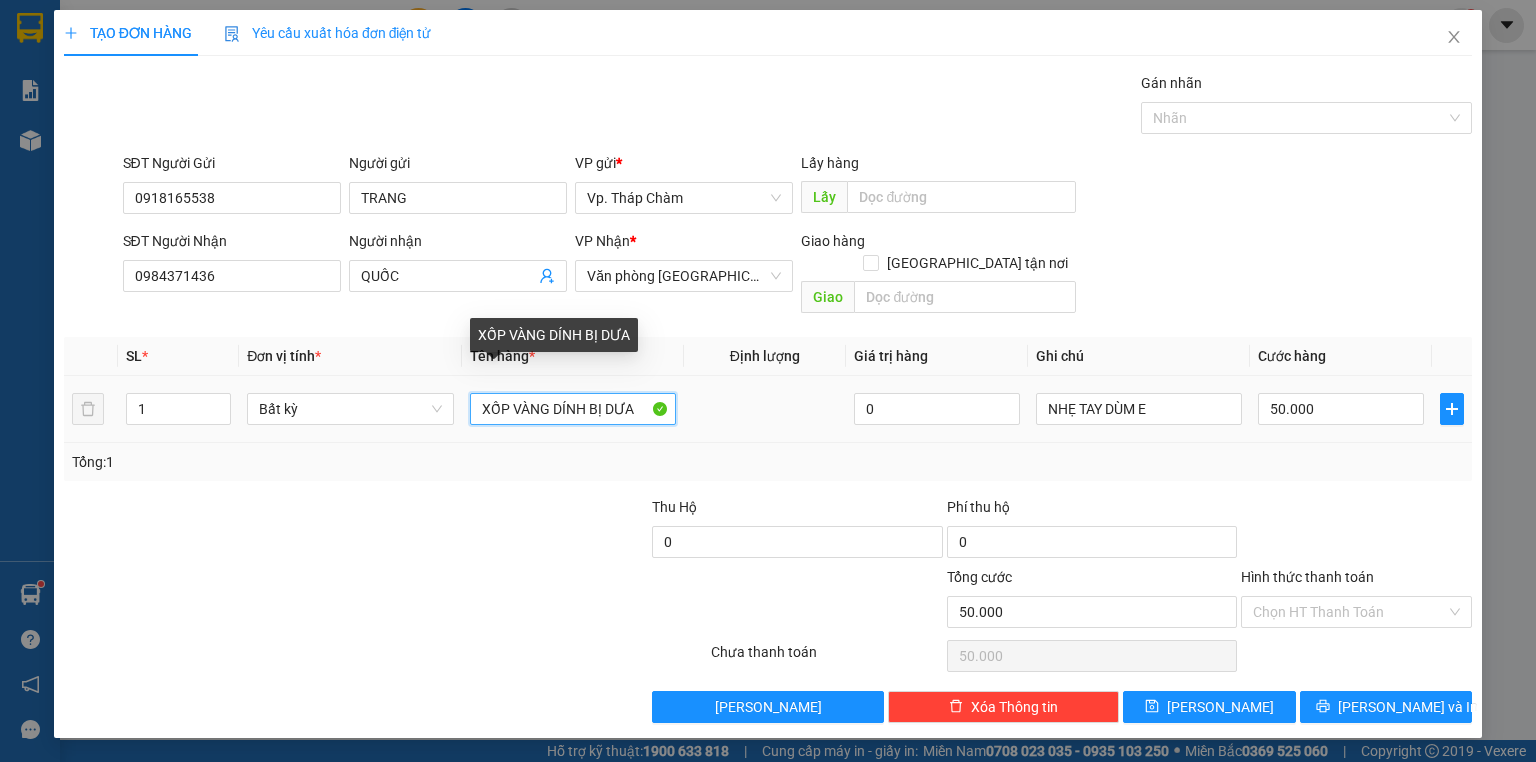 drag, startPoint x: 643, startPoint y: 389, endPoint x: 633, endPoint y: 388, distance: 10.049875 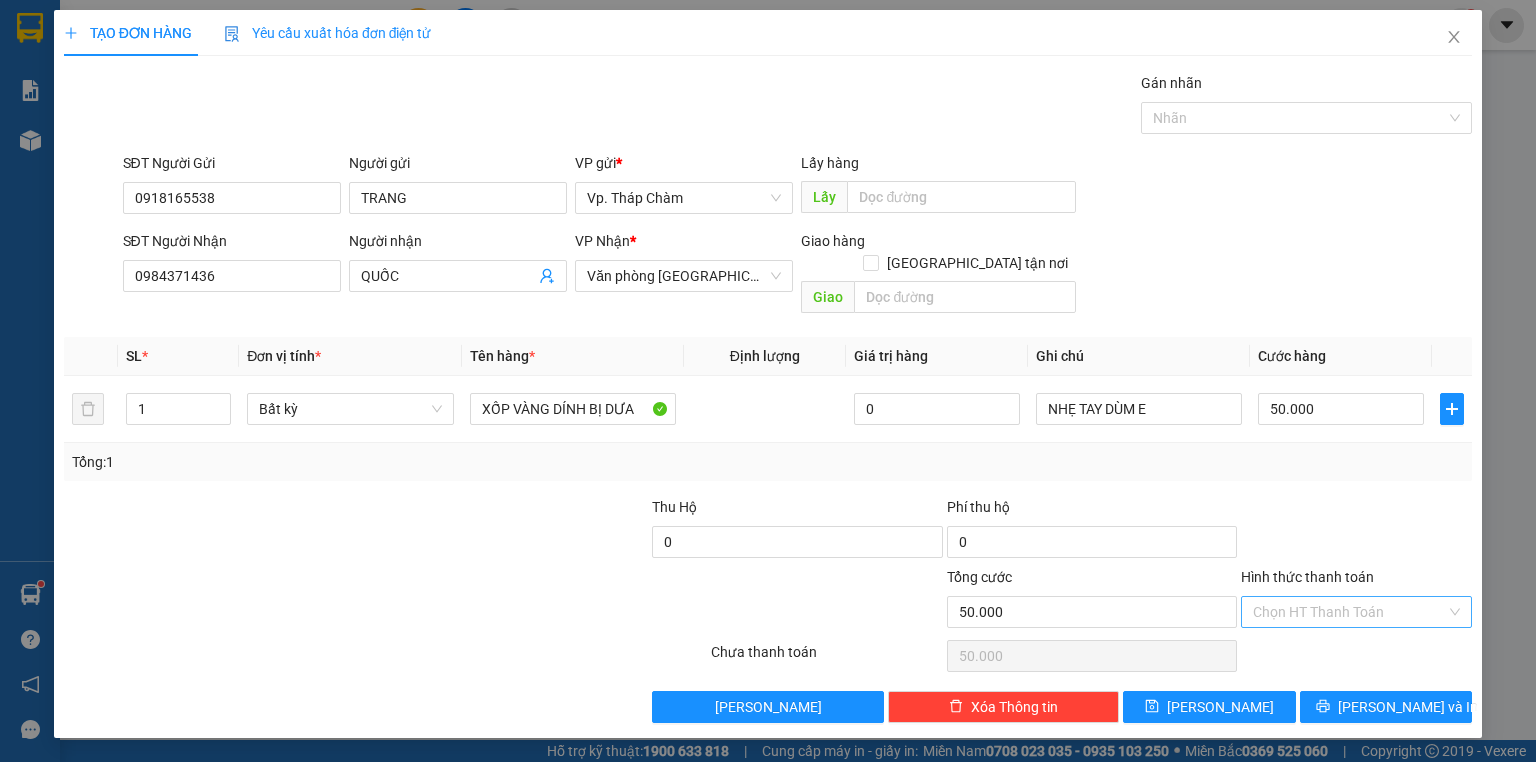 click on "Hình thức thanh toán" at bounding box center (1349, 612) 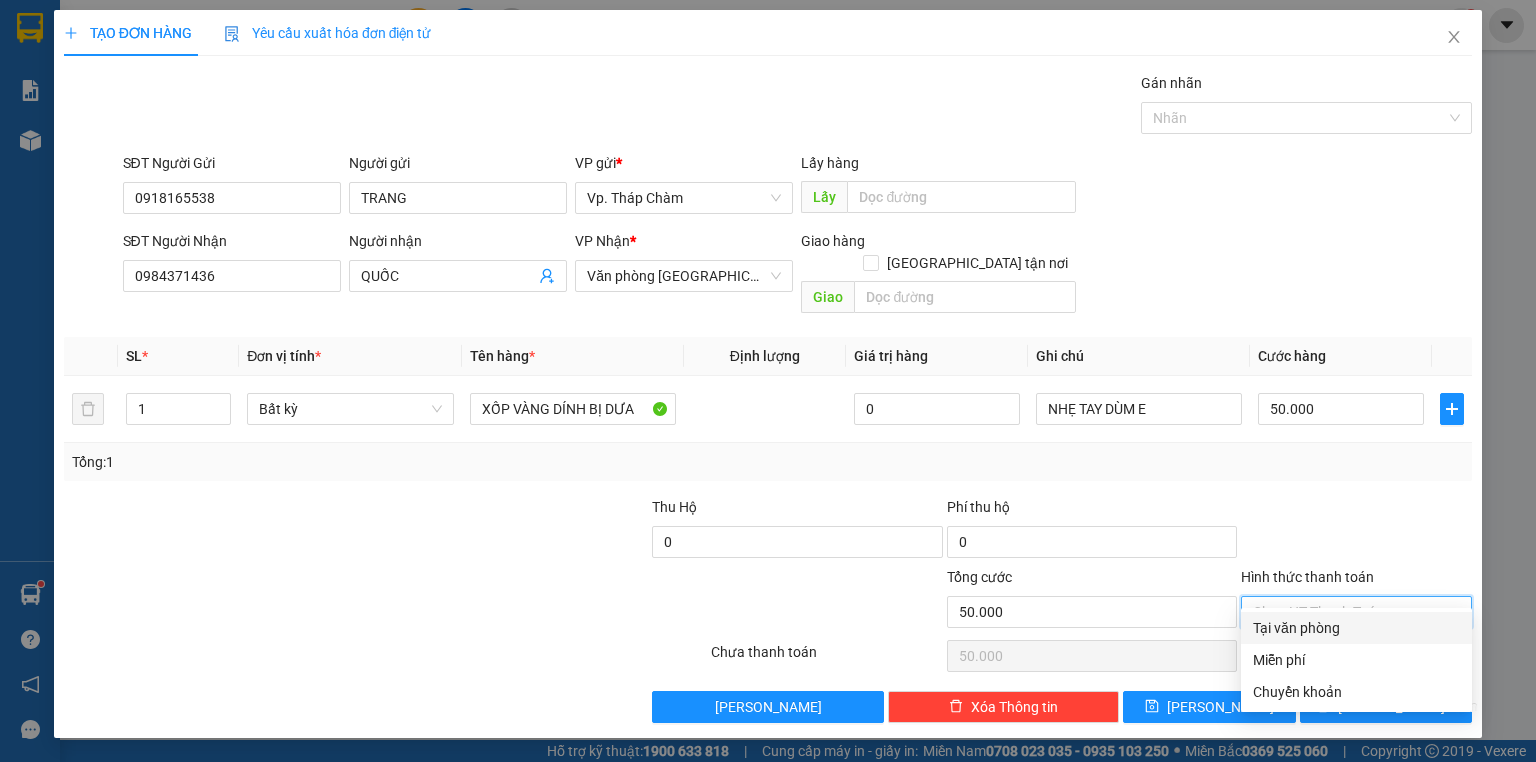 click on "Tại văn phòng" at bounding box center (1356, 628) 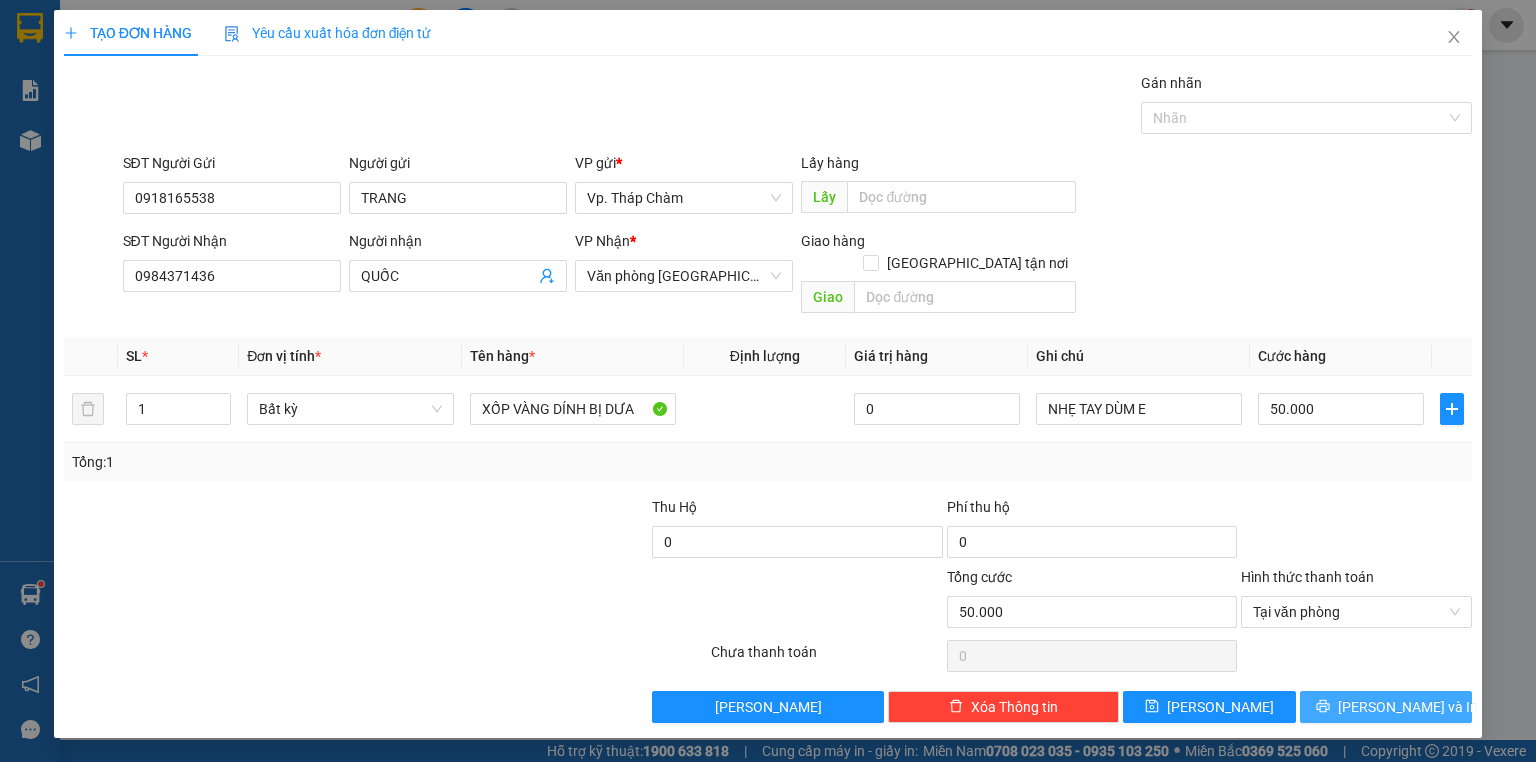 click on "[PERSON_NAME] và In" at bounding box center (1386, 707) 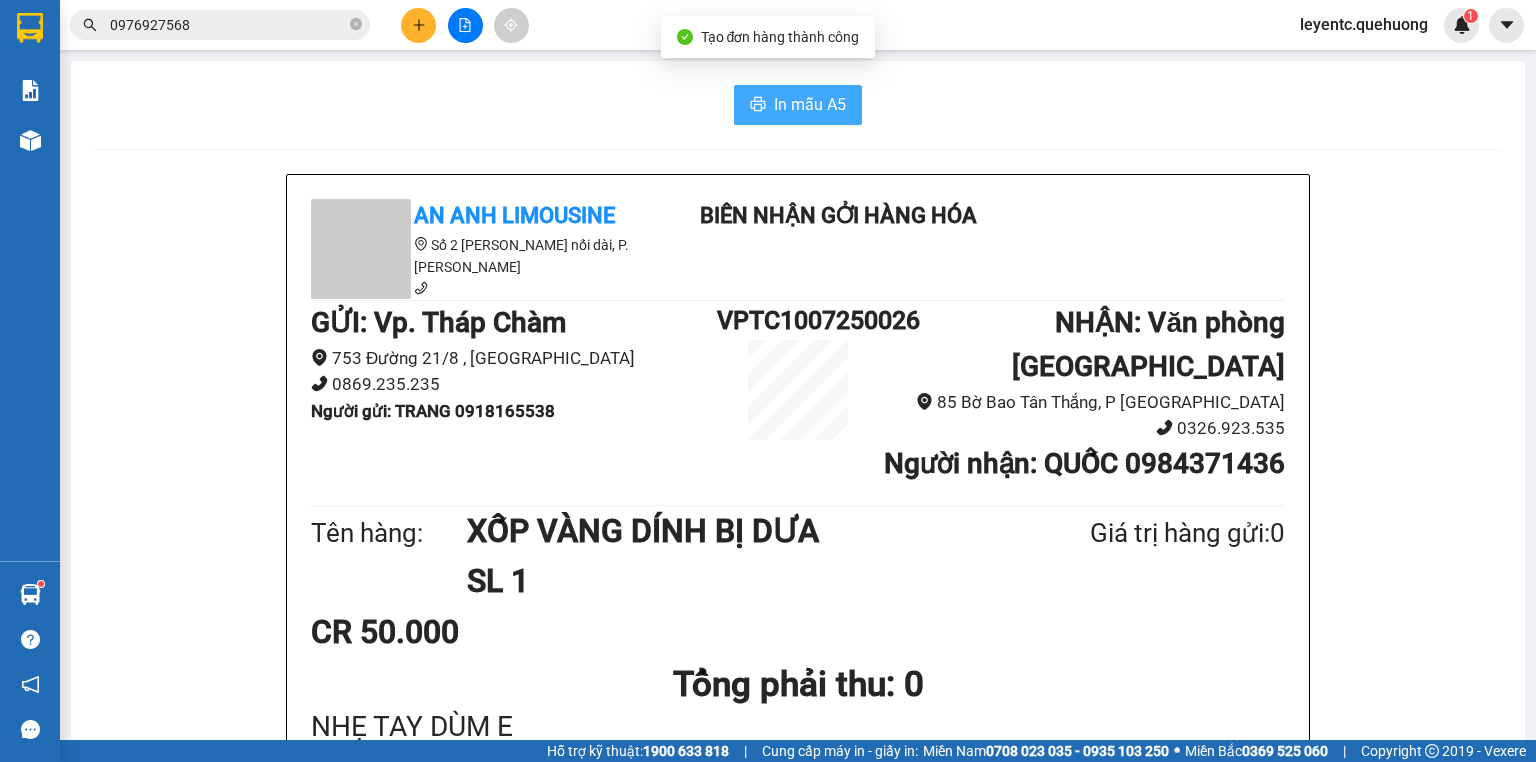 click on "In mẫu A5" at bounding box center [798, 105] 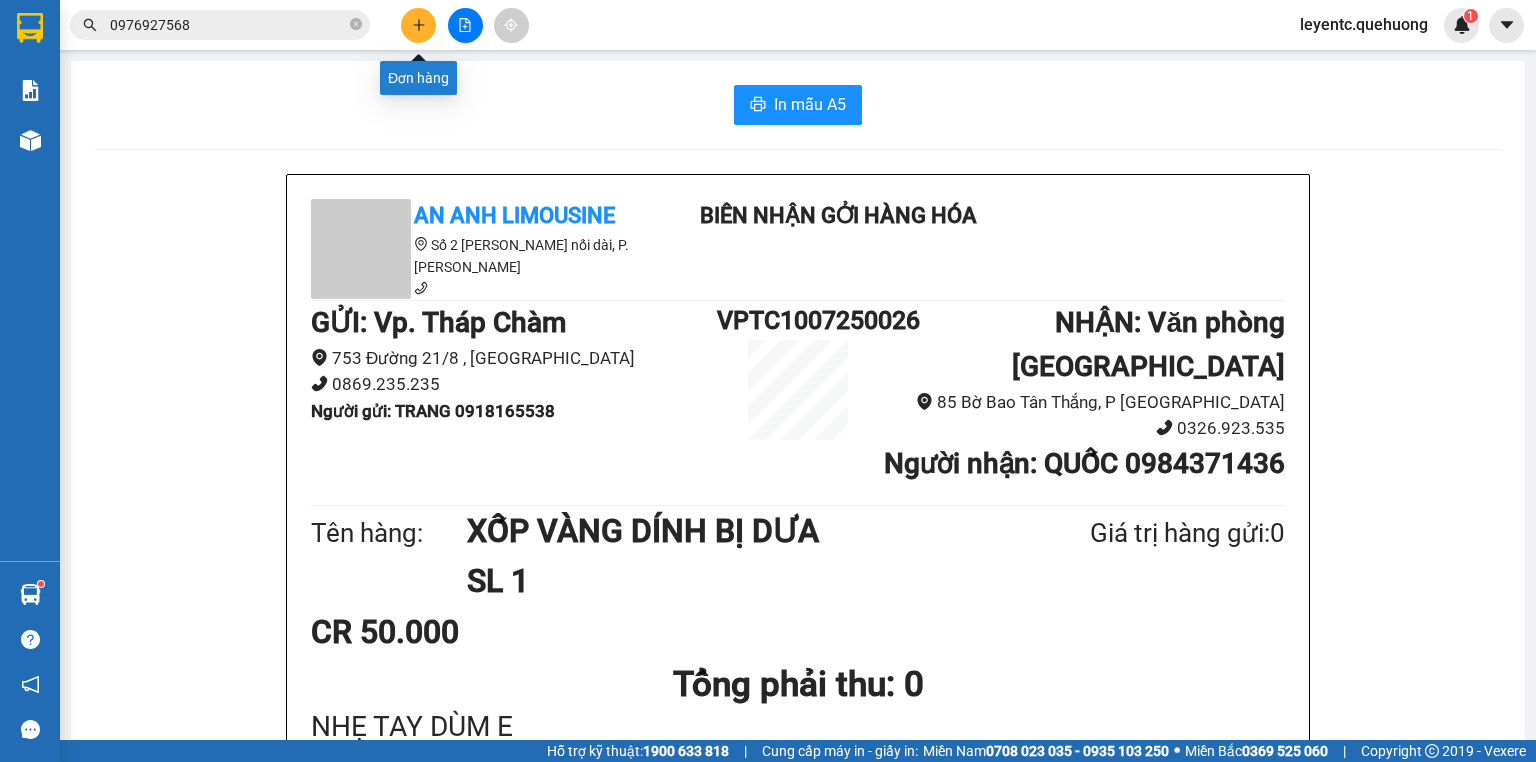 click at bounding box center (418, 25) 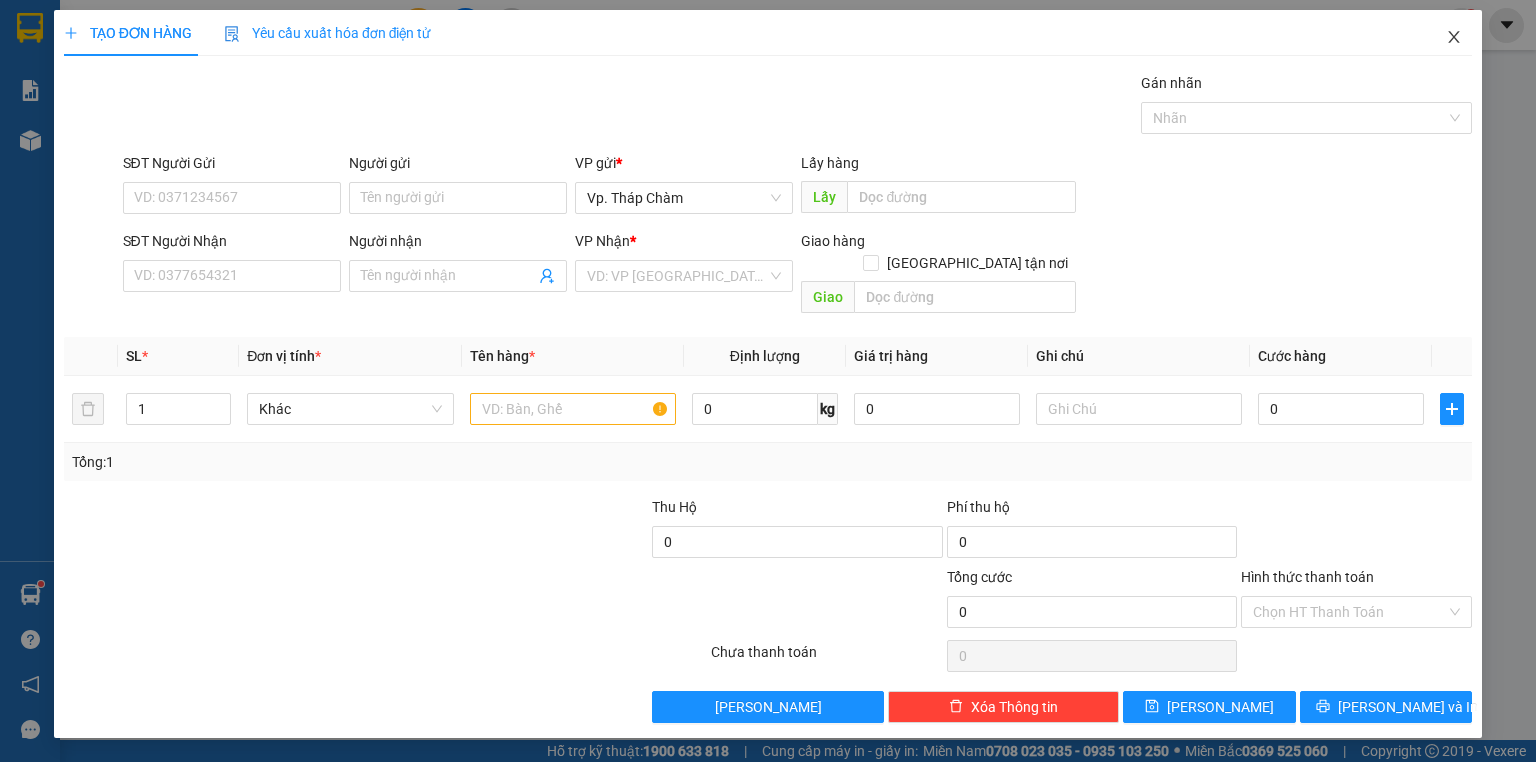 click at bounding box center [1454, 38] 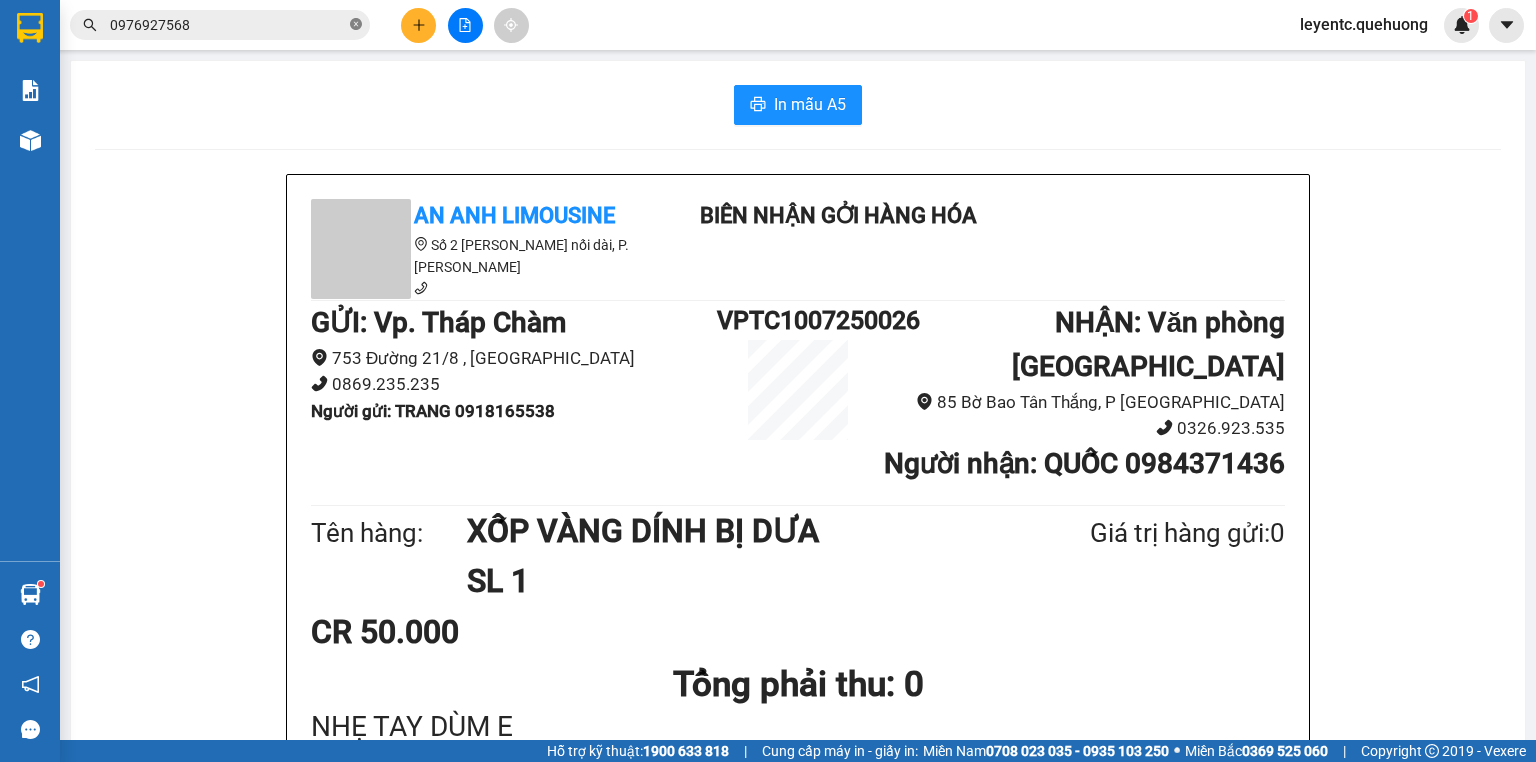 click 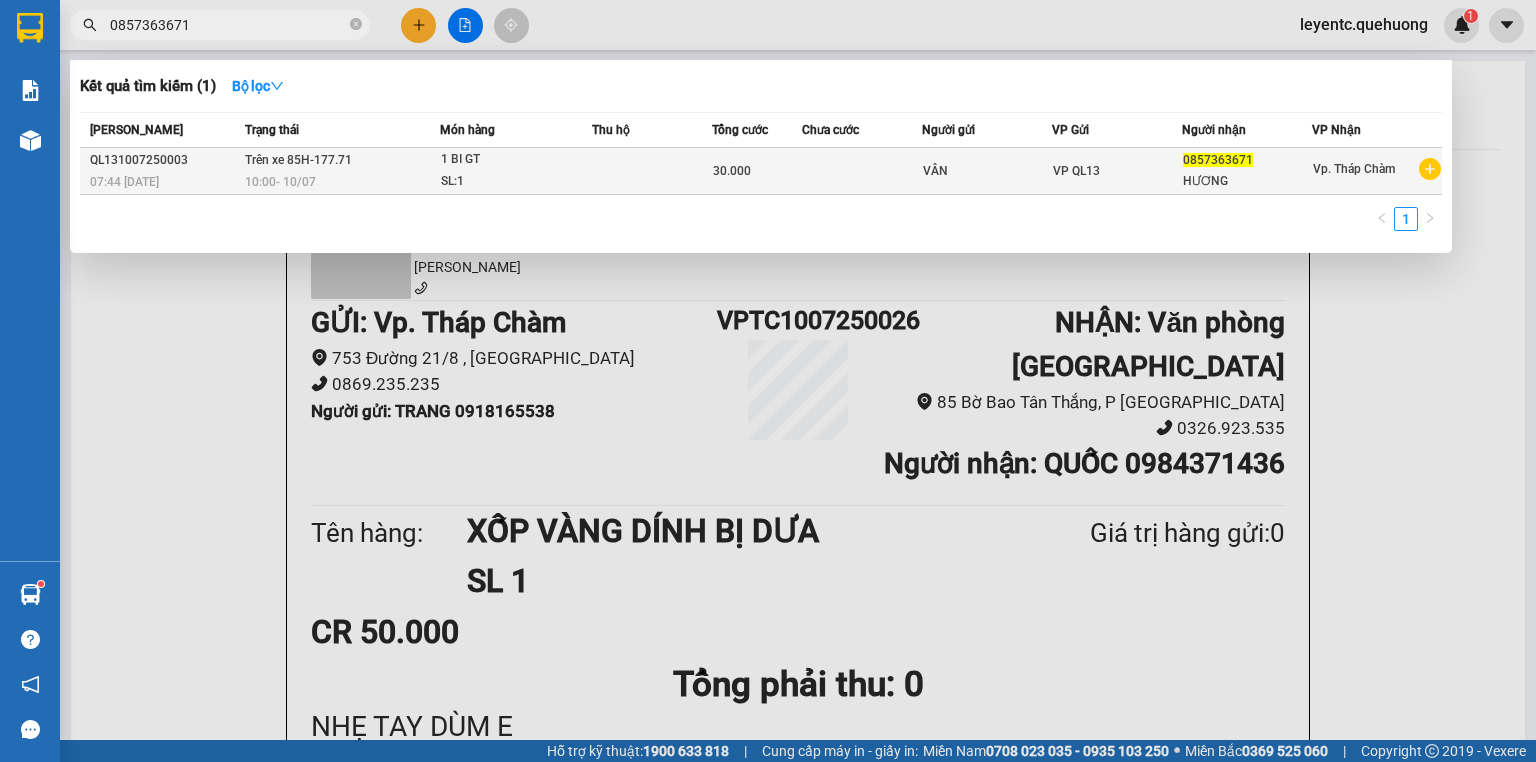 click on "30.000" at bounding box center (732, 171) 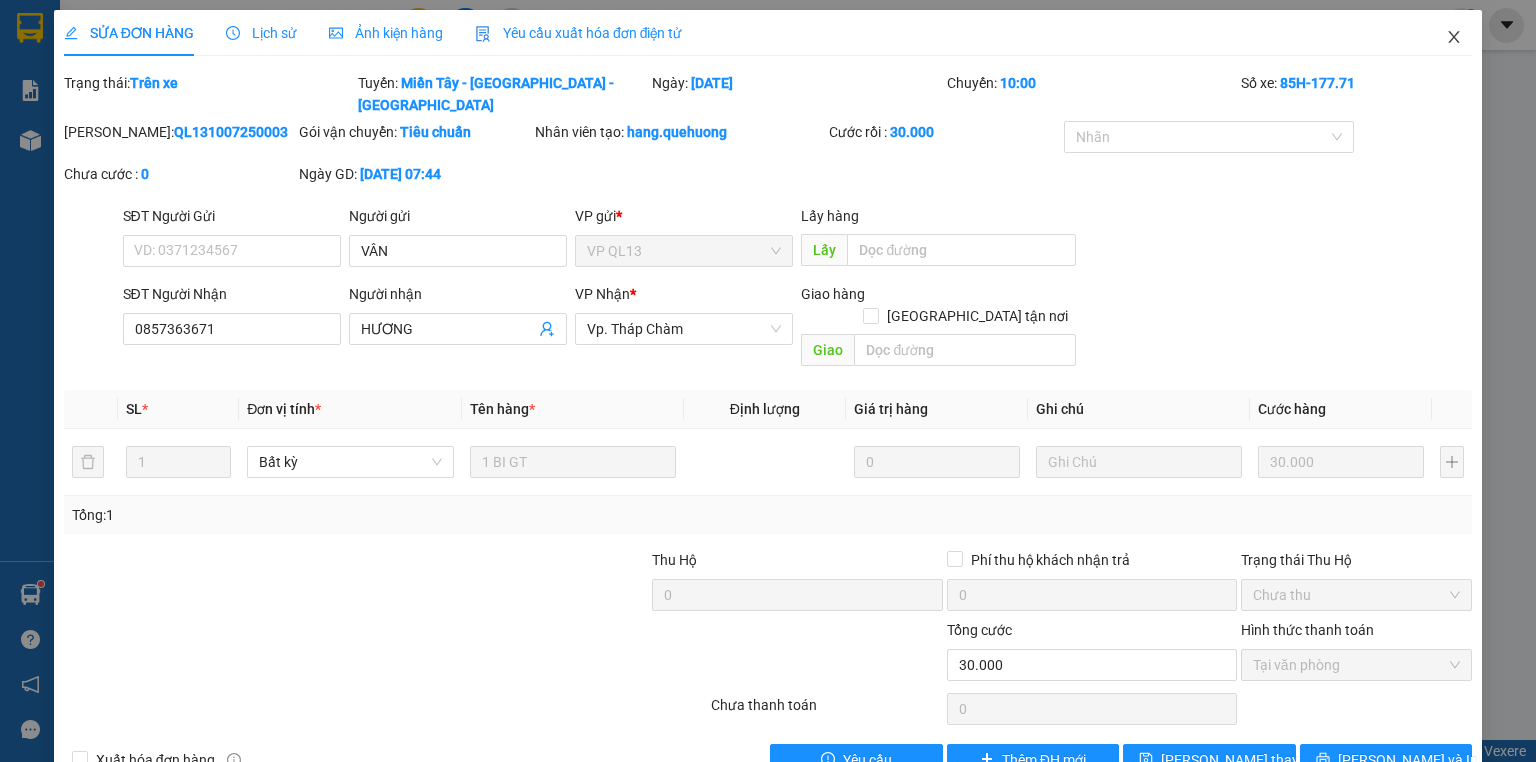 drag, startPoint x: 1448, startPoint y: 28, endPoint x: 1432, endPoint y: 33, distance: 16.763054 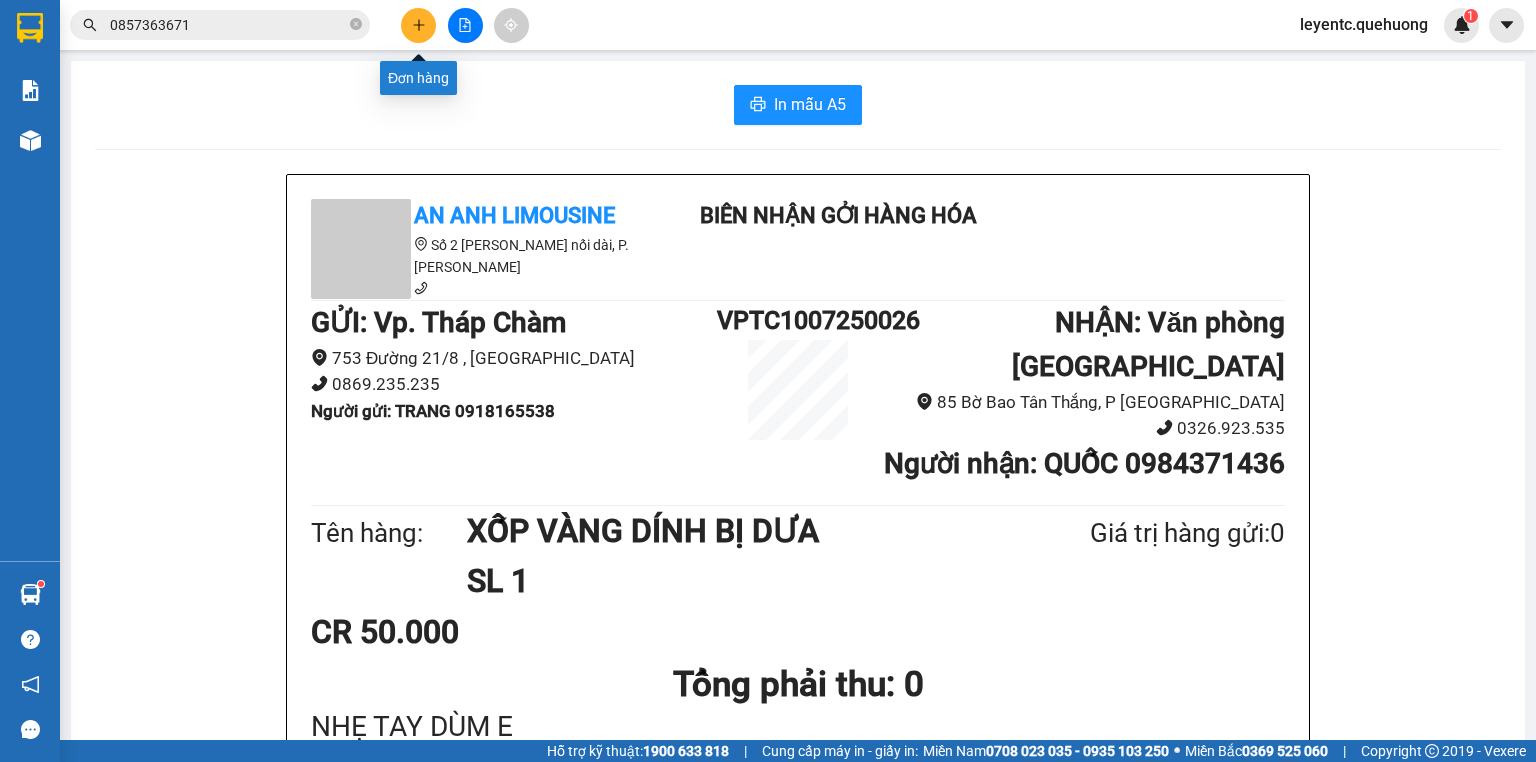 click 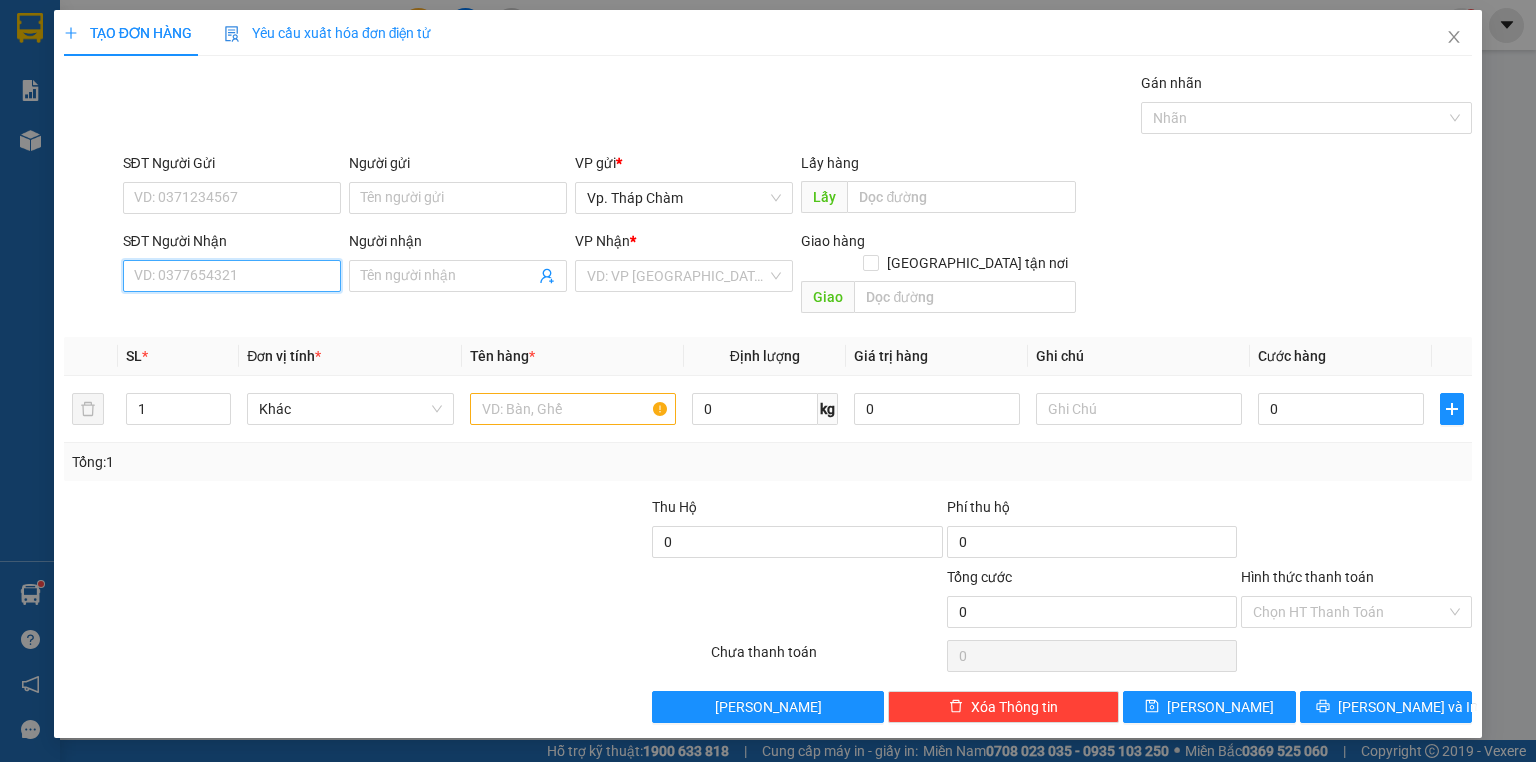 click on "SĐT Người Nhận" at bounding box center (232, 276) 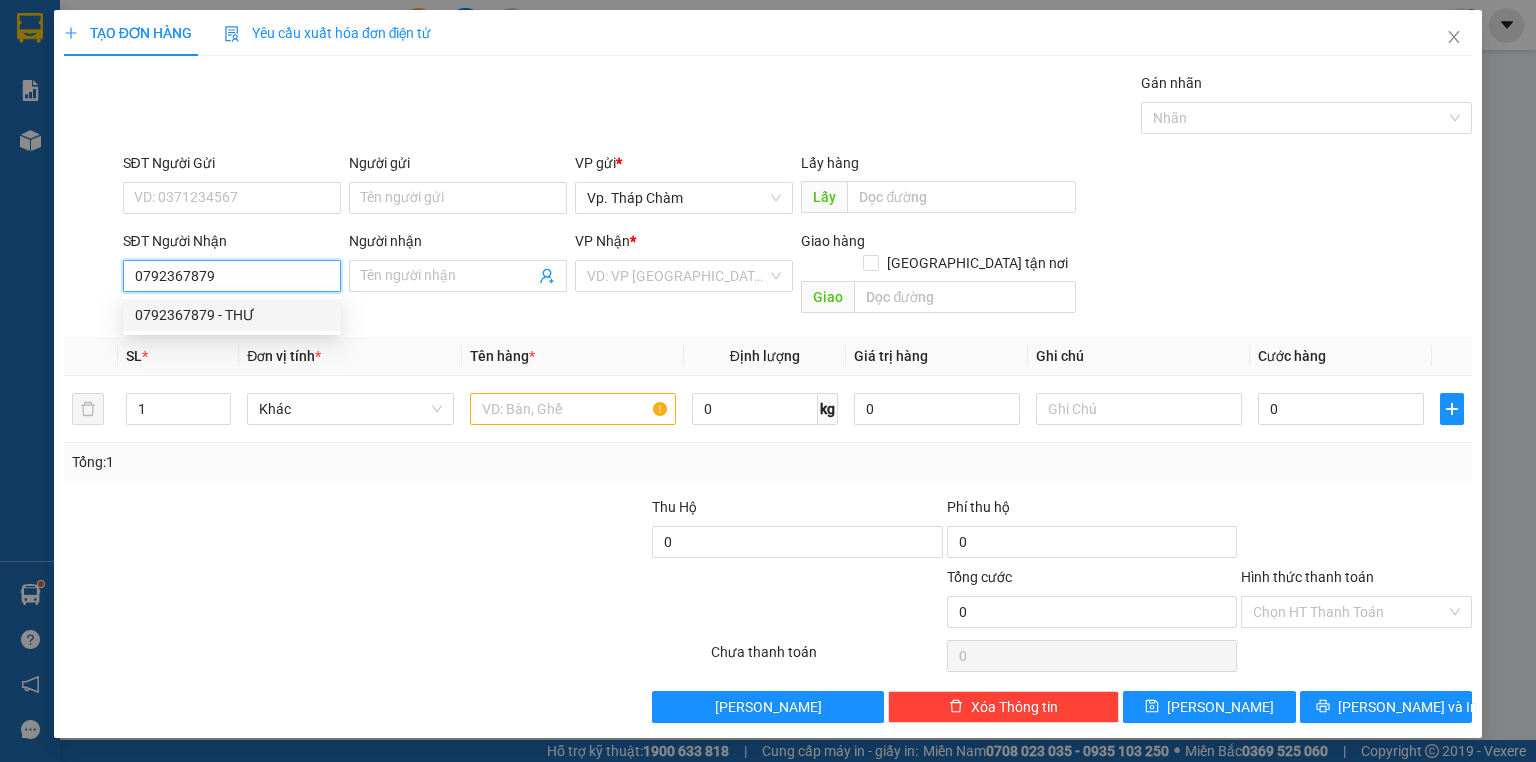 drag, startPoint x: 220, startPoint y: 314, endPoint x: 240, endPoint y: 278, distance: 41.18252 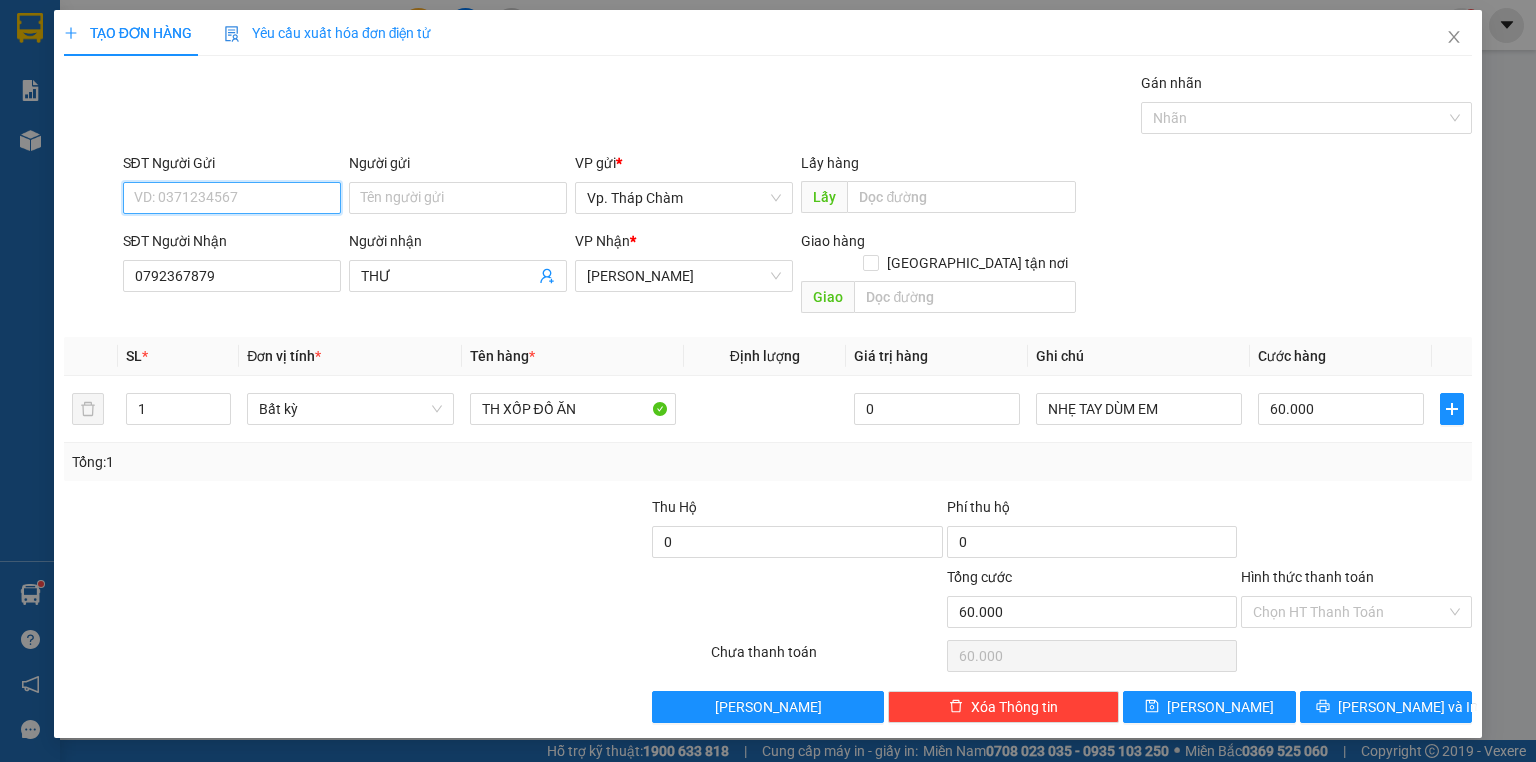 click on "SĐT Người Gửi" at bounding box center (232, 198) 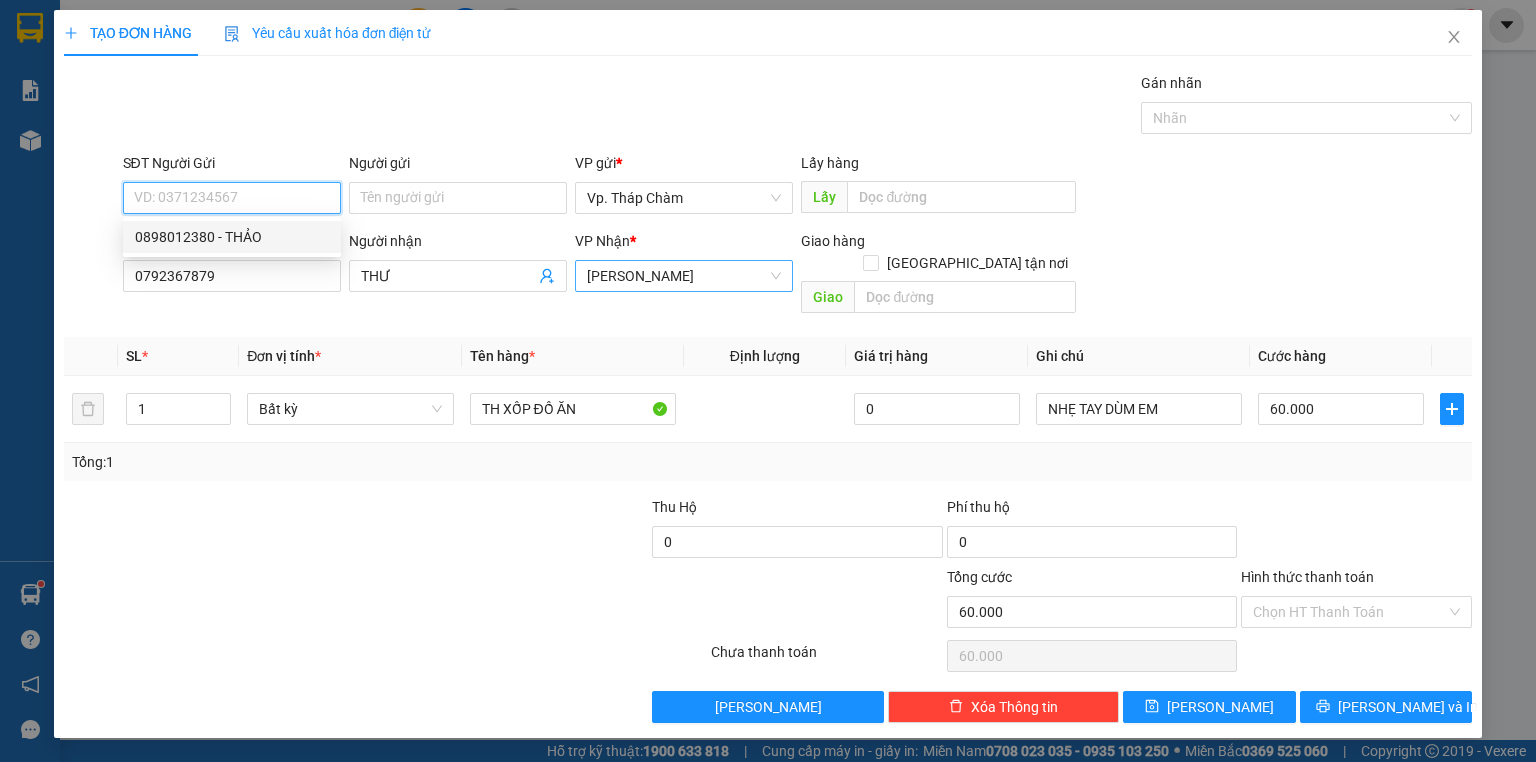 click on "[PERSON_NAME]" at bounding box center (684, 276) 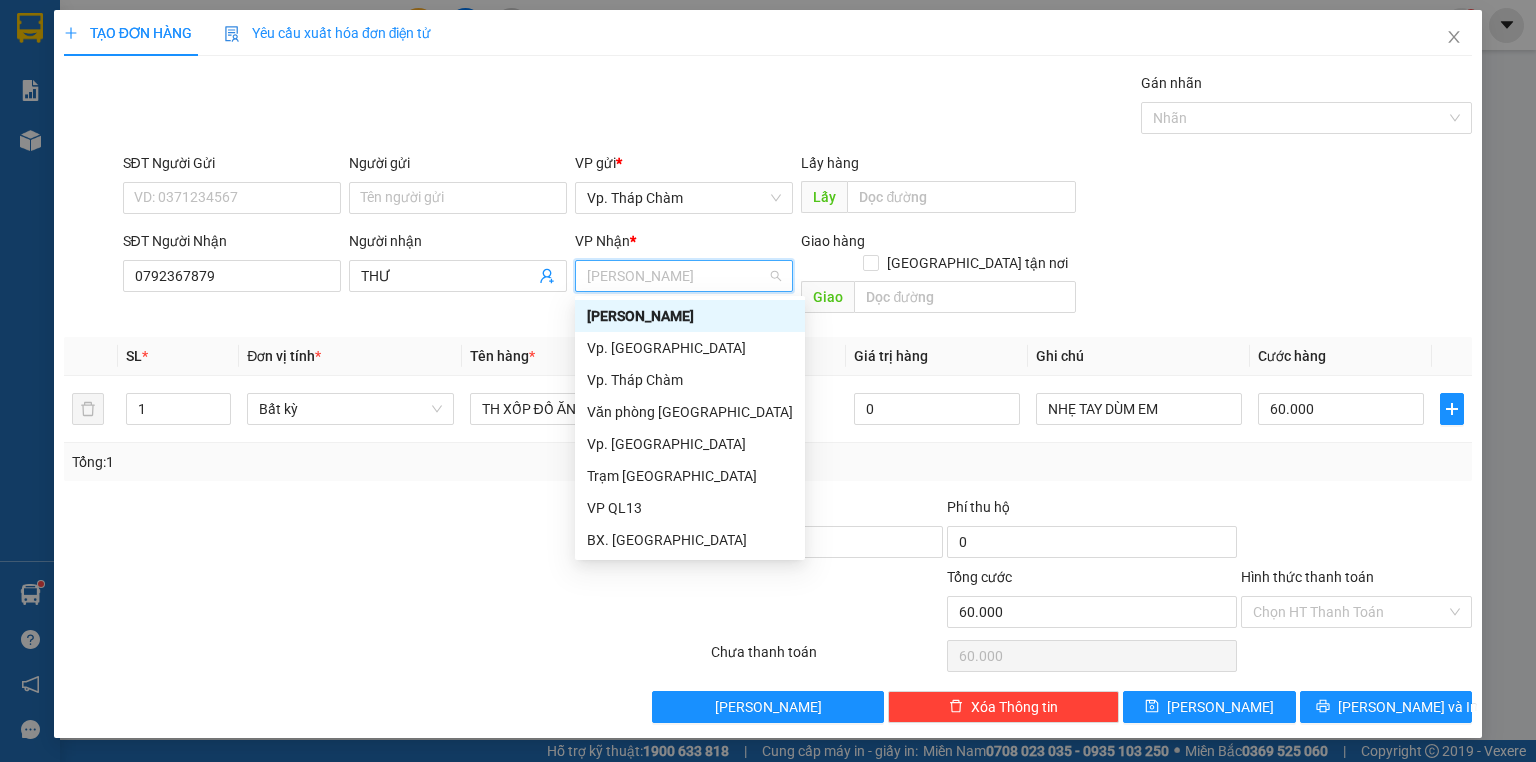 click on "[PERSON_NAME]" at bounding box center (690, 316) 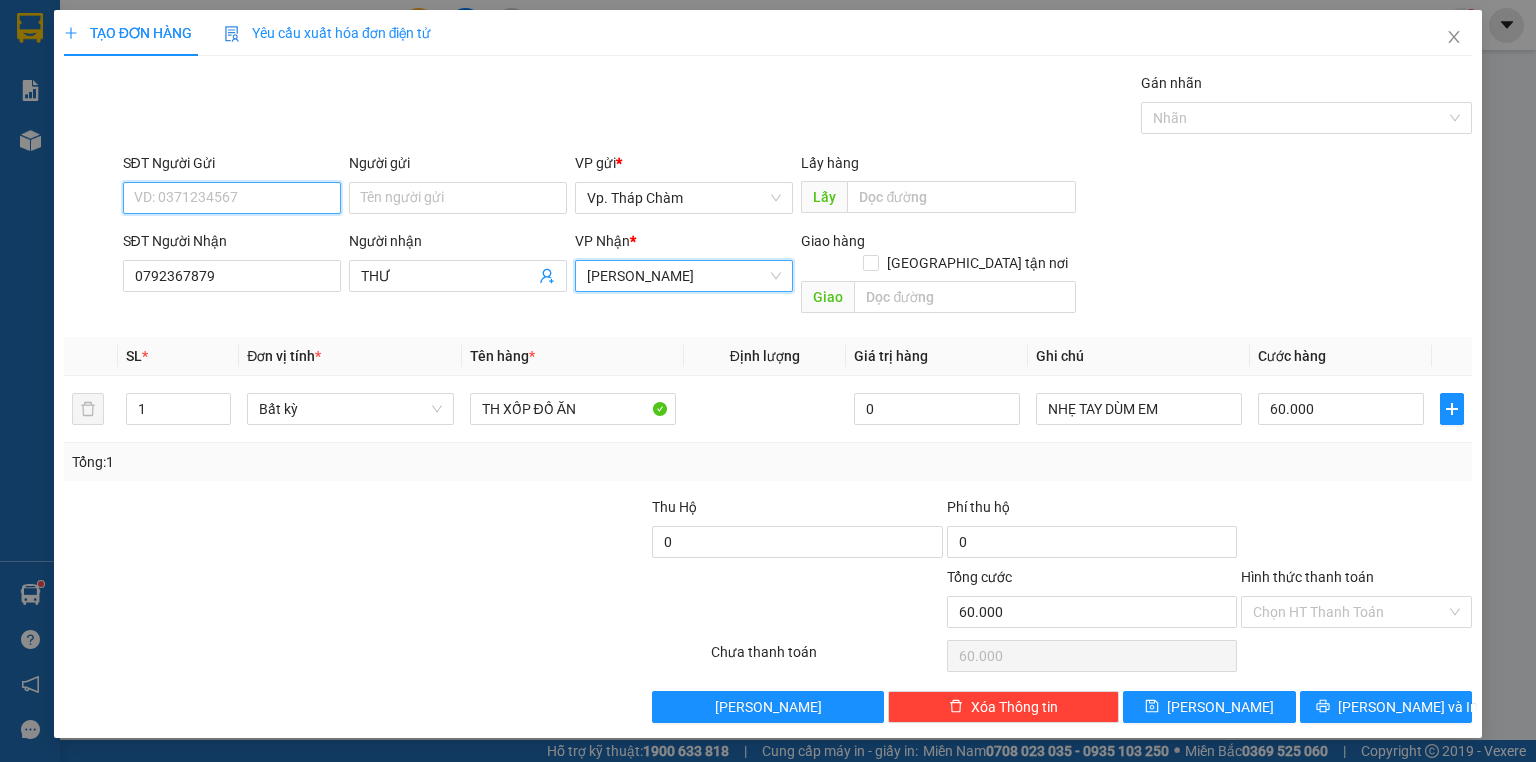 click on "SĐT Người Gửi" at bounding box center [232, 198] 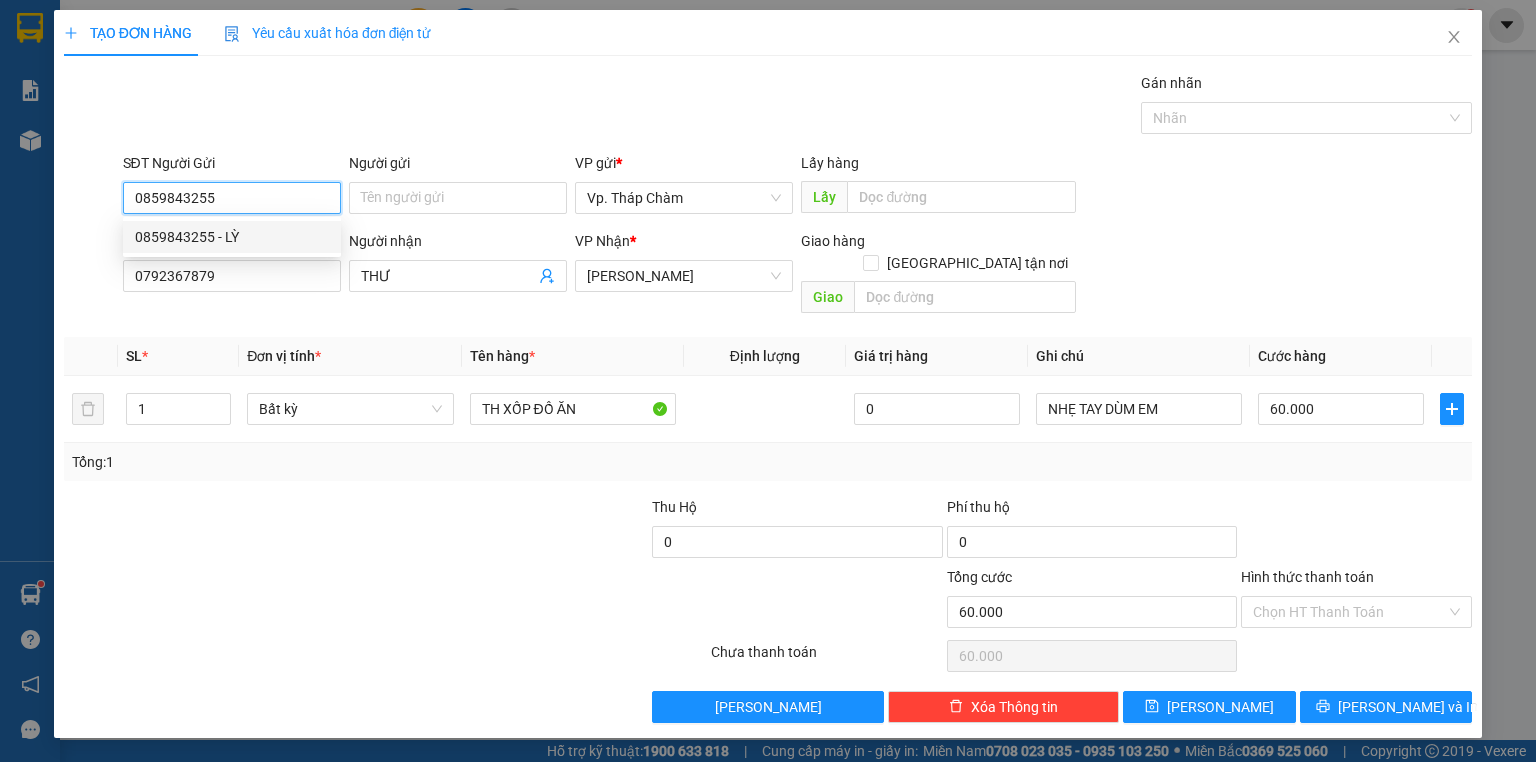 click on "0859843255 - LỲ" at bounding box center (232, 237) 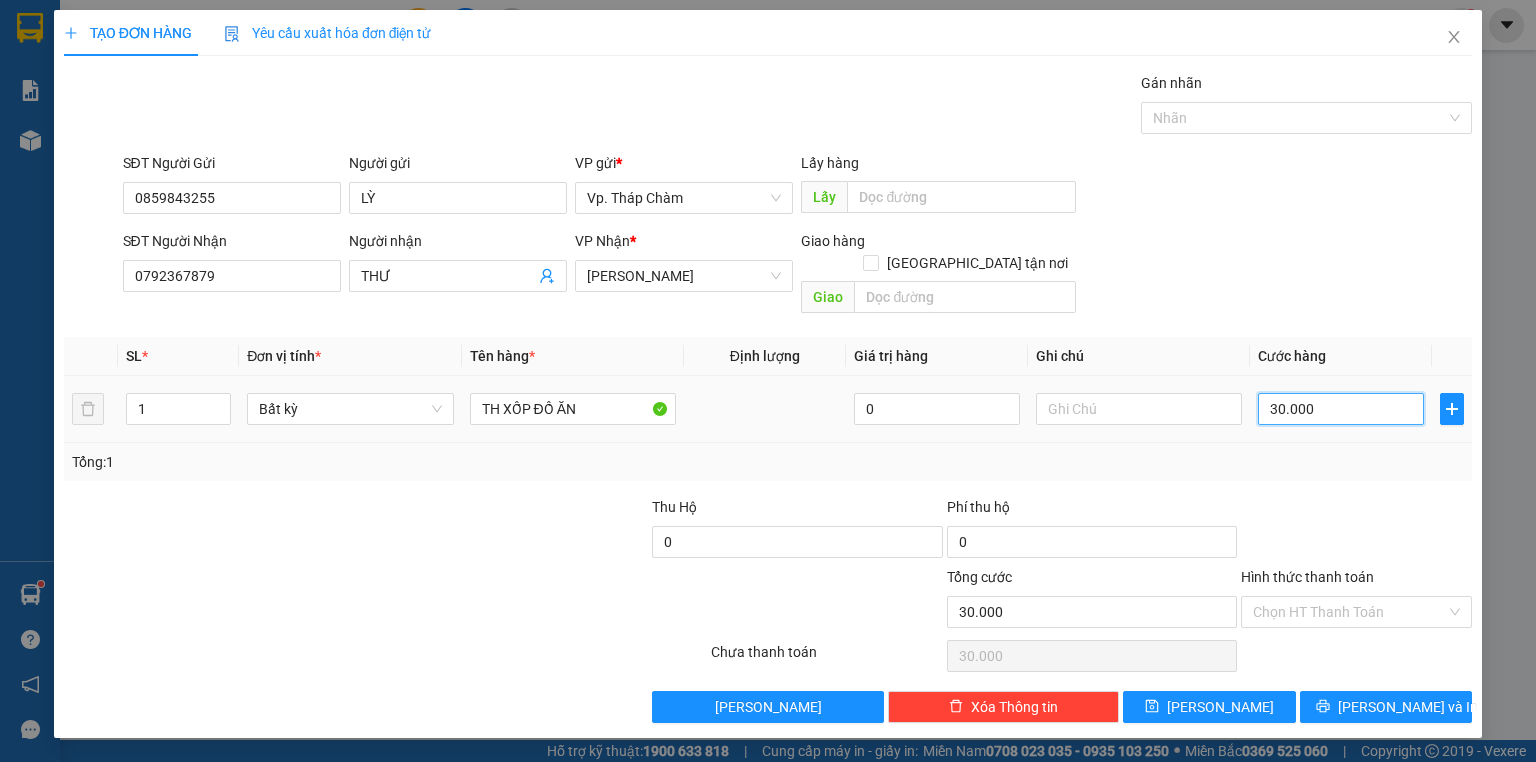 click on "30.000" at bounding box center [1341, 409] 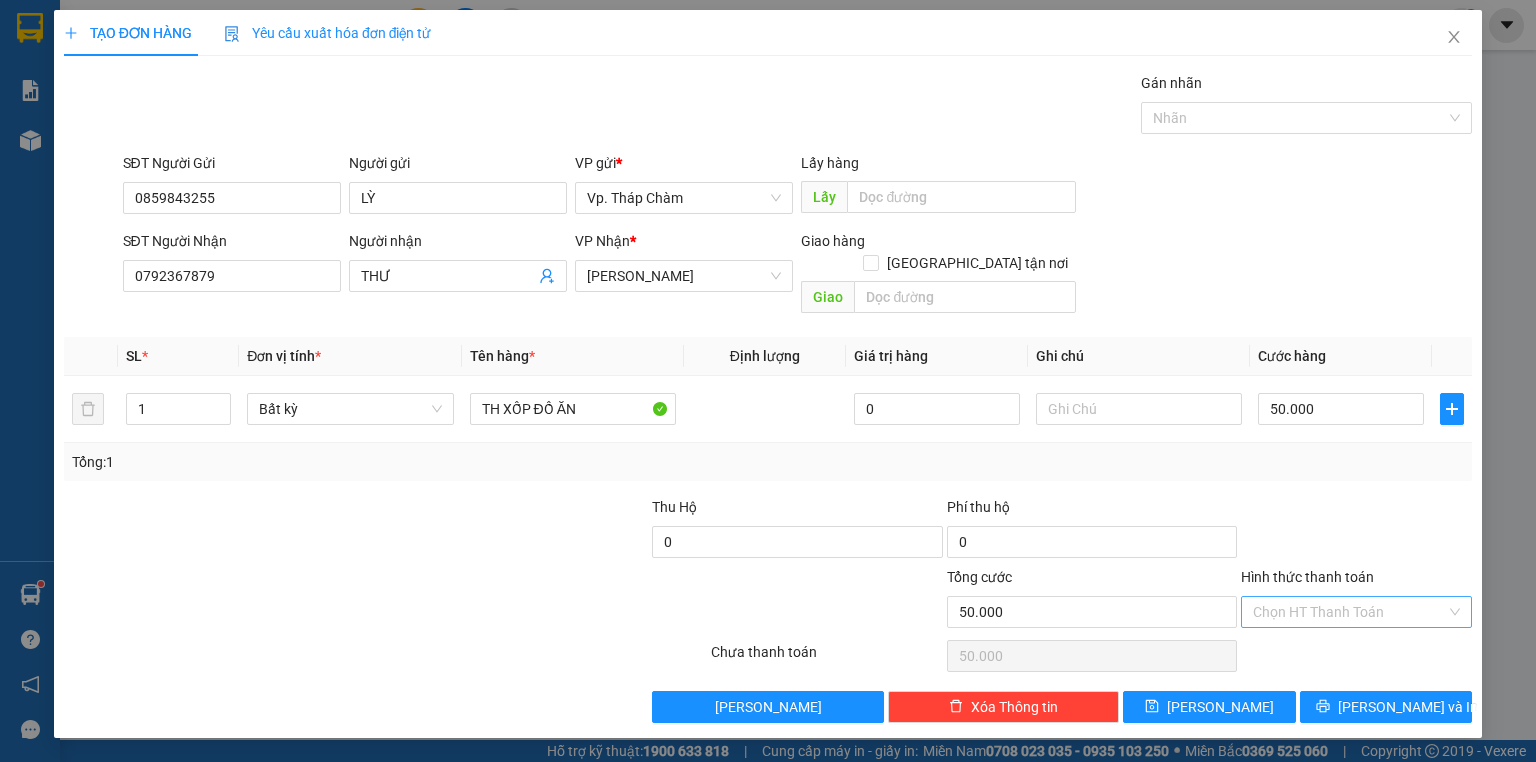 click on "Hình thức thanh toán" at bounding box center [1349, 612] 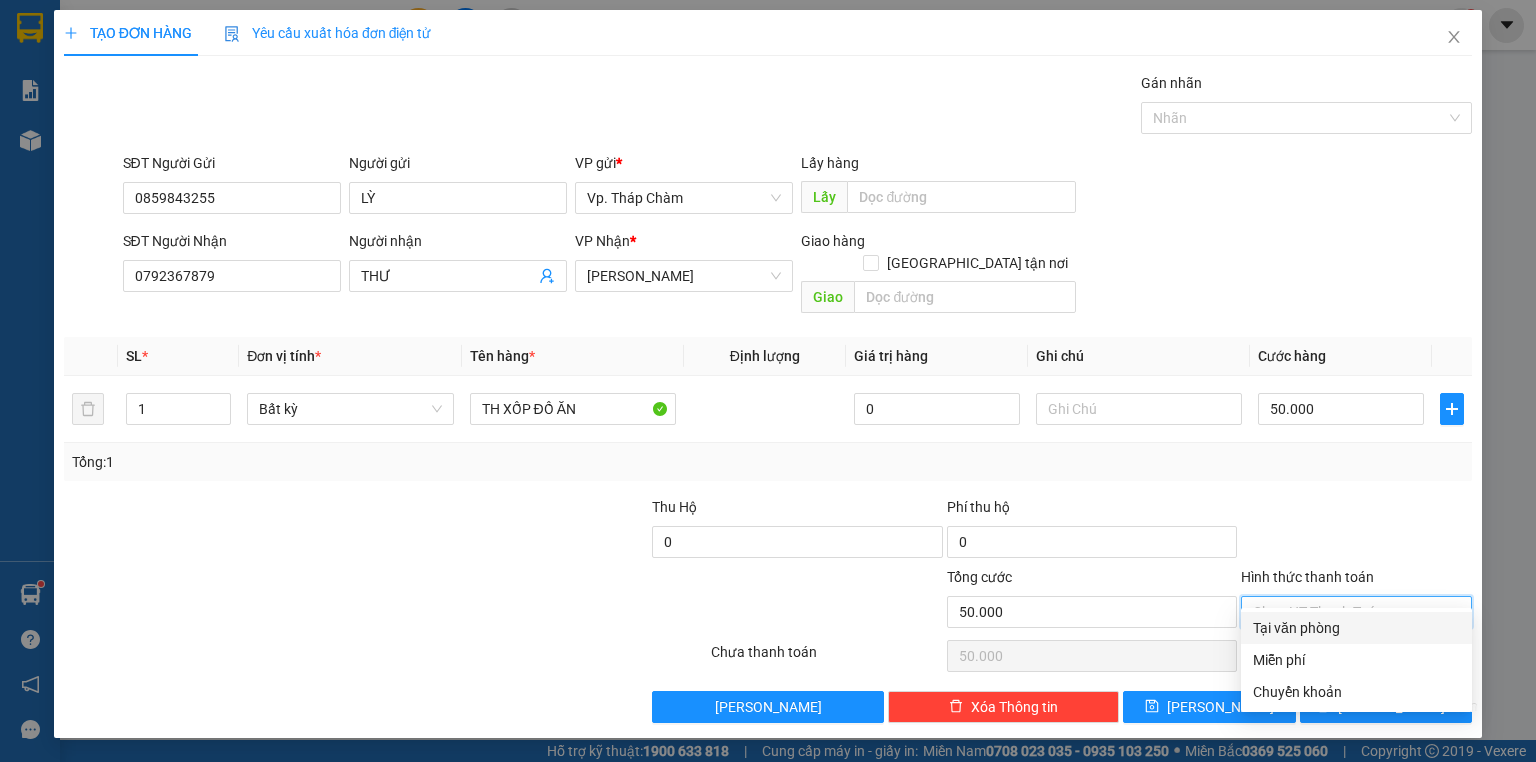 click on "Tại văn phòng" at bounding box center [1356, 628] 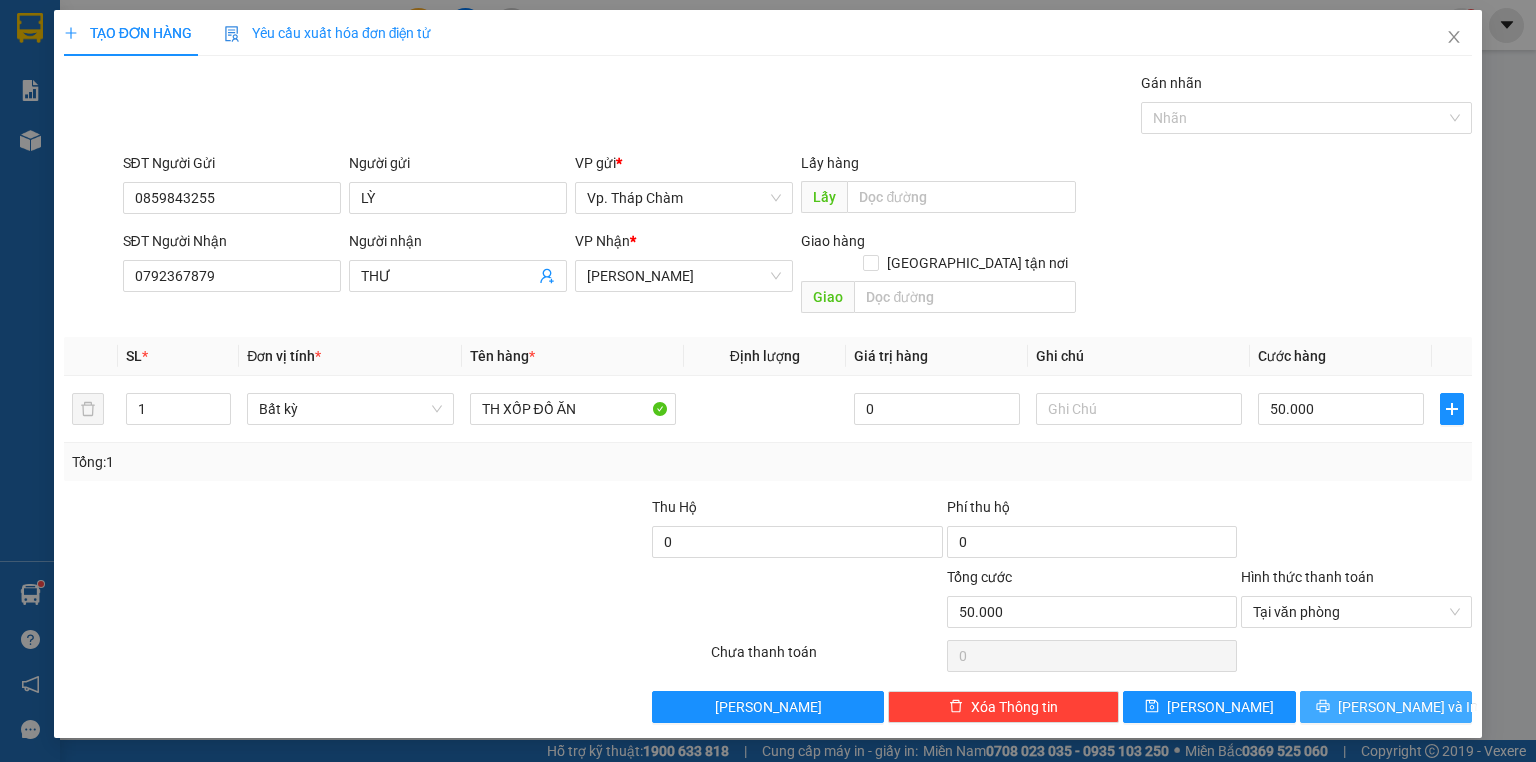 click 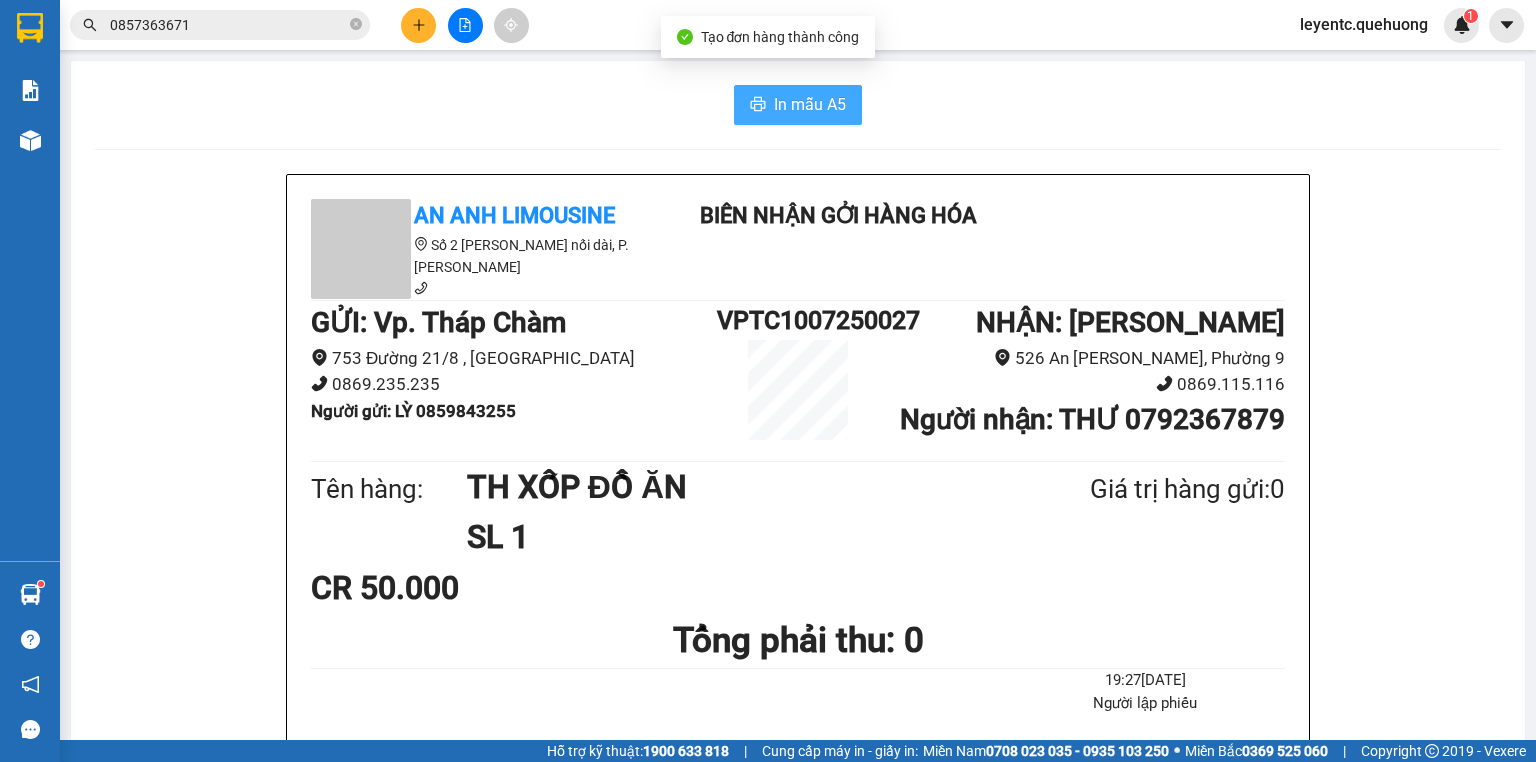 click on "In mẫu A5" at bounding box center (798, 105) 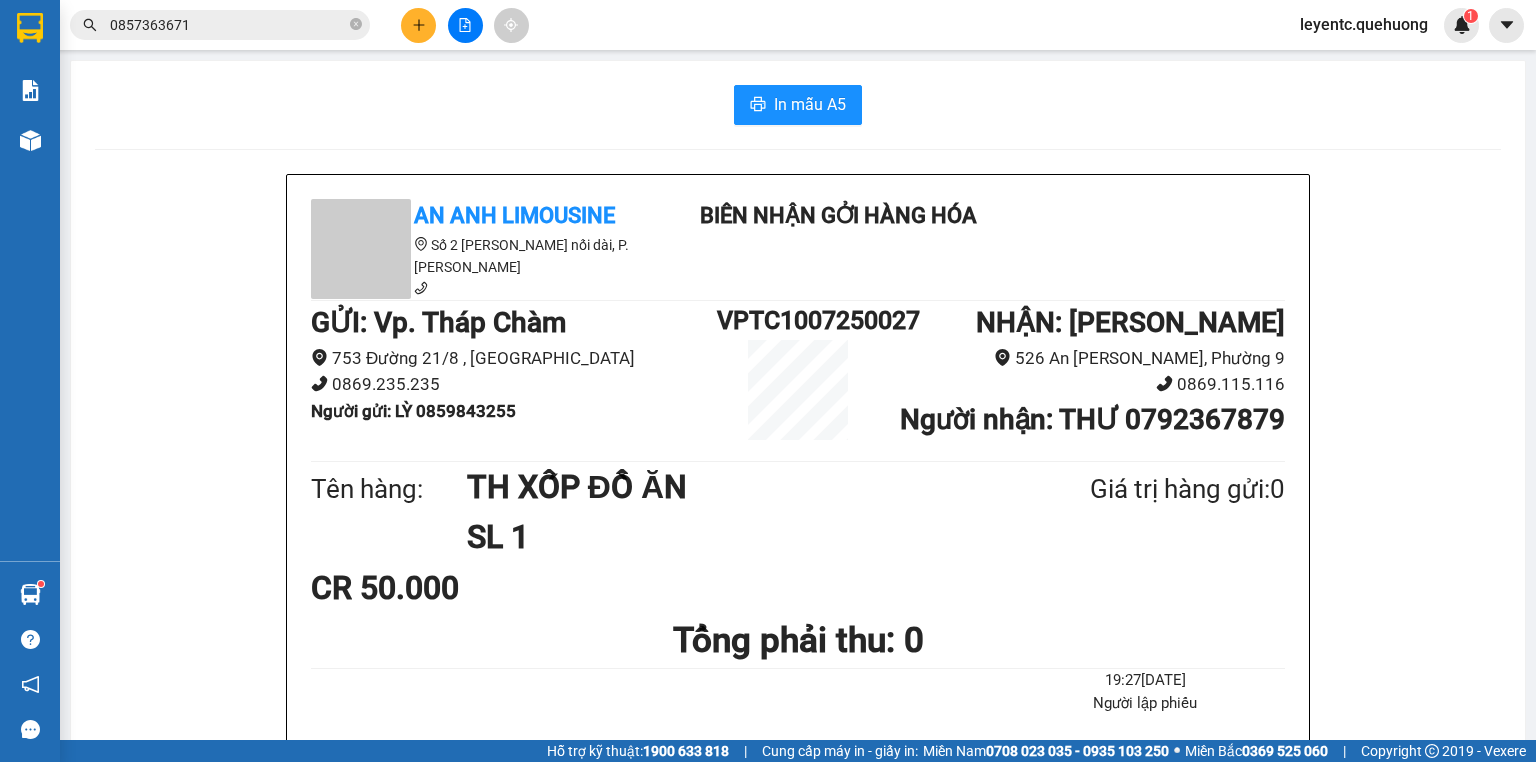 drag, startPoint x: 401, startPoint y: 24, endPoint x: 415, endPoint y: 25, distance: 14.035668 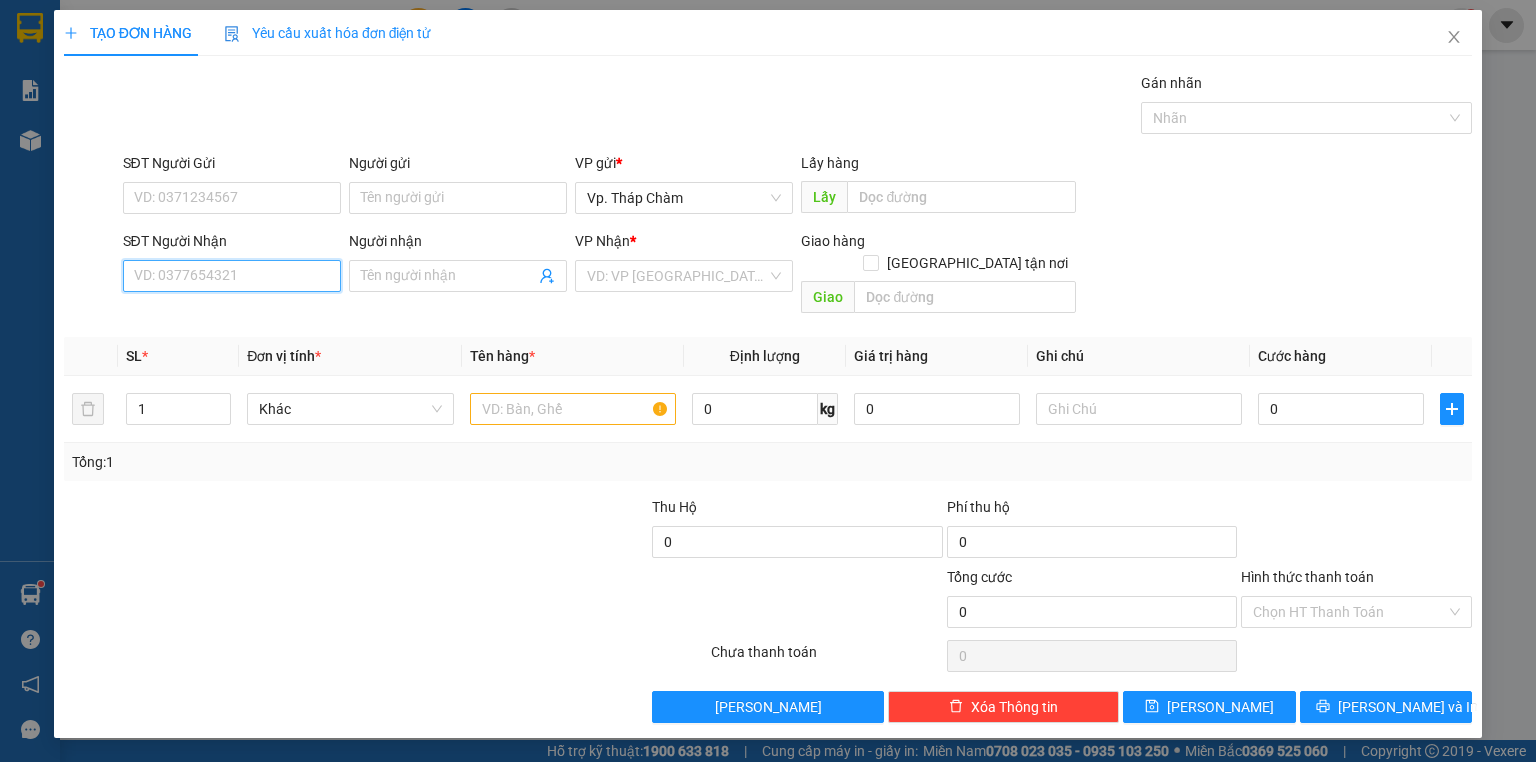 click on "SĐT Người Nhận" at bounding box center (232, 276) 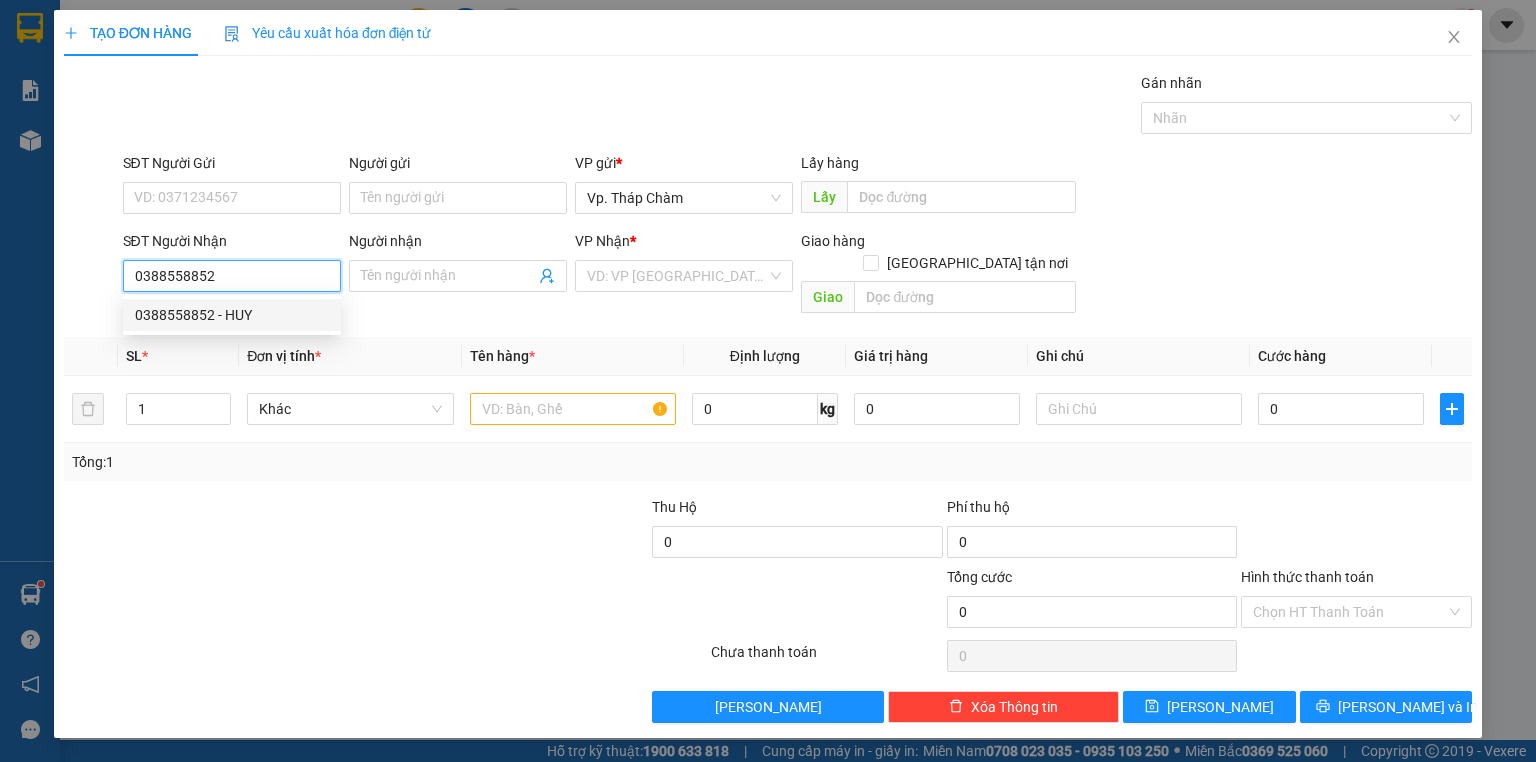 click on "0388558852 - HUY" at bounding box center (232, 315) 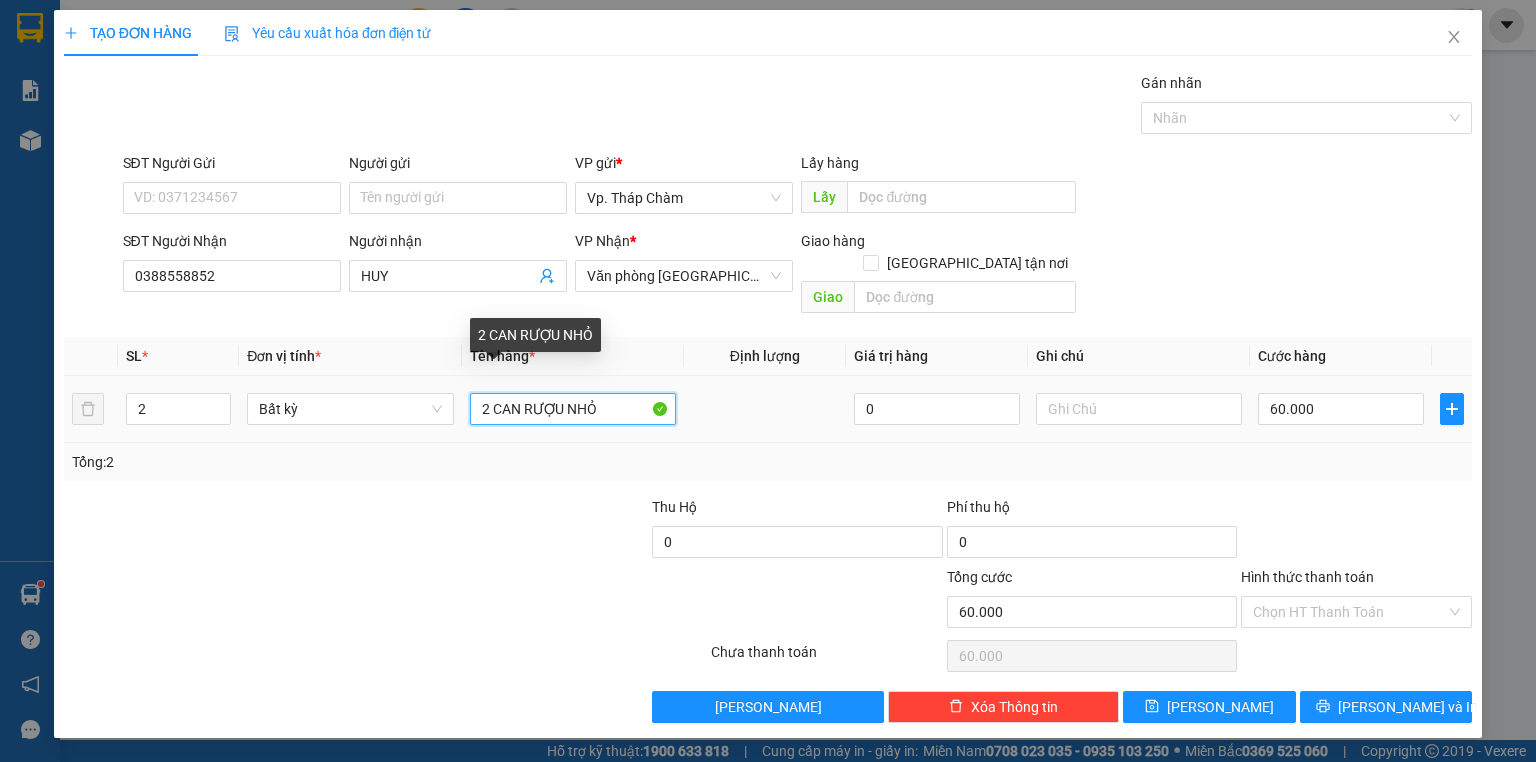 drag, startPoint x: 595, startPoint y: 376, endPoint x: 473, endPoint y: 379, distance: 122.03688 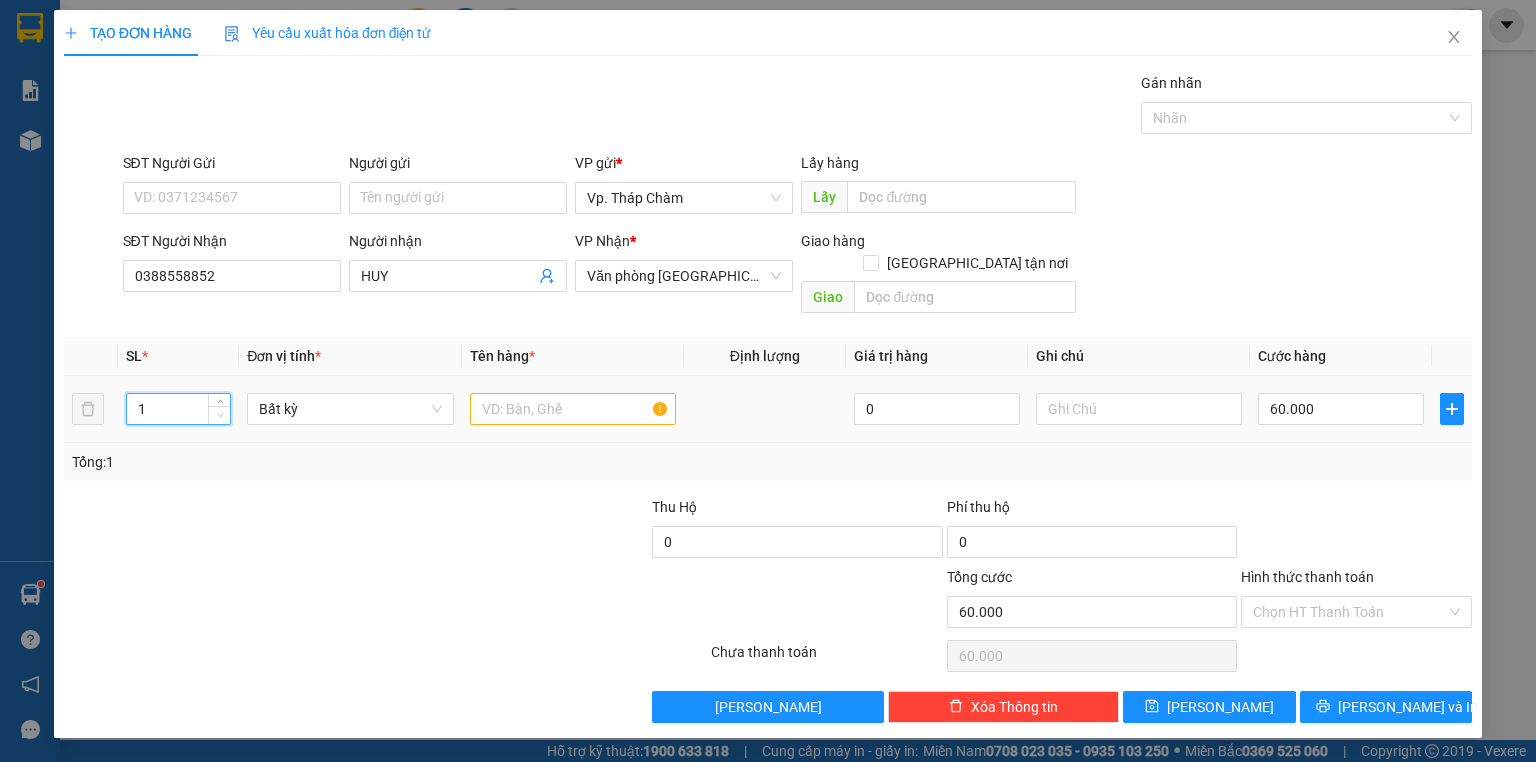 click at bounding box center (220, 416) 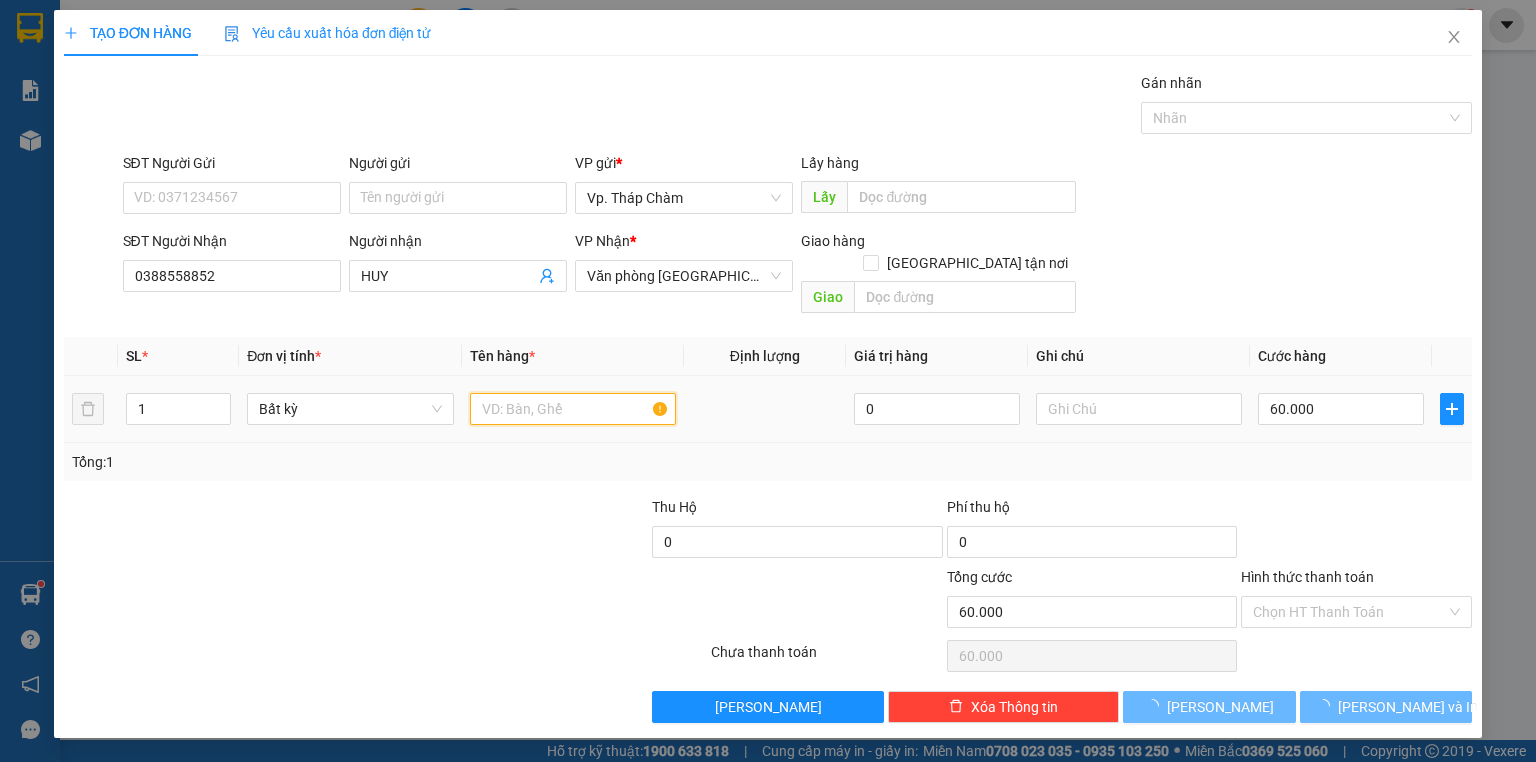 drag, startPoint x: 525, startPoint y: 390, endPoint x: 504, endPoint y: 385, distance: 21.587032 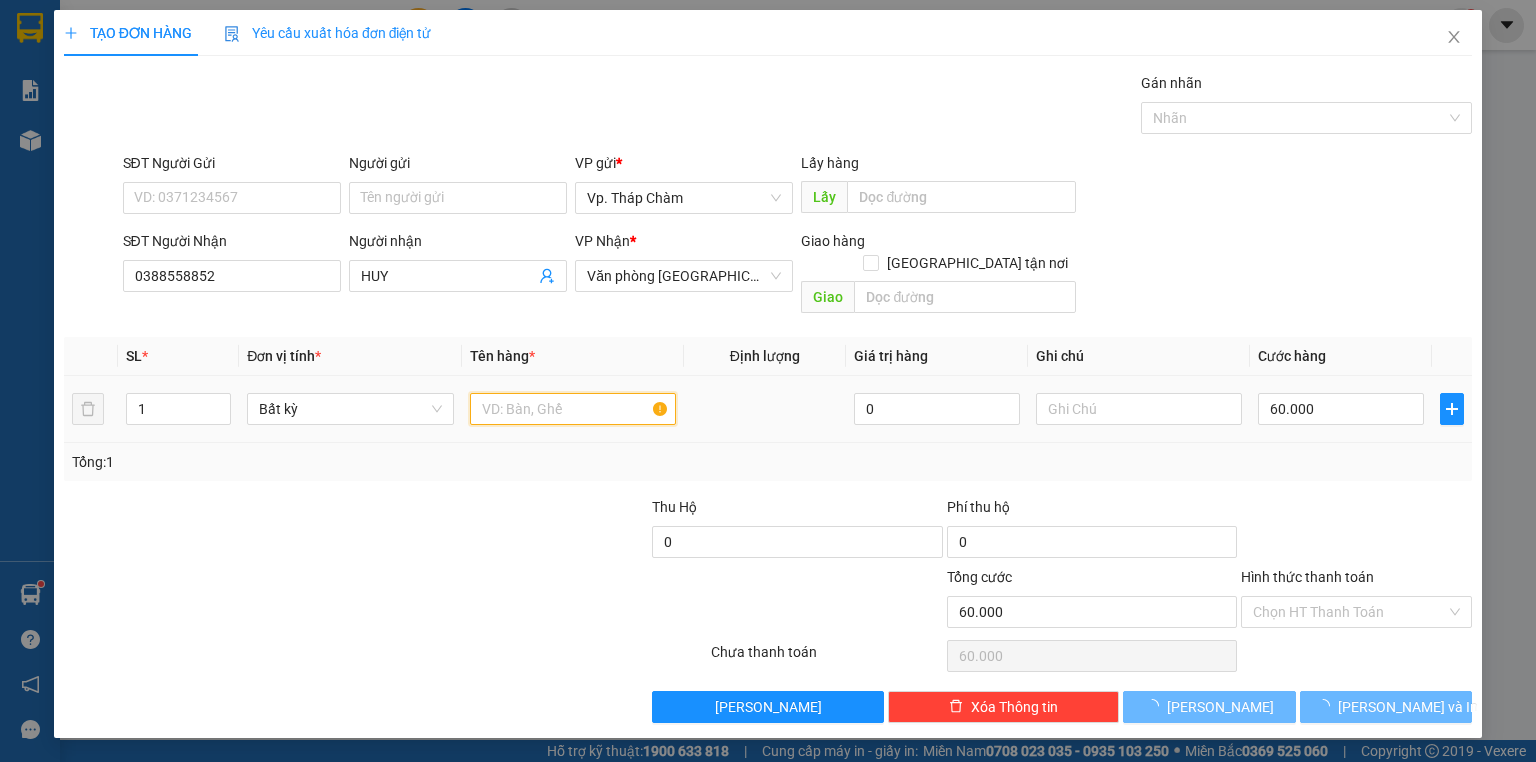 click at bounding box center (573, 409) 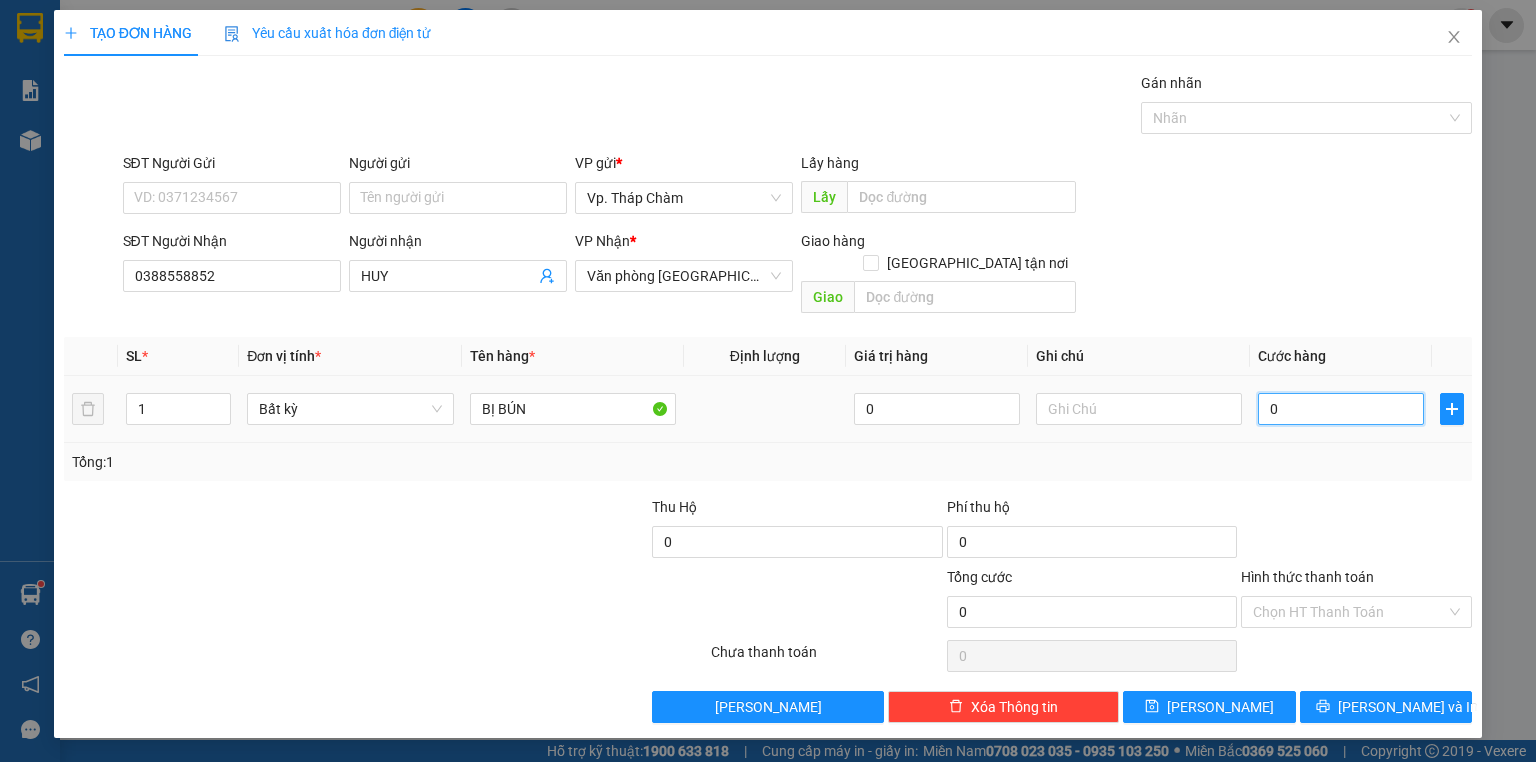 click on "0" at bounding box center (1341, 409) 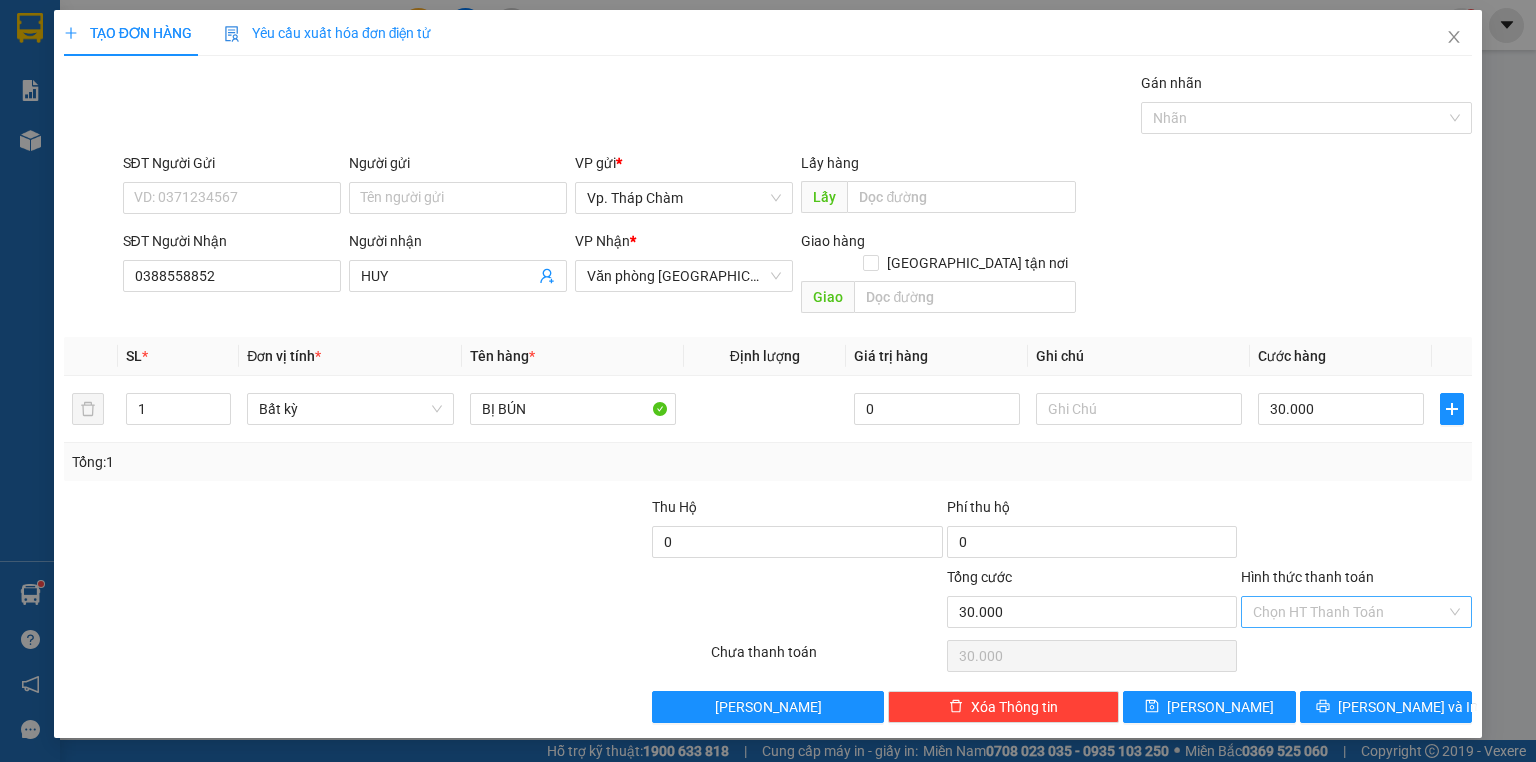 click on "Hình thức thanh toán" at bounding box center (1349, 612) 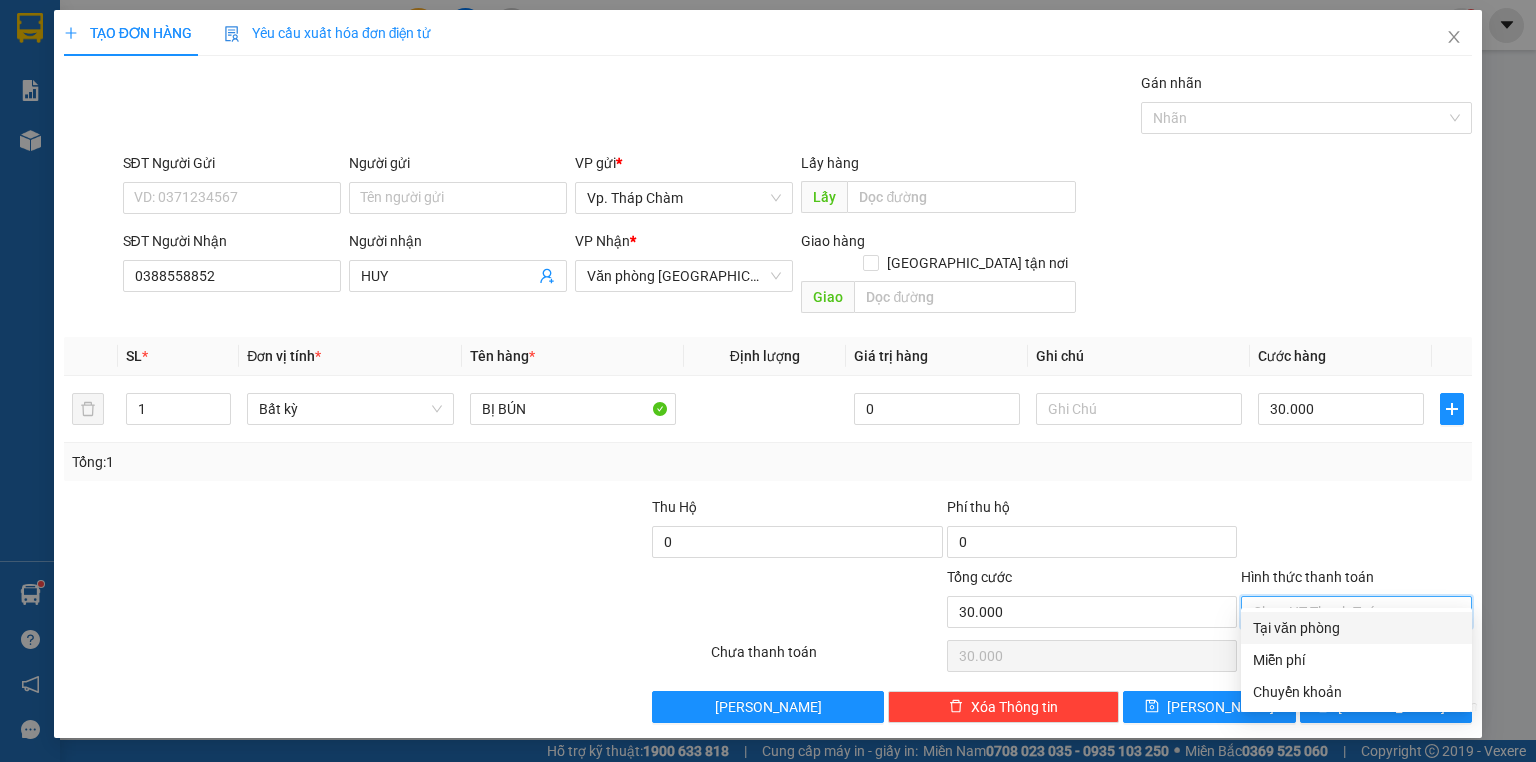 click on "Tại văn phòng" at bounding box center (1356, 628) 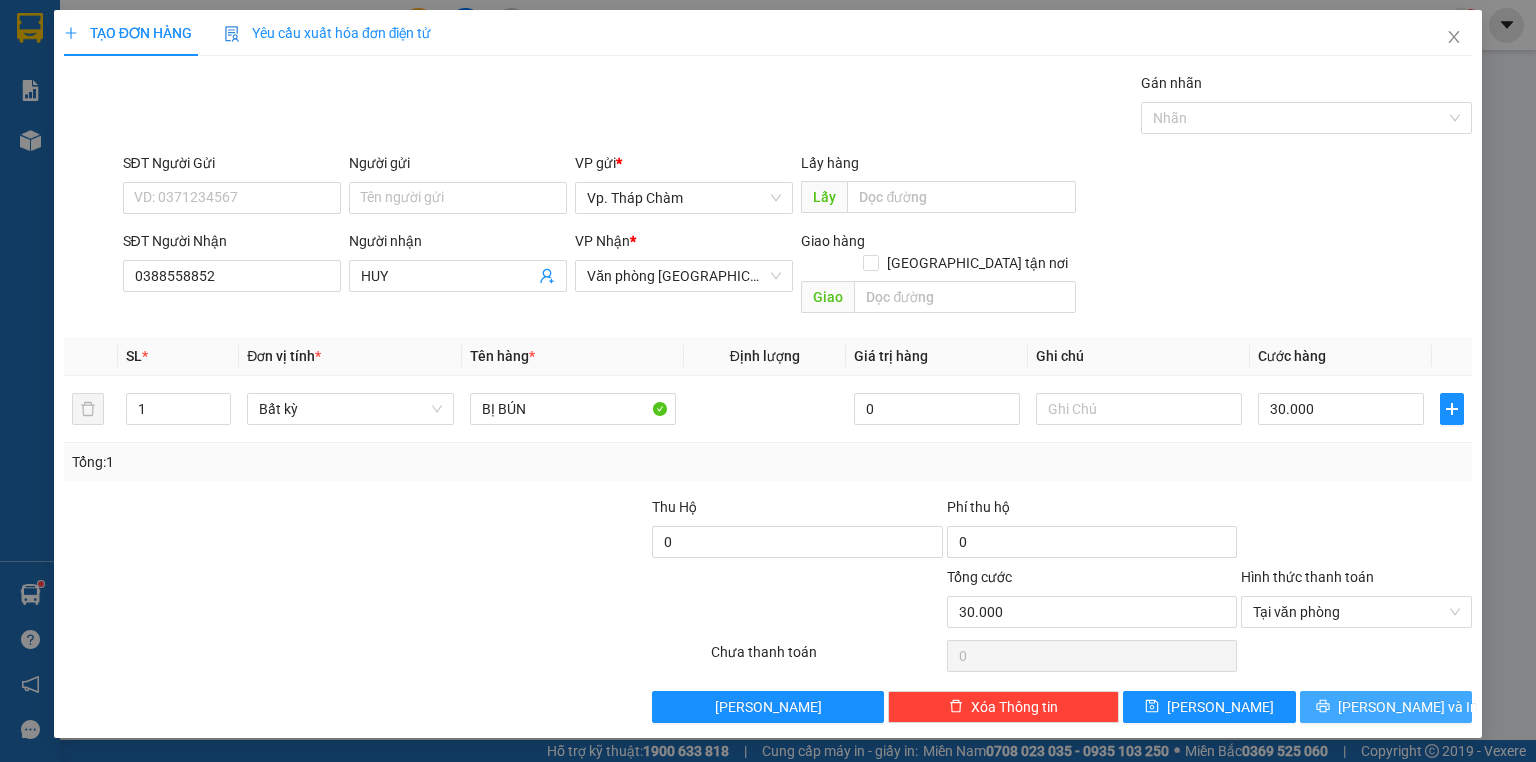 click 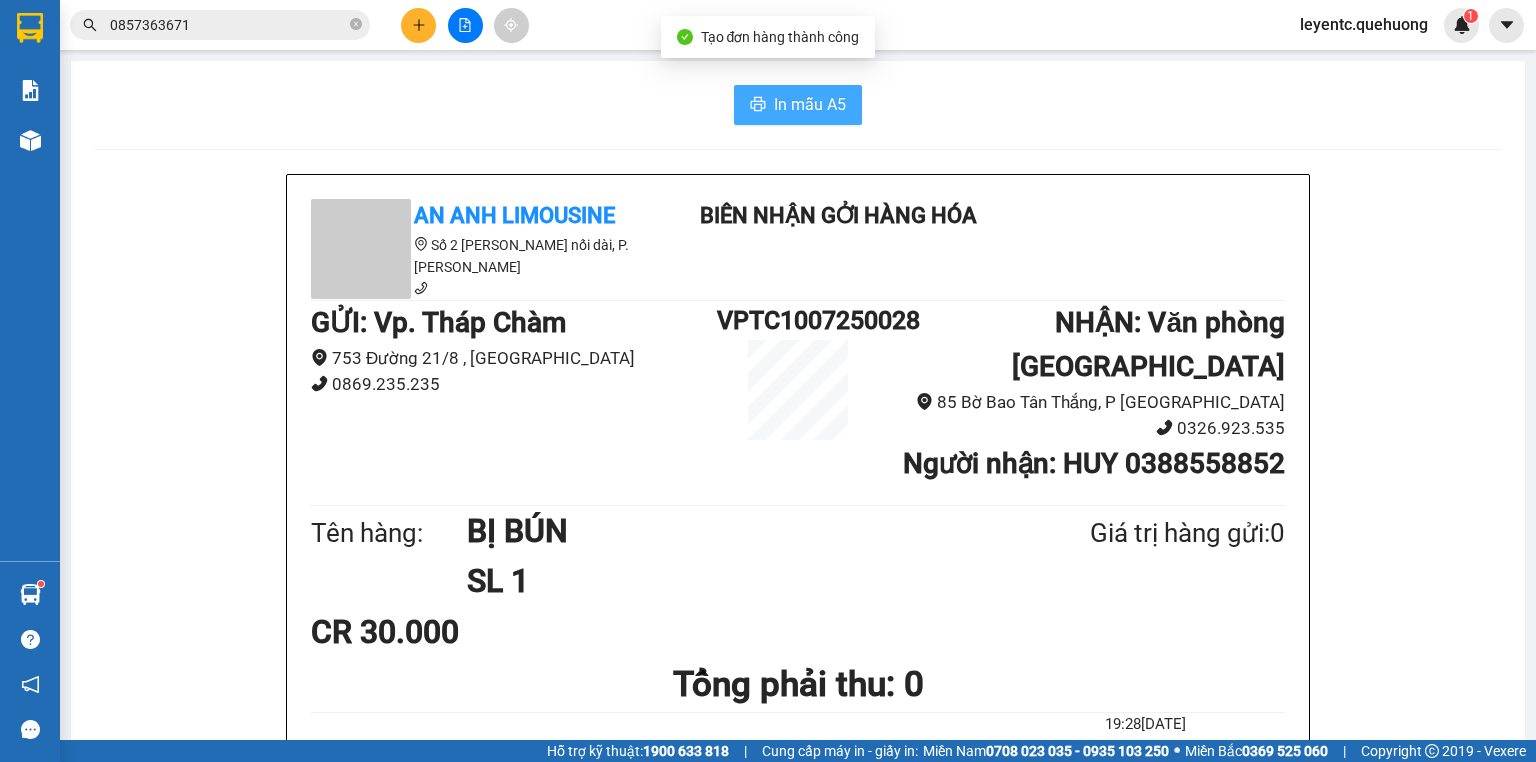 click on "In mẫu A5" at bounding box center [810, 104] 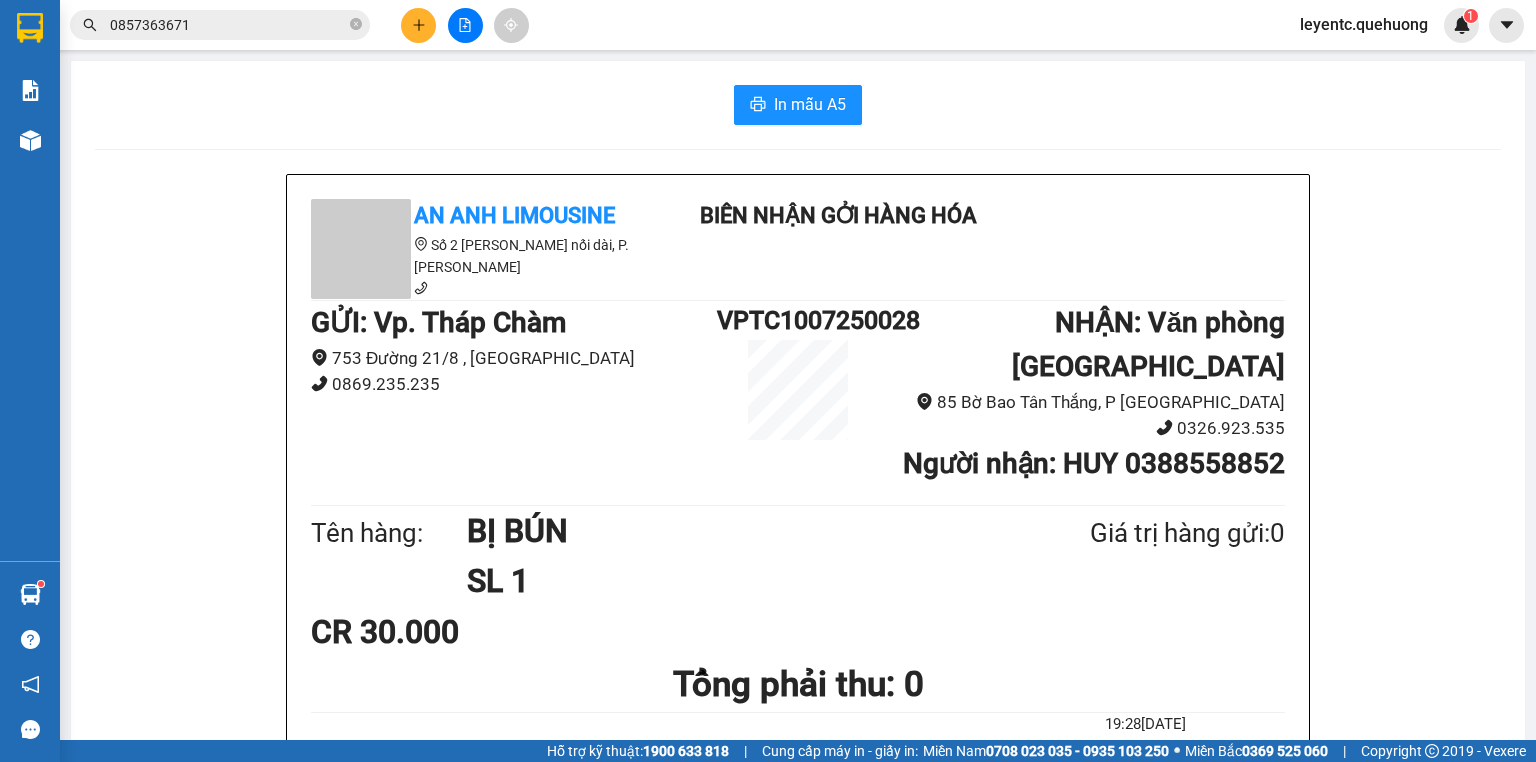 click 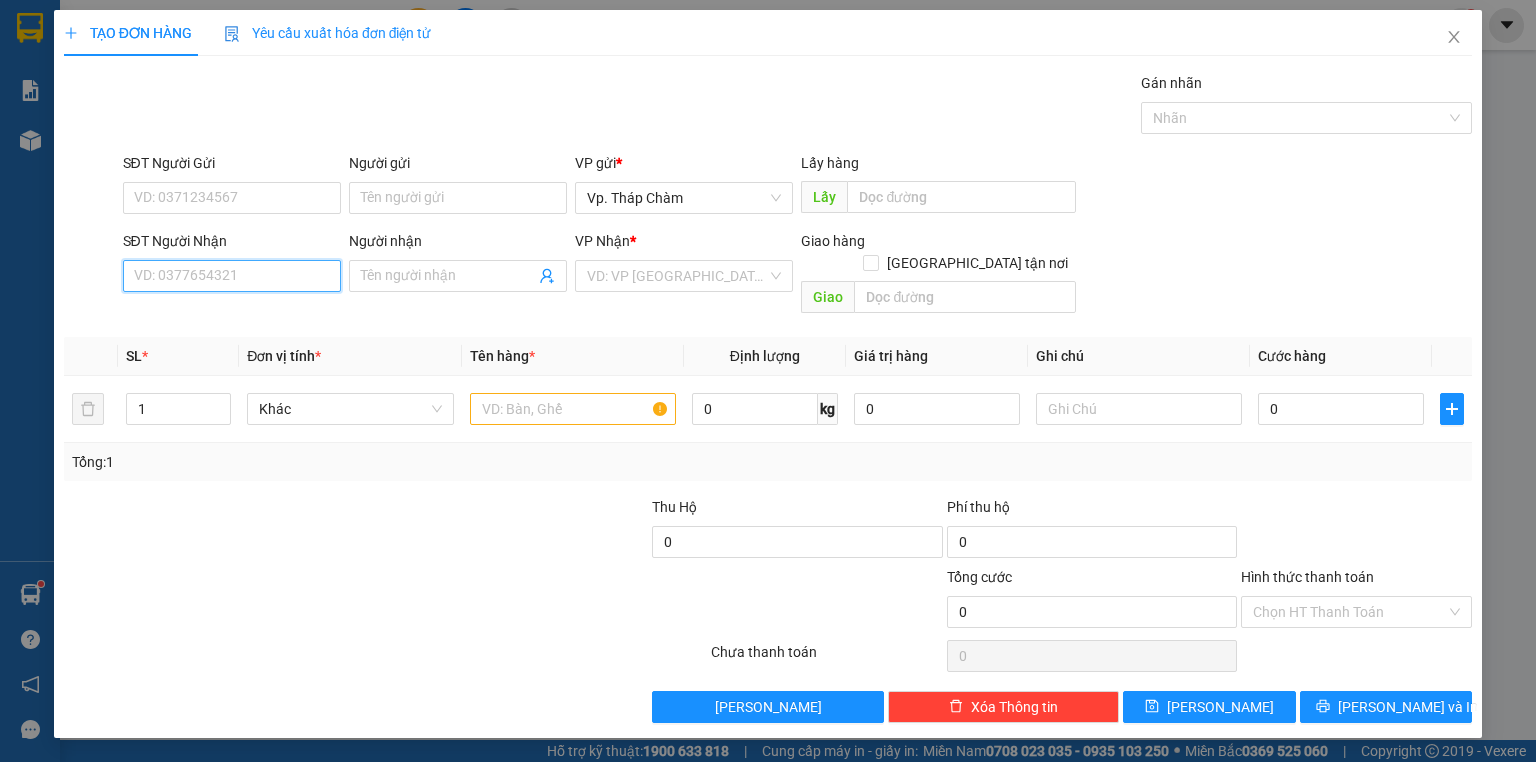 click on "SĐT Người Nhận" at bounding box center [232, 276] 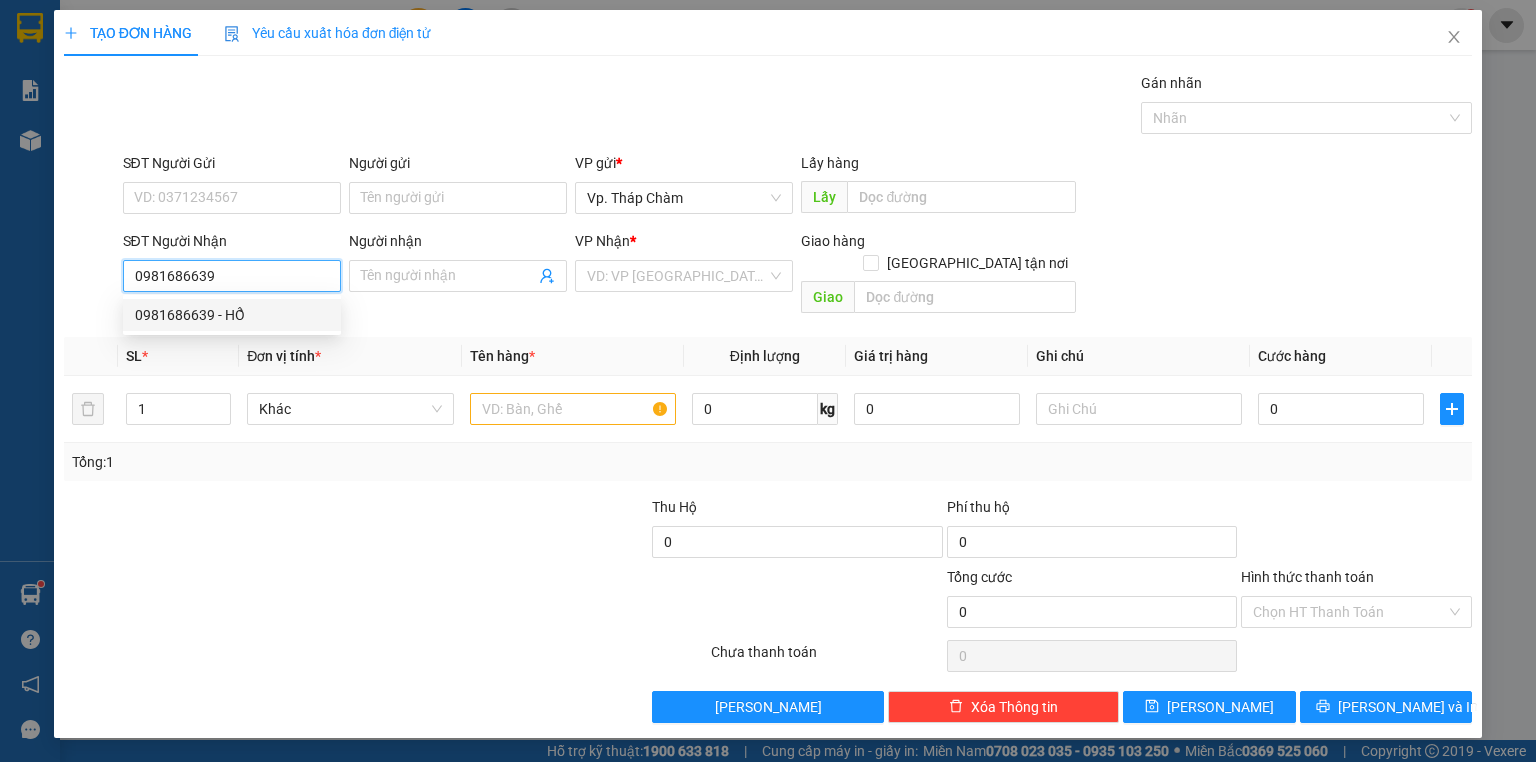 click on "0981686639 - HỔ" at bounding box center (232, 315) 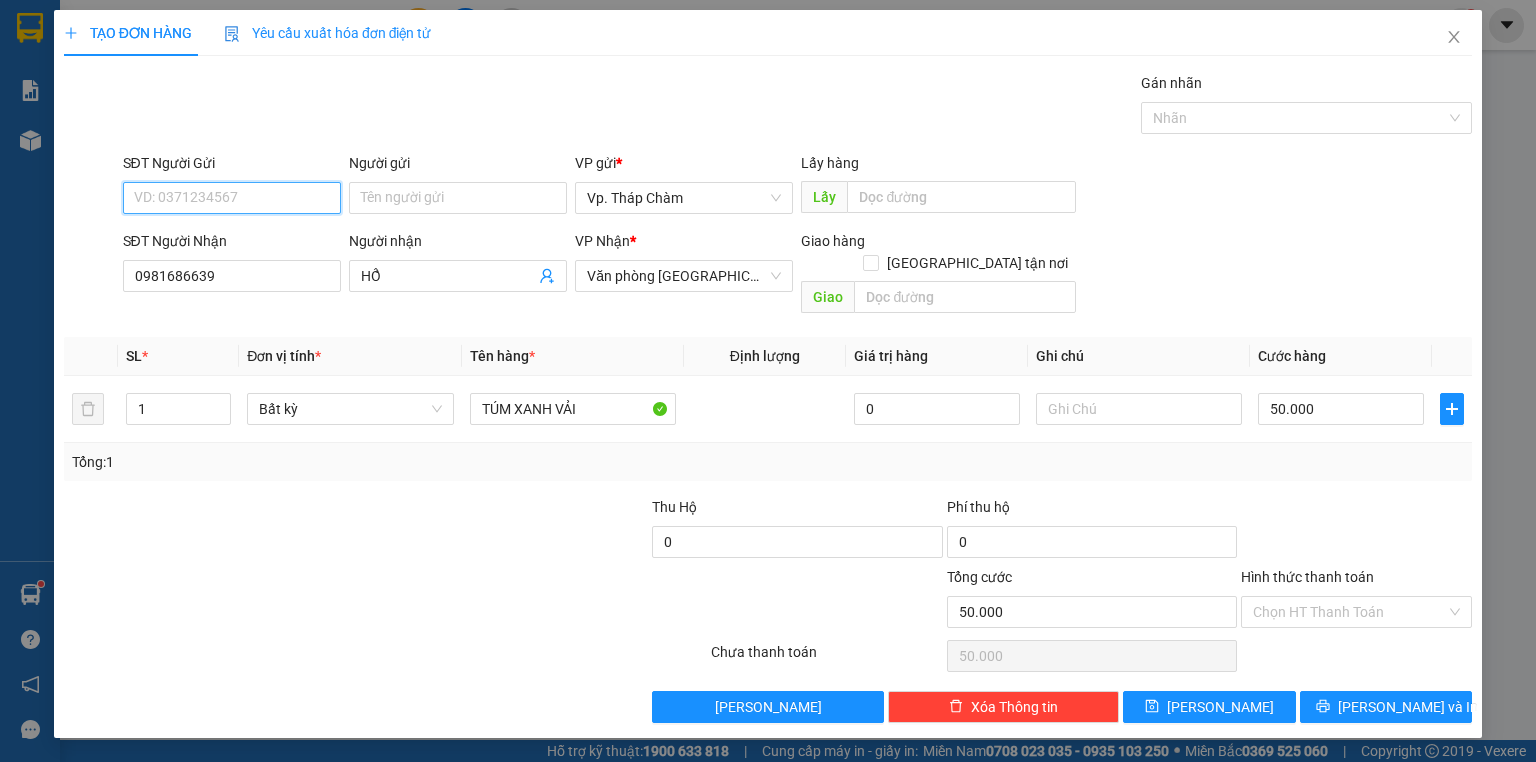 click on "SĐT Người Gửi" at bounding box center [232, 198] 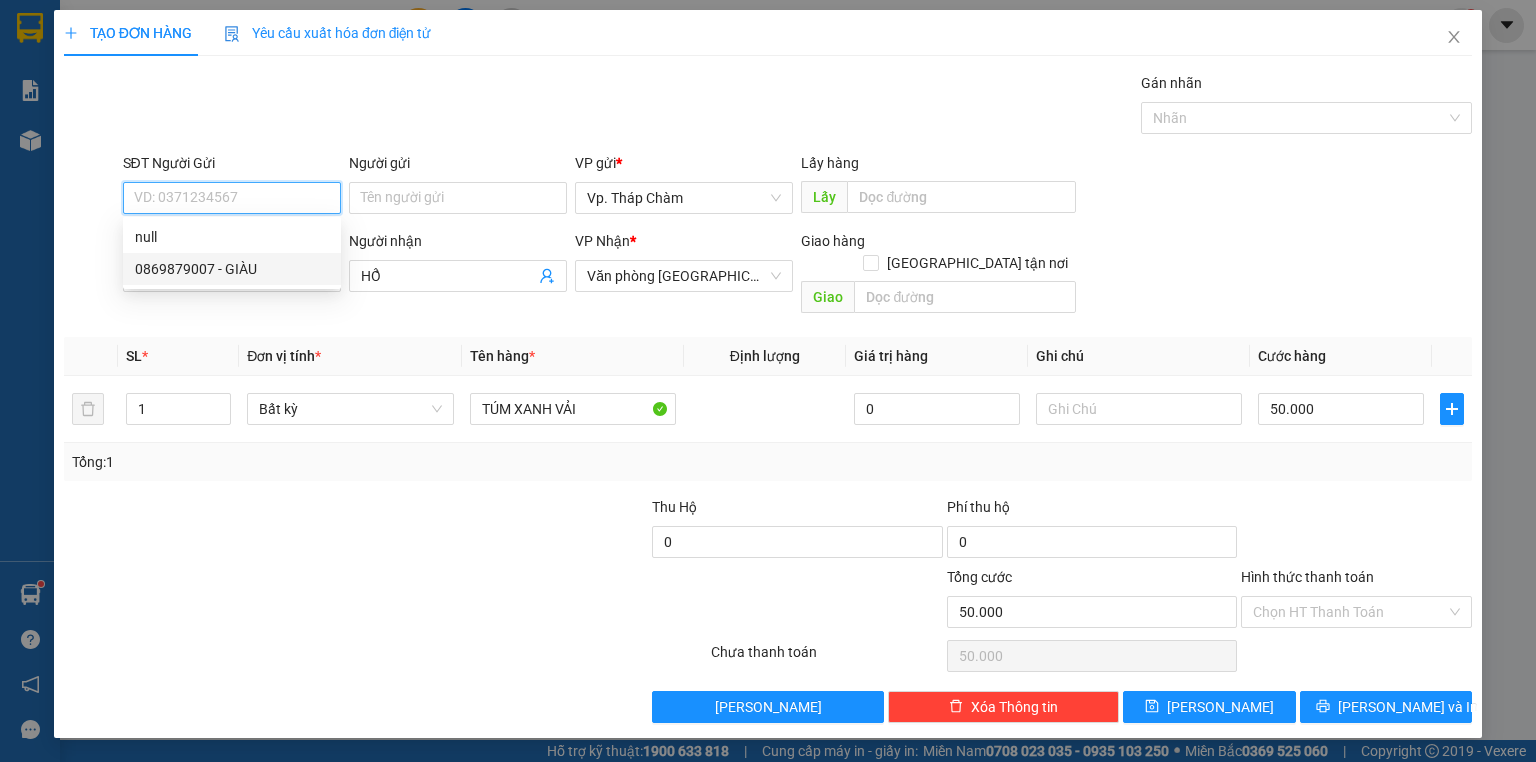 click on "0869879007 - GIÀU" at bounding box center [232, 269] 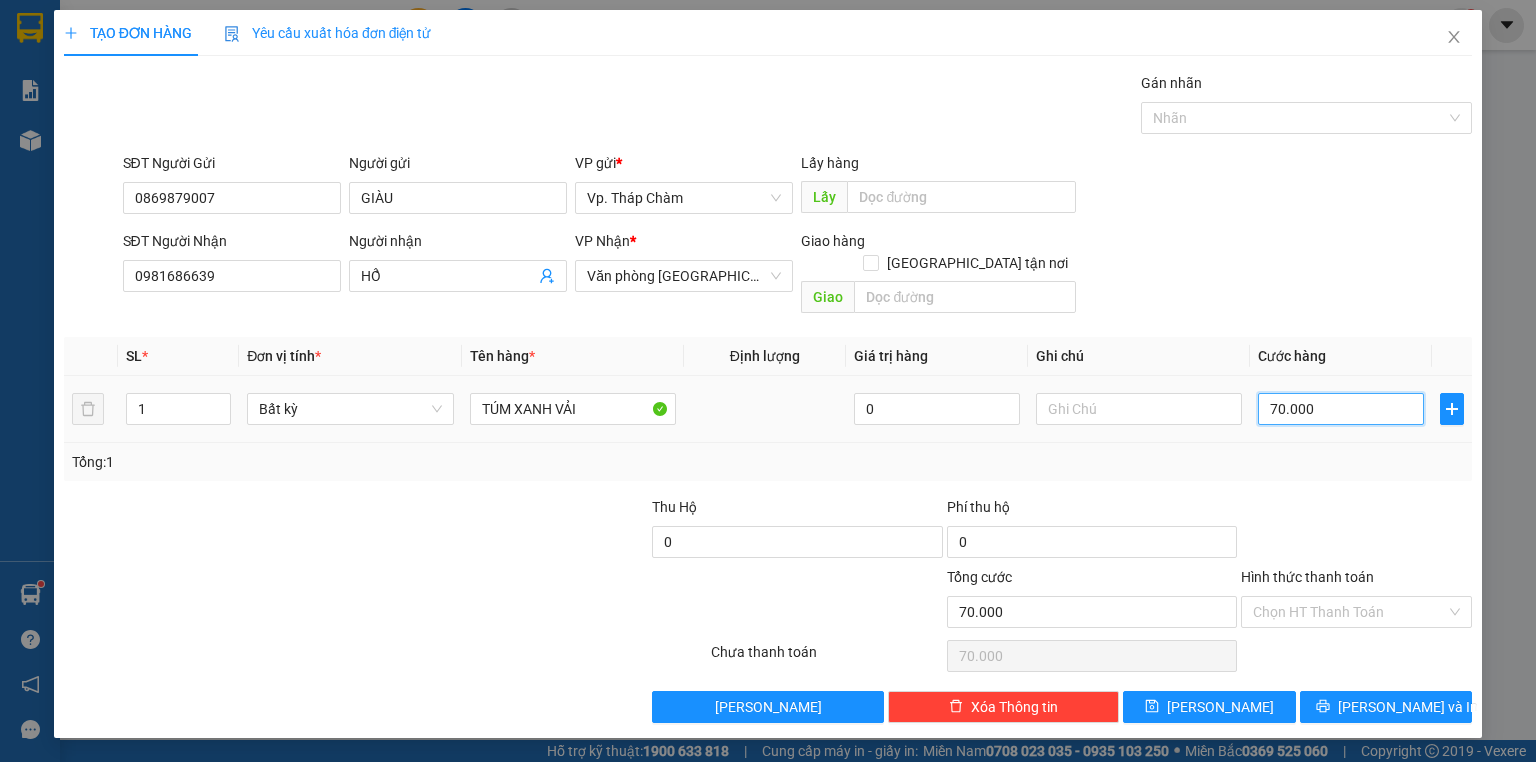 click on "70.000" at bounding box center (1341, 409) 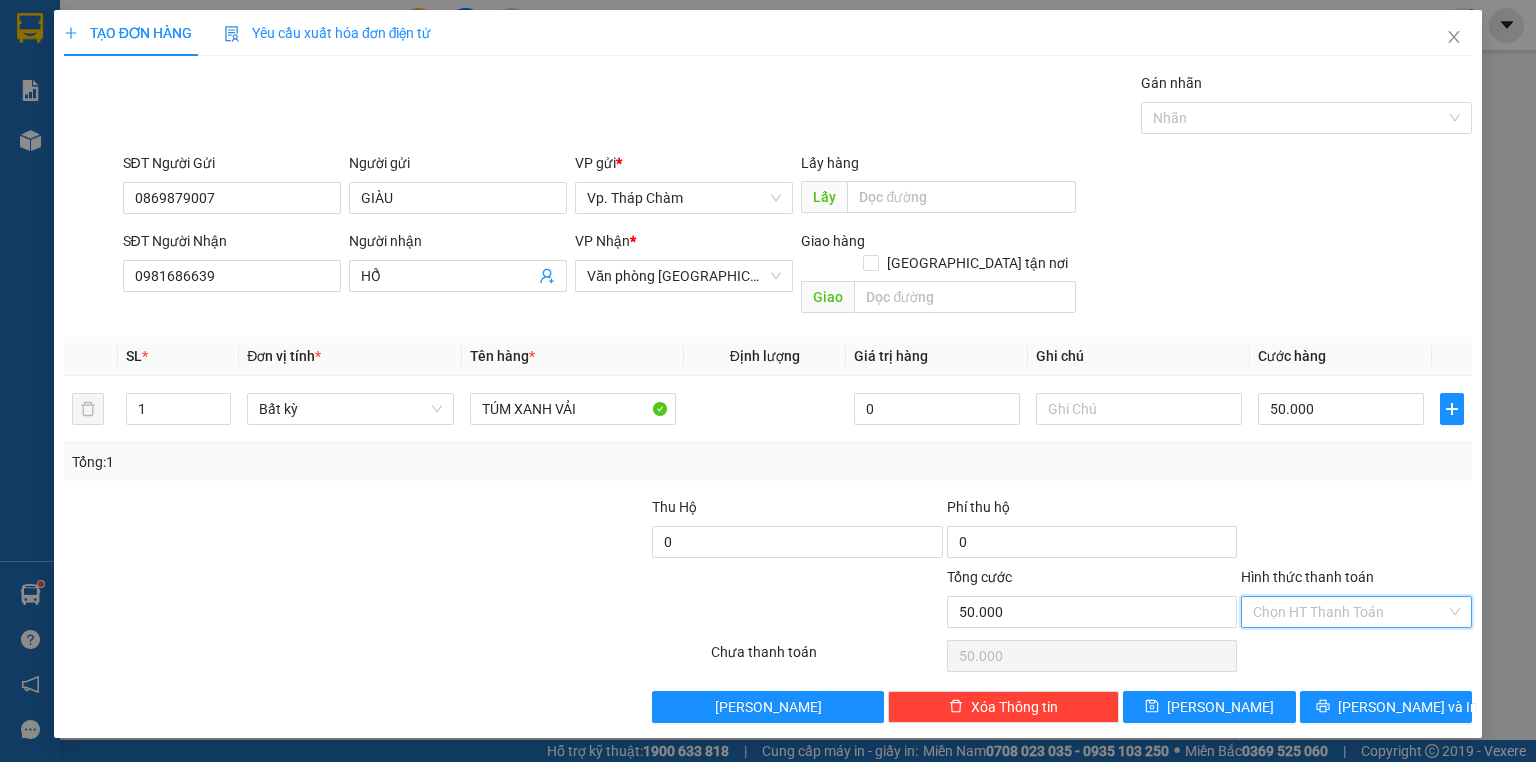 click on "Hình thức thanh toán" at bounding box center [1349, 612] 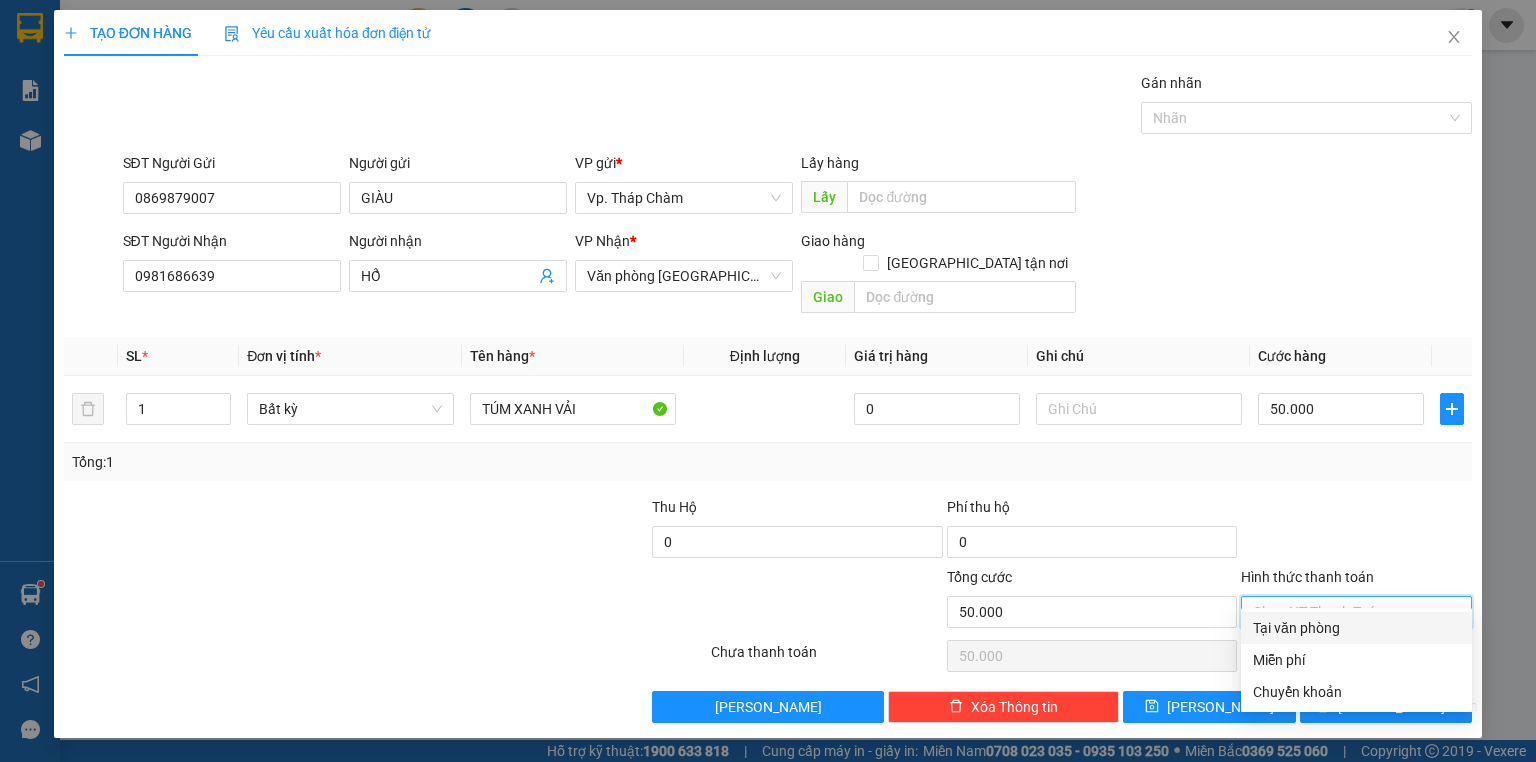 click on "Tại văn phòng" at bounding box center [1356, 628] 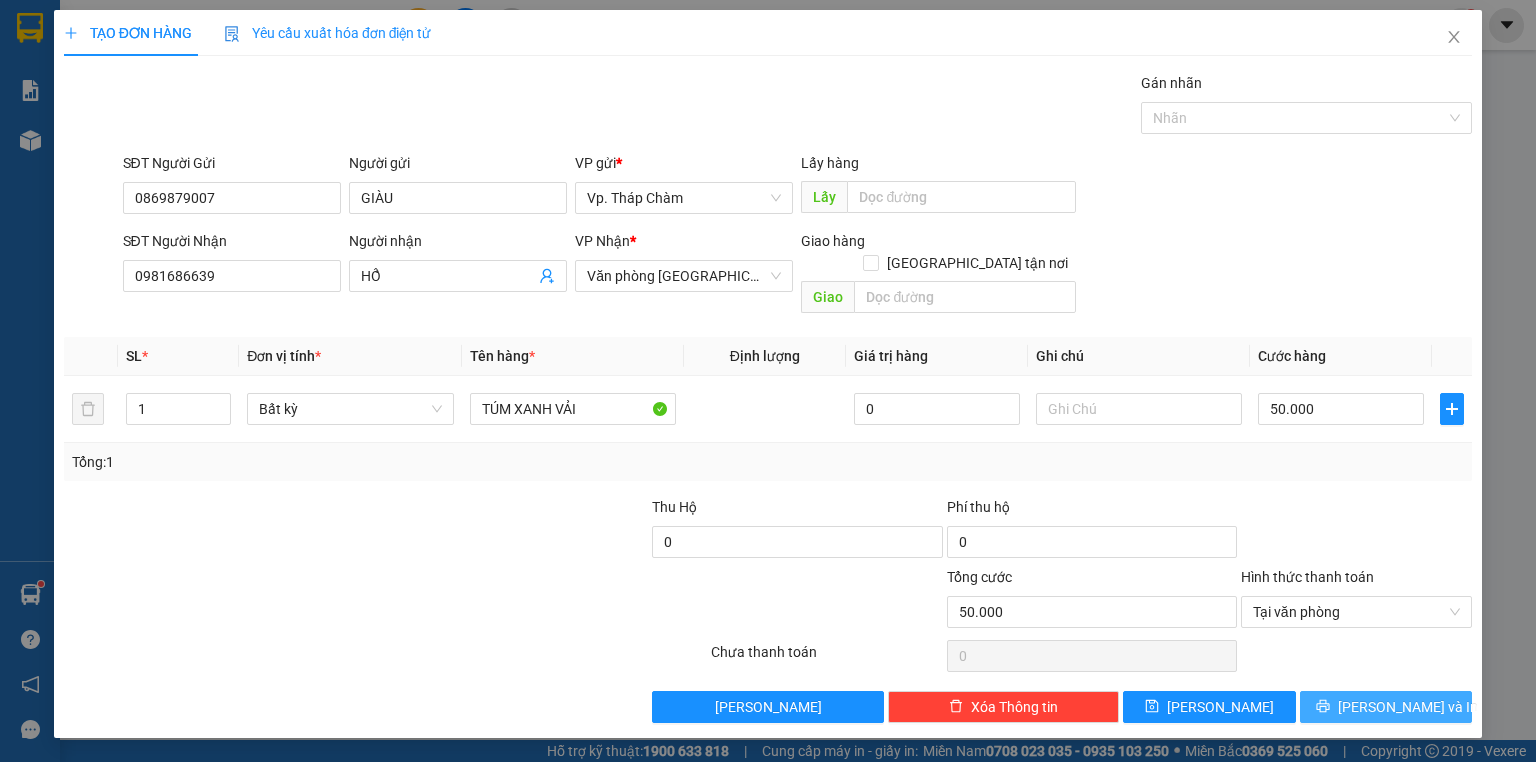 click on "[PERSON_NAME] và In" at bounding box center [1386, 707] 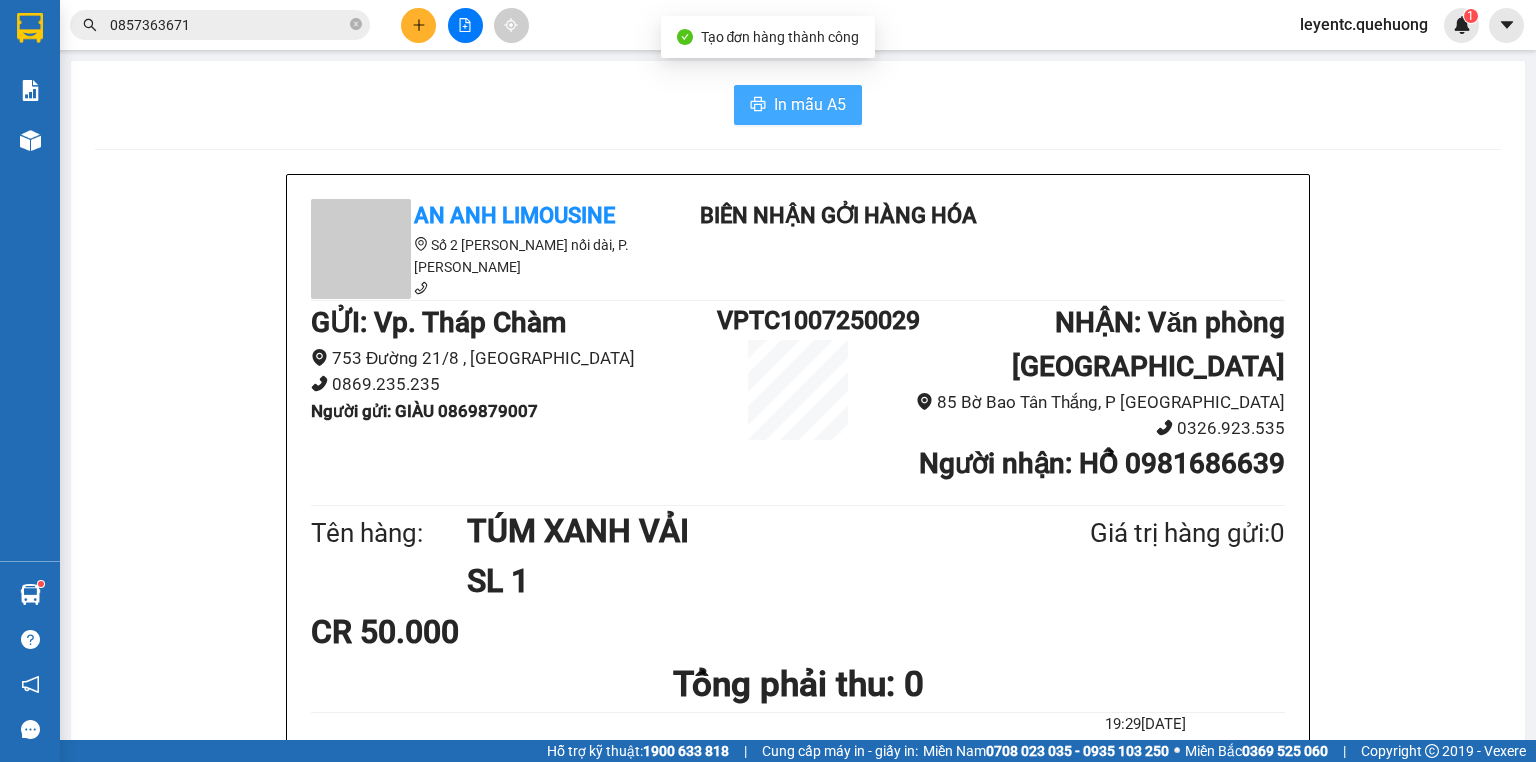 click 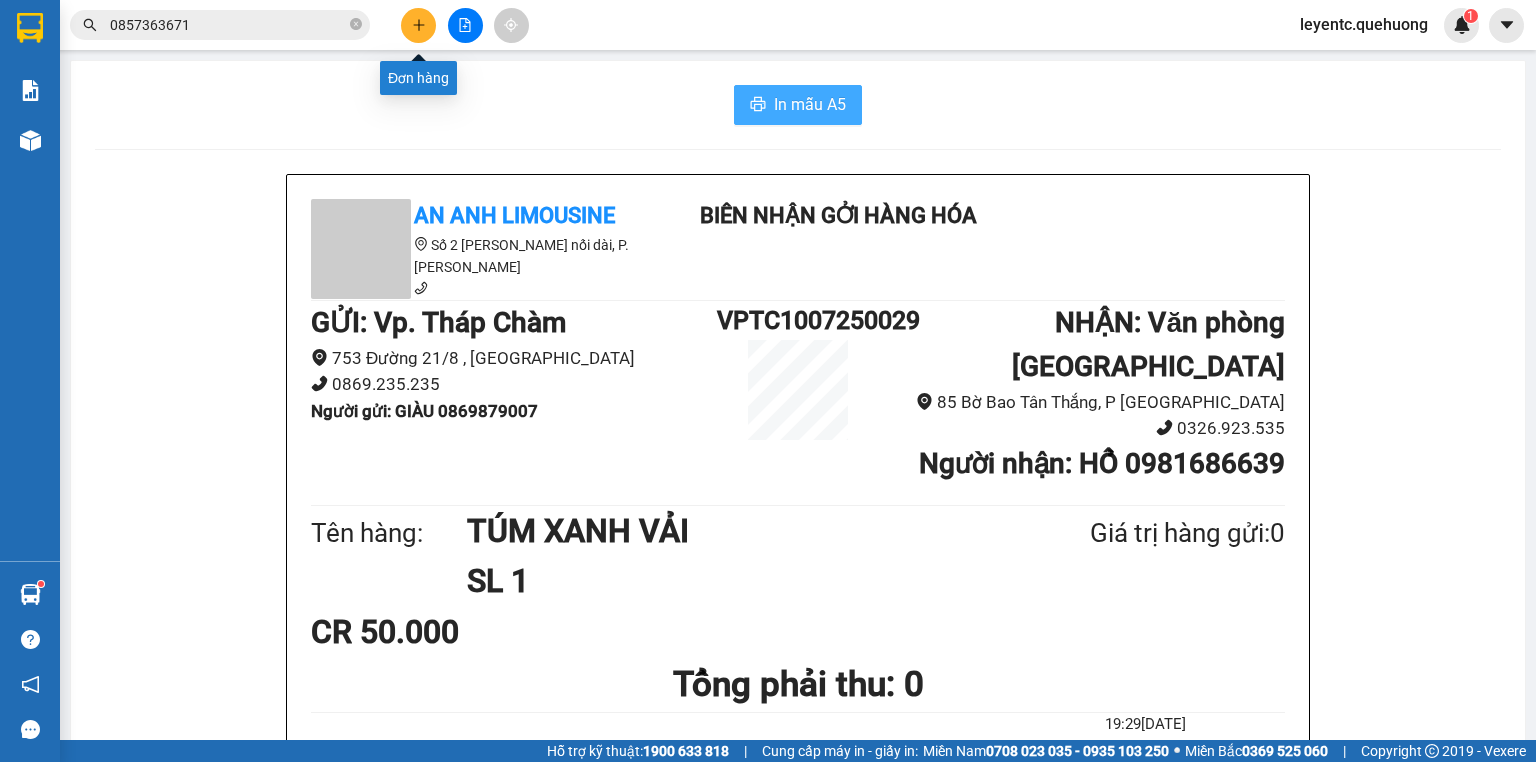 click 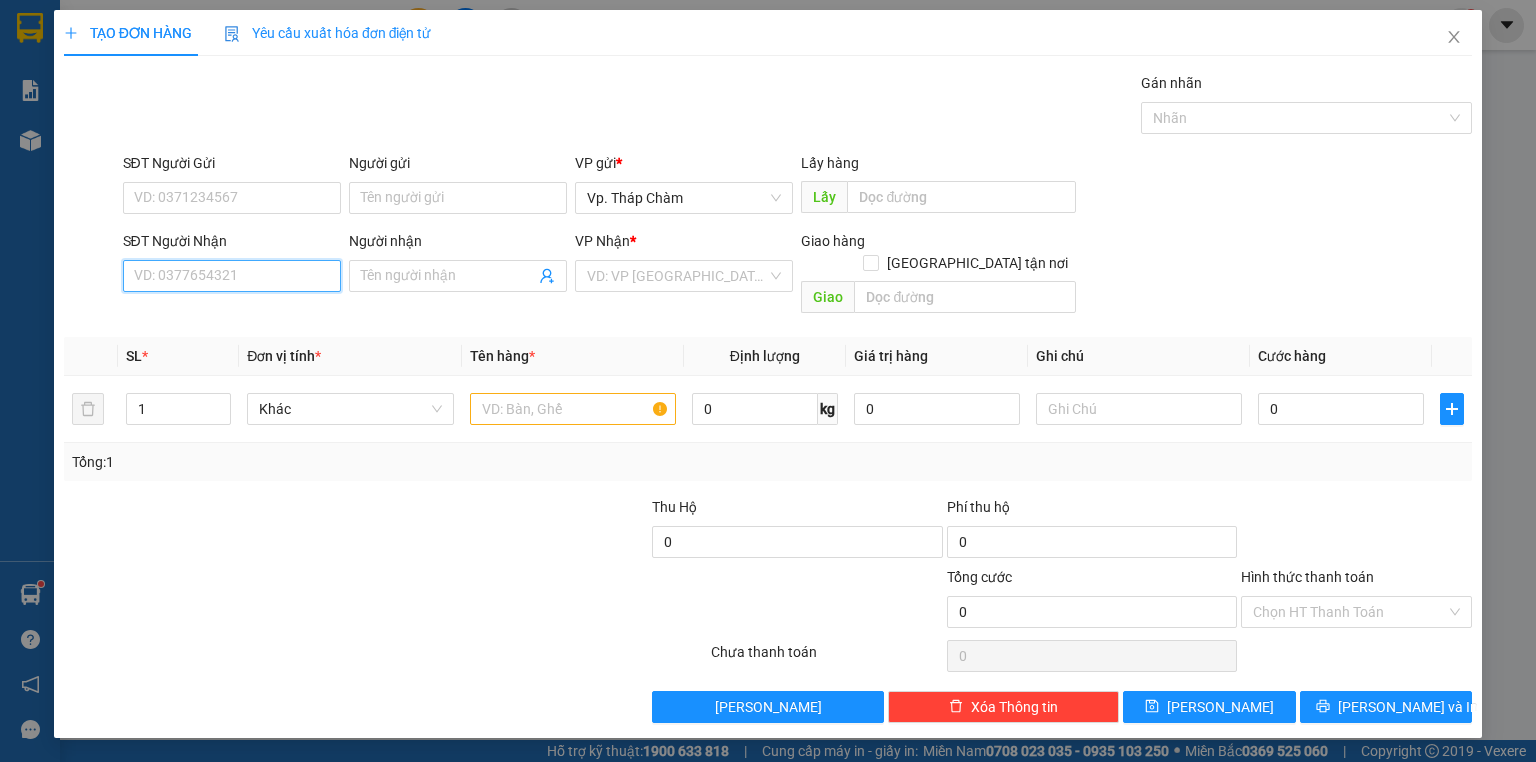 click on "SĐT Người Nhận" at bounding box center (232, 276) 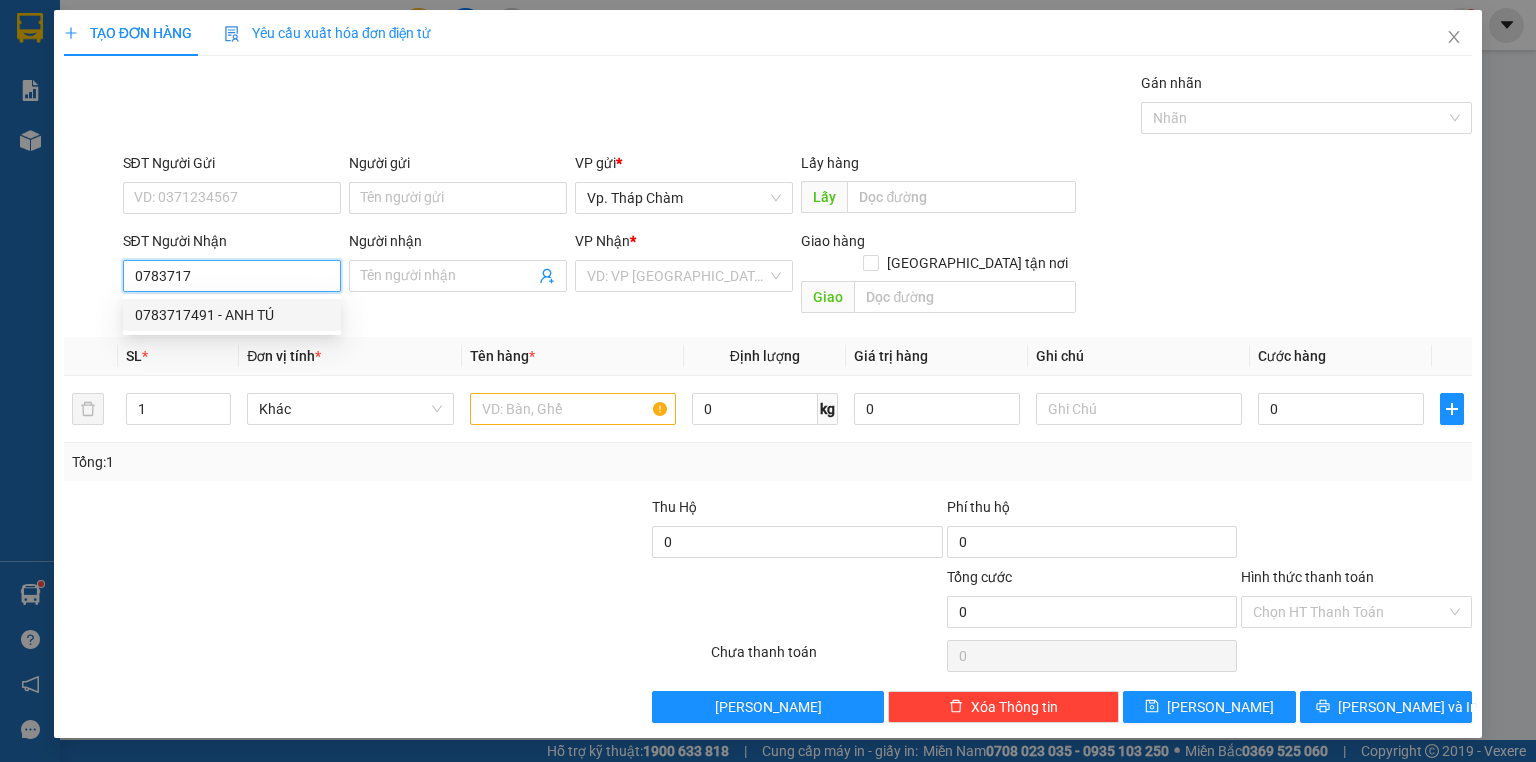 click on "0783717491 - ANH TÚ" at bounding box center (232, 315) 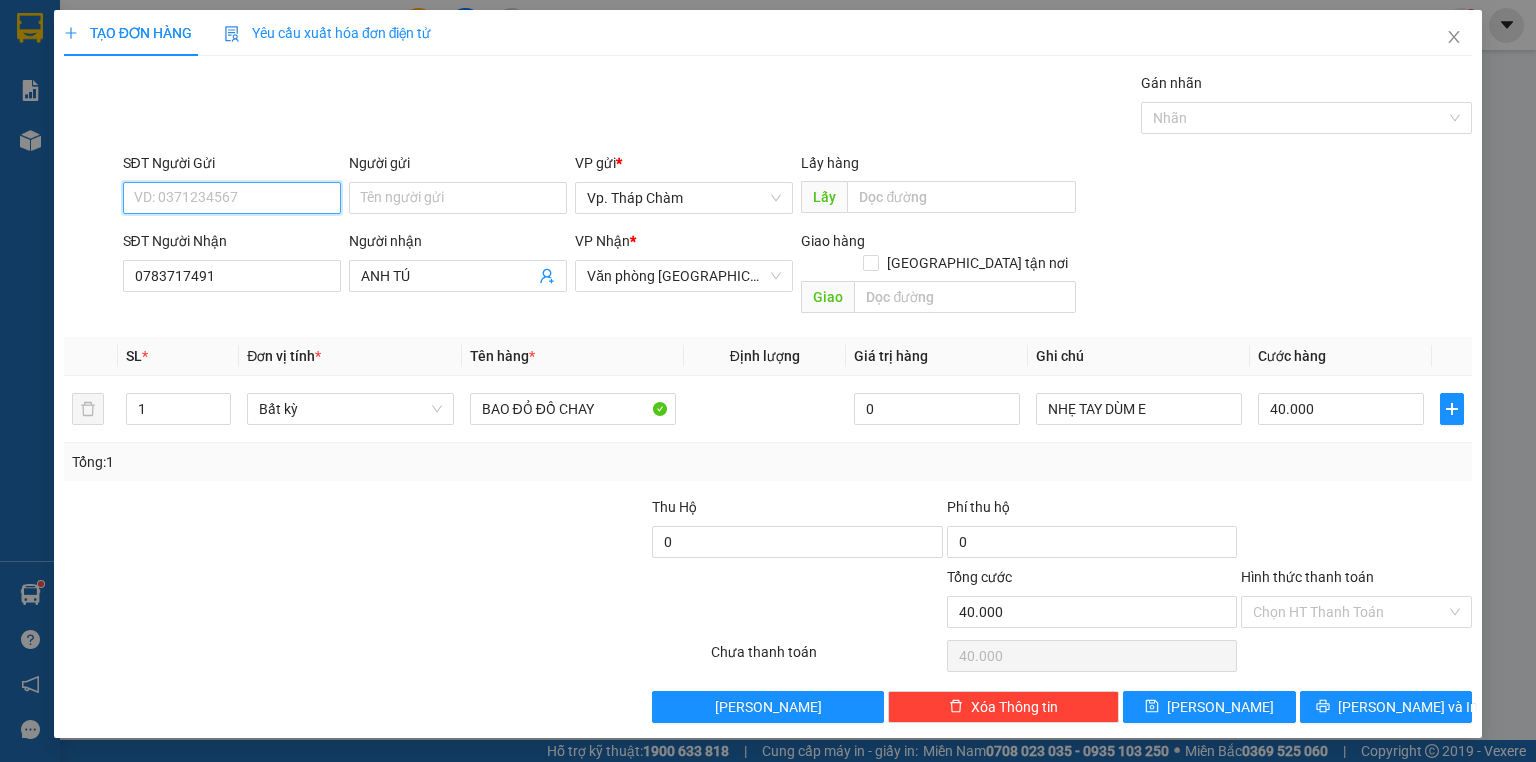 click on "SĐT Người Gửi" at bounding box center [232, 198] 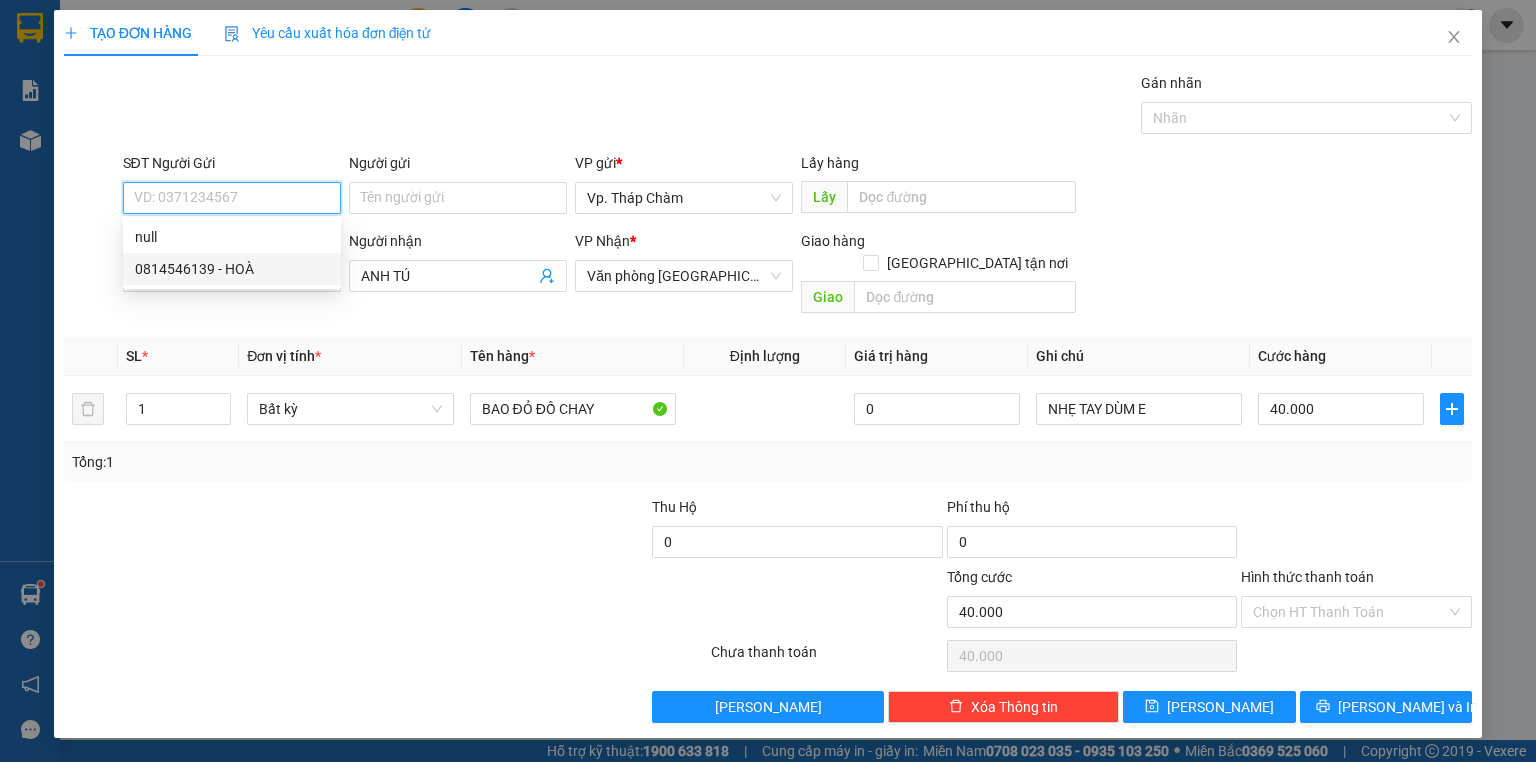 click on "0814546139 - HOÀ" at bounding box center (232, 269) 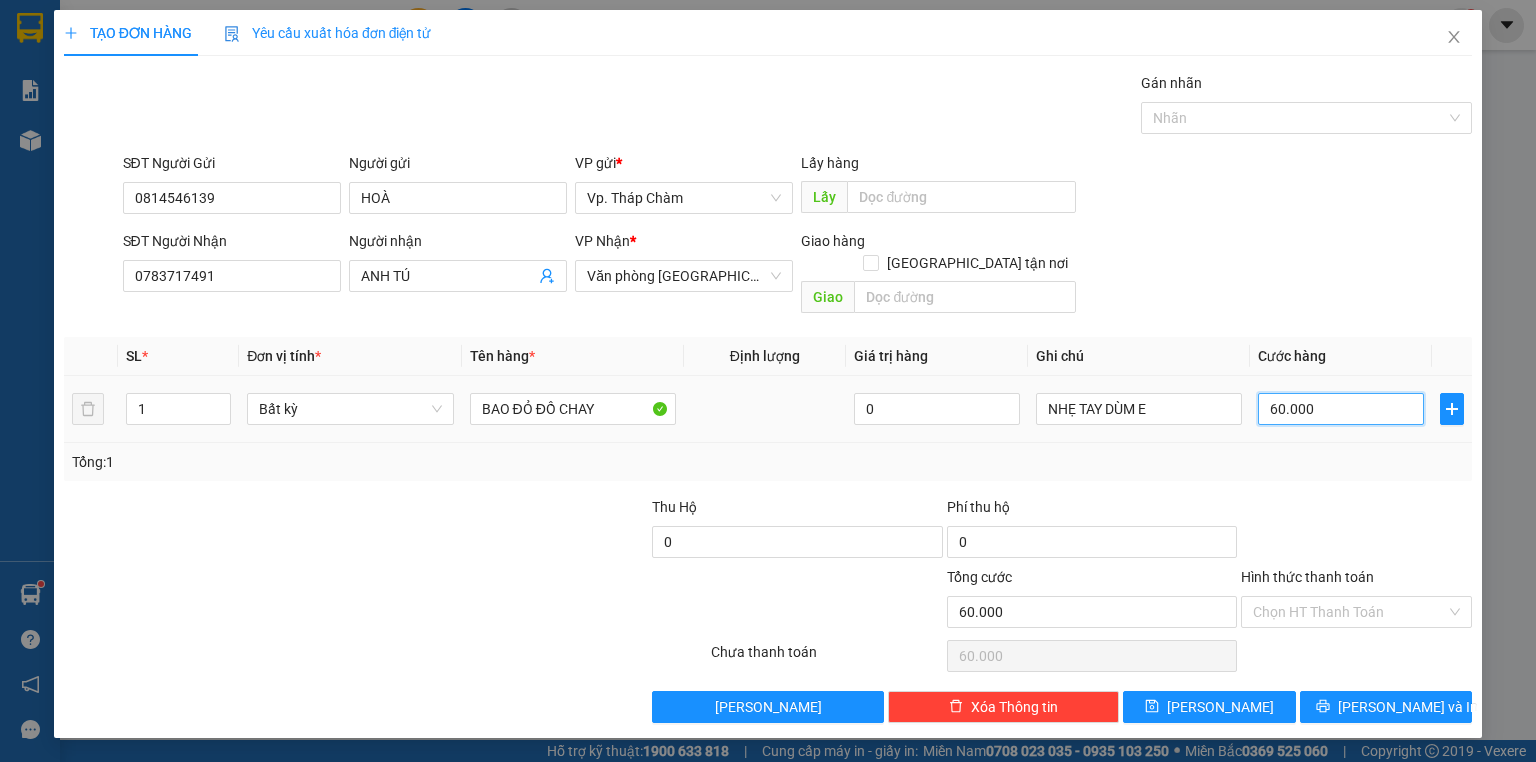 click on "60.000" at bounding box center [1341, 409] 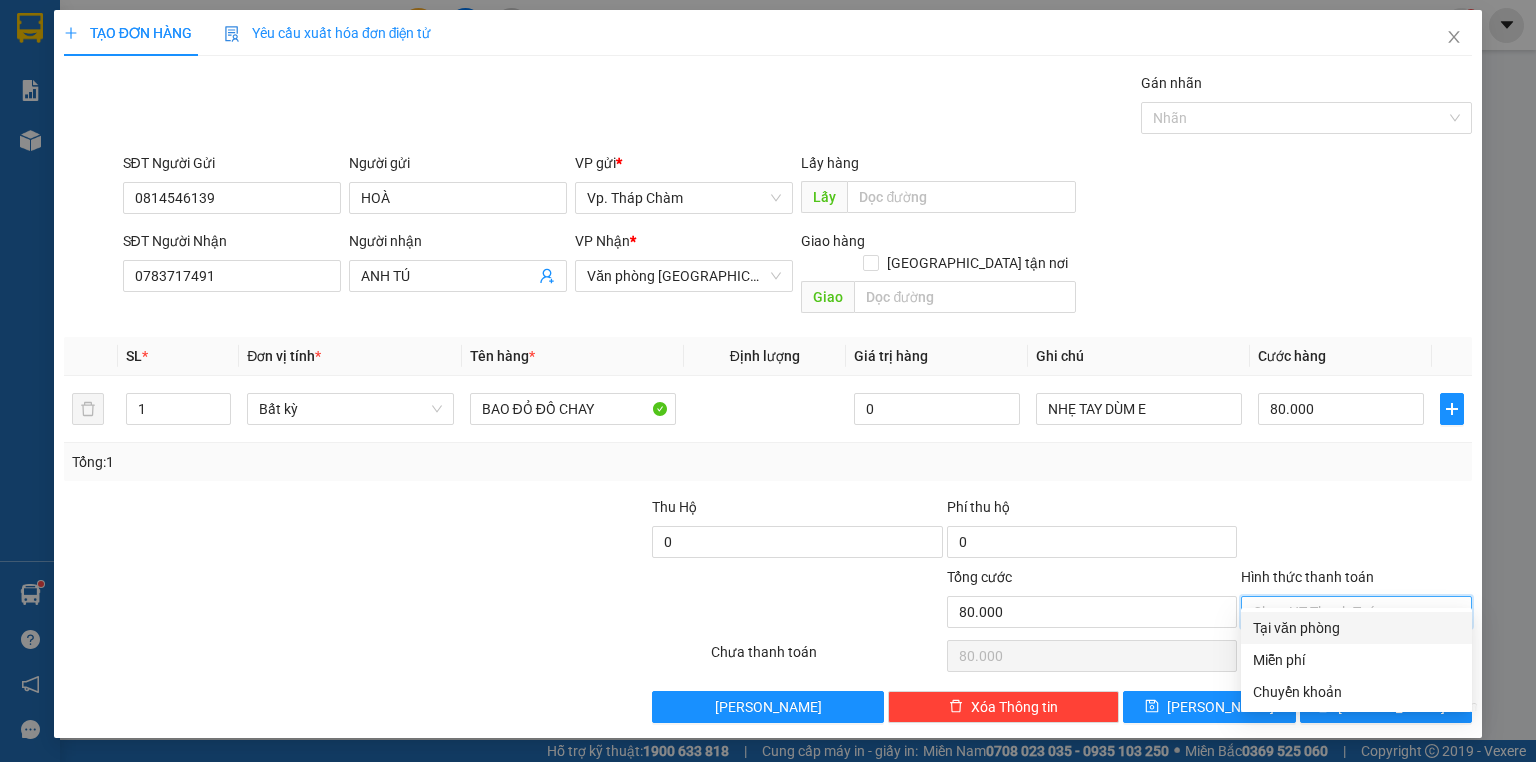 click on "Hình thức thanh toán" at bounding box center [1349, 612] 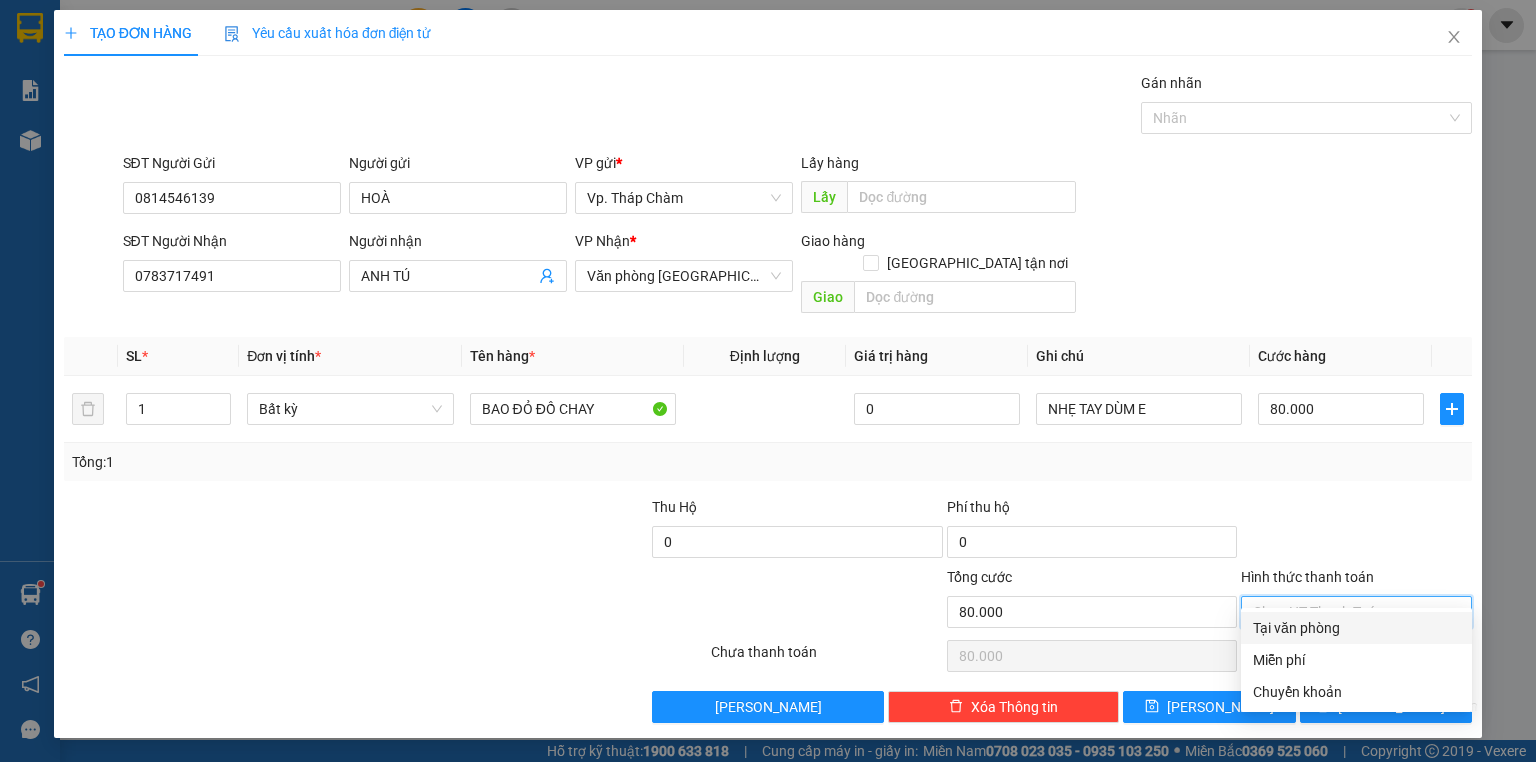 click on "Tại văn phòng" at bounding box center (1356, 628) 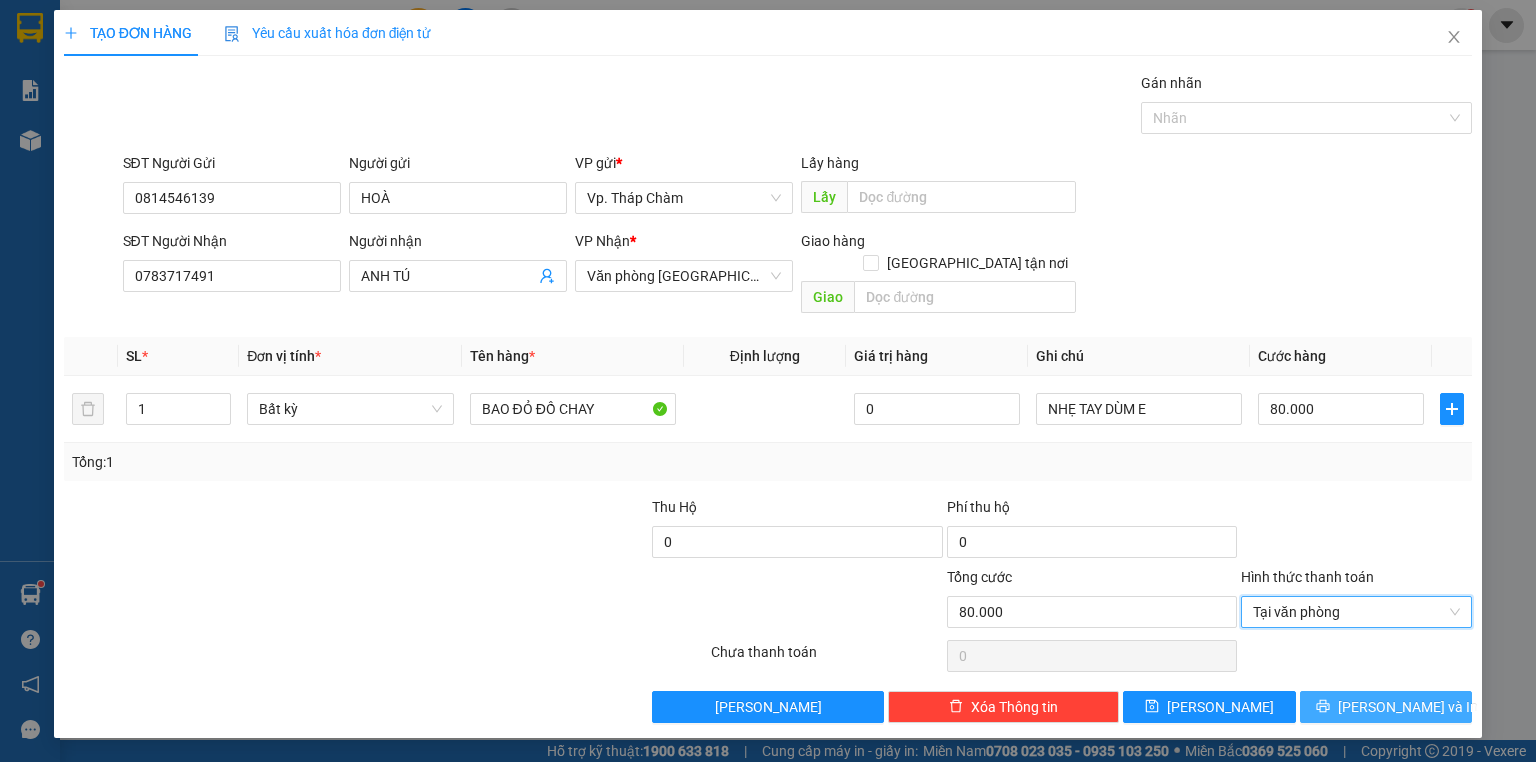click on "[PERSON_NAME] và In" at bounding box center (1408, 707) 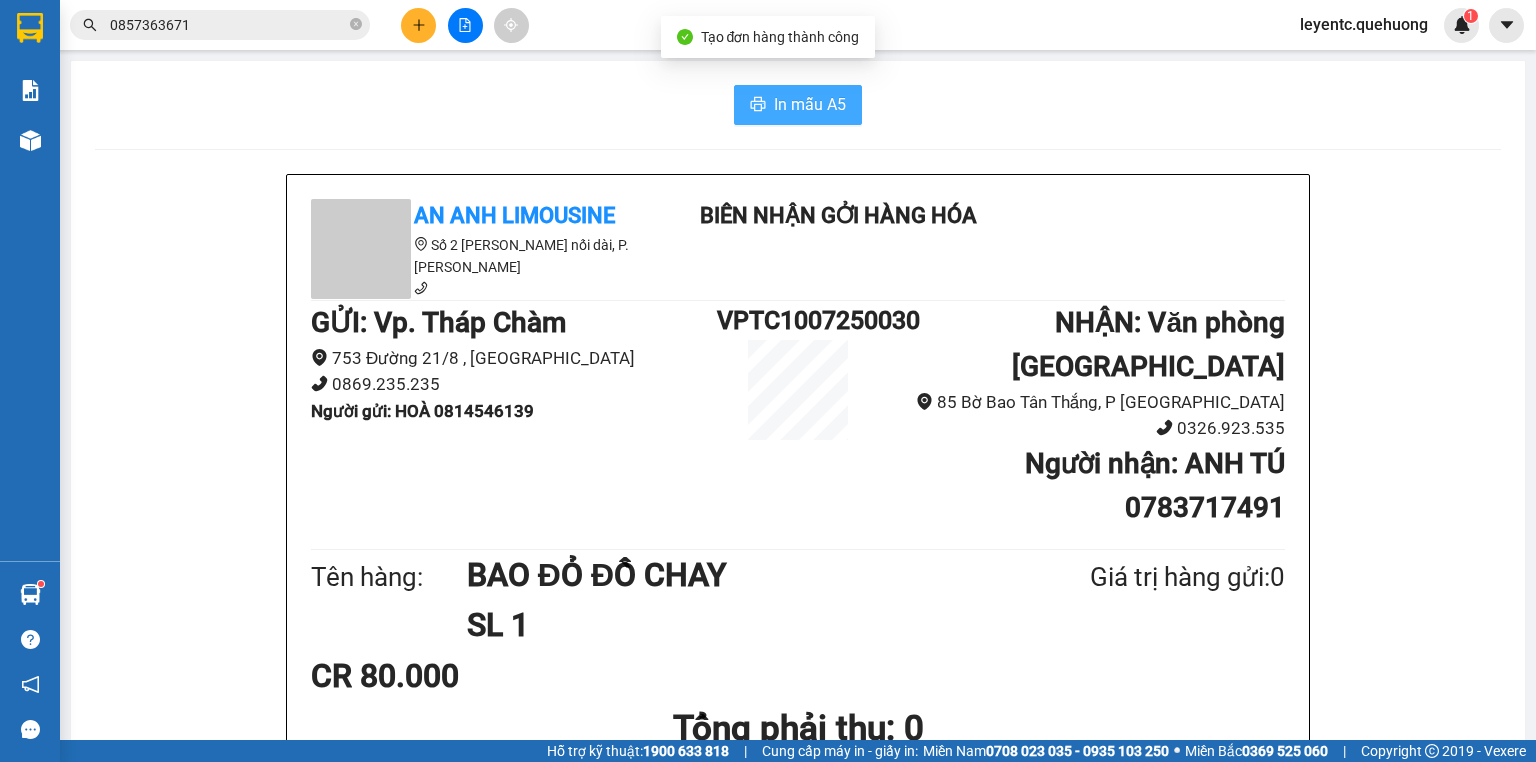 click on "In mẫu A5" at bounding box center (810, 104) 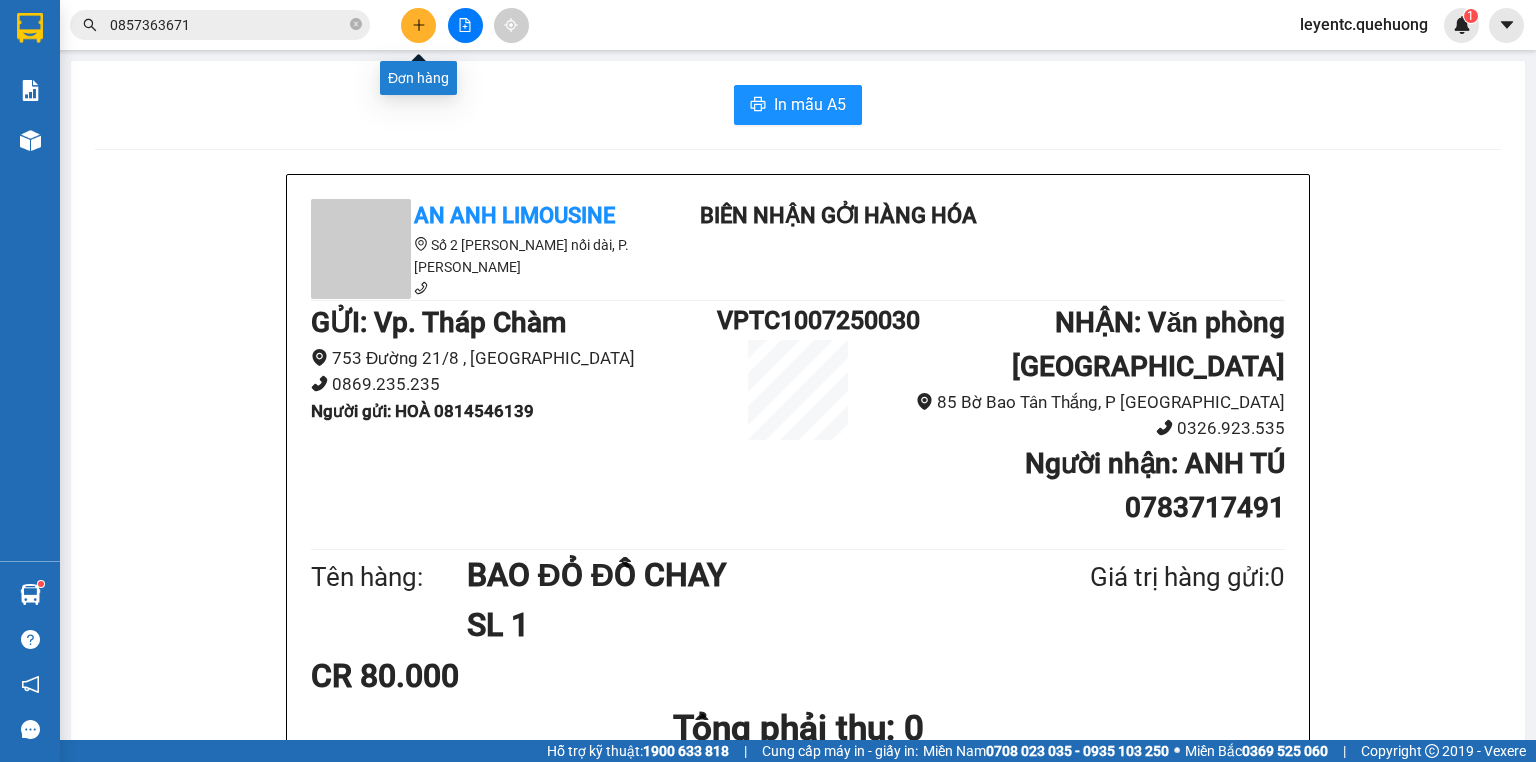 click at bounding box center (418, 25) 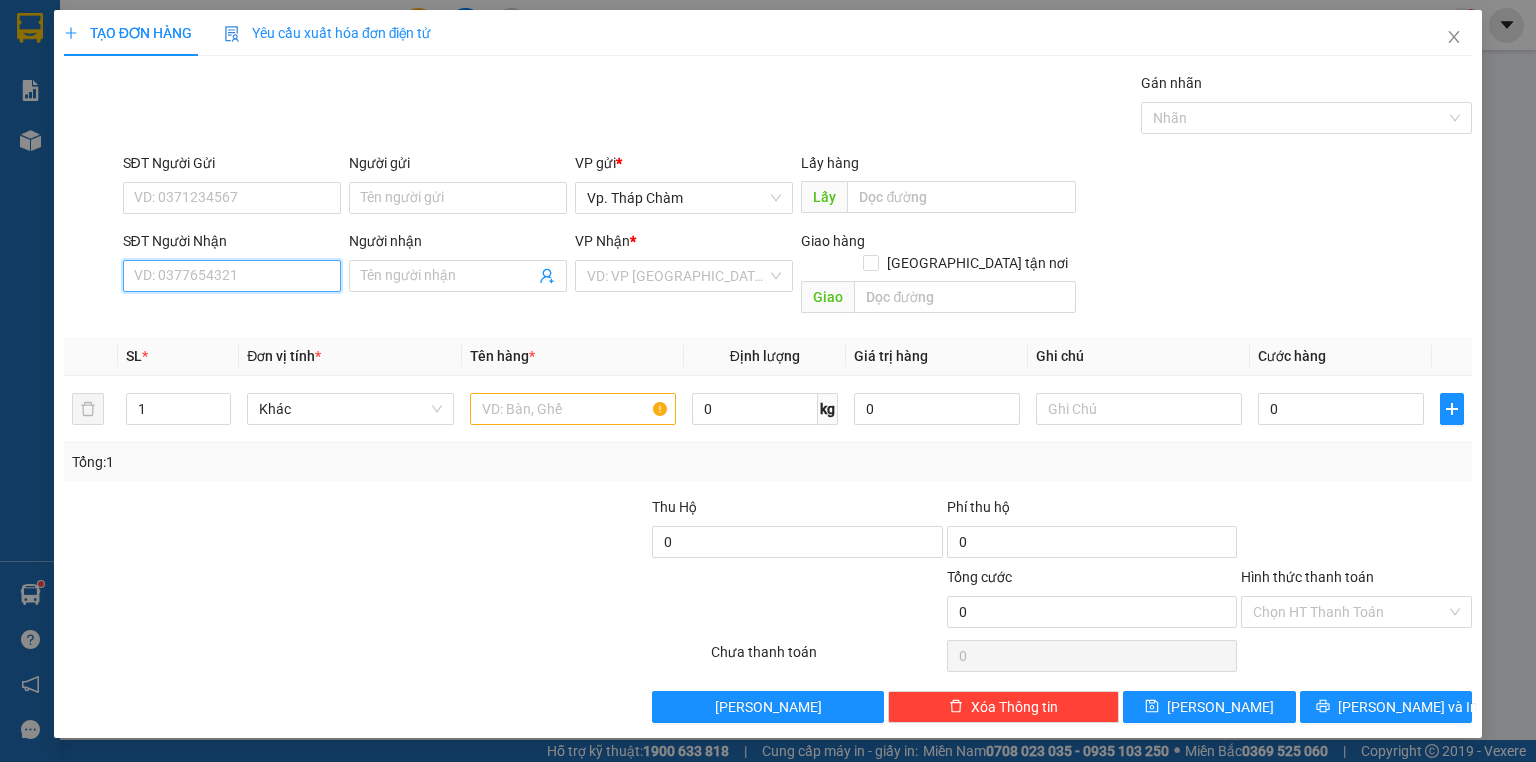 drag, startPoint x: 236, startPoint y: 284, endPoint x: 221, endPoint y: 274, distance: 18.027756 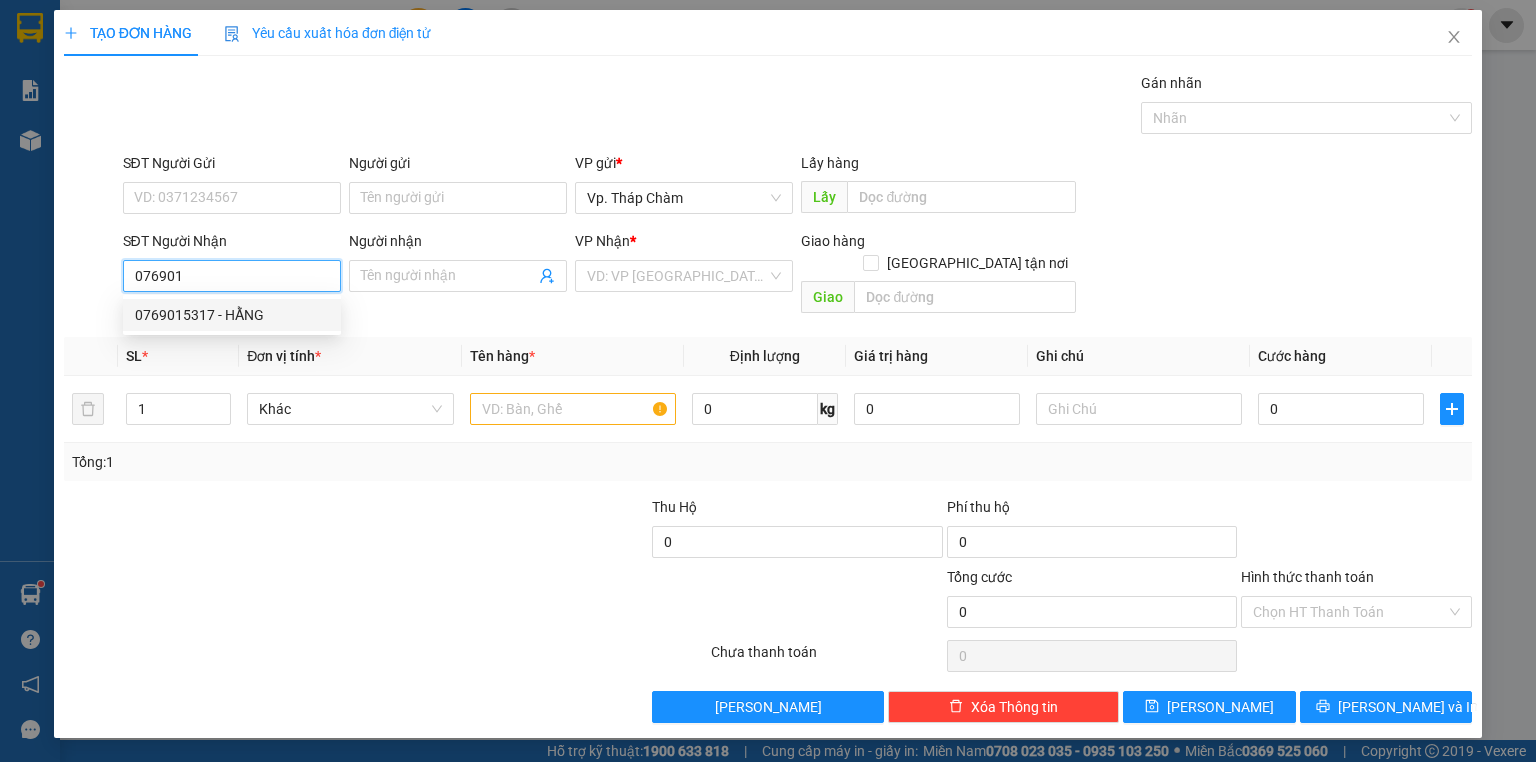 click on "0769015317 - HẰNG" at bounding box center [232, 315] 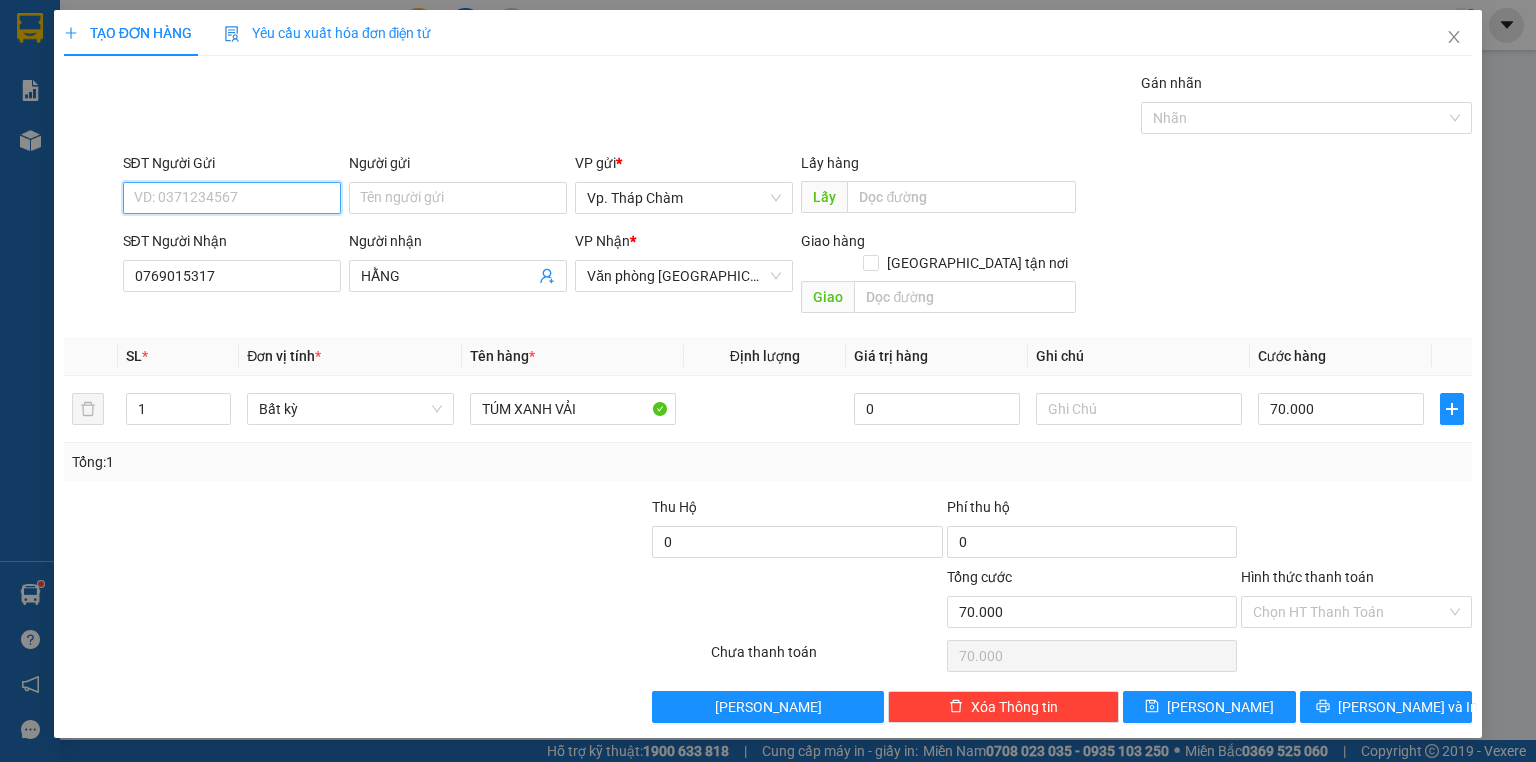click on "SĐT Người Gửi" at bounding box center [232, 198] 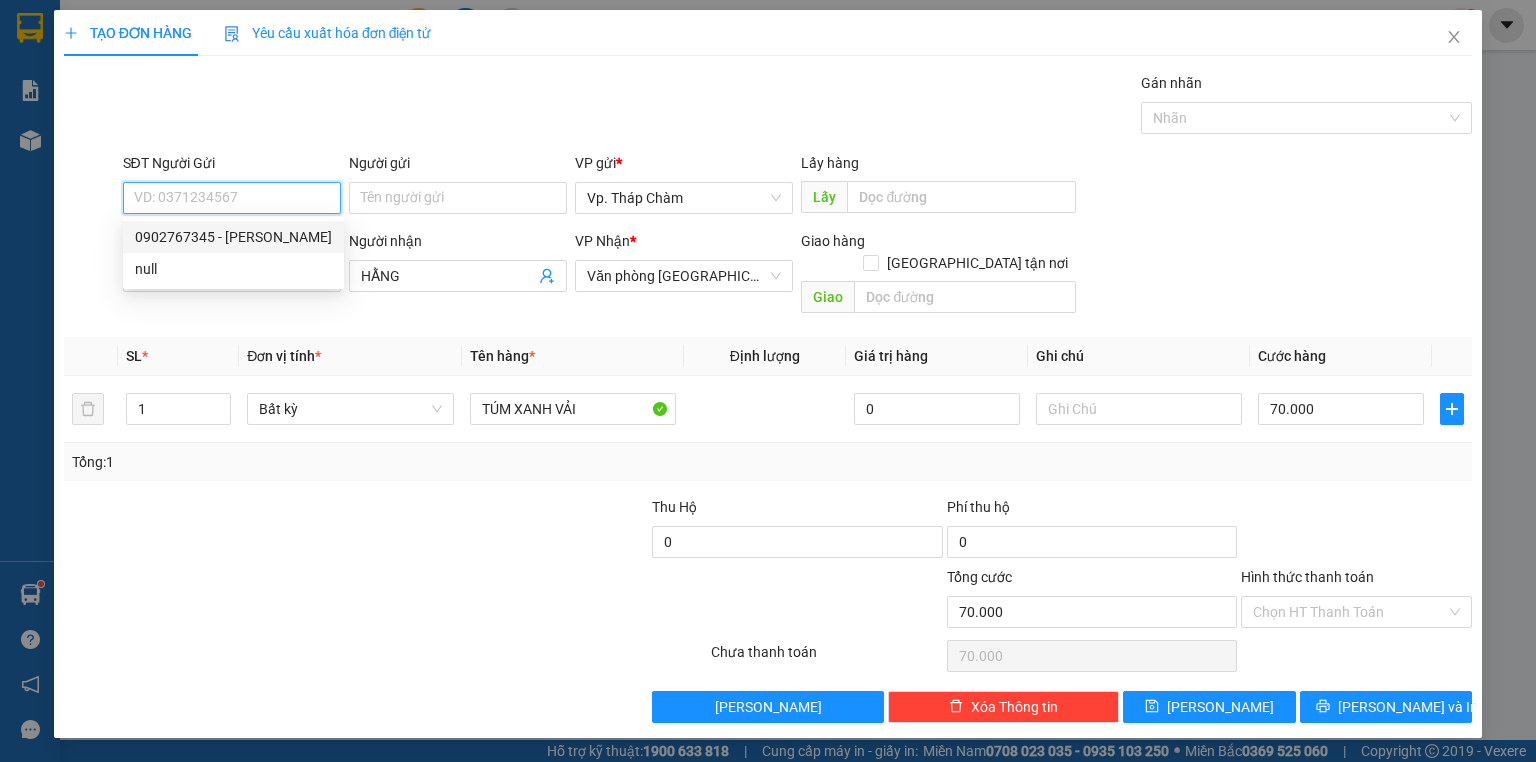 click on "0902767345 - MIKA" at bounding box center (233, 237) 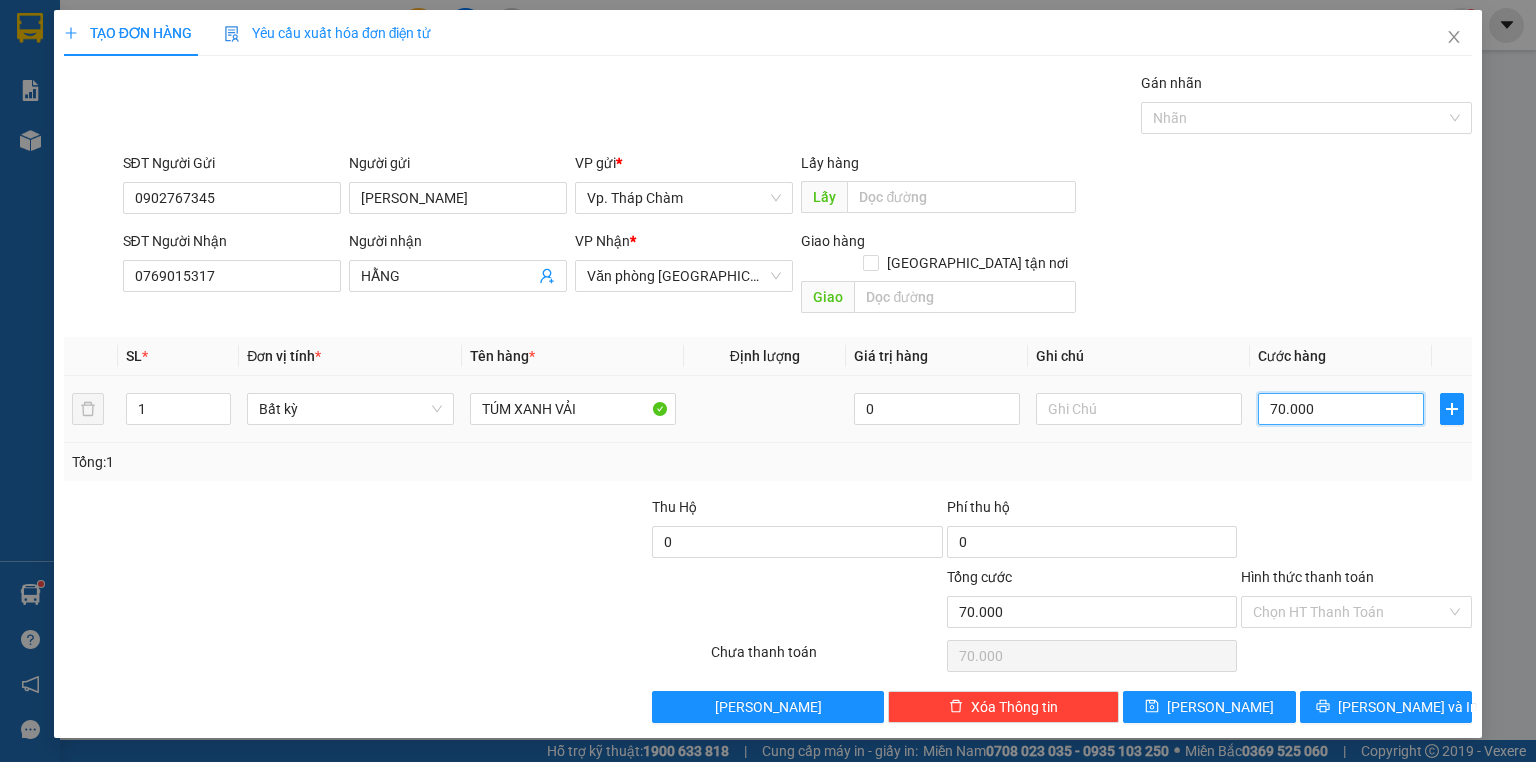click on "70.000" at bounding box center [1341, 409] 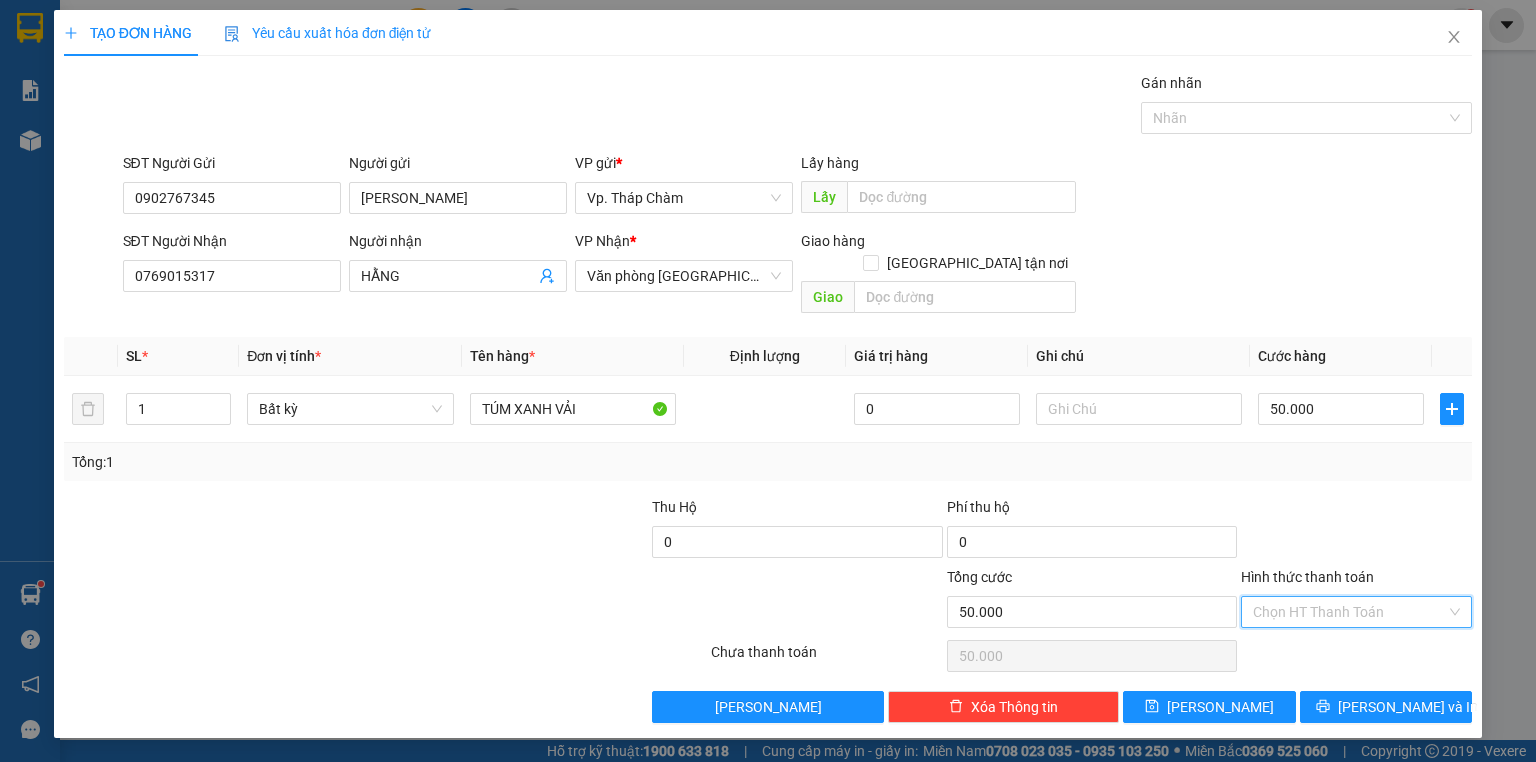 click on "Hình thức thanh toán" at bounding box center (1349, 612) 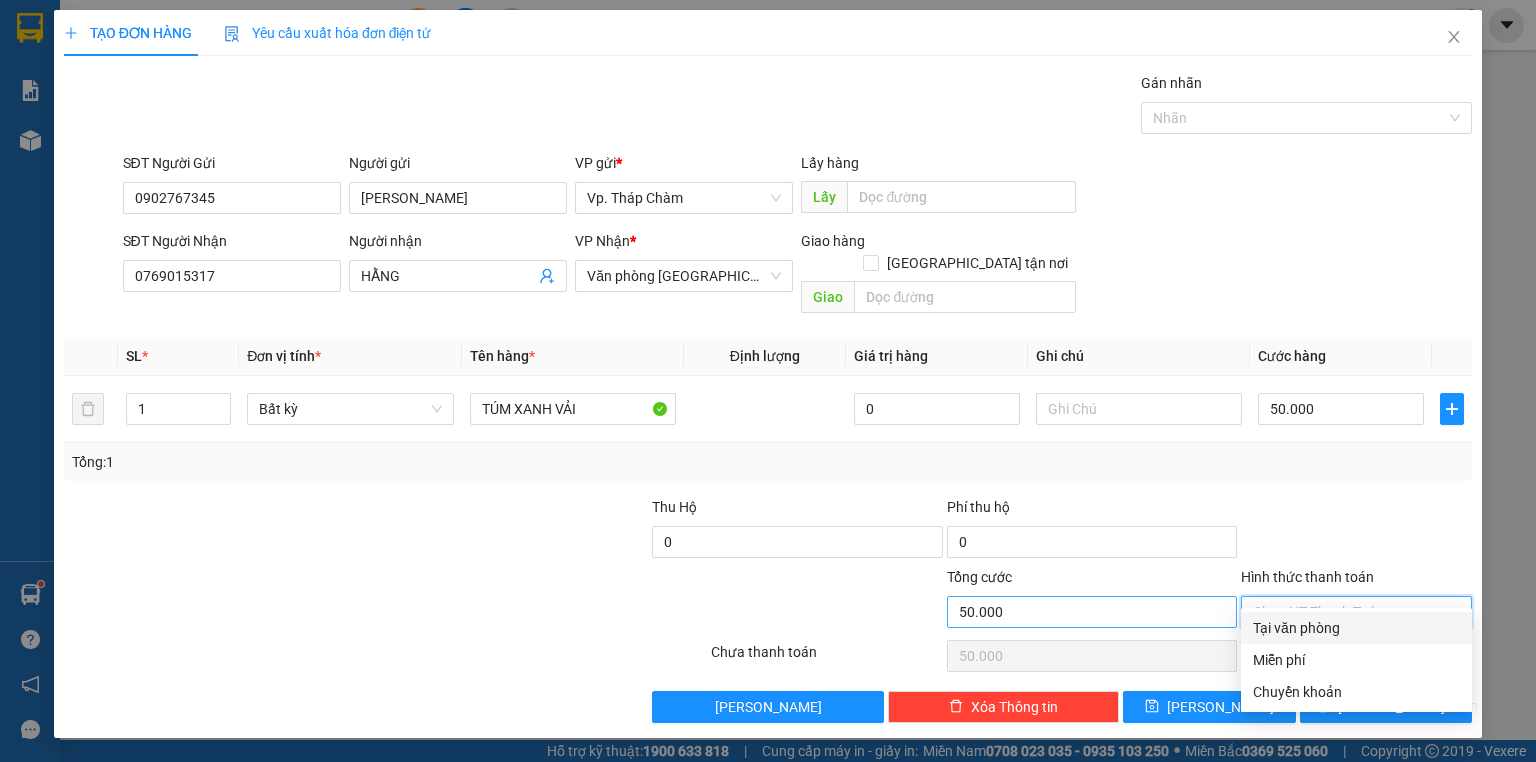 drag, startPoint x: 1308, startPoint y: 626, endPoint x: 1183, endPoint y: 585, distance: 131.55228 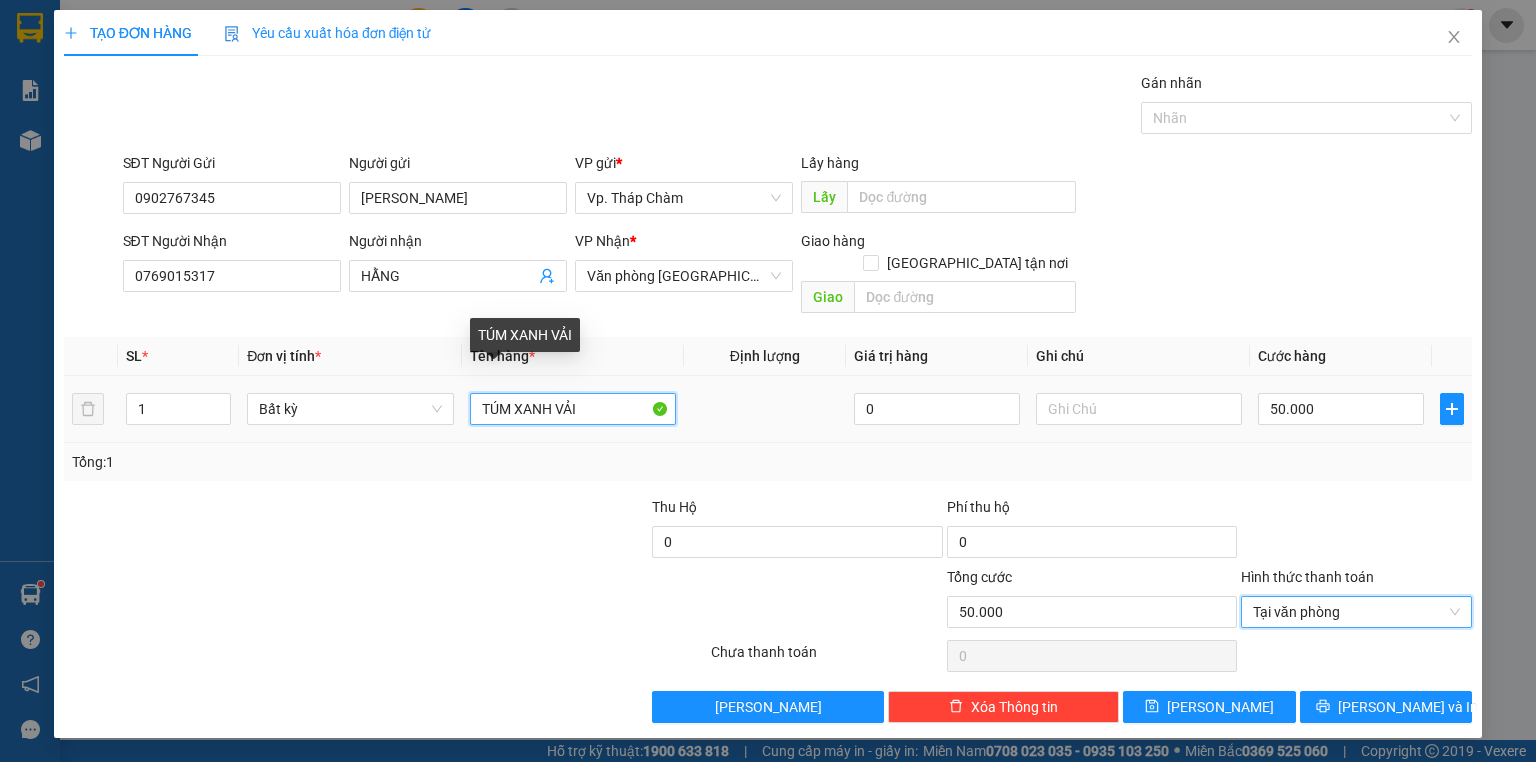 click on "TÚM XANH VẢI" at bounding box center [573, 409] 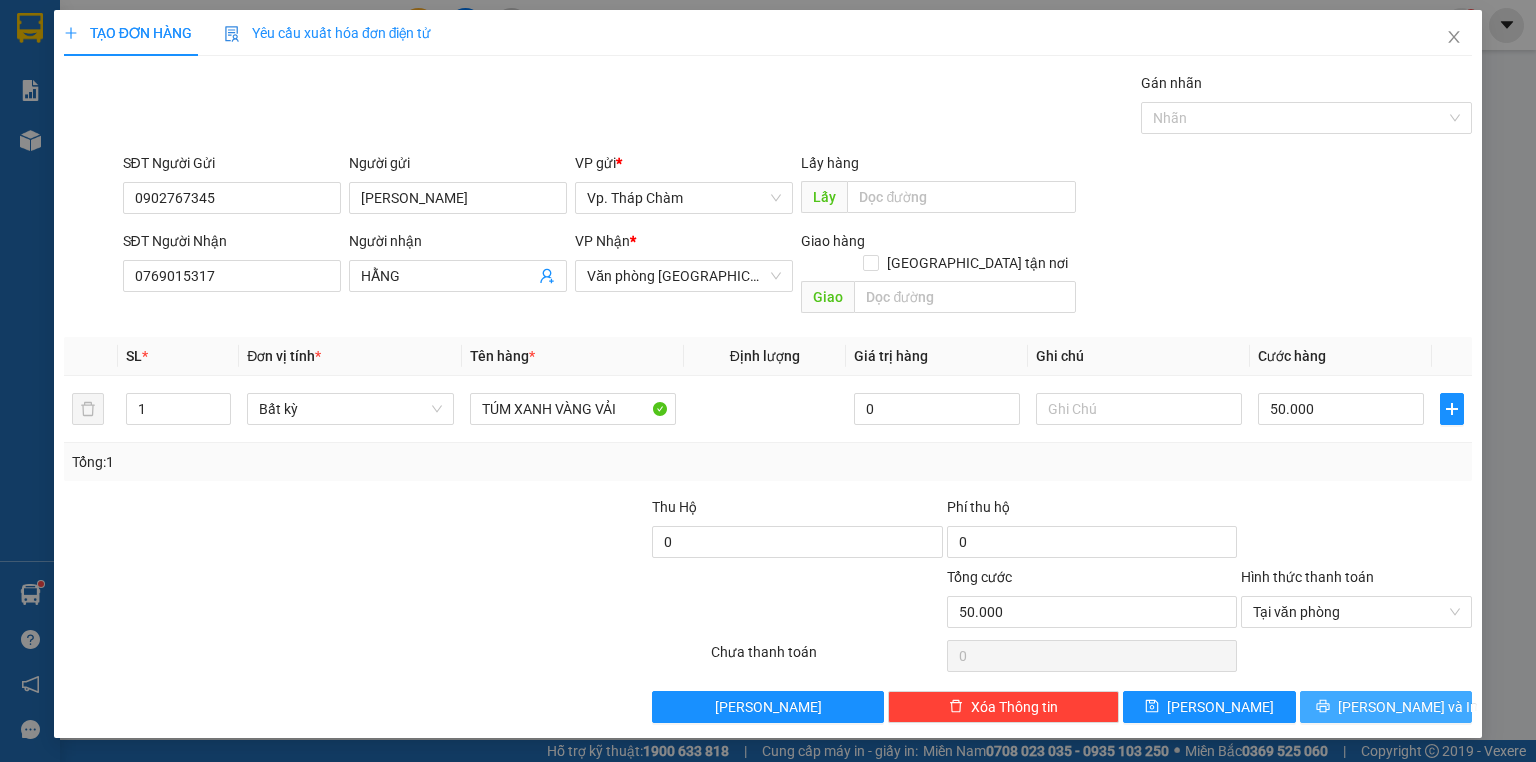 click 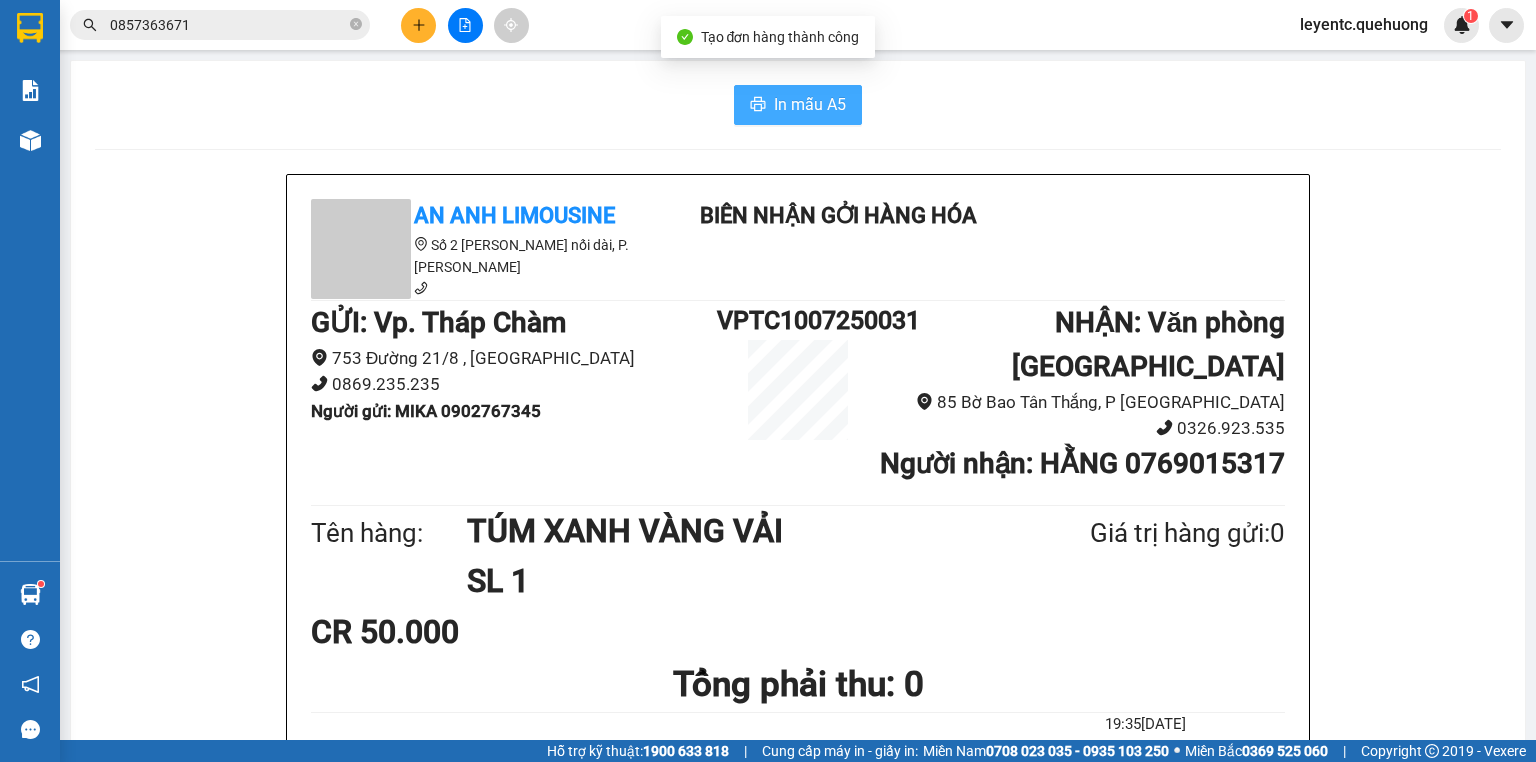 click on "In mẫu A5" at bounding box center (810, 104) 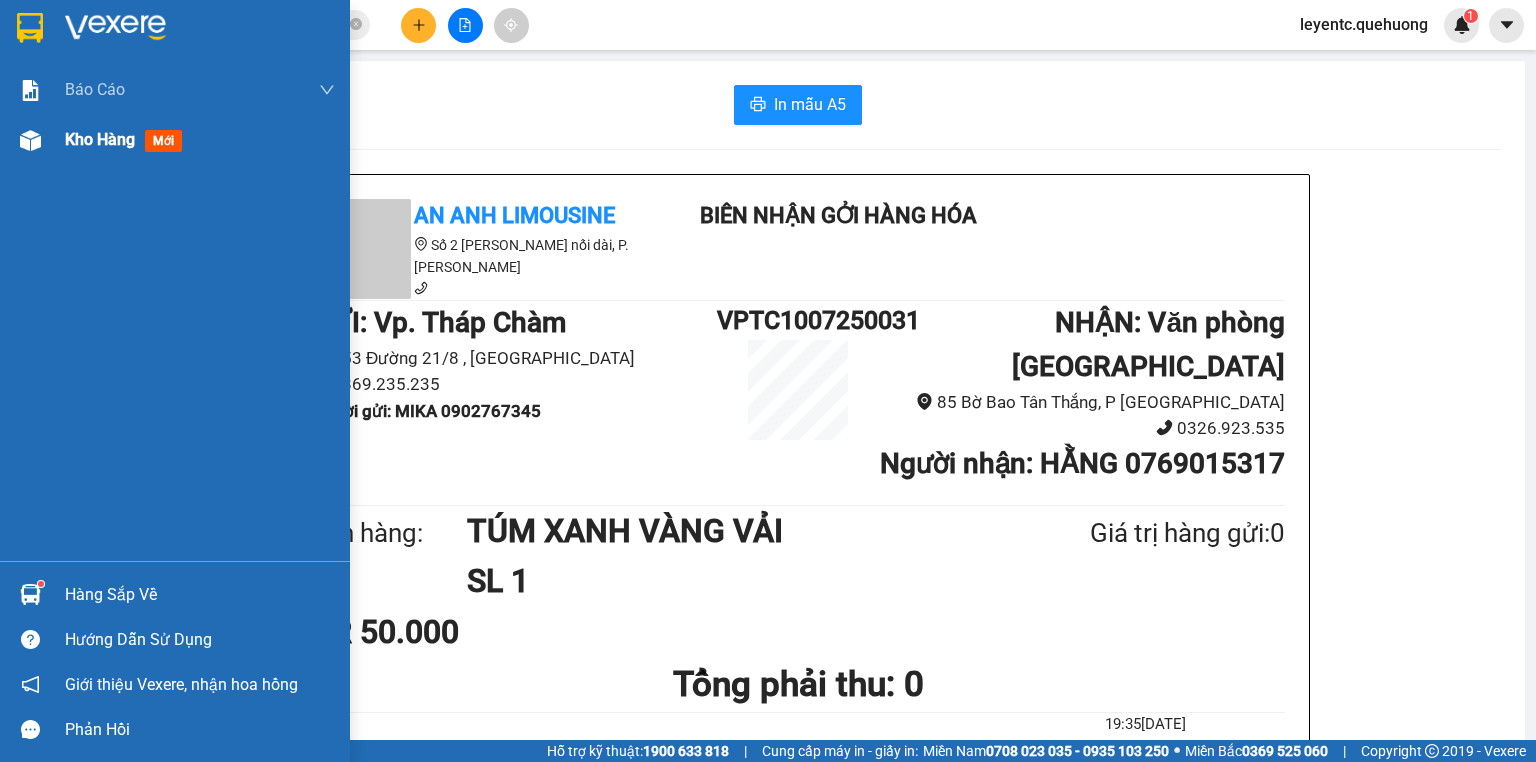 click on "Kho hàng" at bounding box center [100, 139] 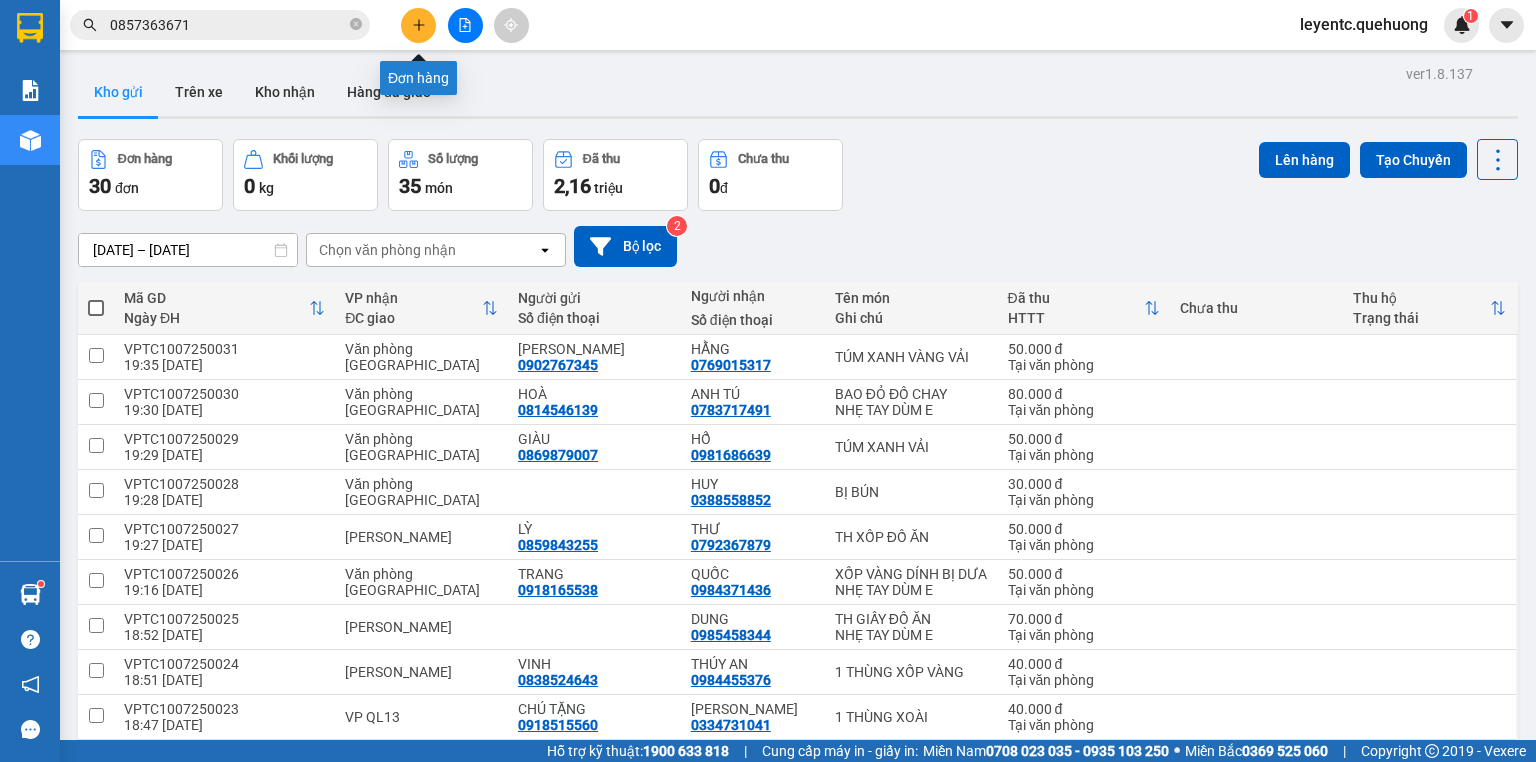 click at bounding box center [418, 25] 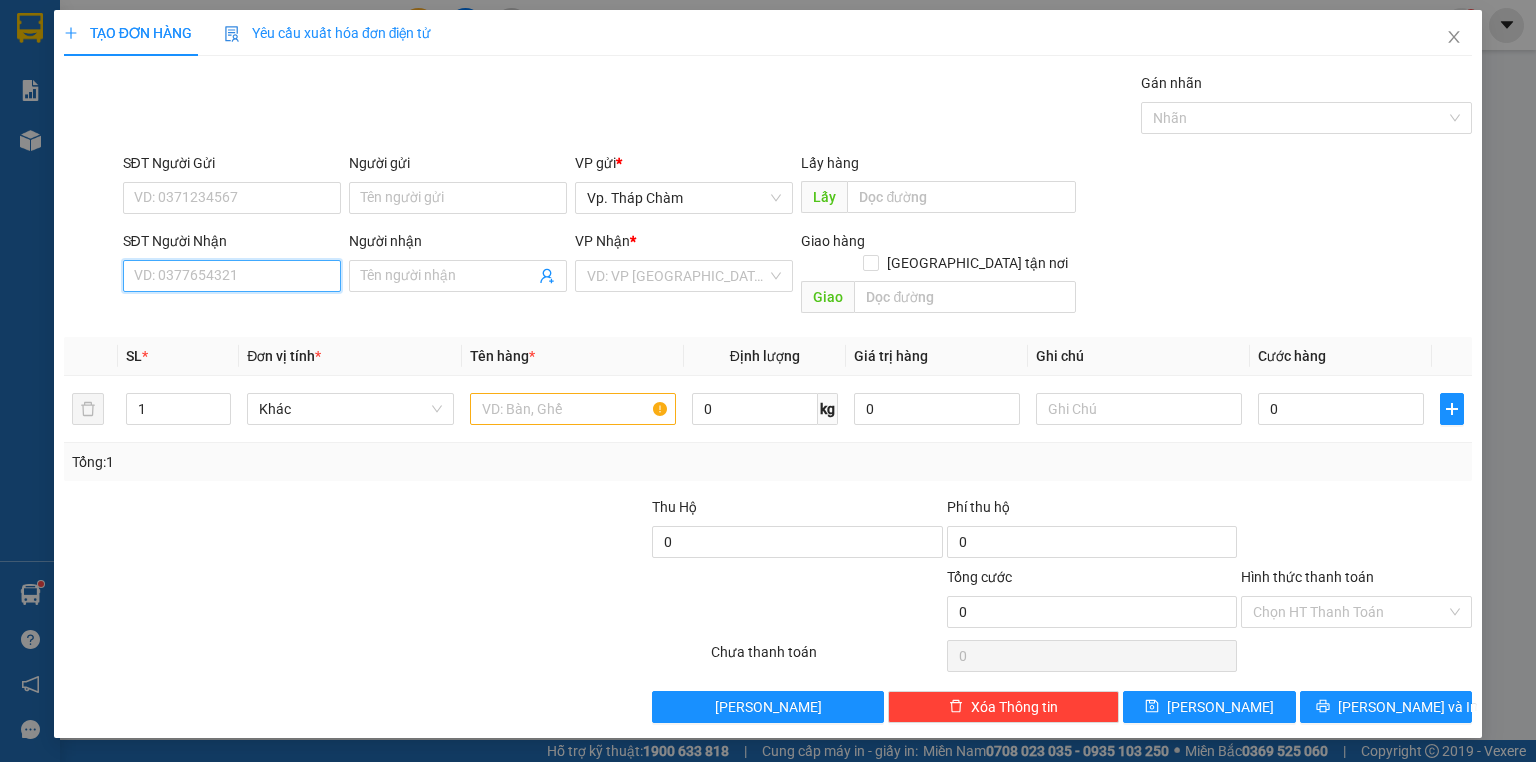 click on "SĐT Người Nhận" at bounding box center [232, 276] 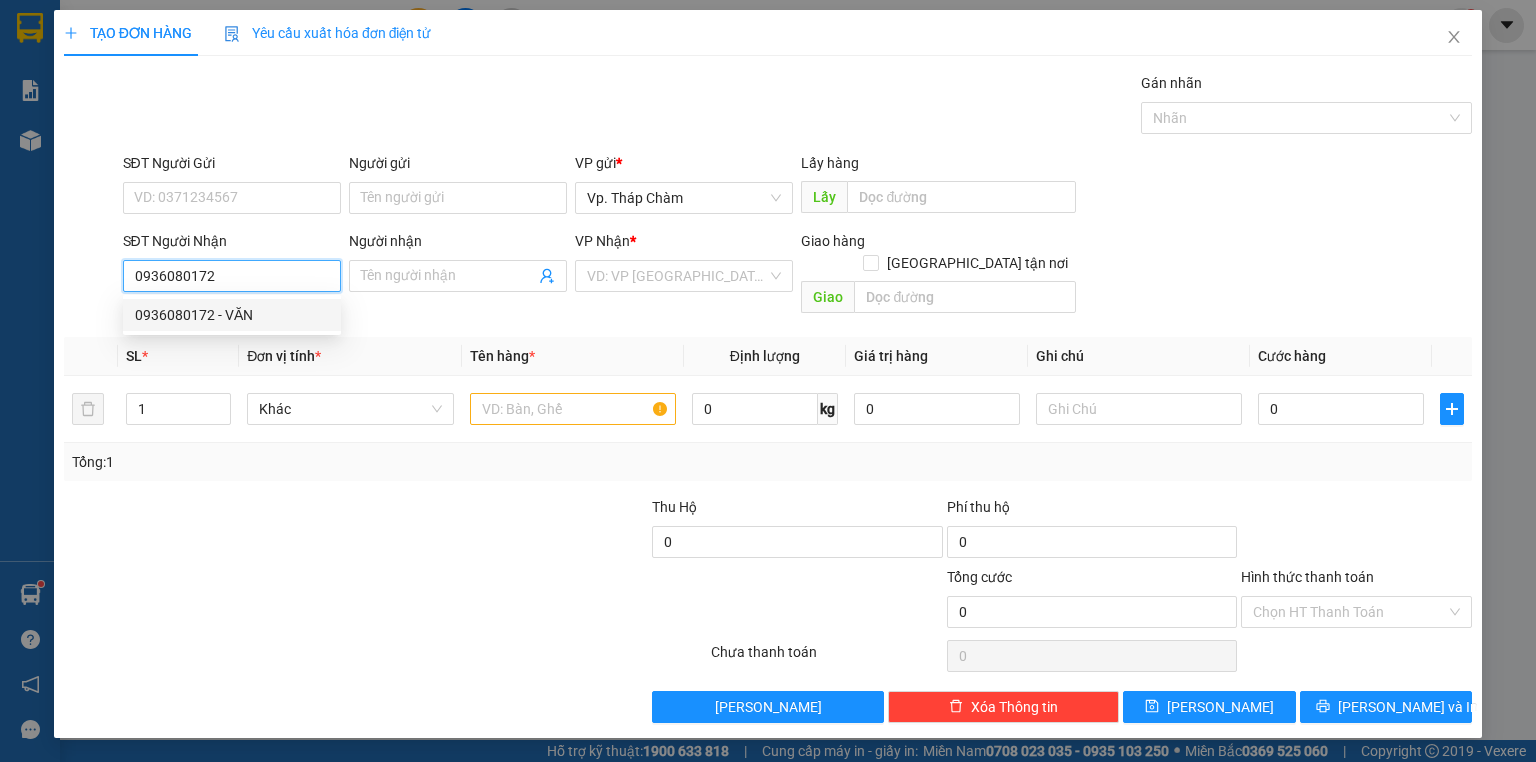 click on "0936080172 - VĂN" at bounding box center (232, 315) 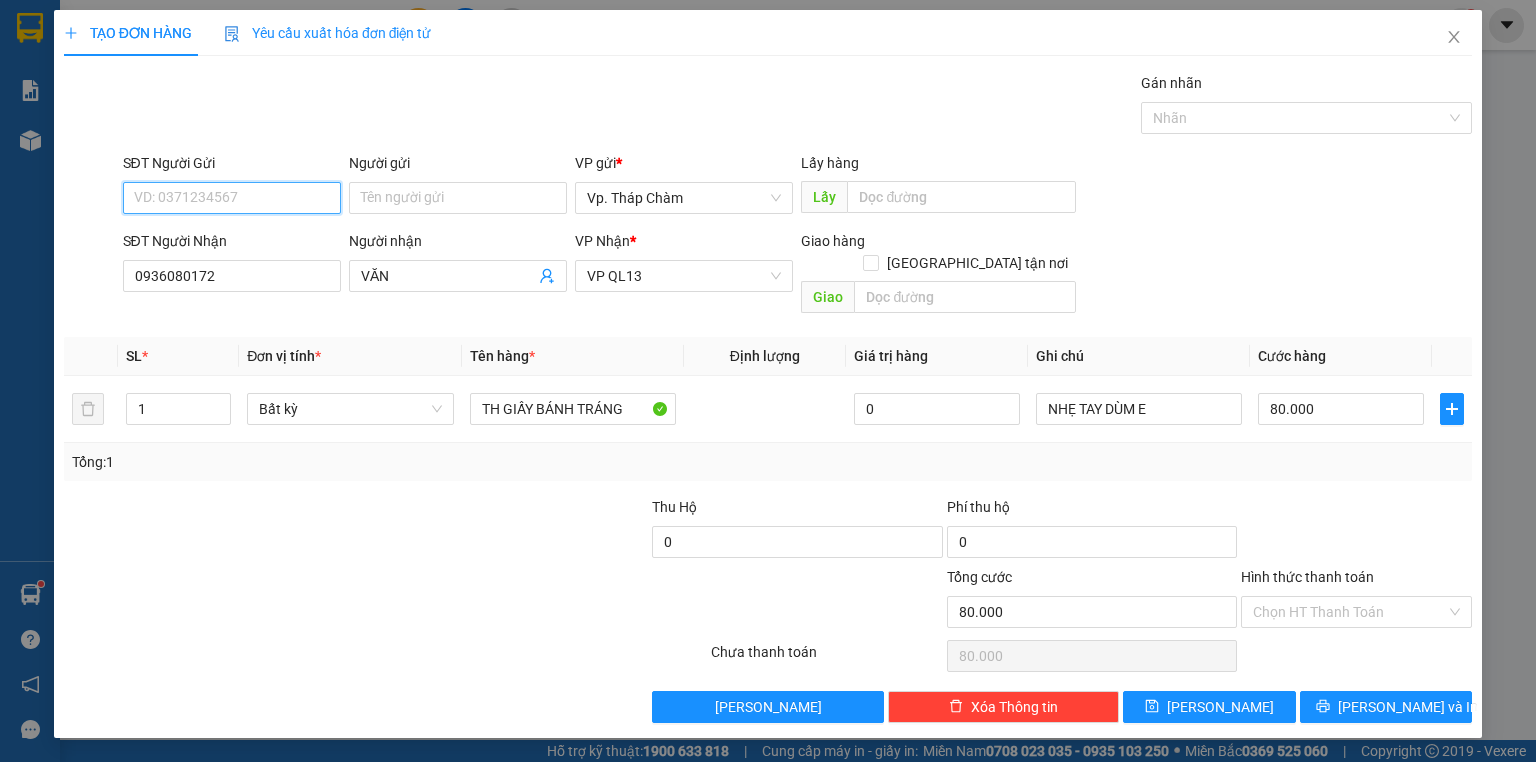 click on "SĐT Người Gửi" at bounding box center (232, 198) 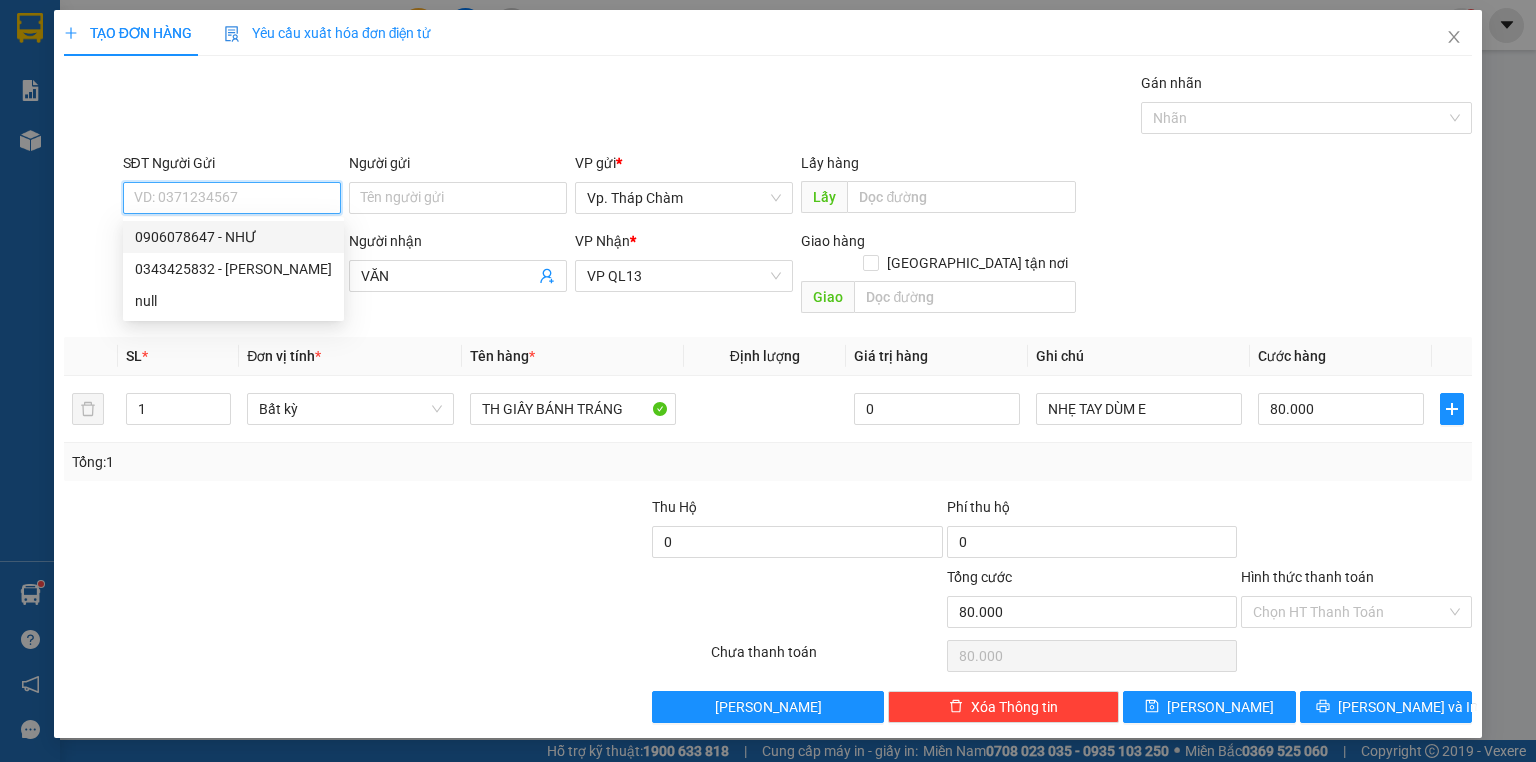 click on "0906078647 - NHƯ" at bounding box center (233, 237) 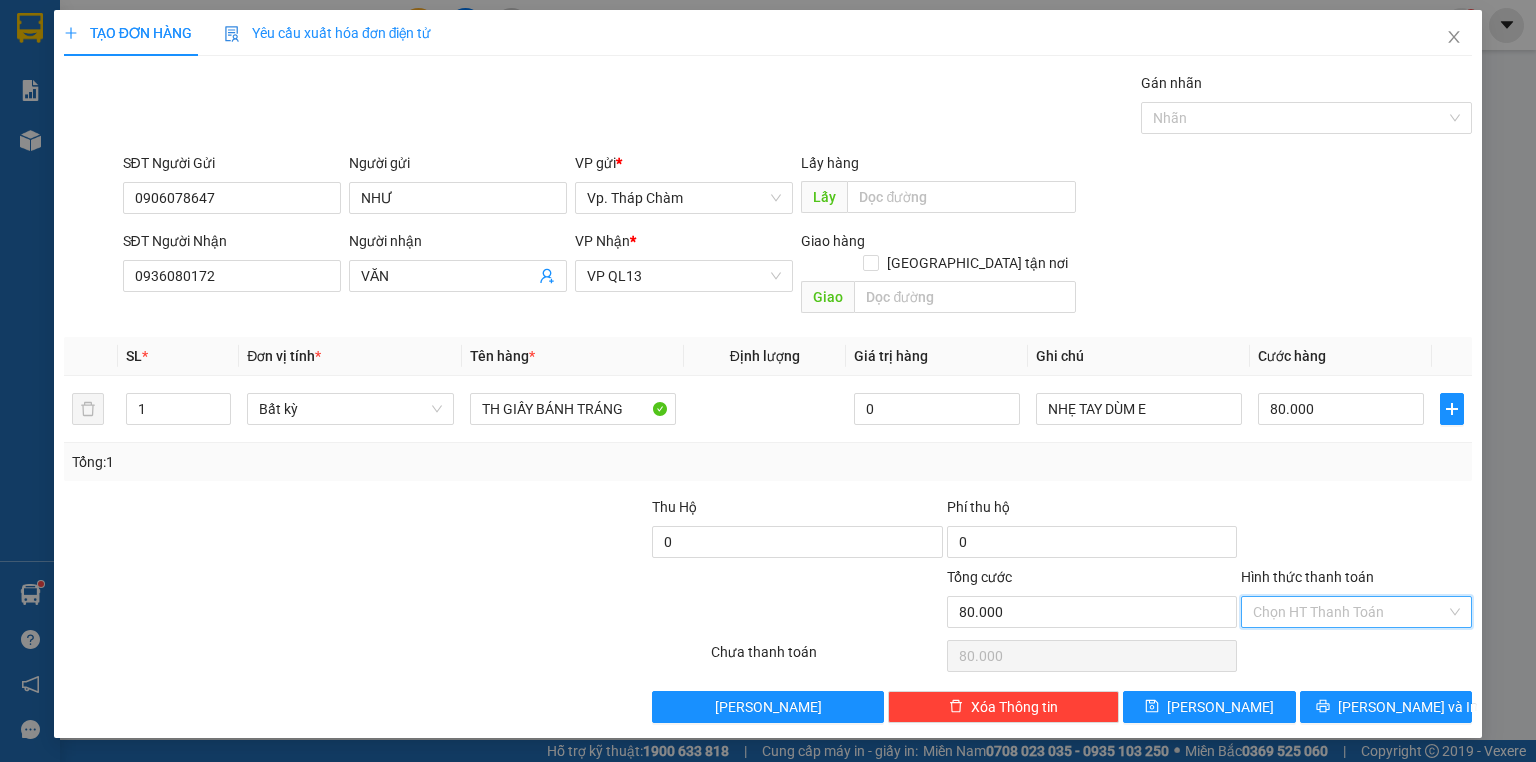 click on "Hình thức thanh toán" at bounding box center (1349, 612) 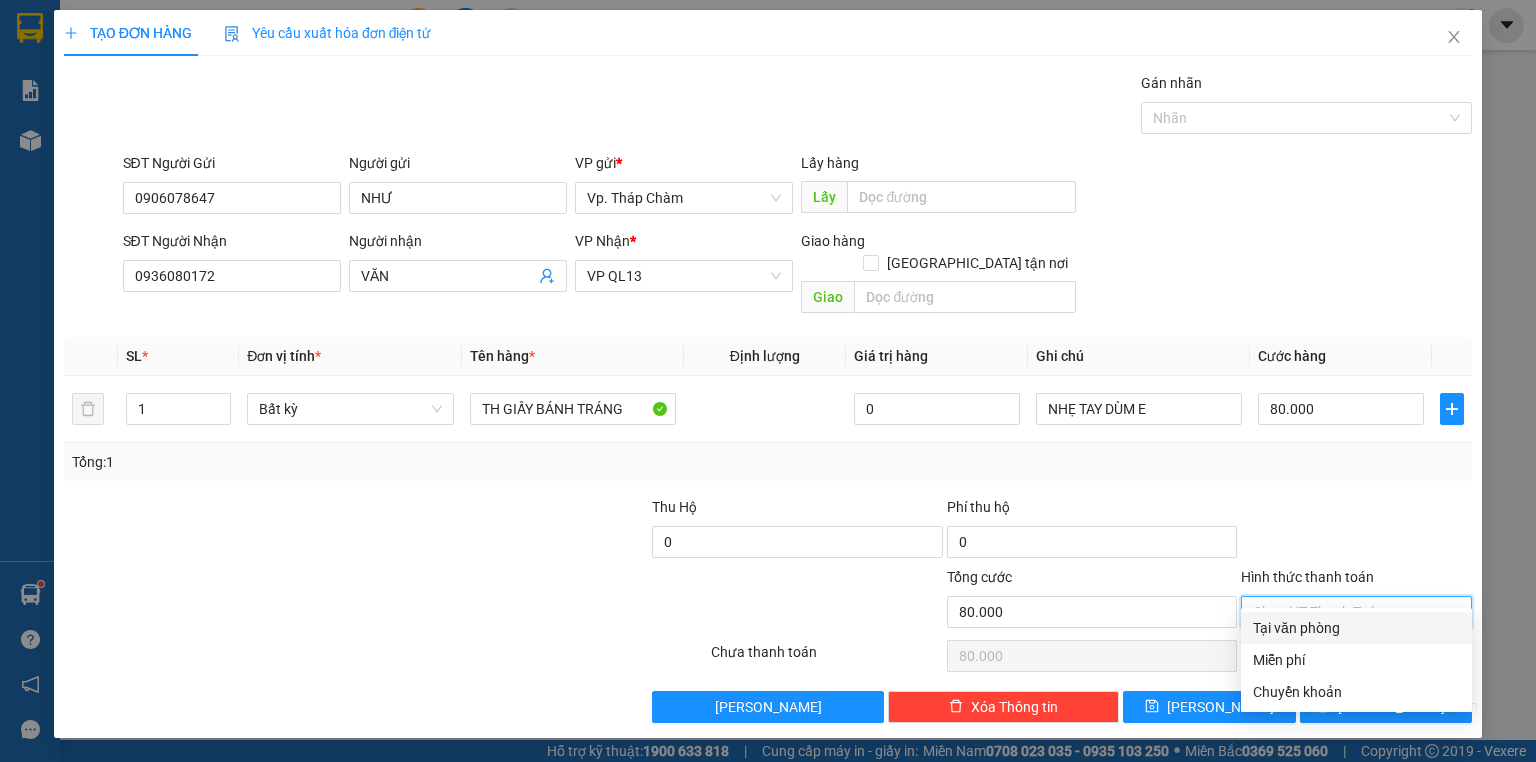 click on "Tại văn phòng" at bounding box center [1356, 628] 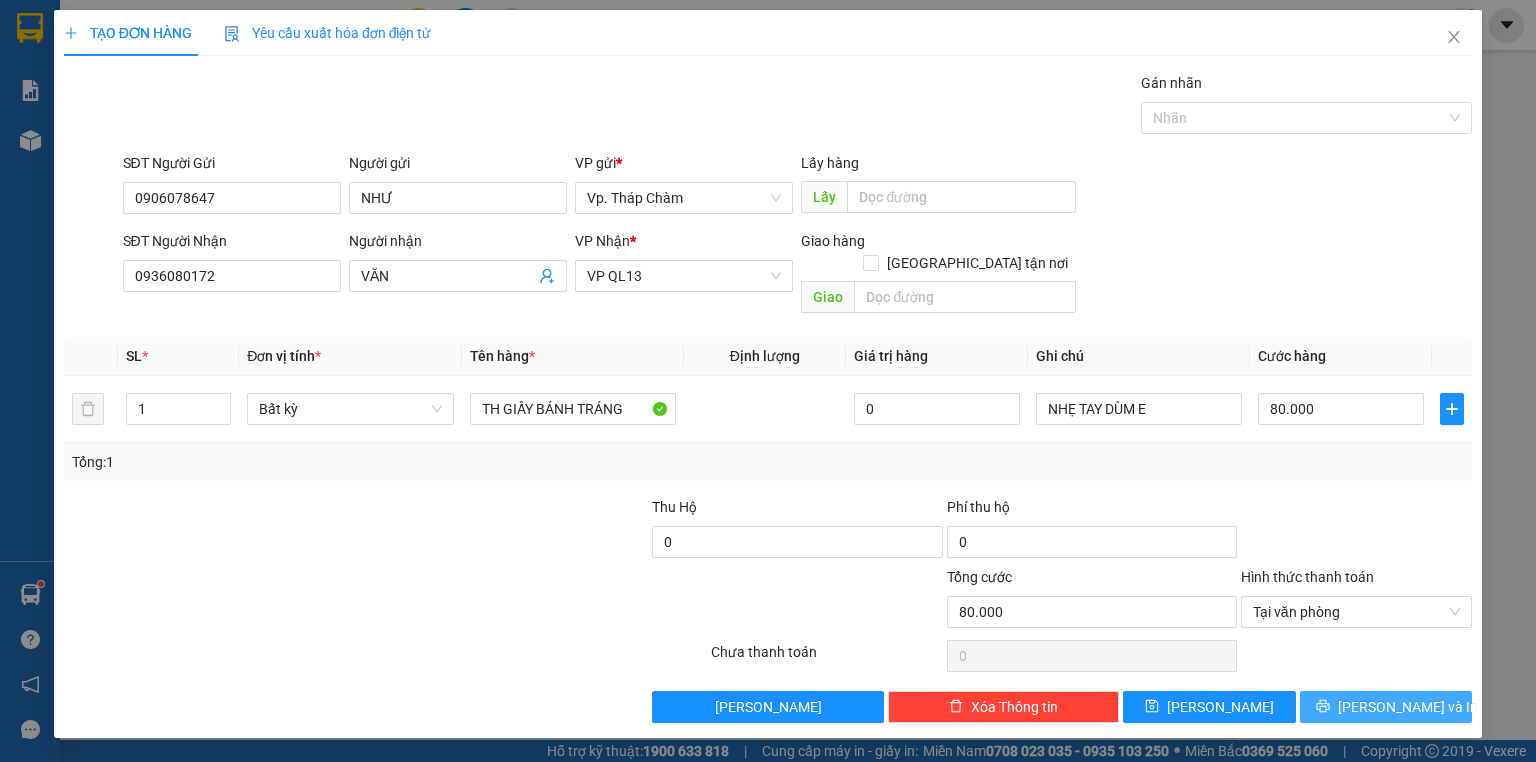 click on "[PERSON_NAME] và In" at bounding box center [1386, 707] 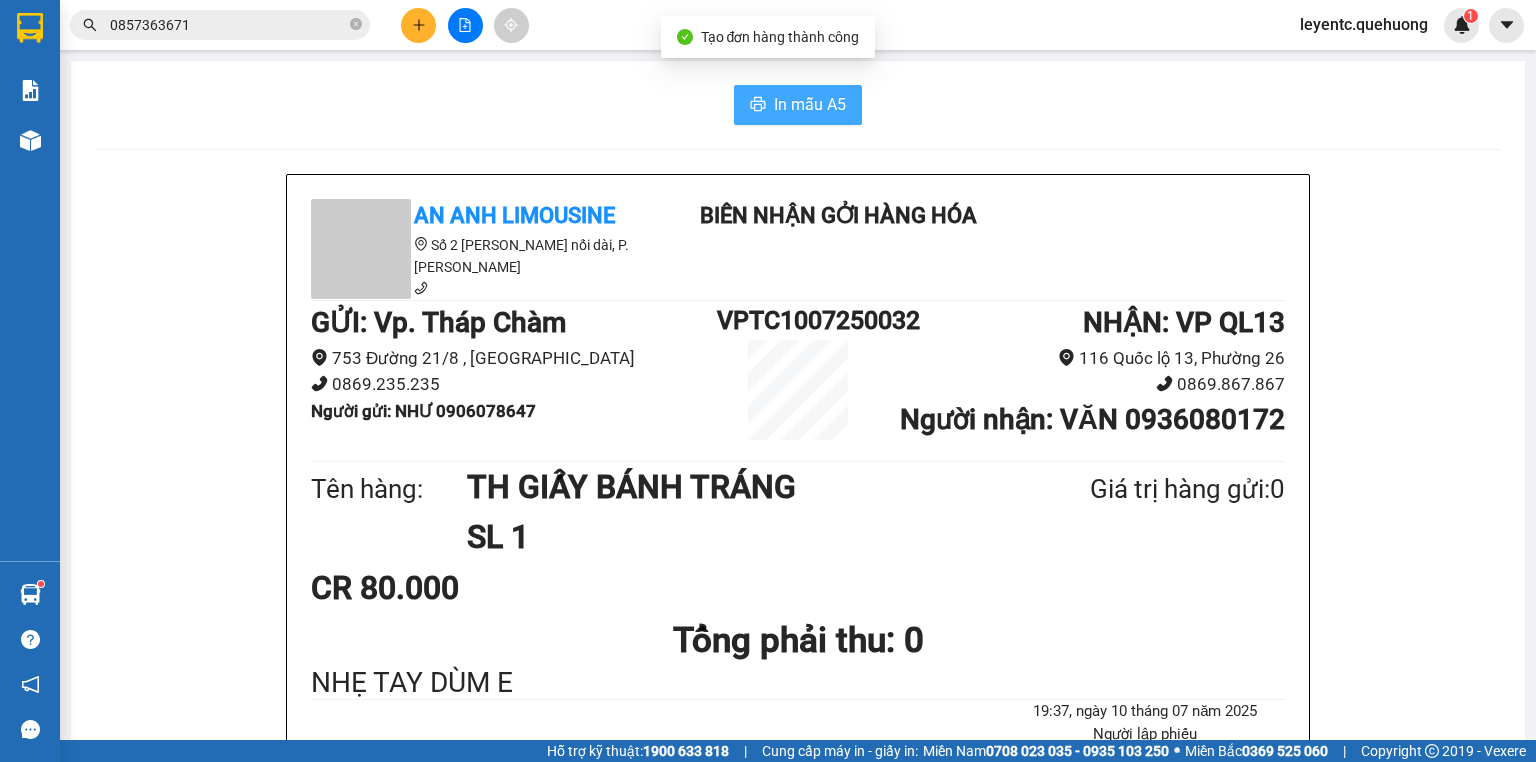 click on "In mẫu A5" at bounding box center (810, 104) 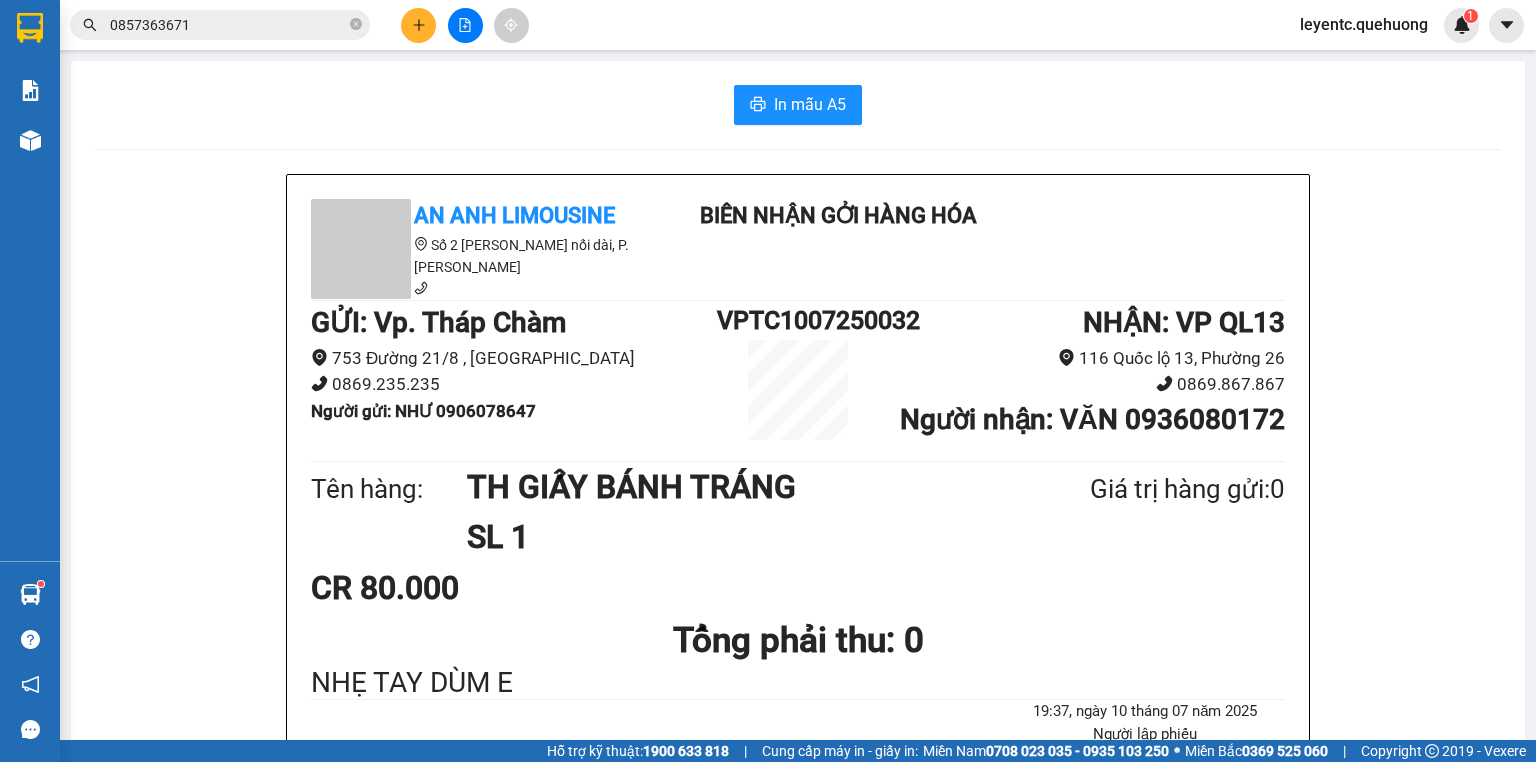 drag, startPoint x: 606, startPoint y: 376, endPoint x: 704, endPoint y: 376, distance: 98 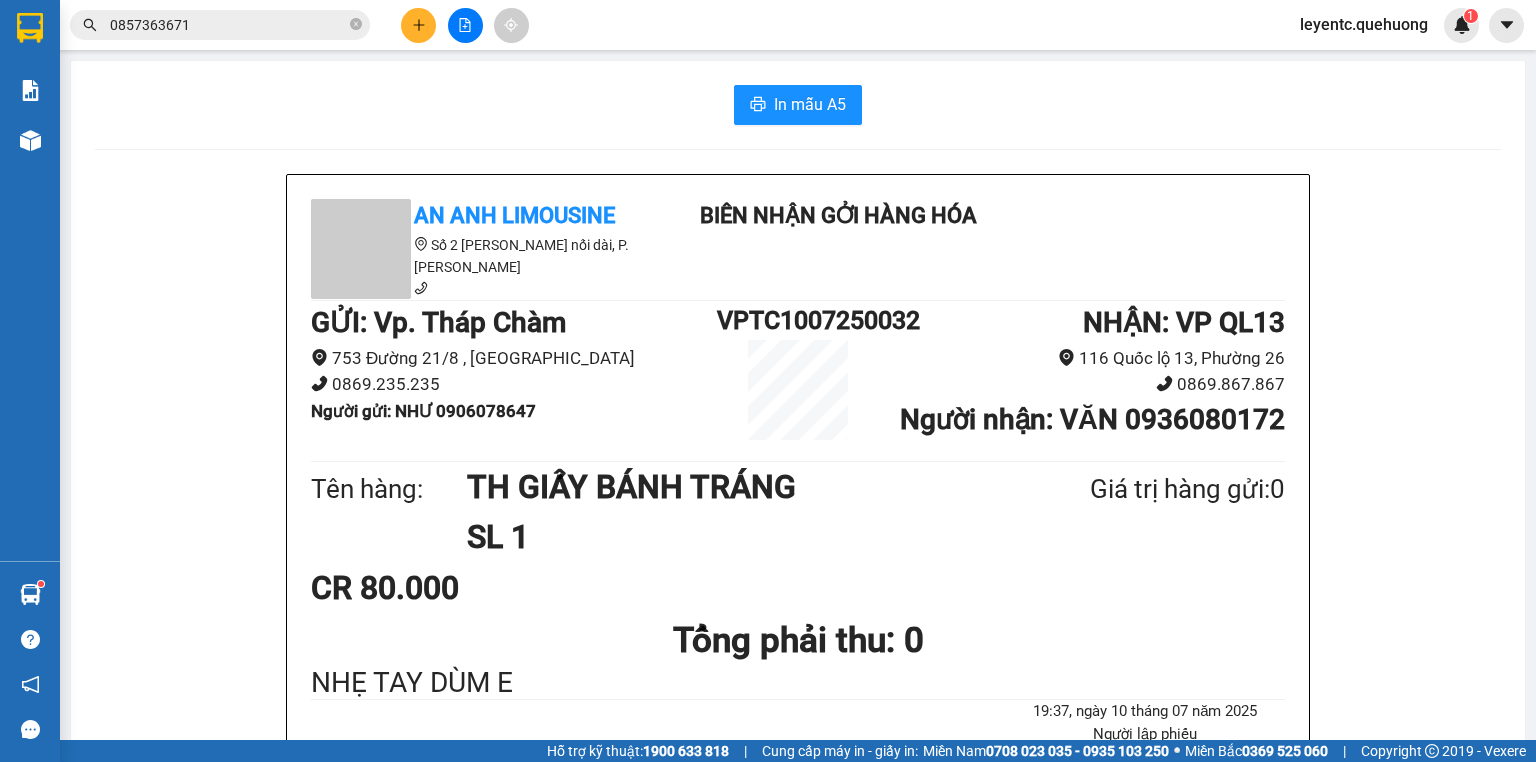 drag, startPoint x: 1117, startPoint y: 421, endPoint x: 1298, endPoint y: 436, distance: 181.62048 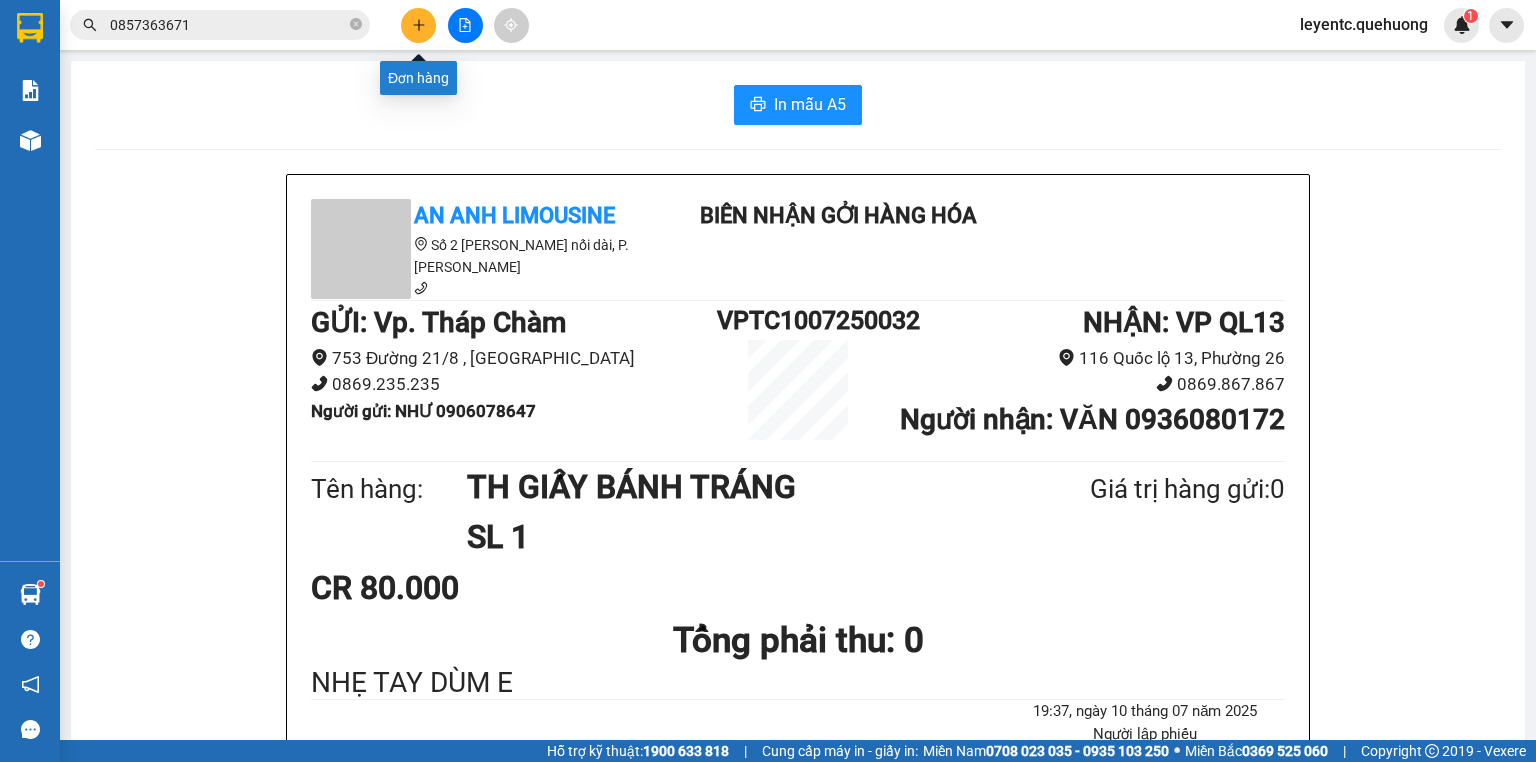 click at bounding box center [418, 25] 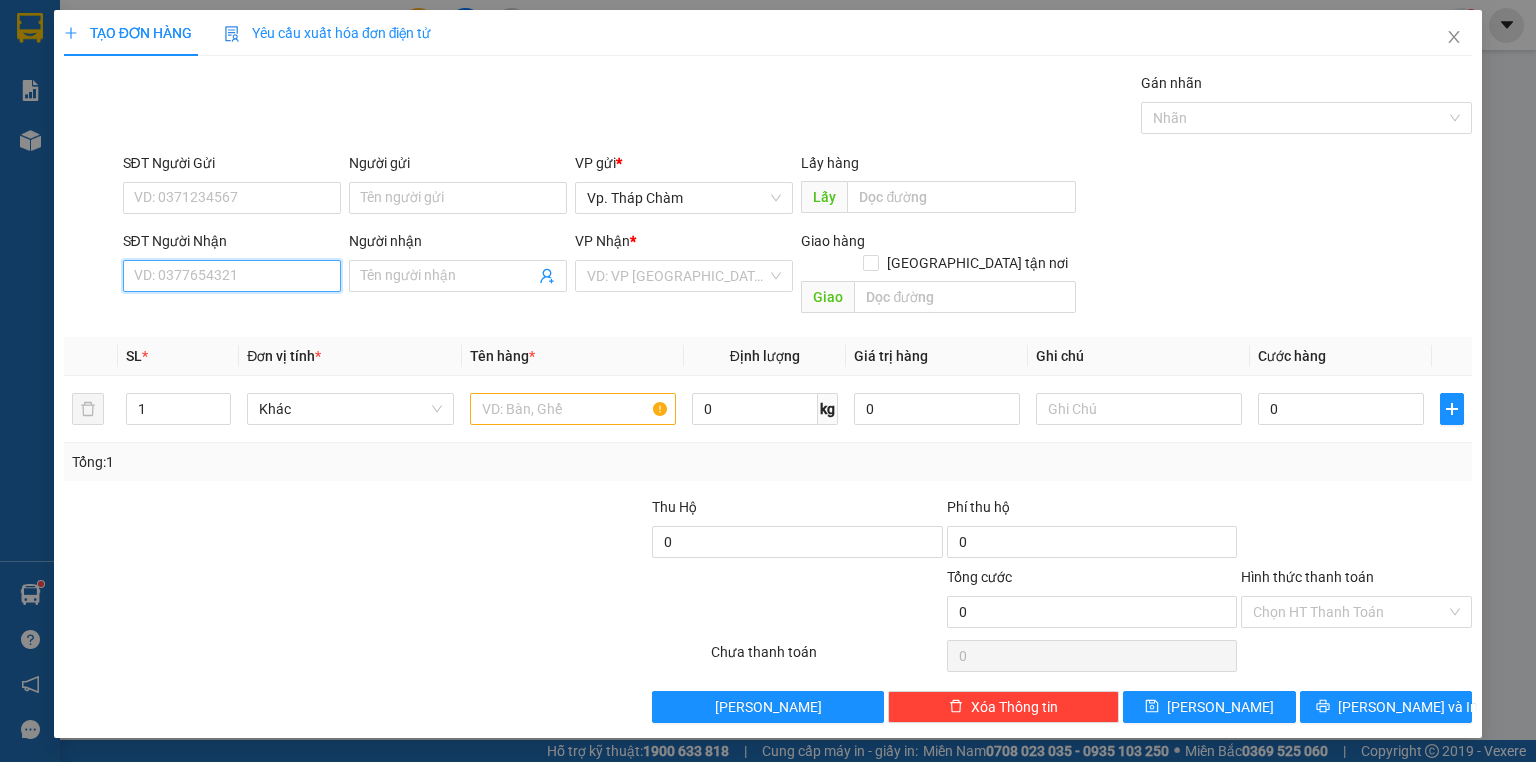 click on "SĐT Người Nhận" at bounding box center [232, 276] 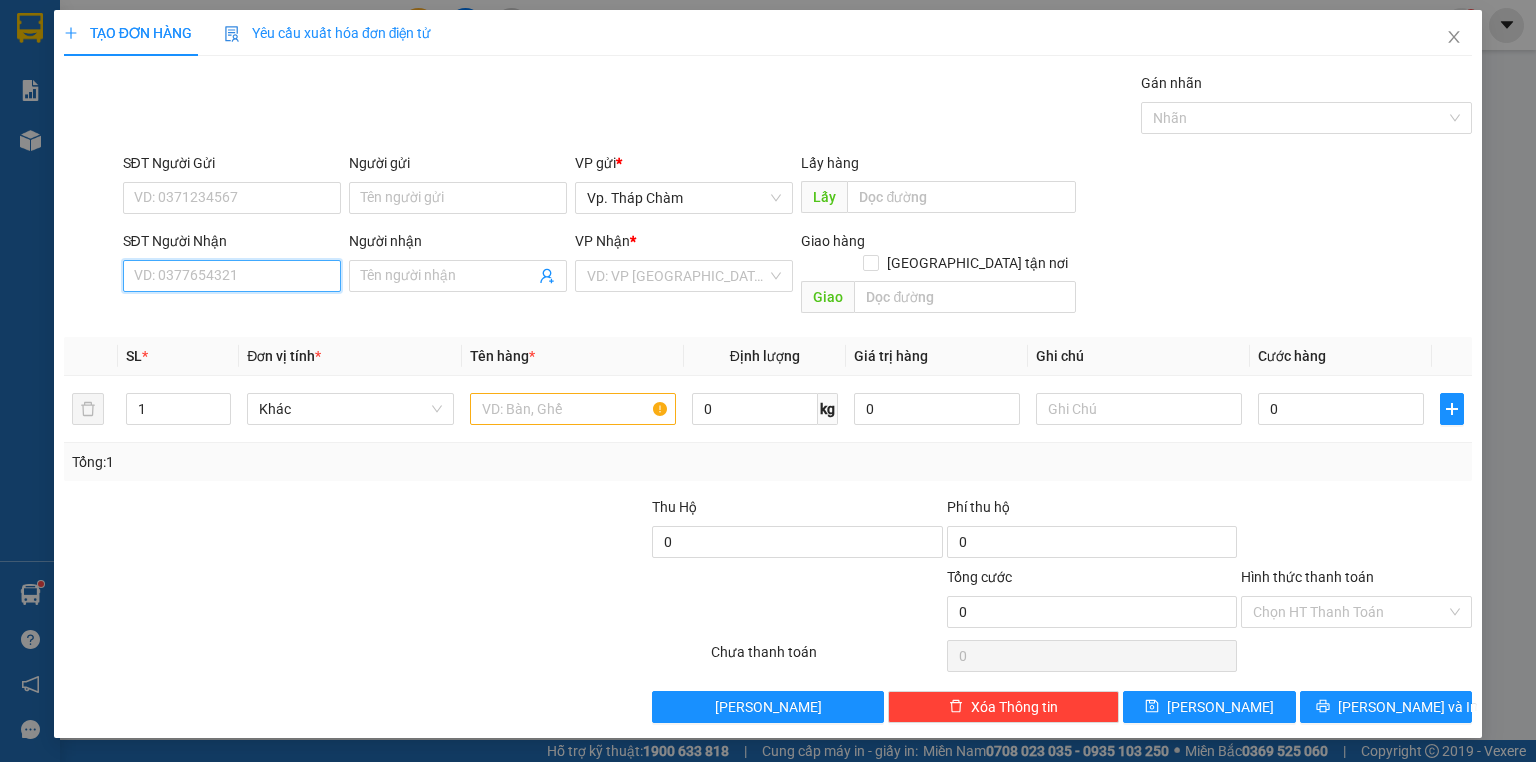 paste on "0936080172" 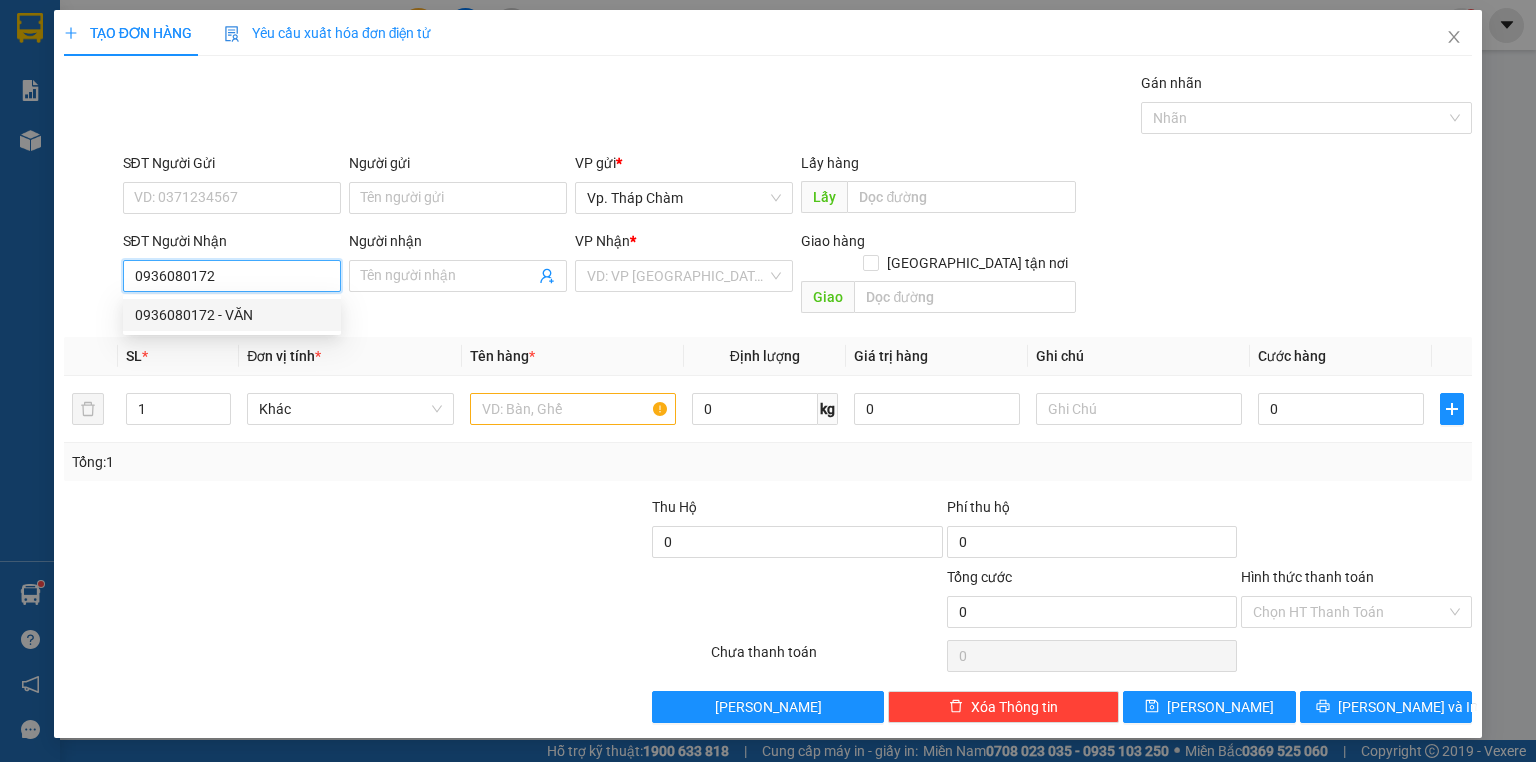 click on "0936080172 - VĂN" at bounding box center (232, 315) 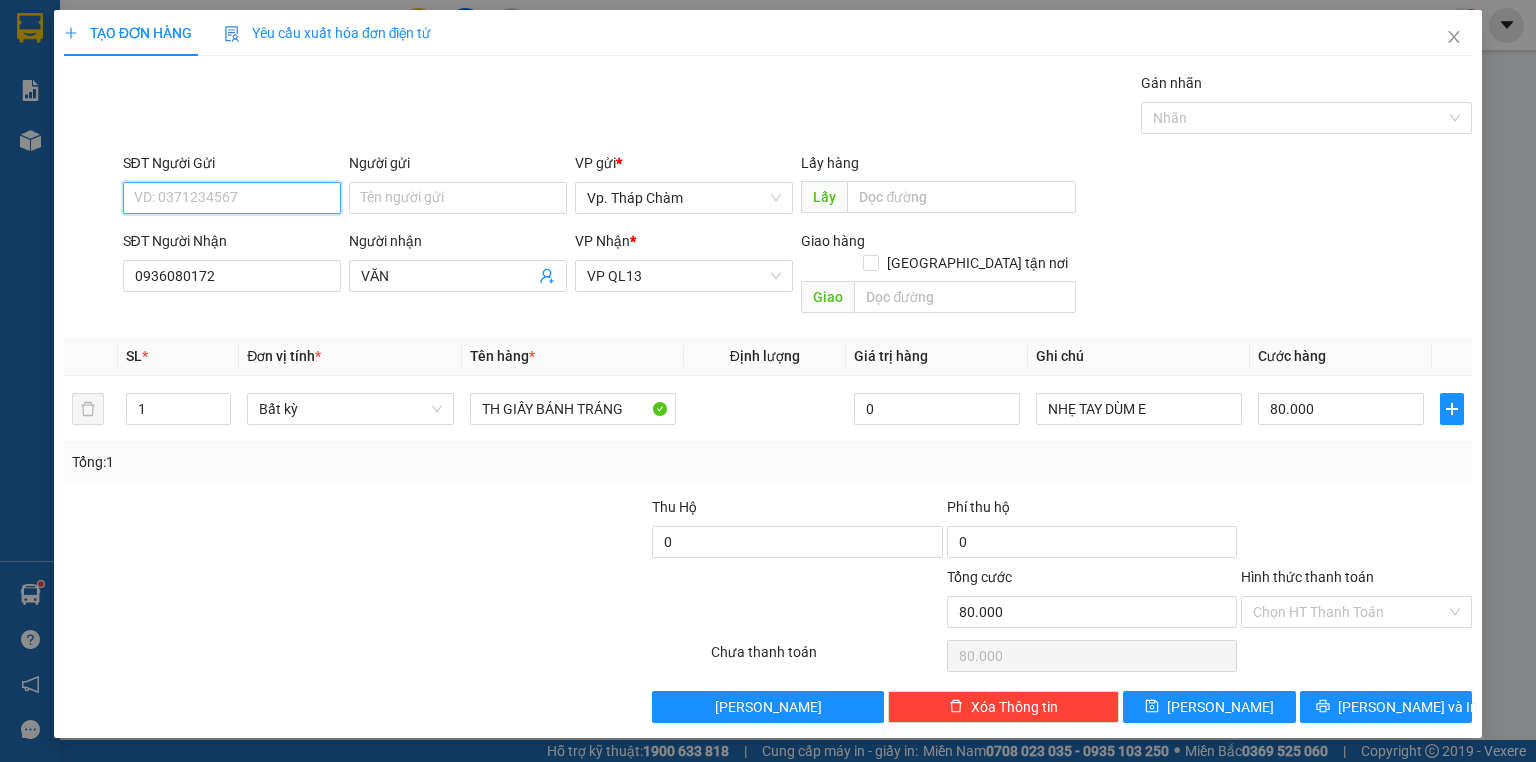 click on "SĐT Người Gửi" at bounding box center [232, 198] 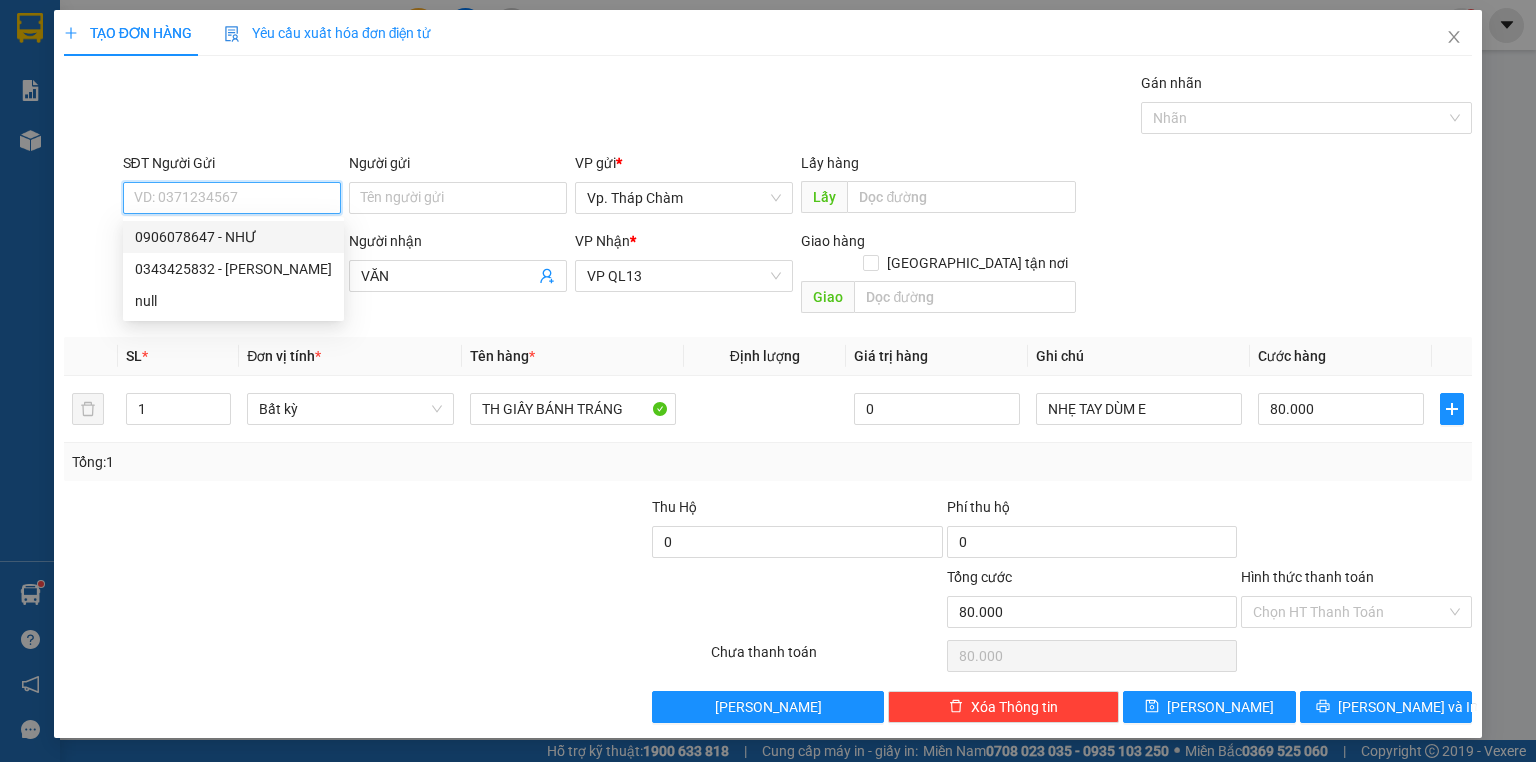 click on "0906078647 - NHƯ" at bounding box center (233, 237) 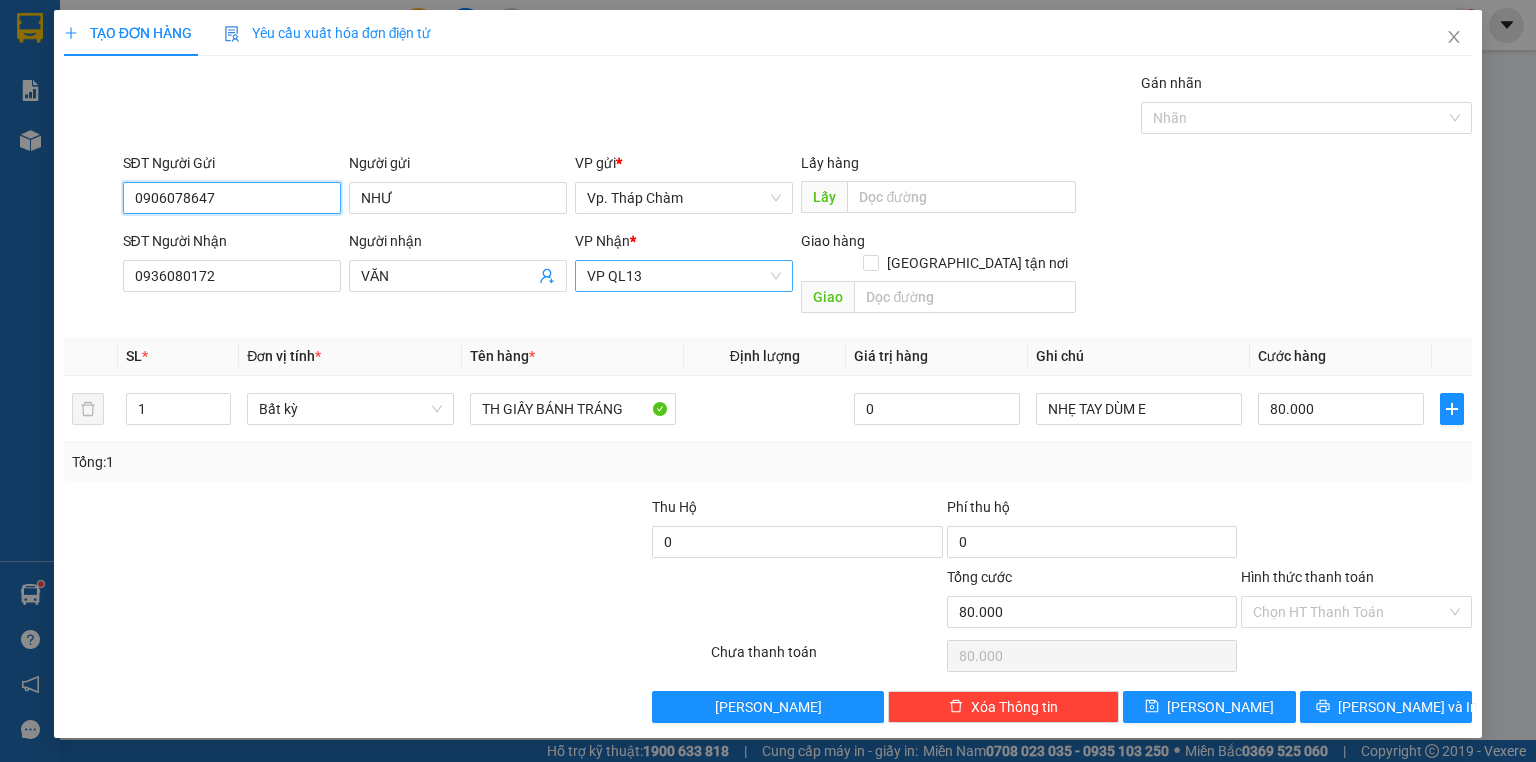 click on "VP QL13" at bounding box center [684, 276] 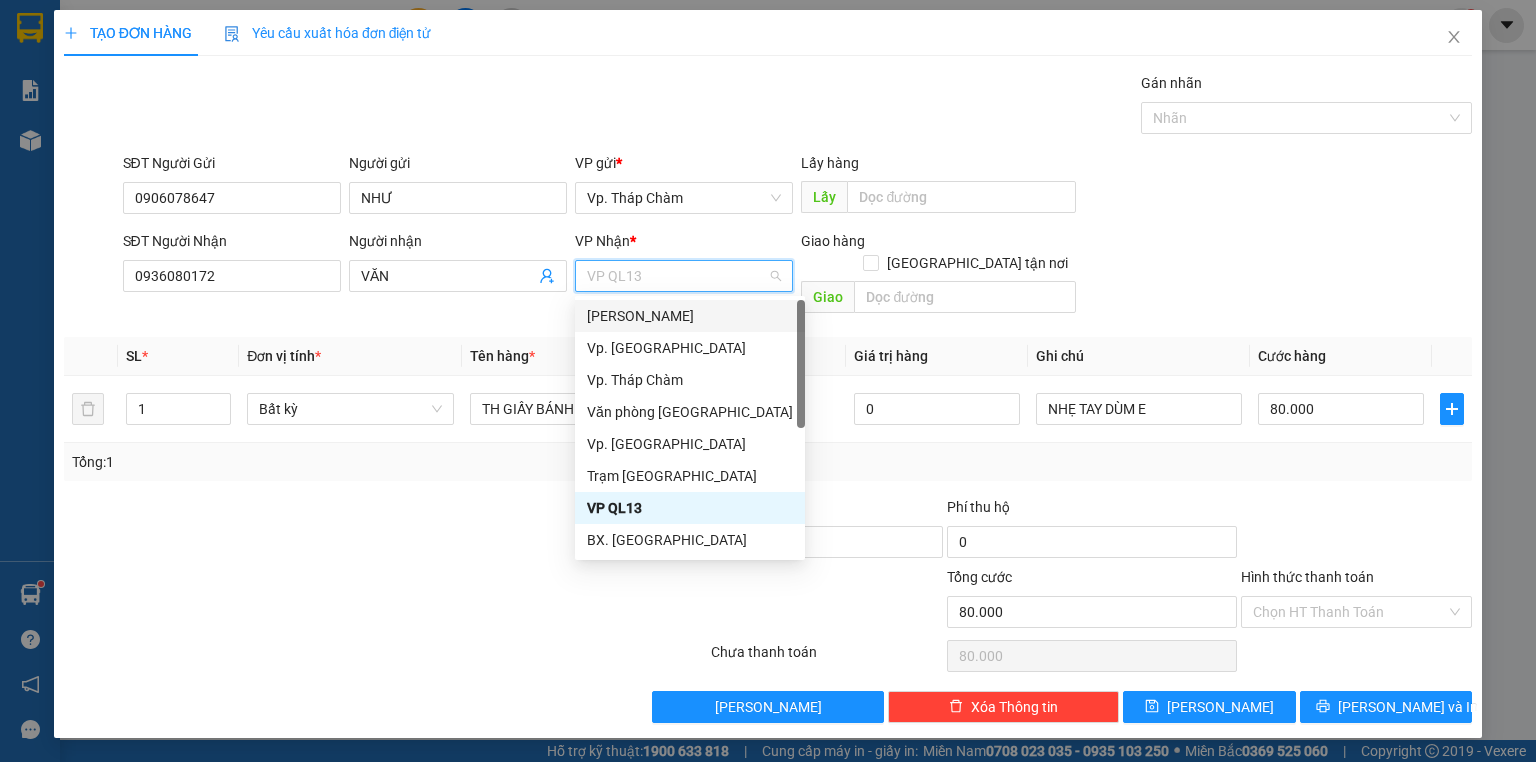 click on "[PERSON_NAME]" at bounding box center [690, 316] 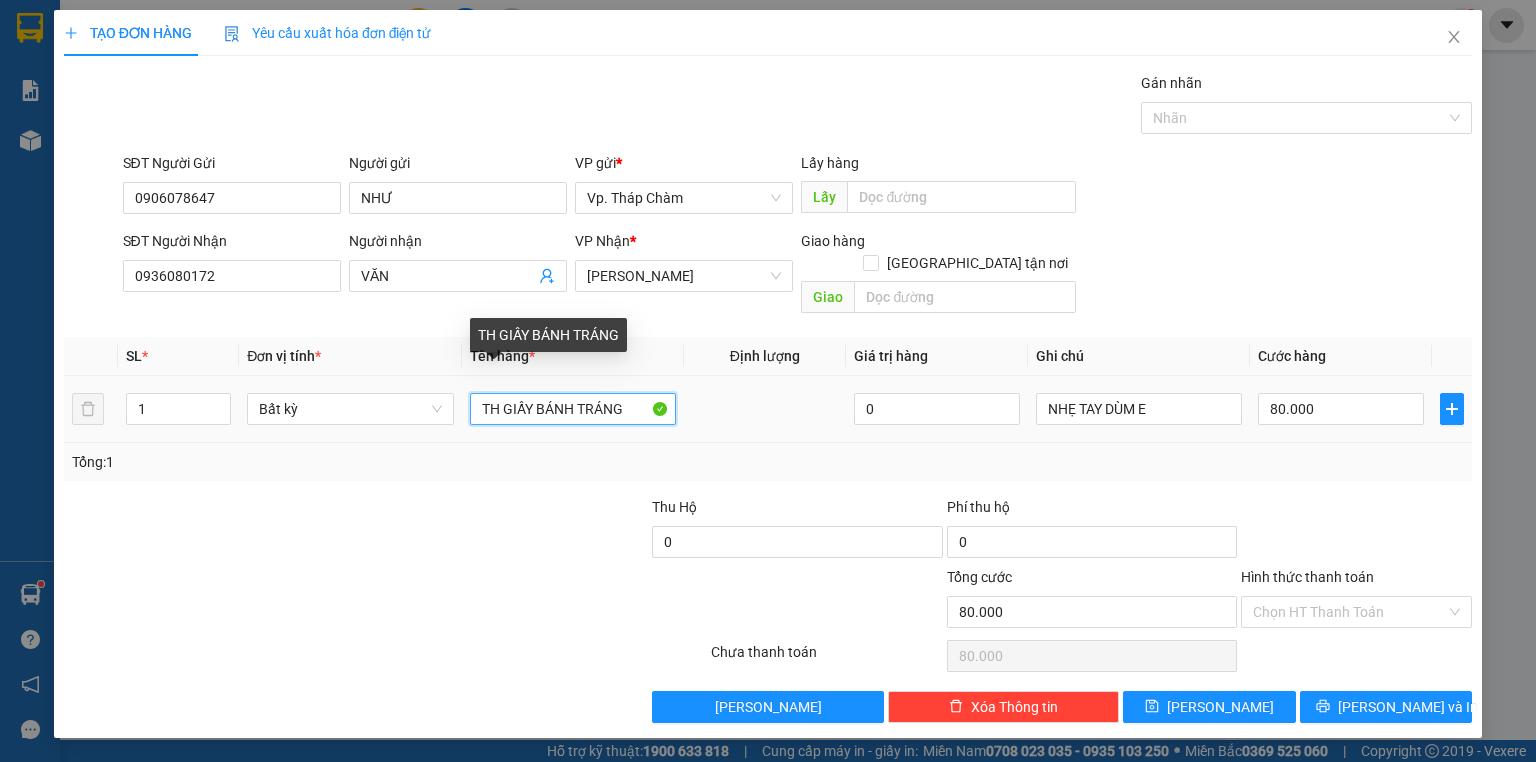 click on "TH GIẤY BÁNH TRÁNG" at bounding box center (573, 409) 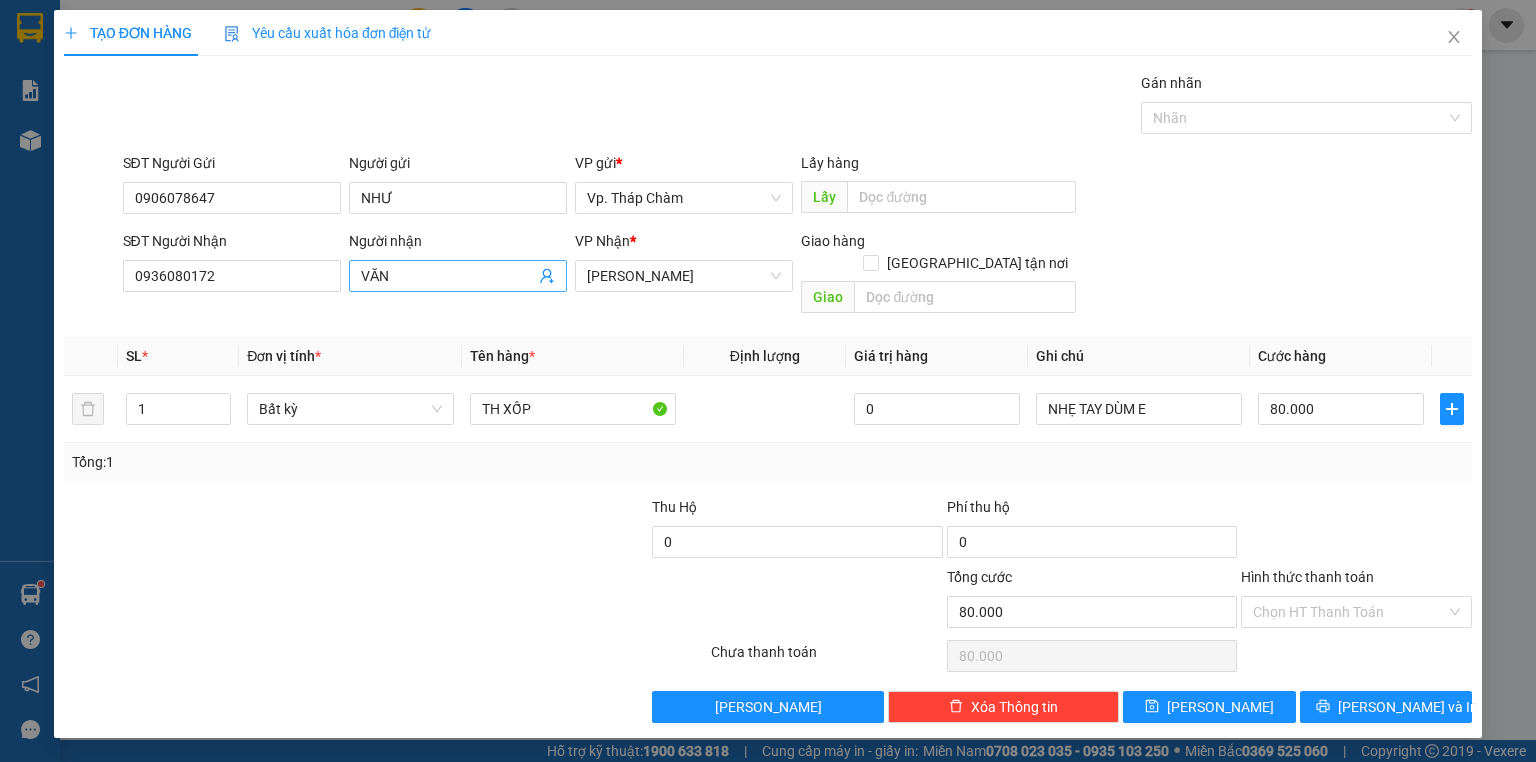 click on "VĂN" at bounding box center (448, 276) 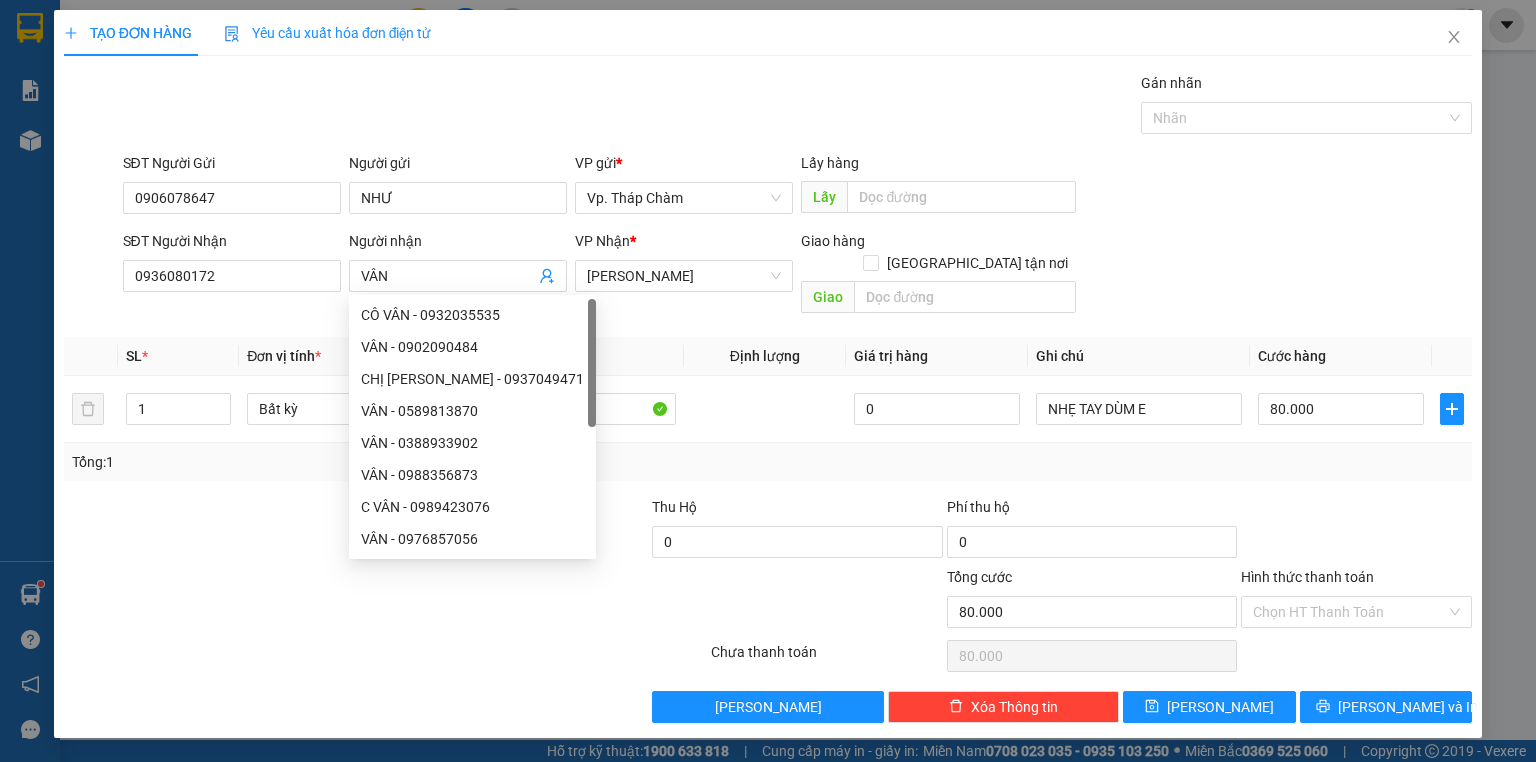 click on "Định lượng" at bounding box center [765, 356] 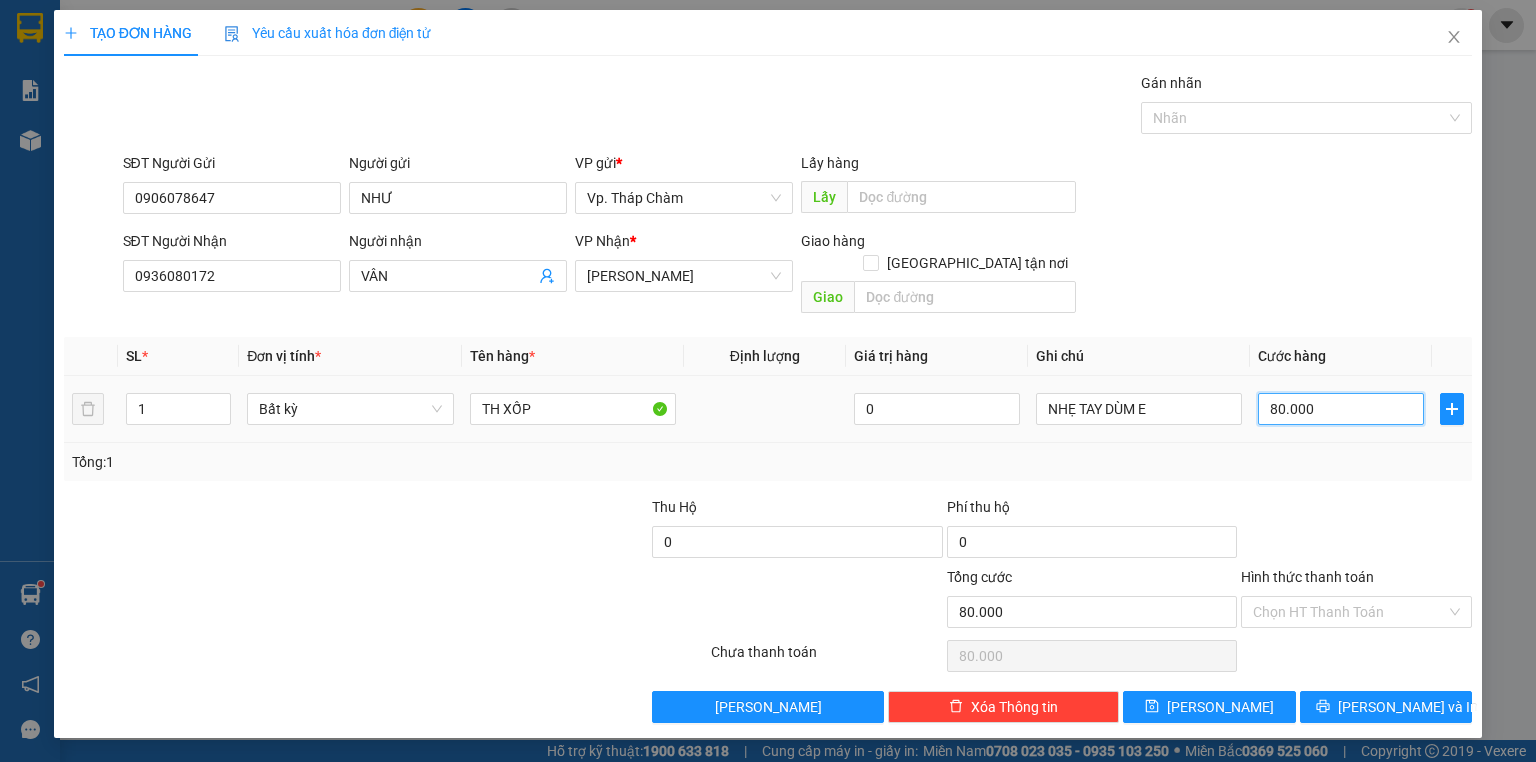 drag, startPoint x: 1356, startPoint y: 385, endPoint x: 1341, endPoint y: 384, distance: 15.033297 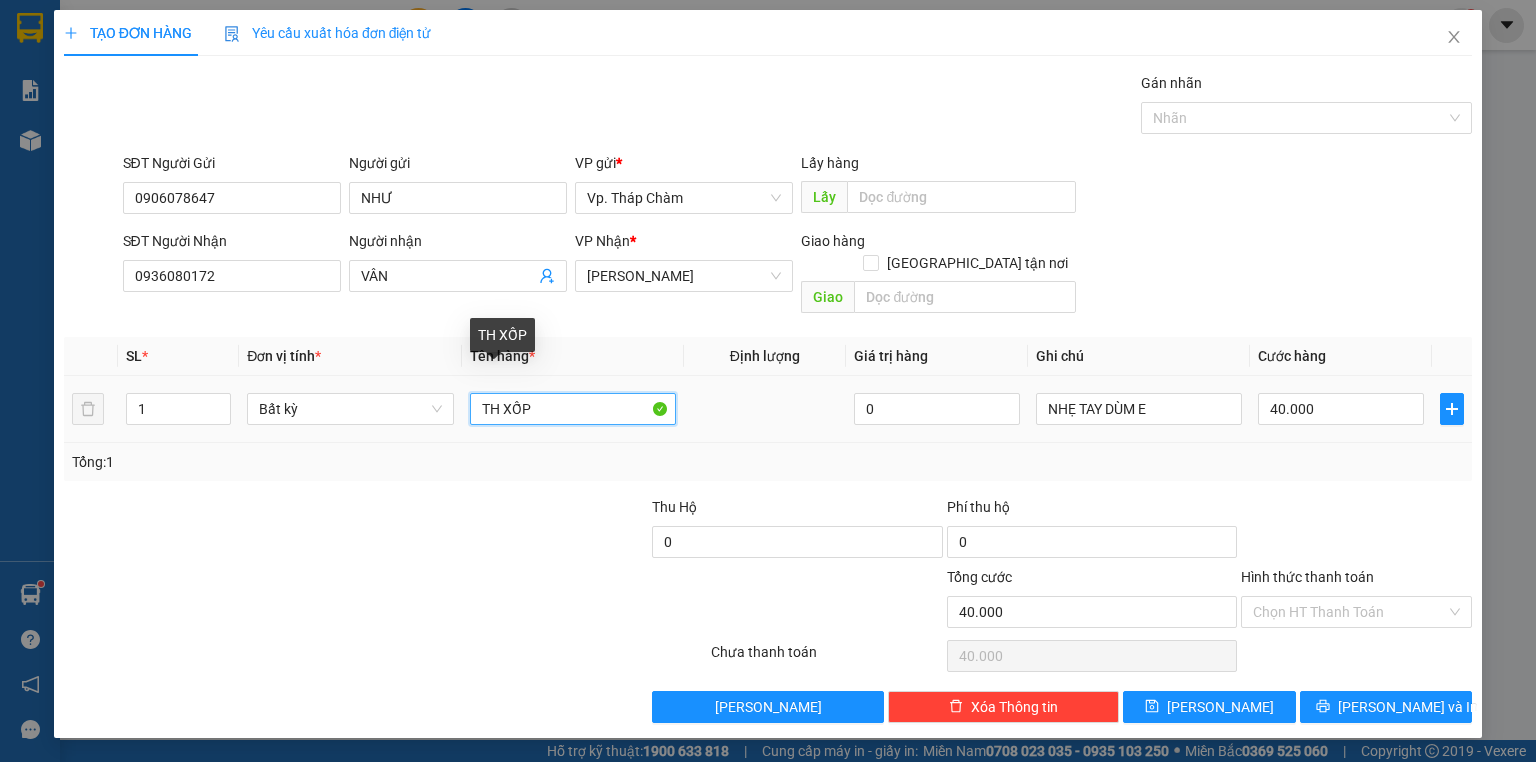 drag, startPoint x: 603, startPoint y: 380, endPoint x: 576, endPoint y: 356, distance: 36.124783 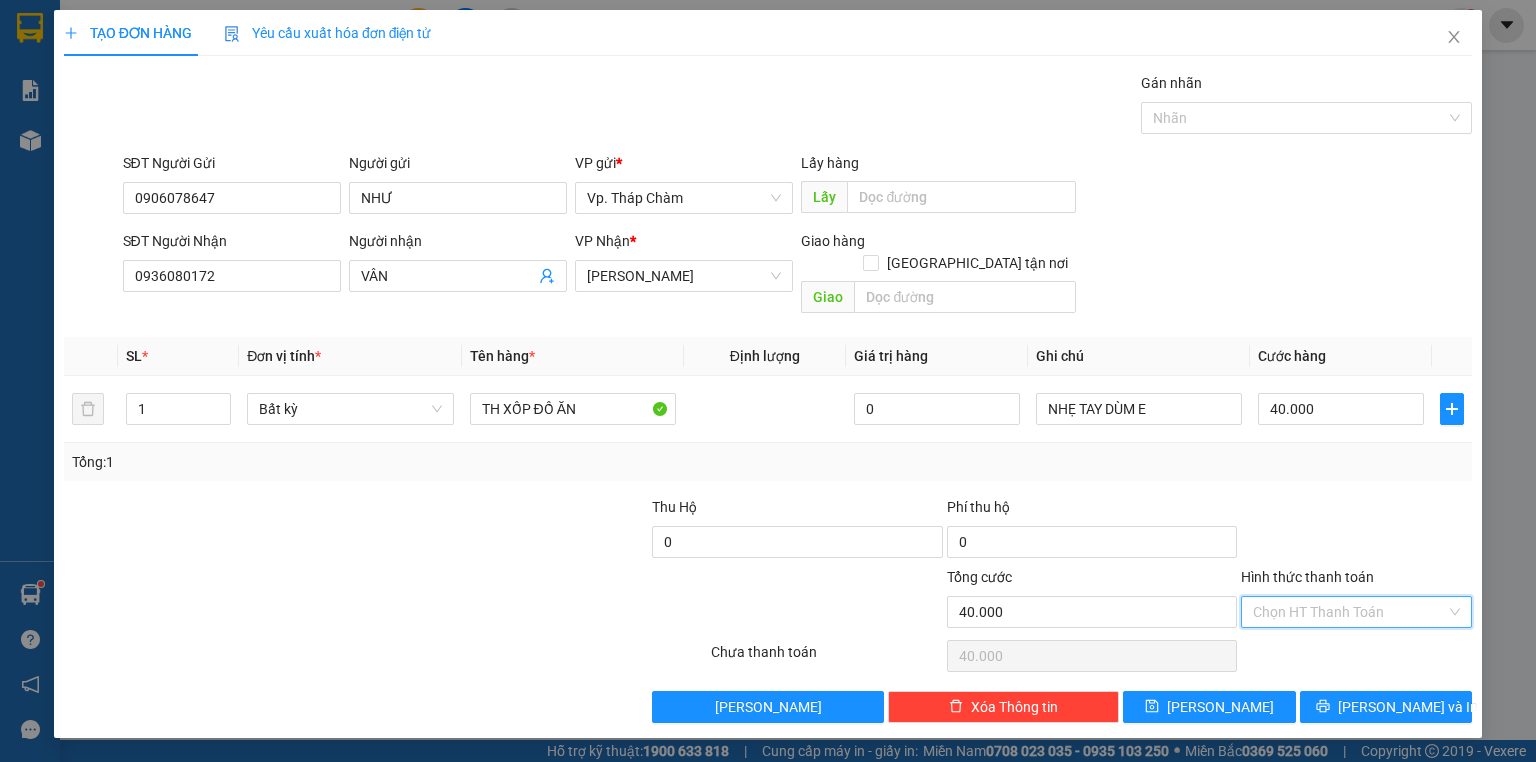 click on "Hình thức thanh toán" at bounding box center (1349, 612) 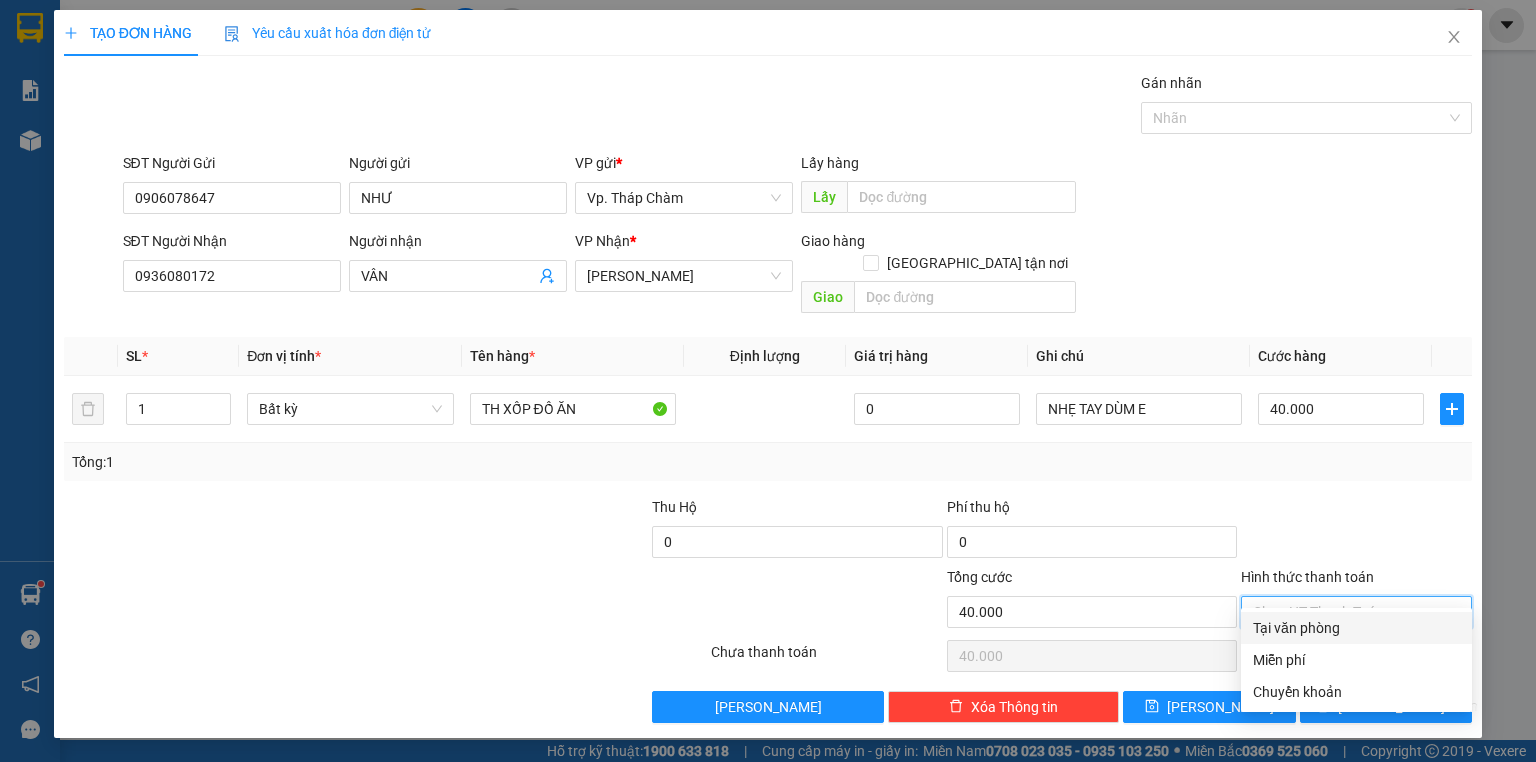 click on "Tại văn phòng" at bounding box center (1356, 628) 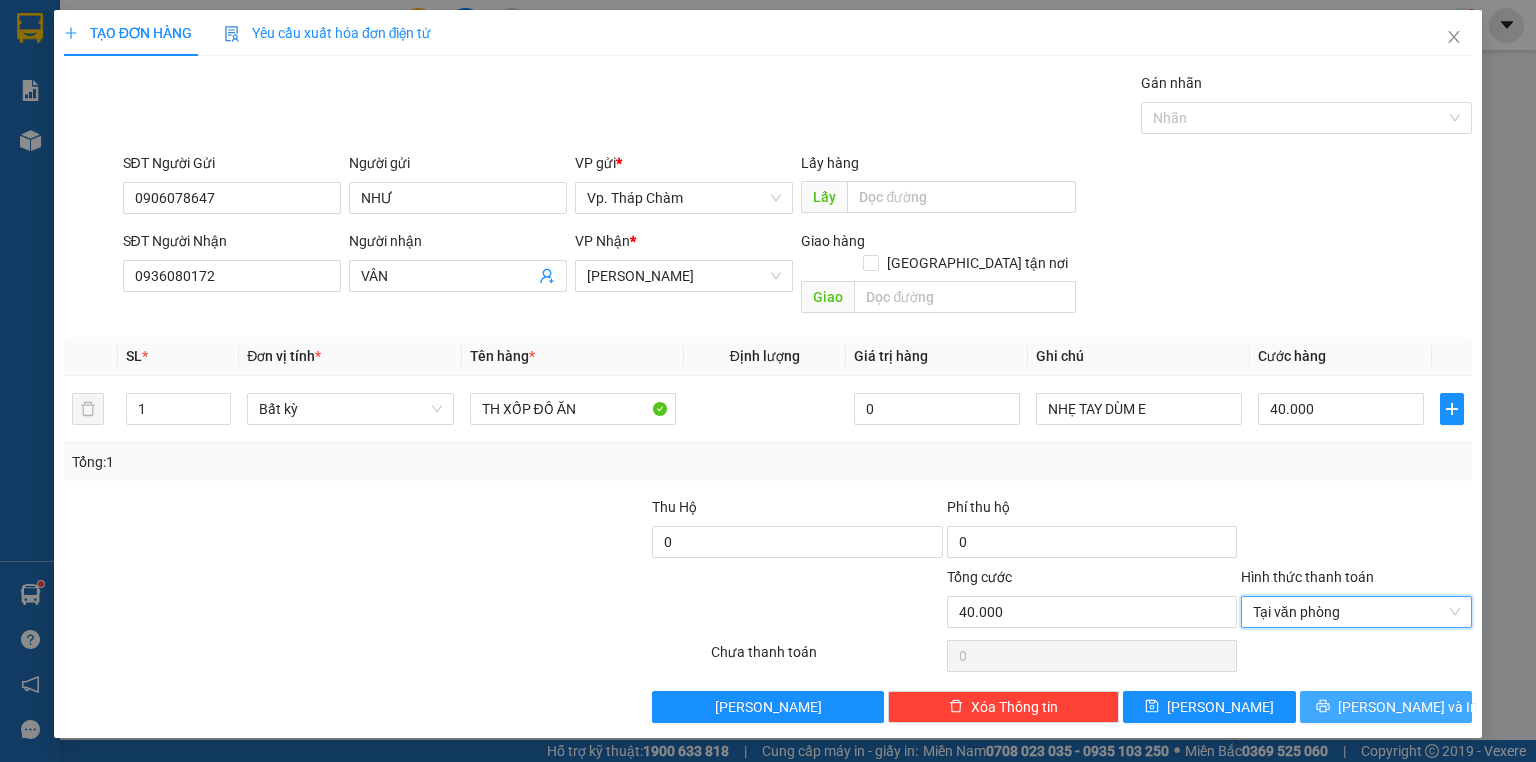 click on "[PERSON_NAME] và In" at bounding box center (1408, 707) 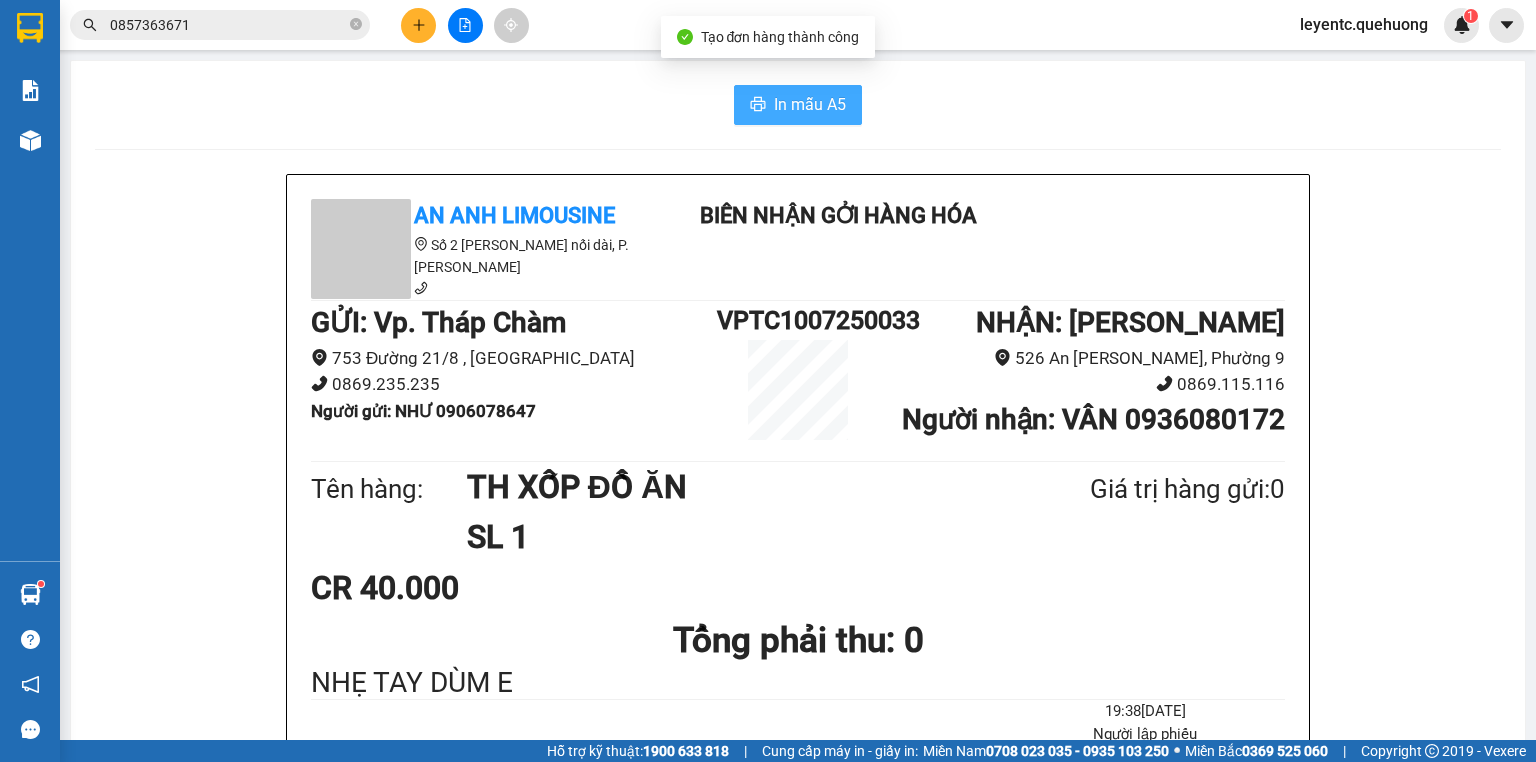 click on "In mẫu A5" at bounding box center (810, 104) 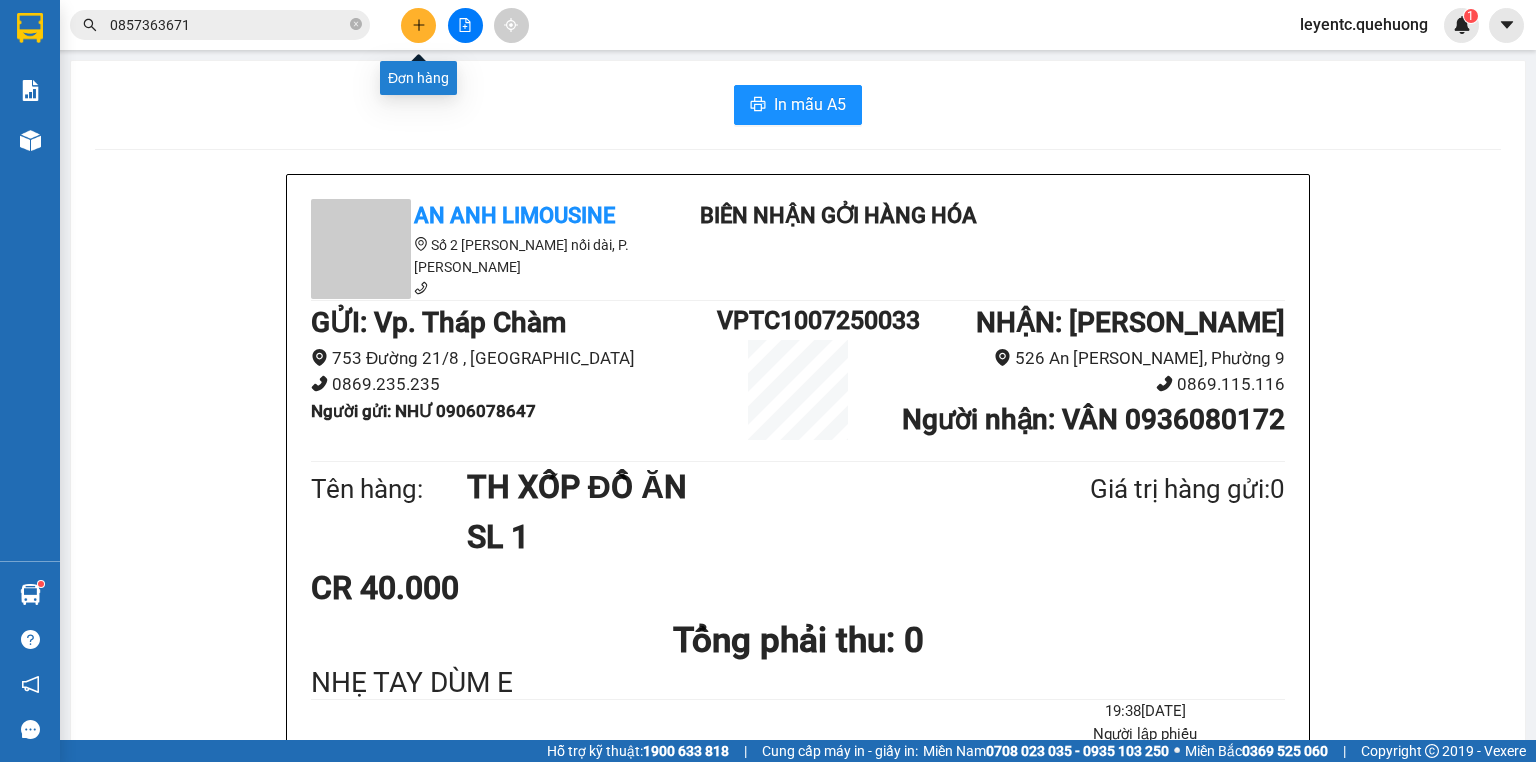click at bounding box center (418, 25) 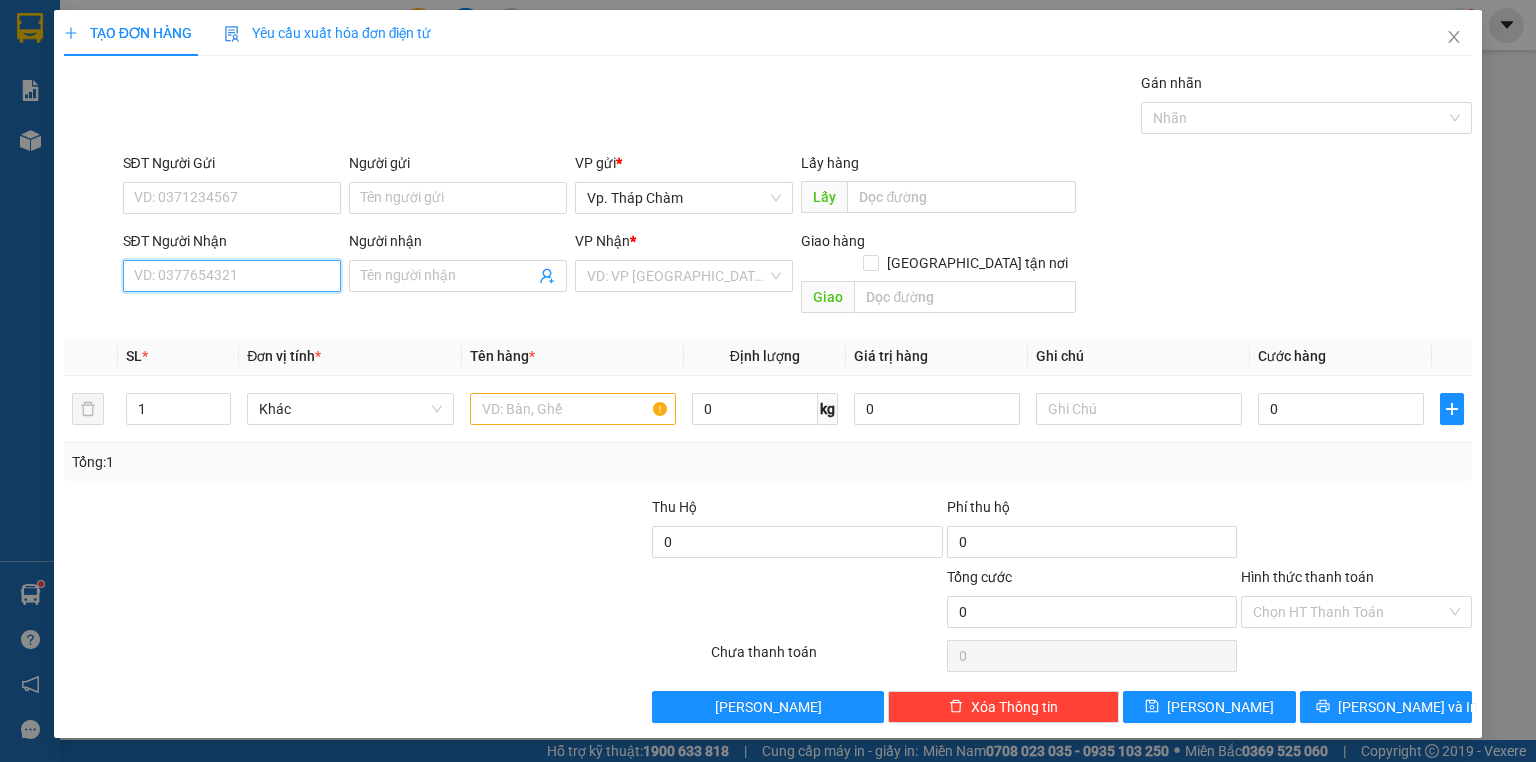 click on "SĐT Người Nhận" at bounding box center [232, 276] 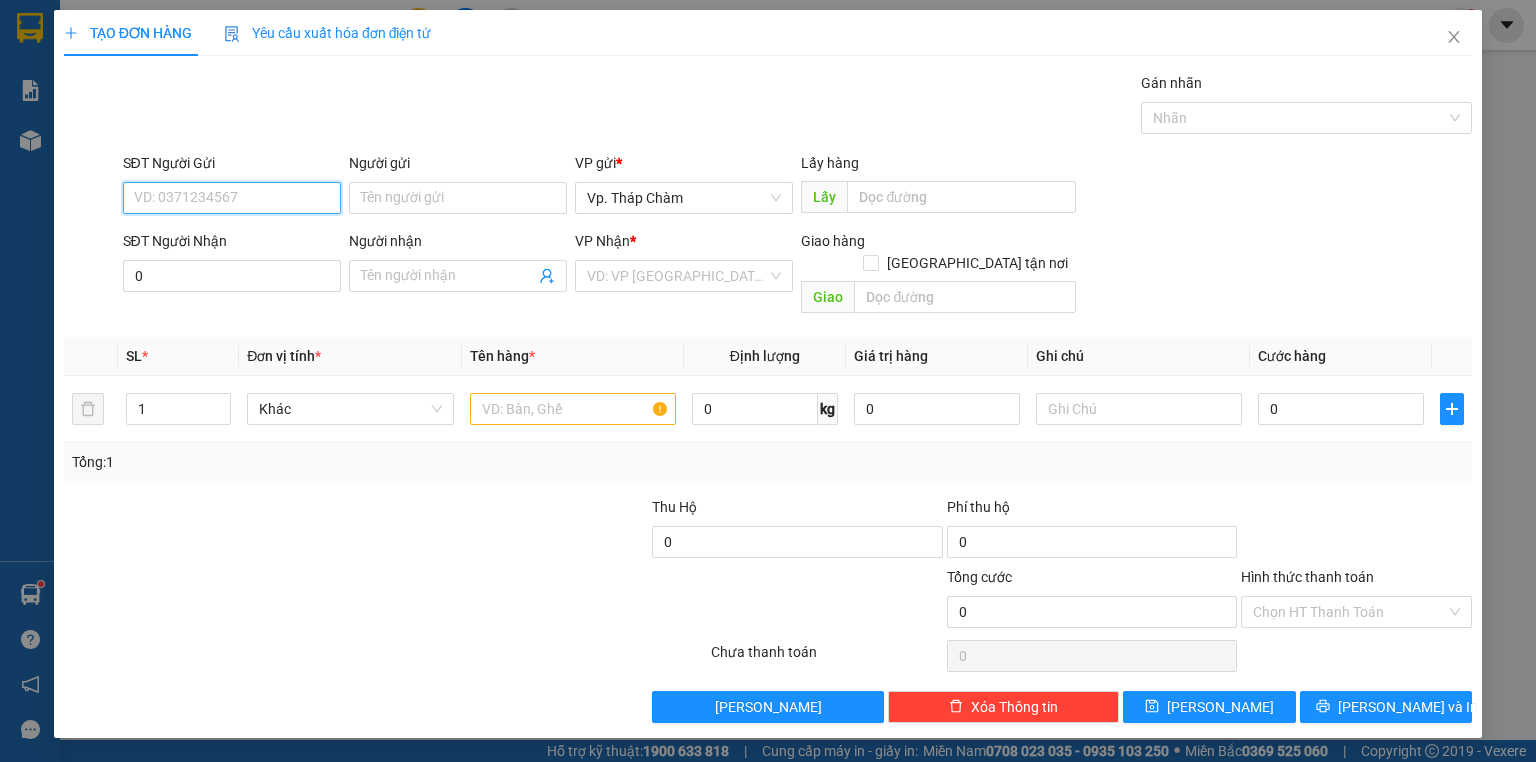click on "SĐT Người Gửi" at bounding box center (232, 198) 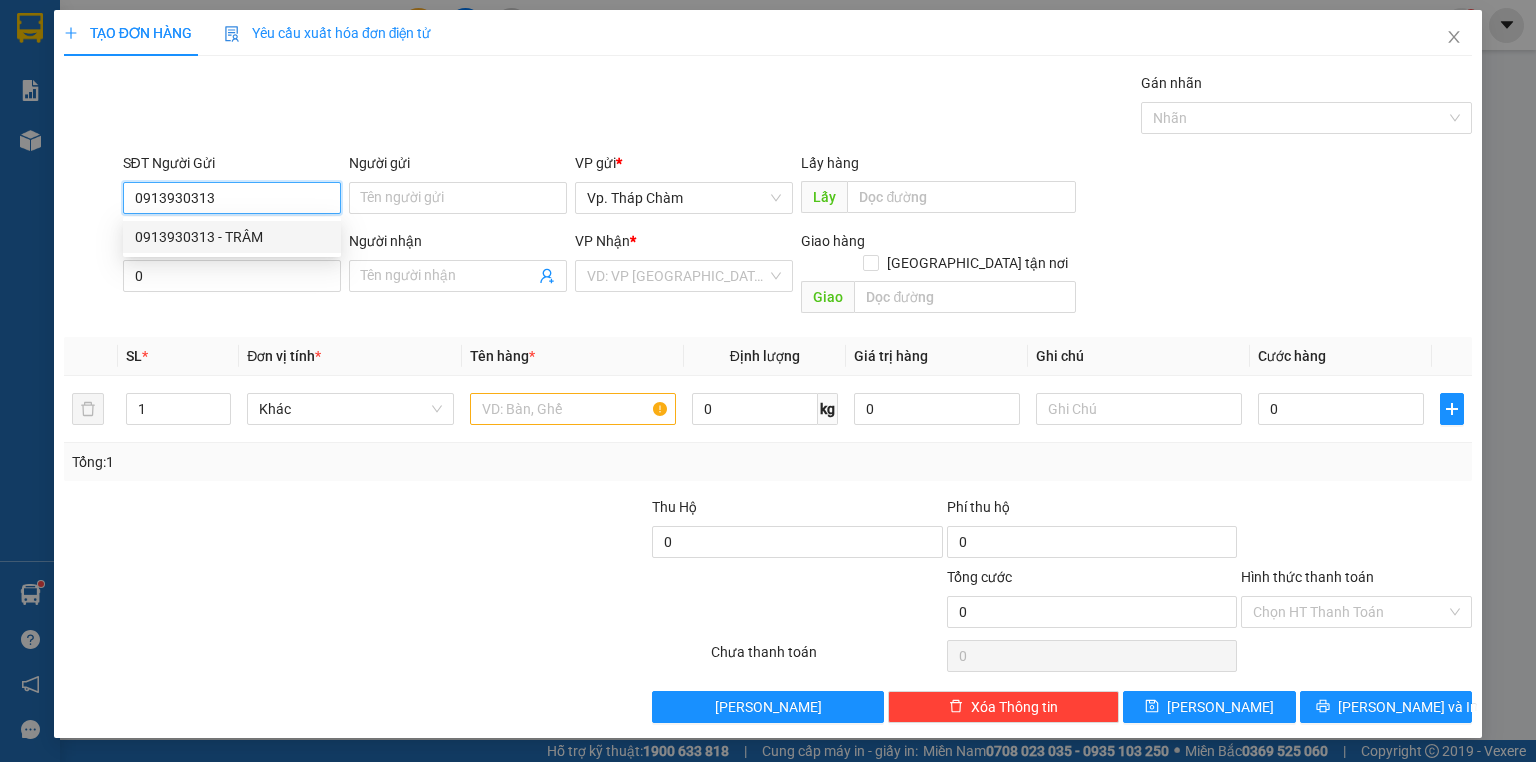 click on "0913930313 - TRÂM" at bounding box center (232, 237) 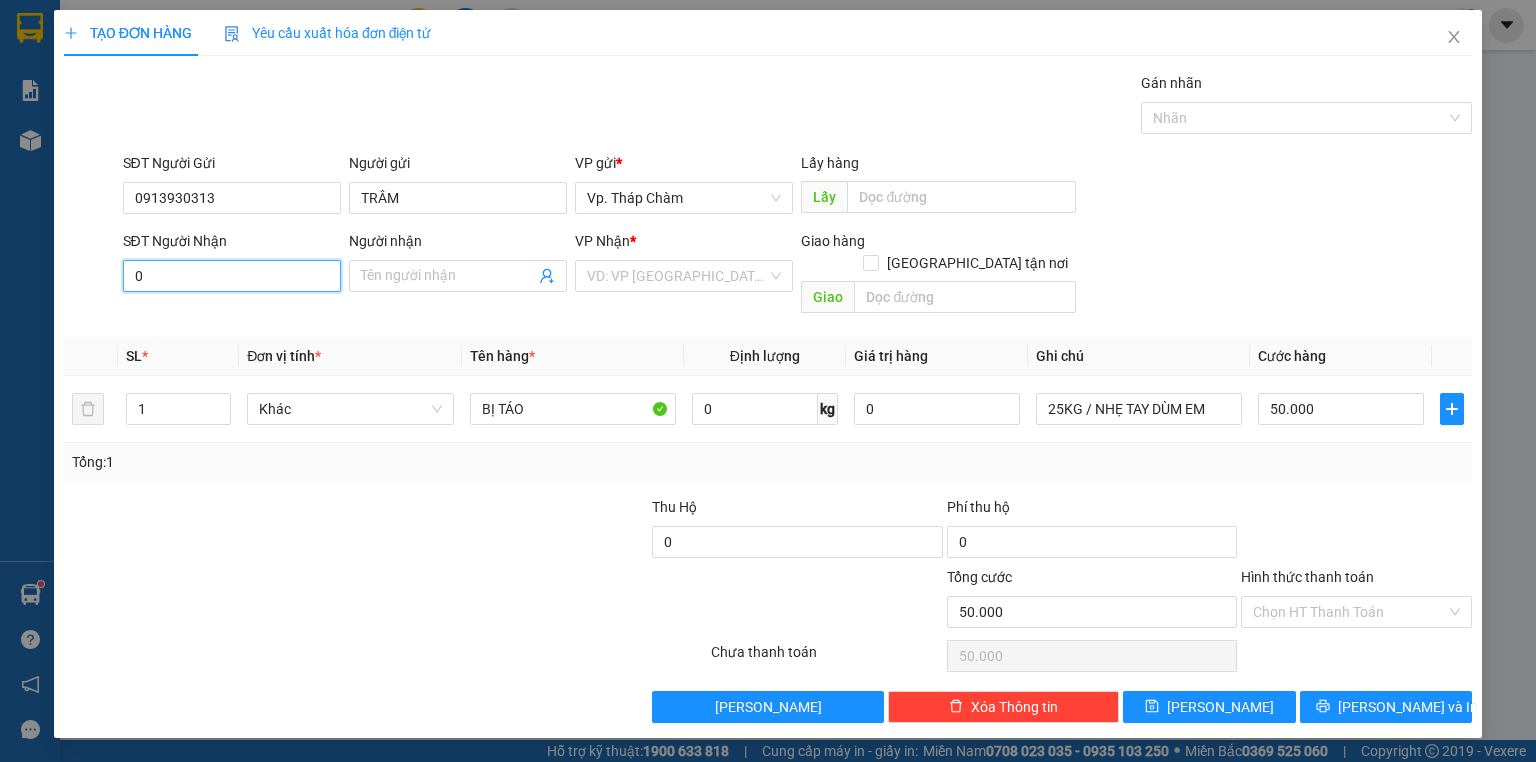 click on "0" at bounding box center (232, 276) 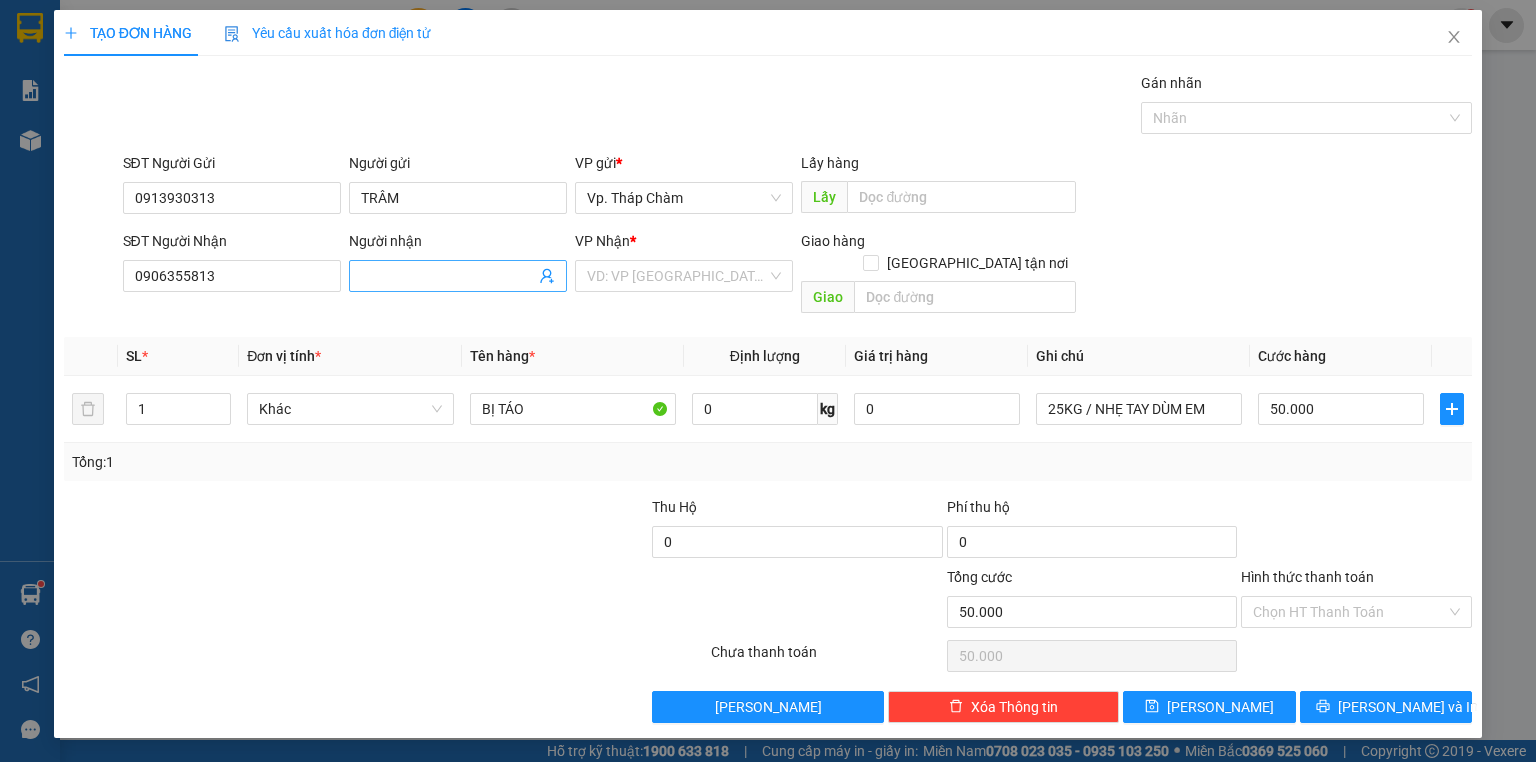 click on "Người nhận" at bounding box center (448, 276) 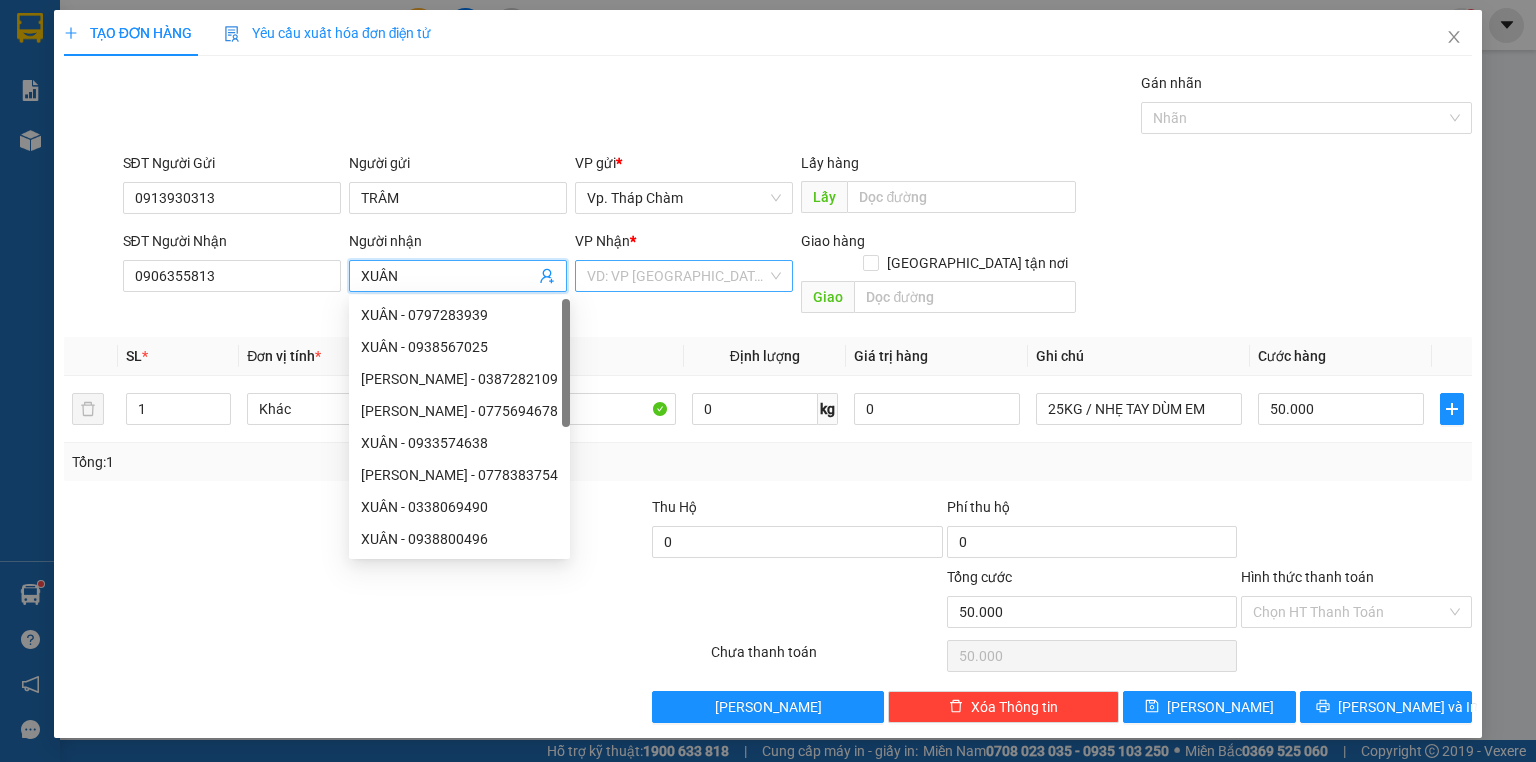 click at bounding box center [677, 276] 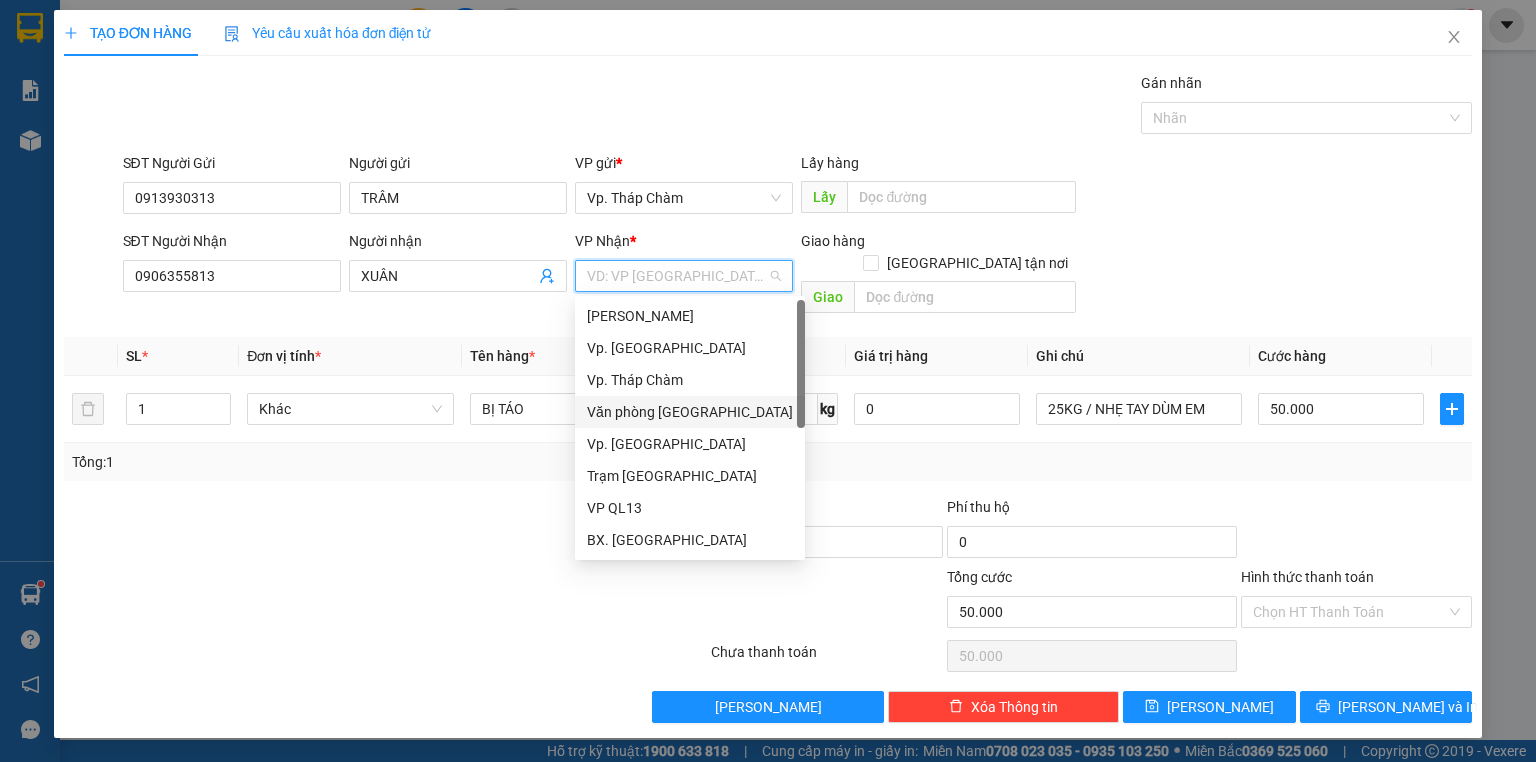 click on "Văn phòng [GEOGRAPHIC_DATA]" at bounding box center (690, 412) 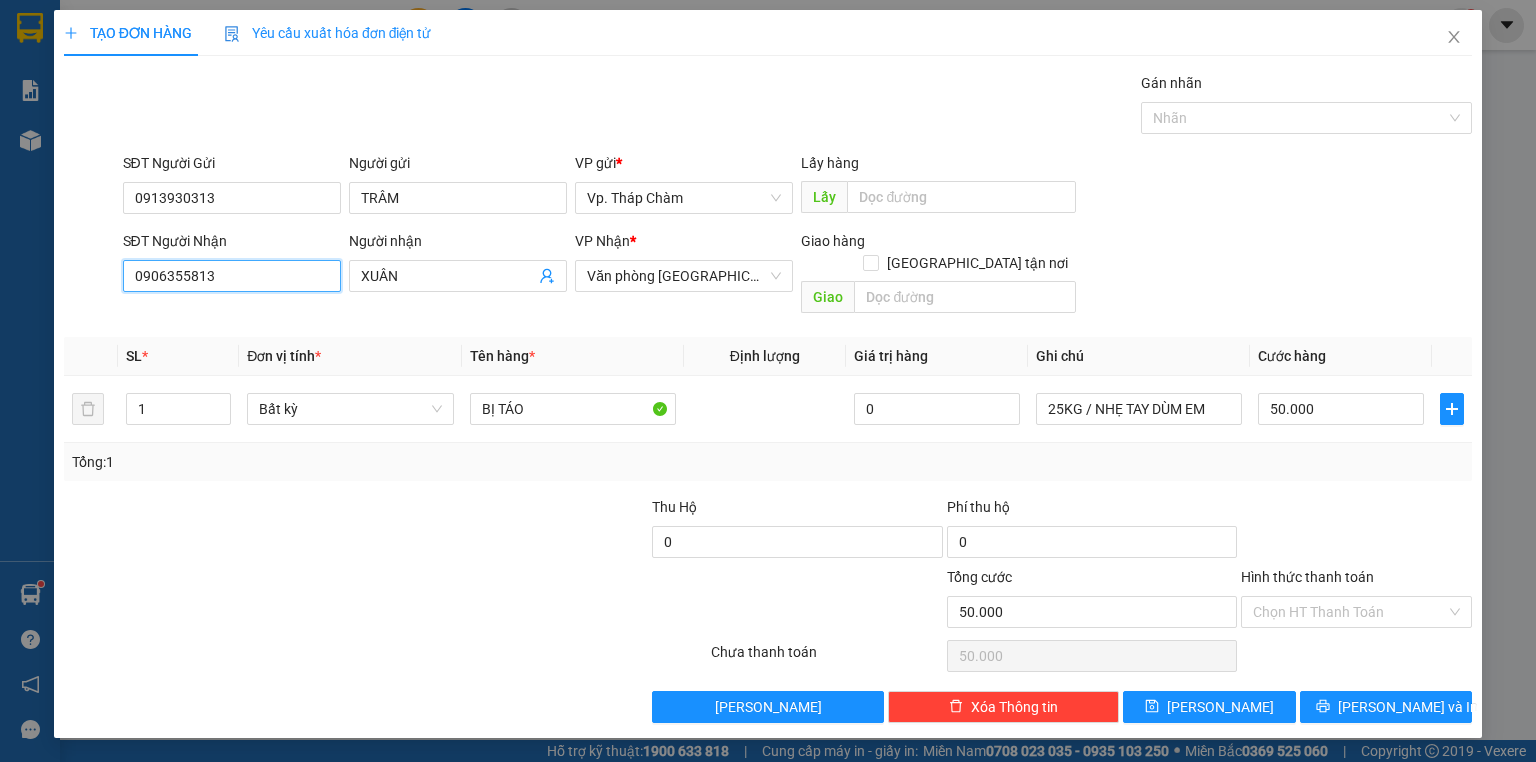 click on "0906355813" at bounding box center [232, 276] 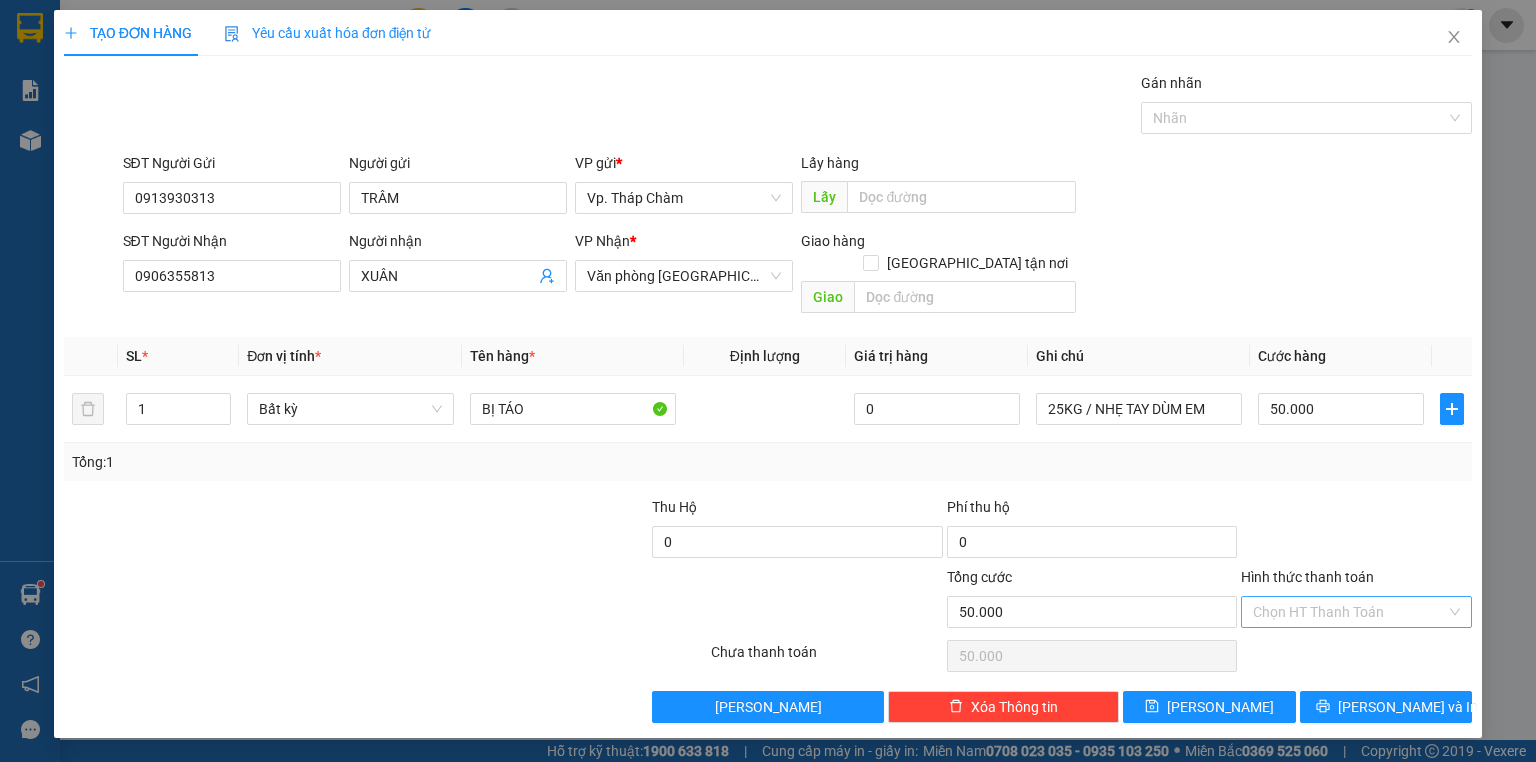 click on "Hình thức thanh toán" at bounding box center (1349, 612) 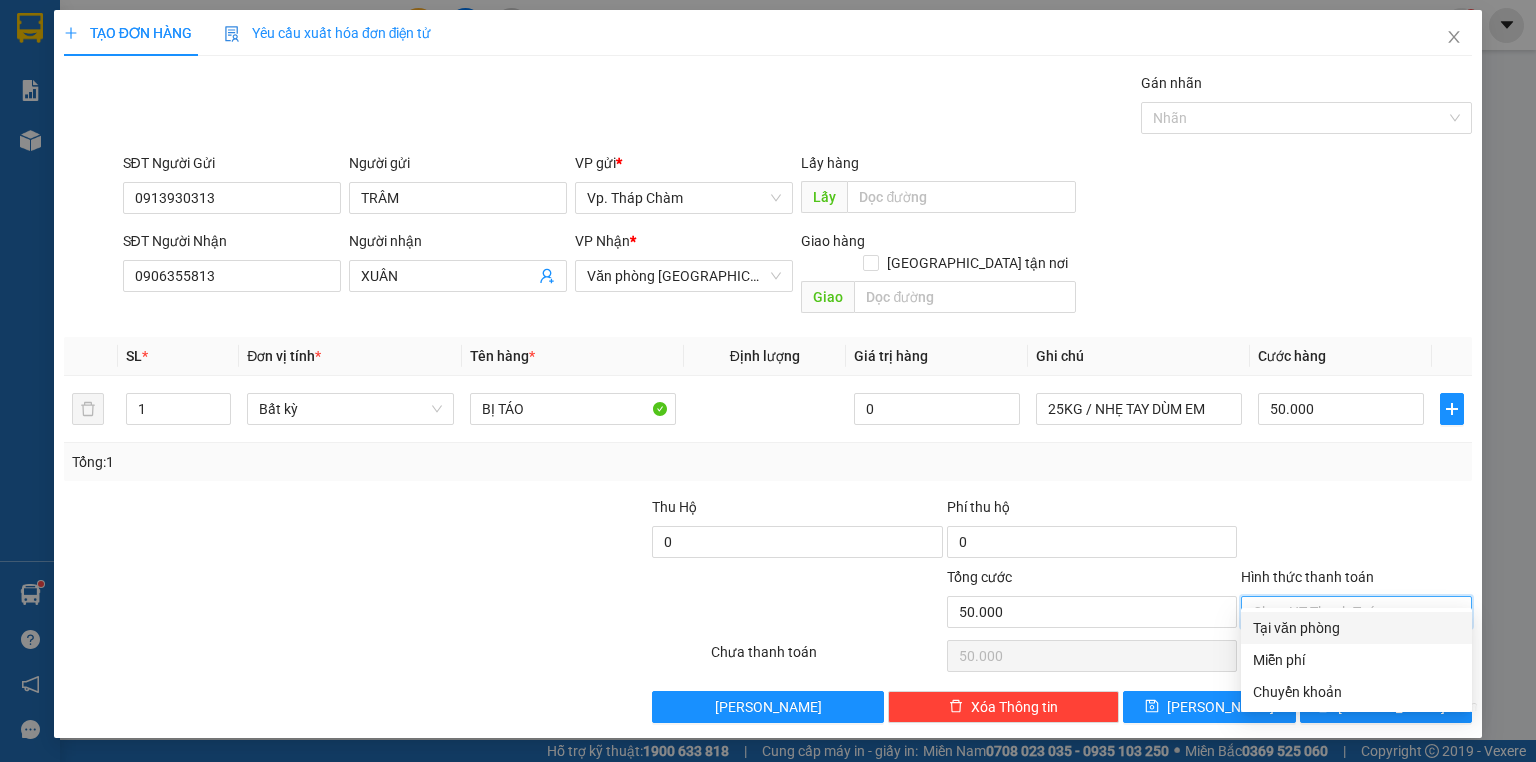 click on "Tại văn phòng" at bounding box center (1356, 628) 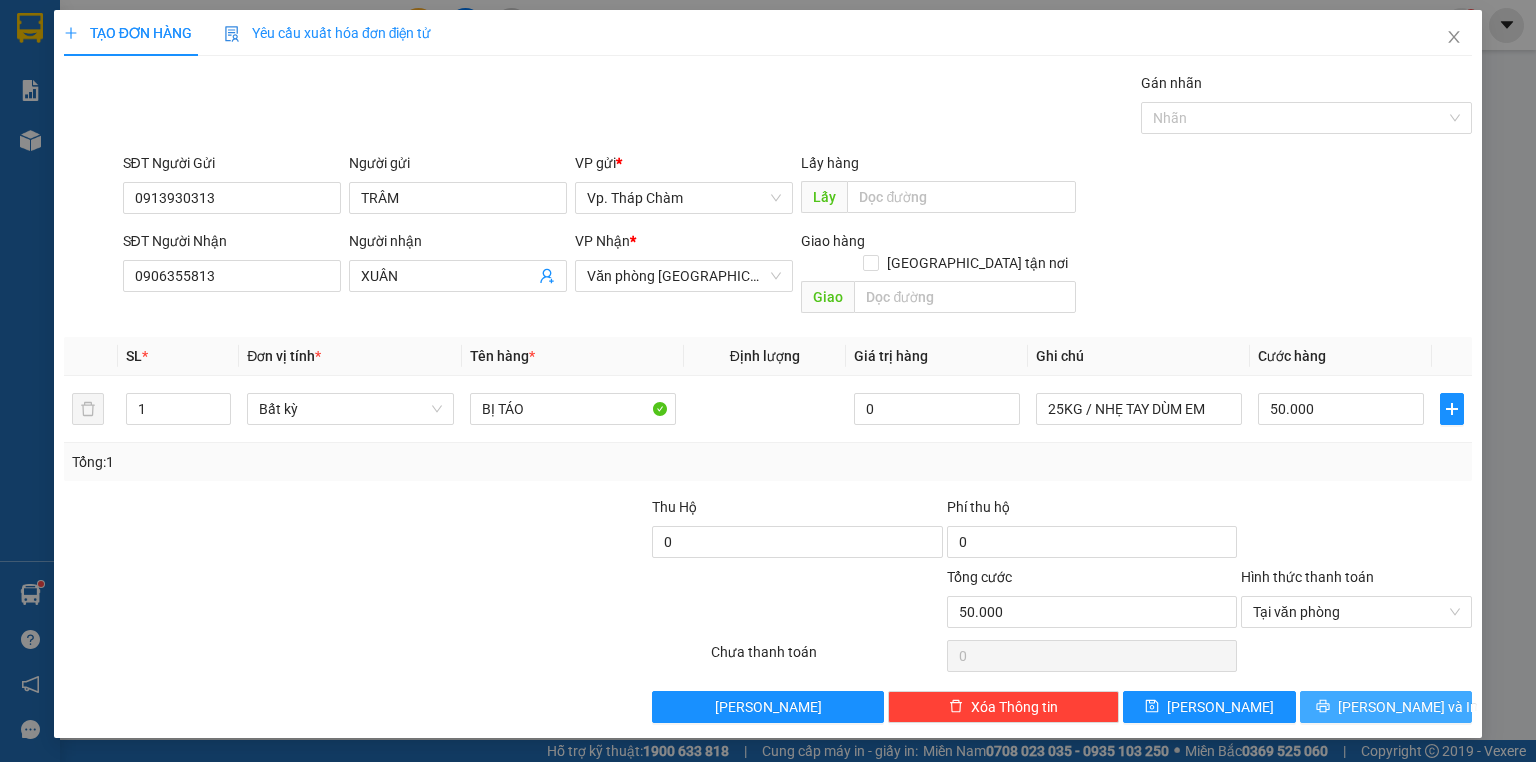 click on "[PERSON_NAME] và In" at bounding box center [1408, 707] 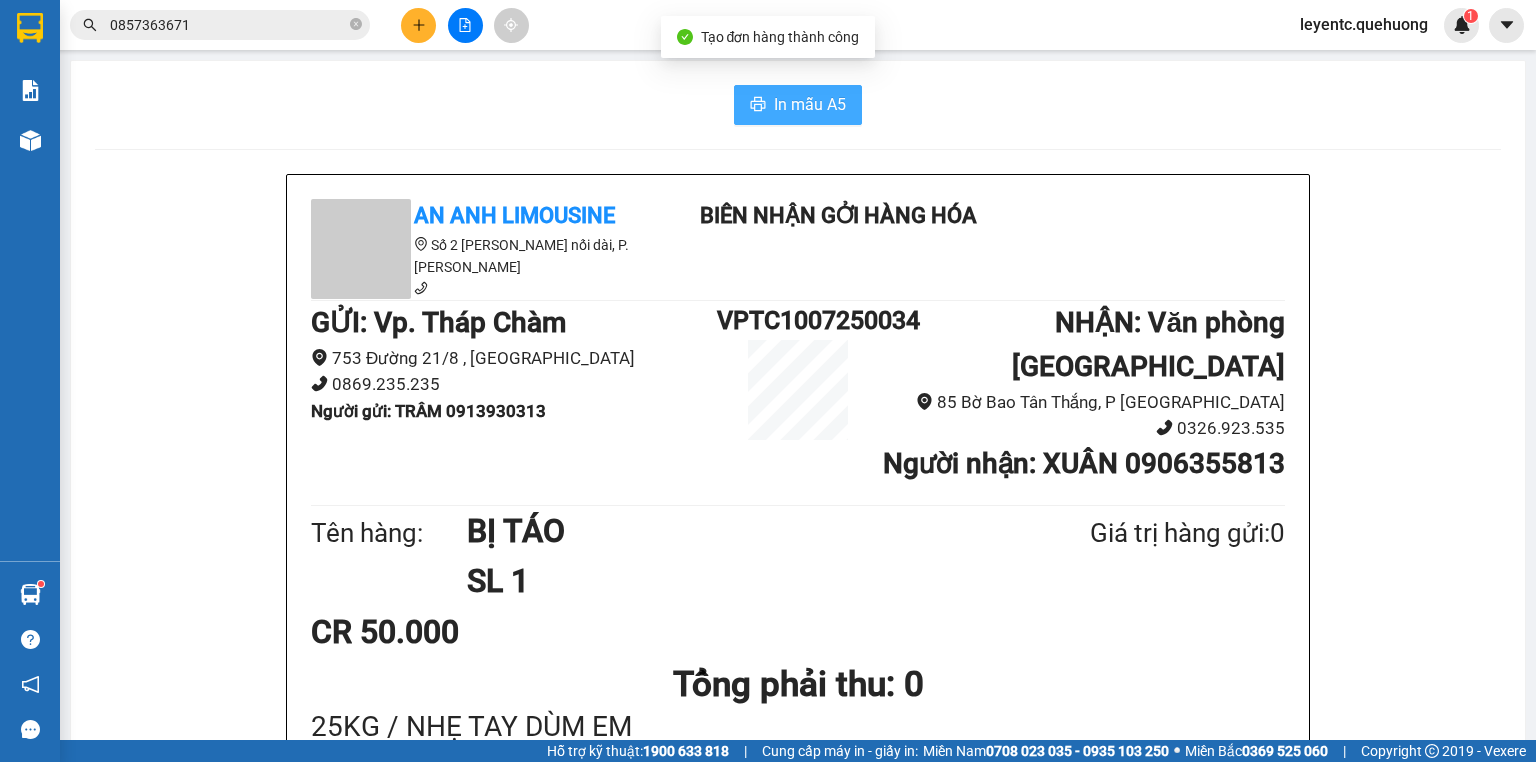 click on "In mẫu A5" at bounding box center [798, 105] 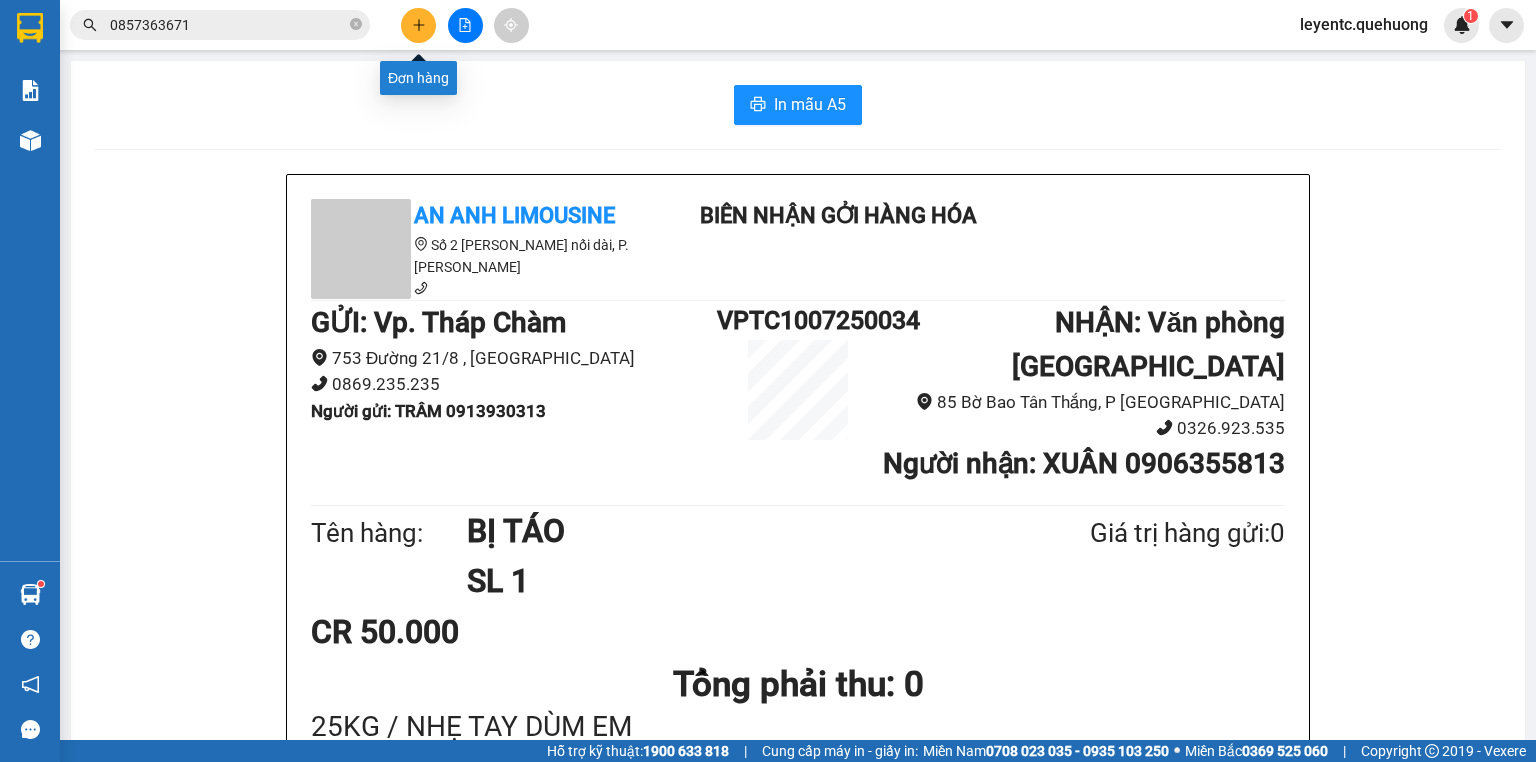 click 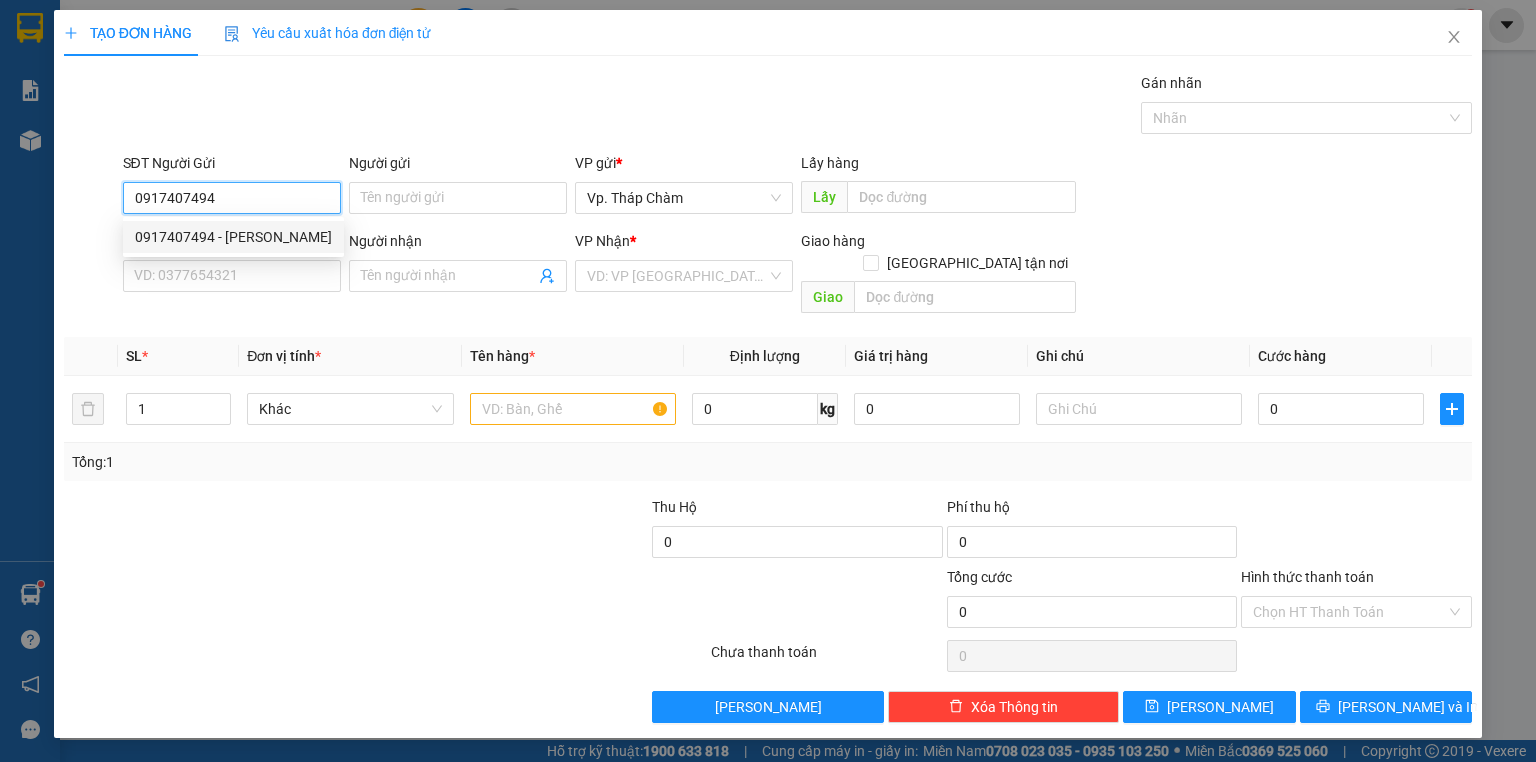 click on "0917407494 - CHÚ LỘC" at bounding box center [233, 237] 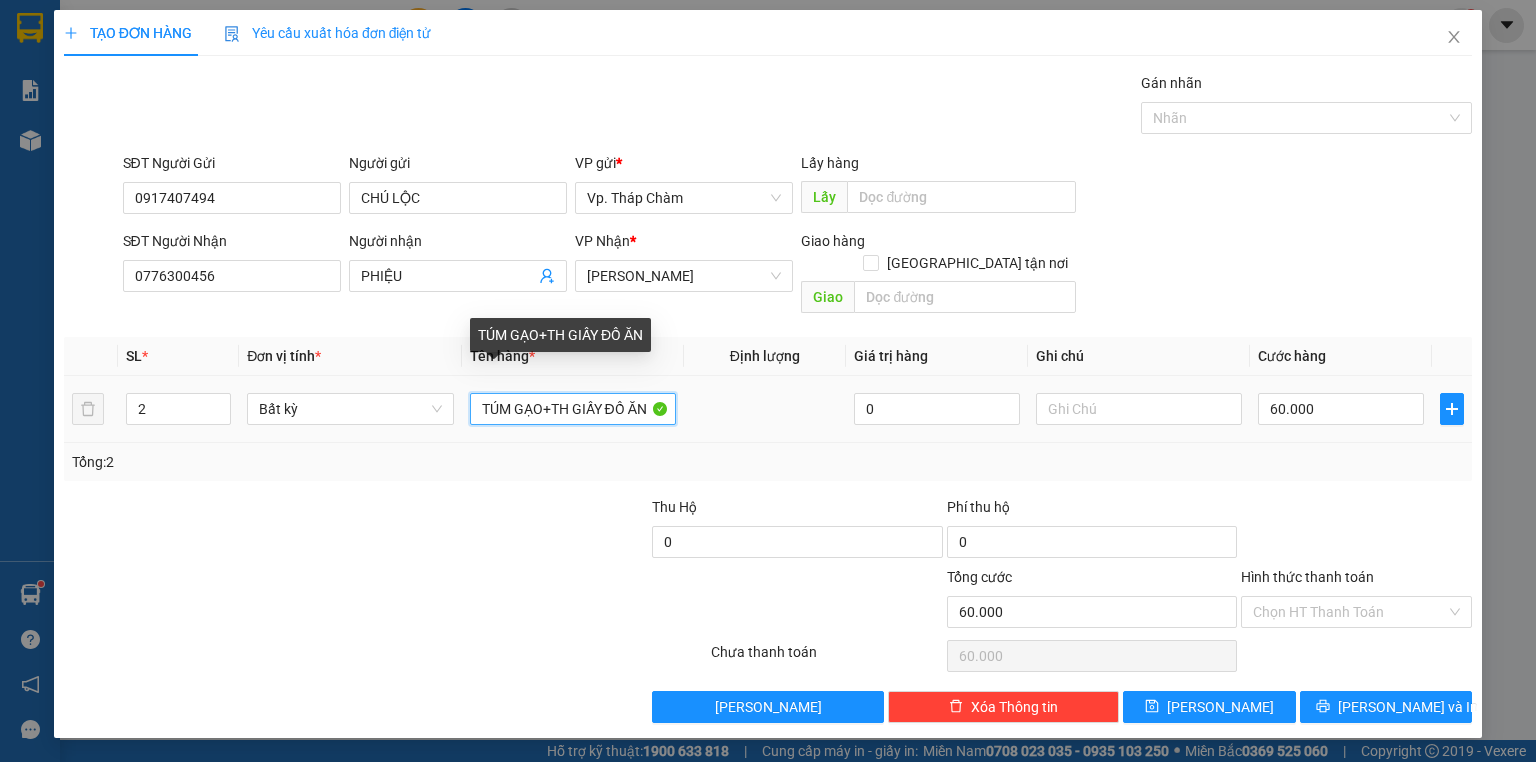 click on "TÚM GẠO+TH GIẤY ĐỒ ĂN" at bounding box center (573, 409) 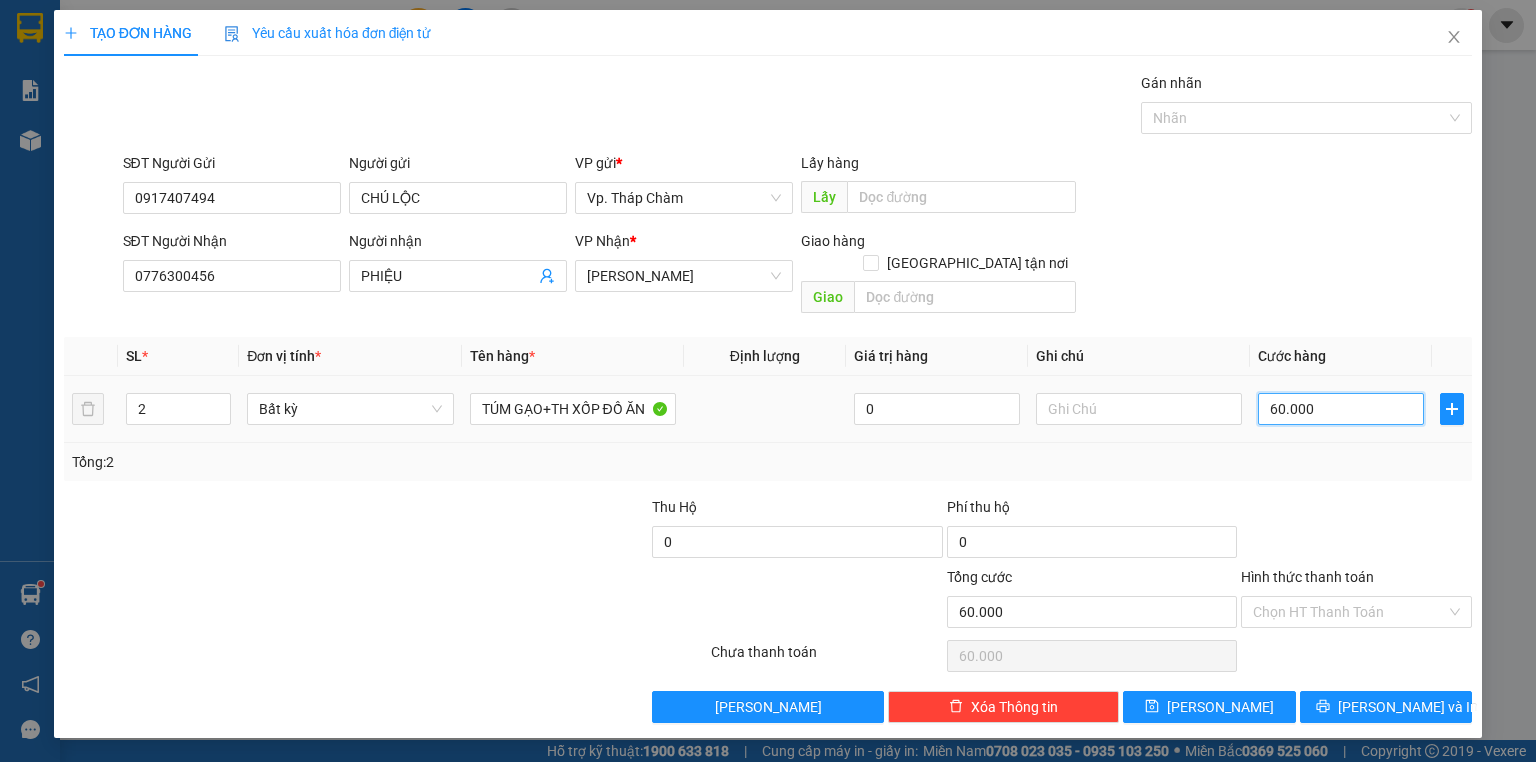 click on "60.000" at bounding box center [1341, 409] 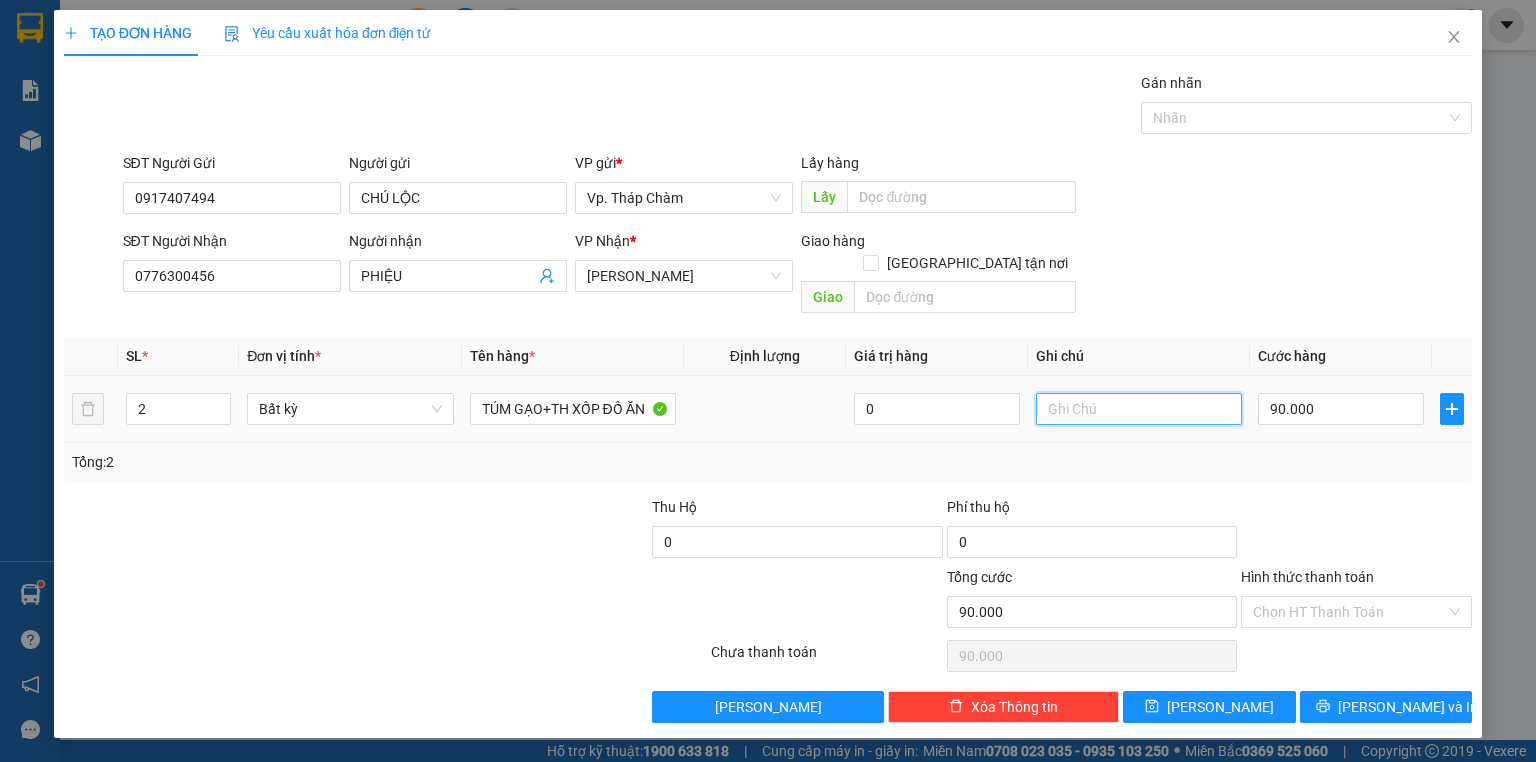 click at bounding box center [1139, 409] 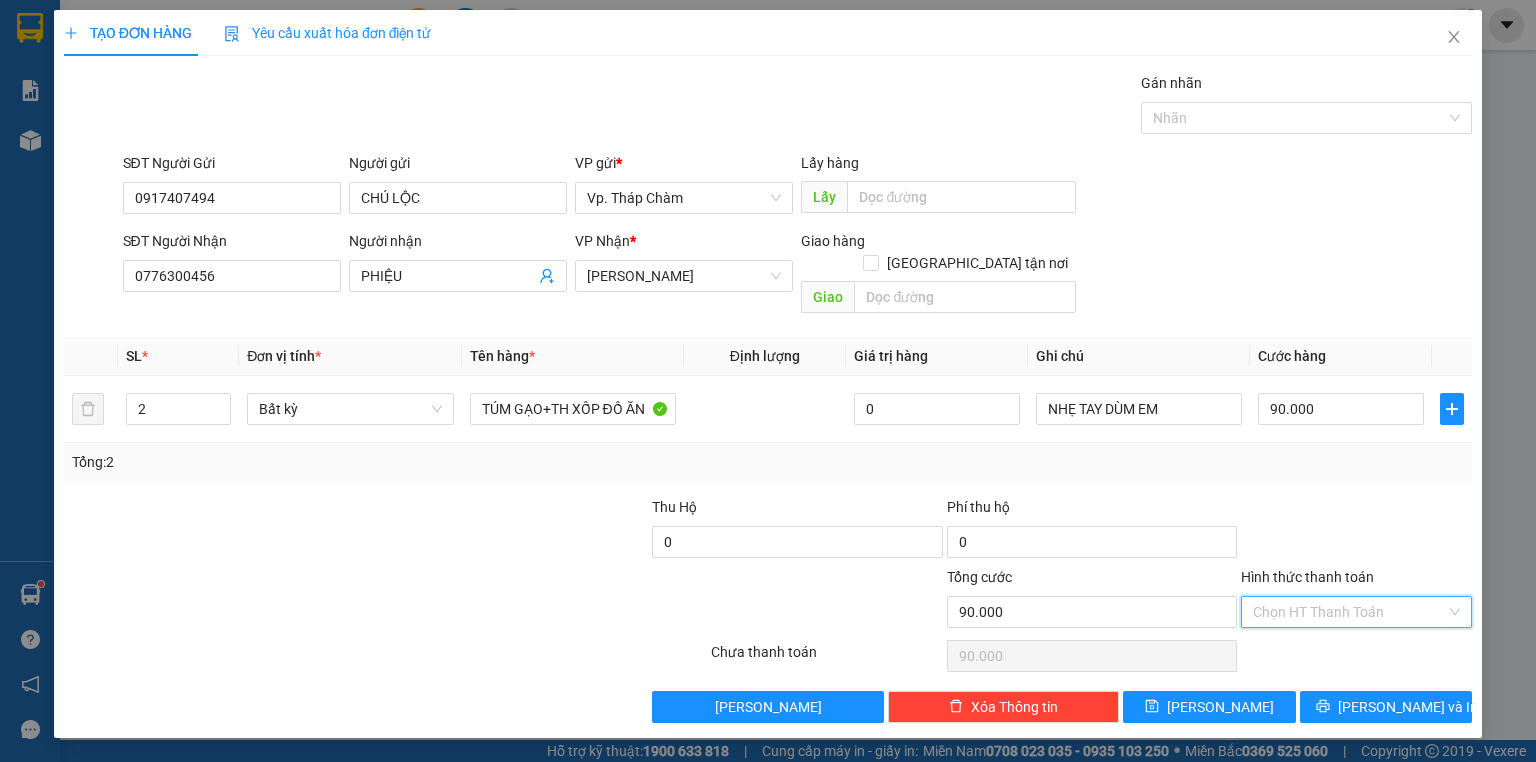 click on "Hình thức thanh toán" at bounding box center (1349, 612) 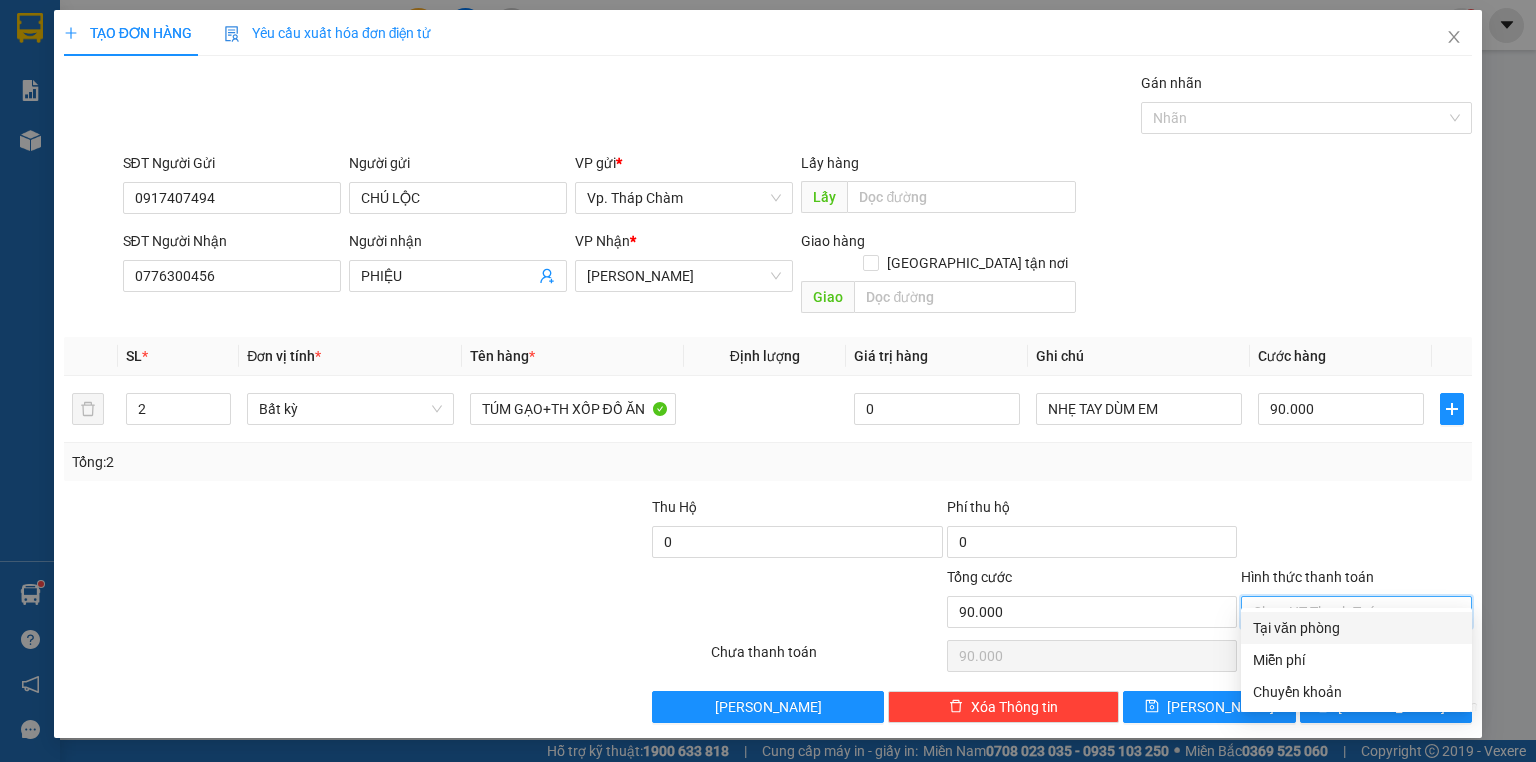 click on "Tại văn phòng" at bounding box center (1356, 628) 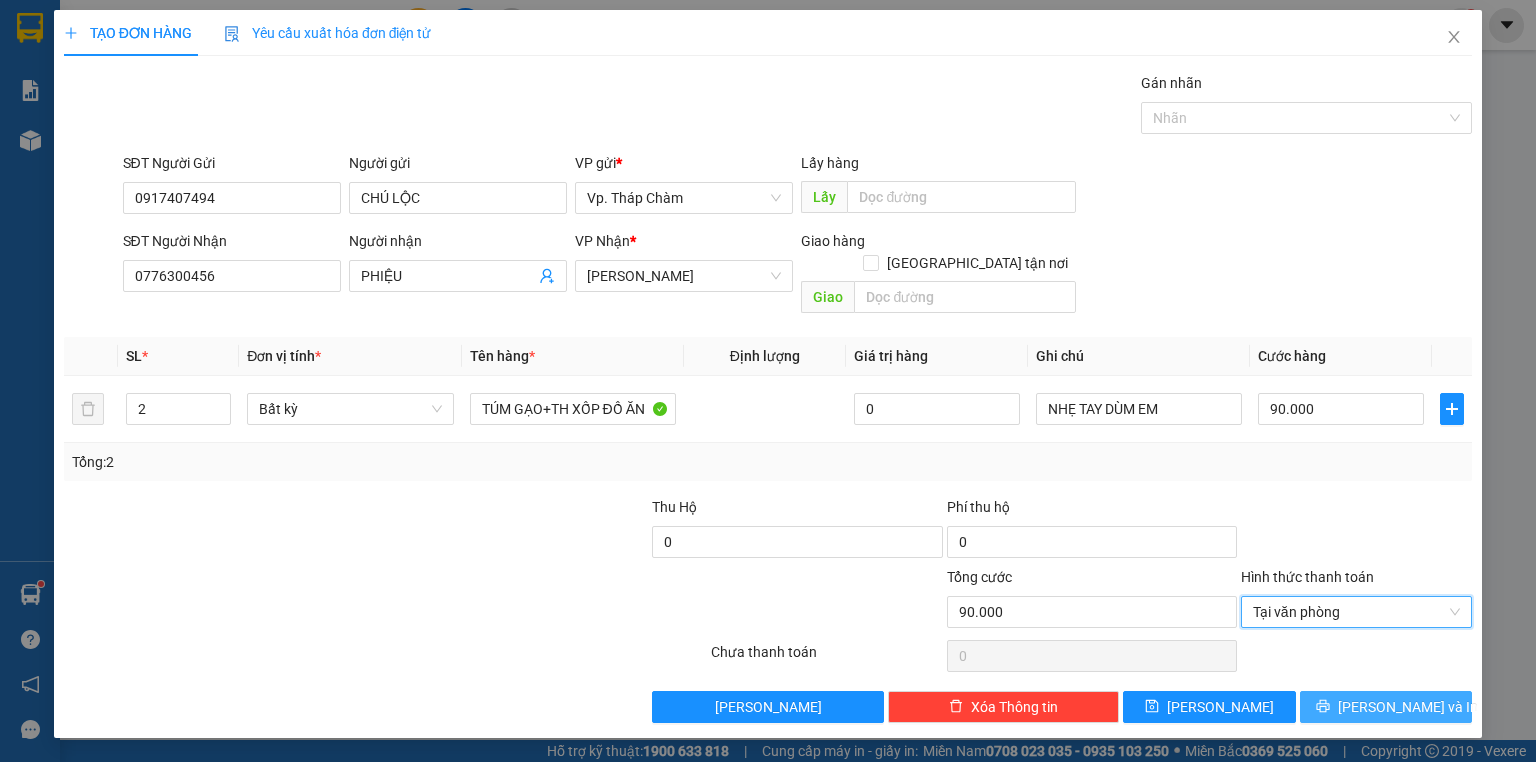 click on "[PERSON_NAME] và In" at bounding box center (1386, 707) 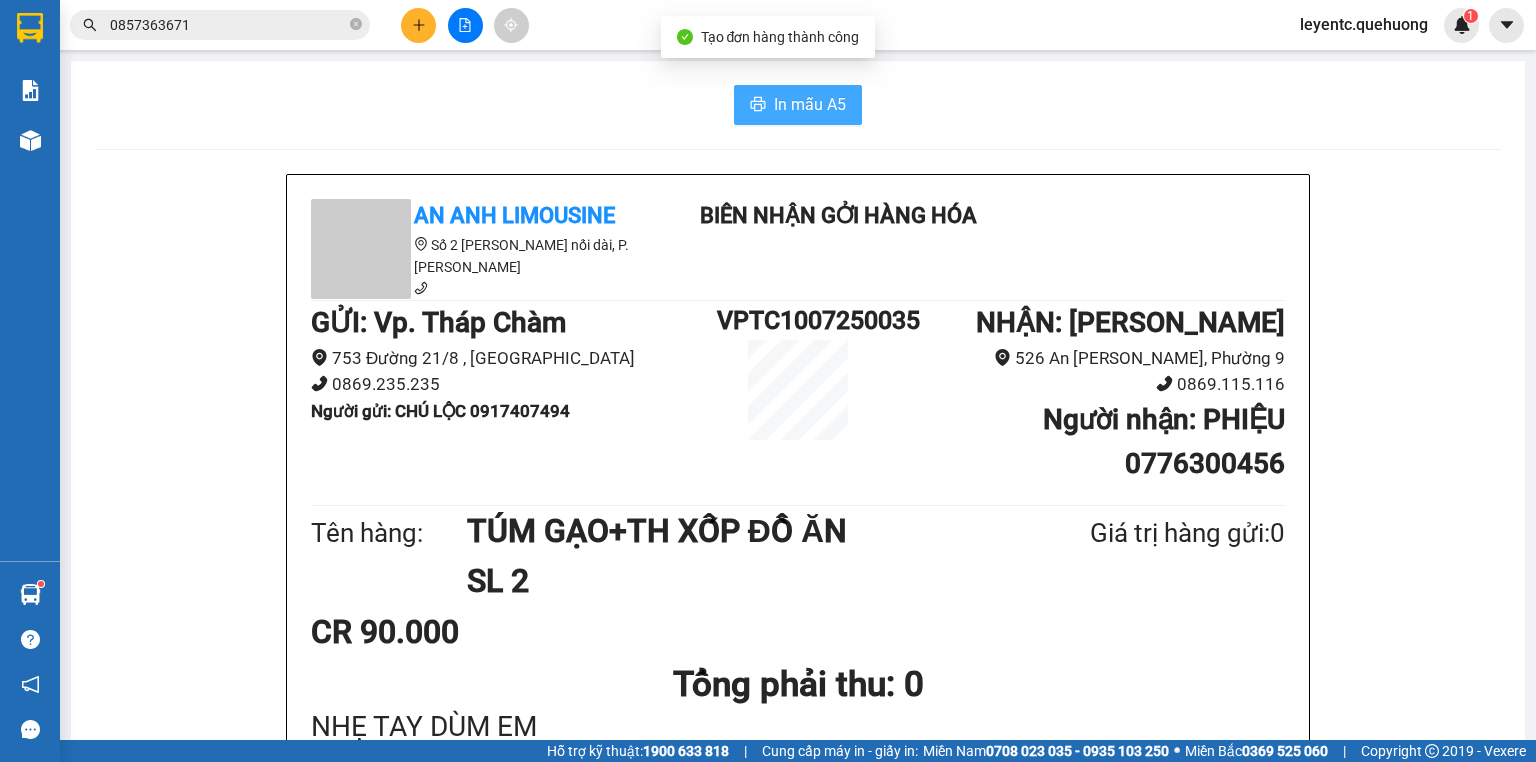click on "In mẫu A5" at bounding box center (798, 105) 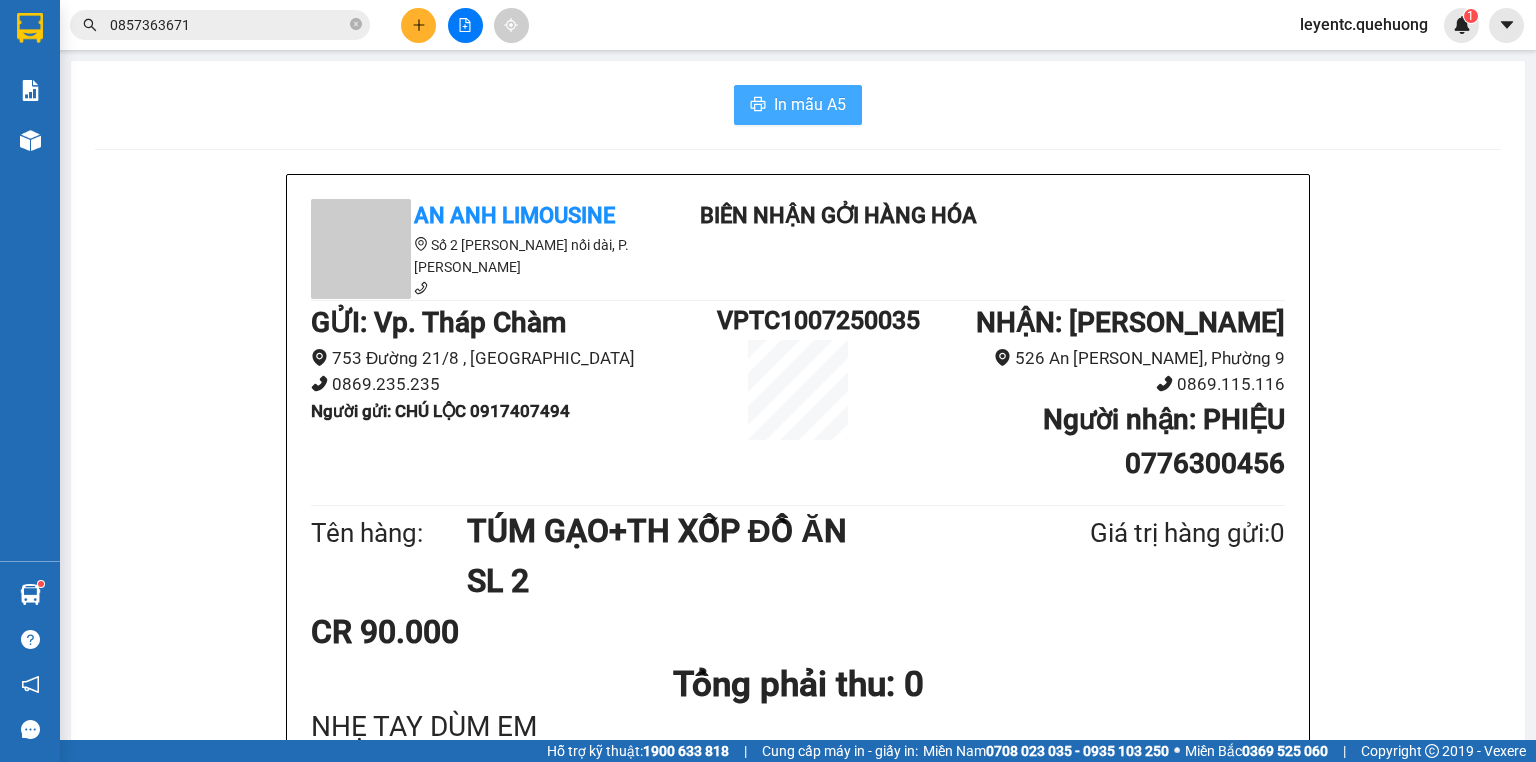drag, startPoint x: 804, startPoint y: 105, endPoint x: 796, endPoint y: 96, distance: 12.0415945 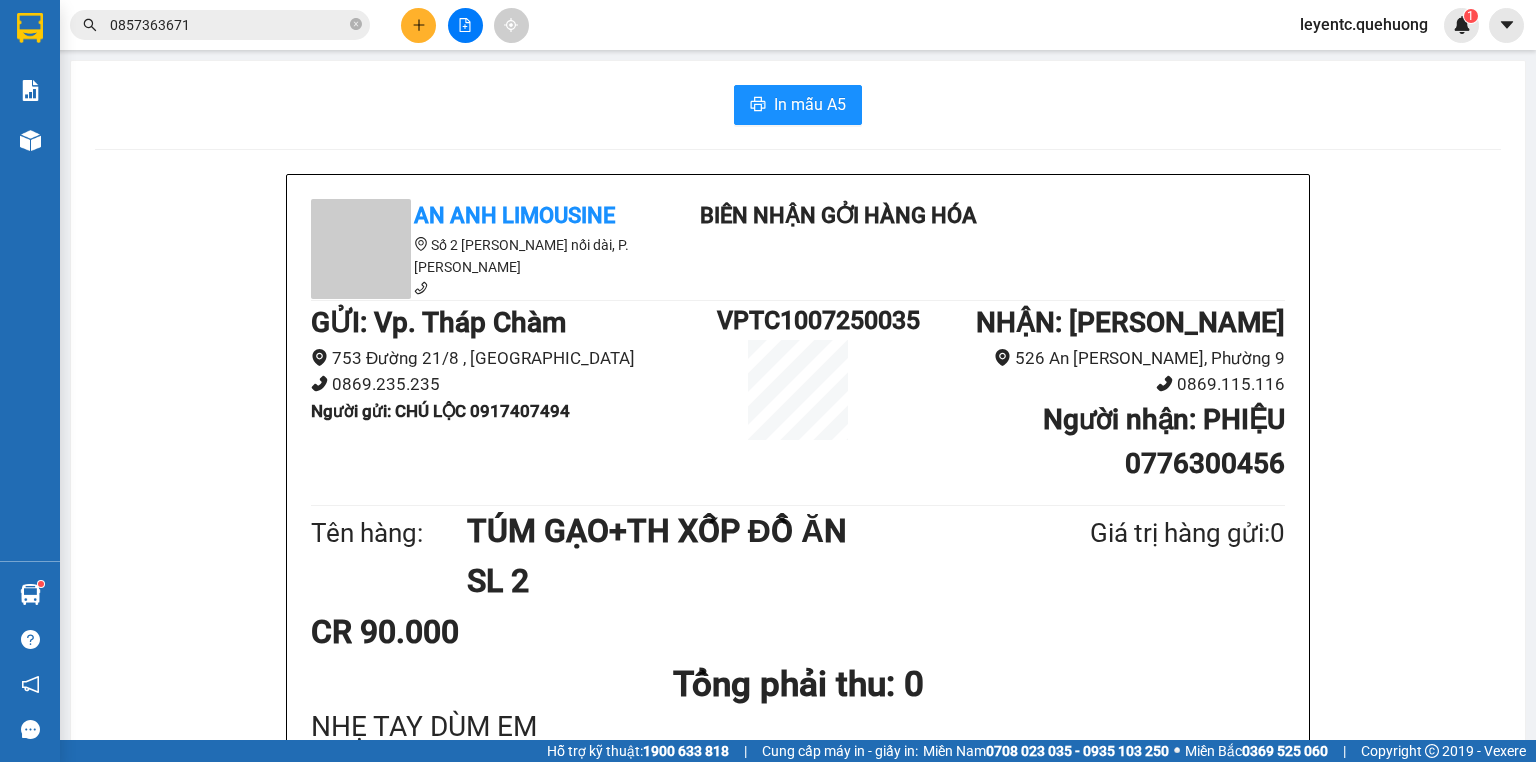 click 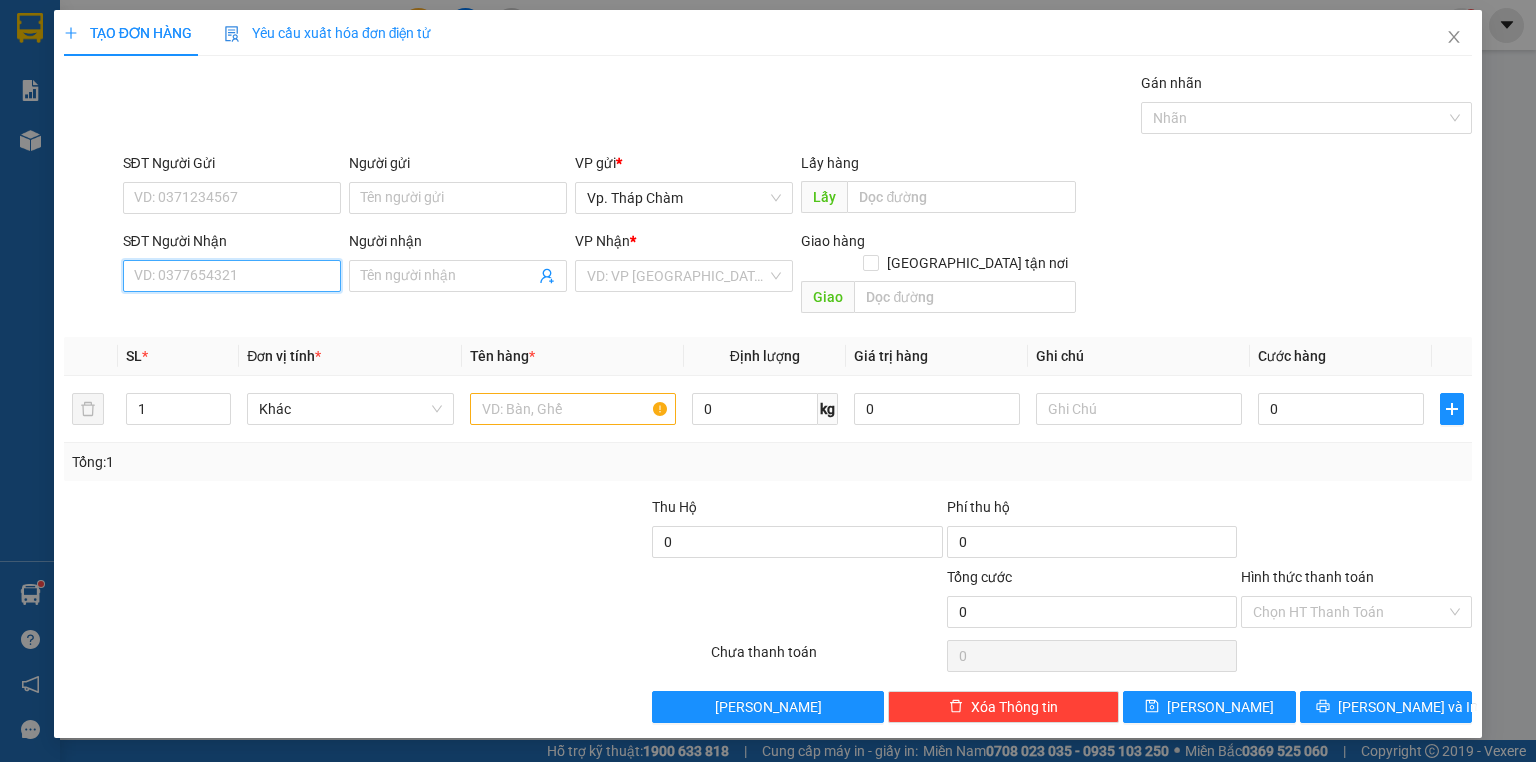 click on "SĐT Người Nhận" at bounding box center [232, 276] 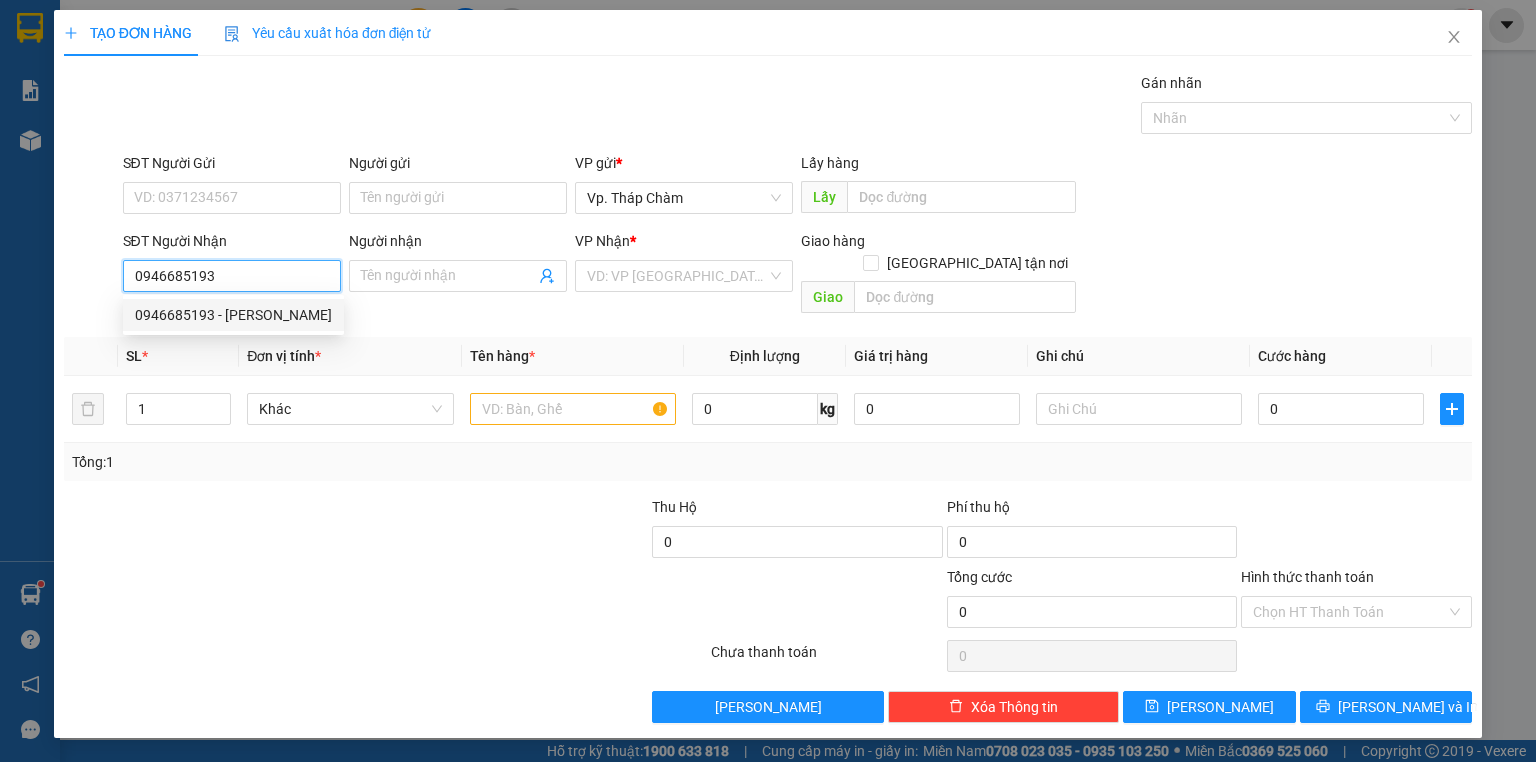 drag, startPoint x: 224, startPoint y: 317, endPoint x: 236, endPoint y: 213, distance: 104.69002 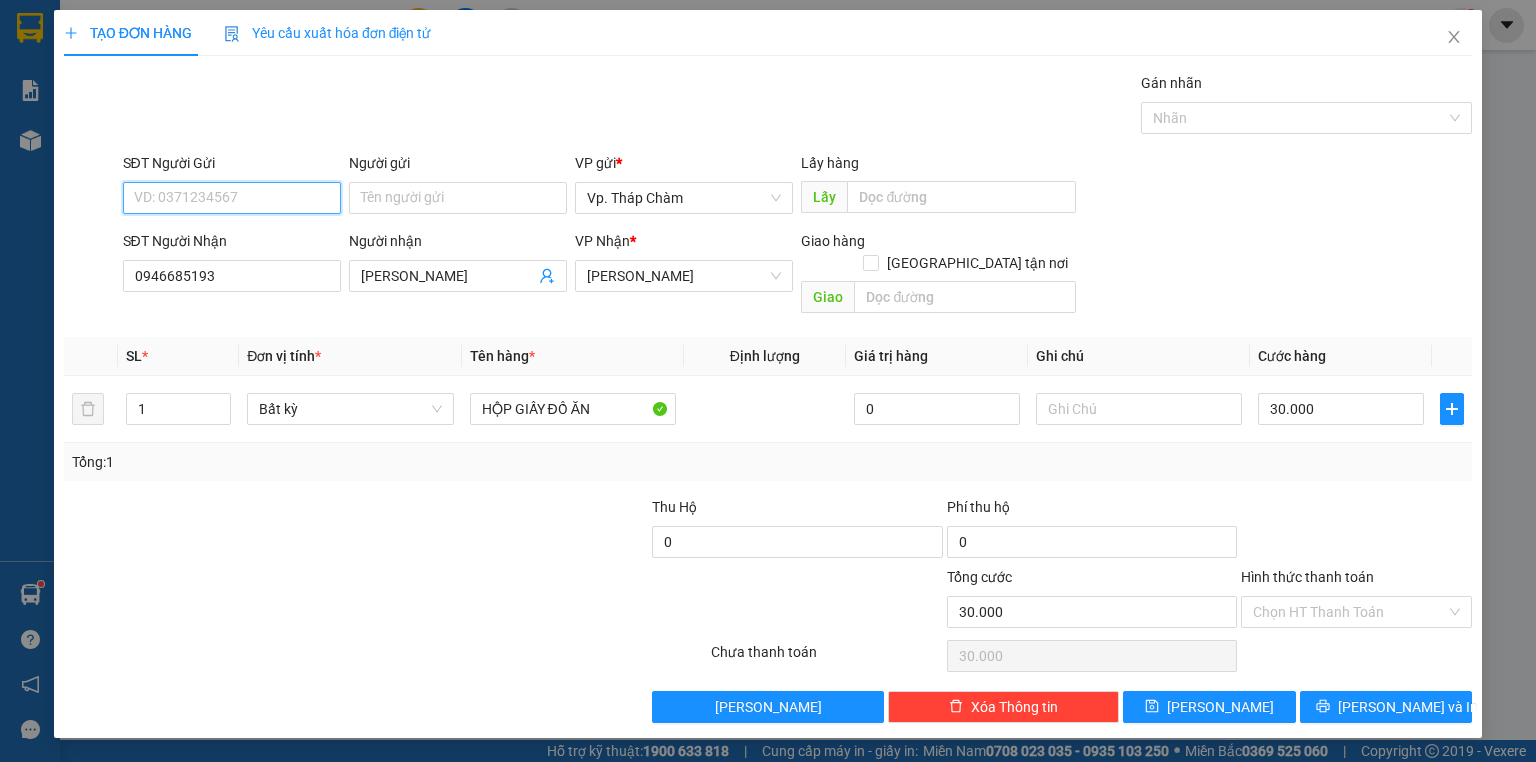 click on "SĐT Người Gửi" at bounding box center [232, 198] 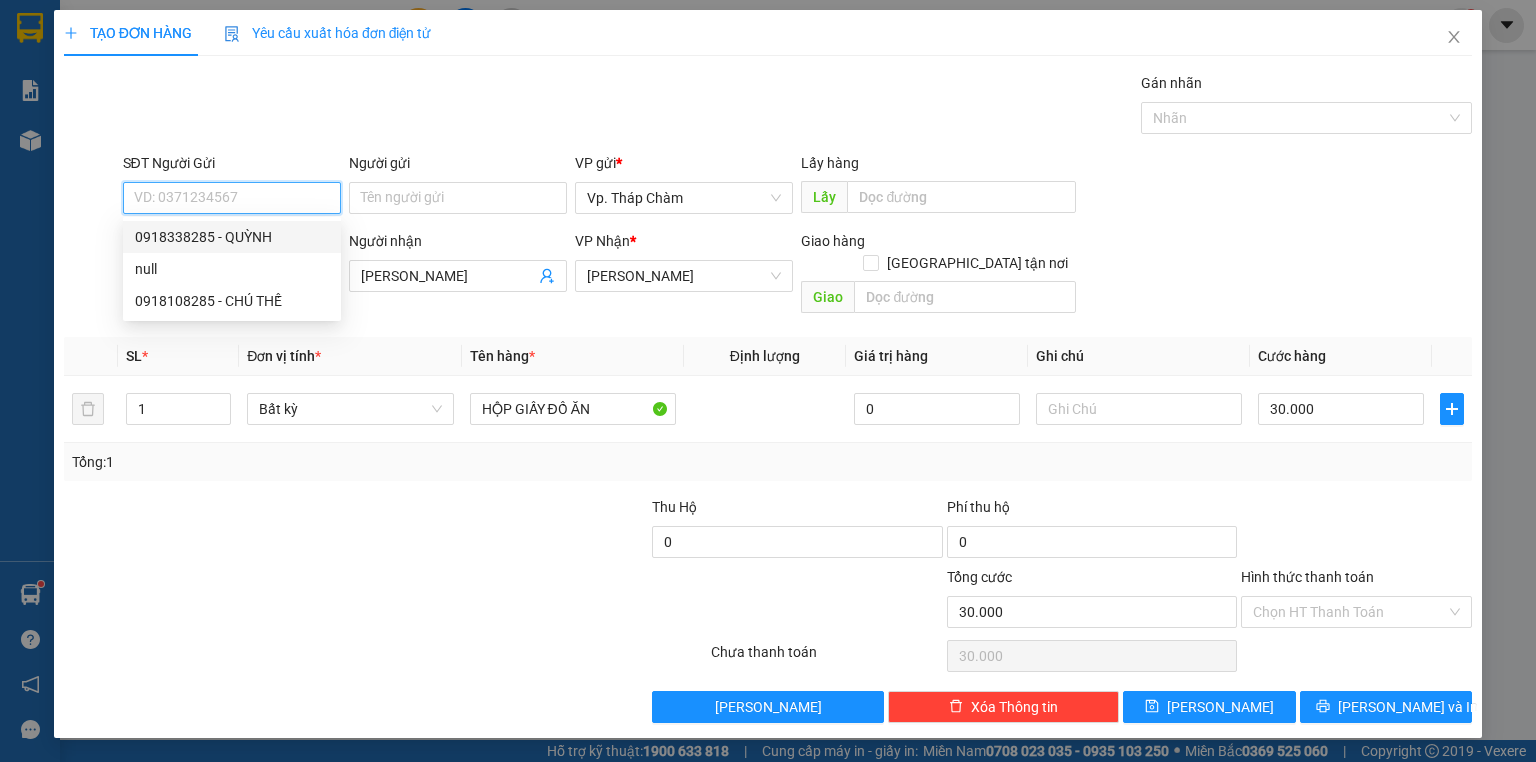 click on "0918338285 - QUỲNH" at bounding box center (232, 237) 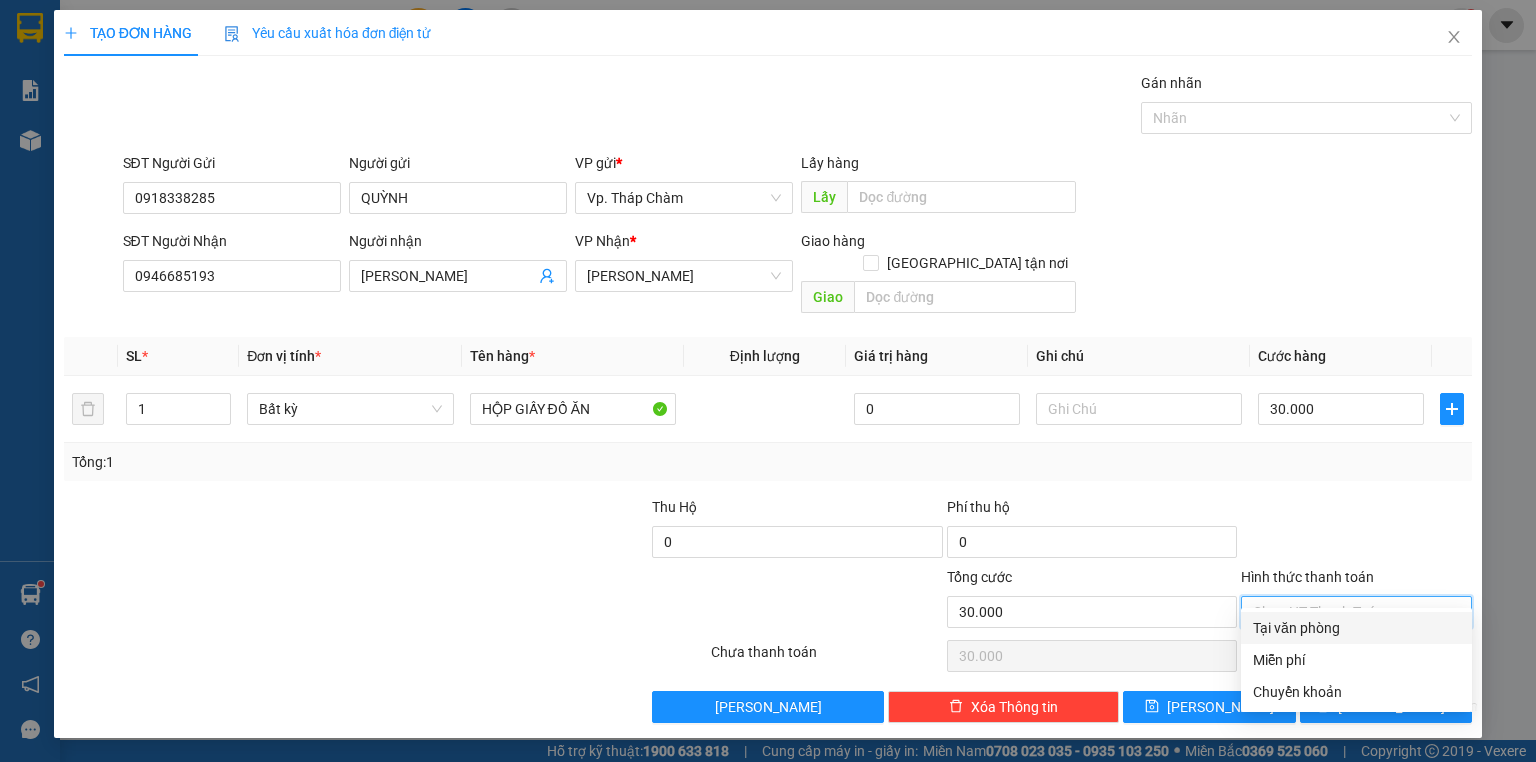 click on "Hình thức thanh toán" at bounding box center (1349, 612) 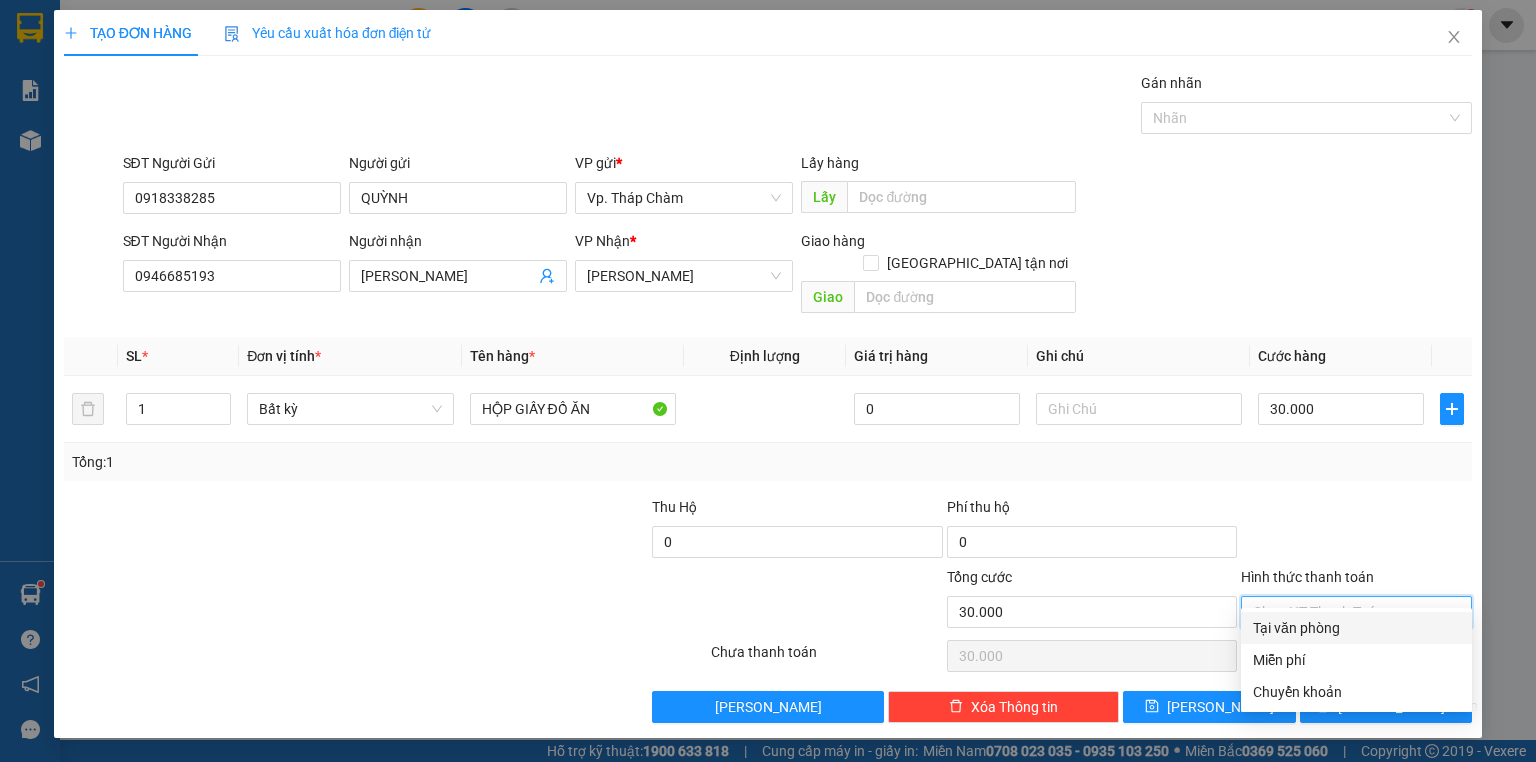 click on "Tại văn phòng" at bounding box center (1356, 628) 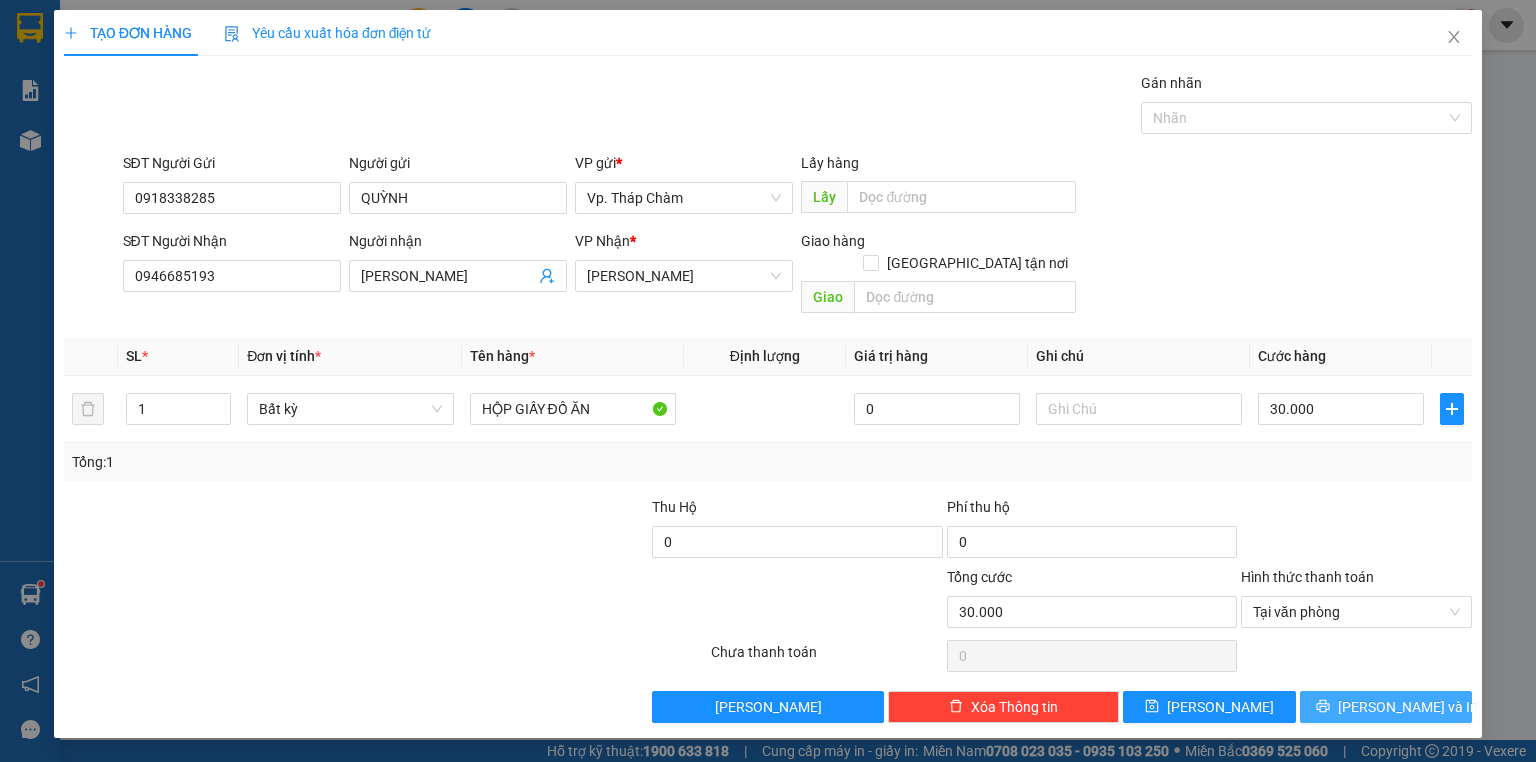 click on "[PERSON_NAME] và In" at bounding box center (1408, 707) 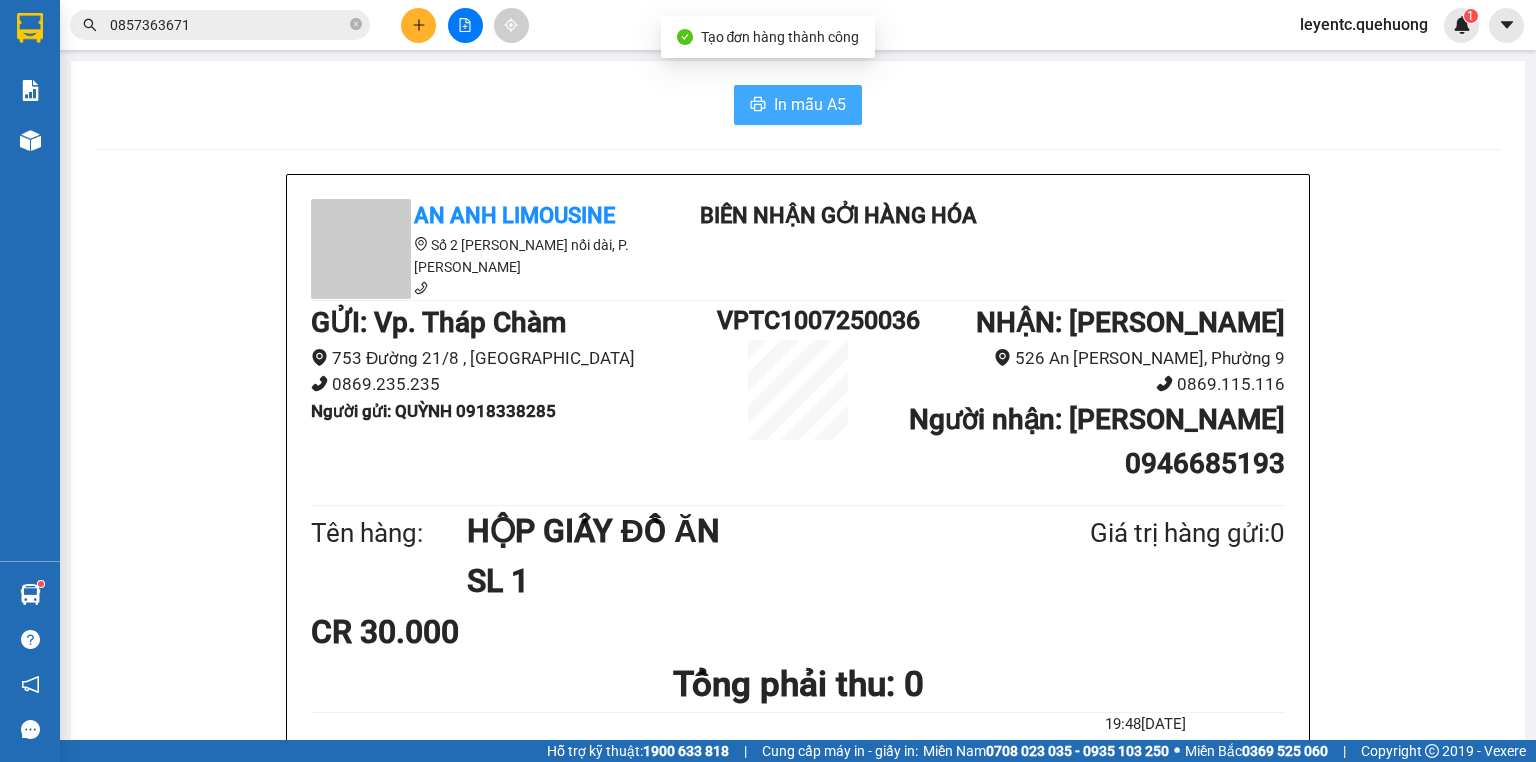 click on "In mẫu A5" at bounding box center [810, 104] 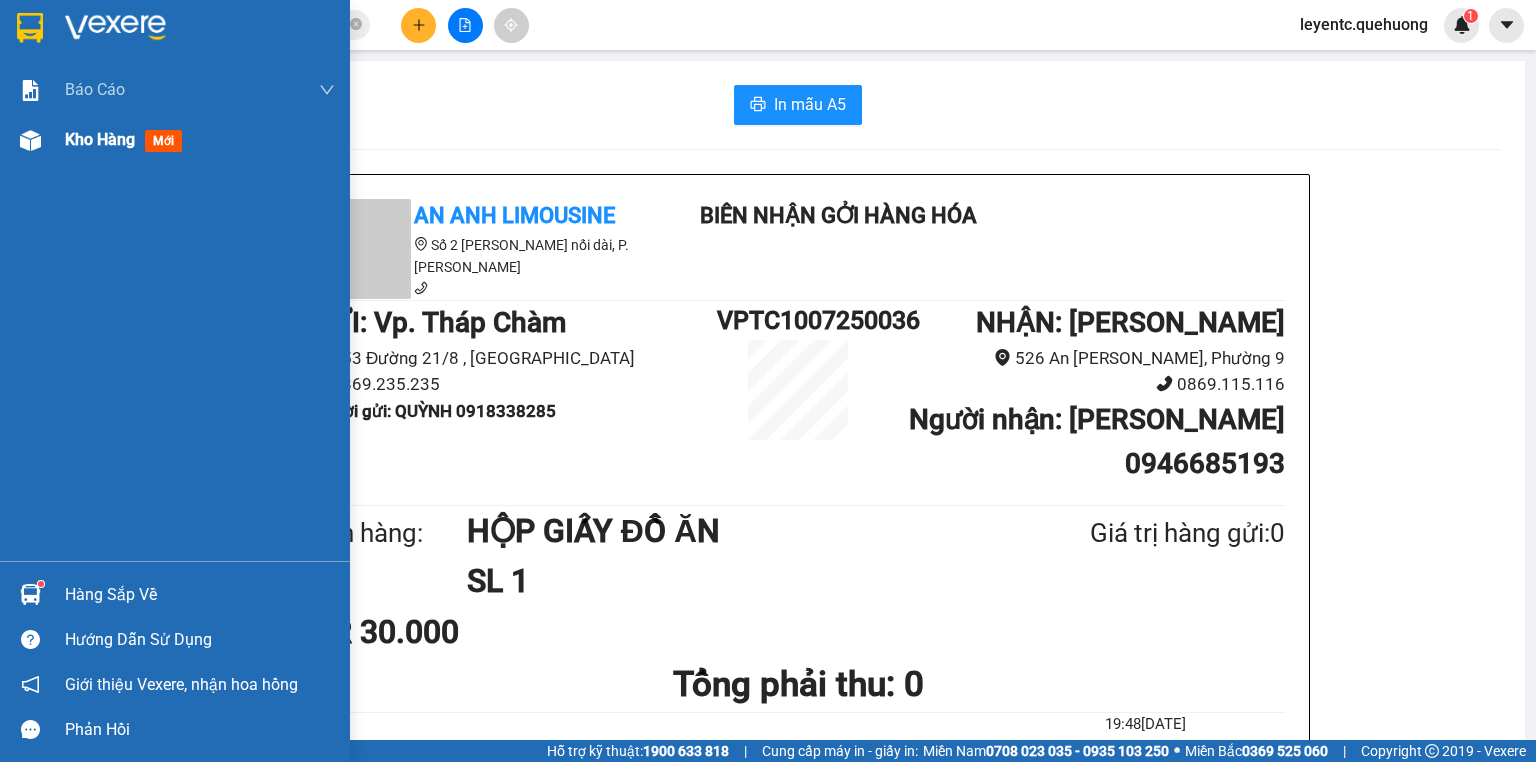 click on "Kho hàng" at bounding box center [100, 139] 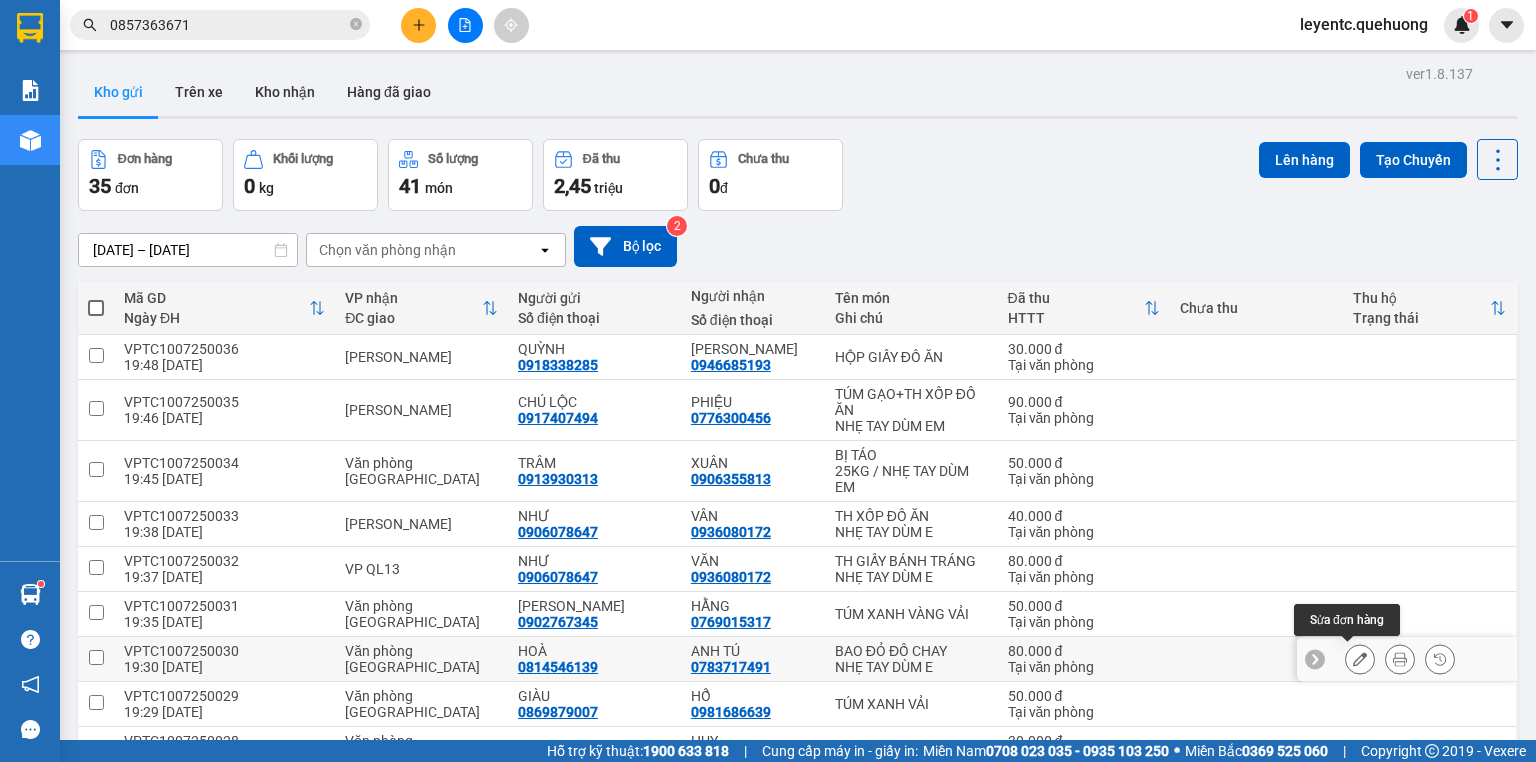 click 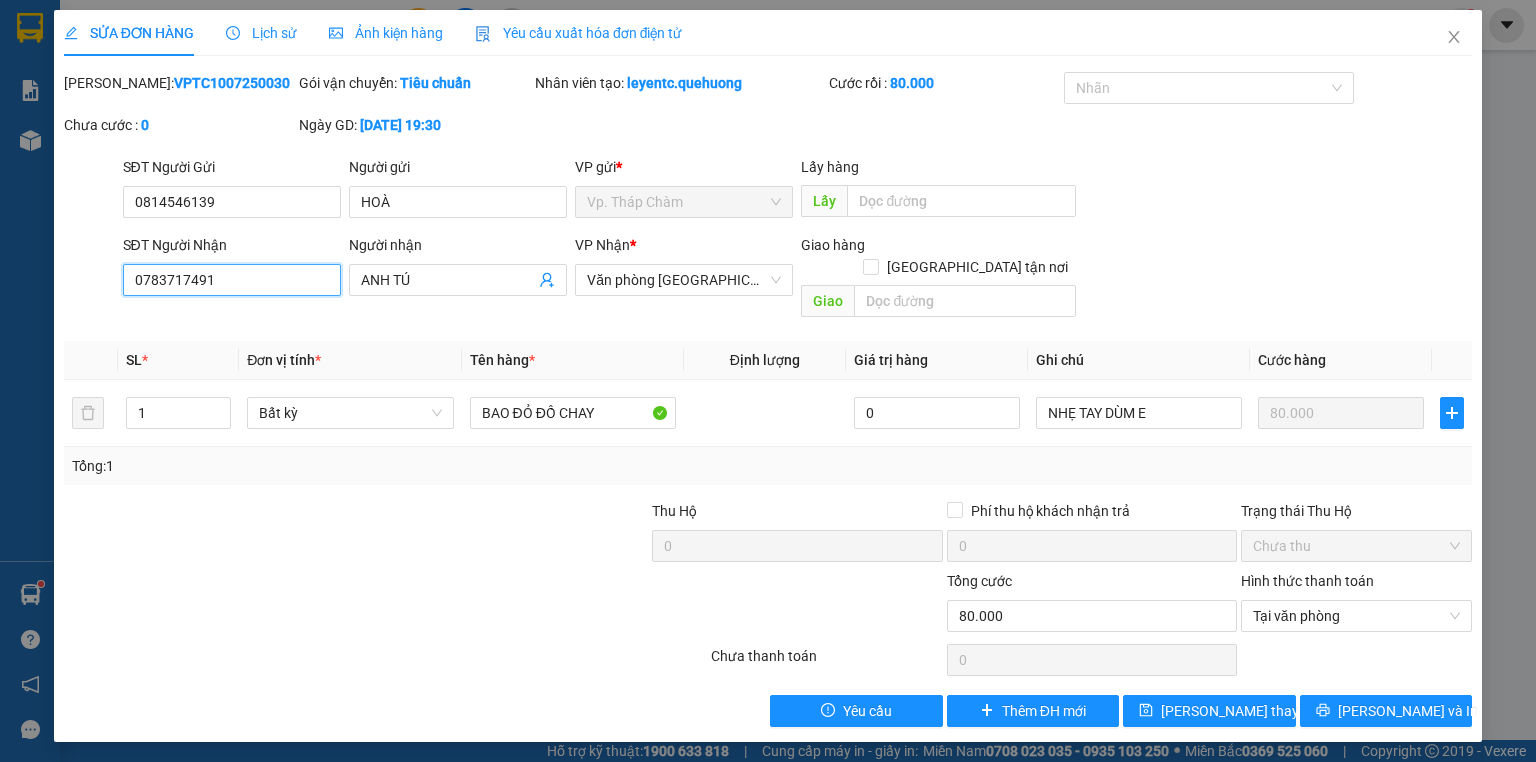 drag, startPoint x: 289, startPoint y: 280, endPoint x: 89, endPoint y: 274, distance: 200.08998 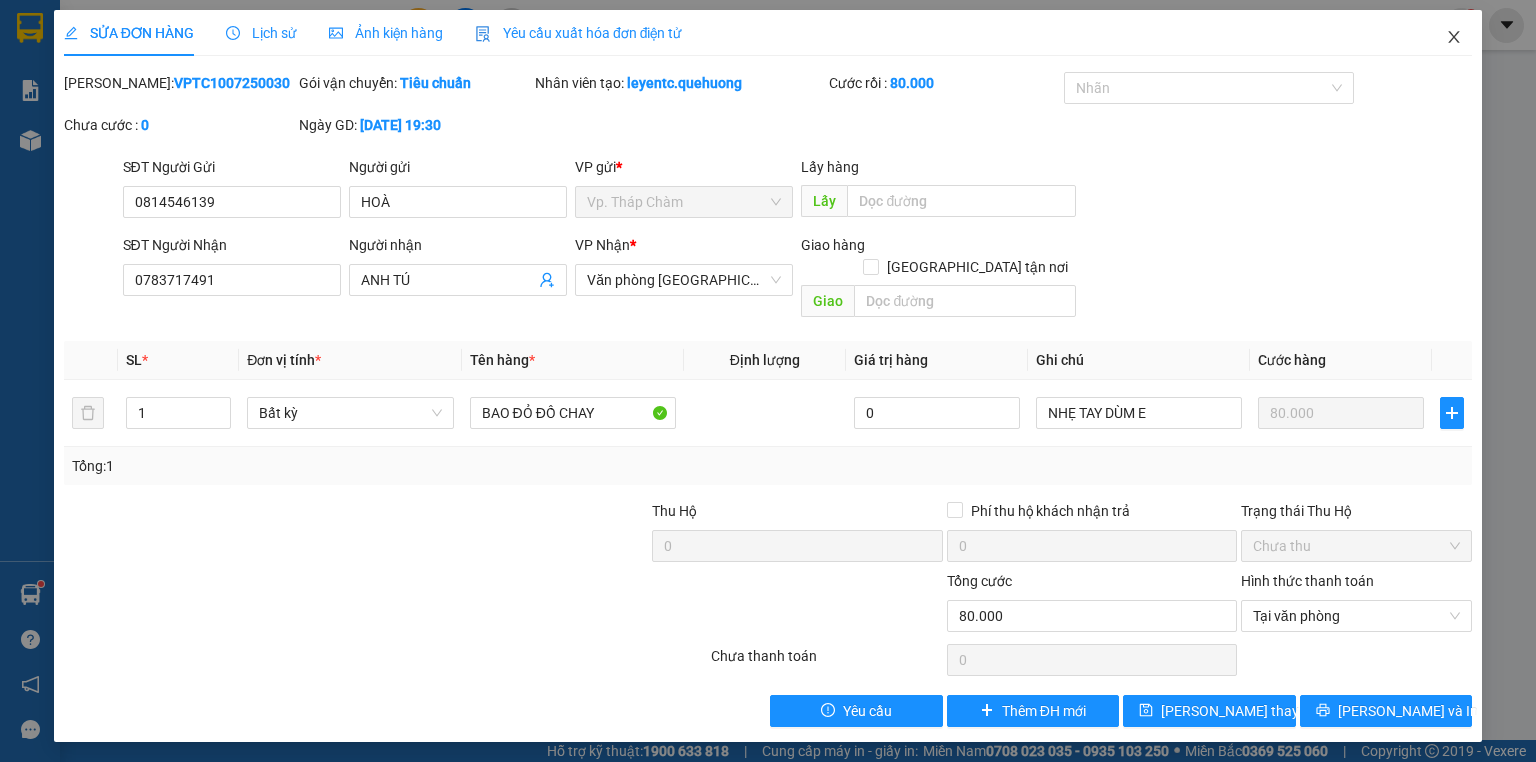 click 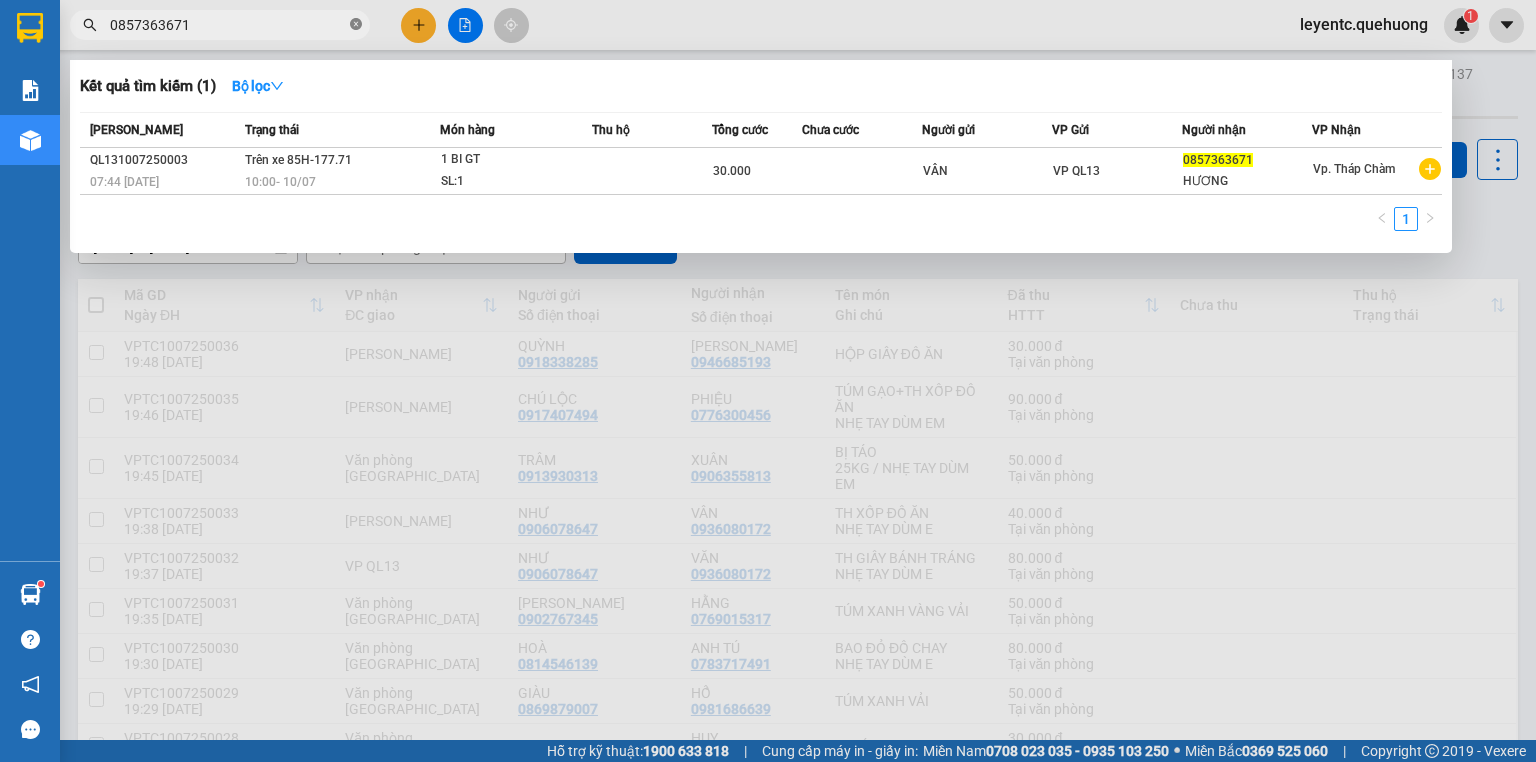 click 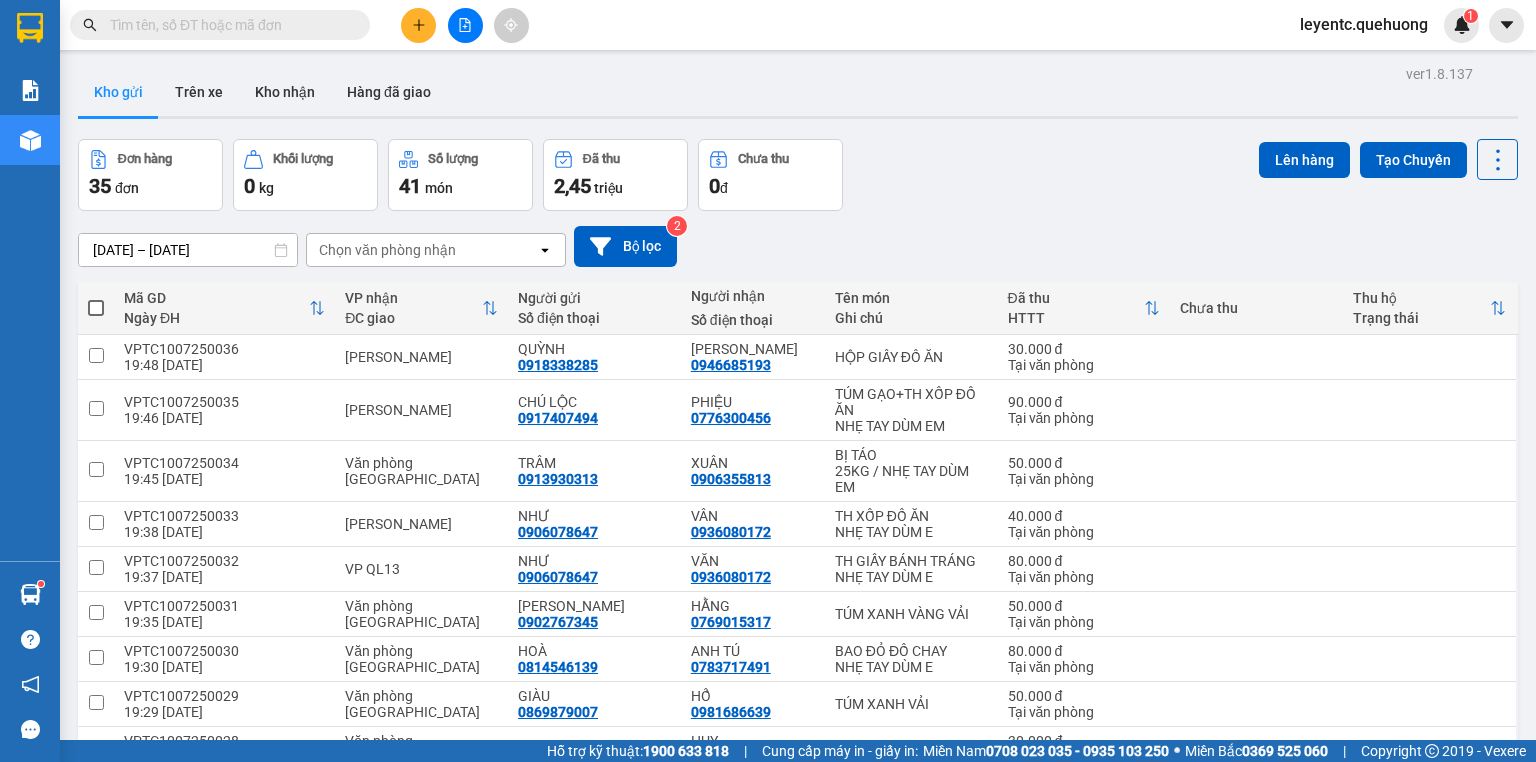 paste on "0783717491" 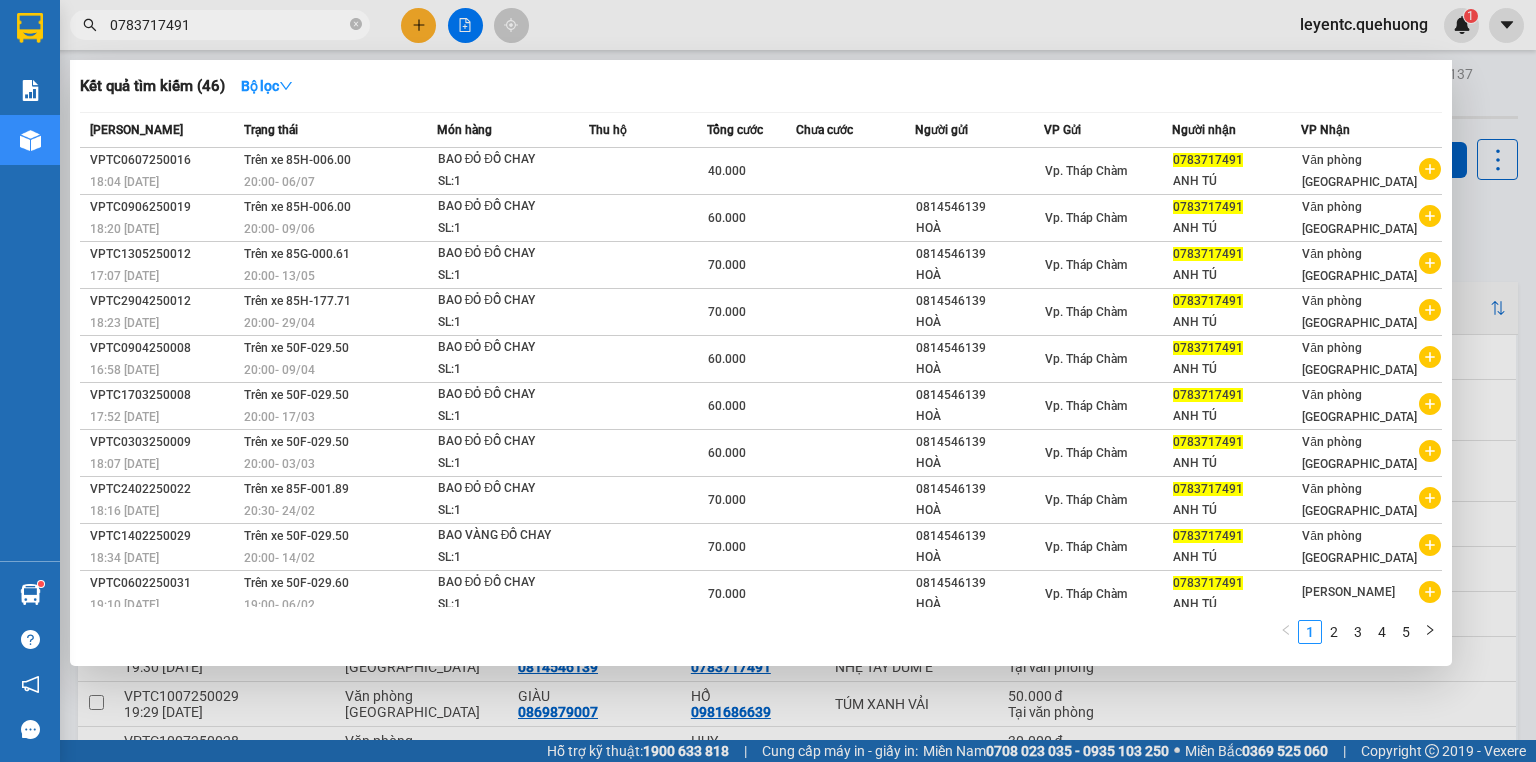 click at bounding box center (768, 381) 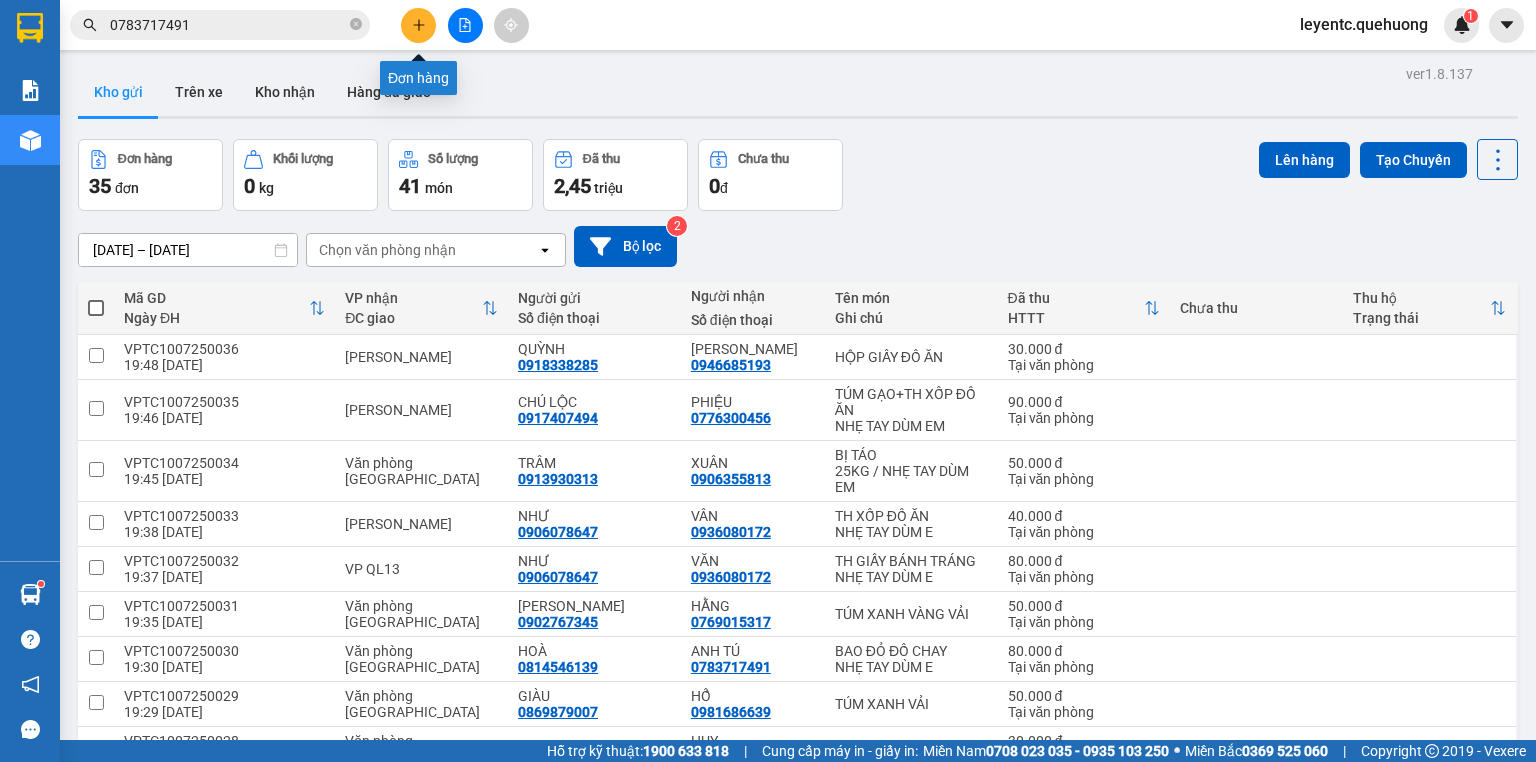 click 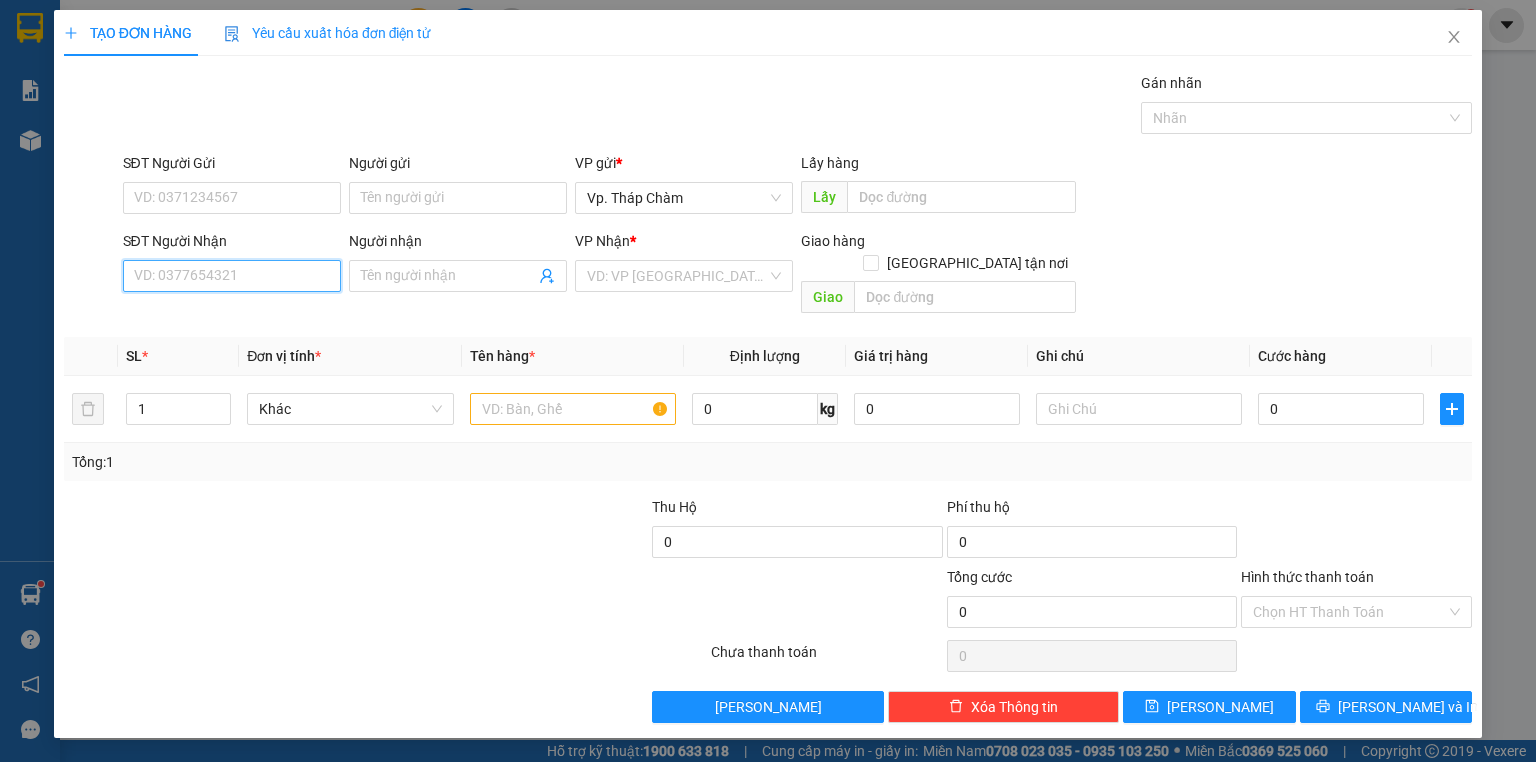 click on "SĐT Người Nhận" at bounding box center (232, 276) 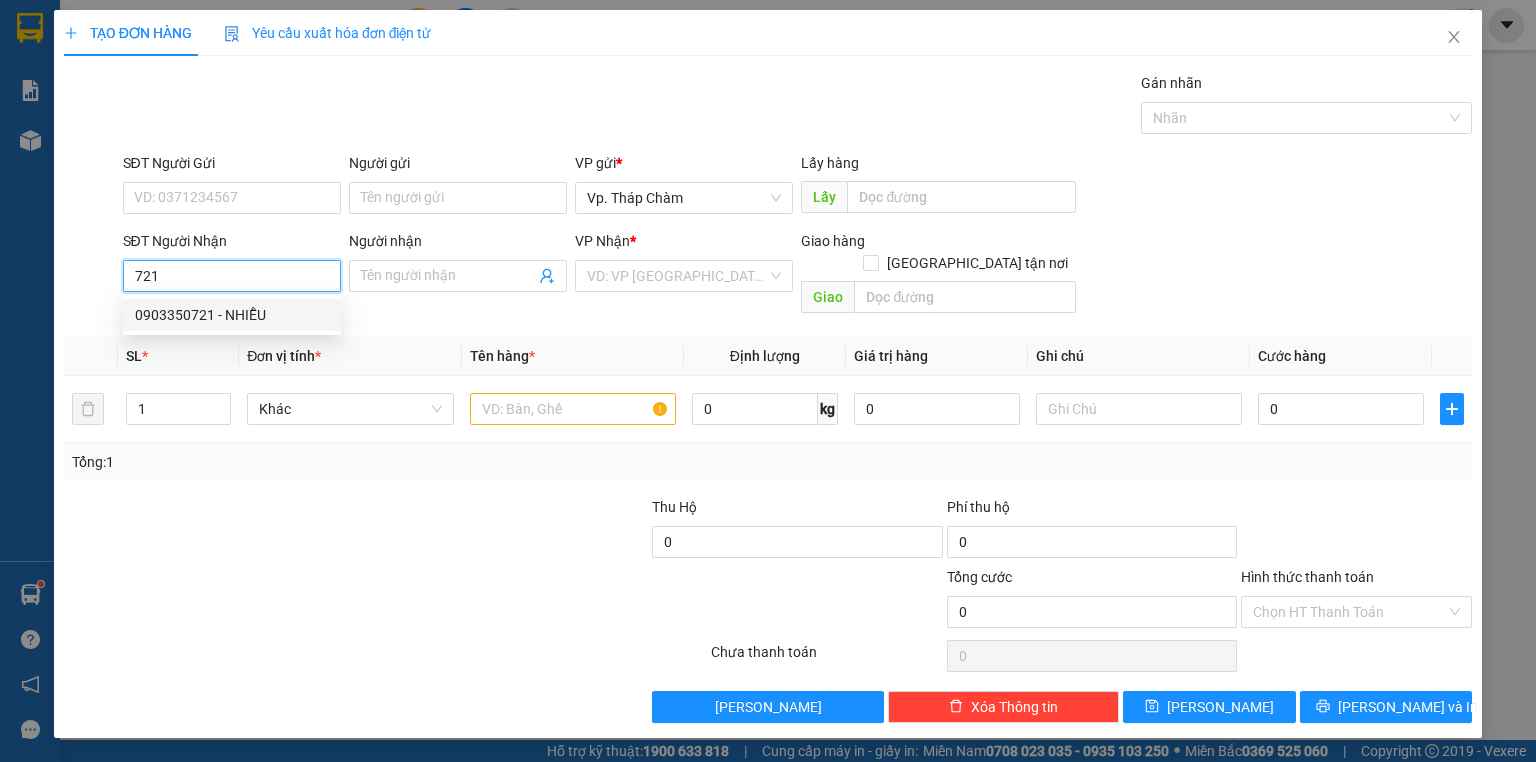 click on "0903350721 - NHIỄU" at bounding box center (232, 315) 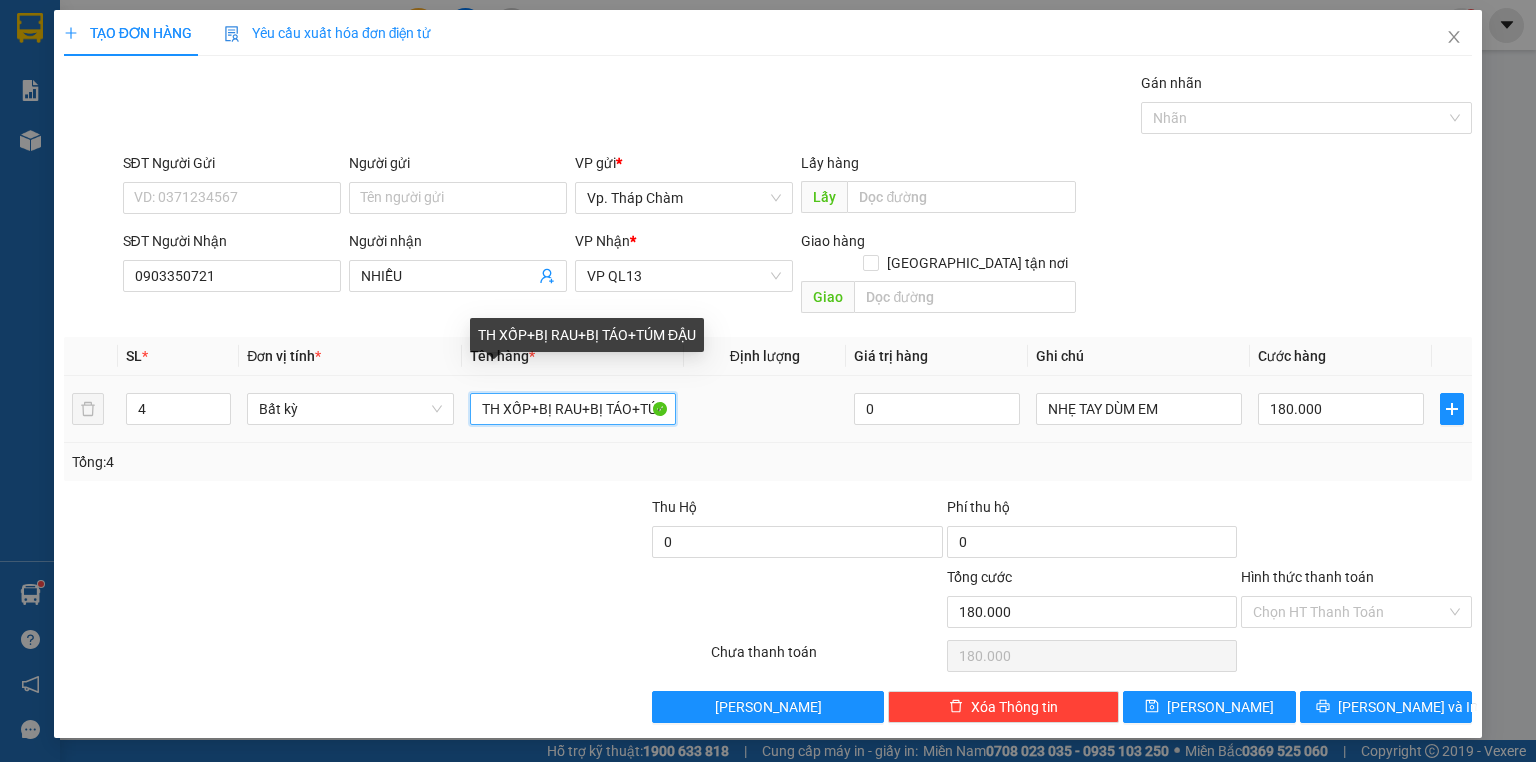 click on "TH XỐP+BỊ RAU+BỊ TÁO+TÚM ĐẬU" at bounding box center (573, 409) 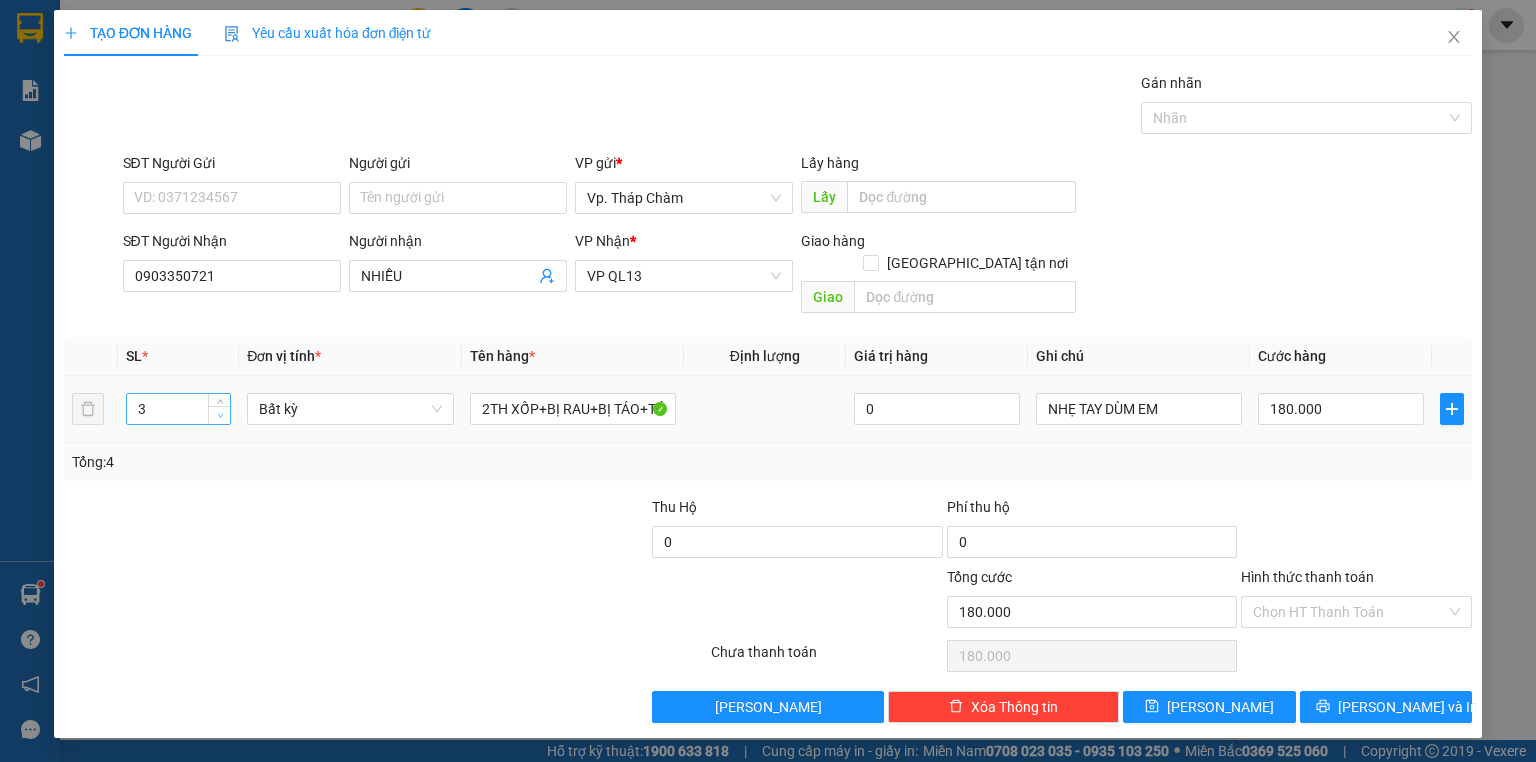 click 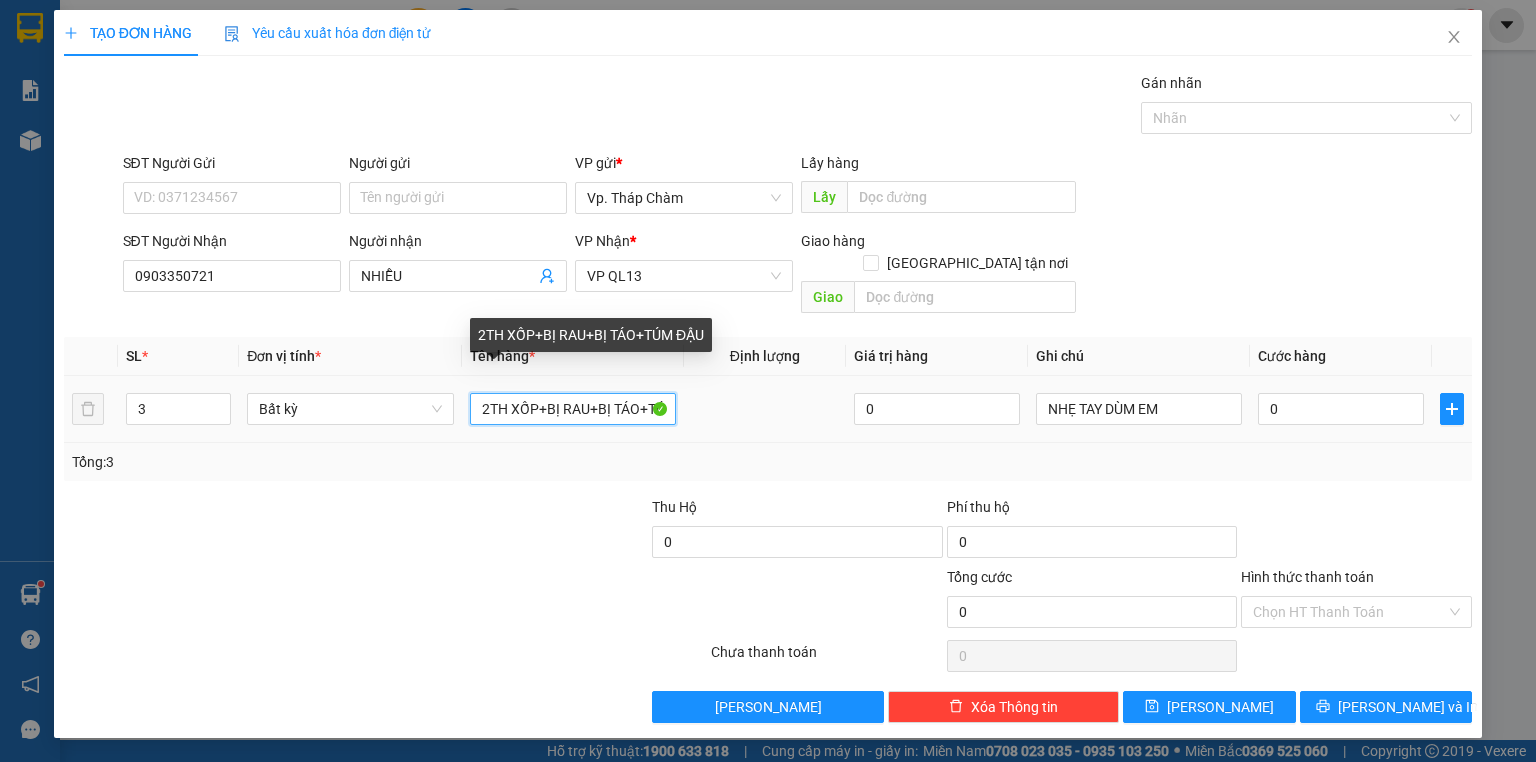 drag, startPoint x: 547, startPoint y: 383, endPoint x: 645, endPoint y: 381, distance: 98.02041 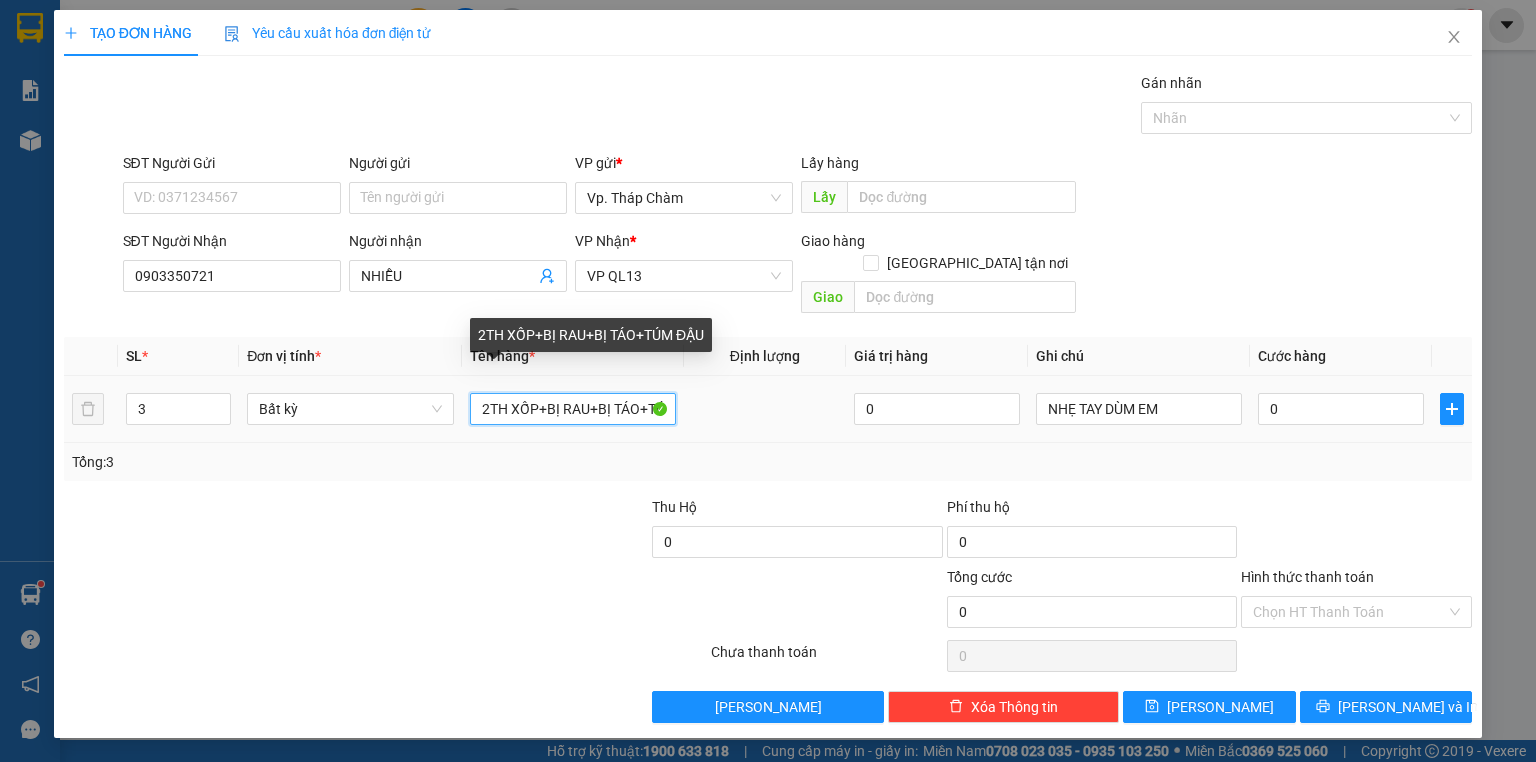 click on "2TH XỐP+BỊ RAU+BỊ TÁO+TÚM ĐẬU" at bounding box center [573, 409] 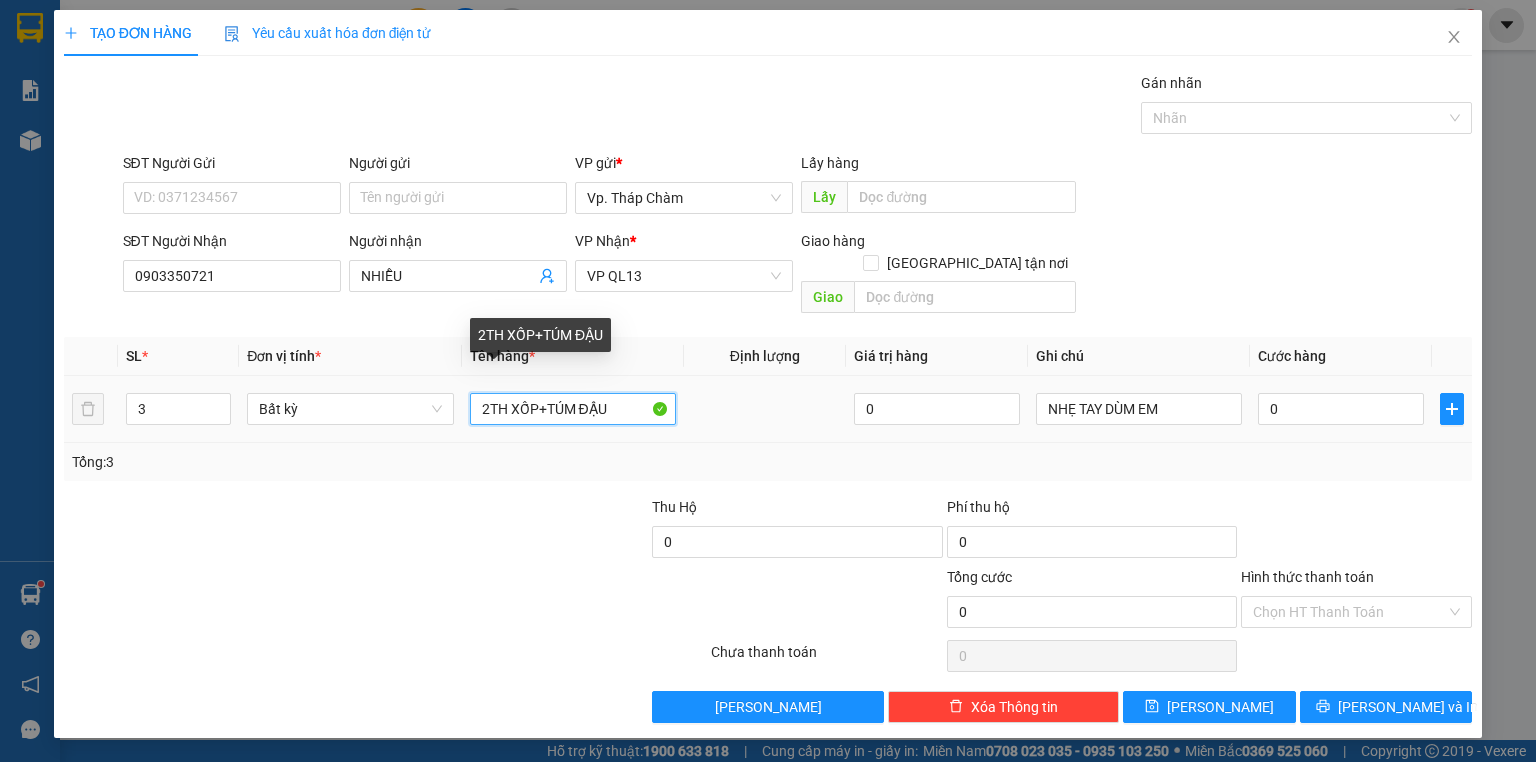 click on "2TH XỐP+TÚM ĐẬU" at bounding box center [573, 409] 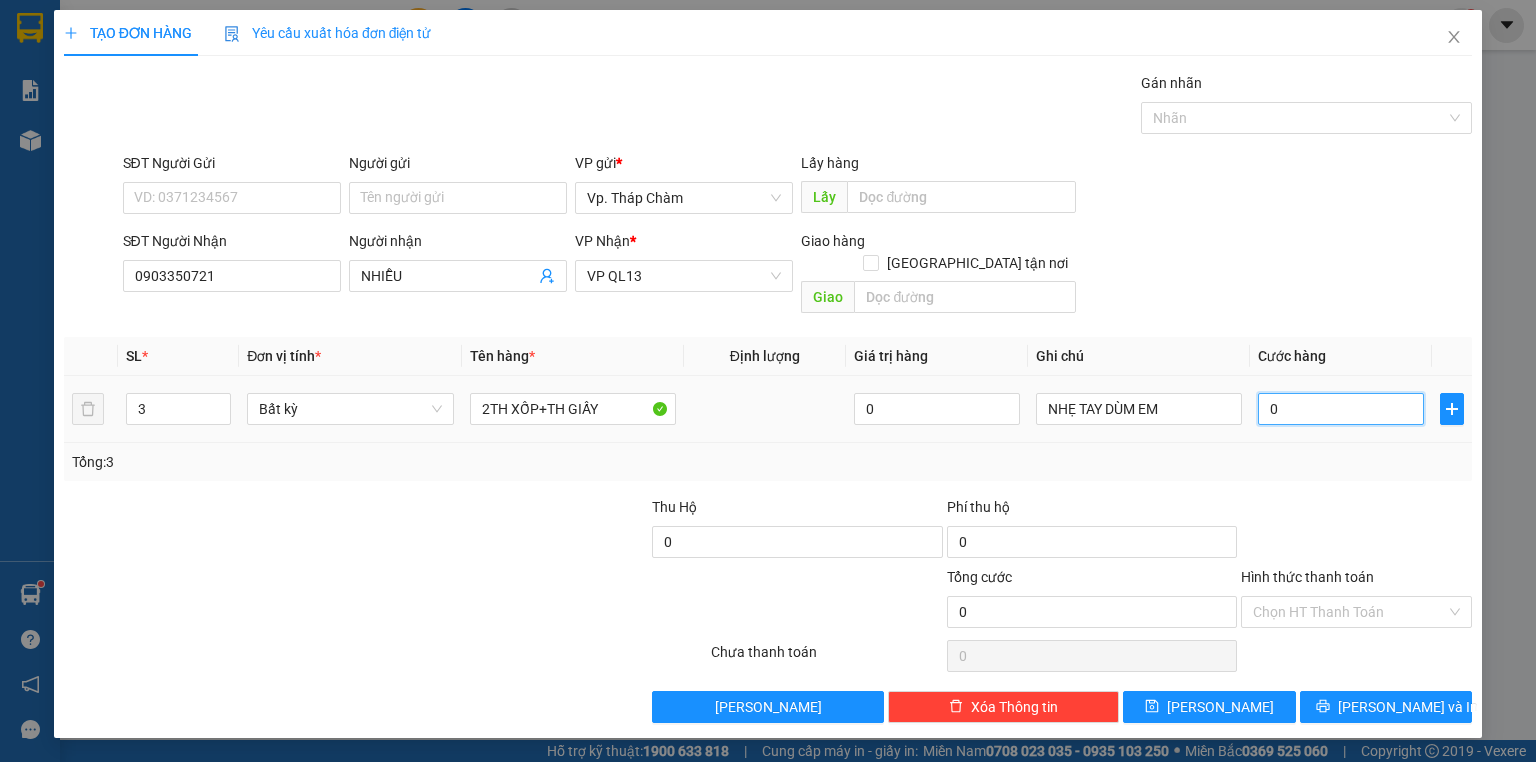 click on "0" at bounding box center (1341, 409) 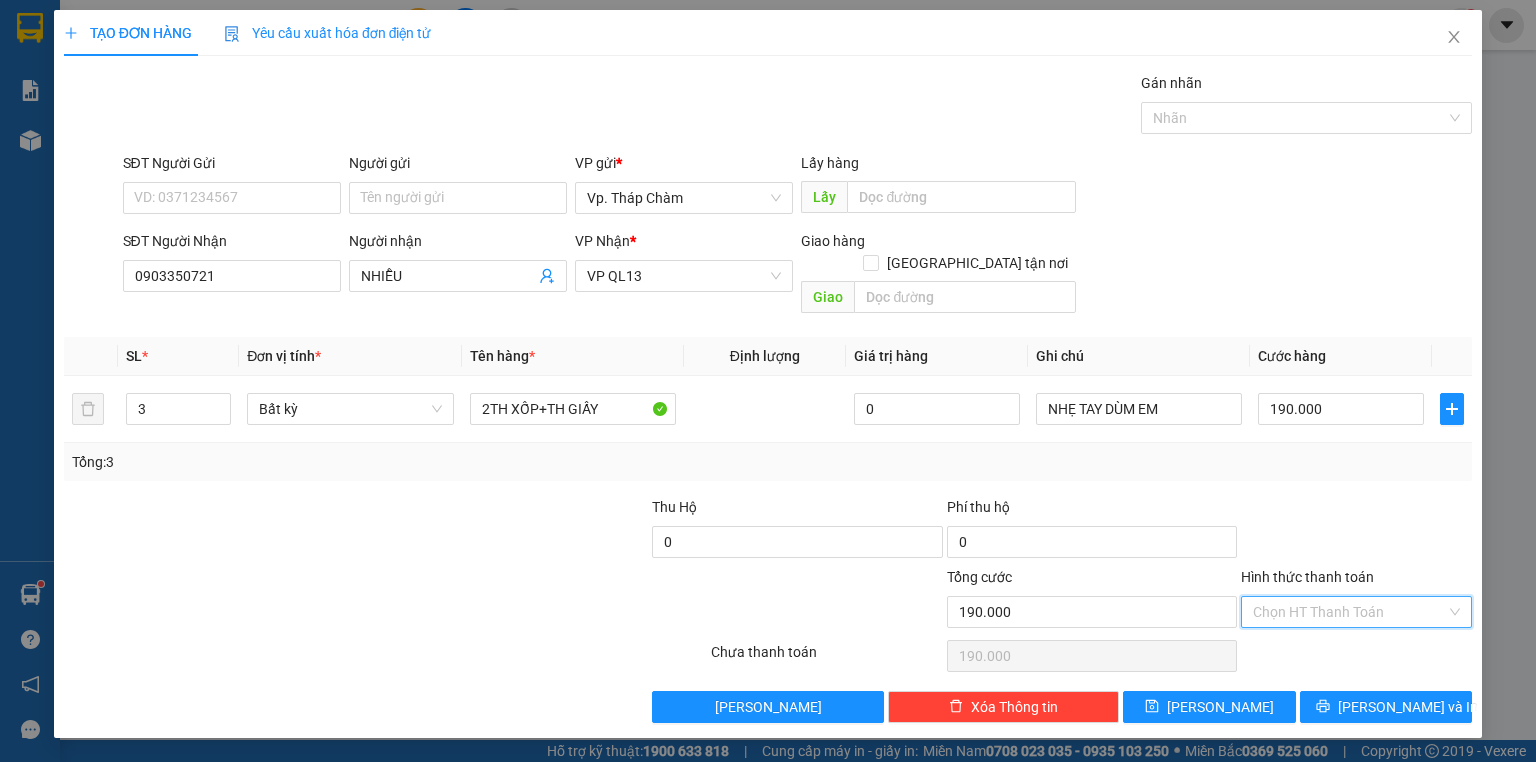 click on "Hình thức thanh toán" at bounding box center [1349, 612] 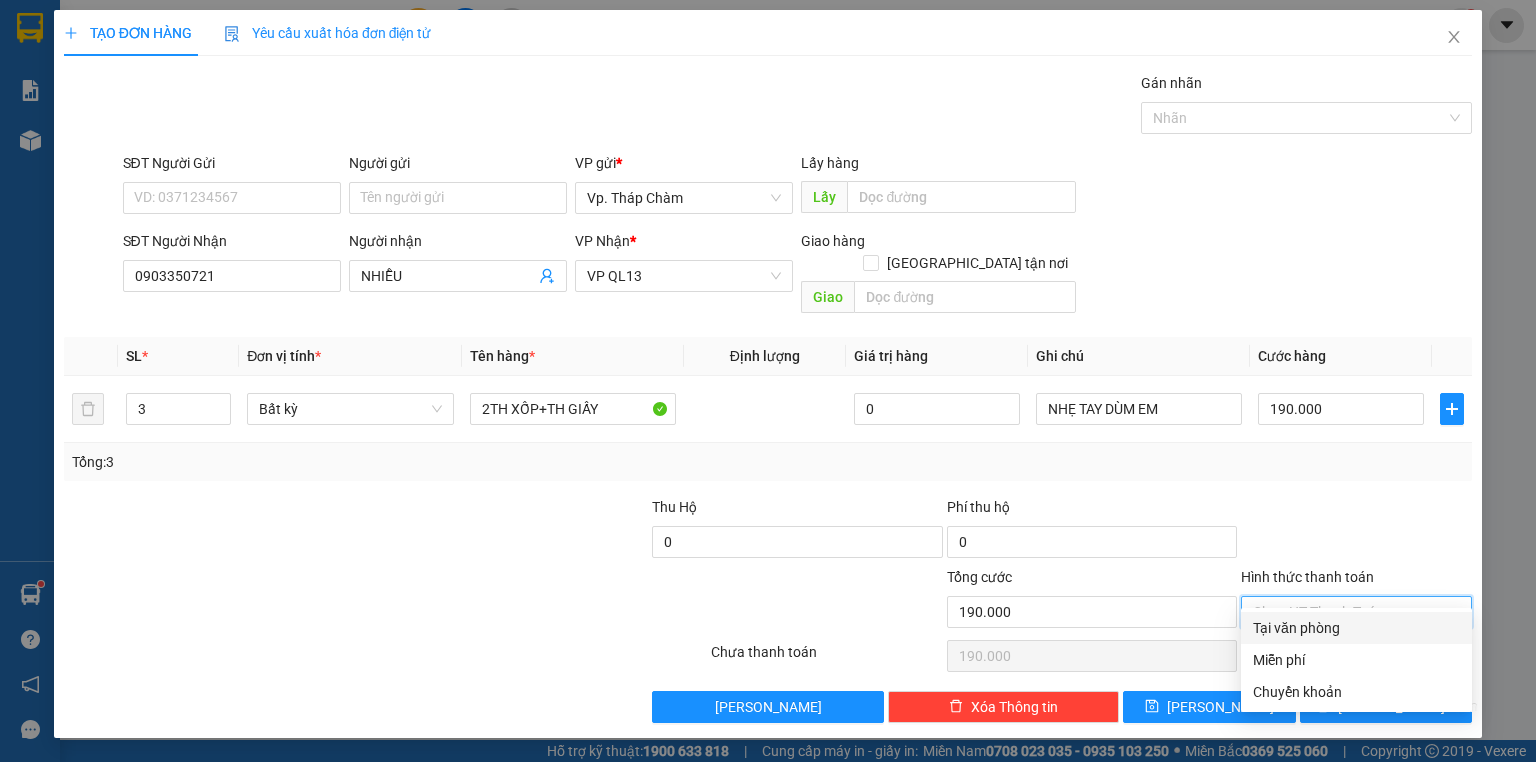 drag, startPoint x: 1316, startPoint y: 626, endPoint x: 1323, endPoint y: 645, distance: 20.248457 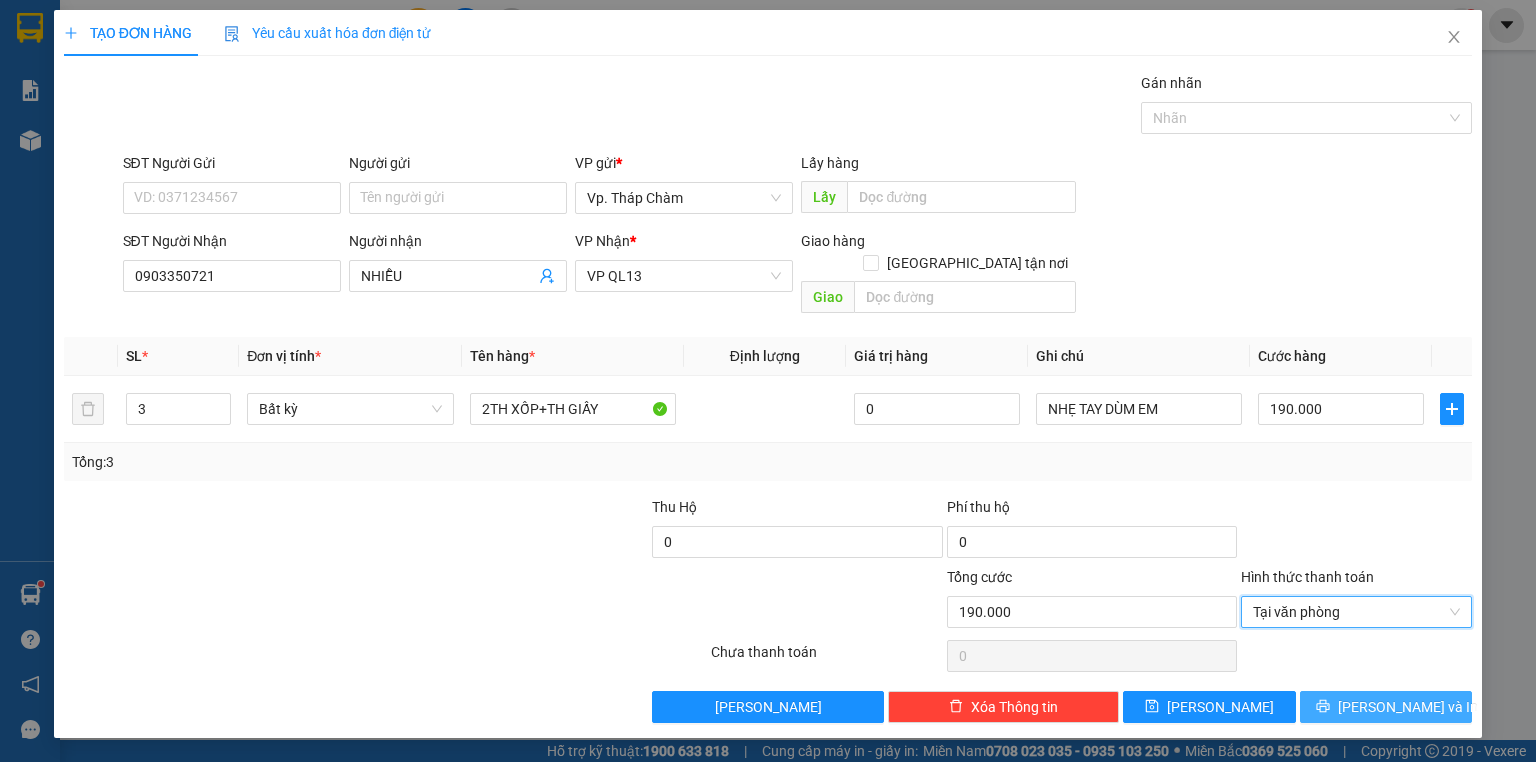 click on "[PERSON_NAME] và In" at bounding box center [1386, 707] 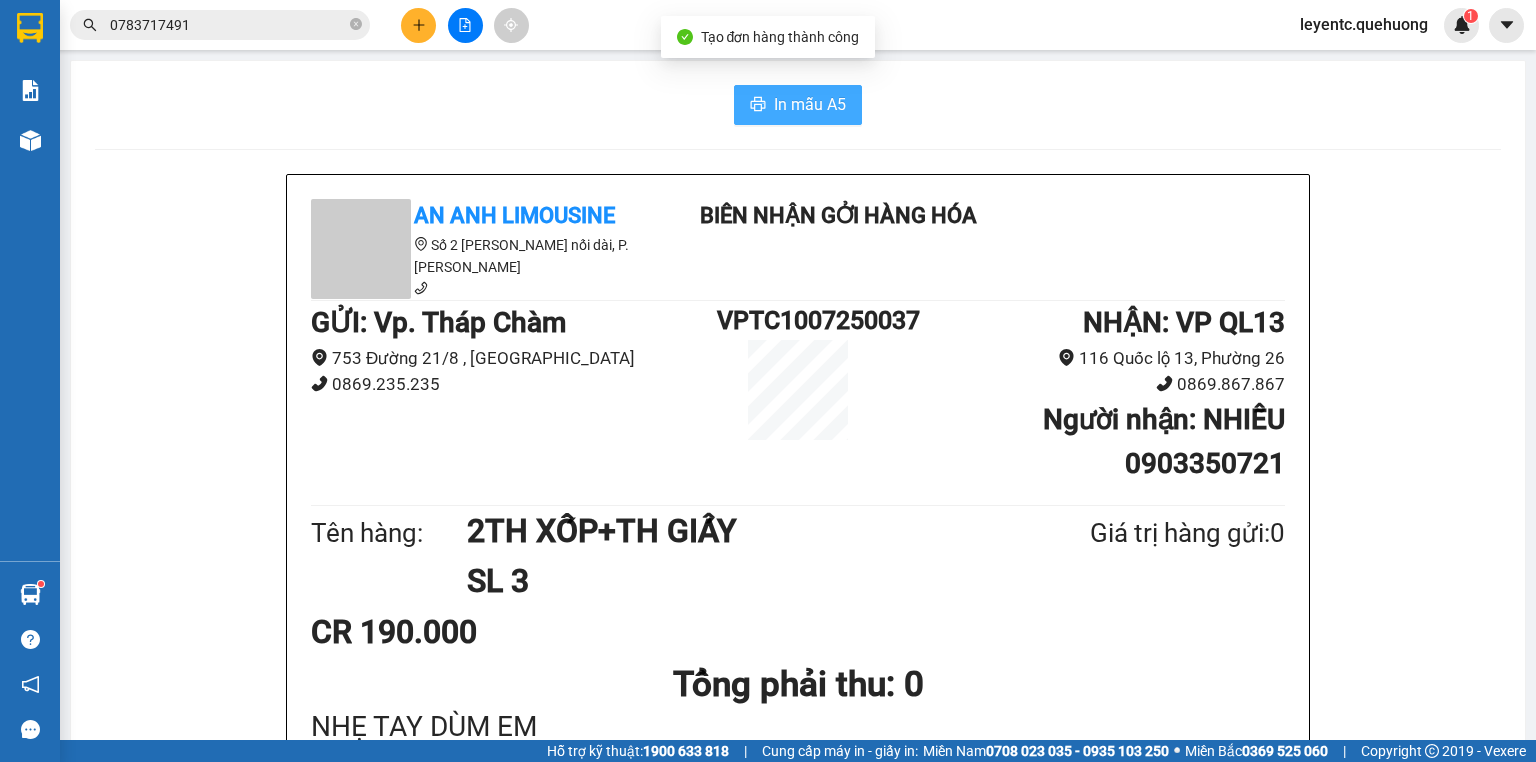 click on "In mẫu A5" at bounding box center (810, 104) 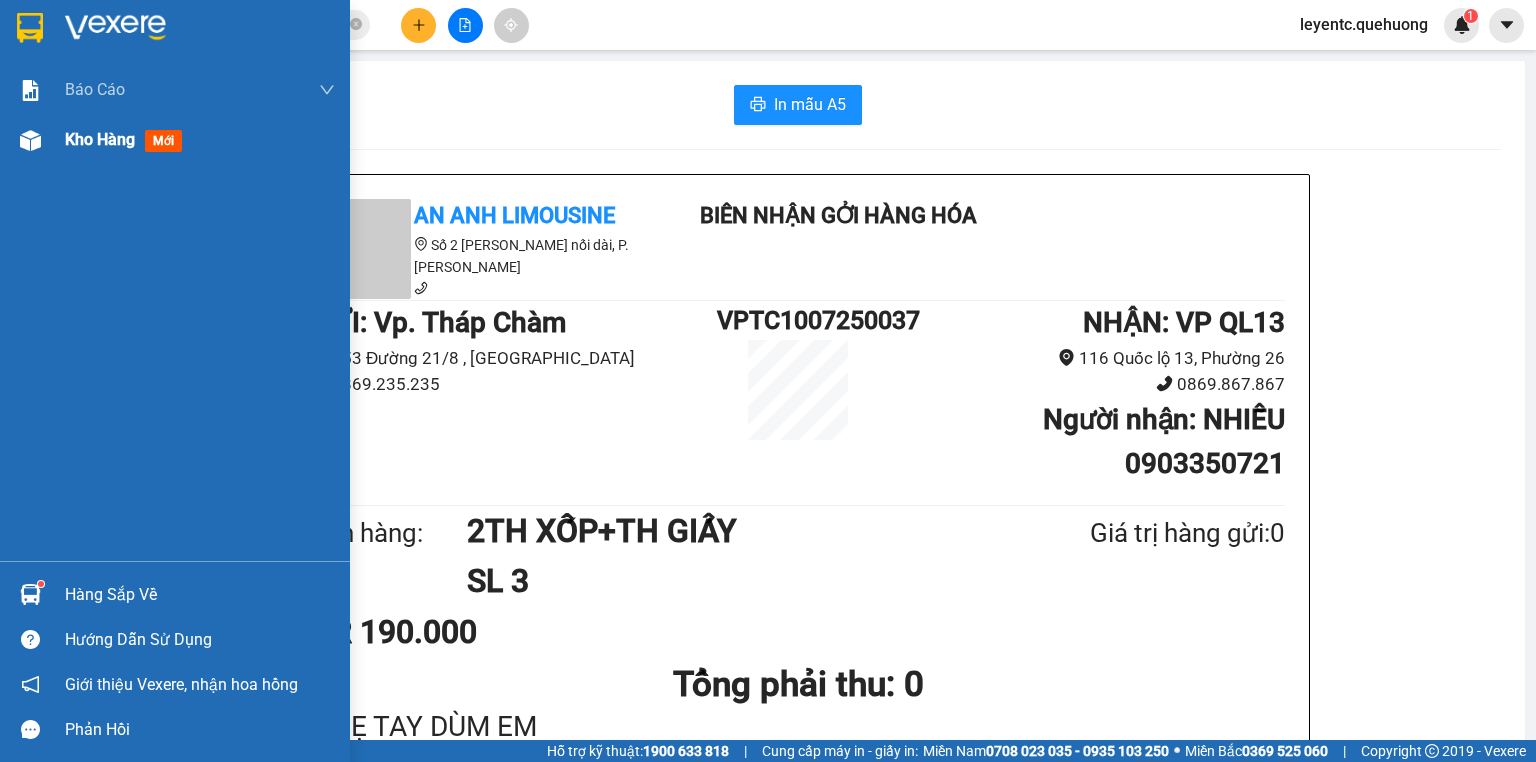 click on "Kho hàng" at bounding box center [100, 139] 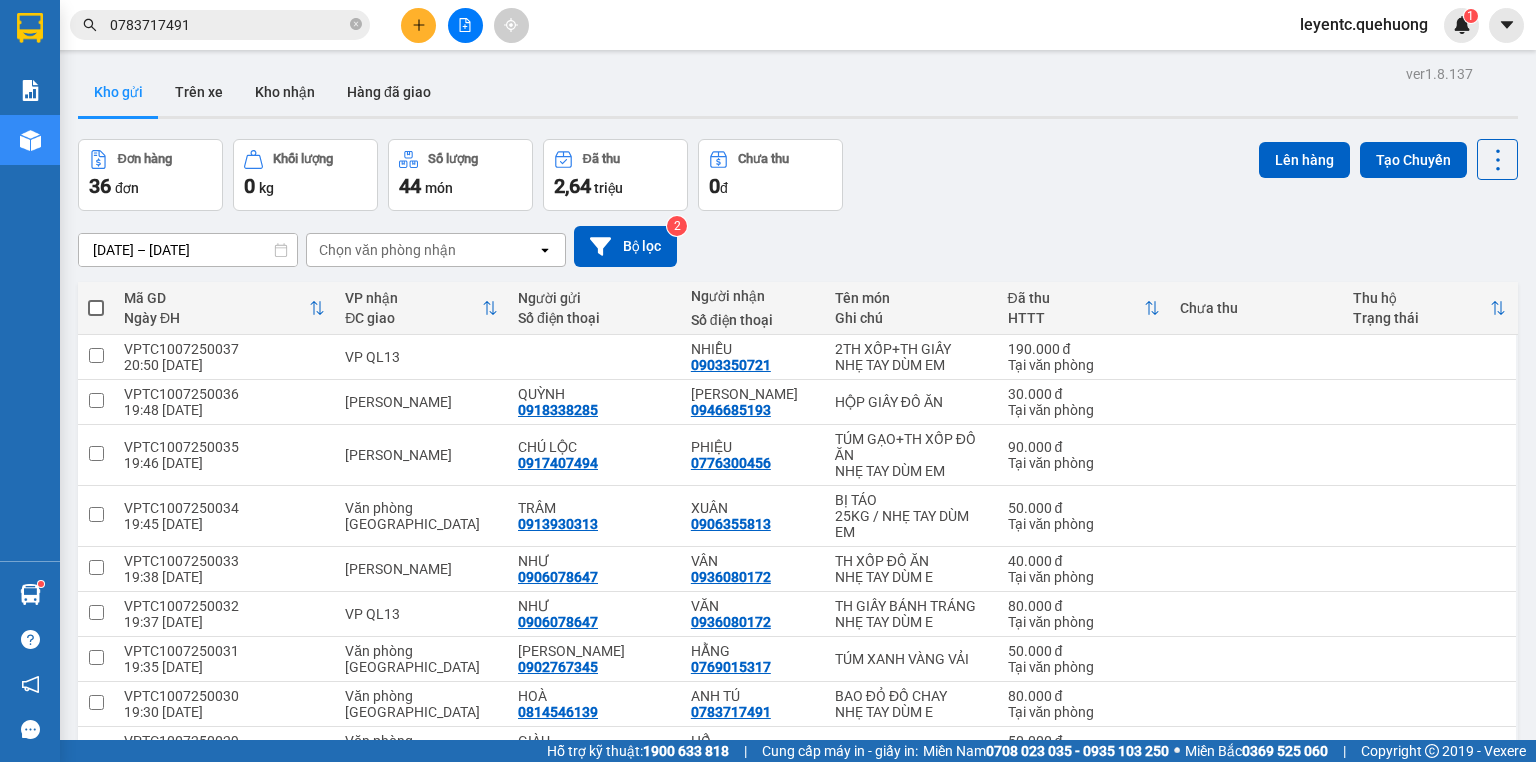 click at bounding box center (1400, 1305) 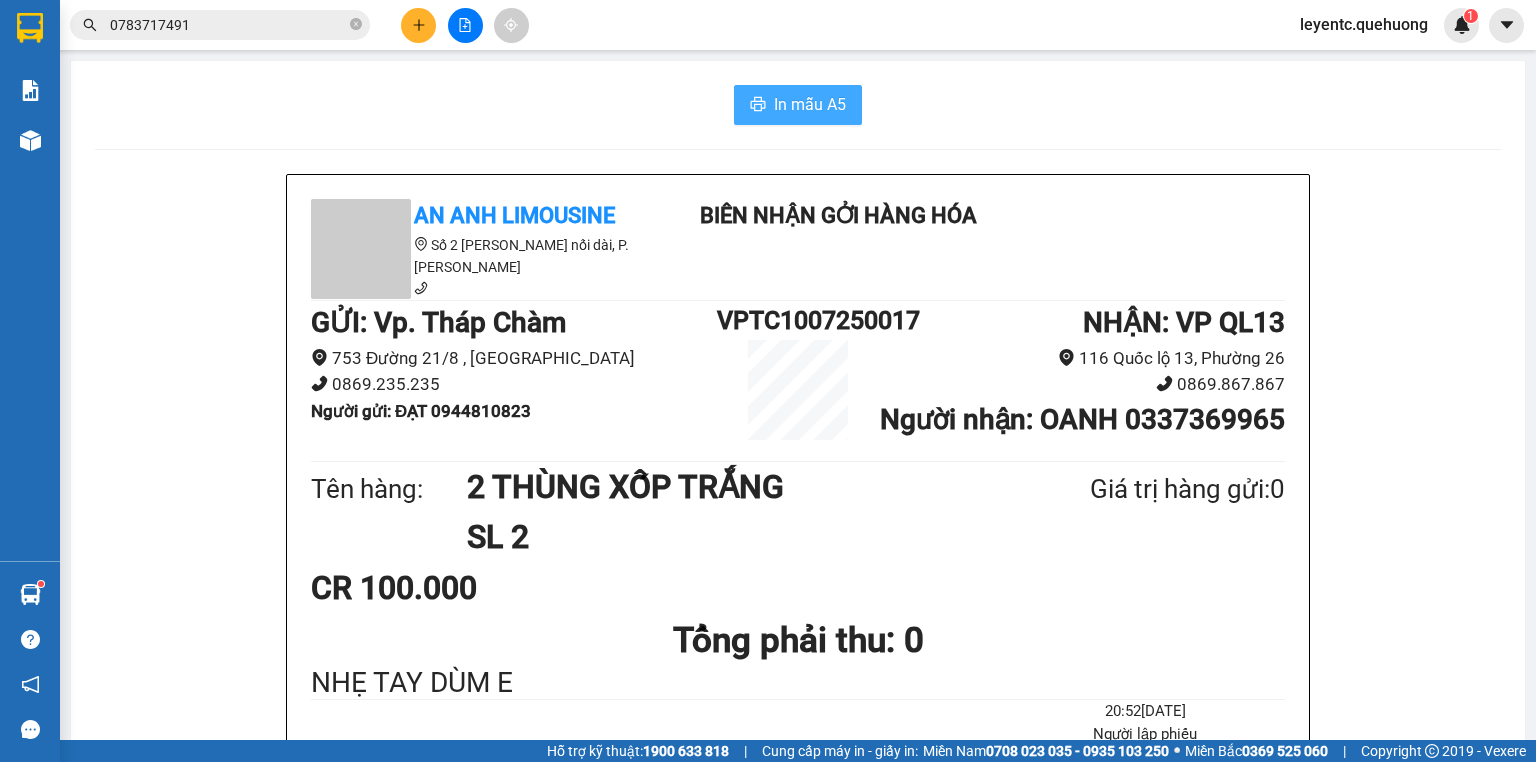 click on "In mẫu A5" at bounding box center (810, 104) 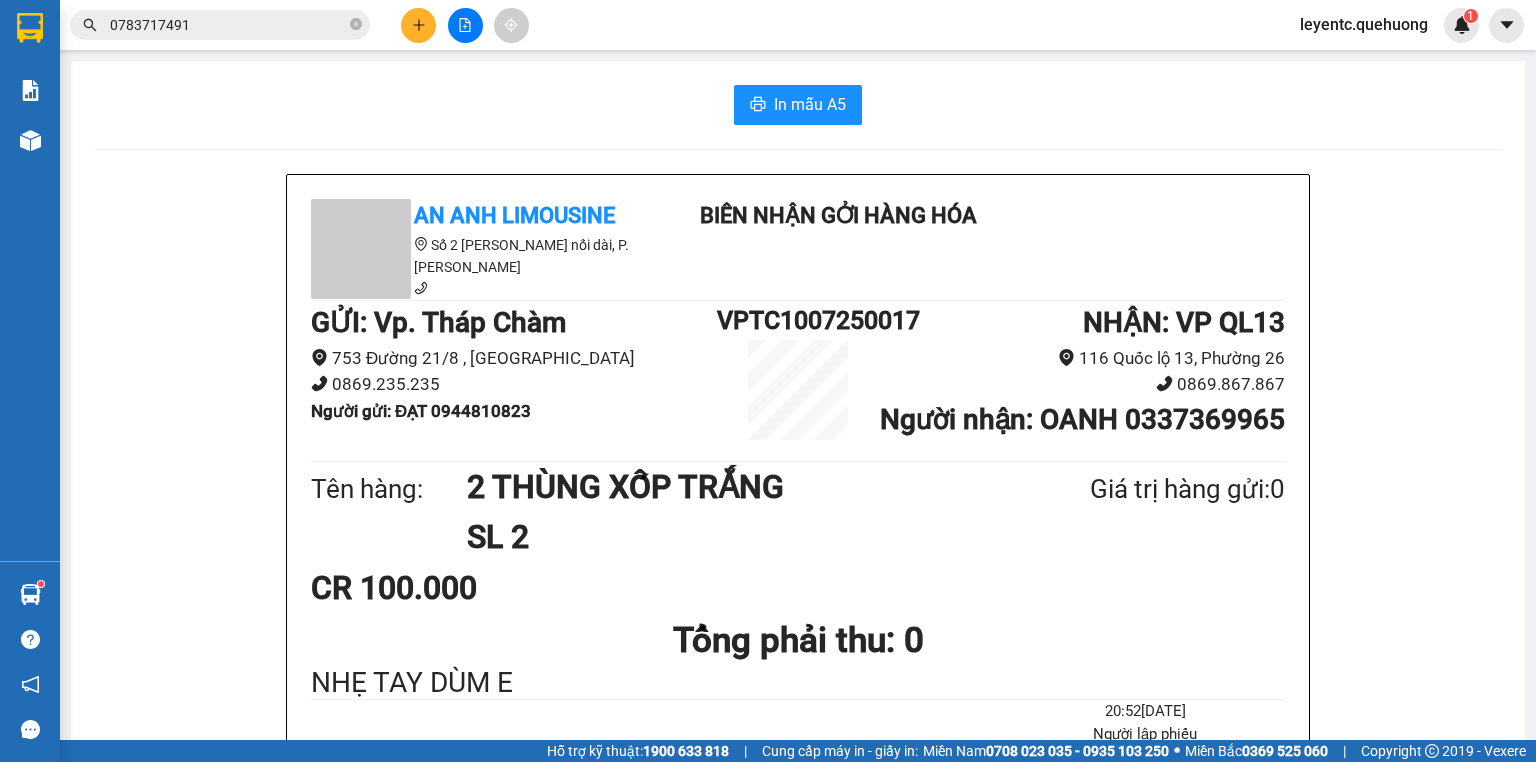 scroll, scrollTop: 0, scrollLeft: 0, axis: both 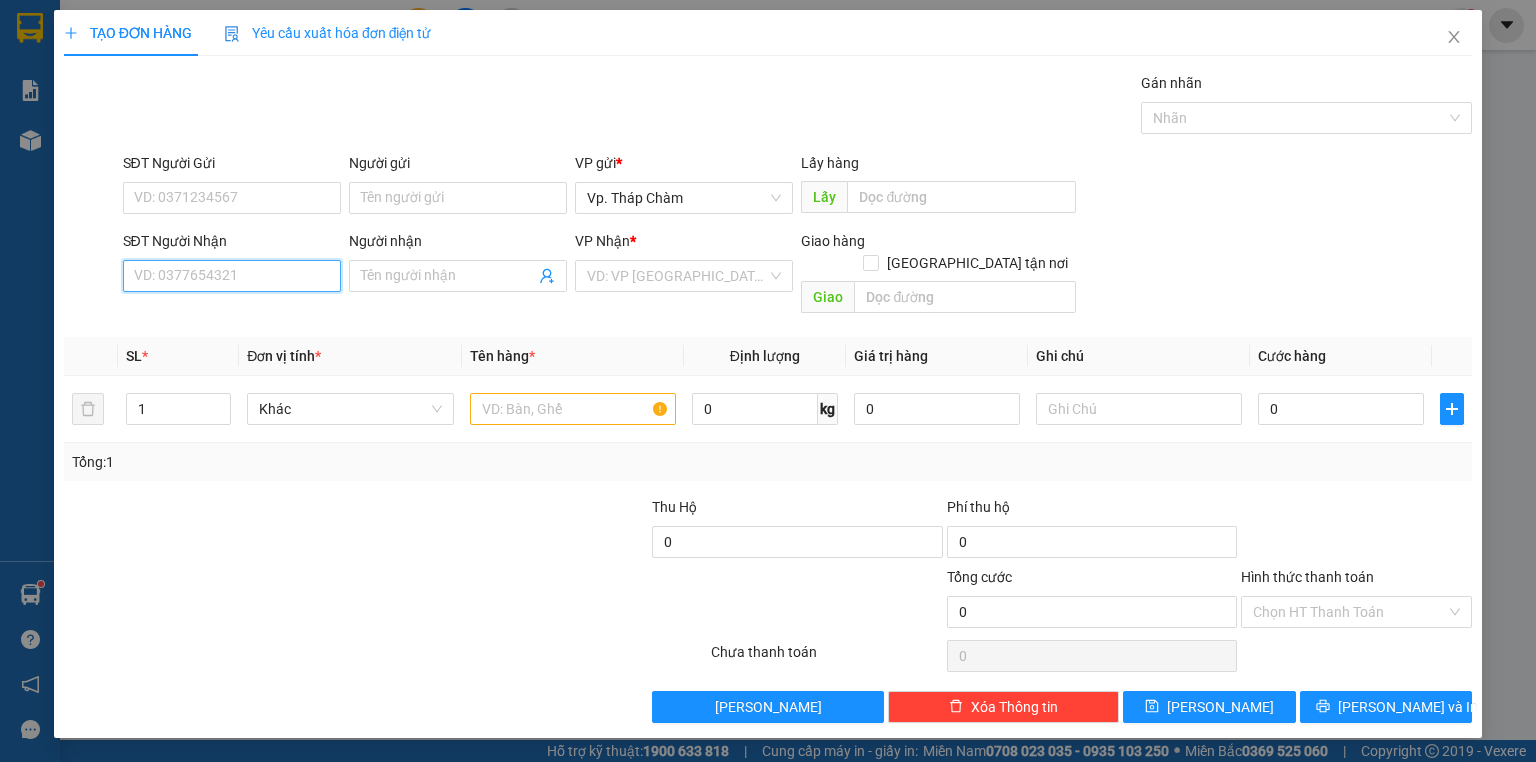 click on "SĐT Người Nhận" at bounding box center (232, 276) 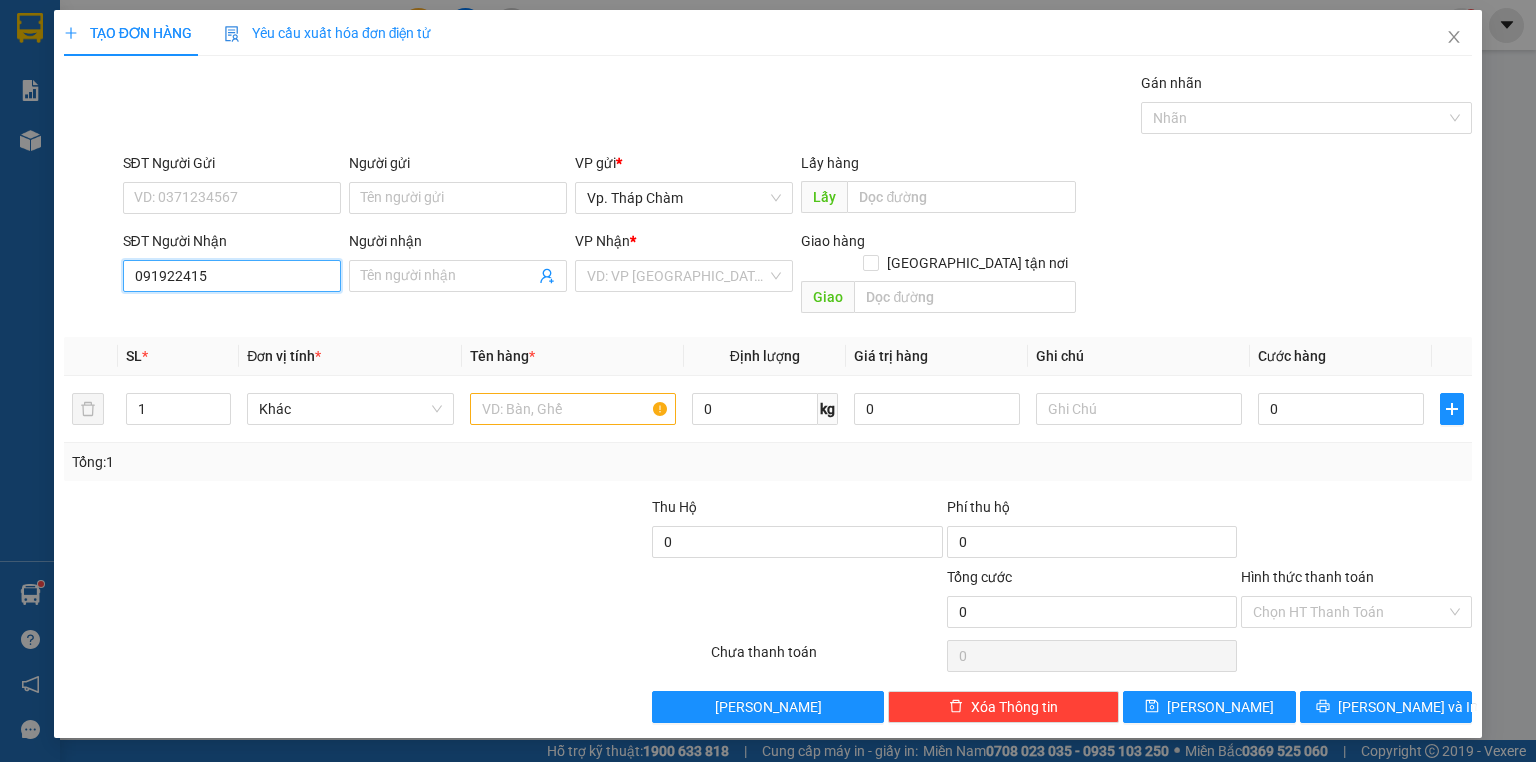 type on "0919224151" 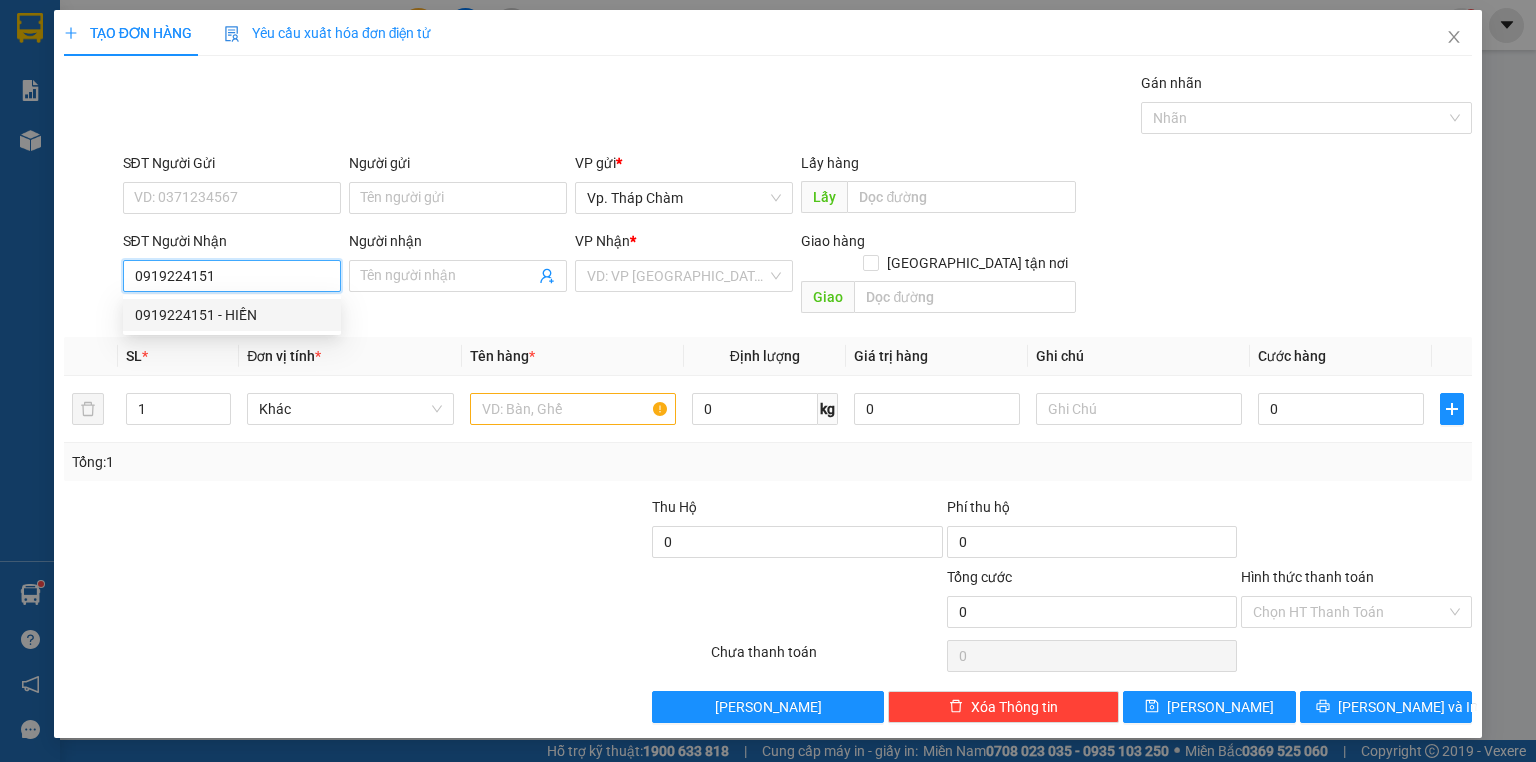 click on "0919224151 - HIỀN" at bounding box center (232, 315) 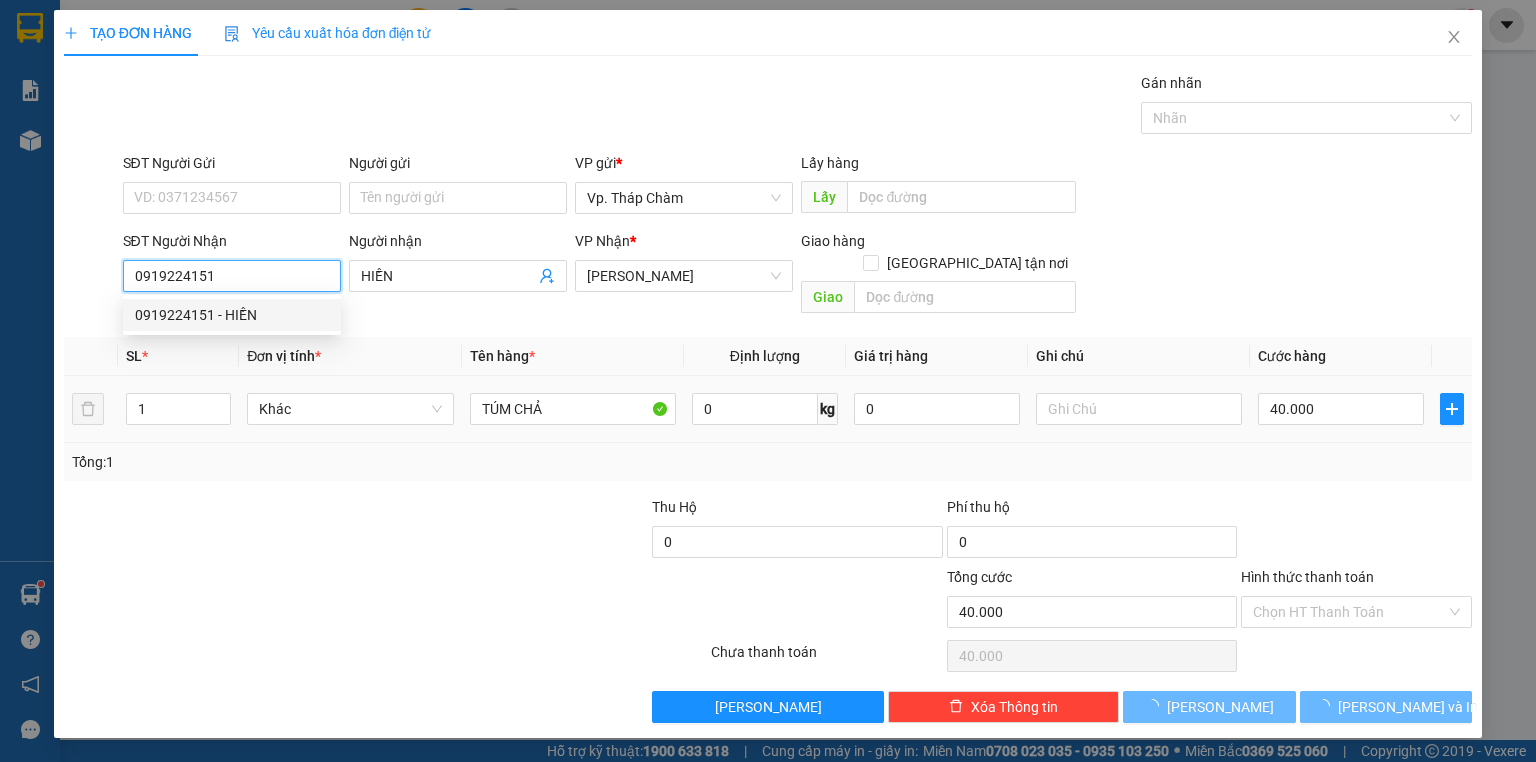 type on "40.000" 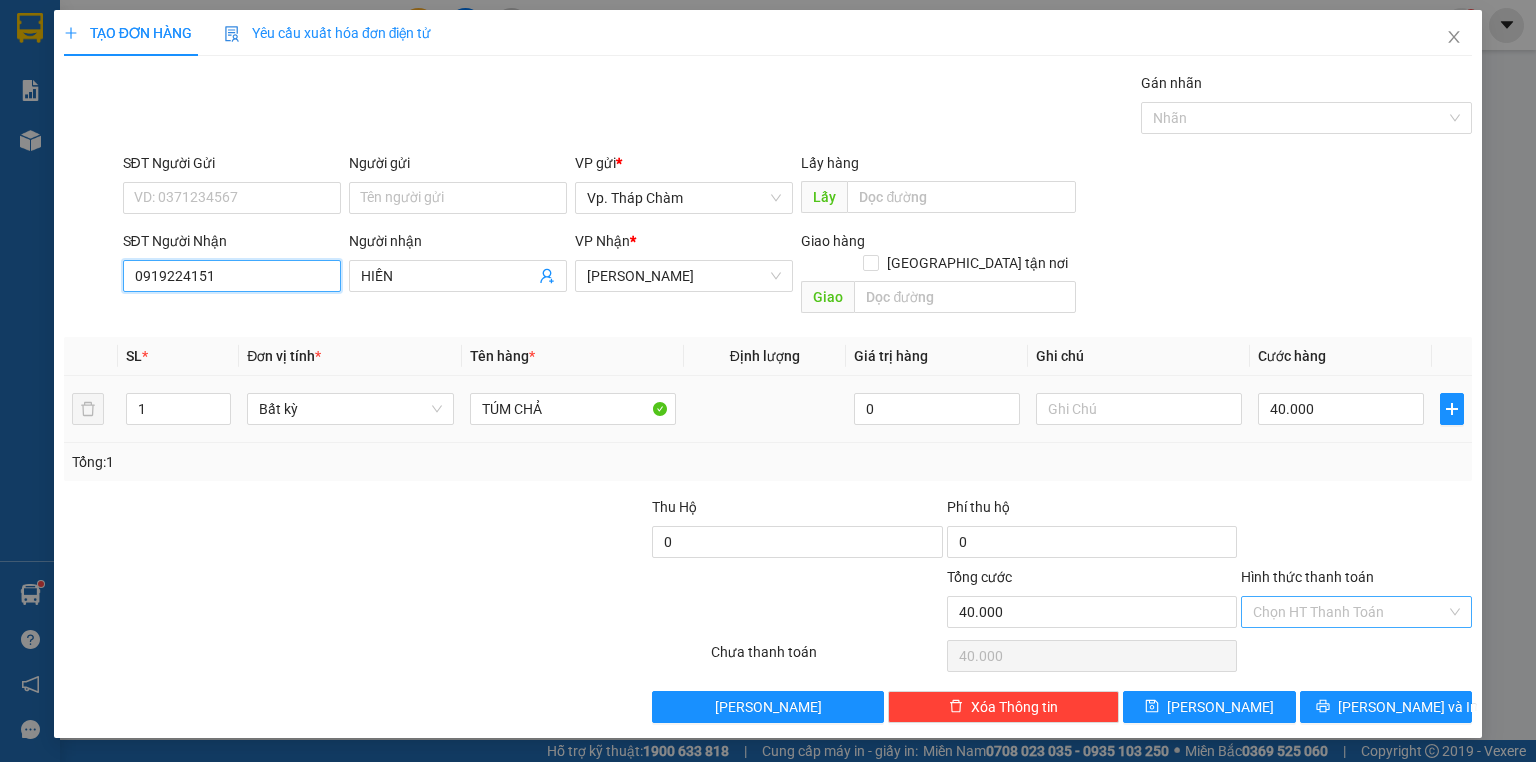 type on "0919224151" 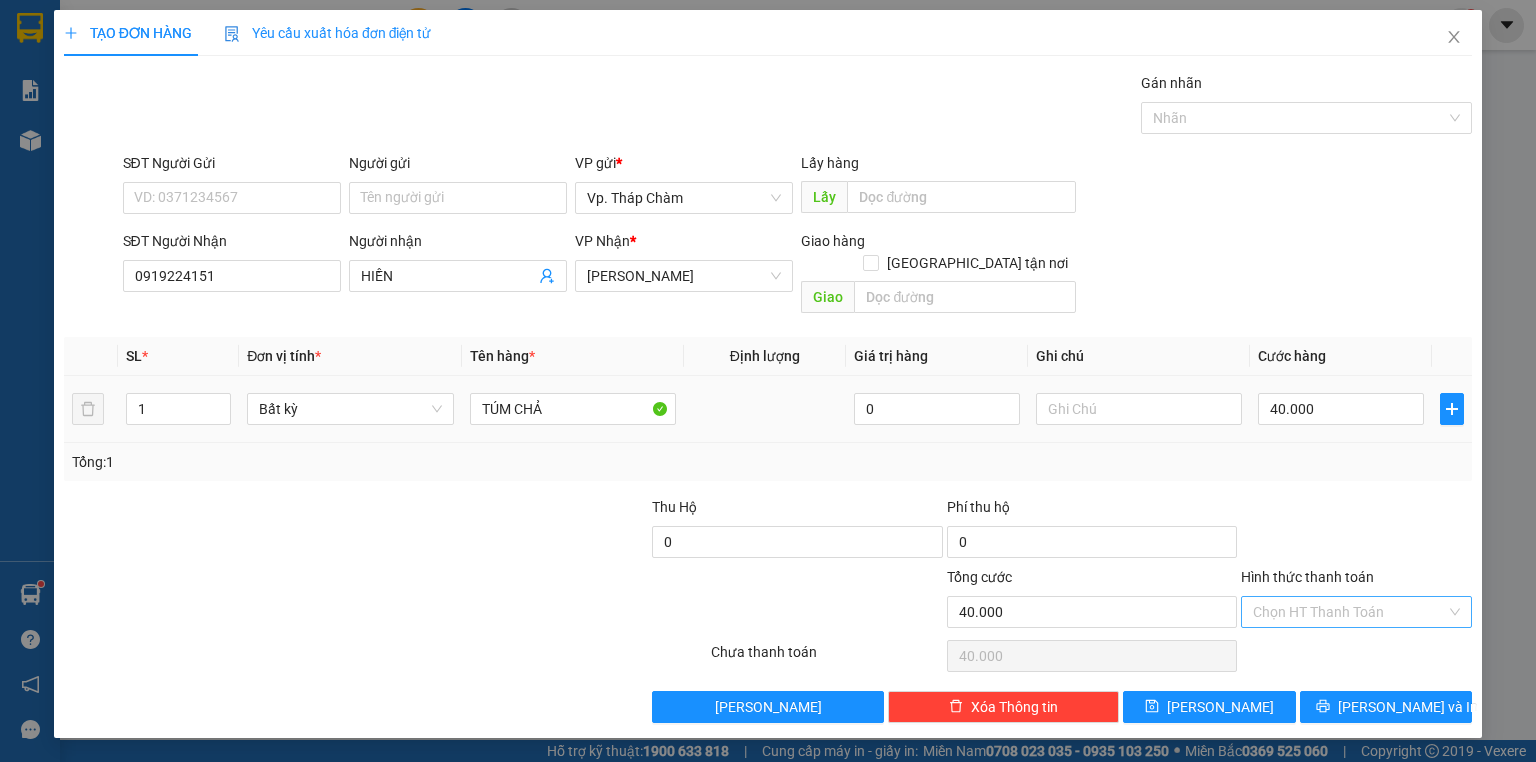 click on "Hình thức thanh toán" at bounding box center [1349, 612] 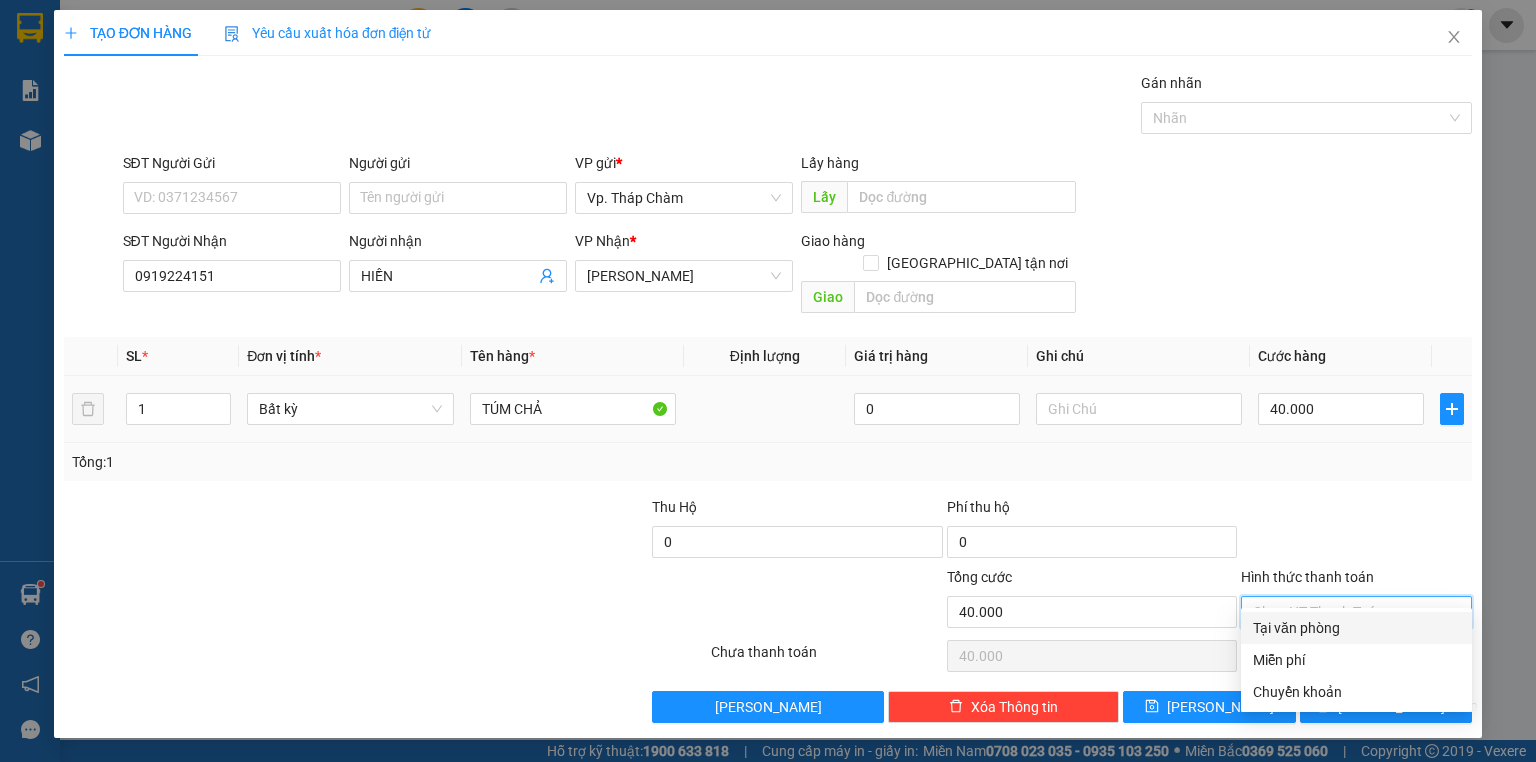 click on "Tại văn phòng" at bounding box center [1356, 628] 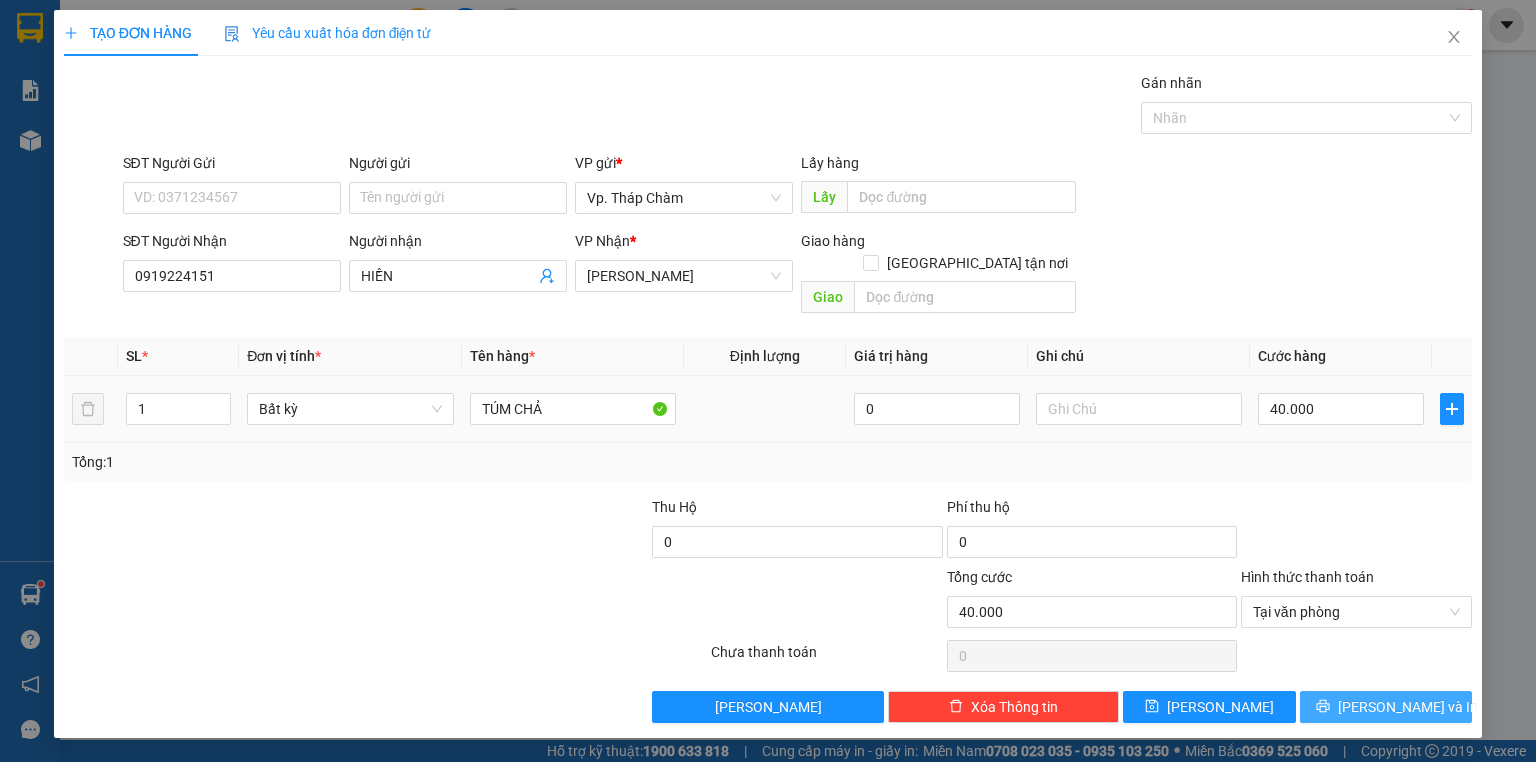 click 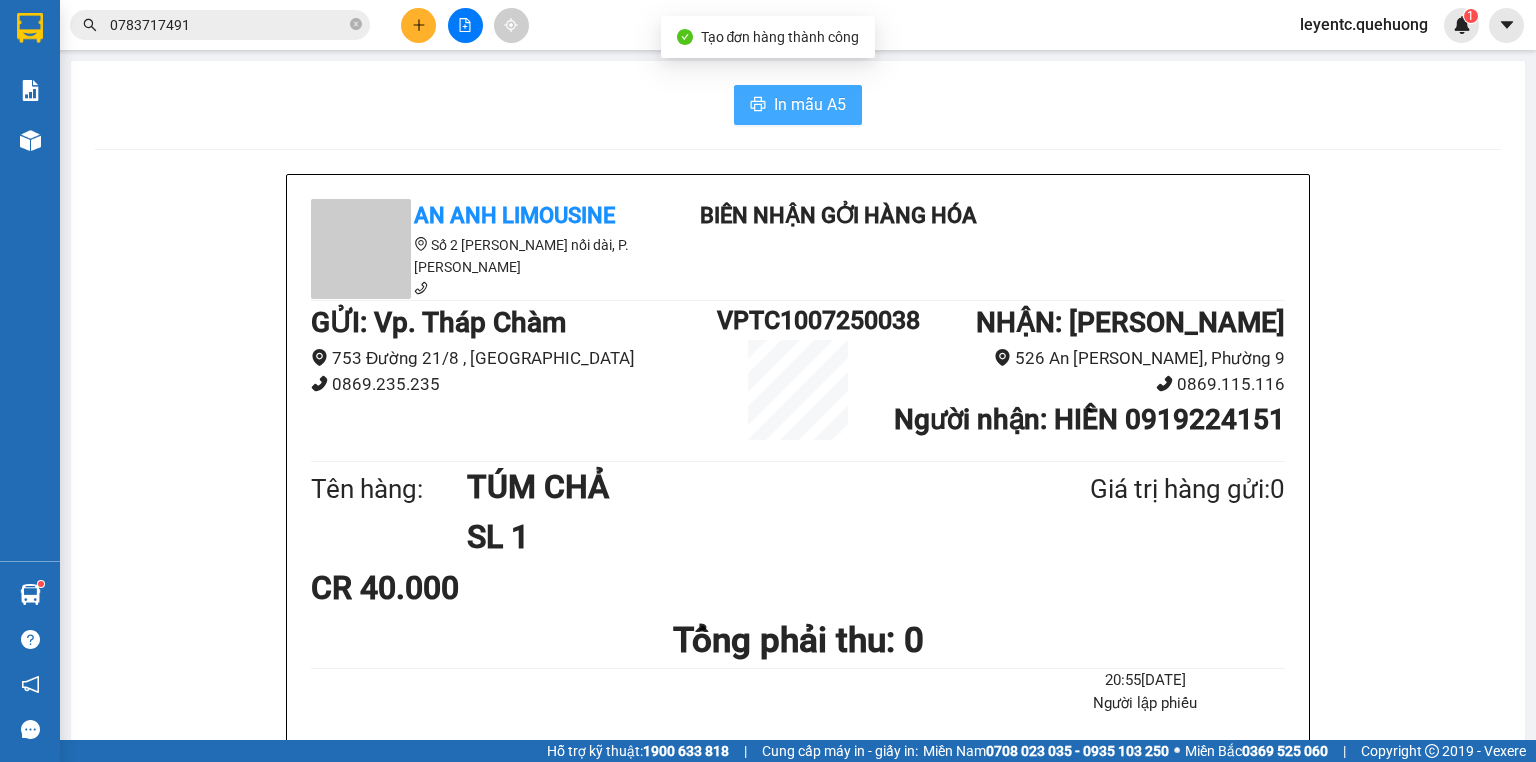 click on "In mẫu A5" at bounding box center (810, 104) 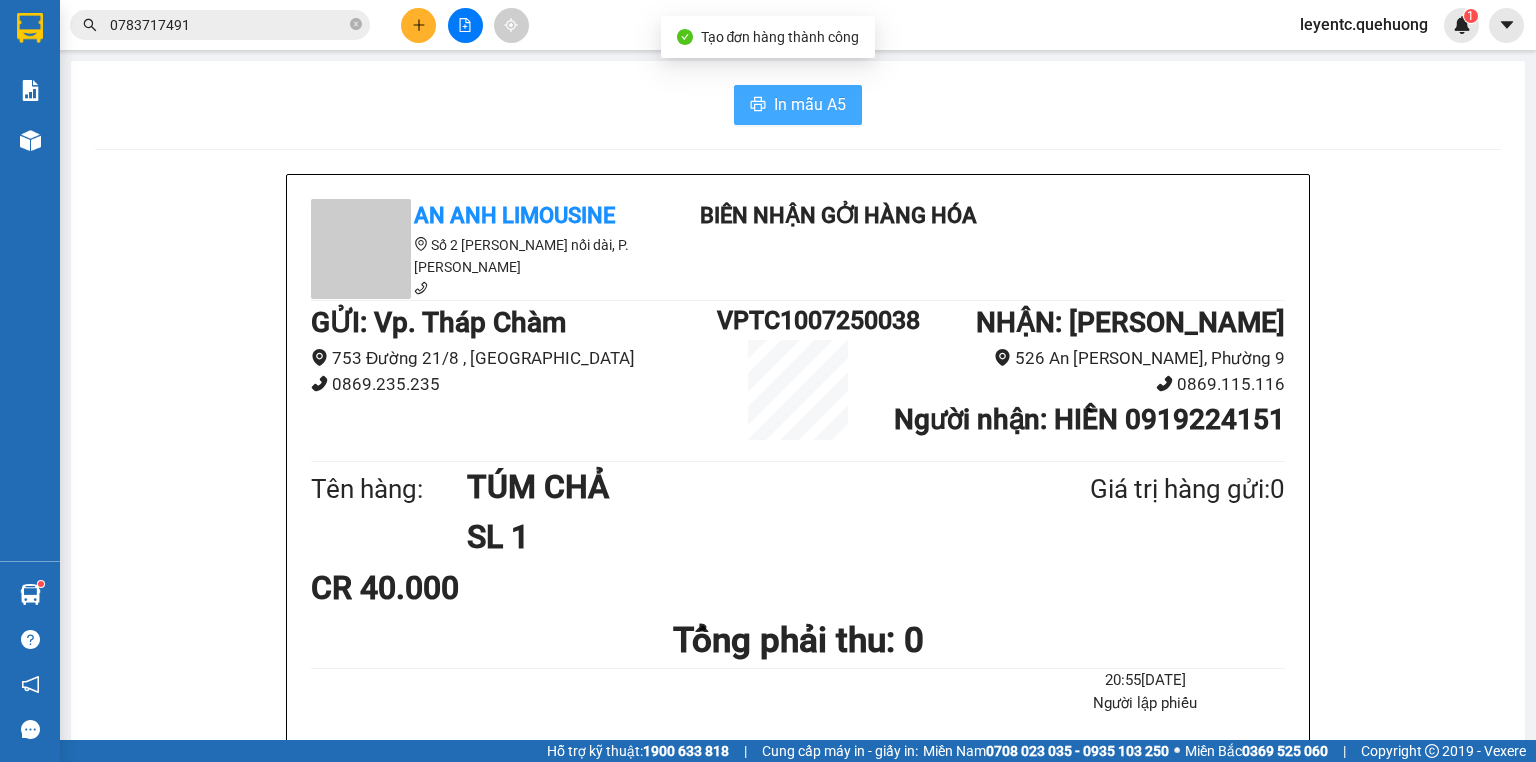 scroll, scrollTop: 0, scrollLeft: 0, axis: both 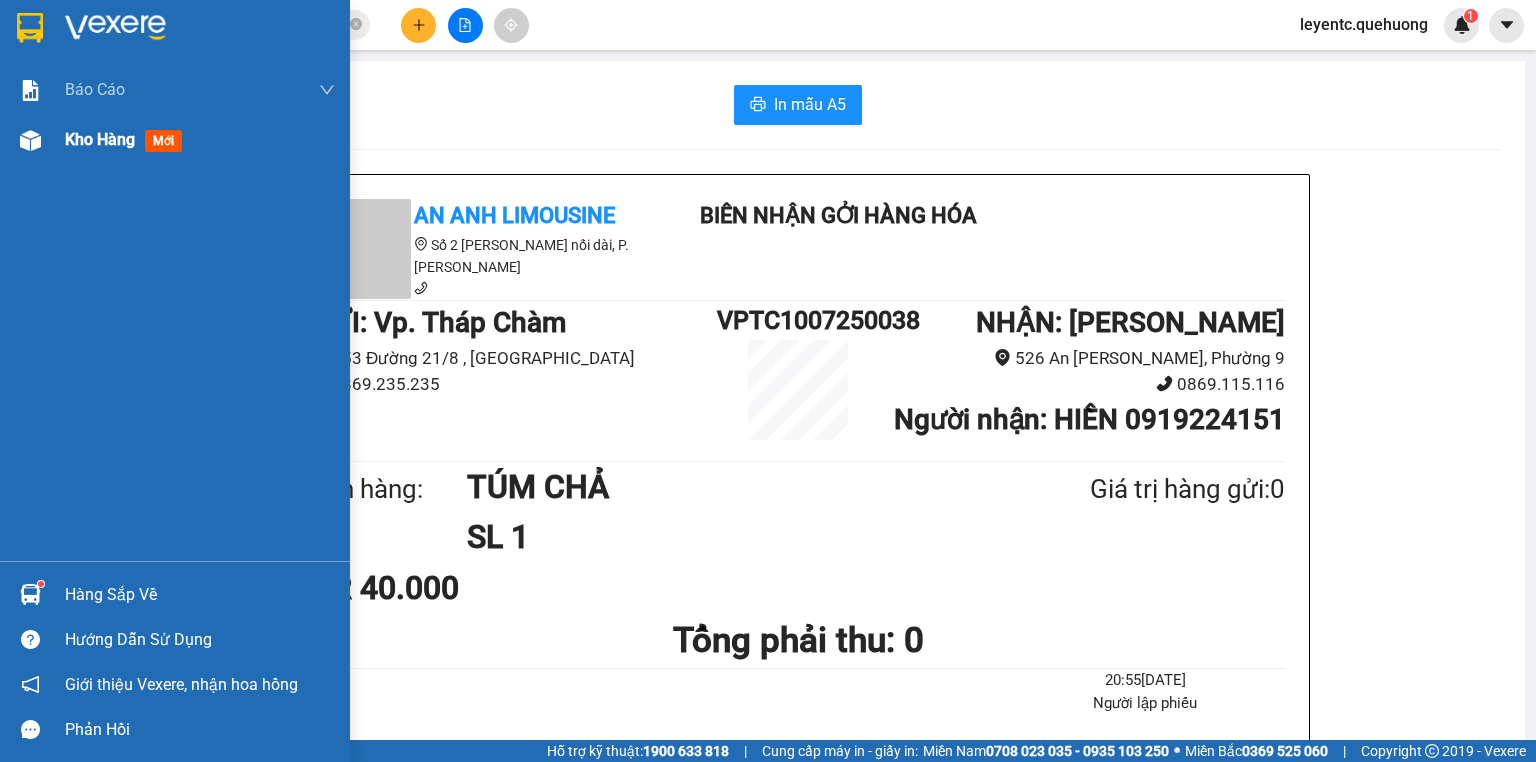 click on "Kho hàng" at bounding box center [100, 139] 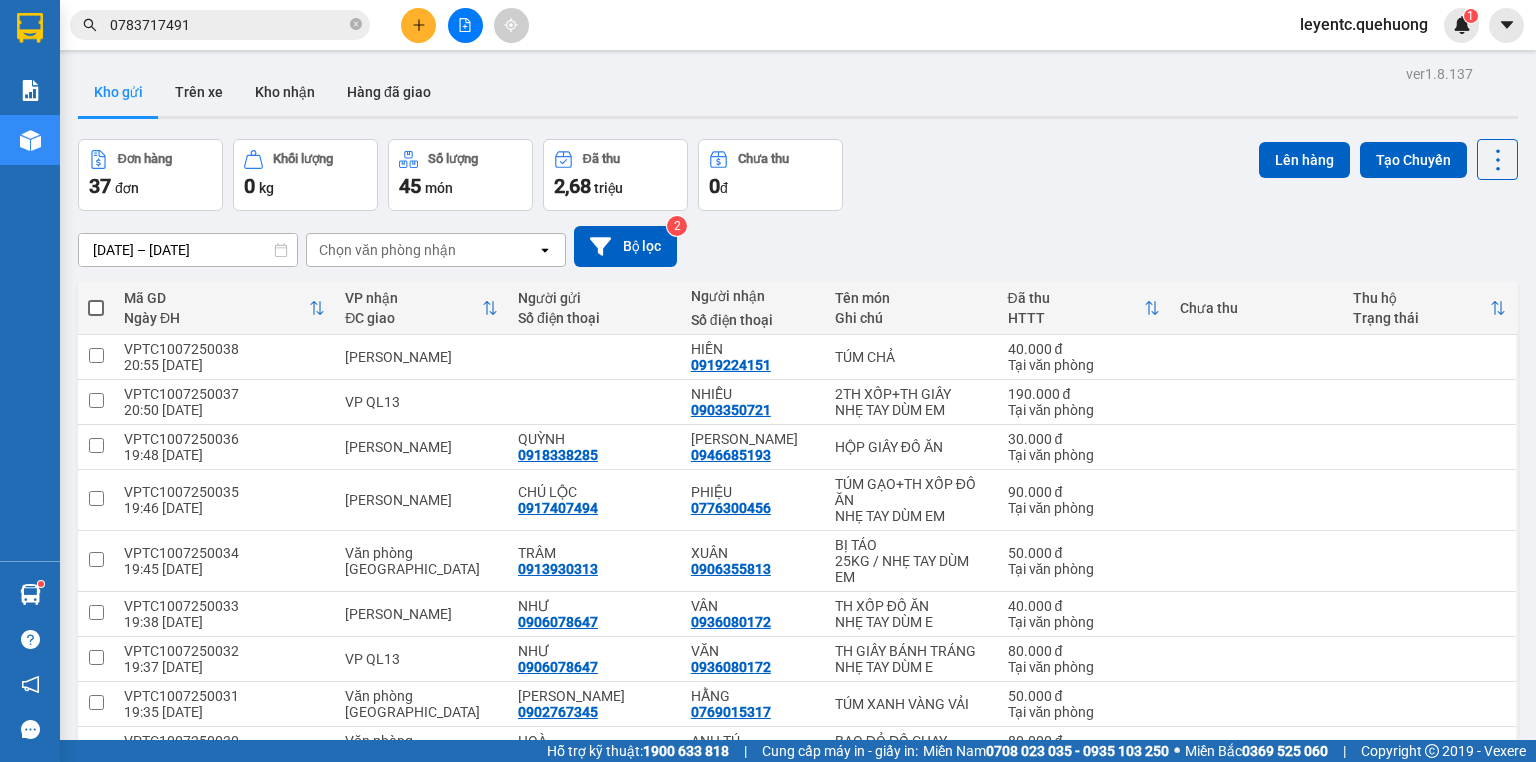 click at bounding box center (96, 308) 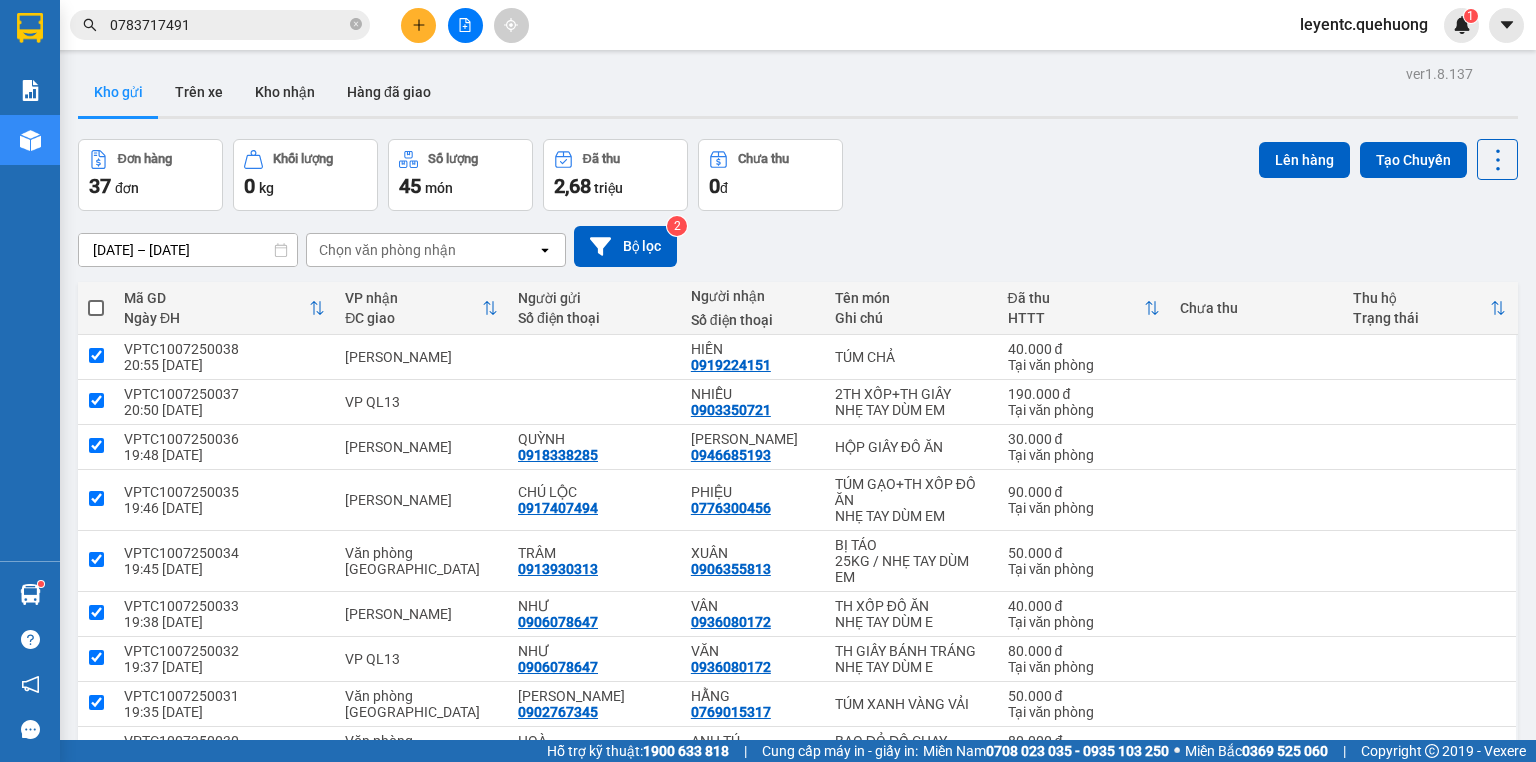checkbox on "true" 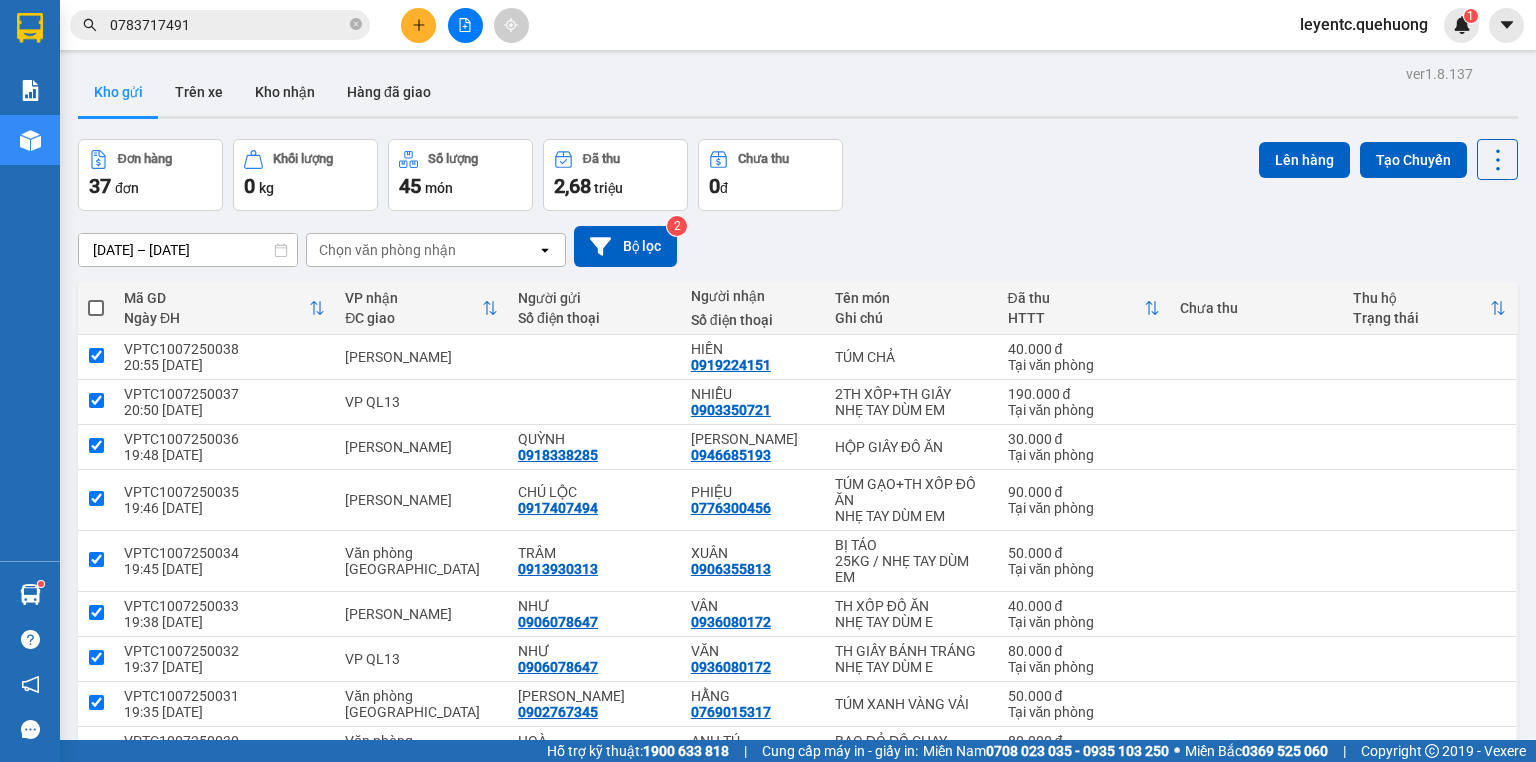 checkbox on "true" 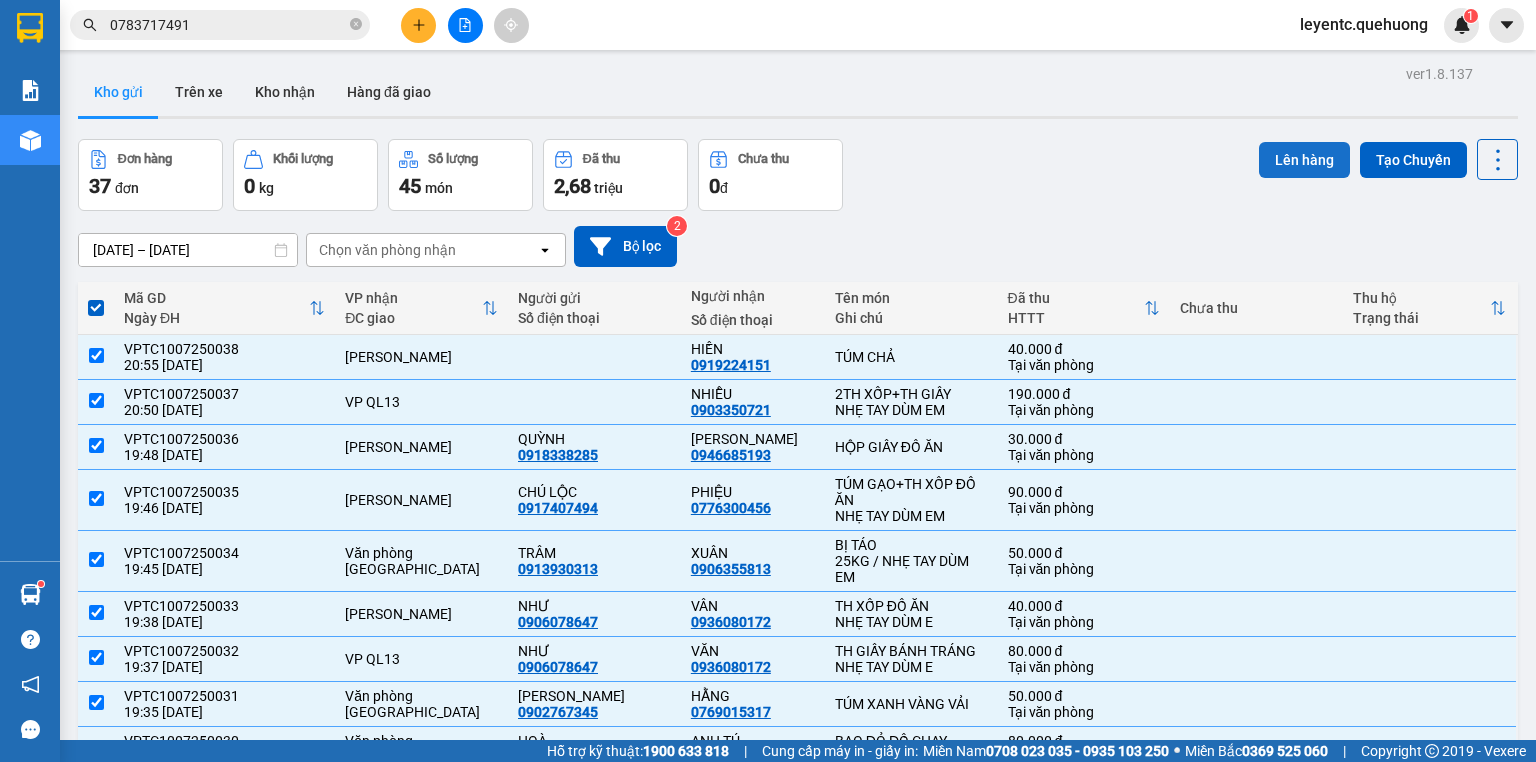 click on "Lên hàng" at bounding box center [1304, 160] 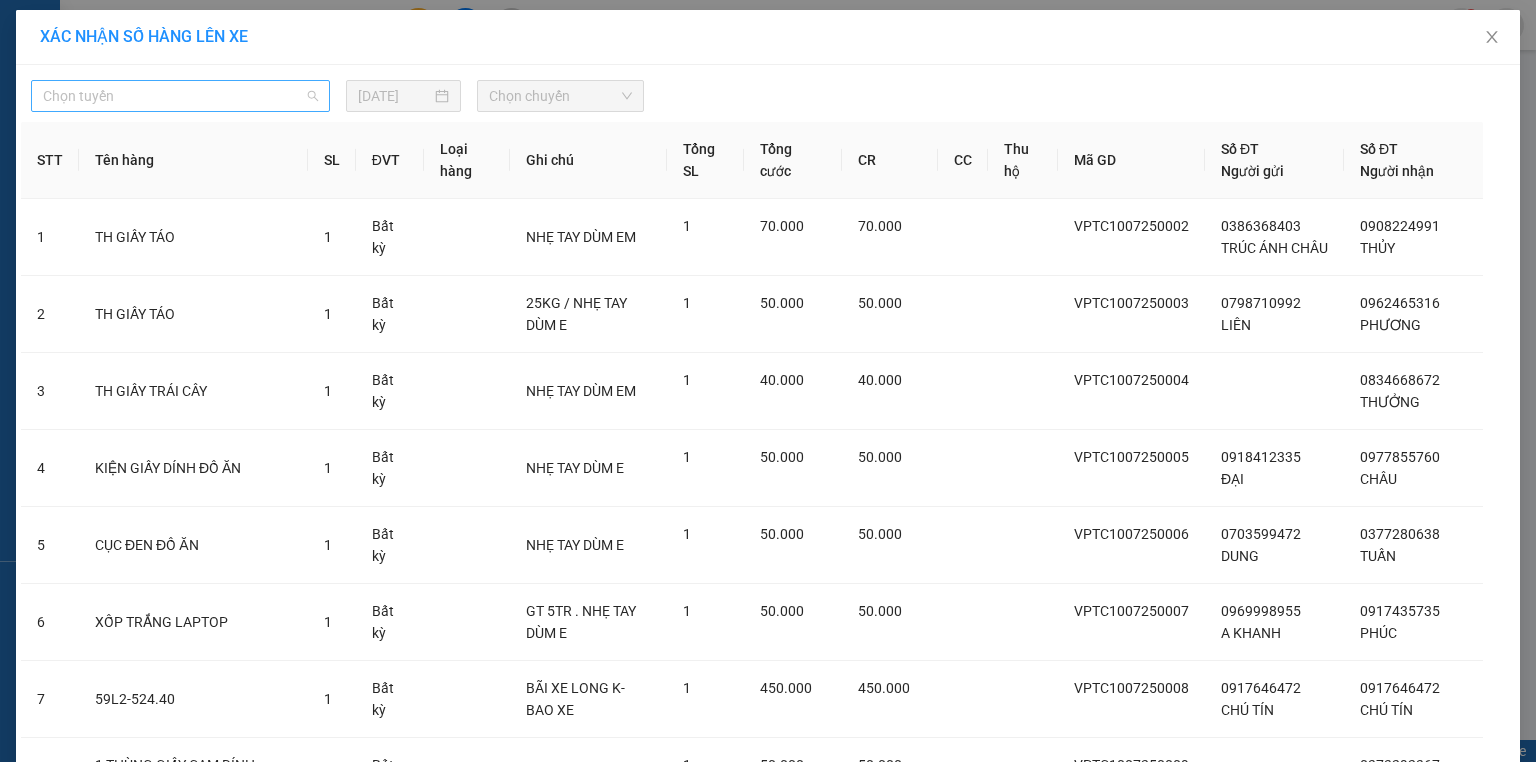 click on "Chọn tuyến" at bounding box center (180, 96) 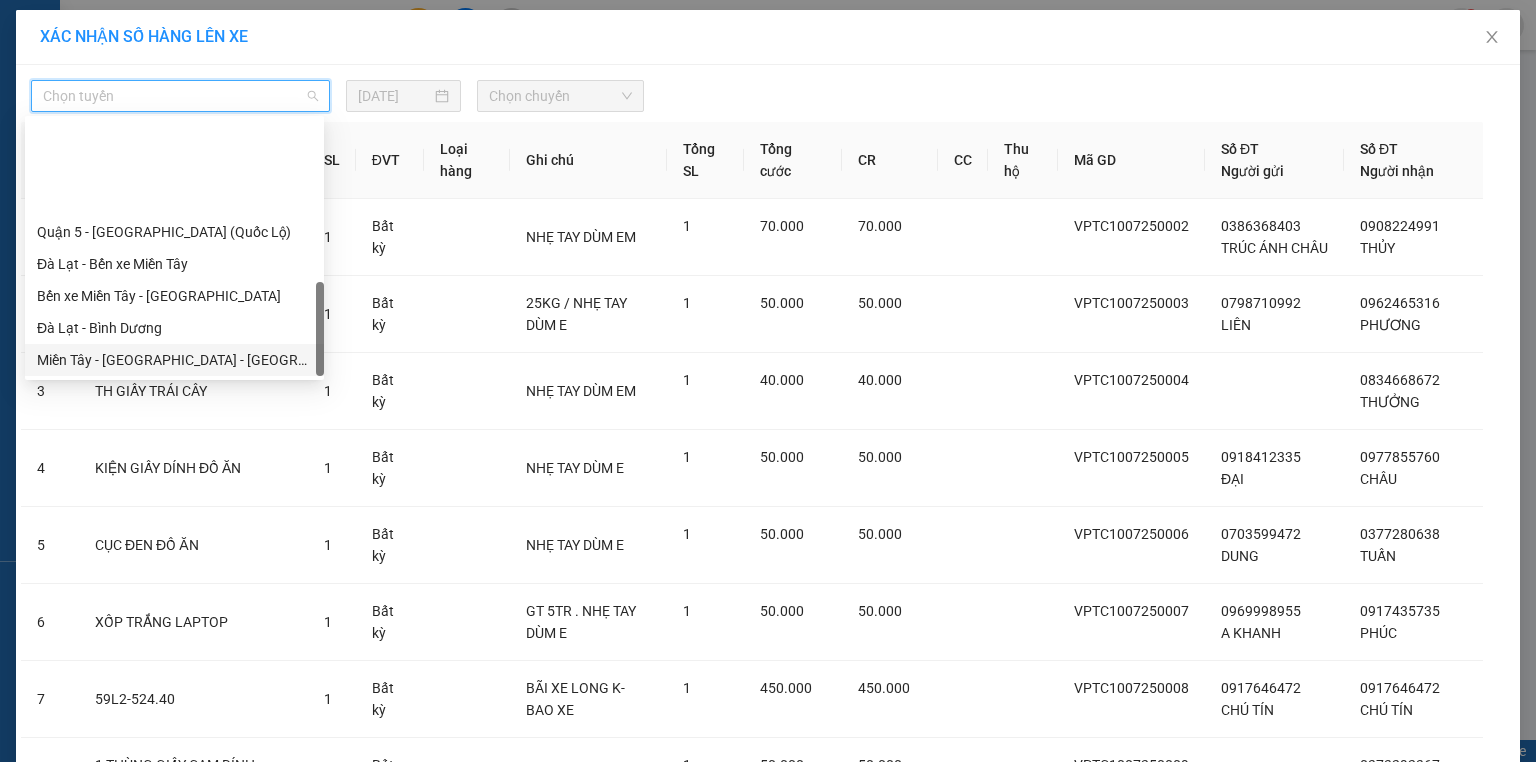 scroll, scrollTop: 608, scrollLeft: 0, axis: vertical 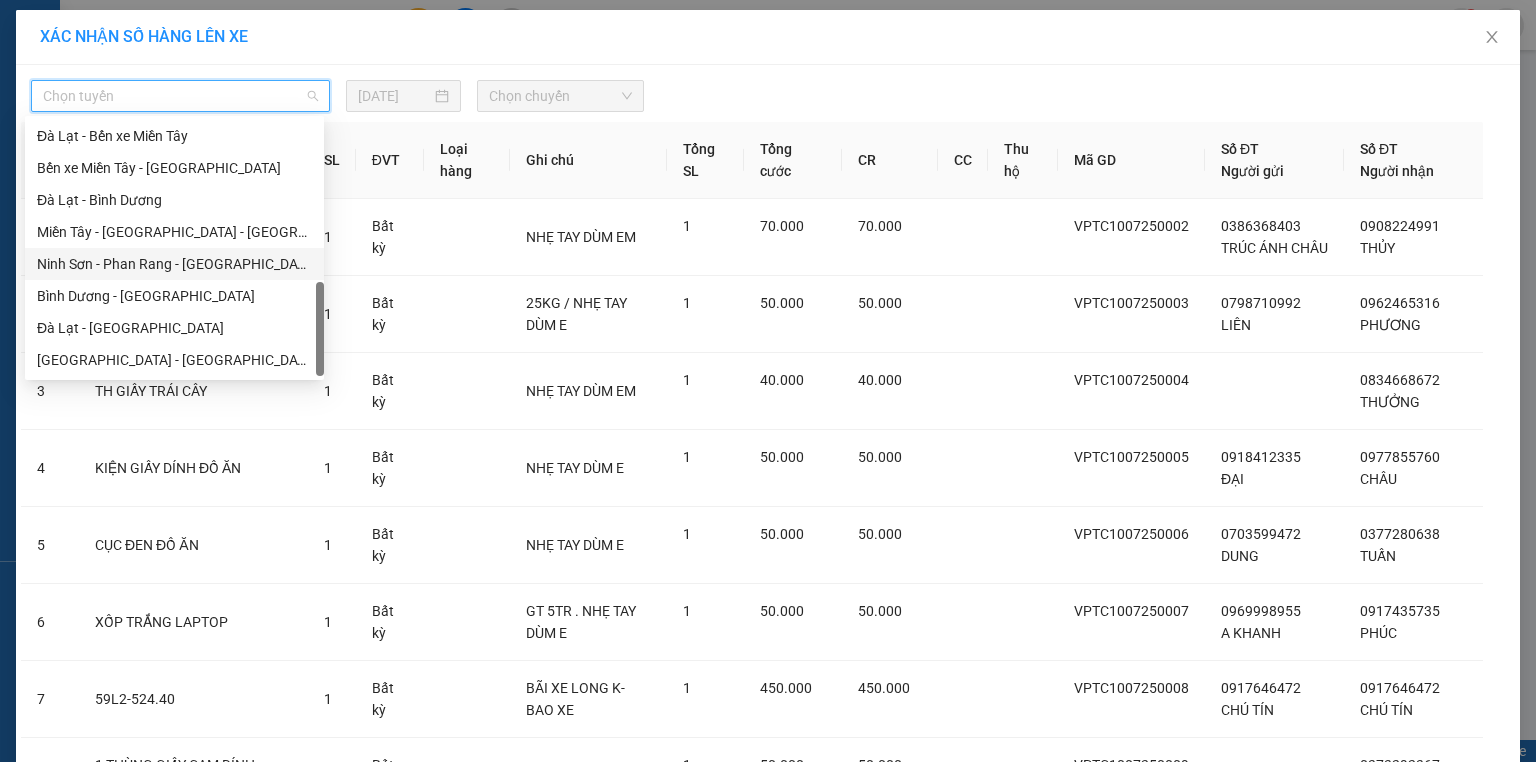 click on "Ninh Sơn - Phan Rang - [GEOGRAPHIC_DATA]" at bounding box center [174, 264] 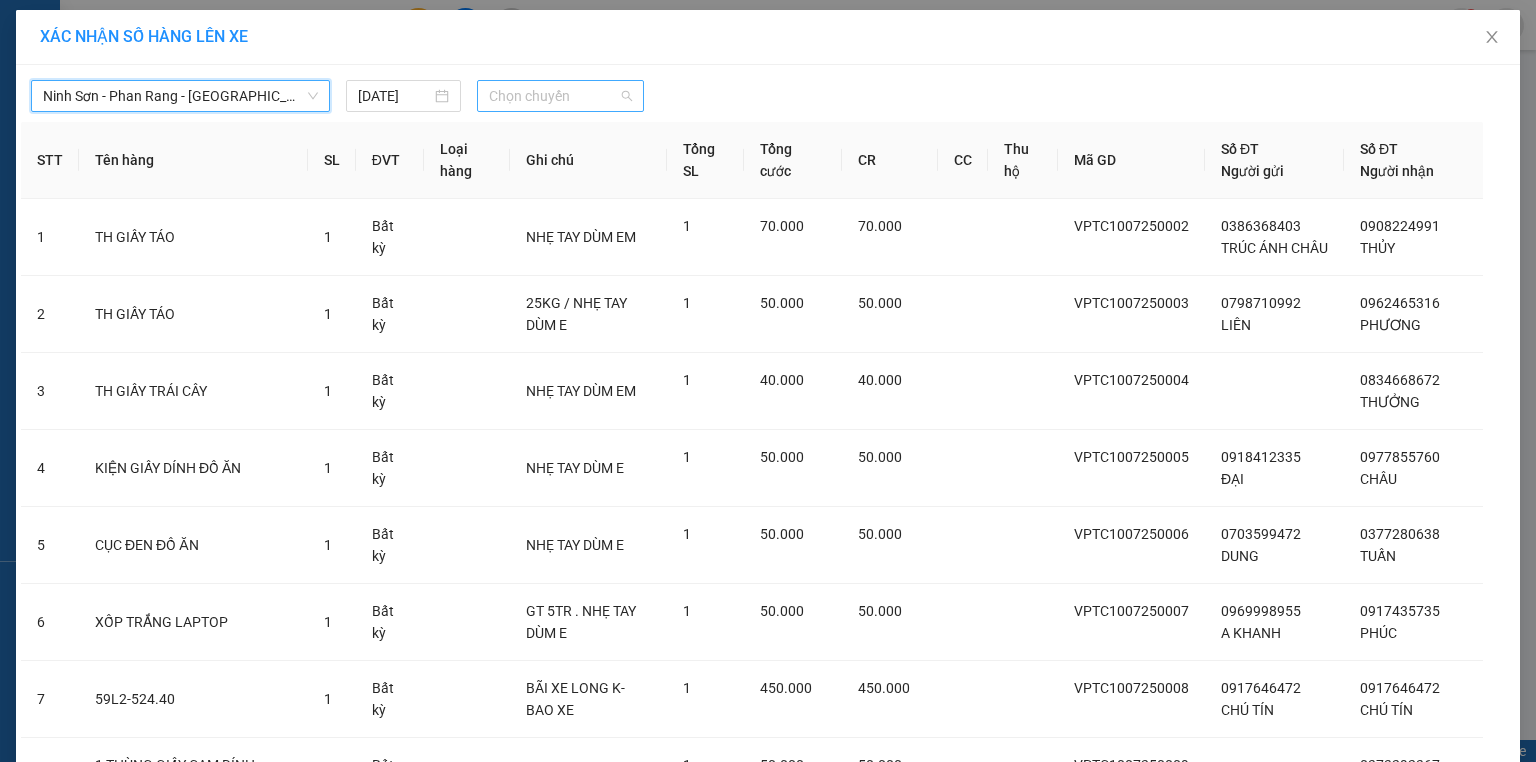 click on "Chọn chuyến" at bounding box center (561, 96) 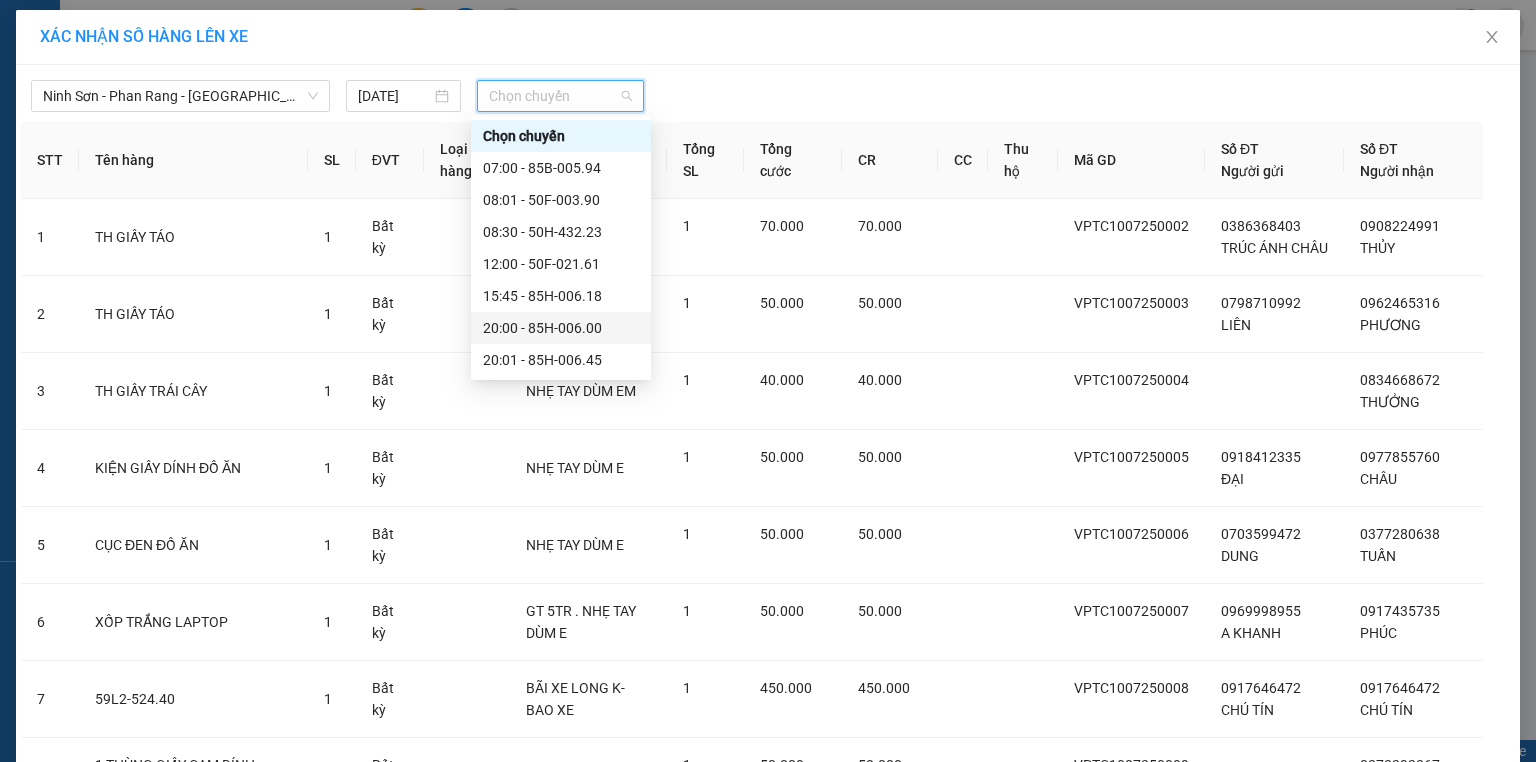 click on "20:00     - 85H-006.00" at bounding box center [561, 328] 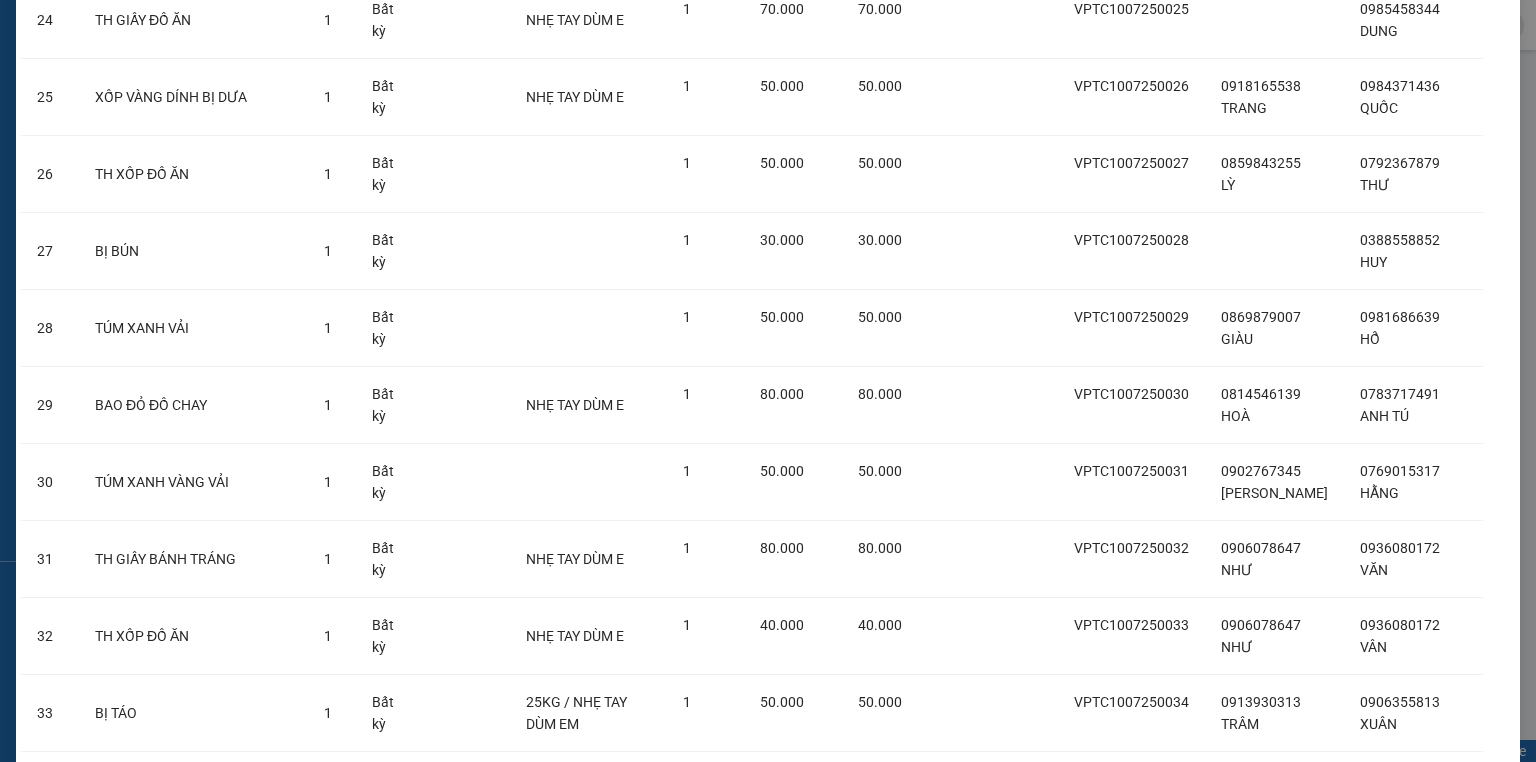 scroll, scrollTop: 2480, scrollLeft: 0, axis: vertical 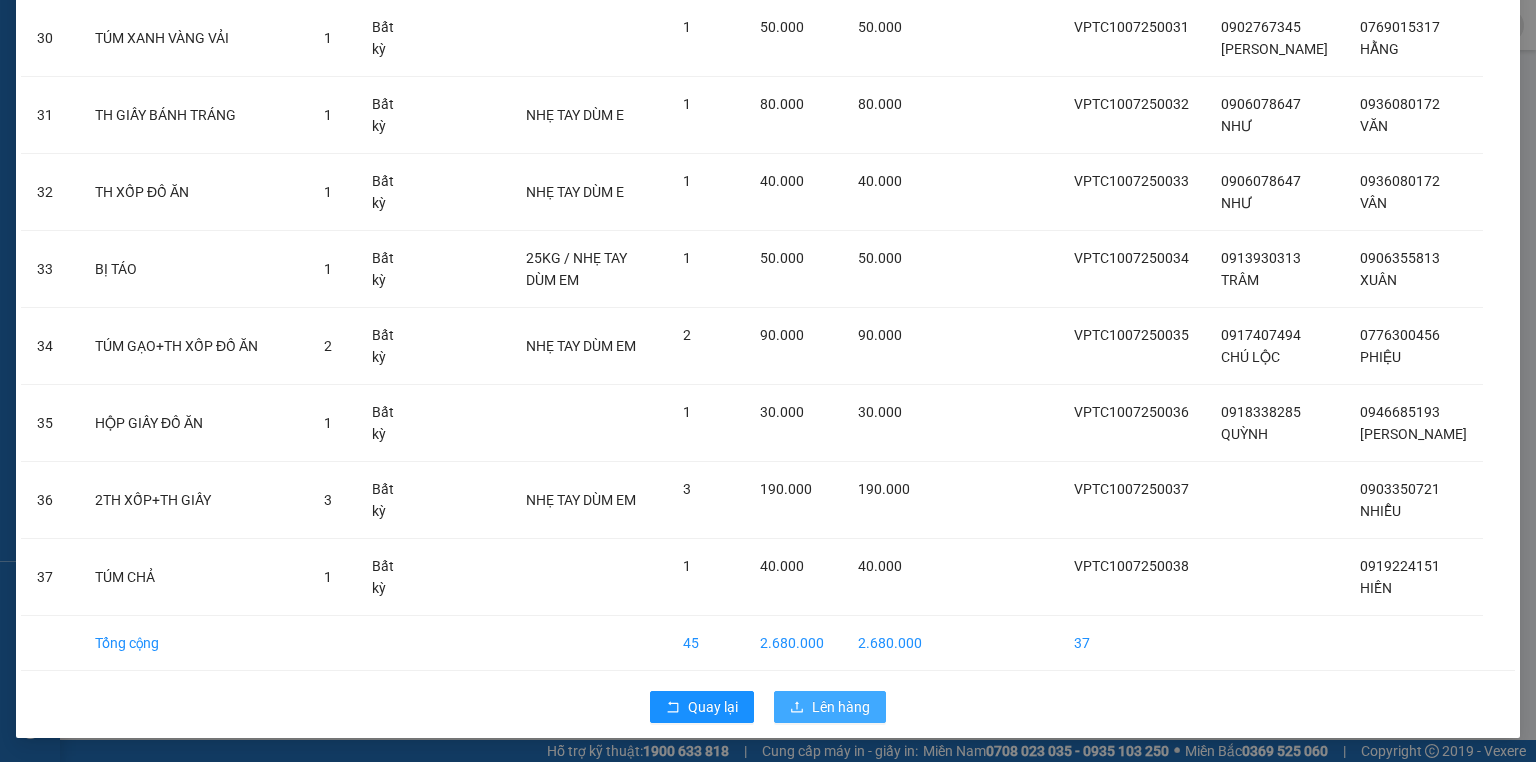 click on "Lên hàng" at bounding box center [841, 707] 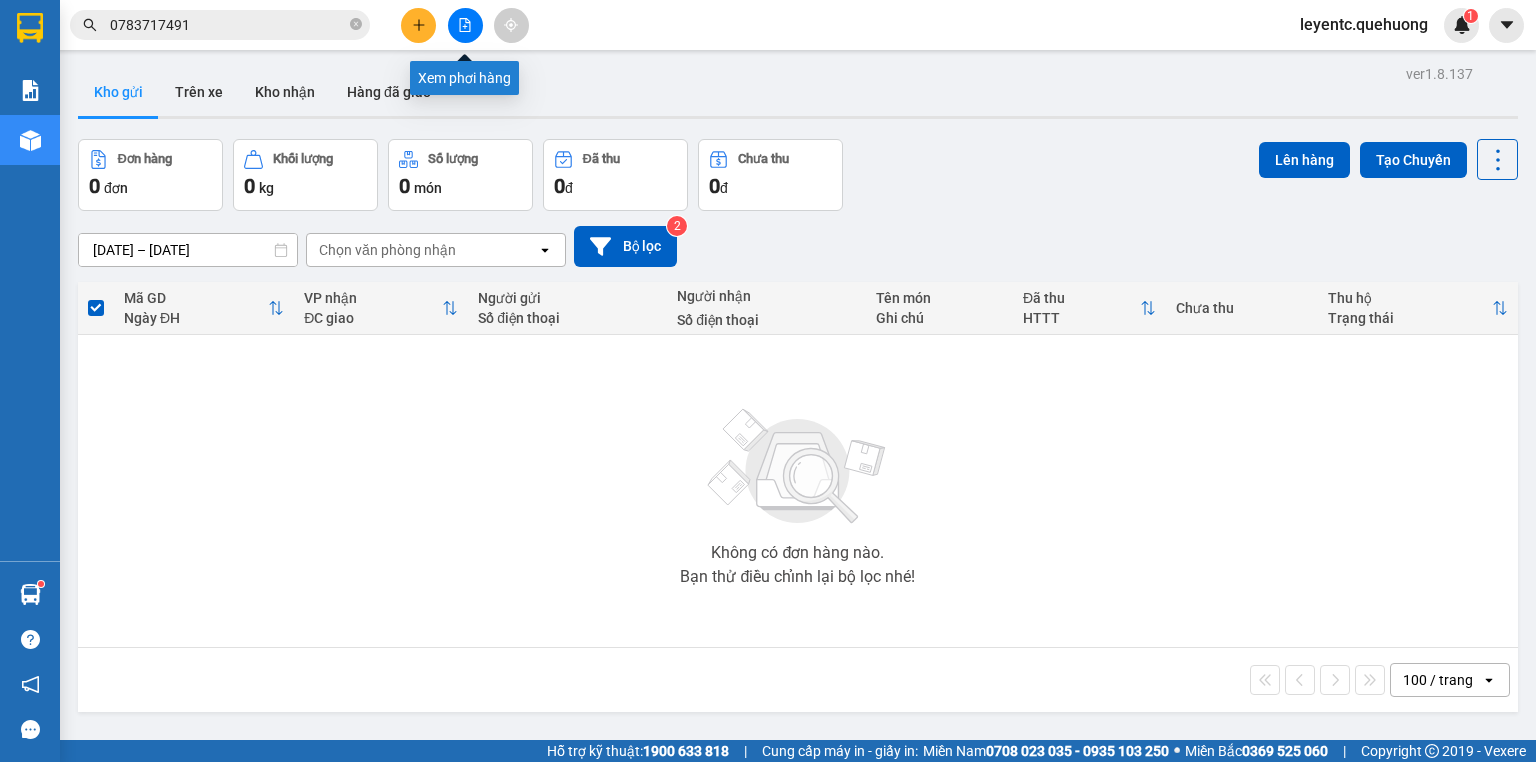 click at bounding box center (465, 25) 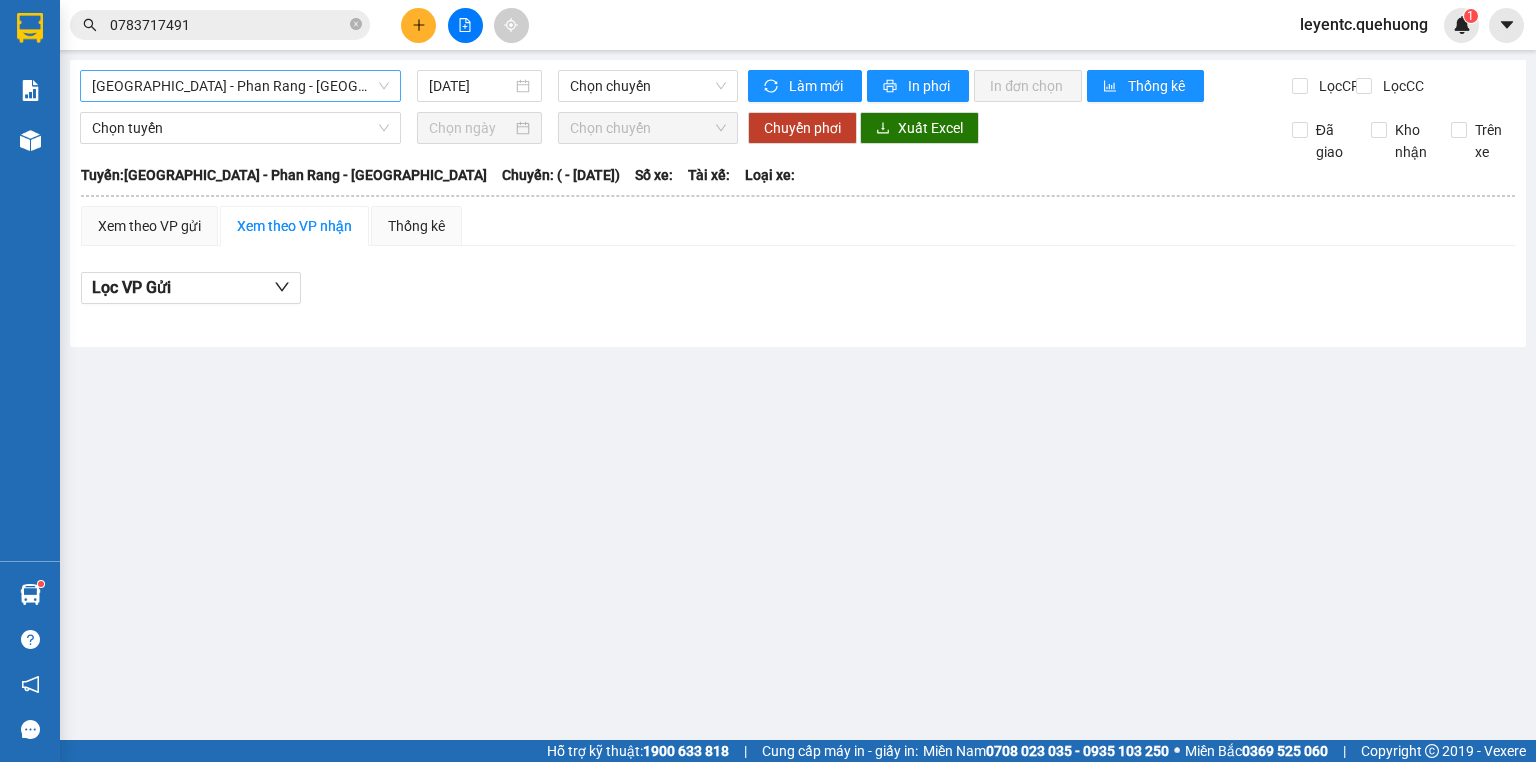 click on "[GEOGRAPHIC_DATA] - Phan Rang - [GEOGRAPHIC_DATA]" at bounding box center [240, 86] 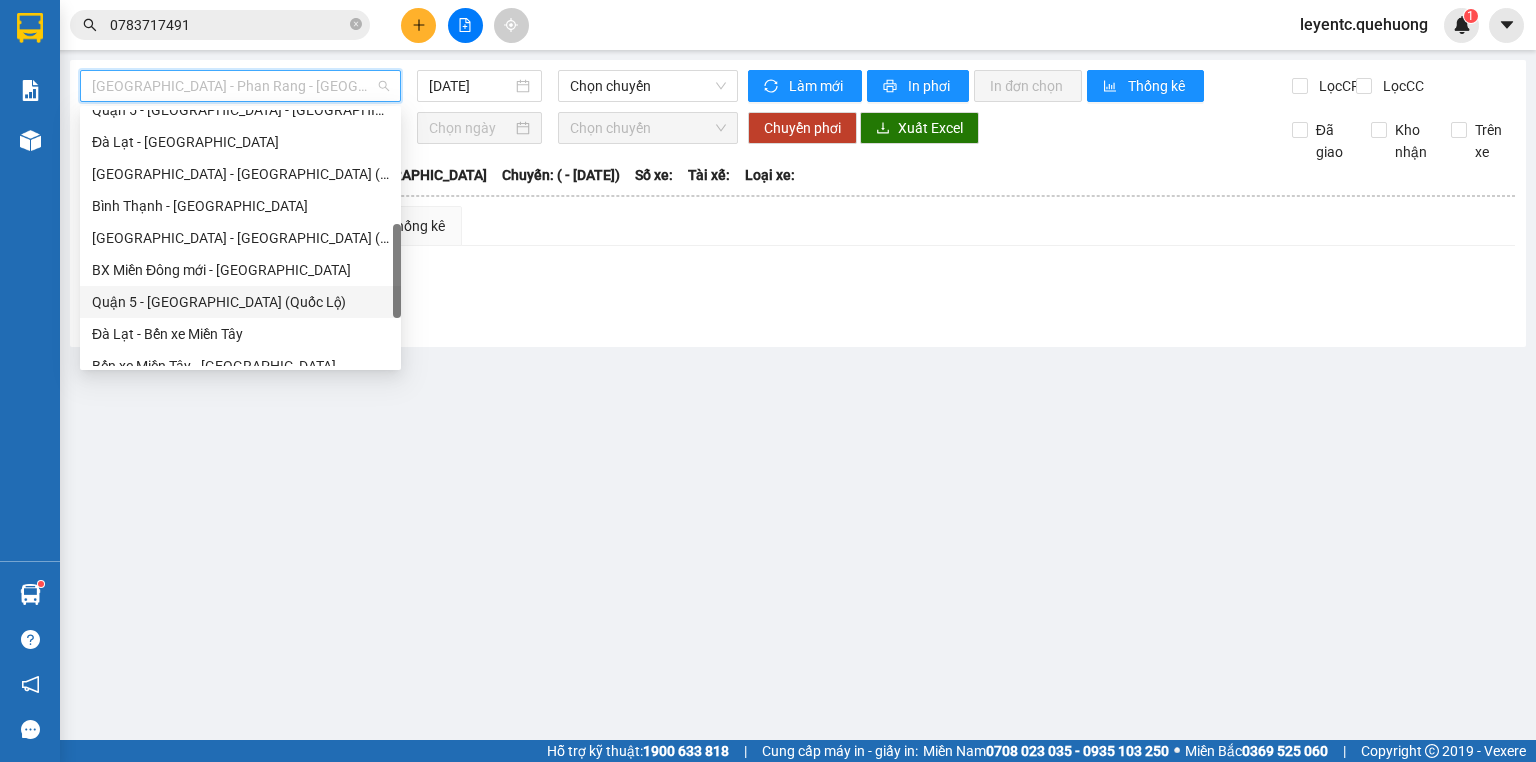 scroll, scrollTop: 608, scrollLeft: 0, axis: vertical 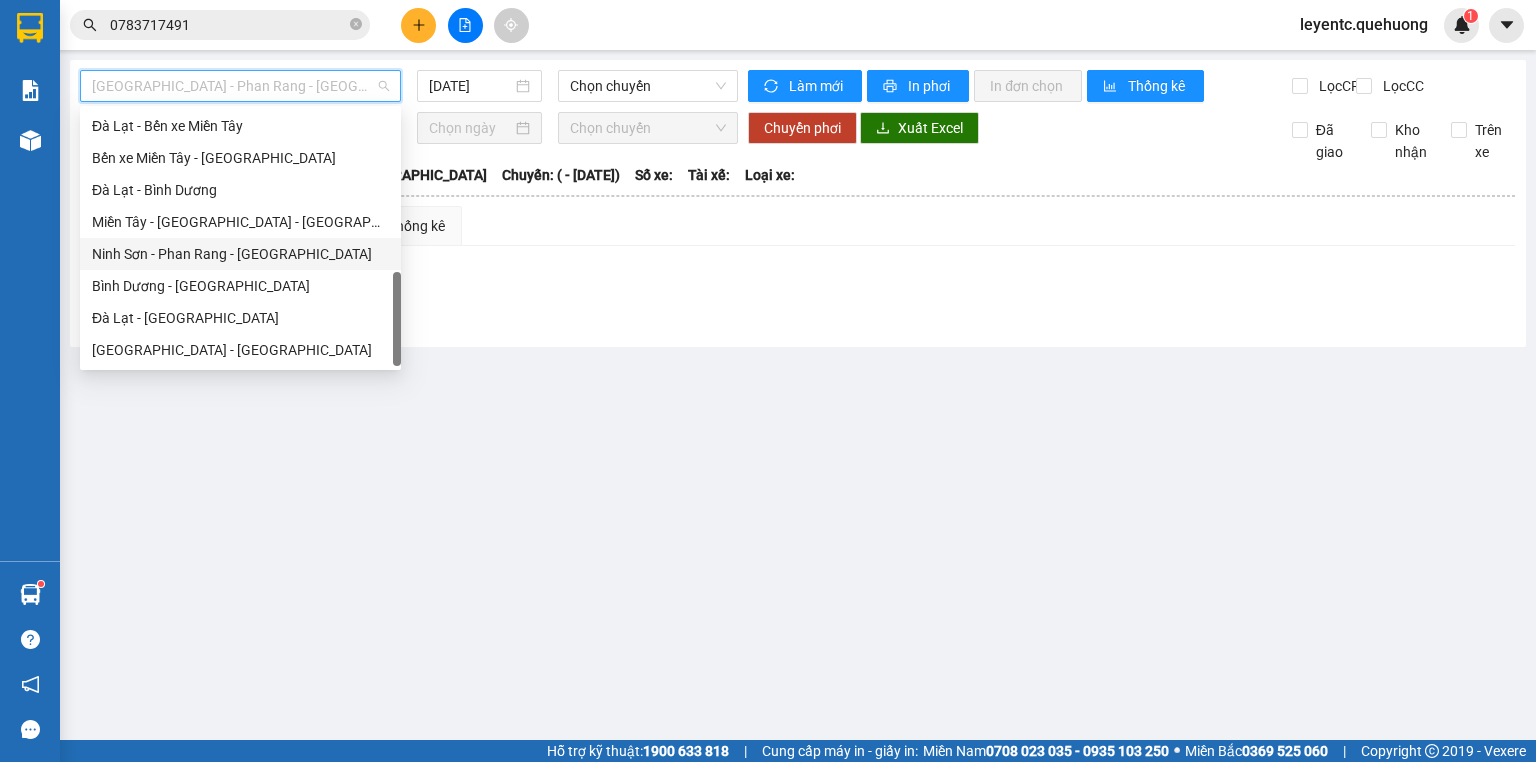 click on "Ninh Sơn - Phan Rang - [GEOGRAPHIC_DATA]" at bounding box center [240, 254] 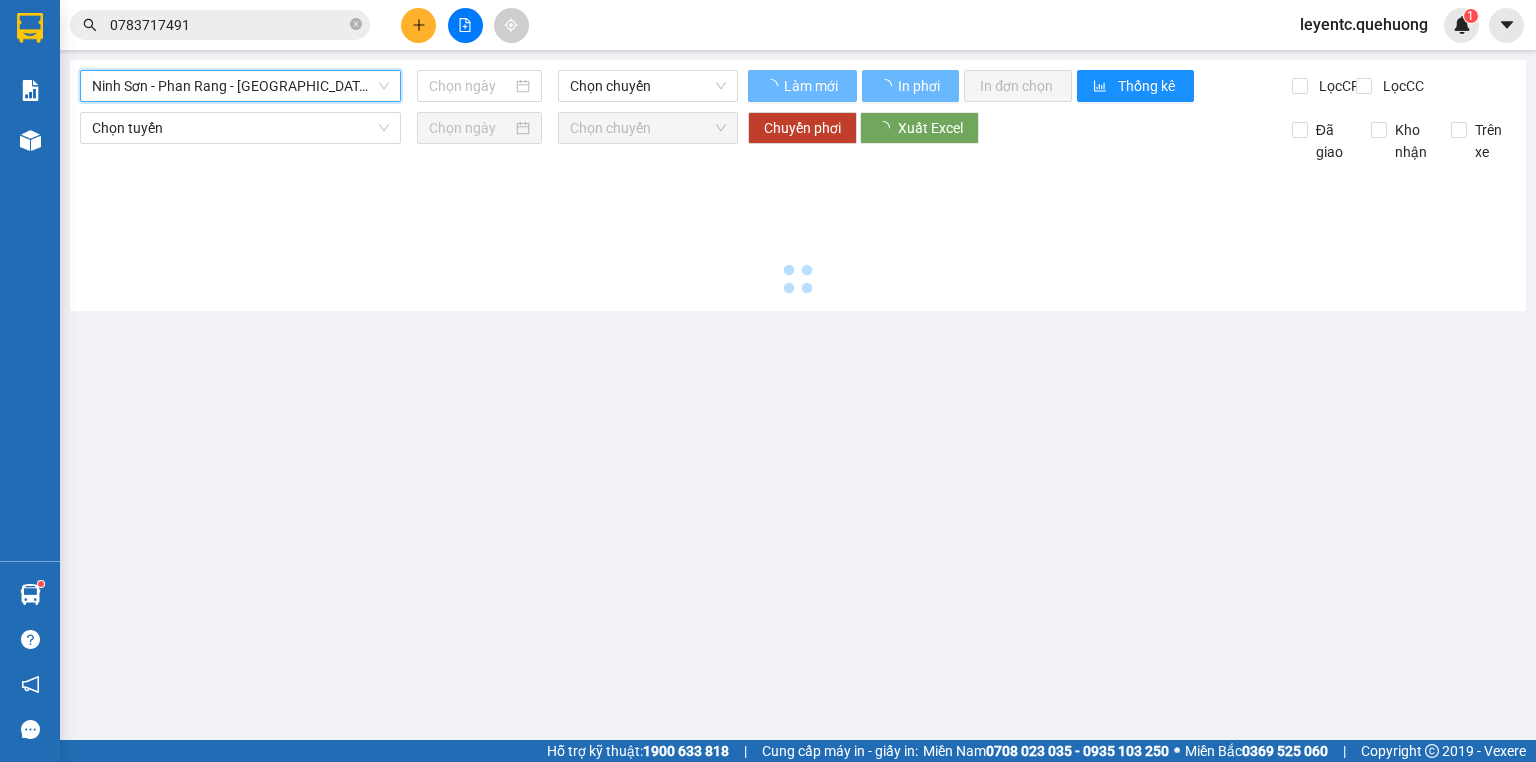 type on "[DATE]" 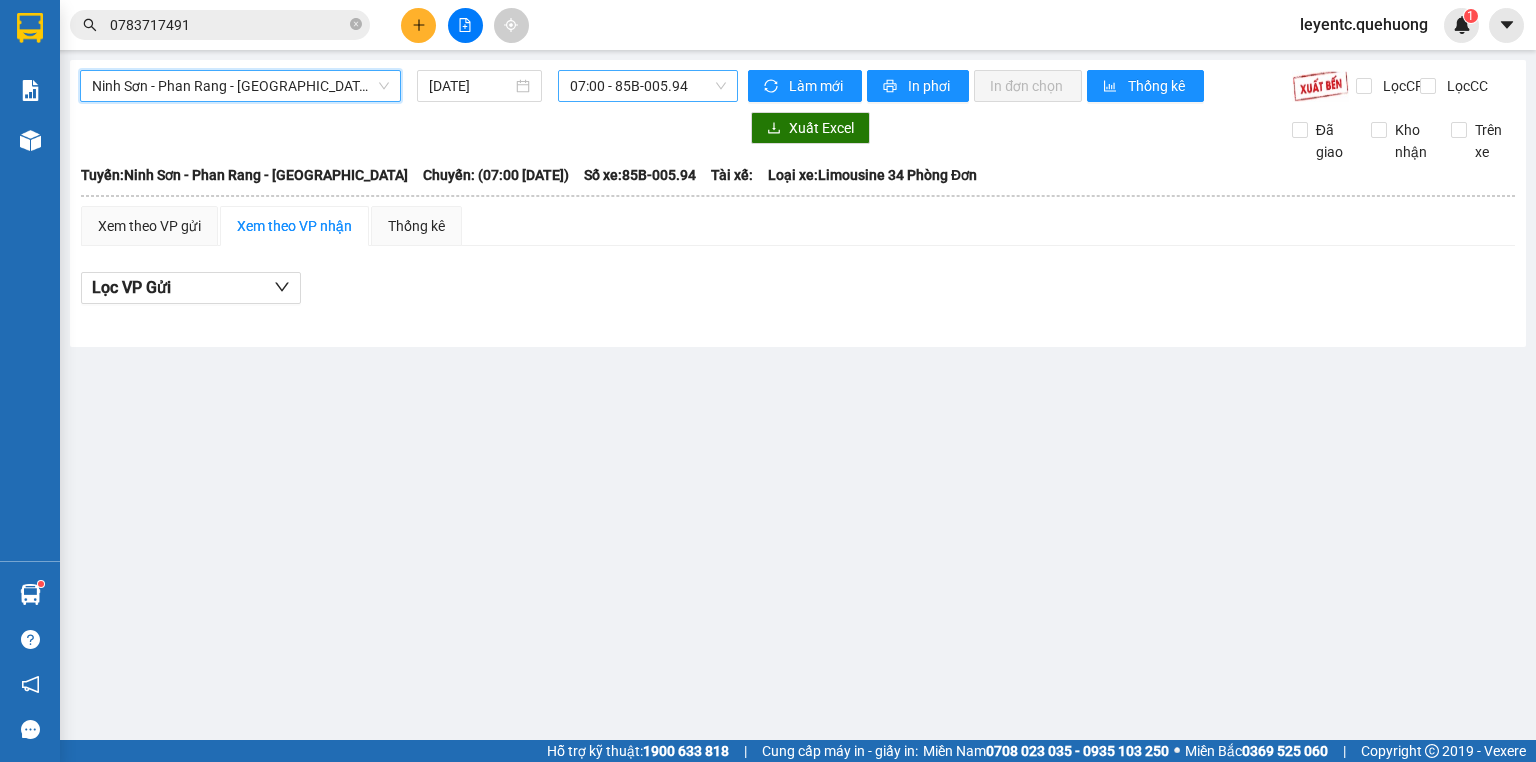 click on "07:00     - 85B-005.94" at bounding box center [648, 86] 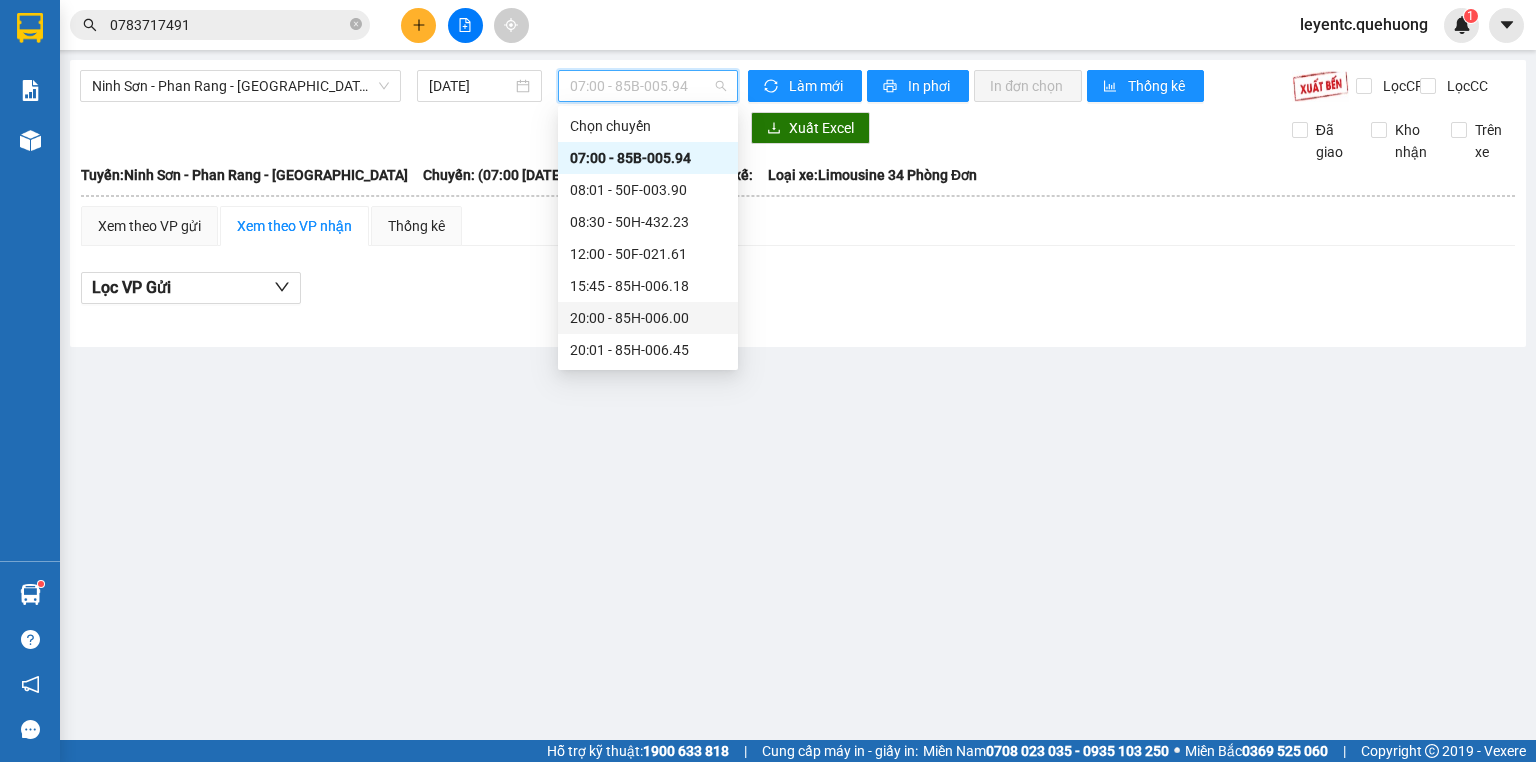 click on "20:00     - 85H-006.00" at bounding box center [648, 318] 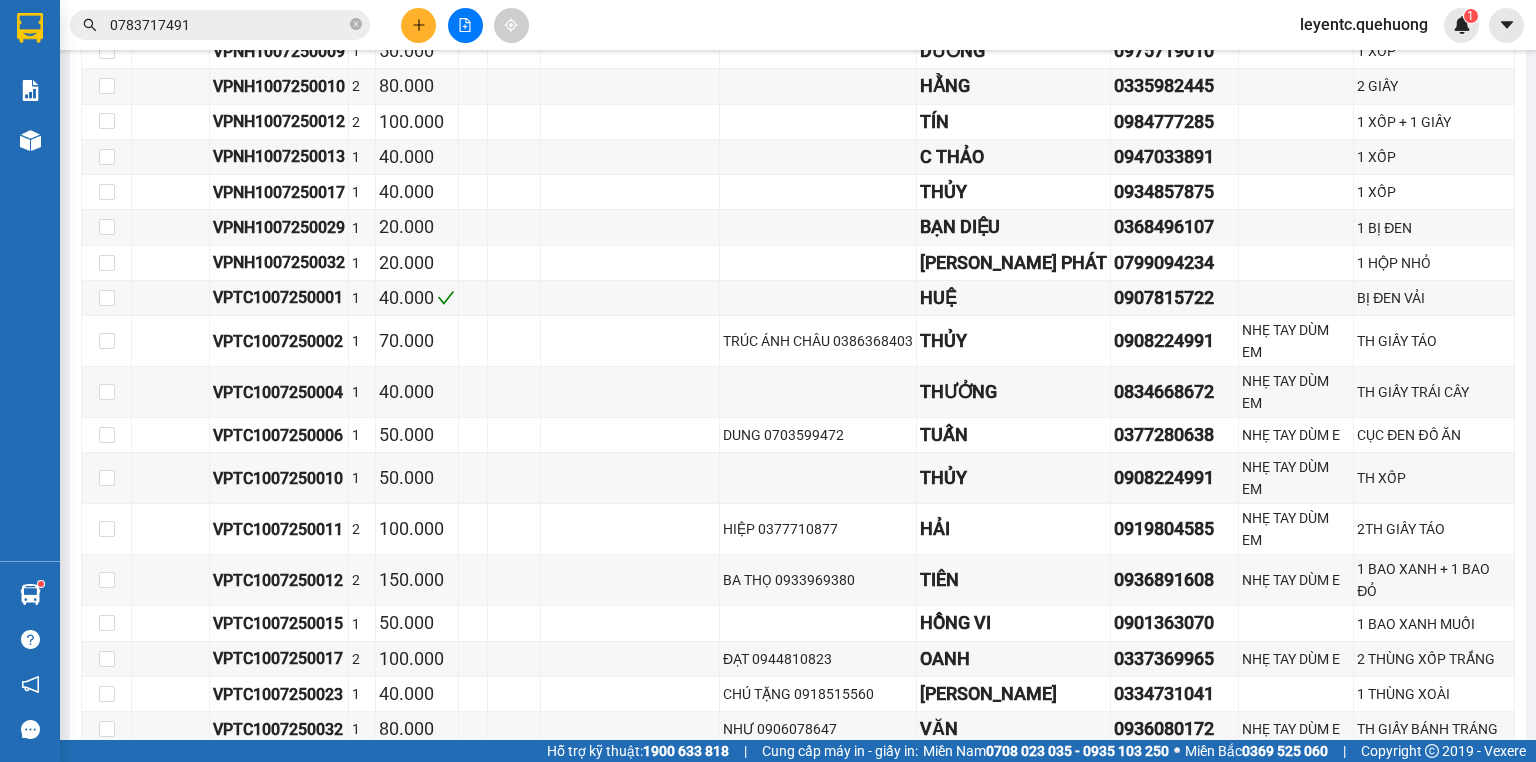 scroll, scrollTop: 2560, scrollLeft: 0, axis: vertical 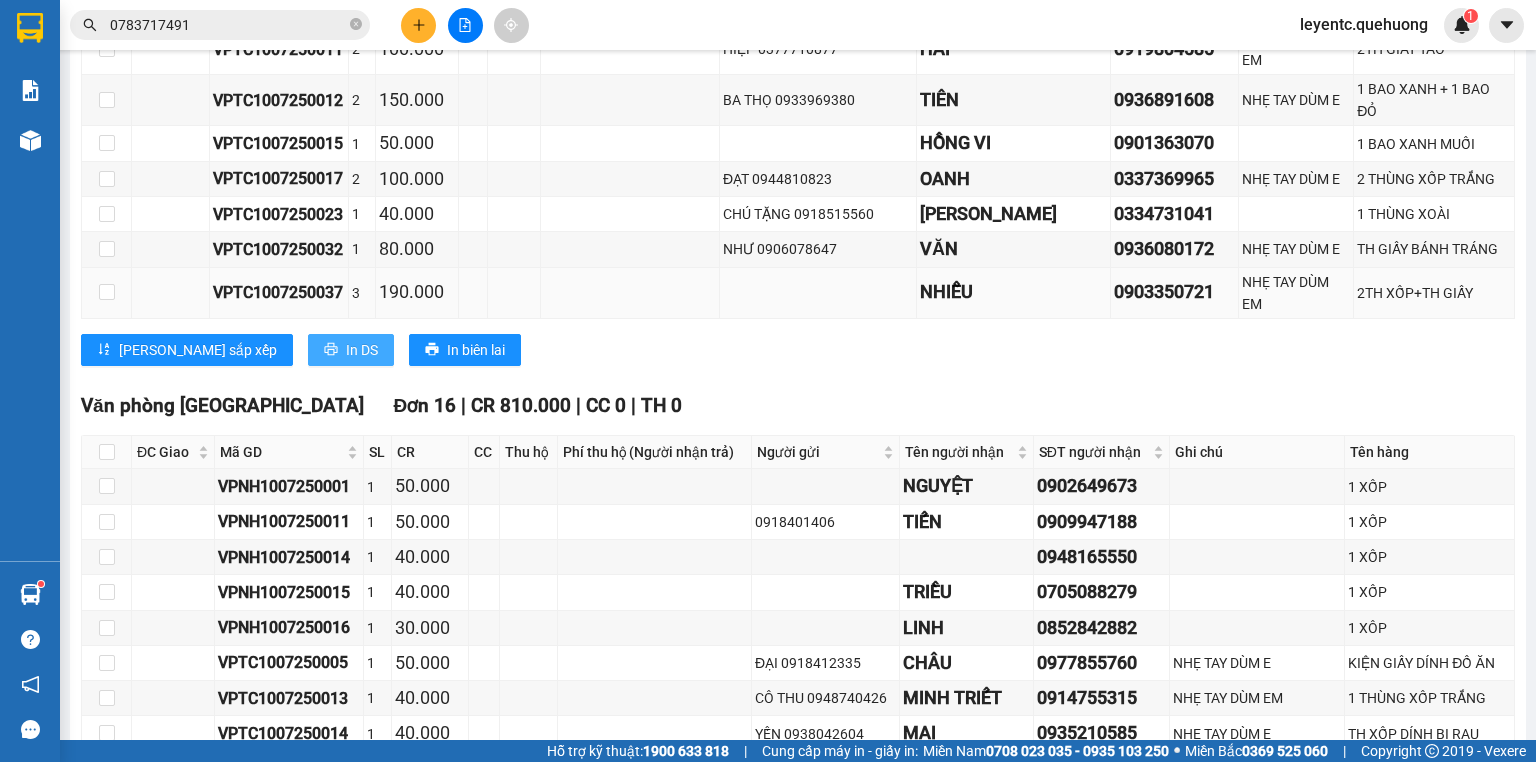 drag, startPoint x: 278, startPoint y: 352, endPoint x: 504, endPoint y: 288, distance: 234.8872 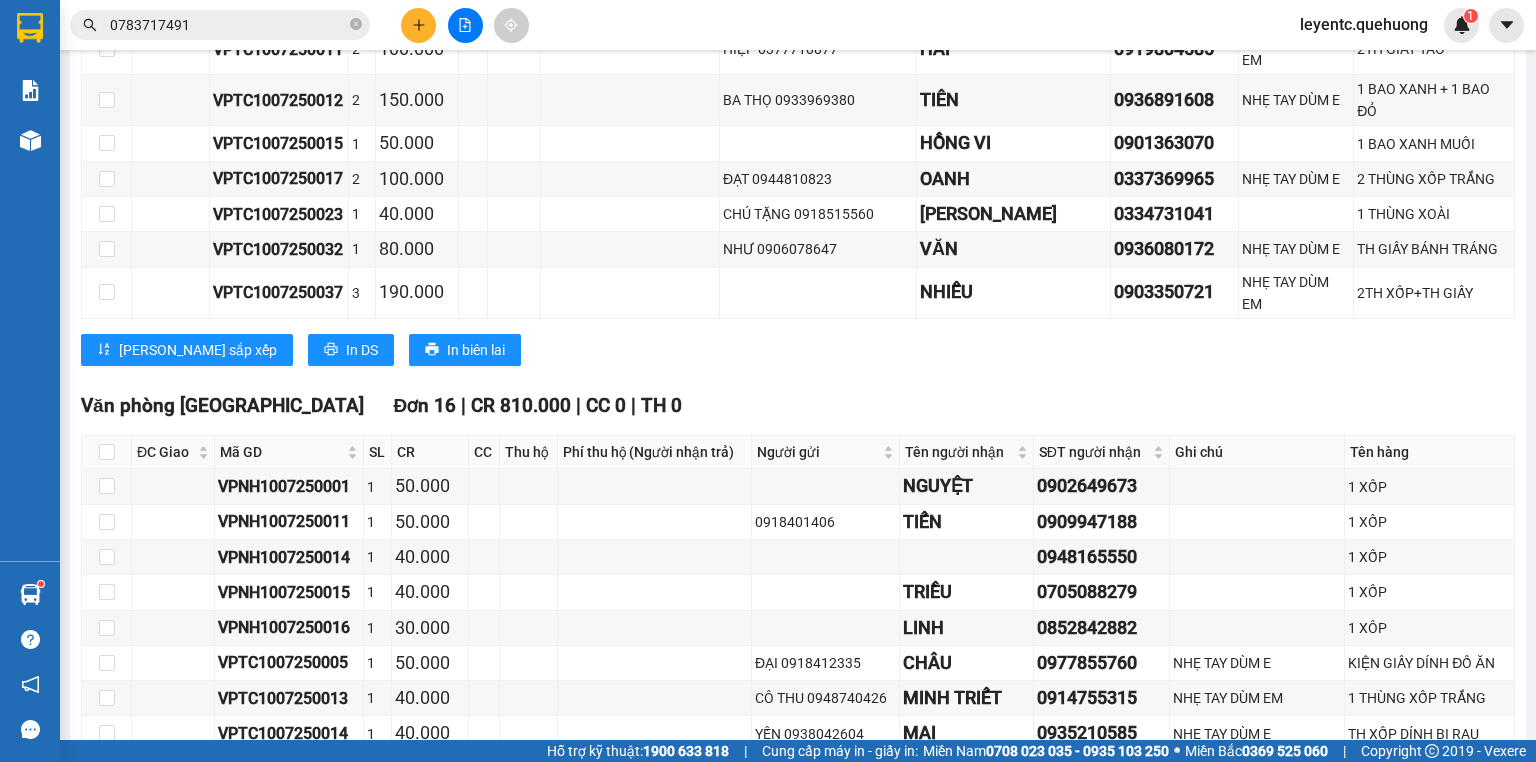 click on "[PERSON_NAME] sắp xếp In DS In biên lai" at bounding box center [798, 350] 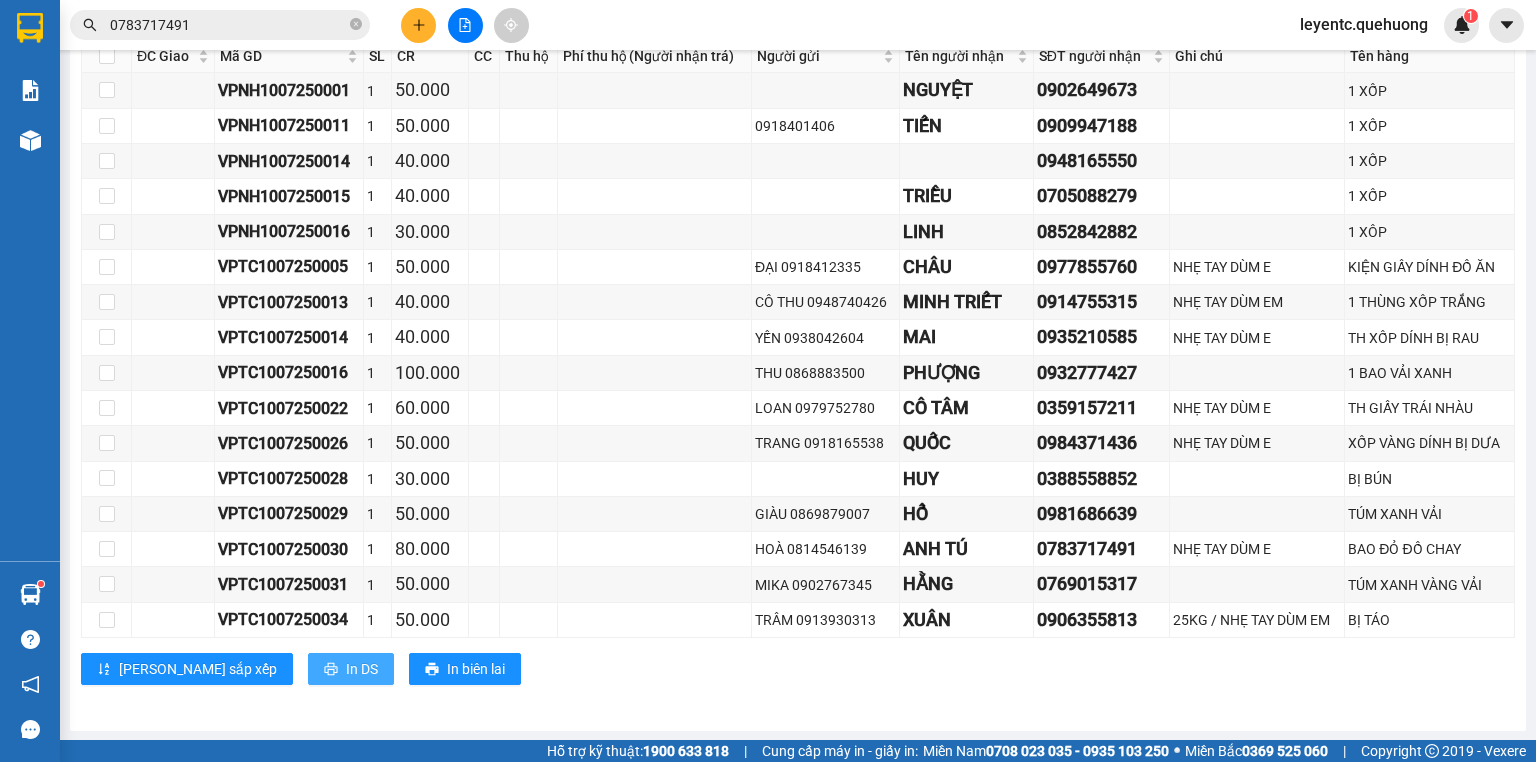 click on "In DS" at bounding box center [362, 669] 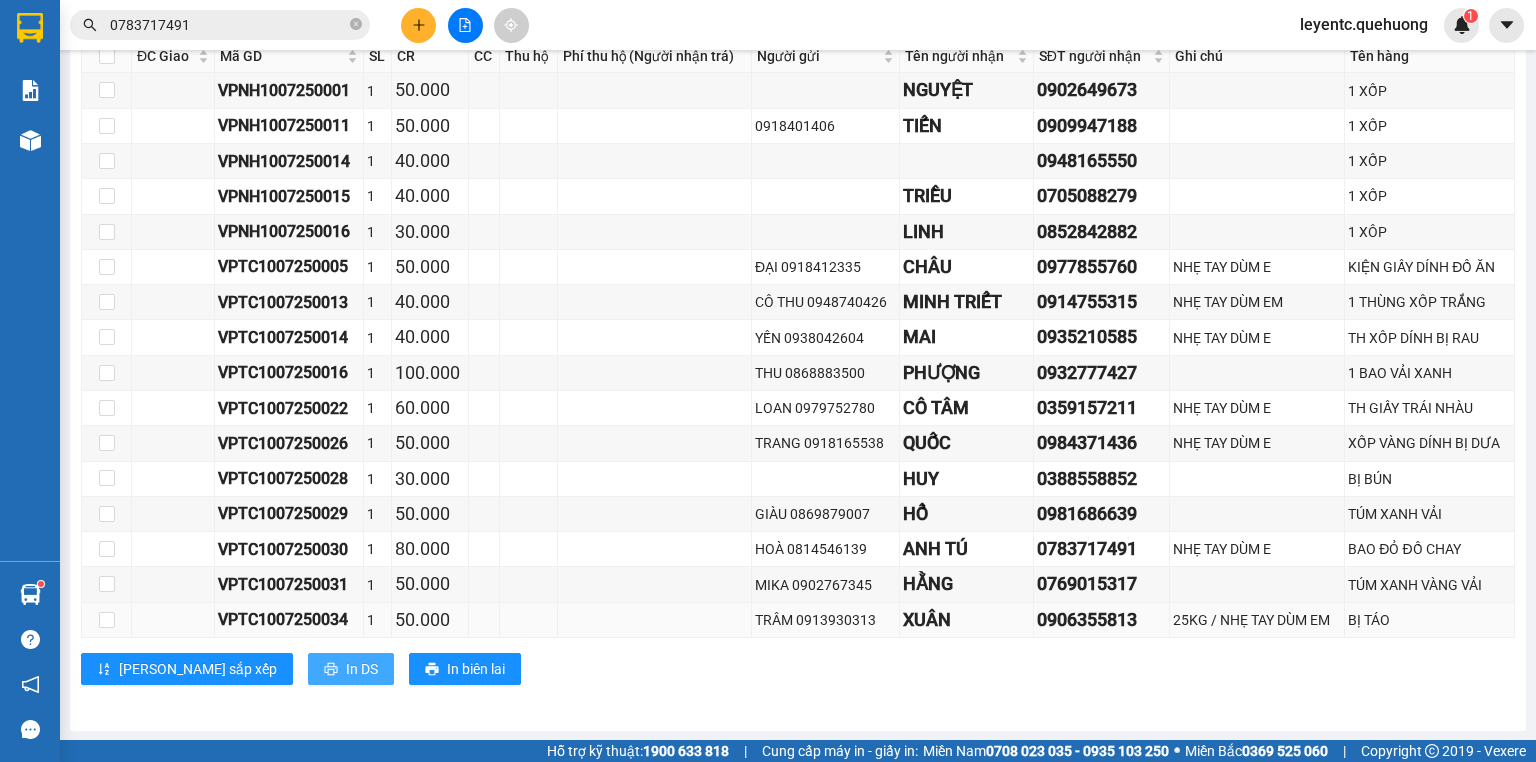 scroll, scrollTop: 0, scrollLeft: 0, axis: both 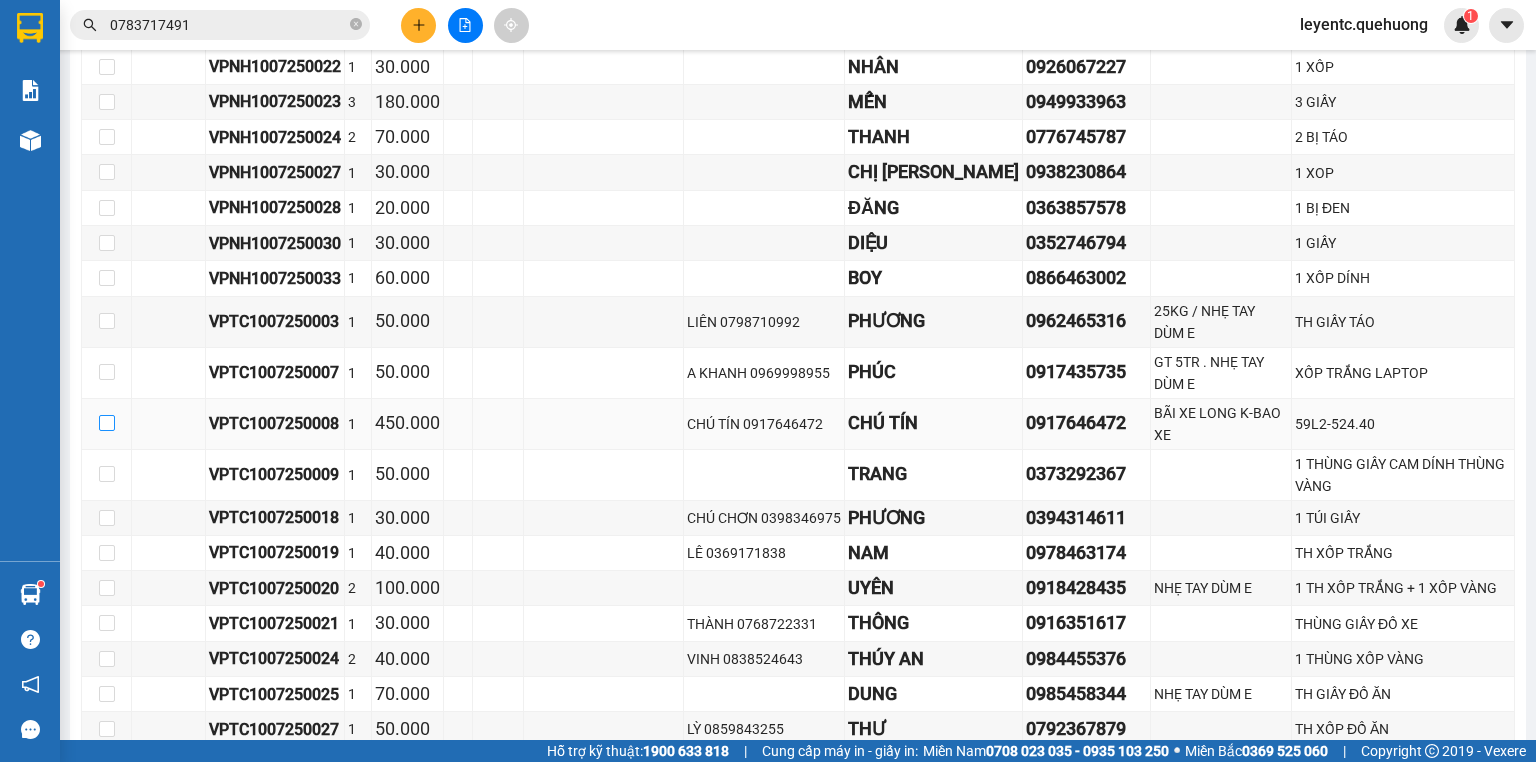 click at bounding box center [107, 423] 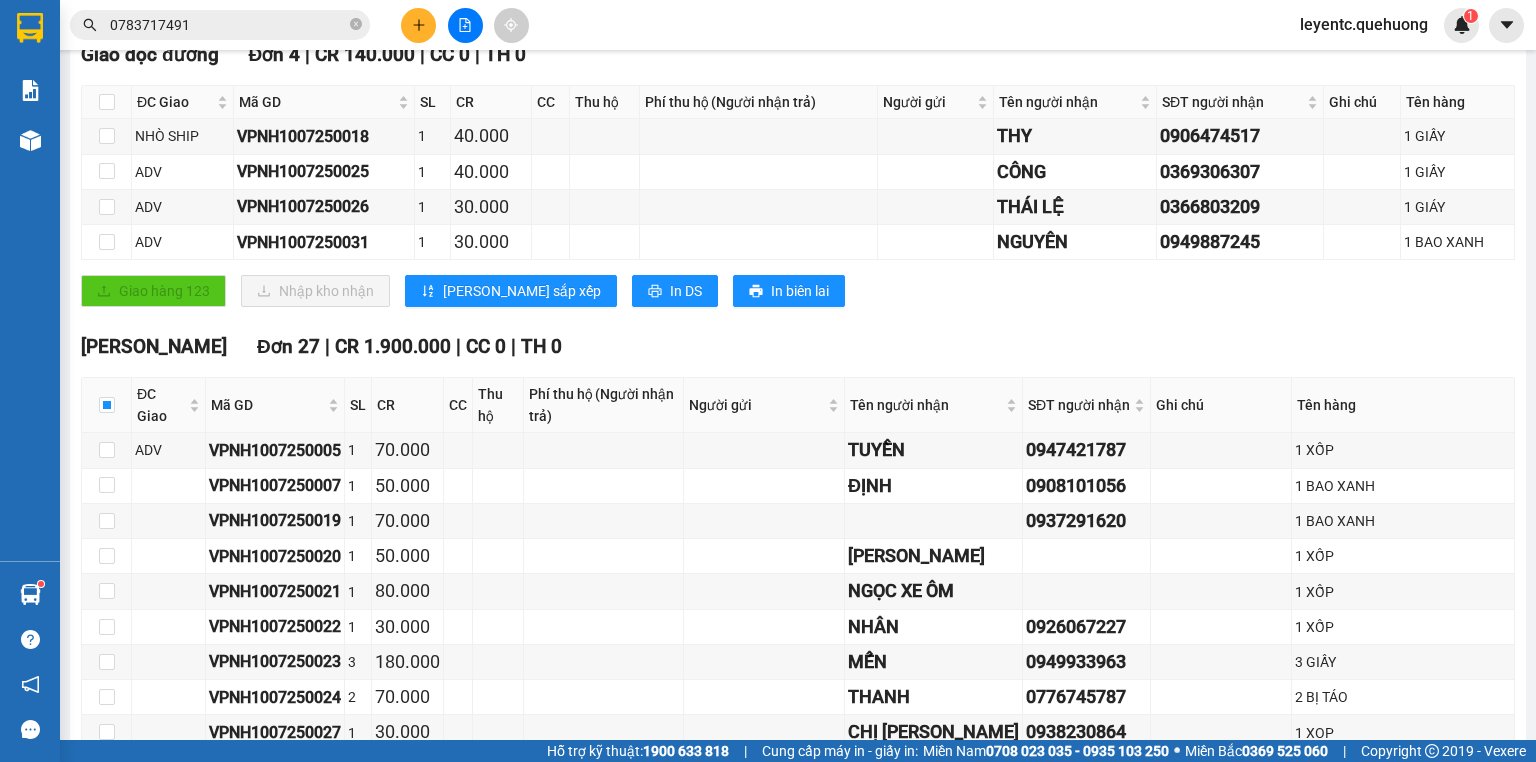 scroll, scrollTop: 0, scrollLeft: 0, axis: both 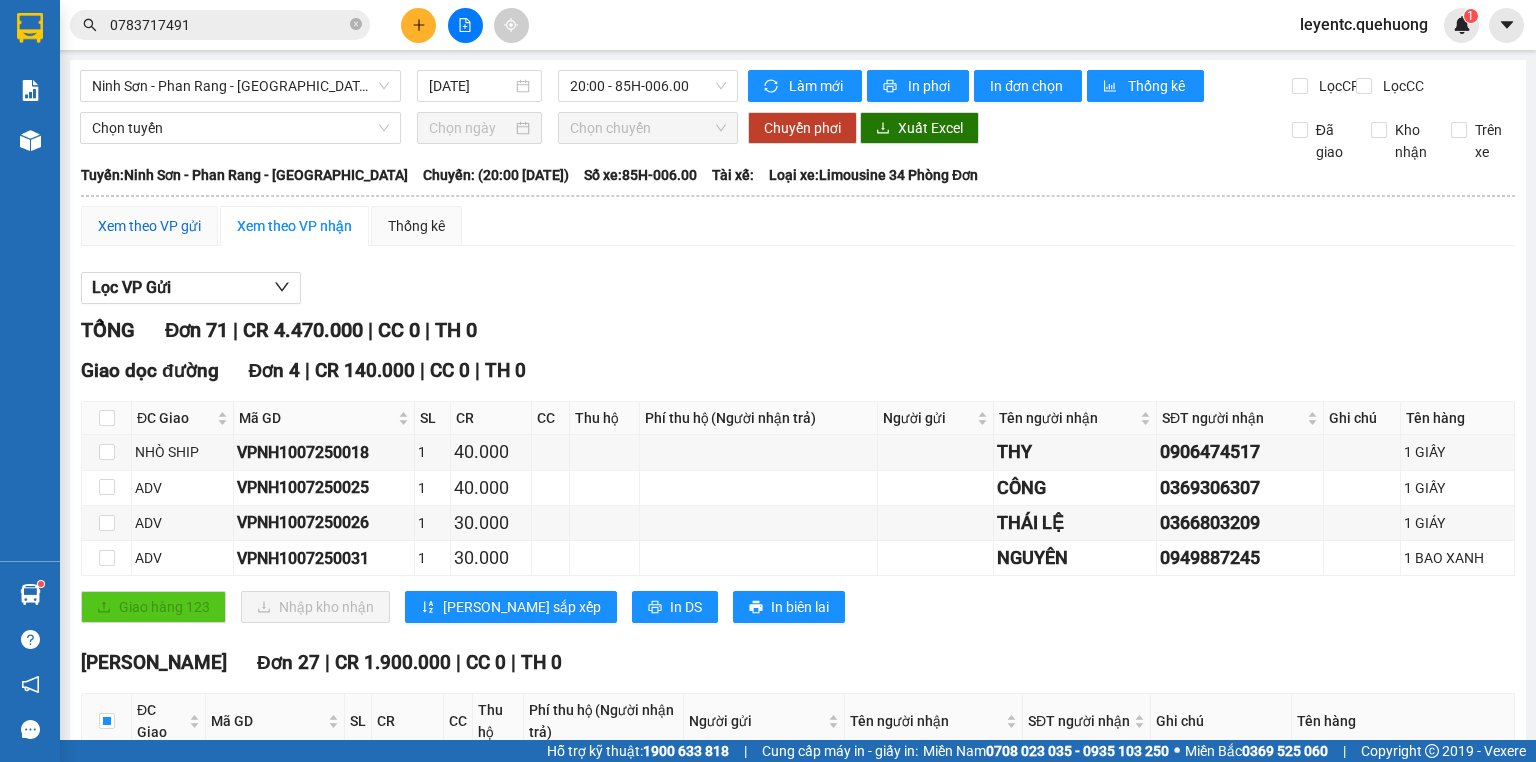click on "Xem theo VP gửi" at bounding box center (149, 226) 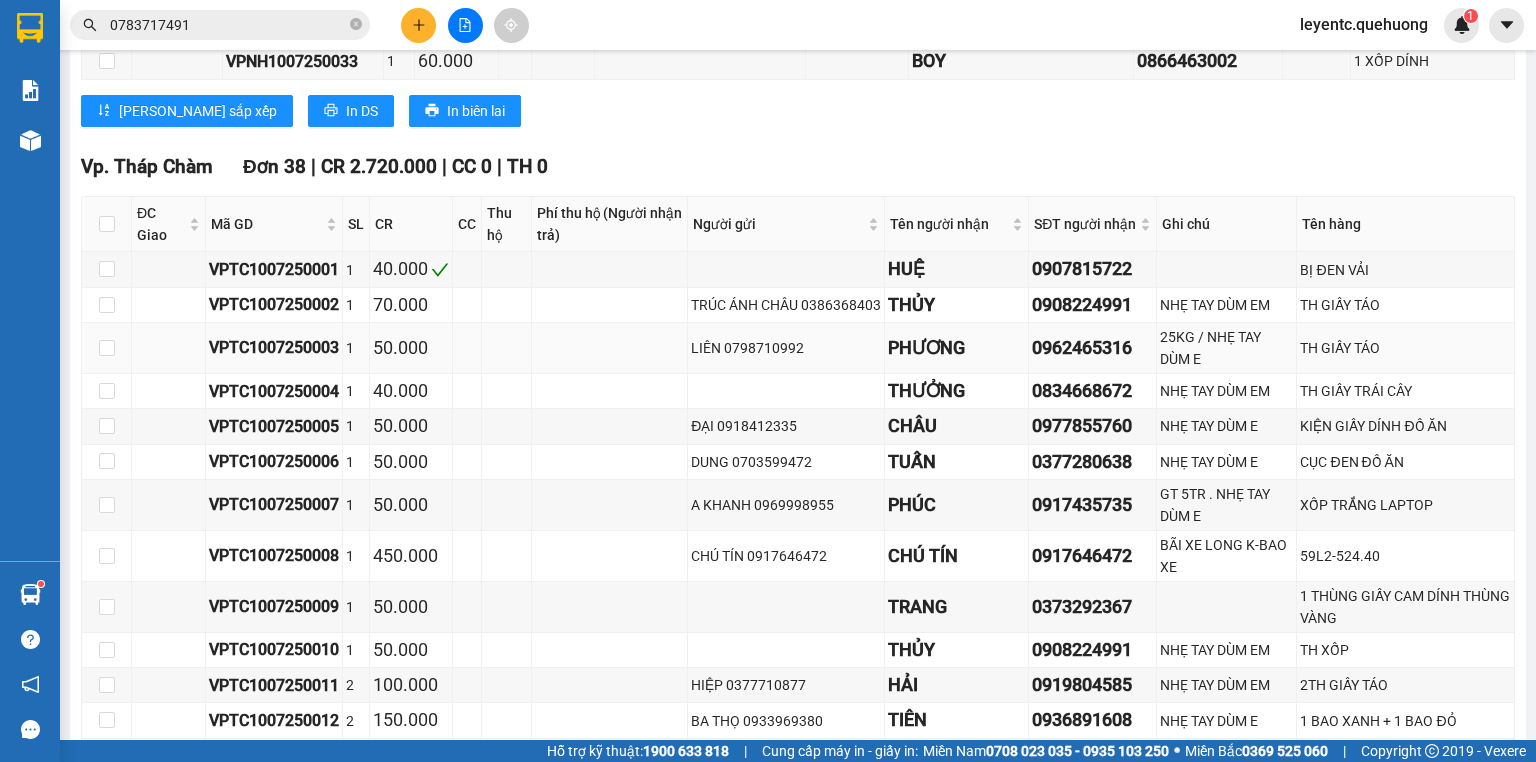 scroll, scrollTop: 1840, scrollLeft: 0, axis: vertical 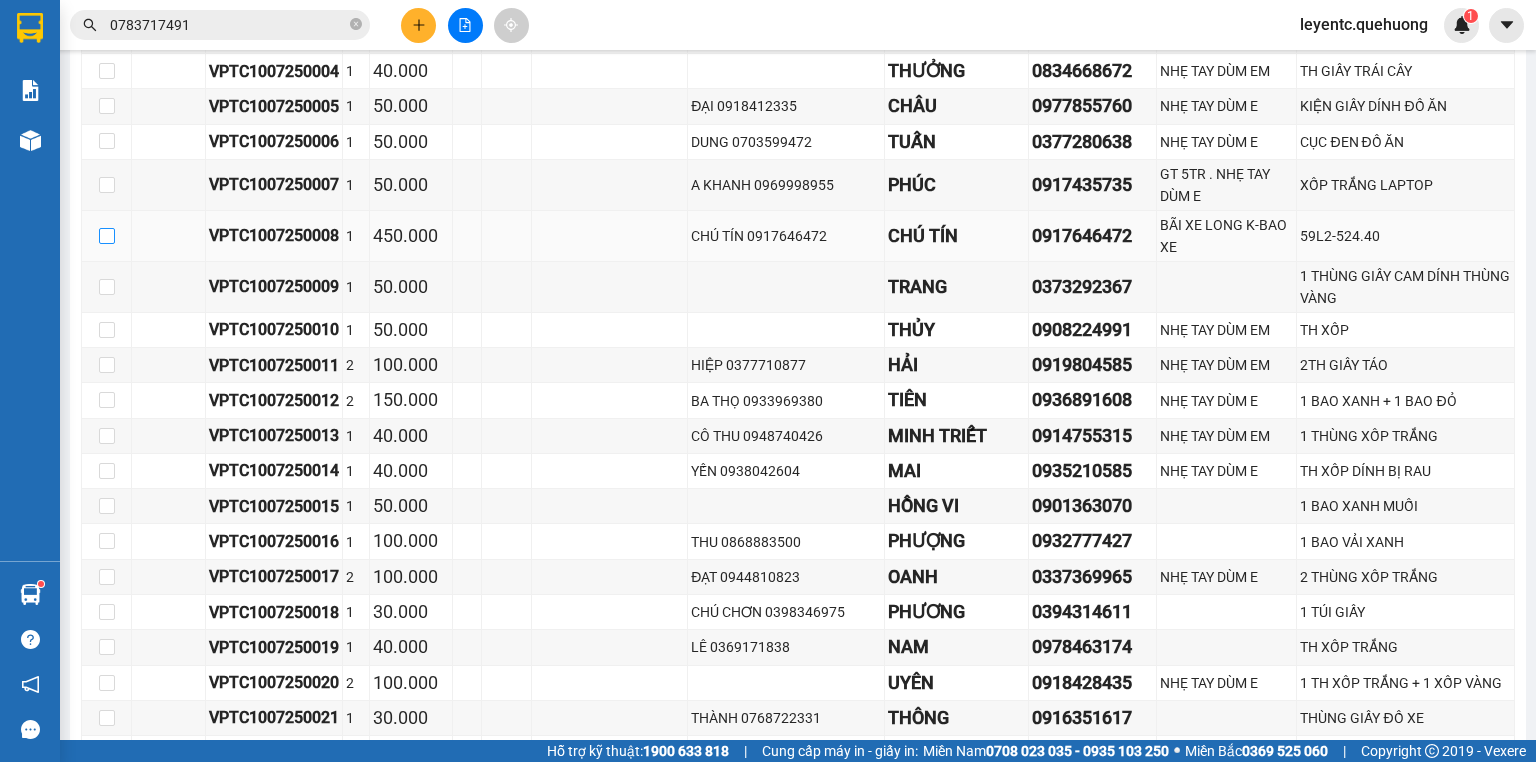 click at bounding box center (107, 236) 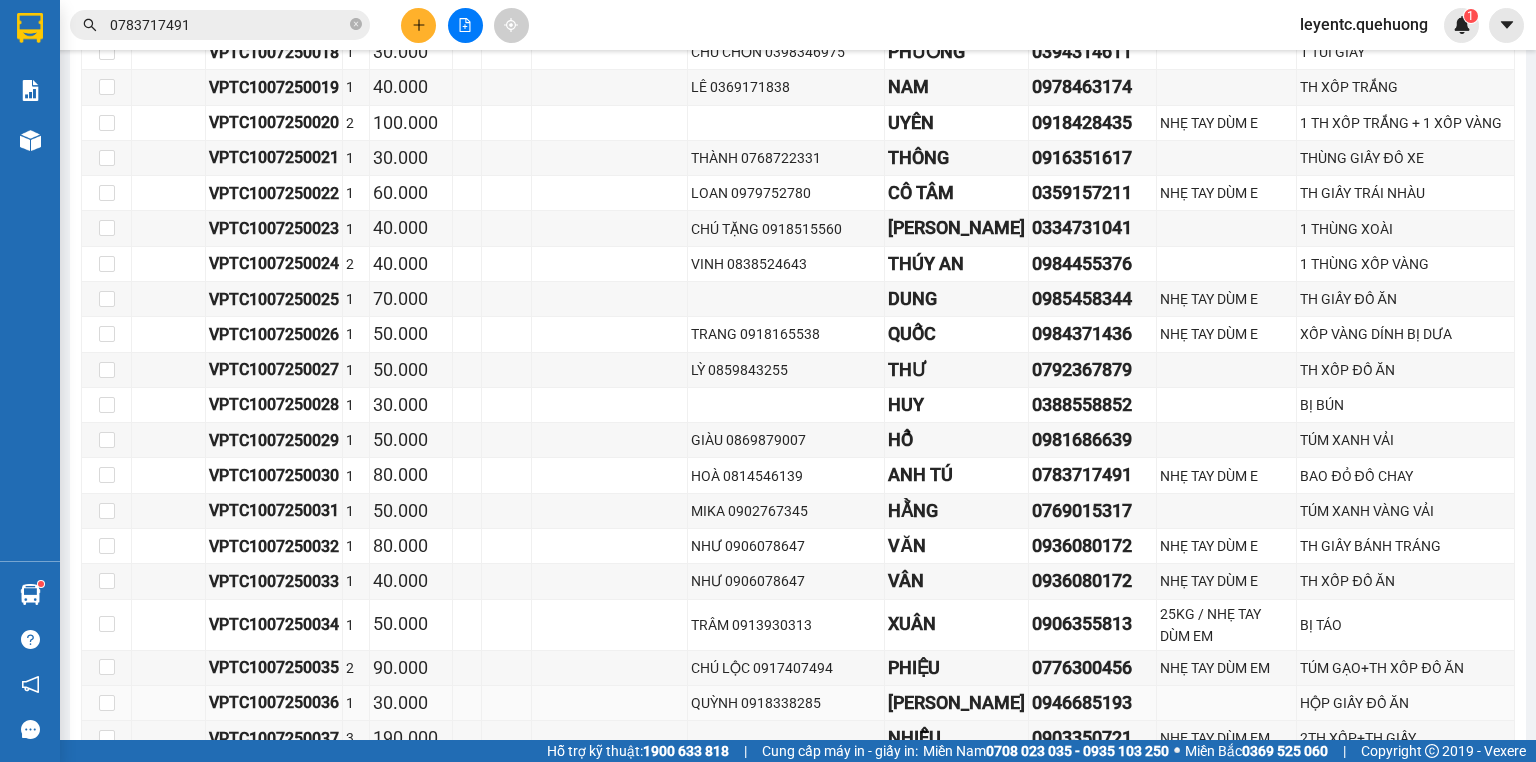 scroll, scrollTop: 2554, scrollLeft: 0, axis: vertical 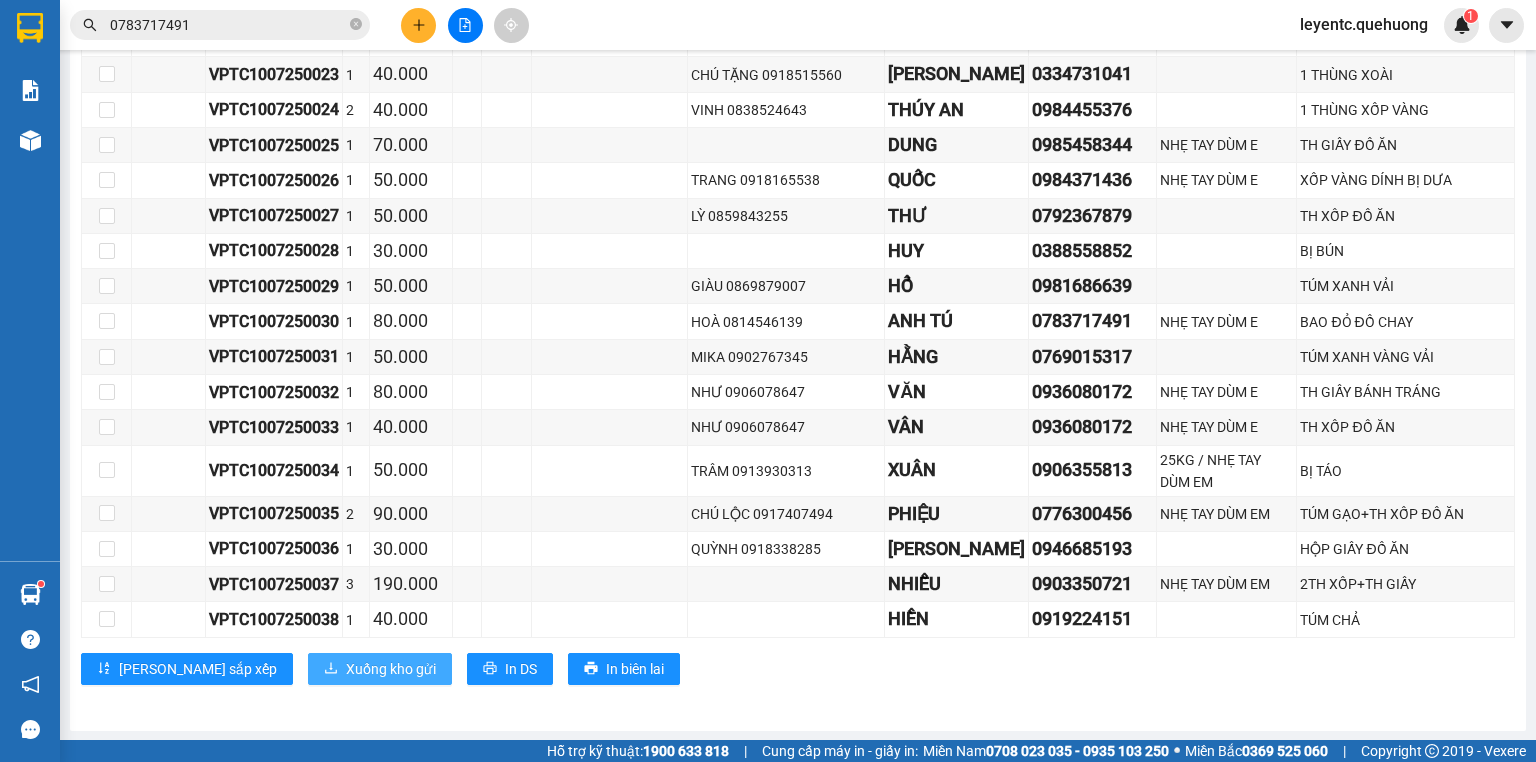 click on "Xuống kho gửi" at bounding box center [391, 669] 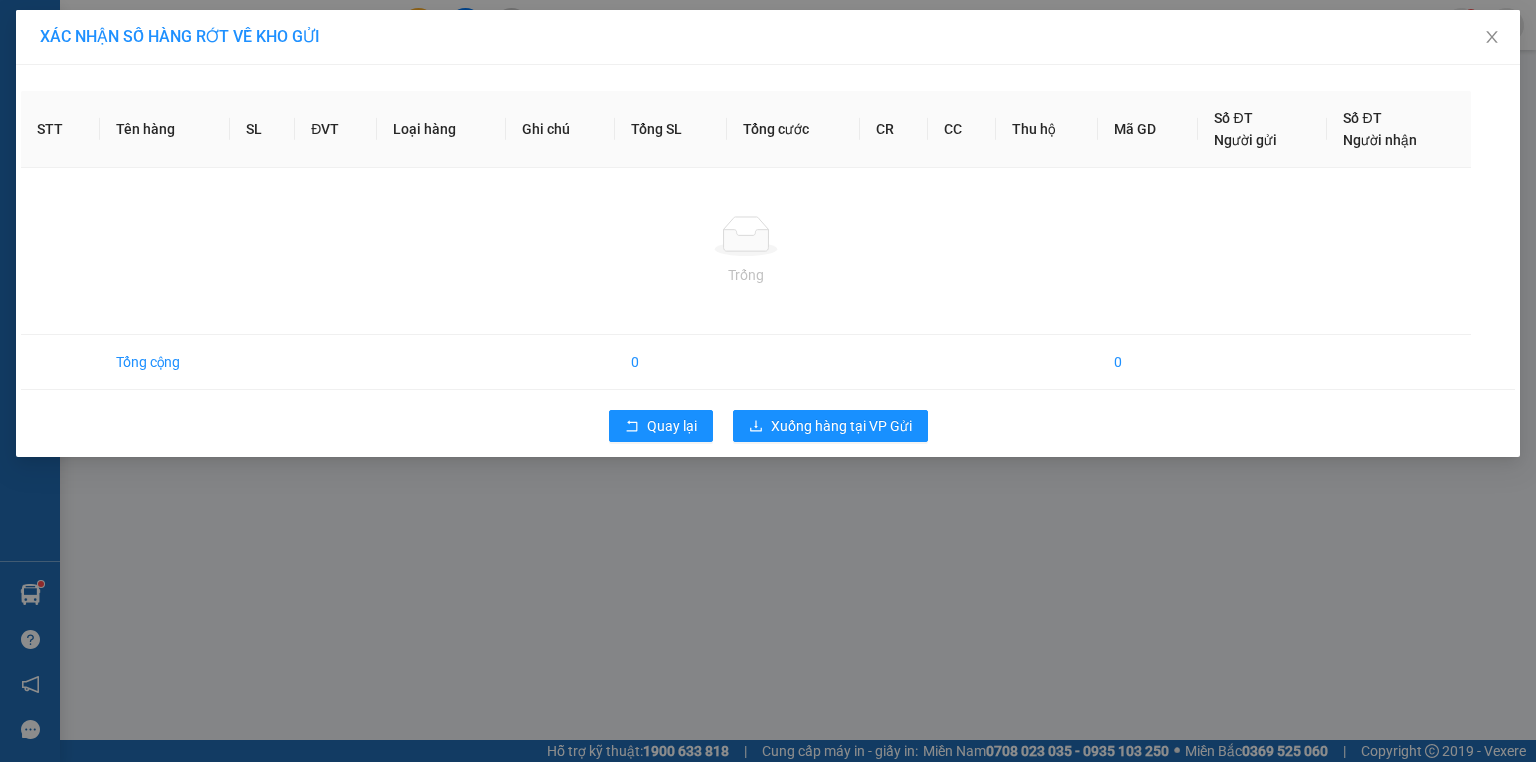 scroll, scrollTop: 0, scrollLeft: 0, axis: both 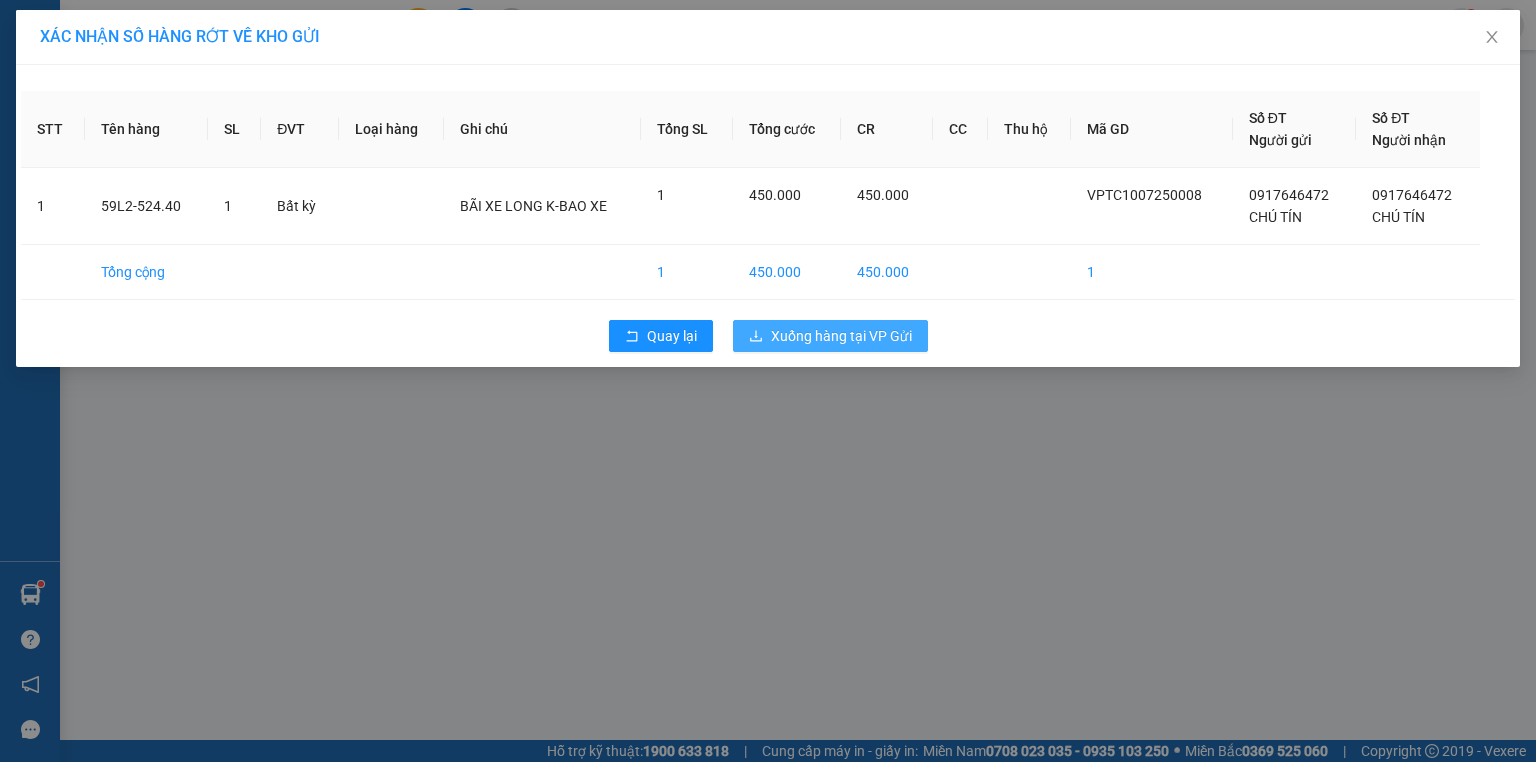 click on "Xuống hàng tại VP Gửi" at bounding box center (841, 336) 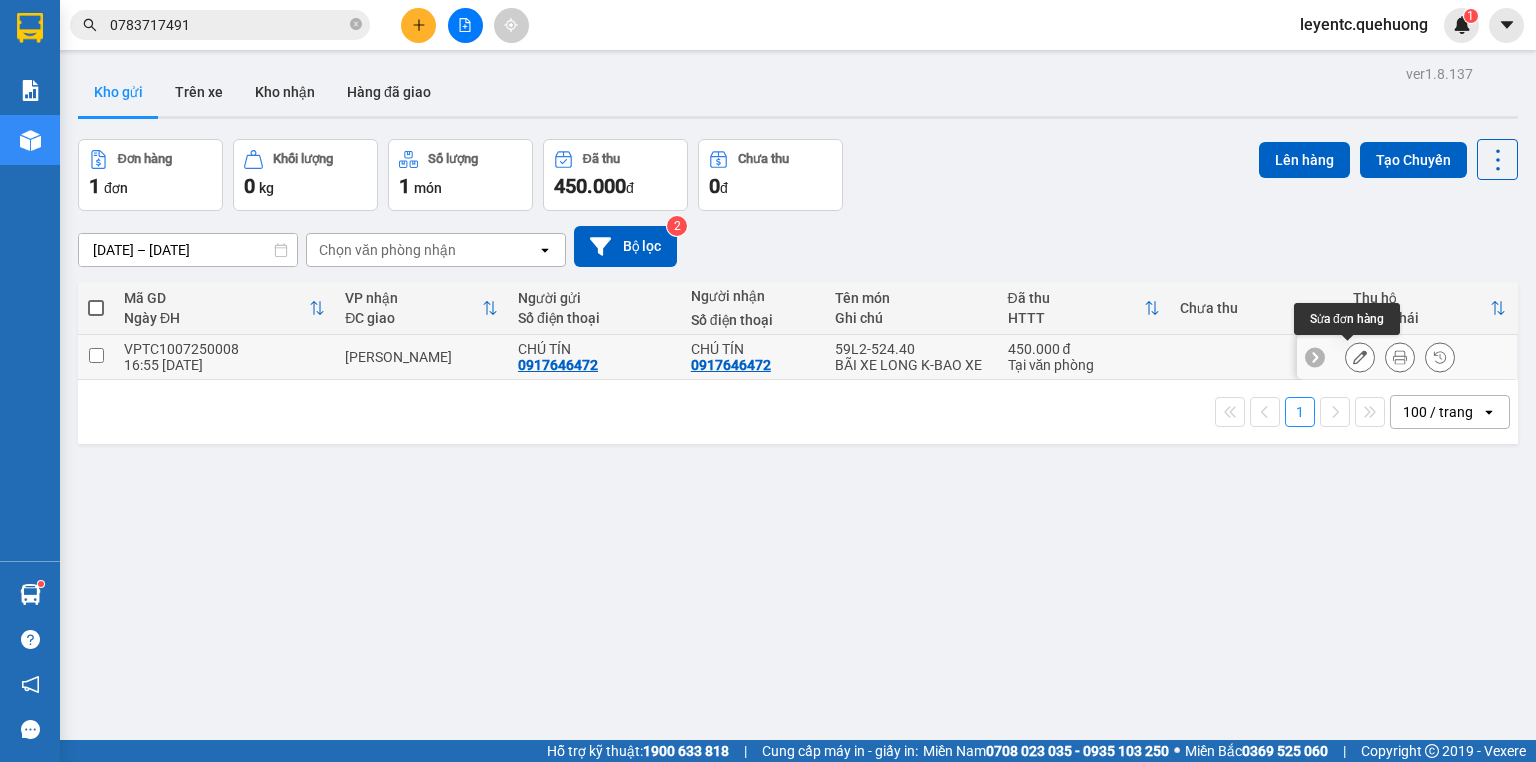 click at bounding box center [1360, 357] 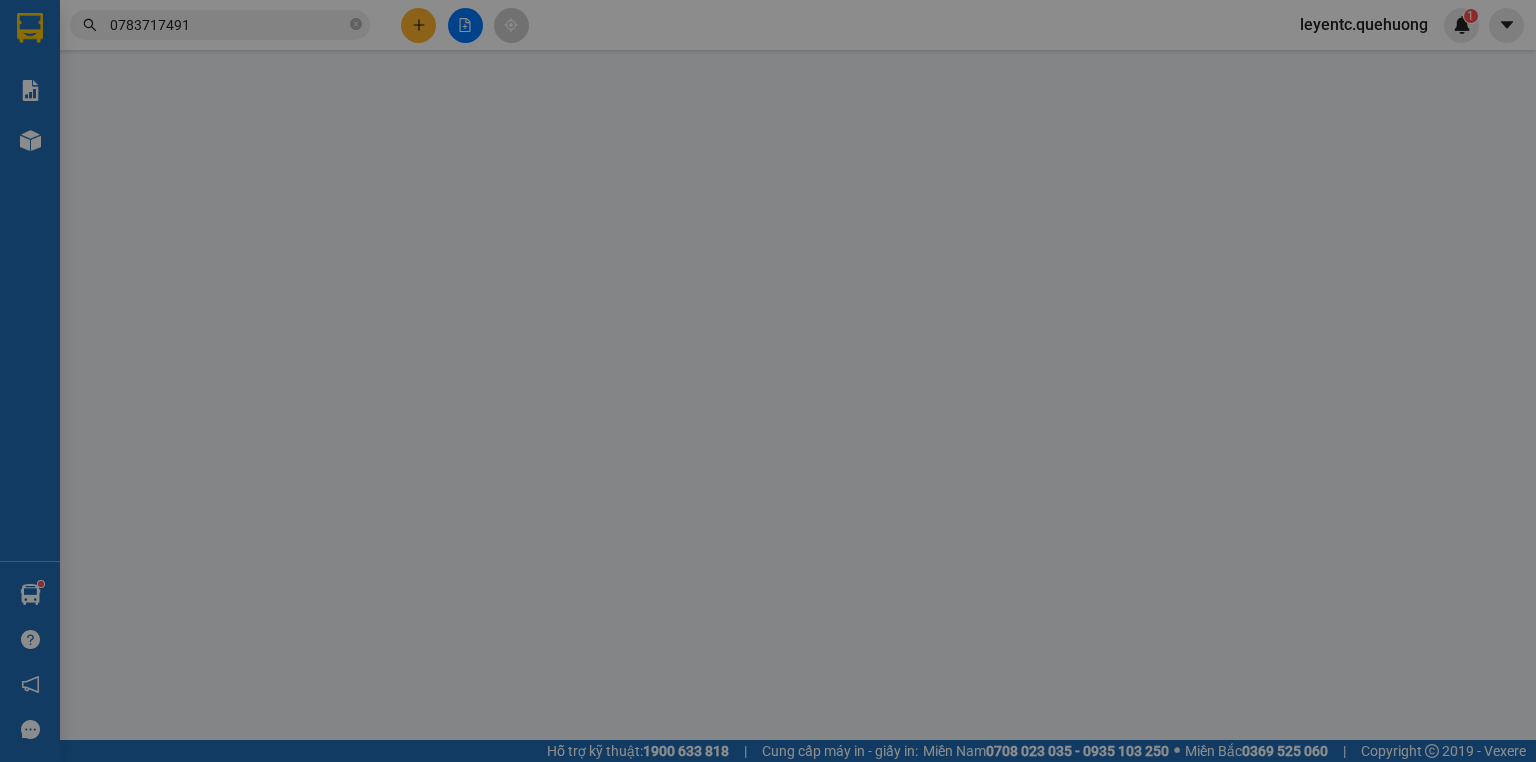type on "0917646472" 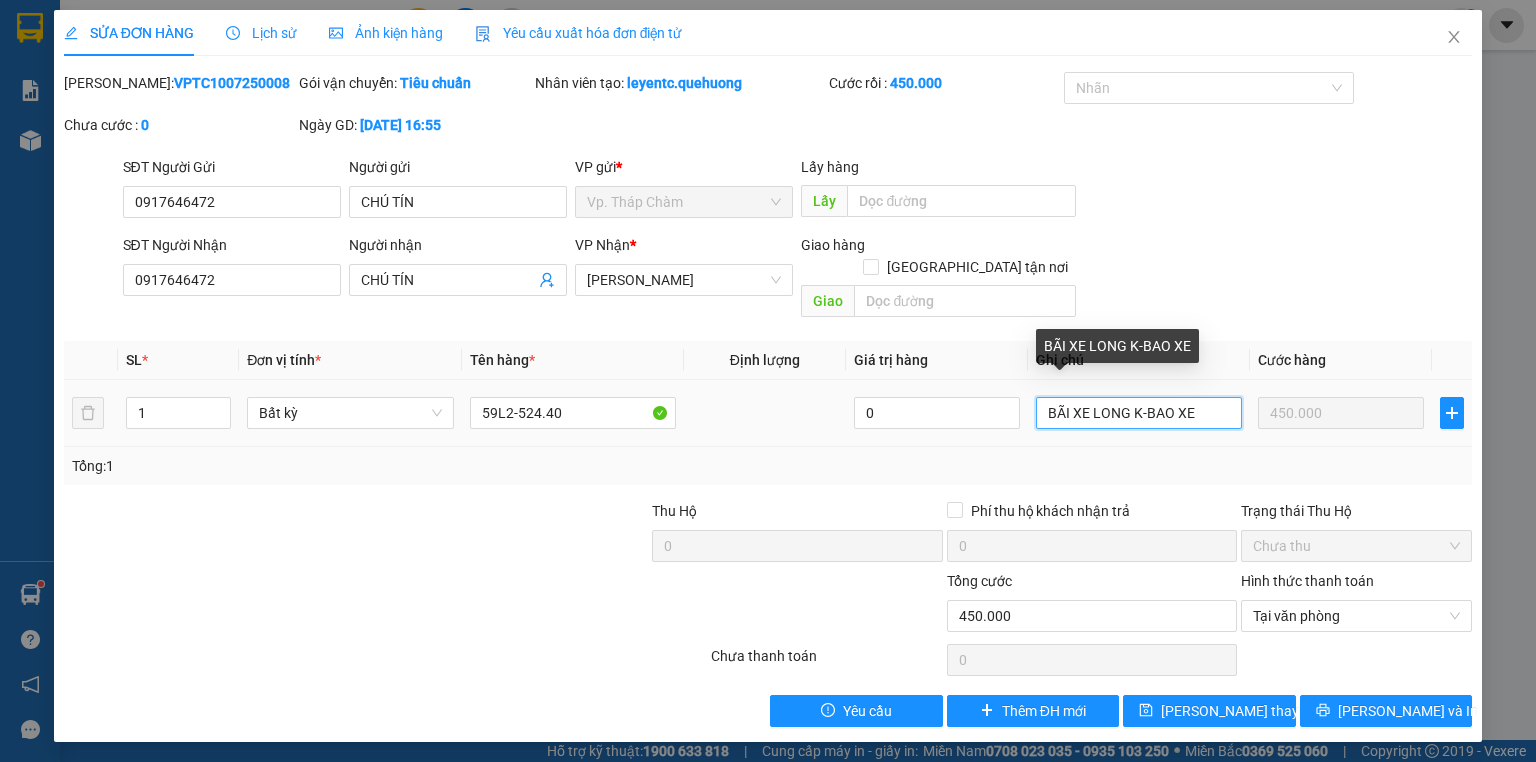 drag, startPoint x: 1148, startPoint y: 391, endPoint x: 1136, endPoint y: 393, distance: 12.165525 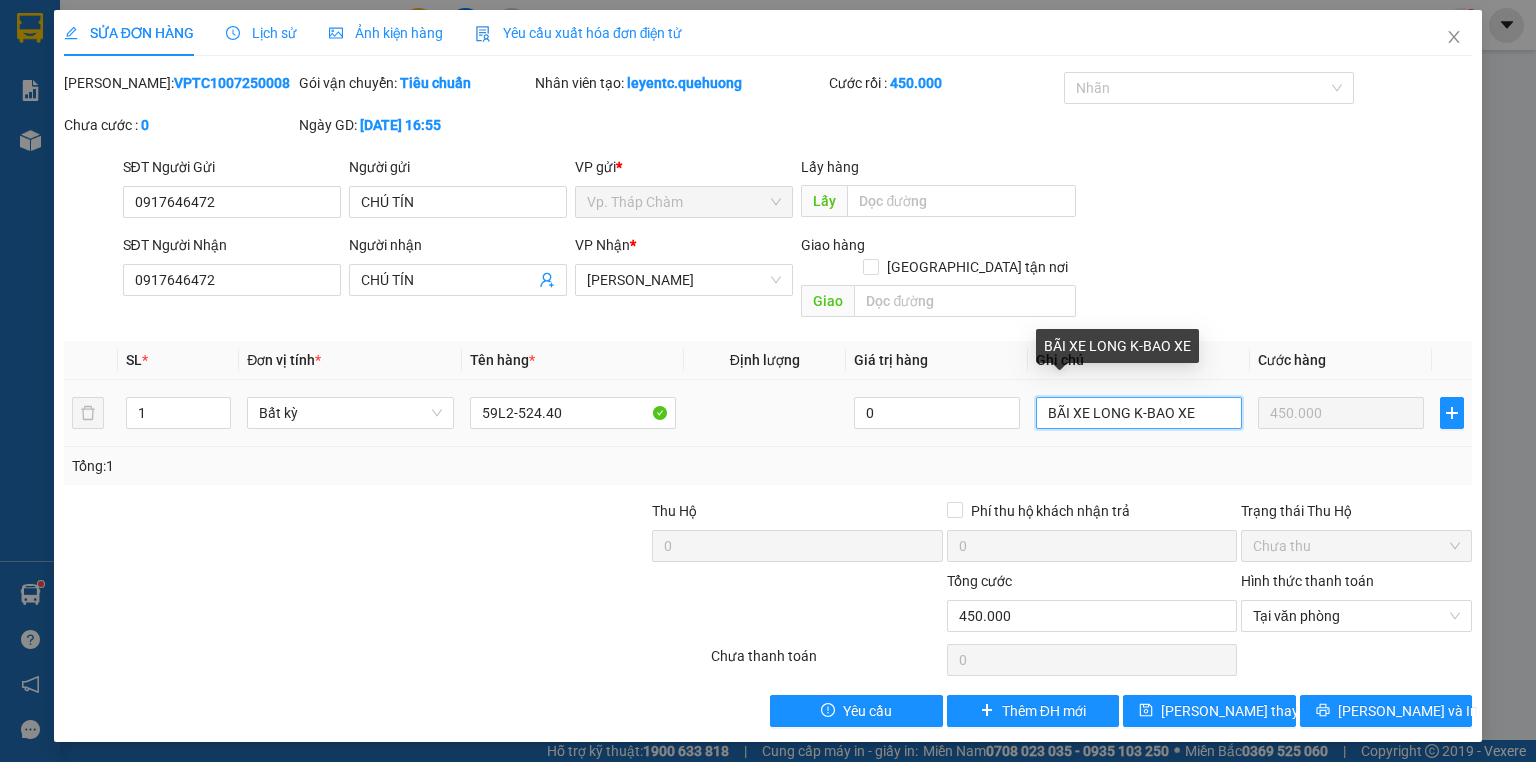 drag, startPoint x: 1144, startPoint y: 395, endPoint x: 1024, endPoint y: 400, distance: 120.10412 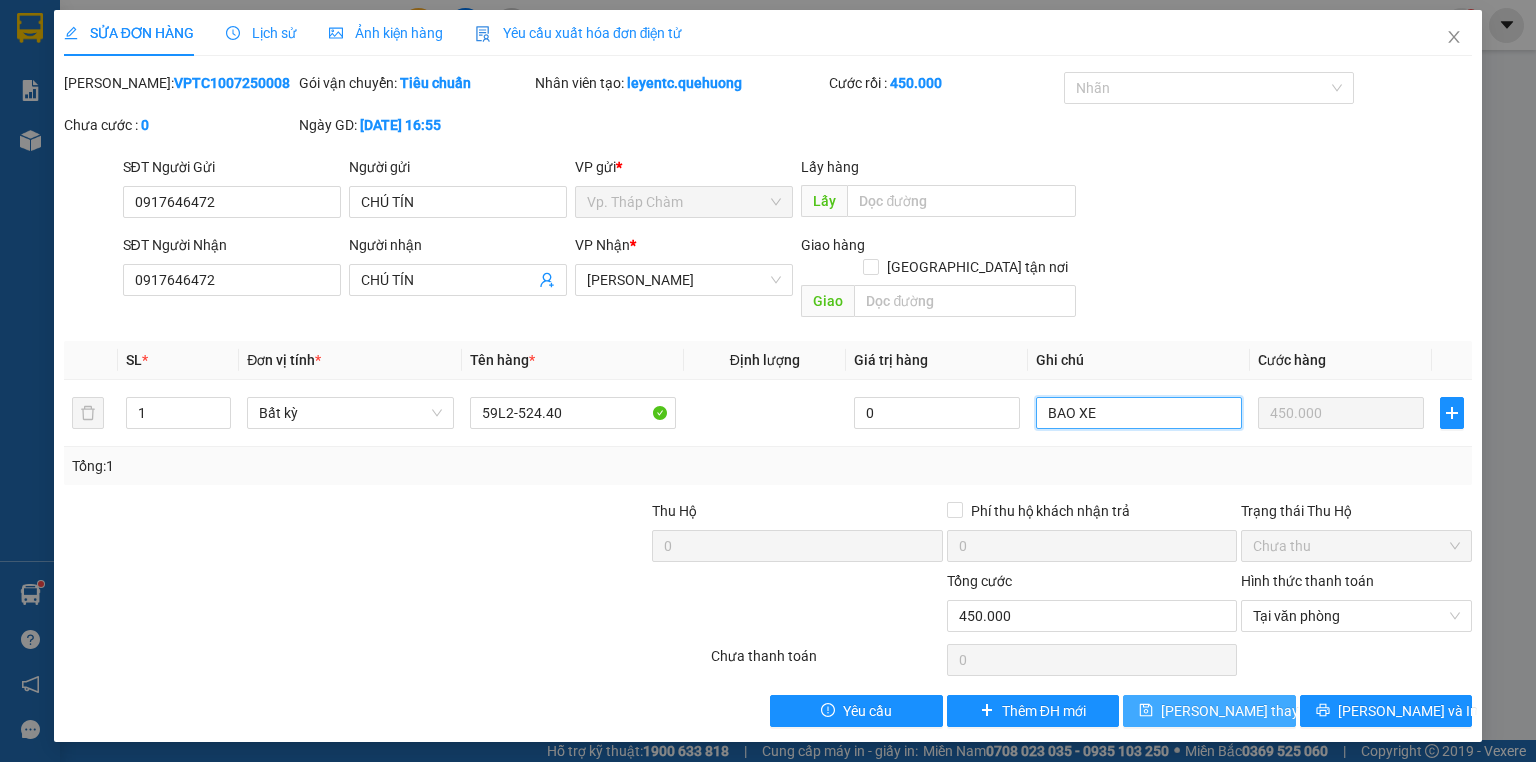 type on "BAO XE" 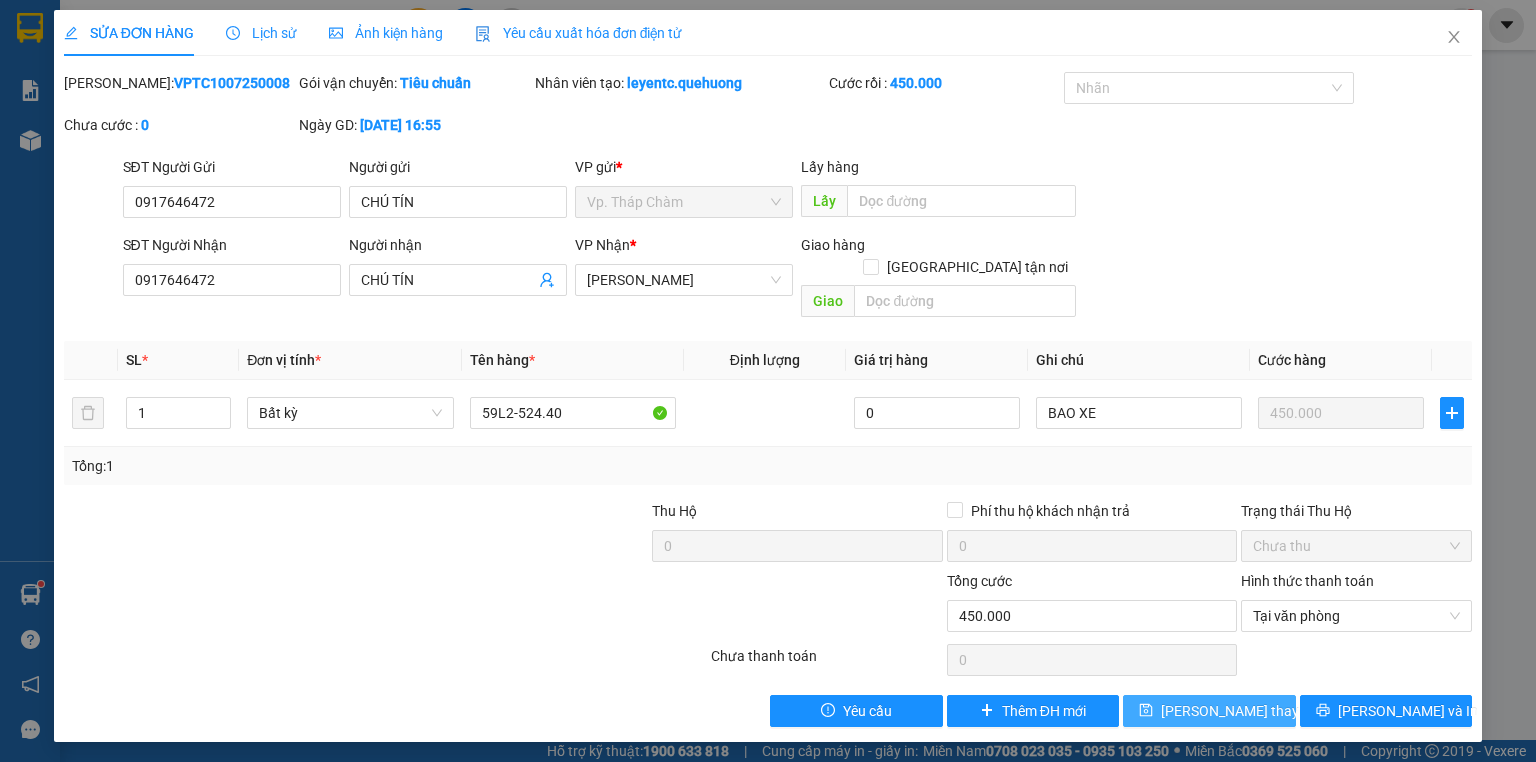 click on "[PERSON_NAME] thay đổi" at bounding box center (1241, 711) 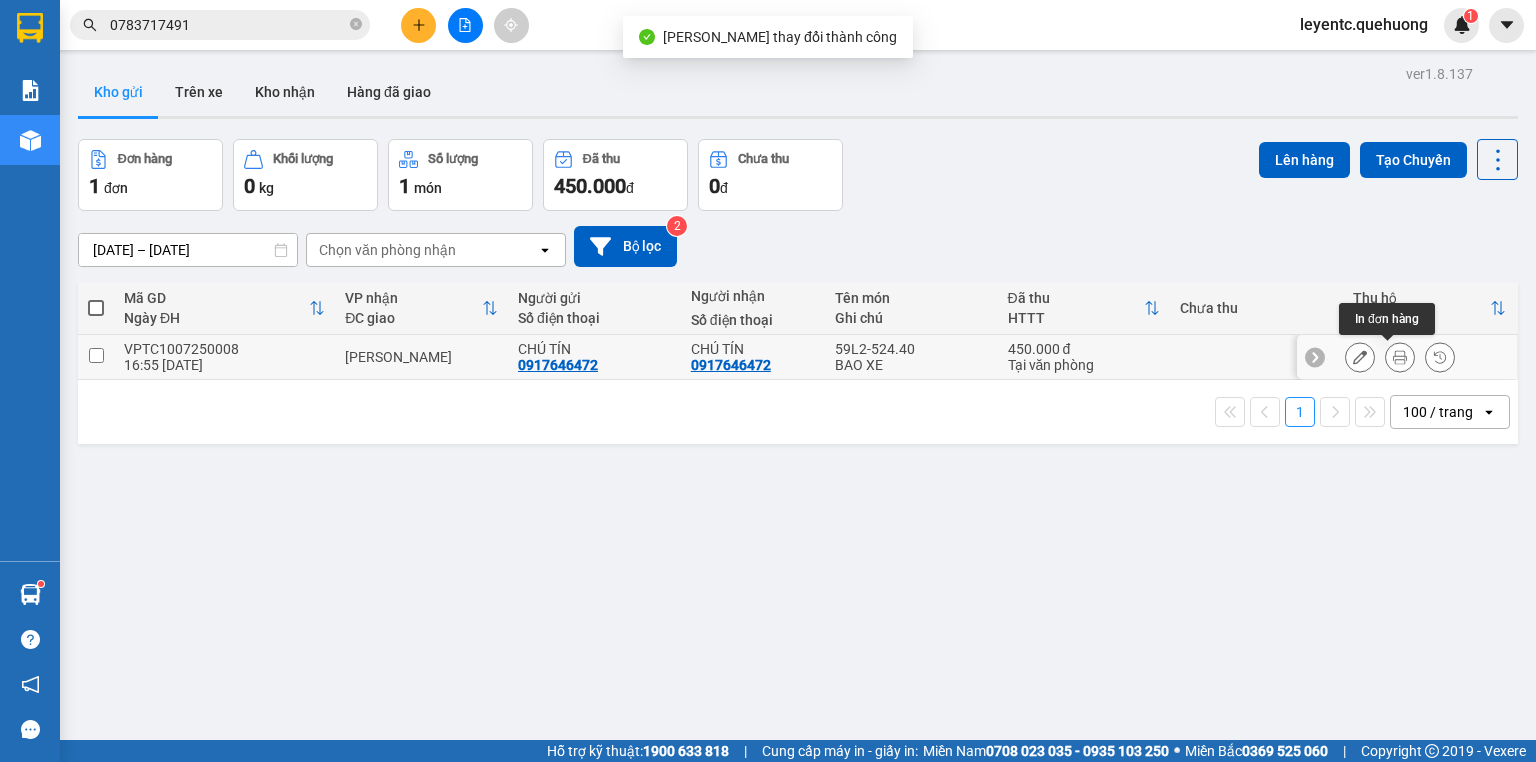 click at bounding box center (1400, 357) 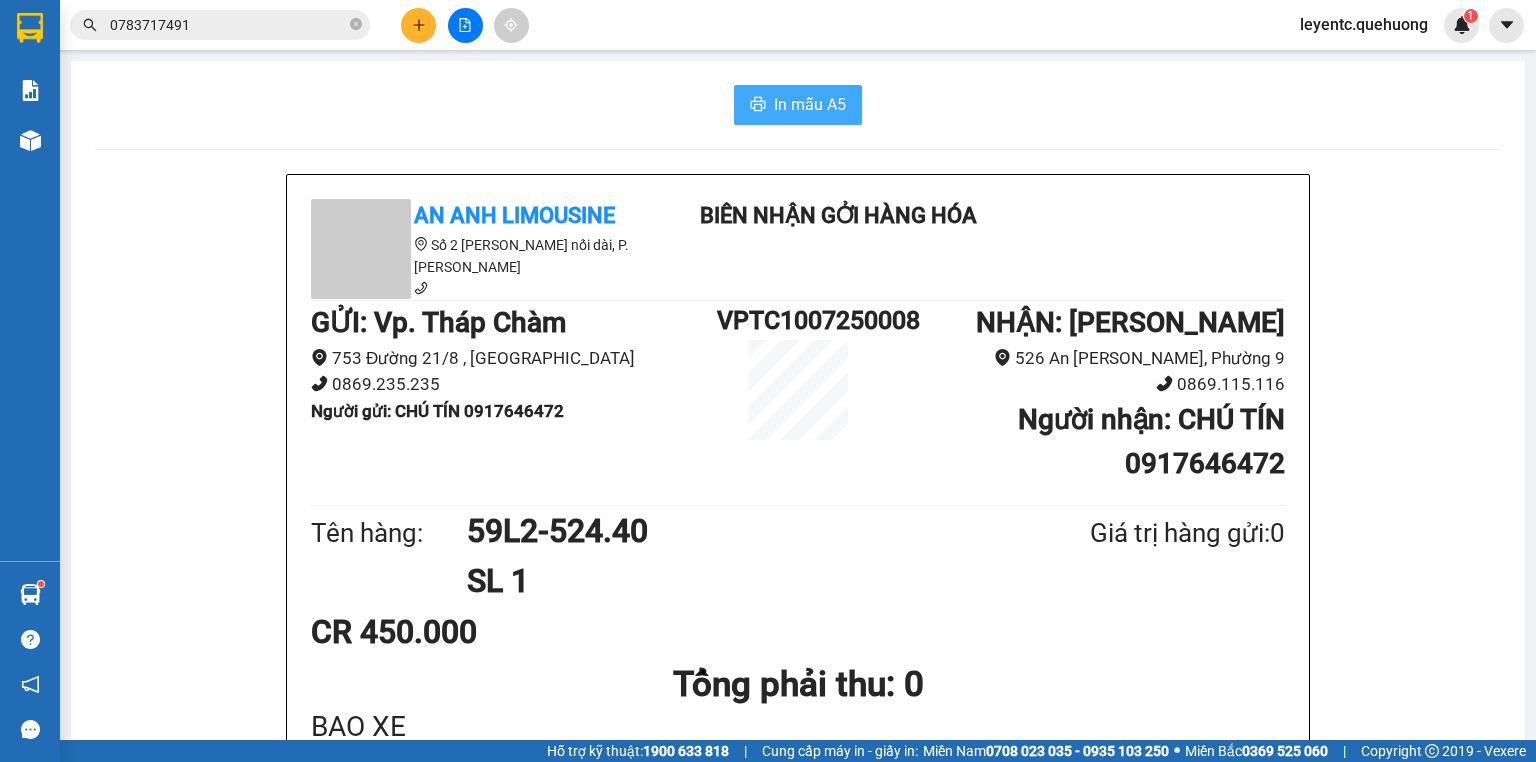 click on "In mẫu A5" at bounding box center (810, 104) 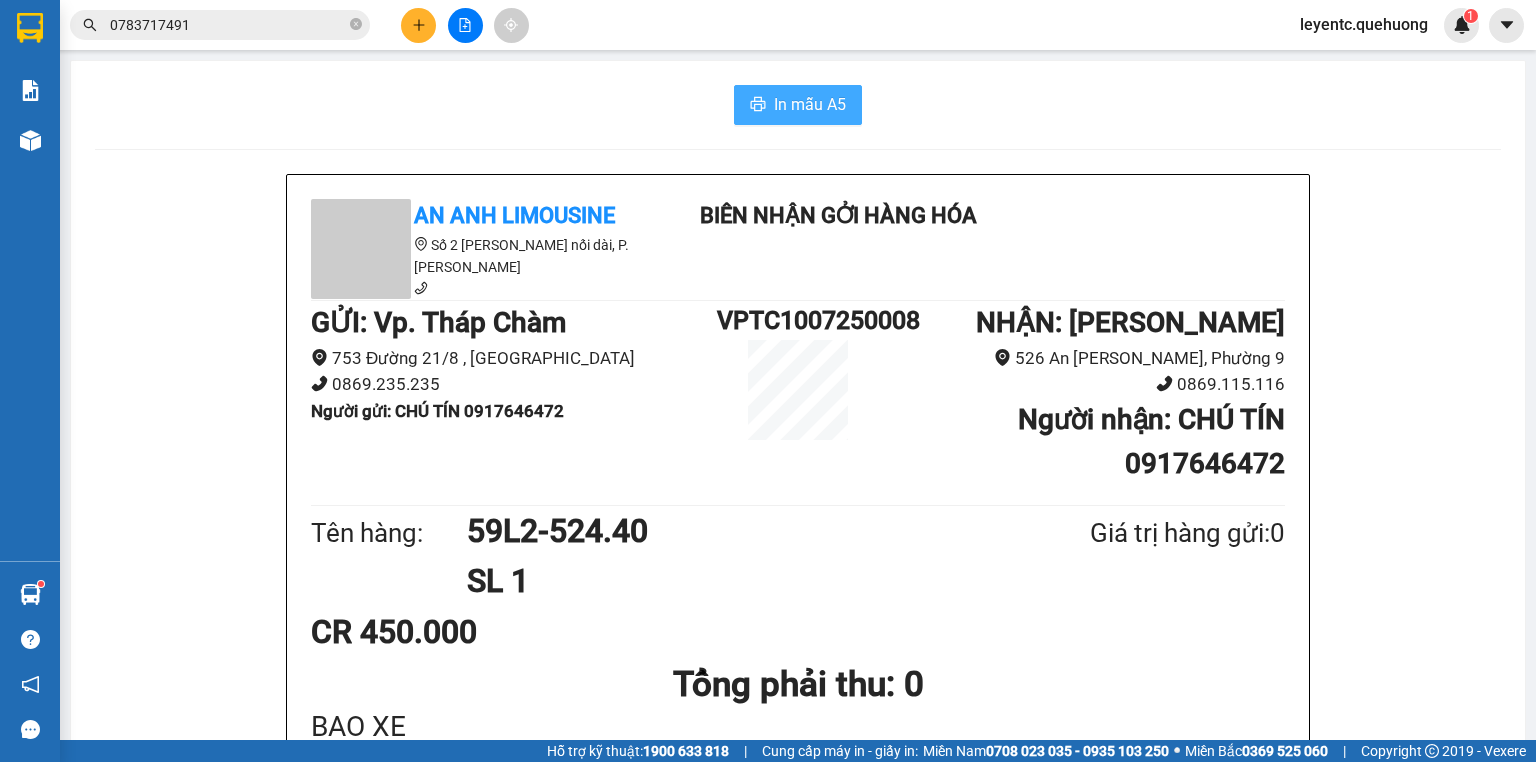 scroll, scrollTop: 0, scrollLeft: 0, axis: both 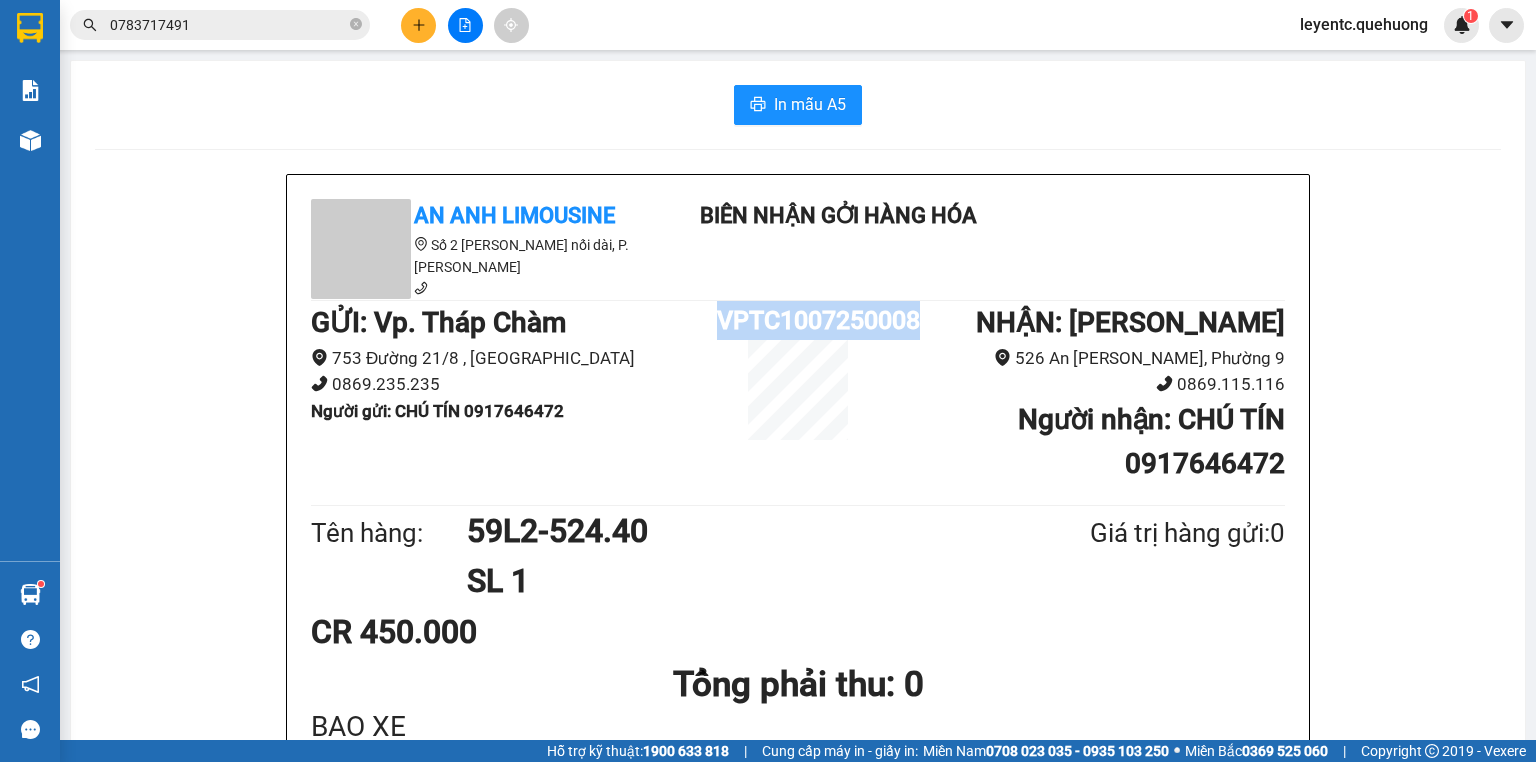 drag, startPoint x: 712, startPoint y: 316, endPoint x: 915, endPoint y: 316, distance: 203 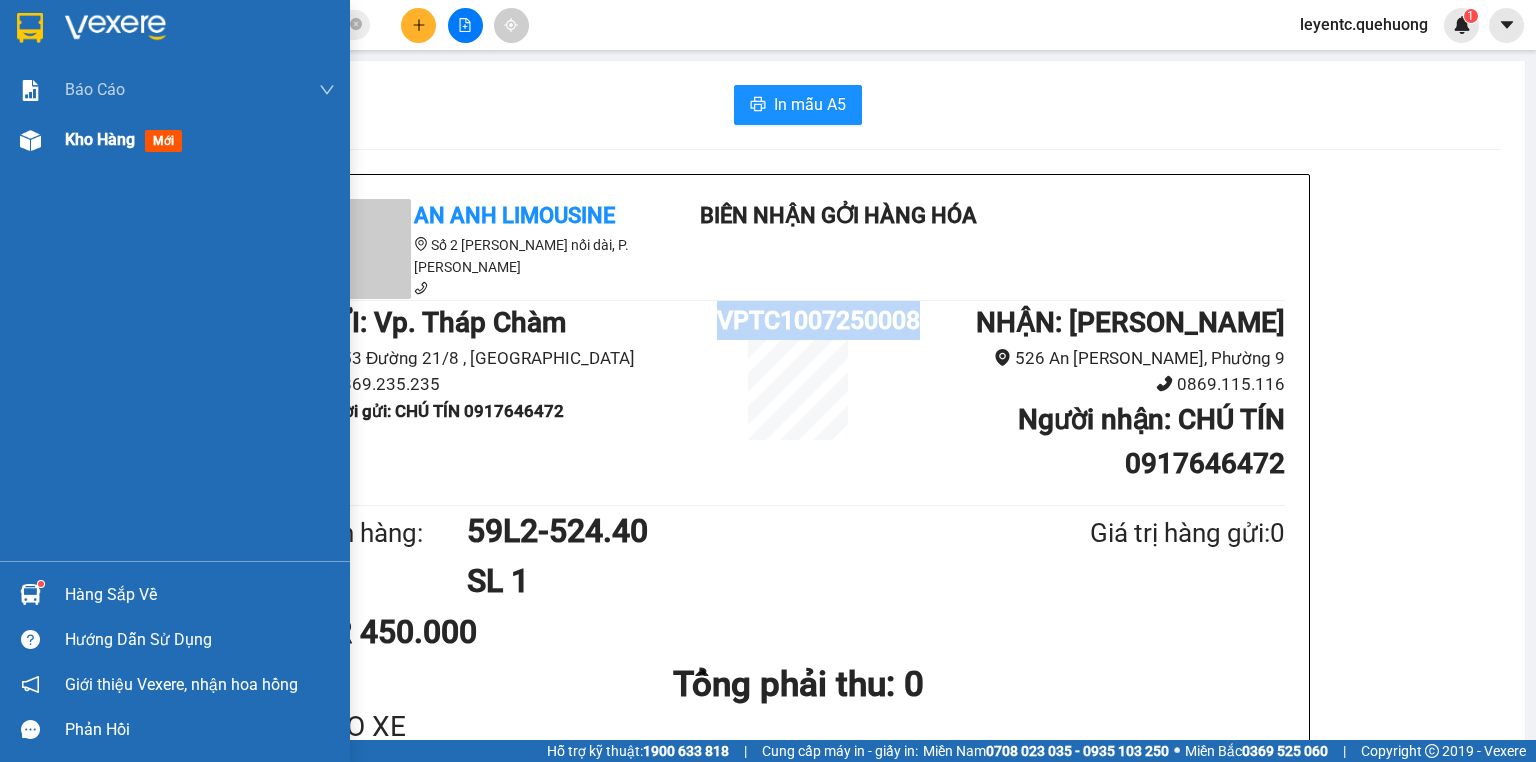 click on "Kho hàng" at bounding box center (100, 139) 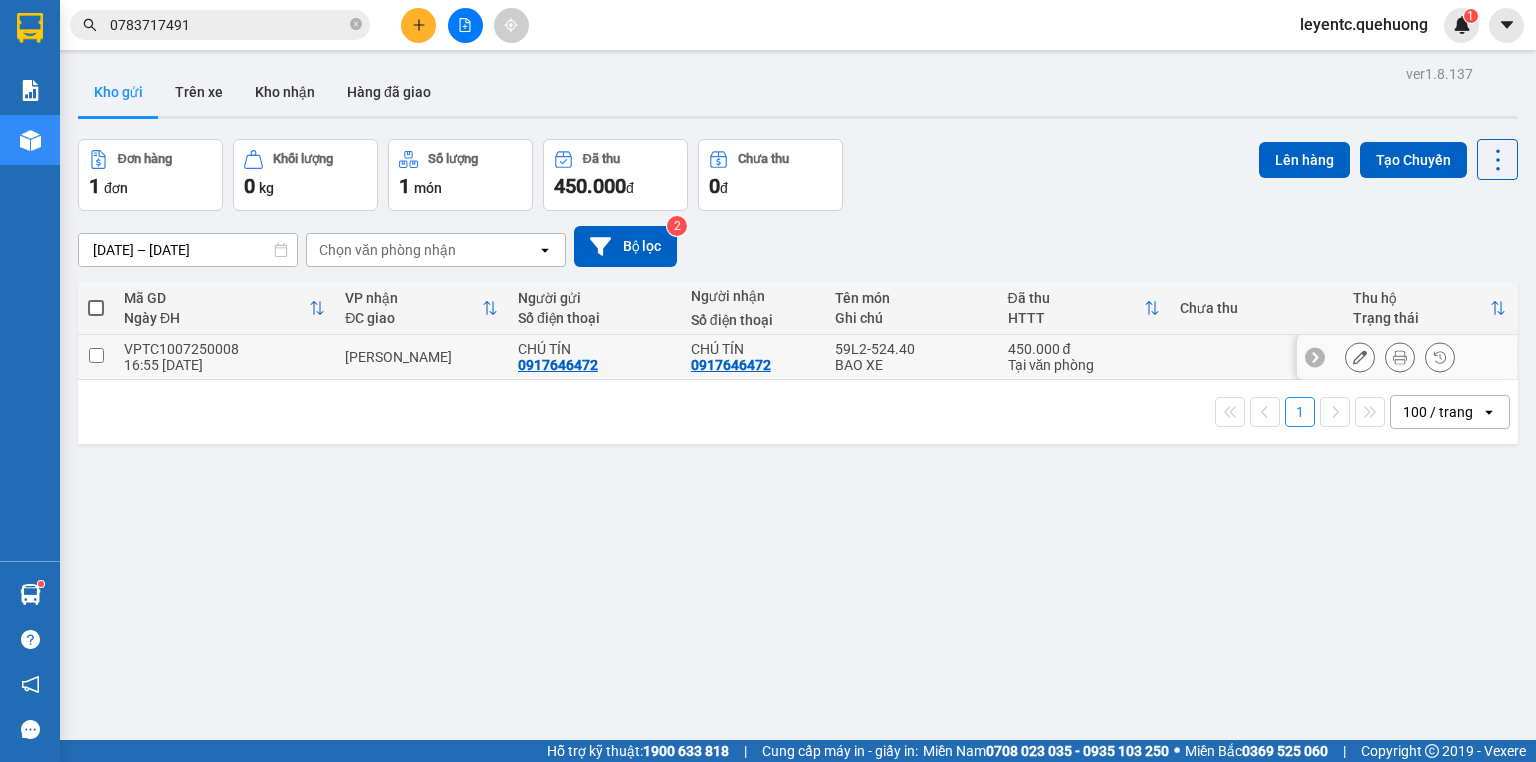 click 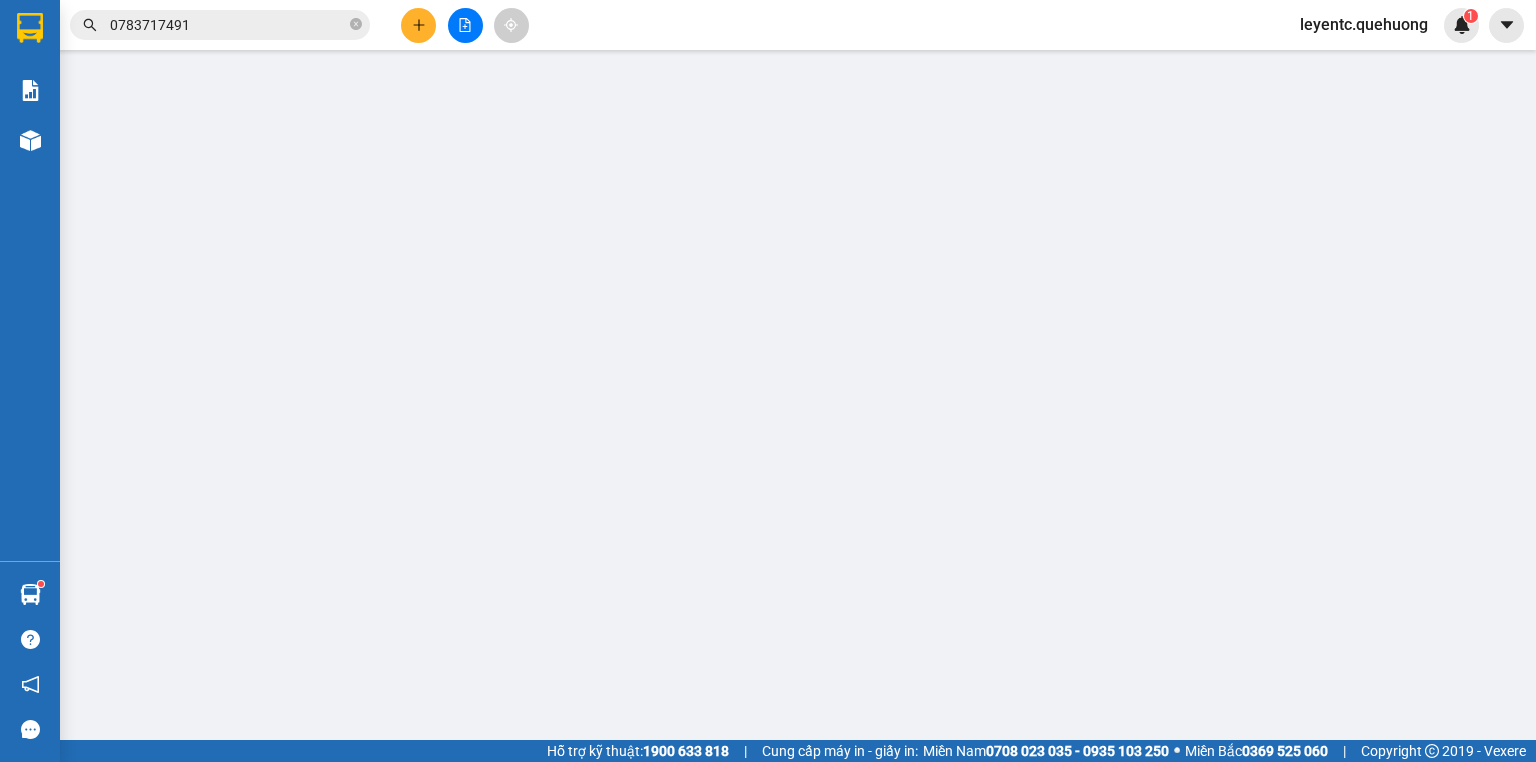 type on "0917646472" 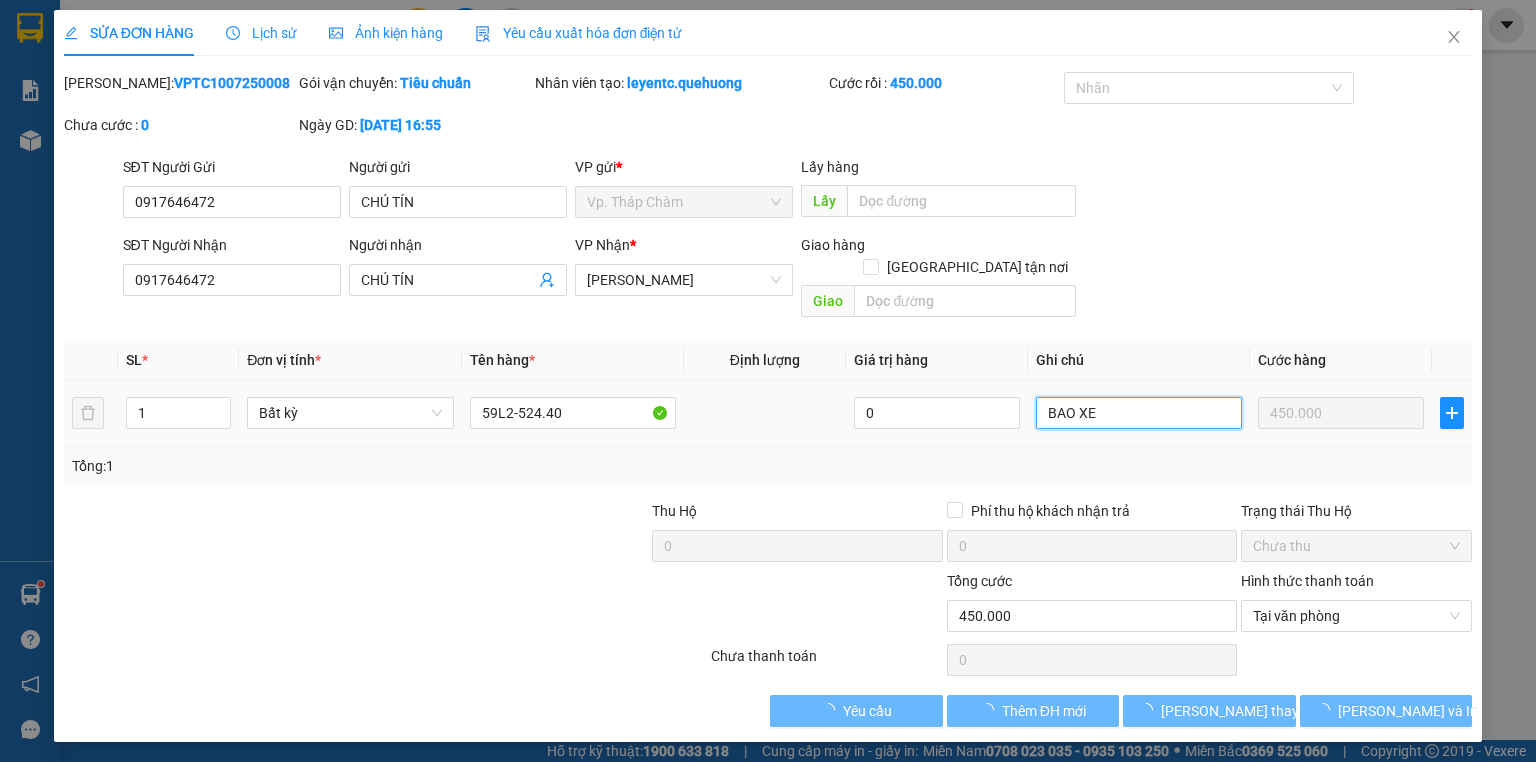 click on "BAO XE" at bounding box center [1139, 413] 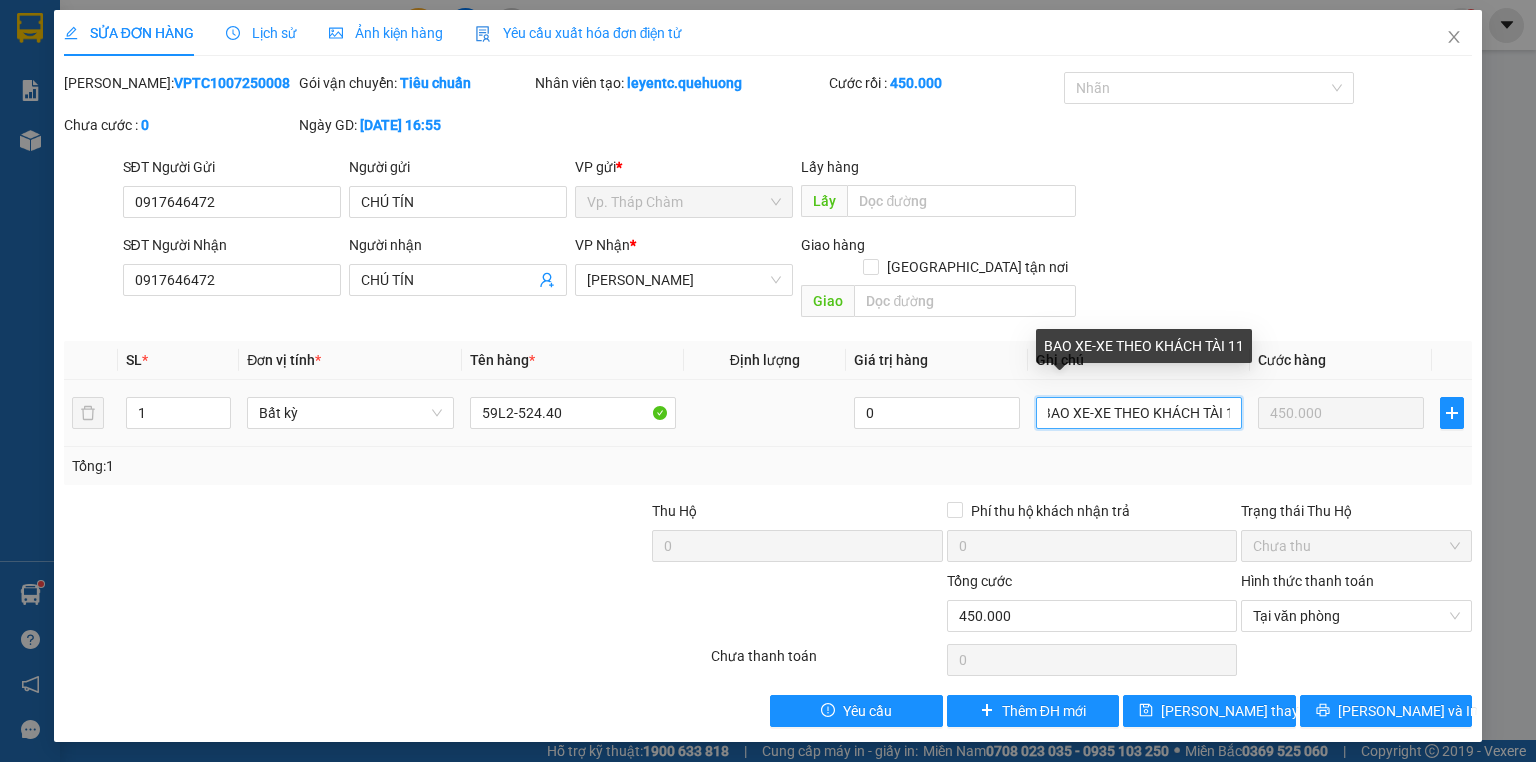 scroll, scrollTop: 0, scrollLeft: 14, axis: horizontal 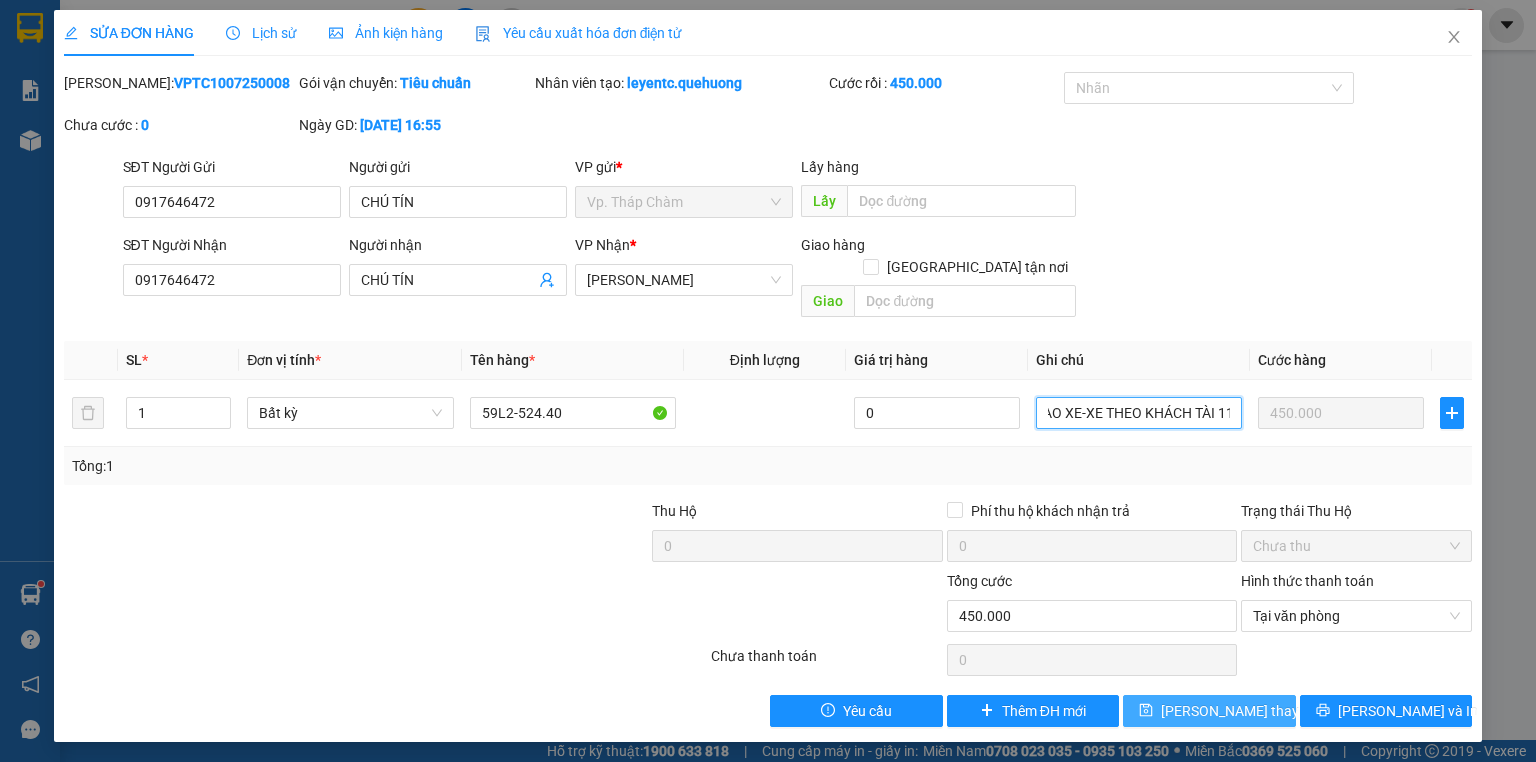 type on "BAO XE-XE THEO KHÁCH TÀI 11" 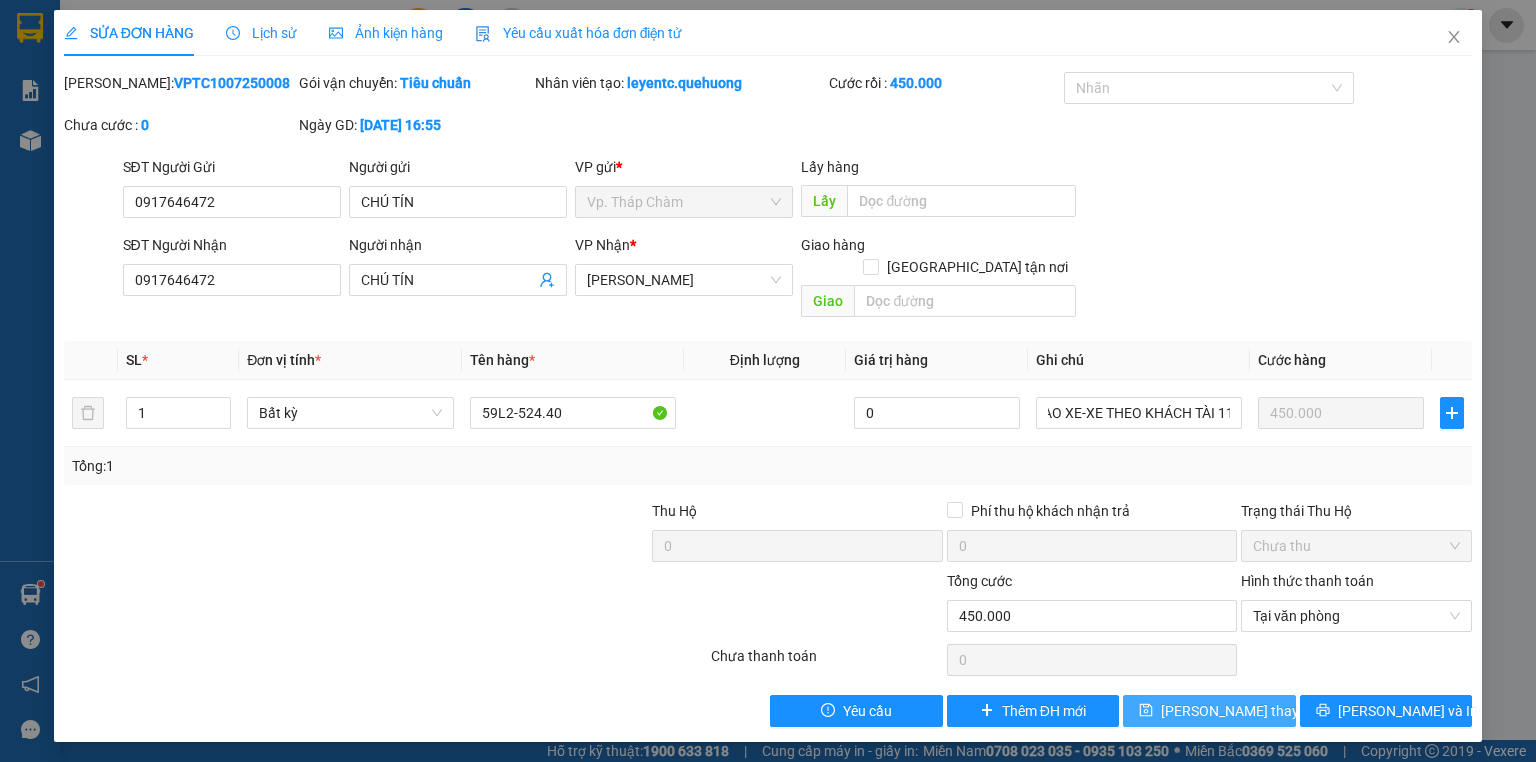 scroll, scrollTop: 0, scrollLeft: 0, axis: both 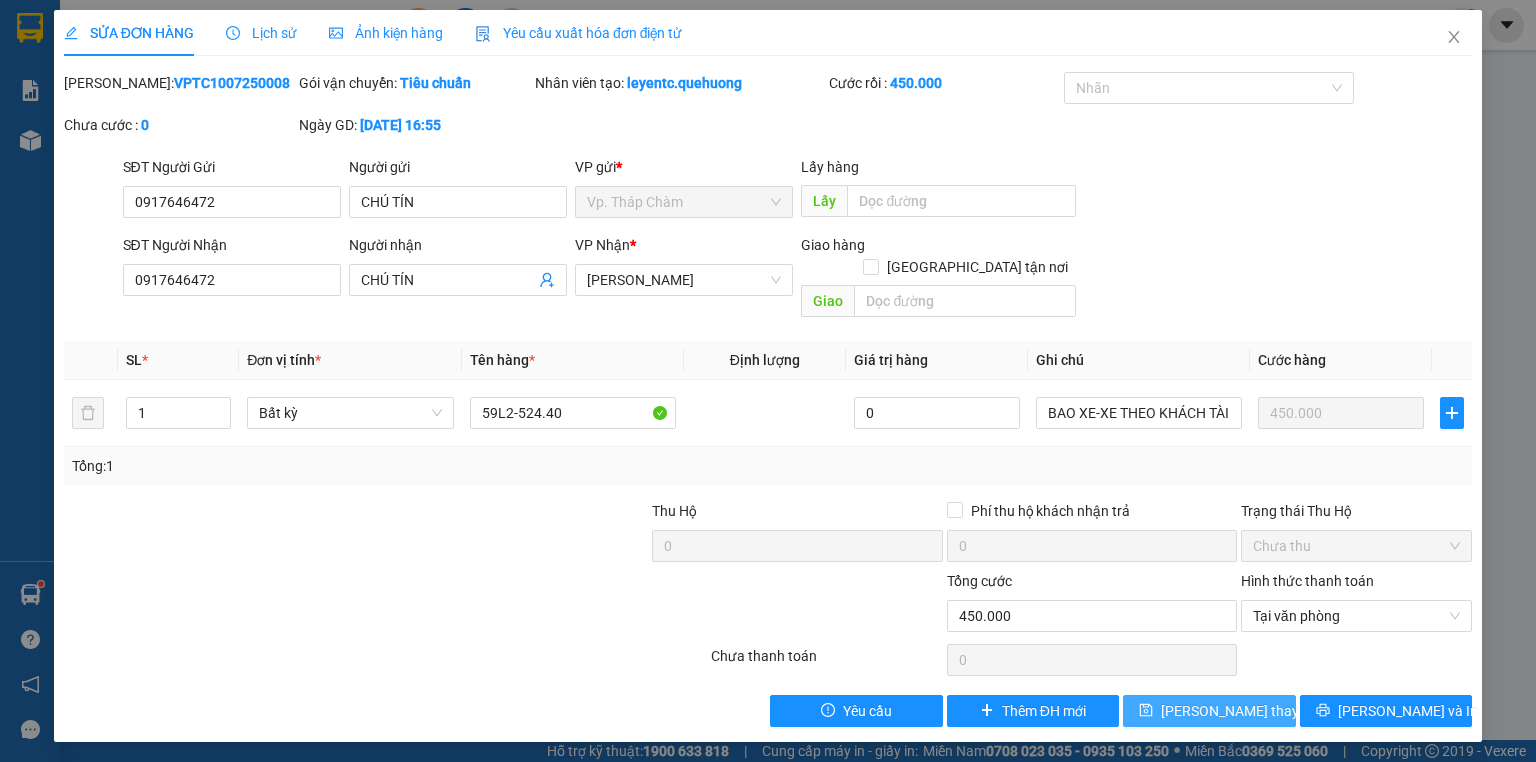 click on "[PERSON_NAME] thay đổi" at bounding box center (1241, 711) 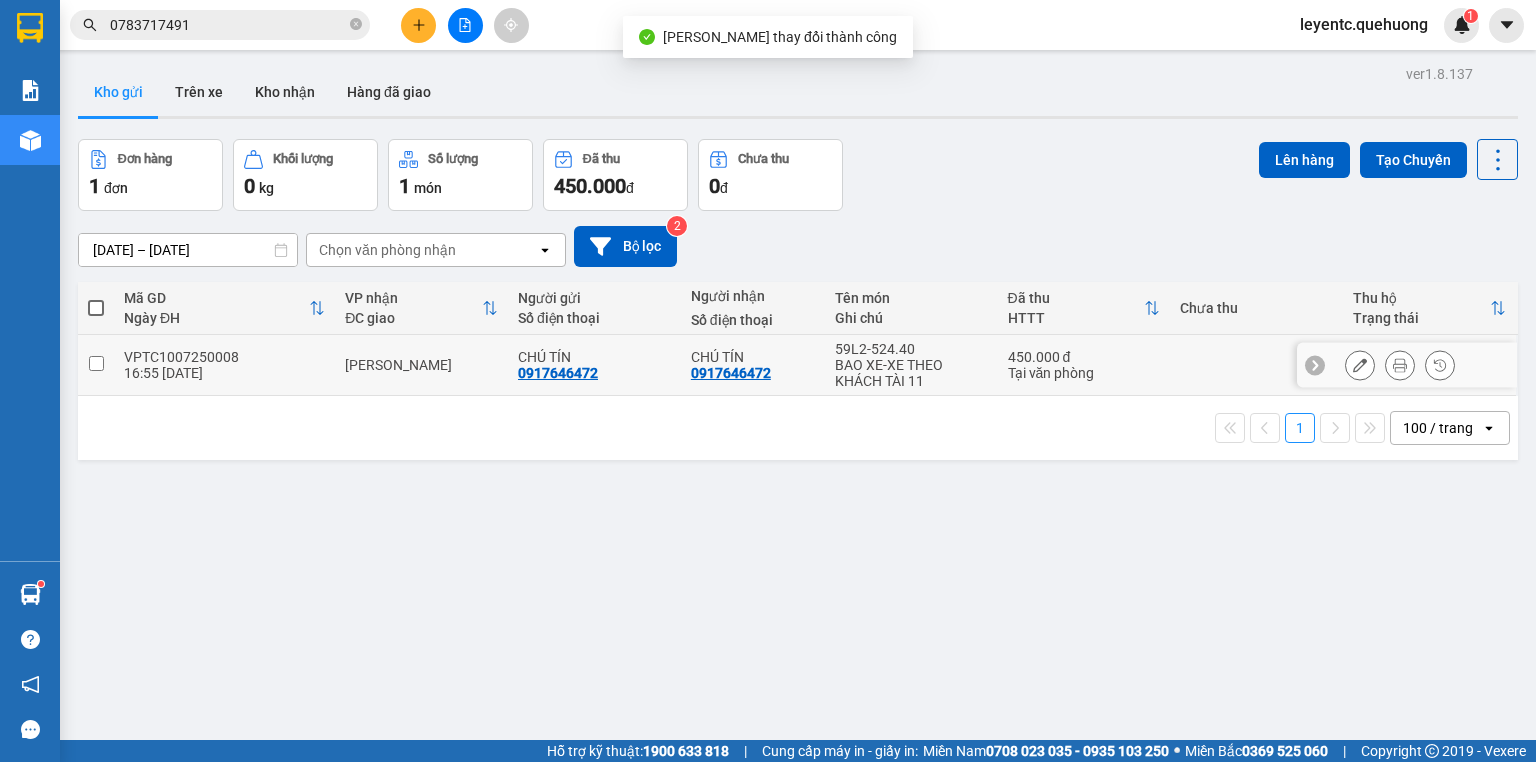 click at bounding box center (96, 363) 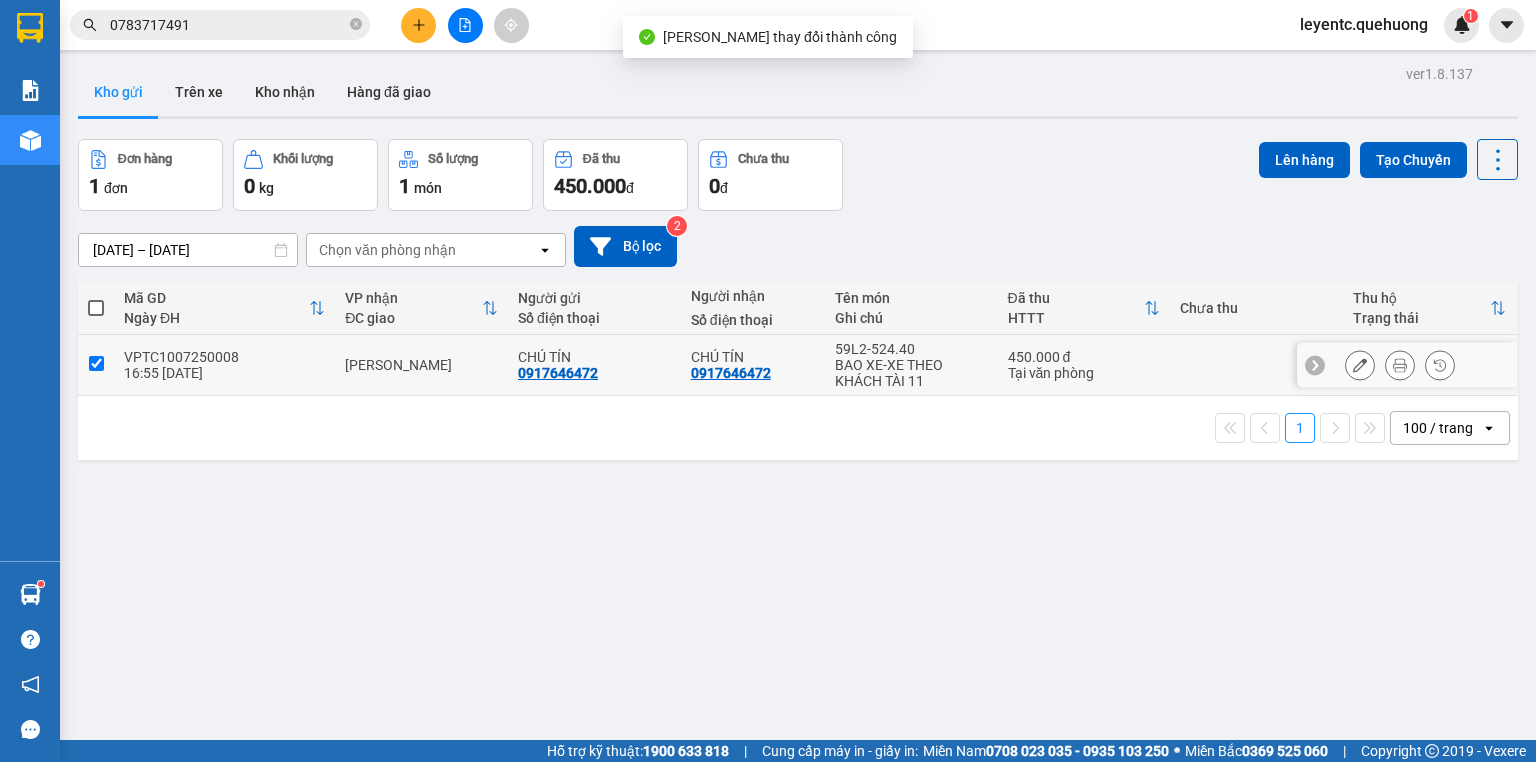 checkbox on "true" 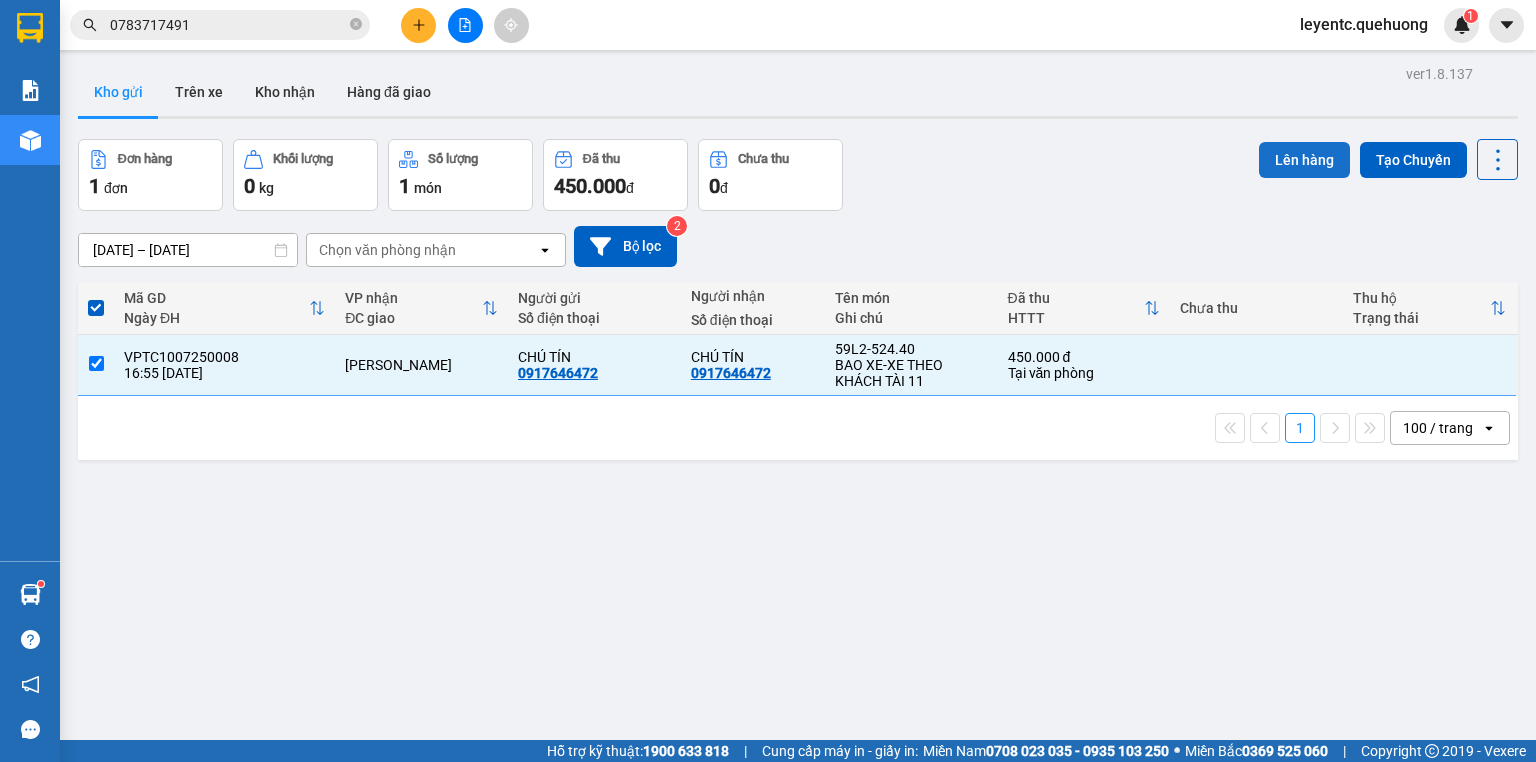 click on "Lên hàng" at bounding box center (1304, 160) 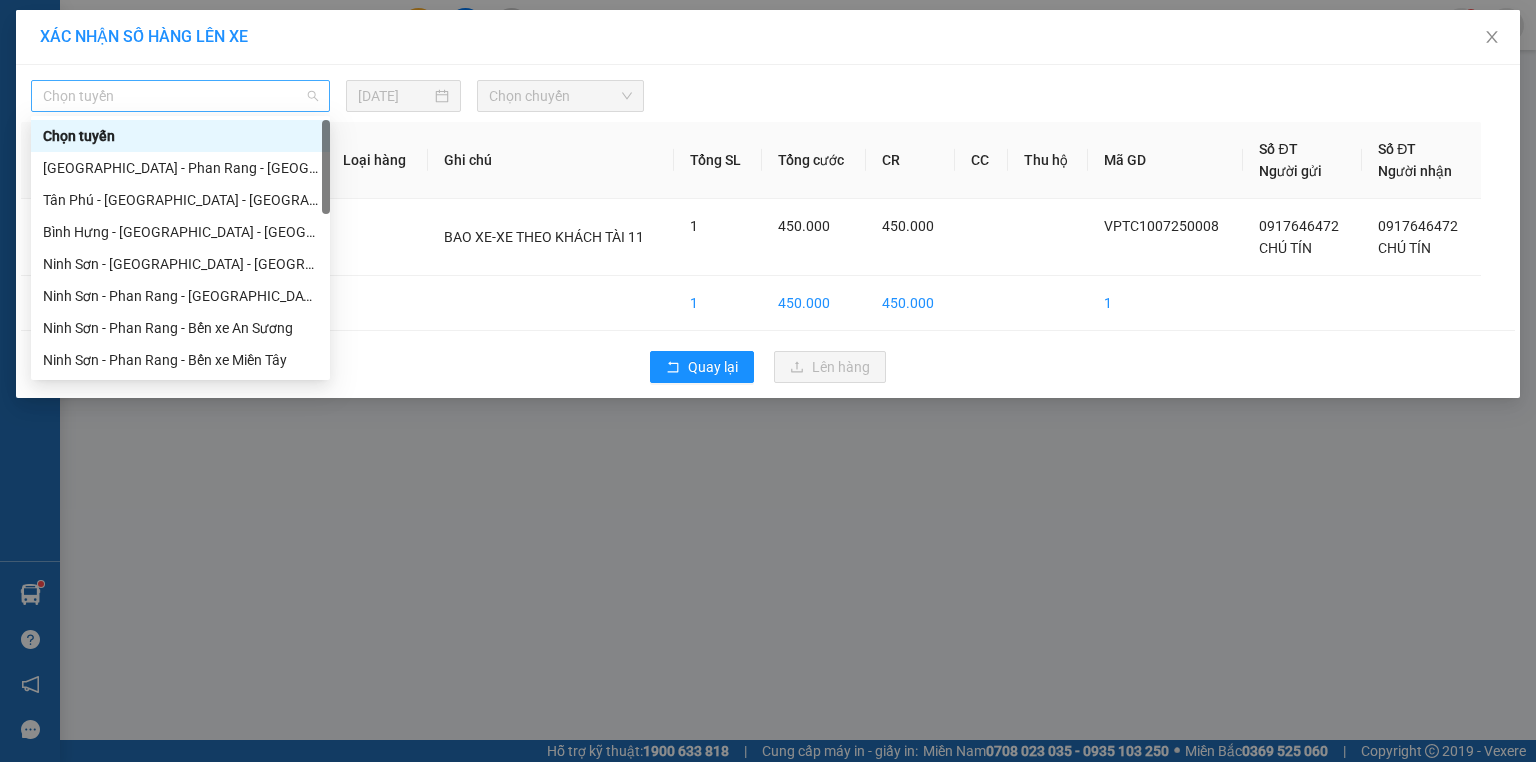 click on "Chọn tuyến" at bounding box center [180, 96] 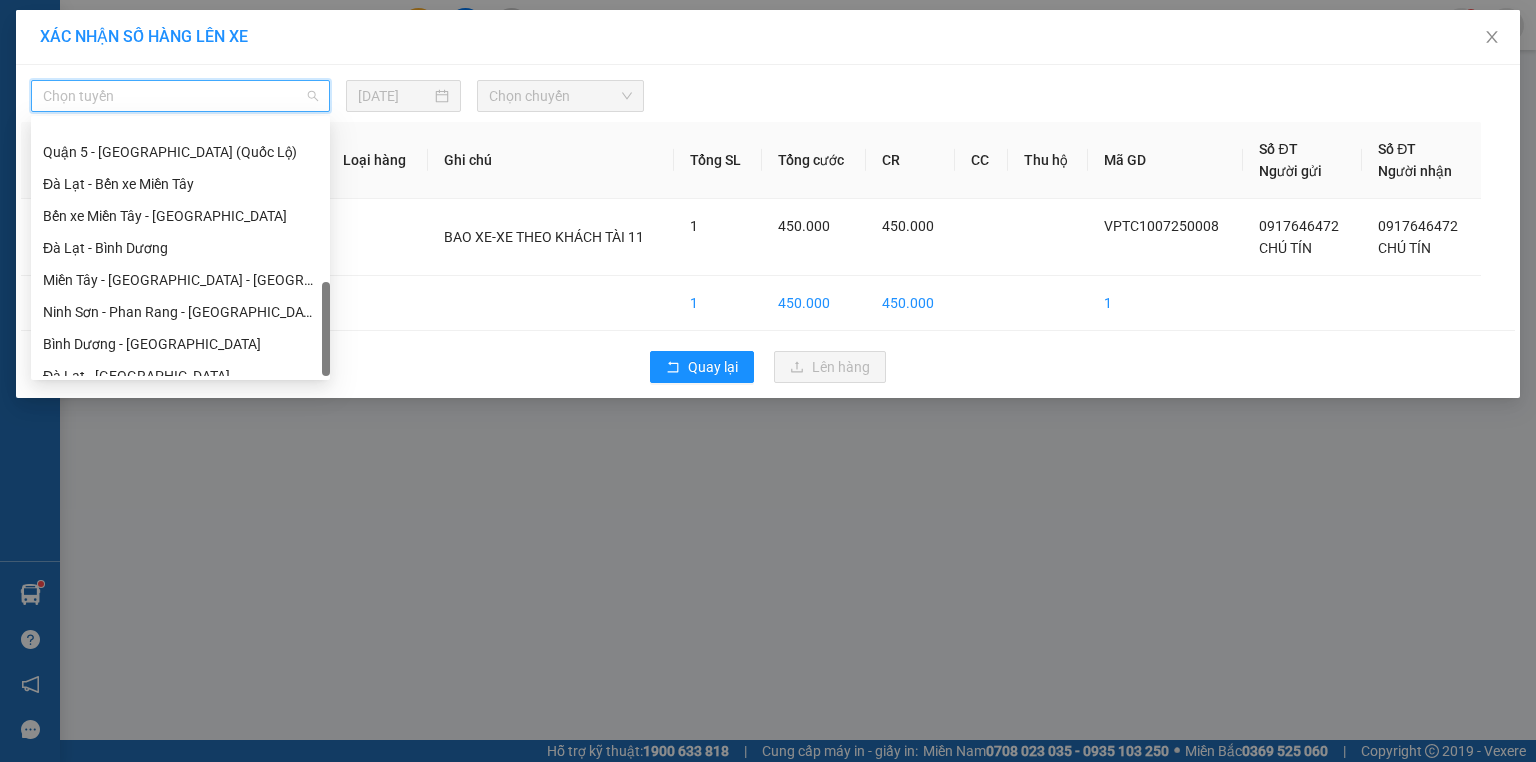 scroll, scrollTop: 608, scrollLeft: 0, axis: vertical 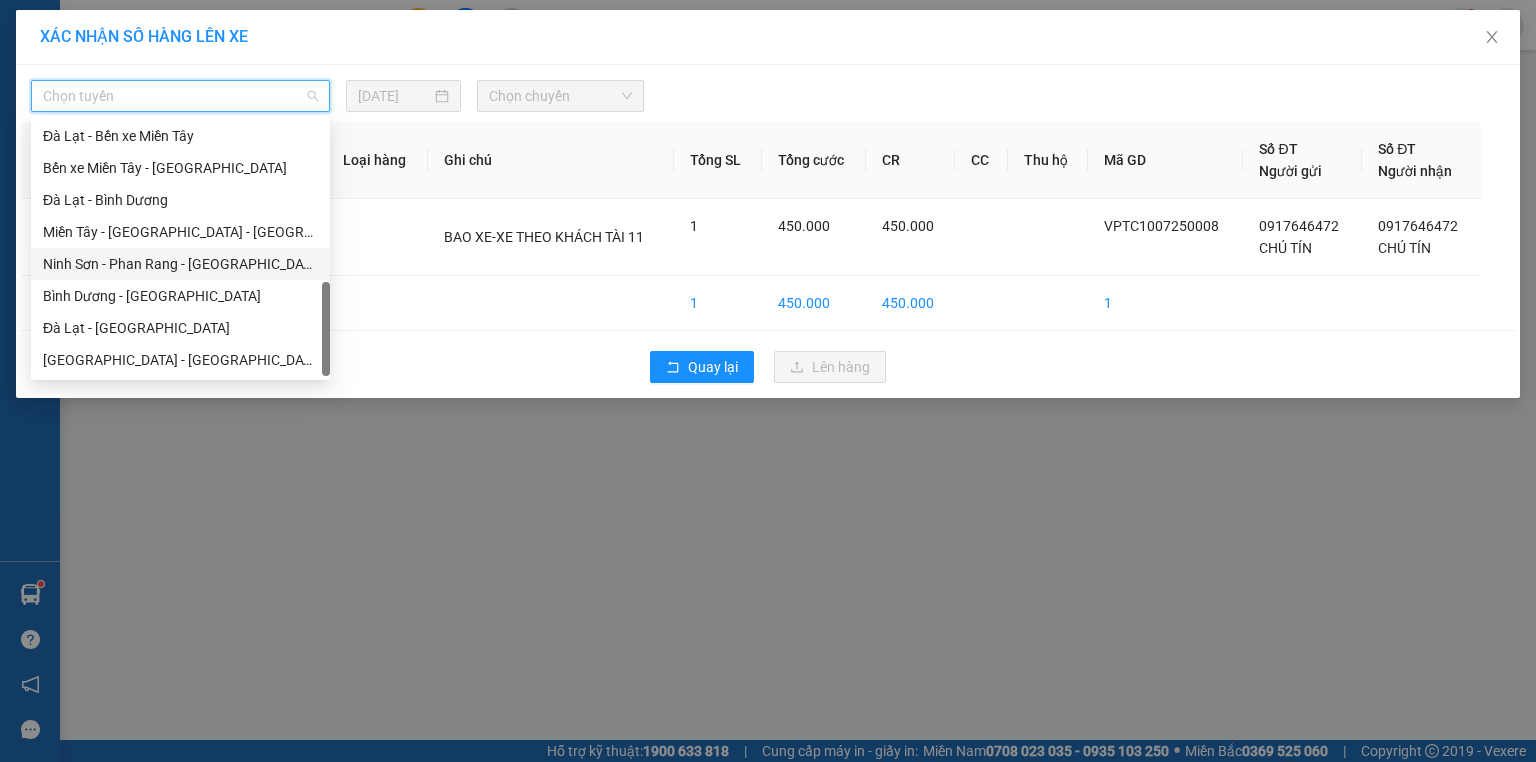 click on "Ninh Sơn - Phan Rang - [GEOGRAPHIC_DATA]" at bounding box center [180, 264] 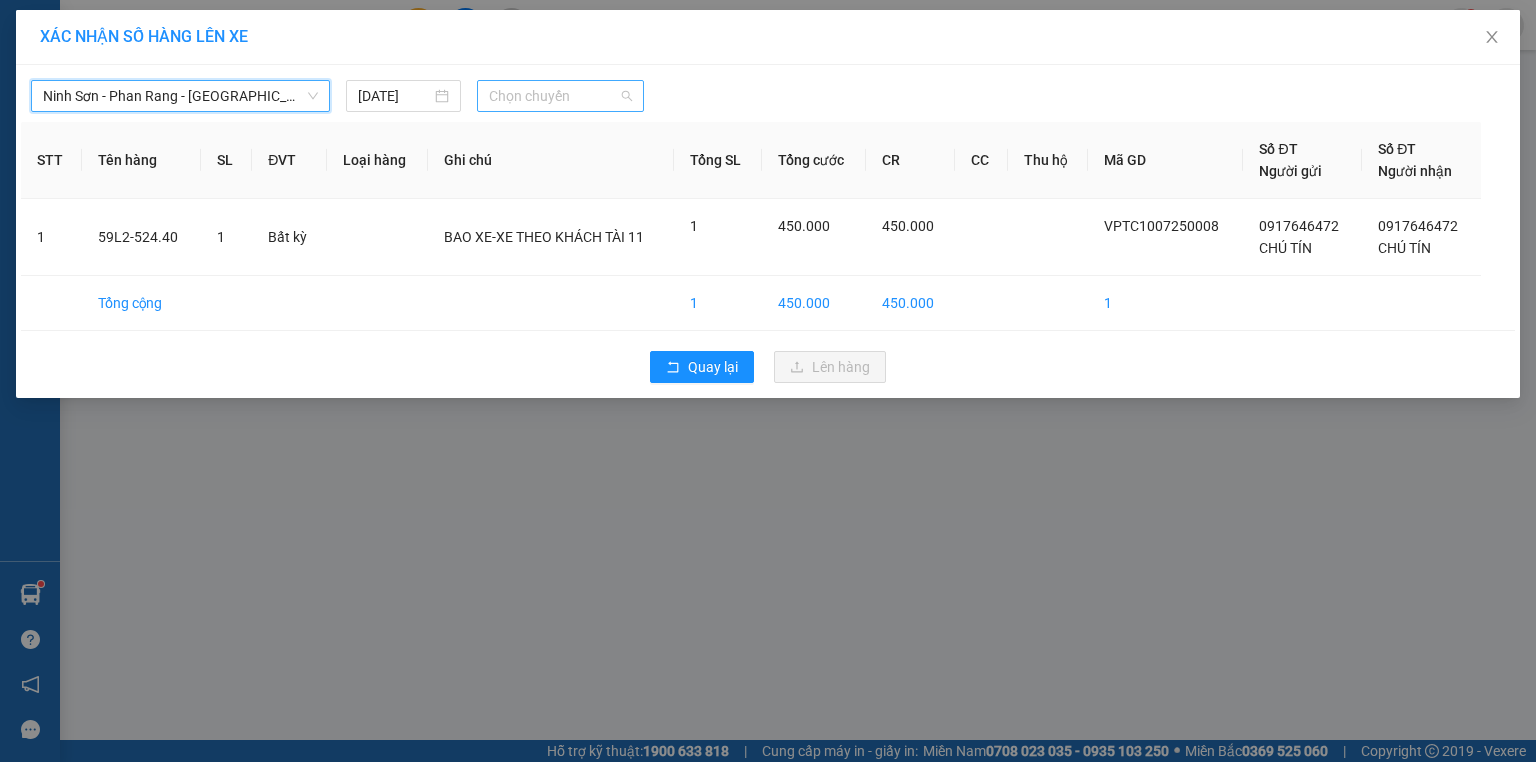 click on "Chọn chuyến" at bounding box center (561, 96) 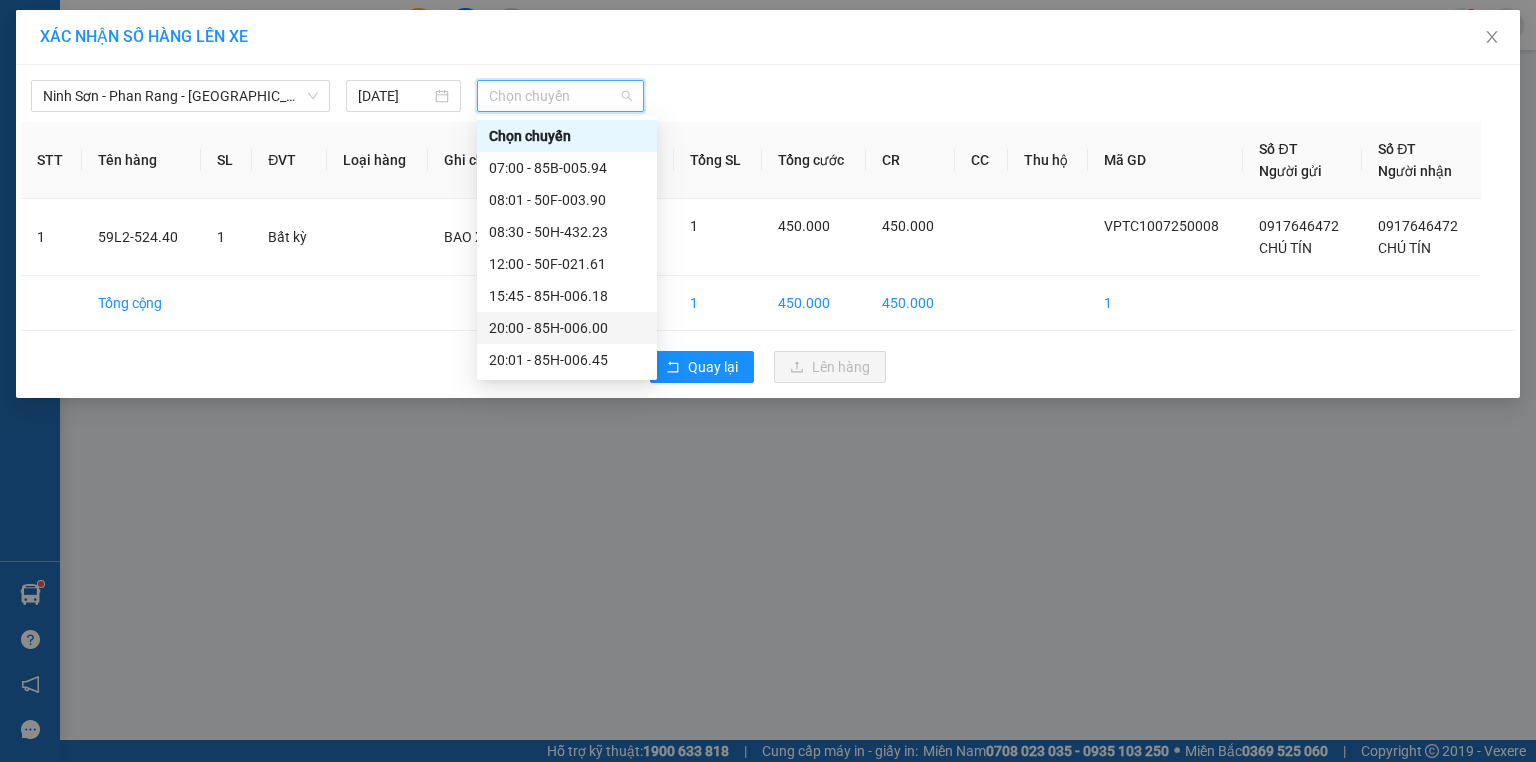 click on "20:00     - 85H-006.00" at bounding box center (567, 328) 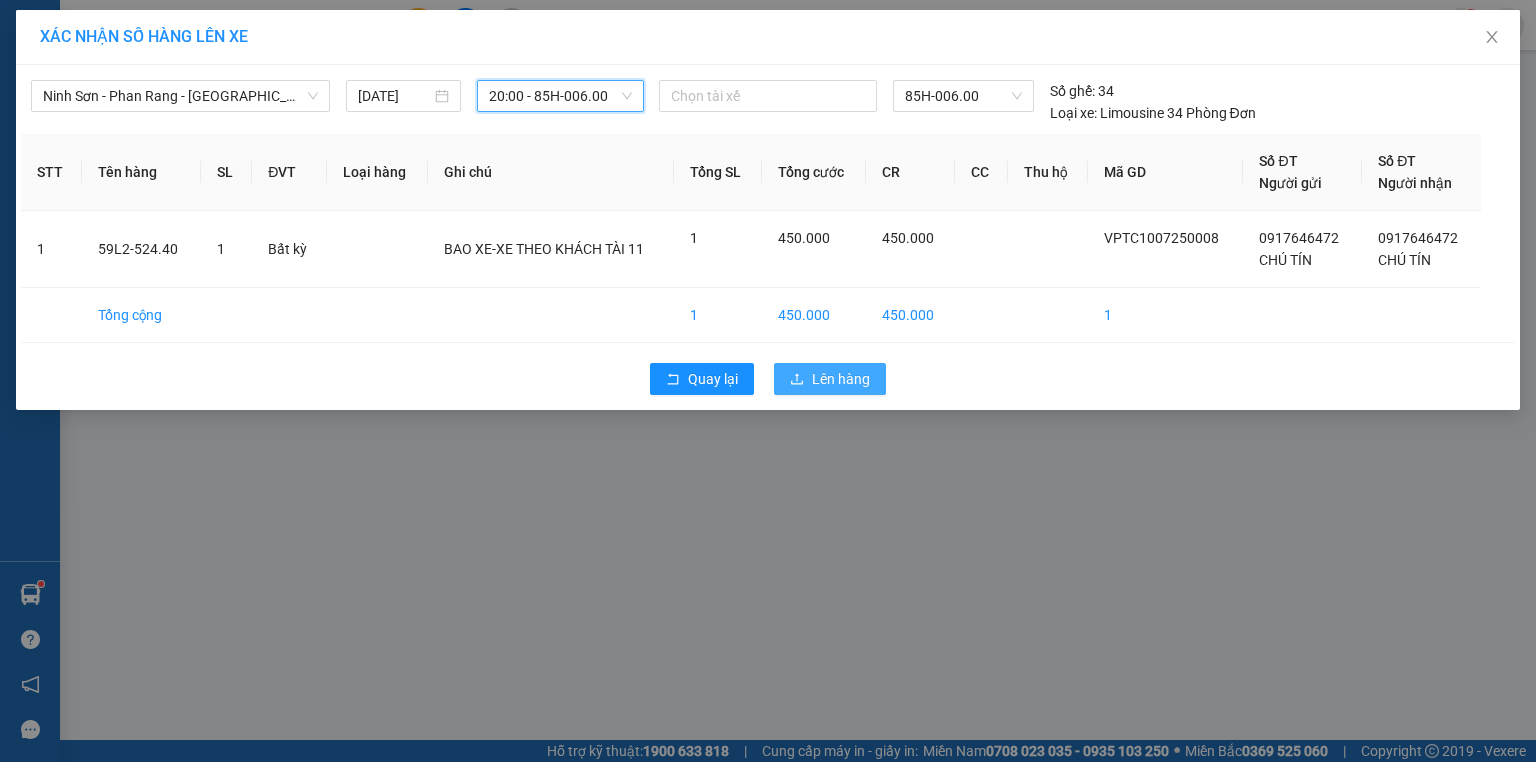 click on "Lên hàng" at bounding box center [841, 379] 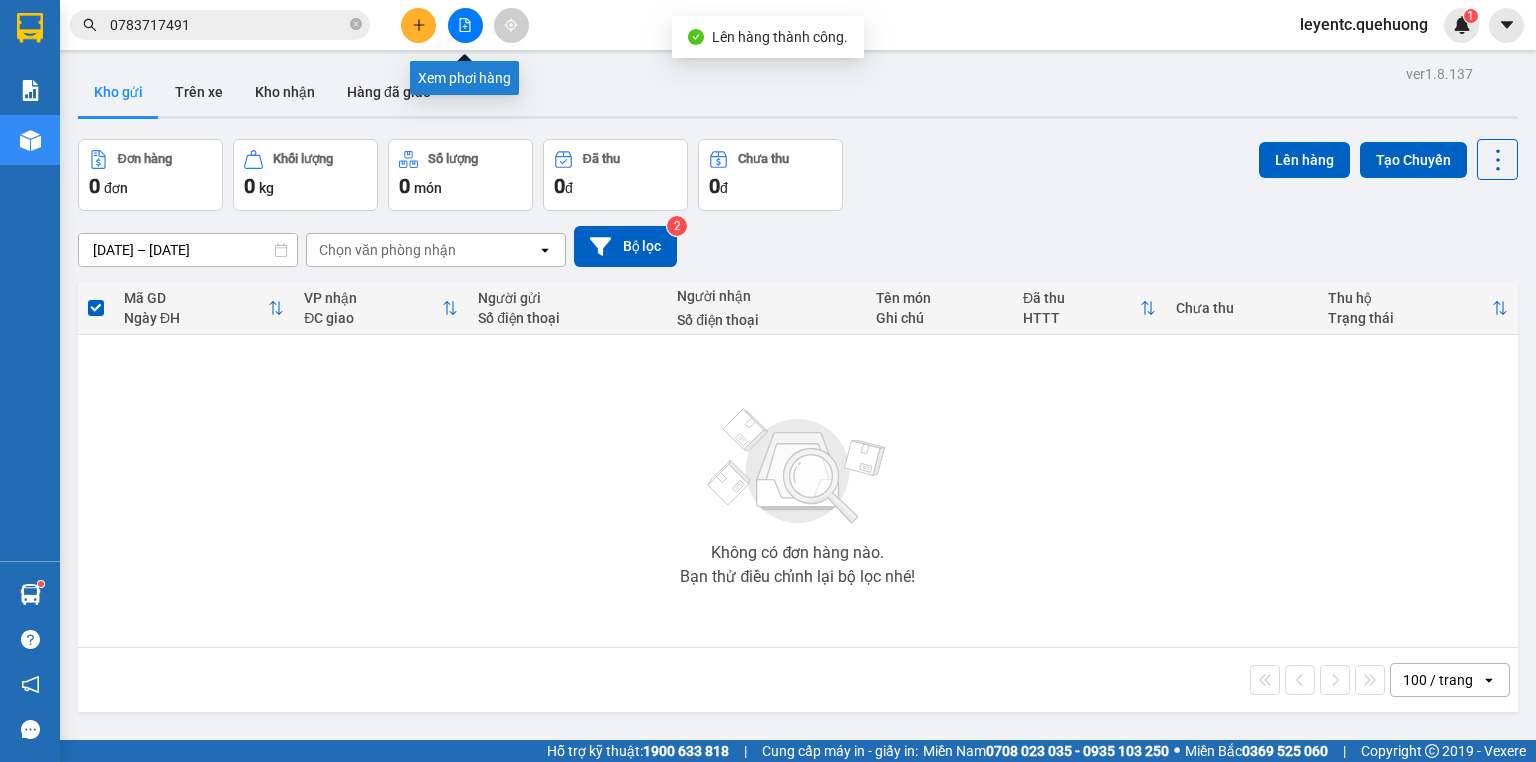 click at bounding box center [465, 25] 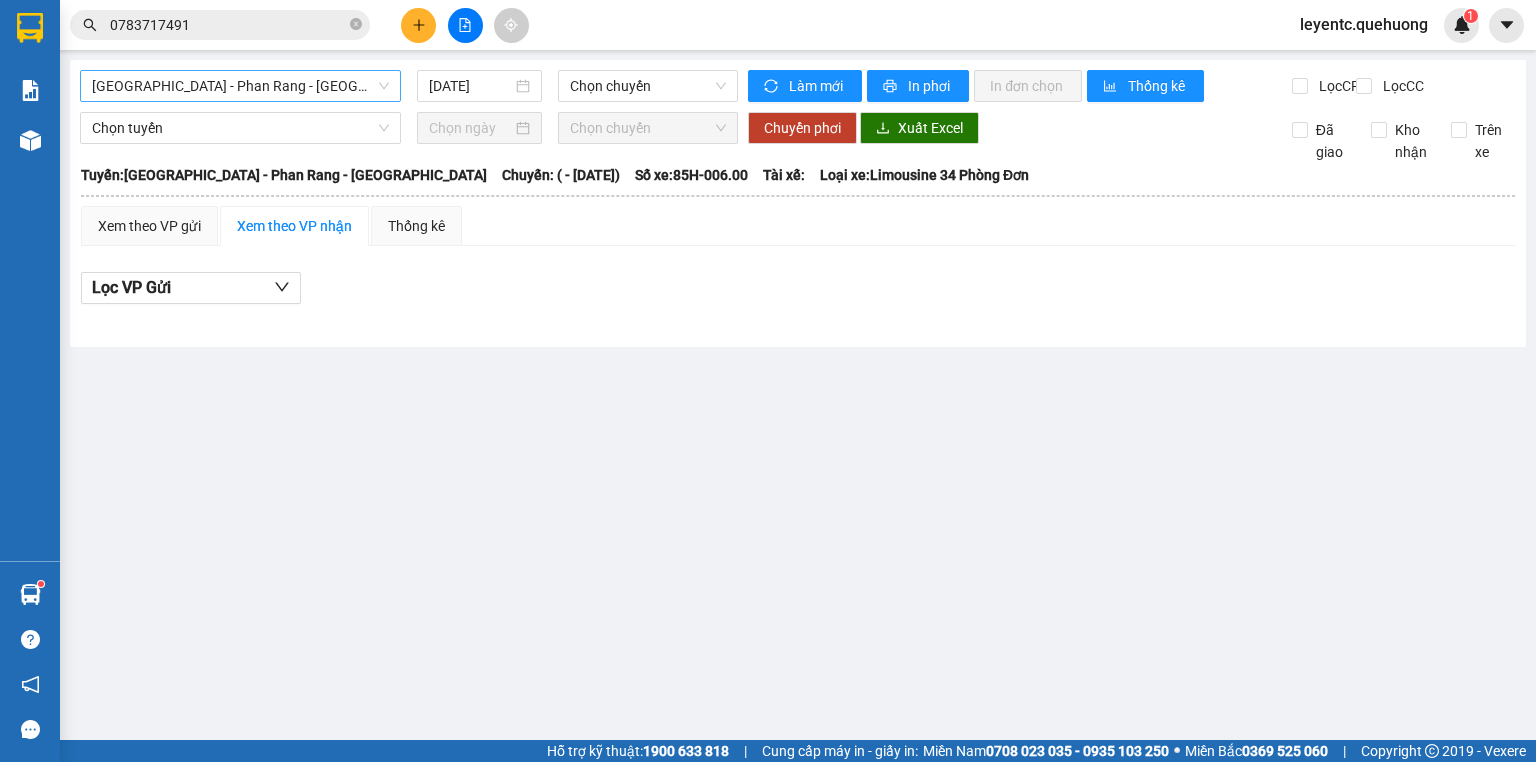 click on "[GEOGRAPHIC_DATA] - Phan Rang - [GEOGRAPHIC_DATA]" at bounding box center [240, 86] 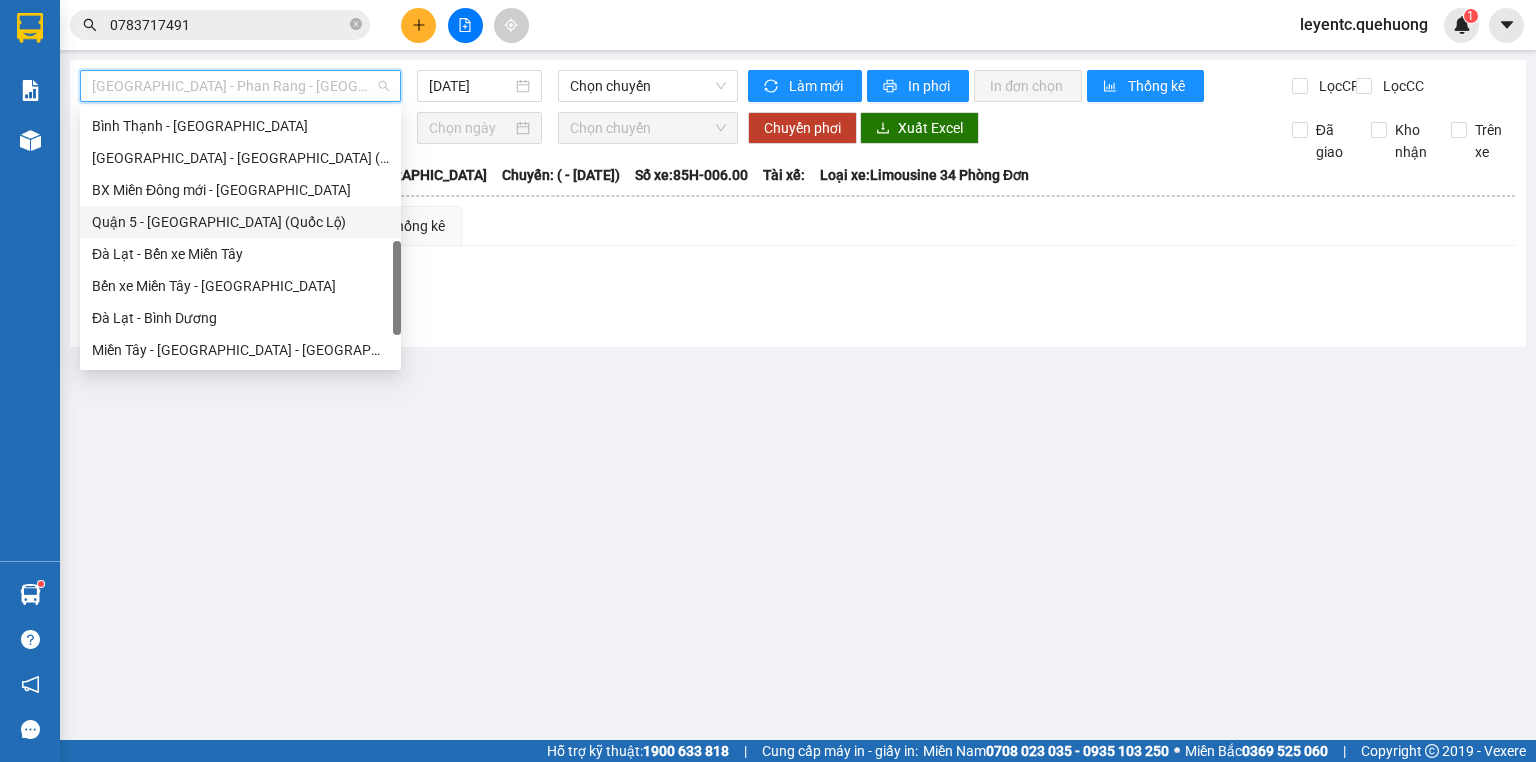 scroll, scrollTop: 608, scrollLeft: 0, axis: vertical 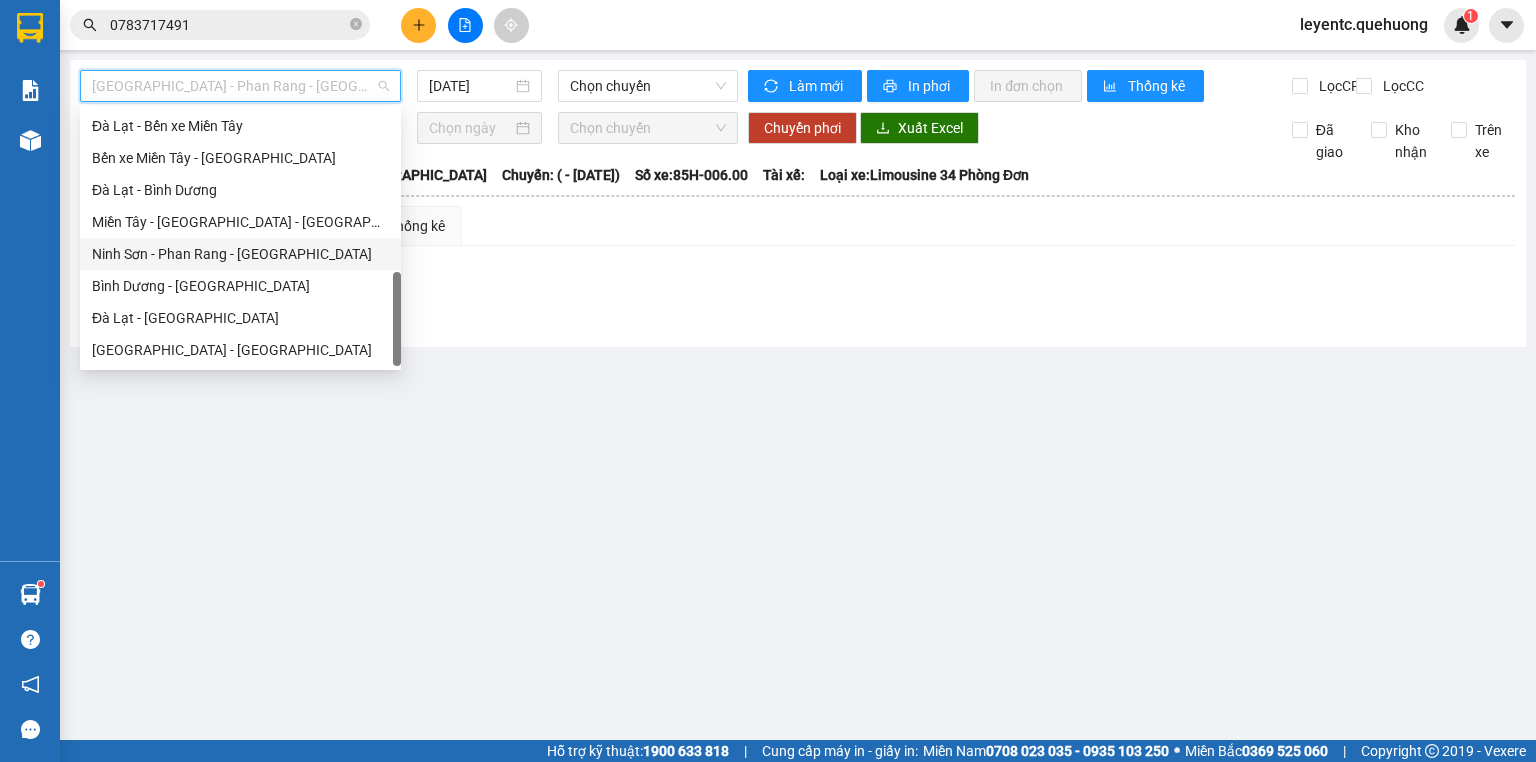 click on "Ninh Sơn - Phan Rang - [GEOGRAPHIC_DATA]" at bounding box center (240, 254) 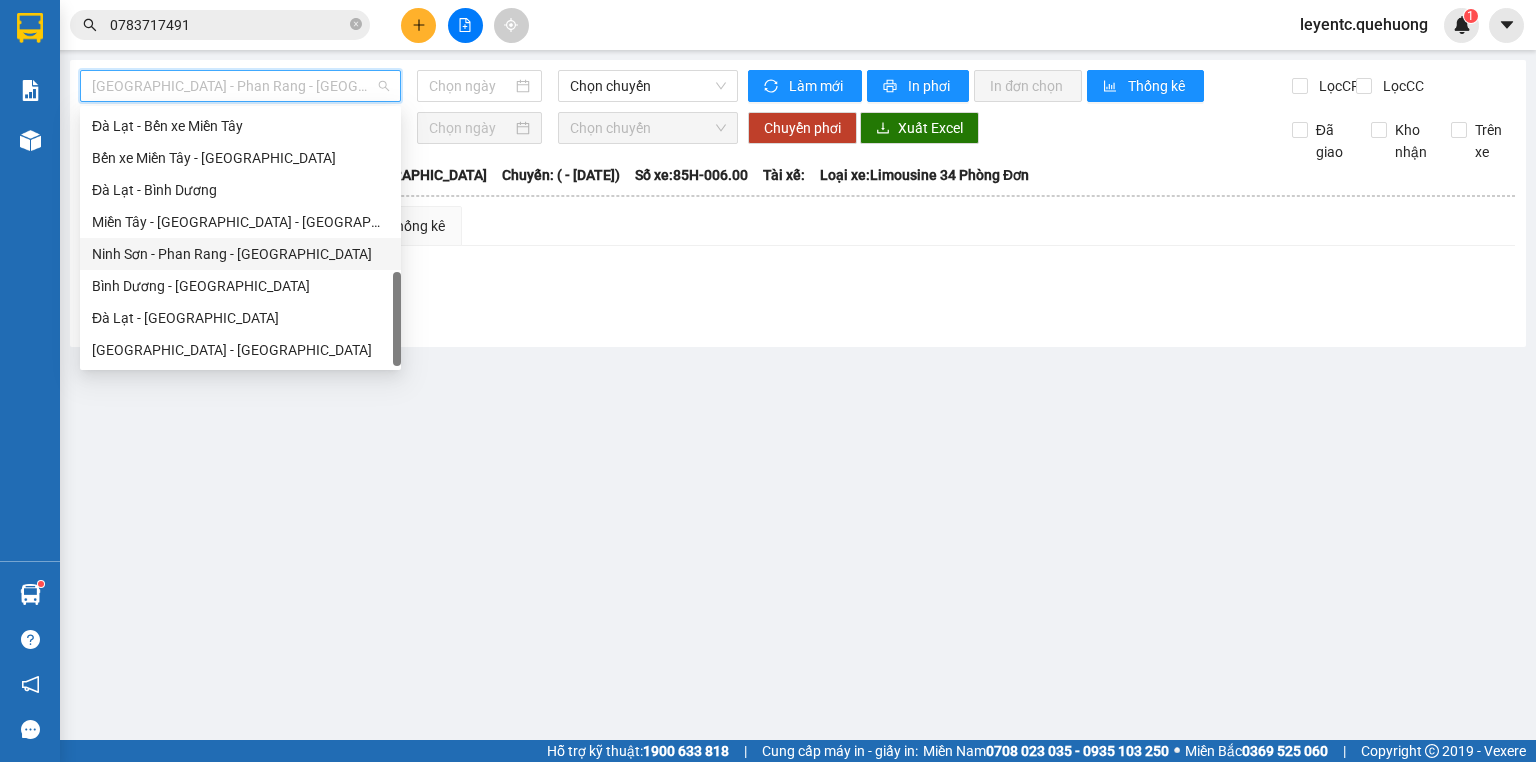 type on "[DATE]" 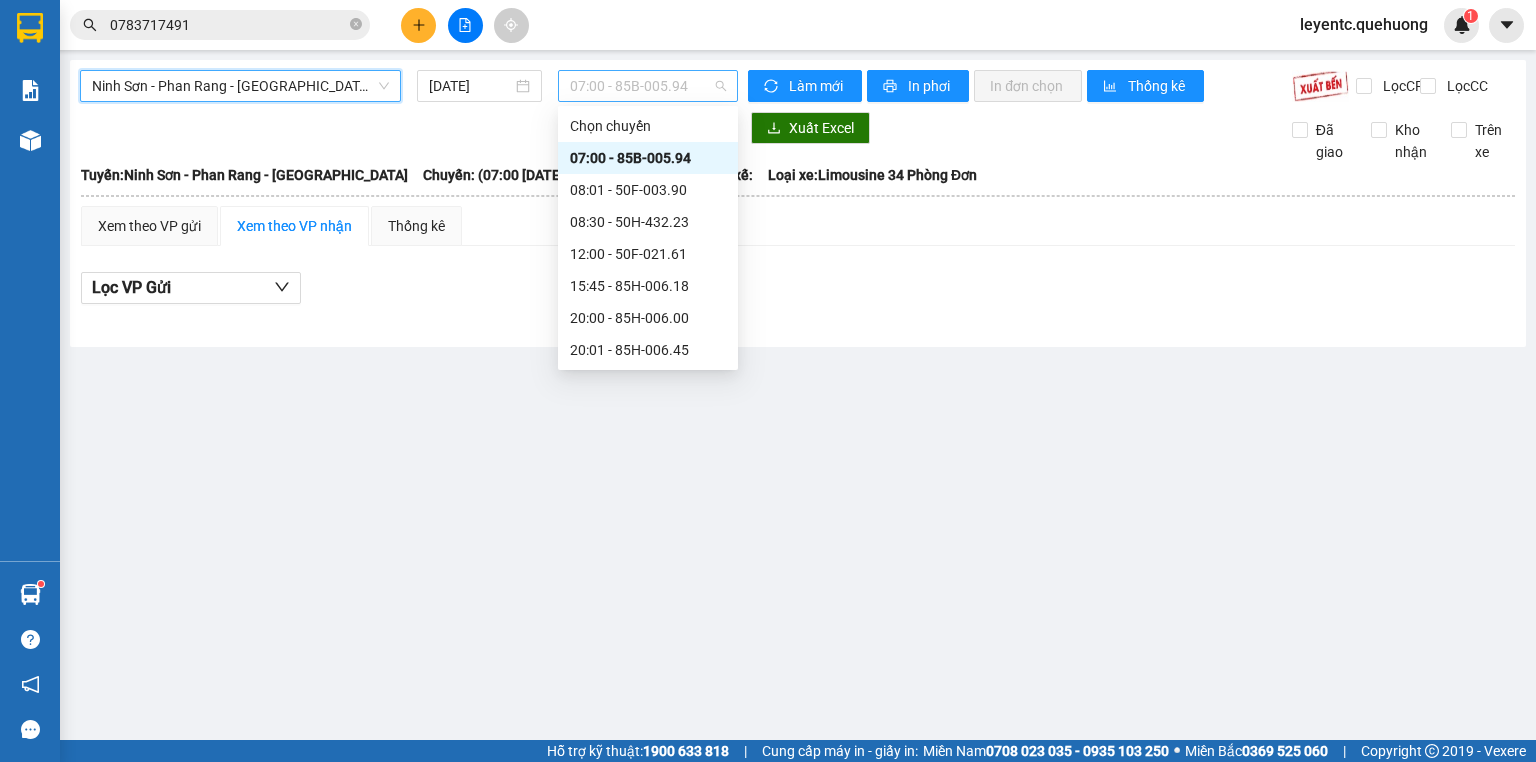 click on "07:00     - 85B-005.94" at bounding box center [648, 86] 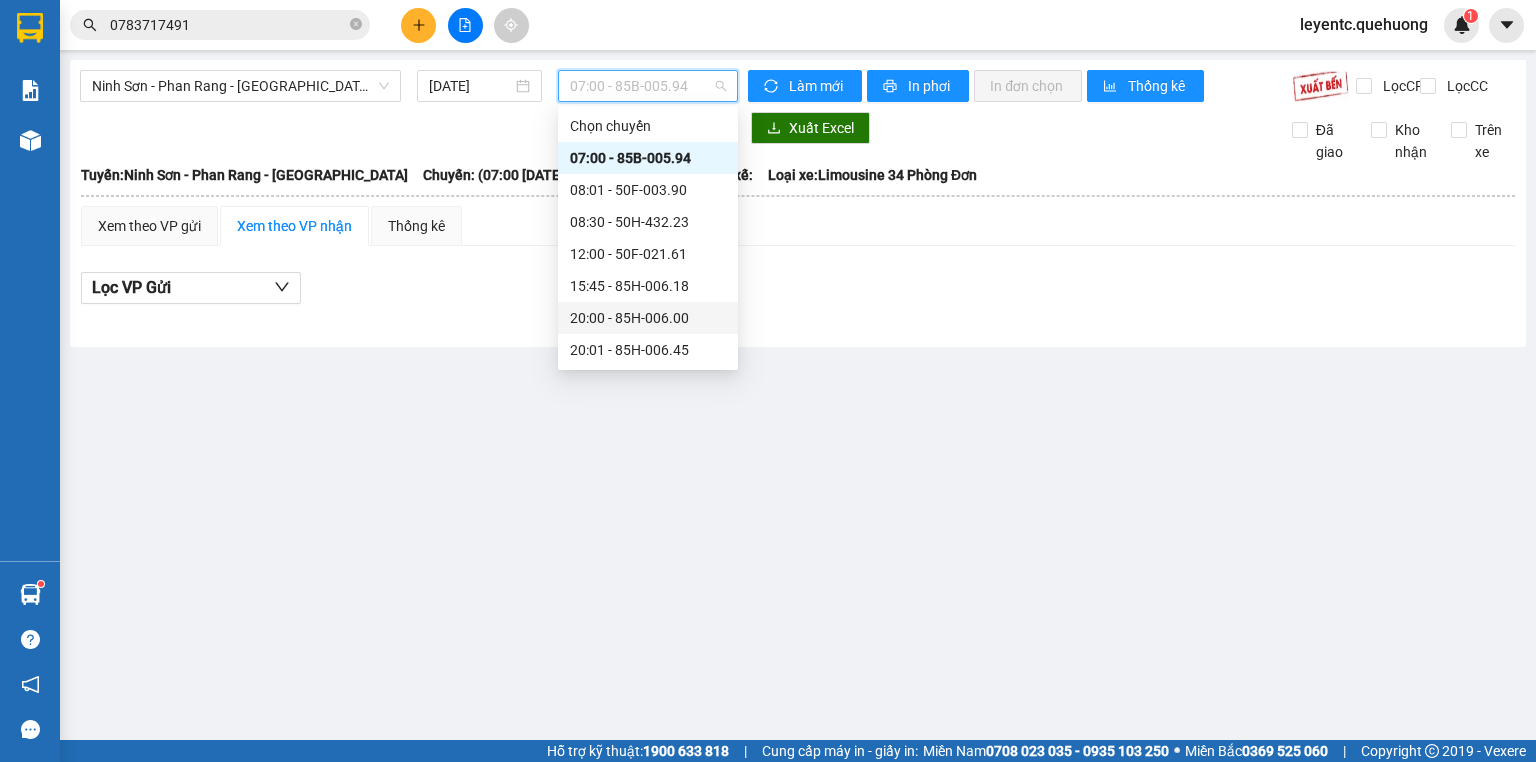 click on "20:00     - 85H-006.00" at bounding box center [648, 318] 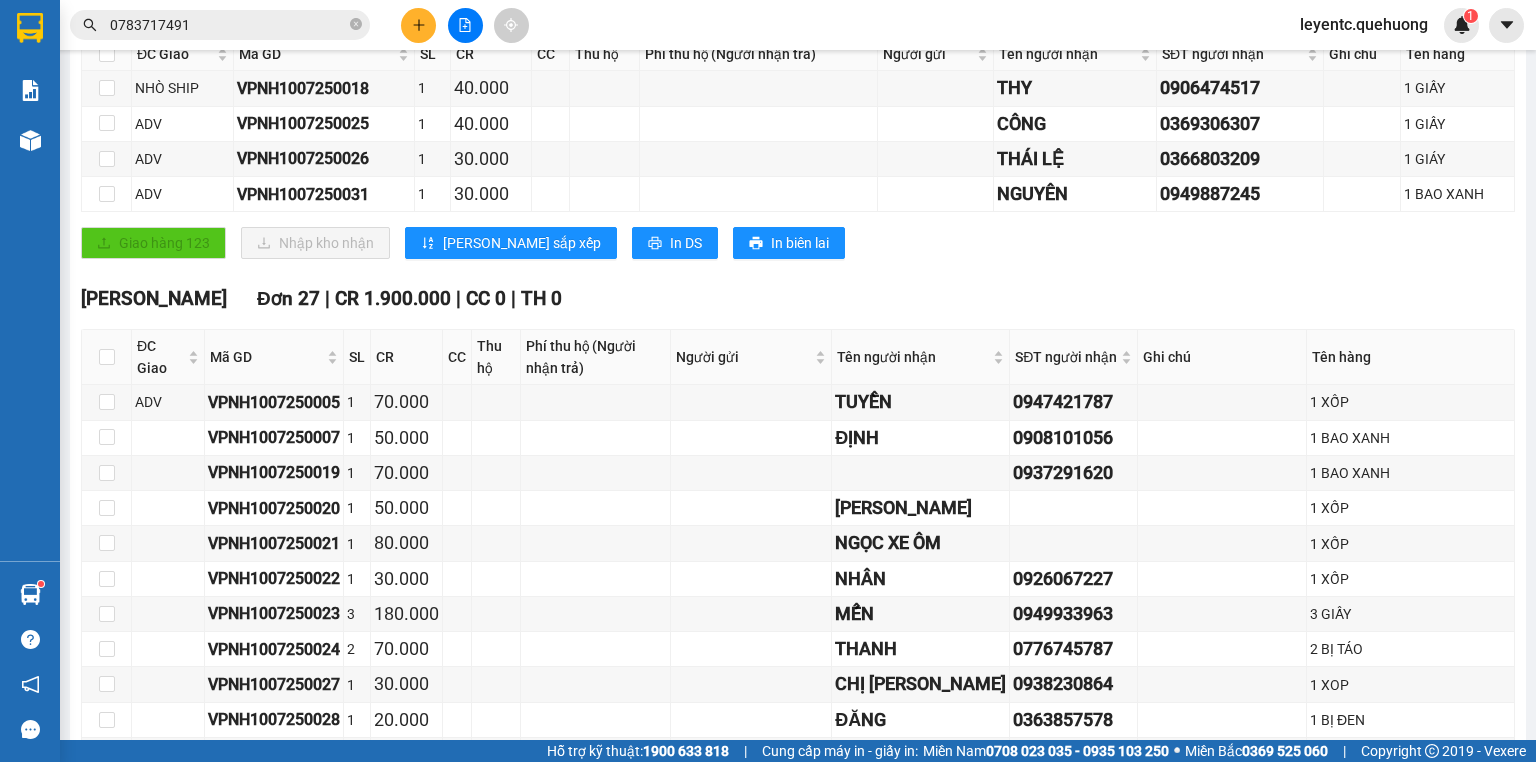 scroll, scrollTop: 0, scrollLeft: 0, axis: both 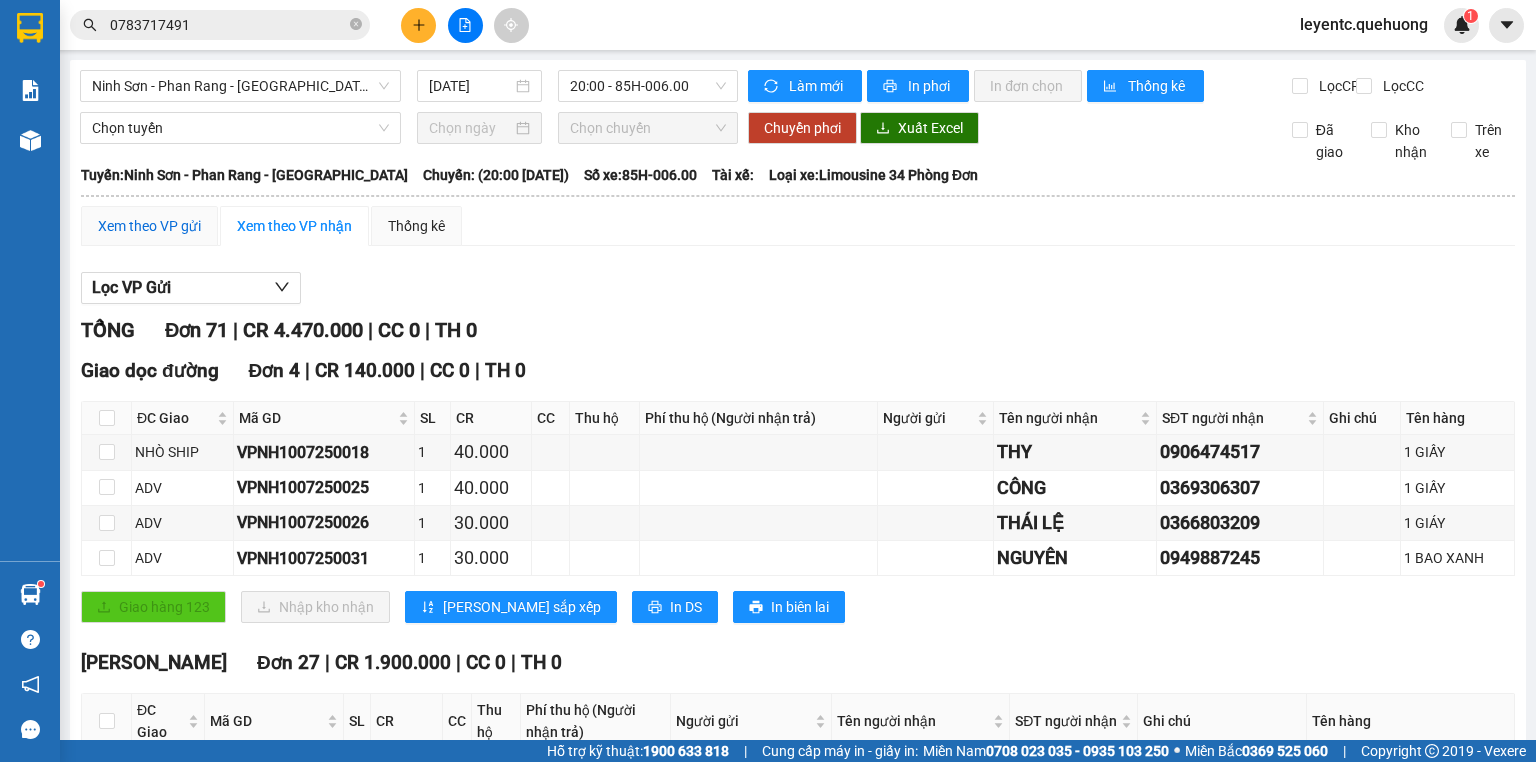 click on "Xem theo VP gửi" at bounding box center [149, 226] 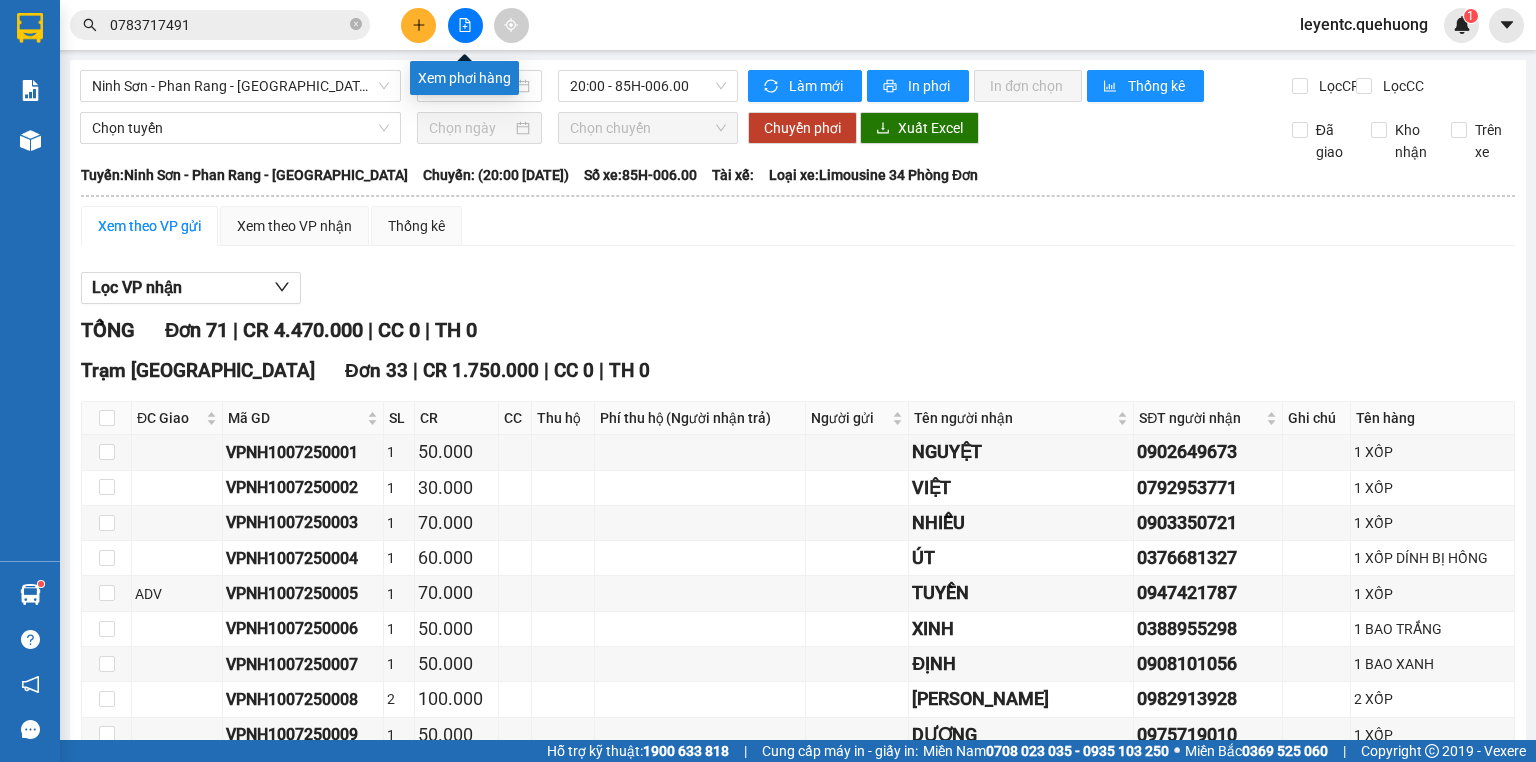 click 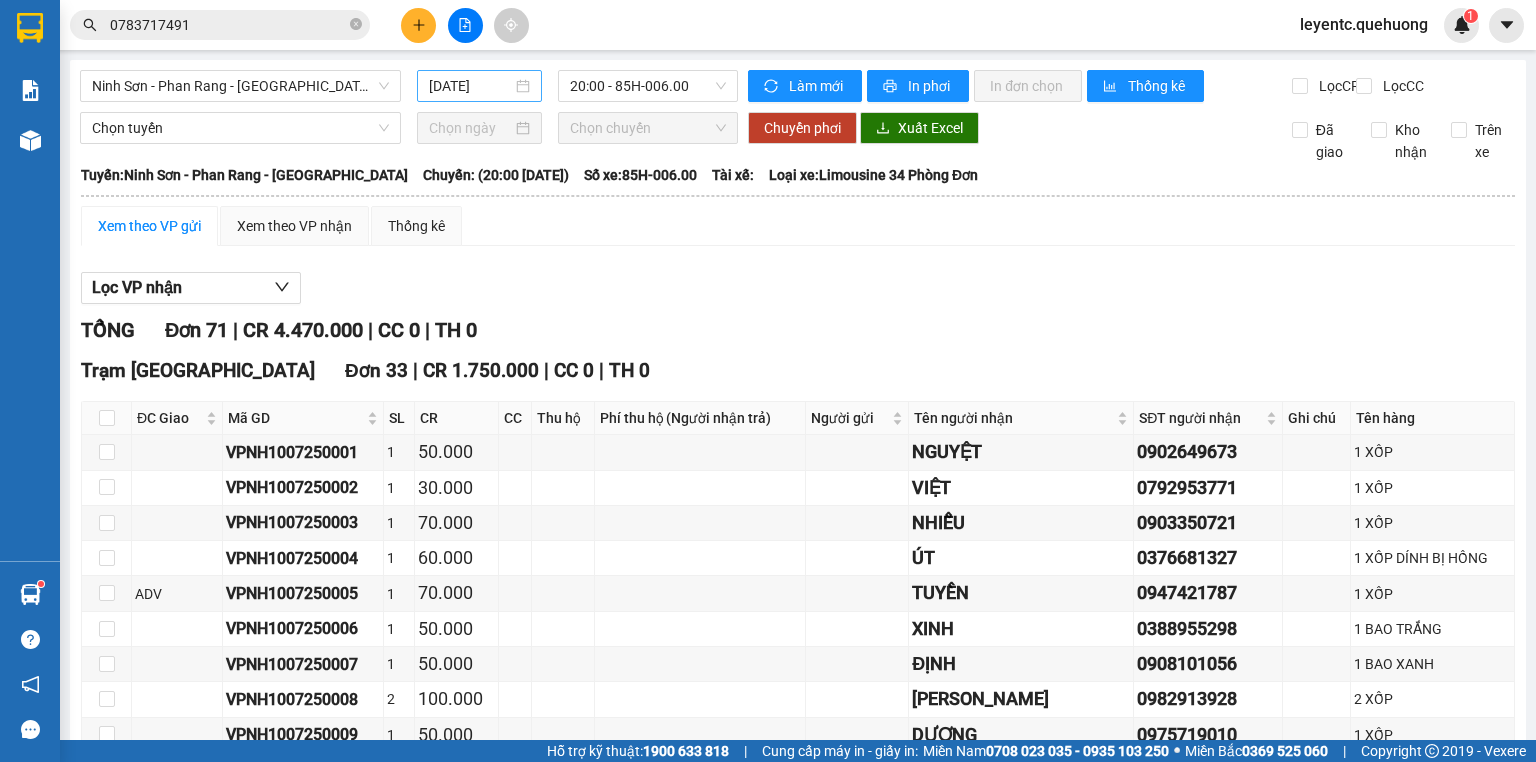 click on "[DATE]" at bounding box center (470, 86) 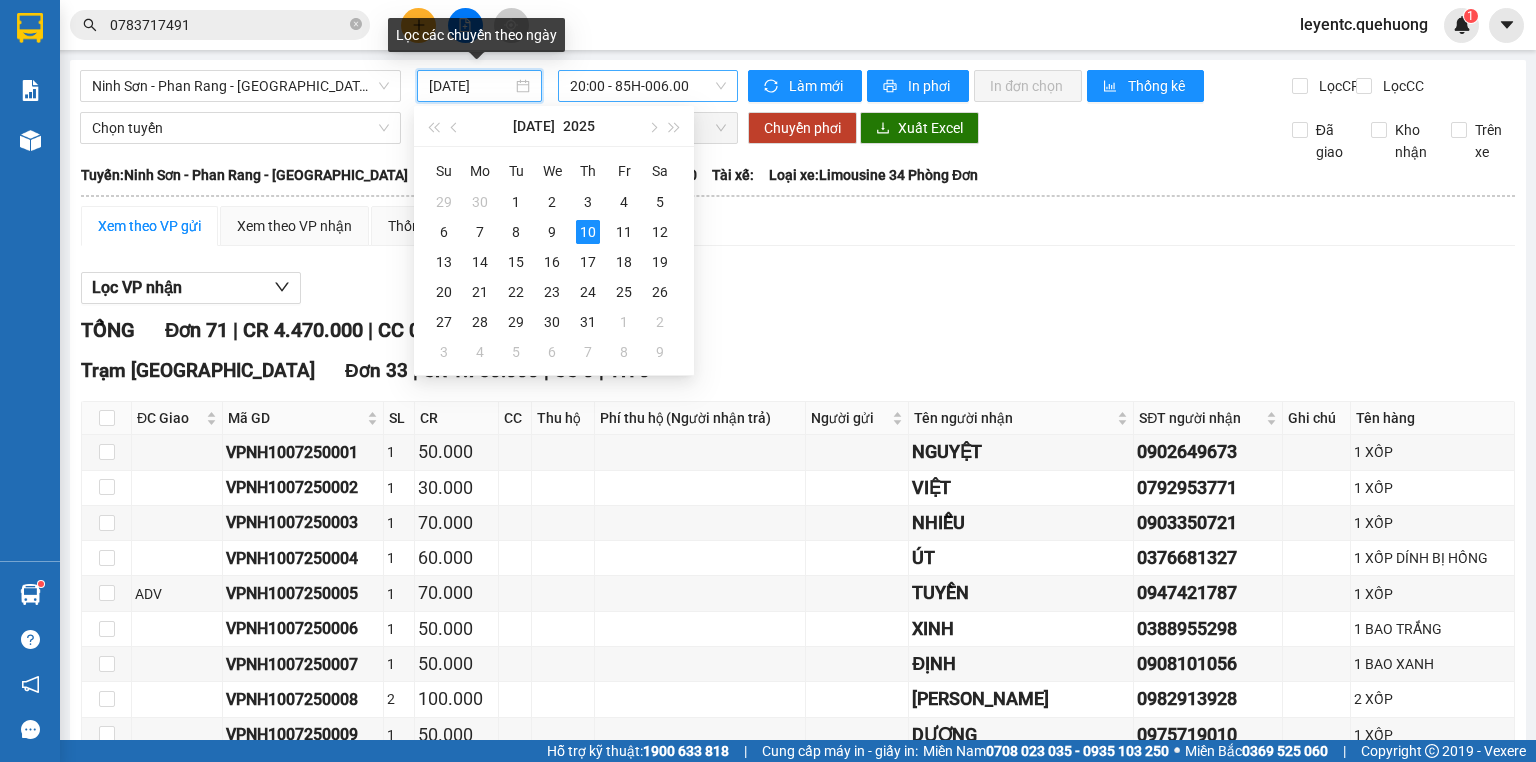 click on "20:00     - 85H-006.00" at bounding box center [648, 86] 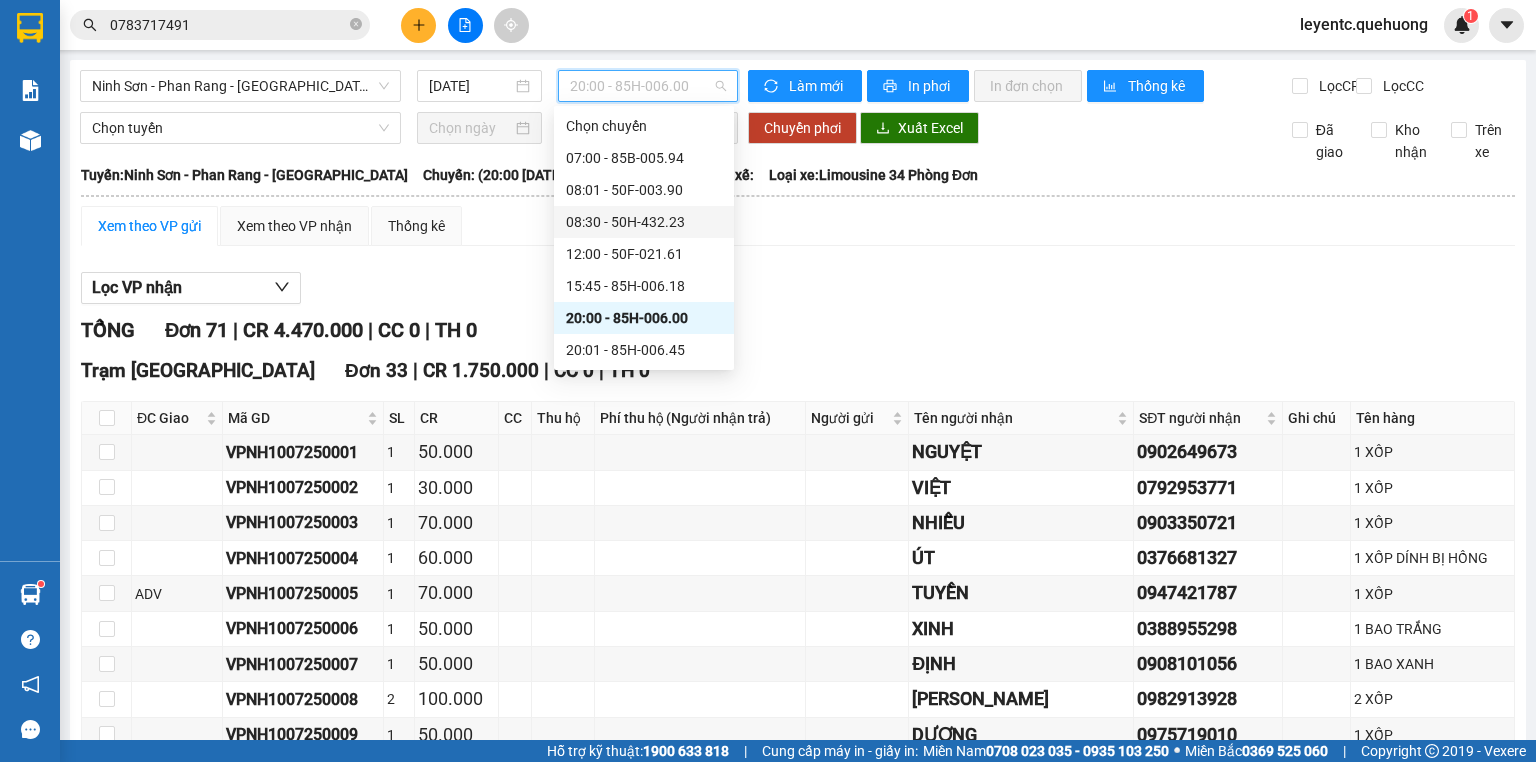 click on "08:30     - 50H-432.23" at bounding box center [644, 222] 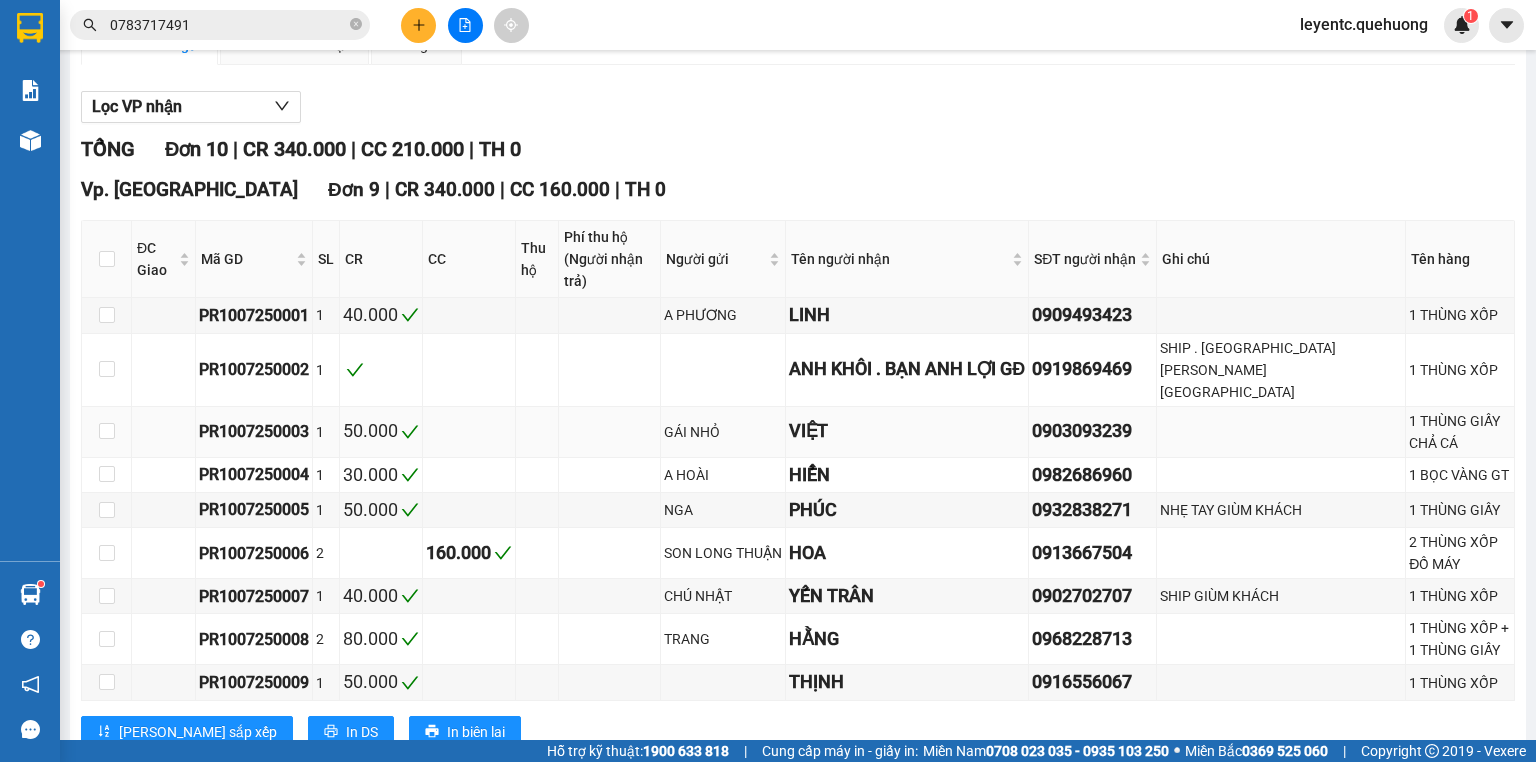 scroll, scrollTop: 0, scrollLeft: 0, axis: both 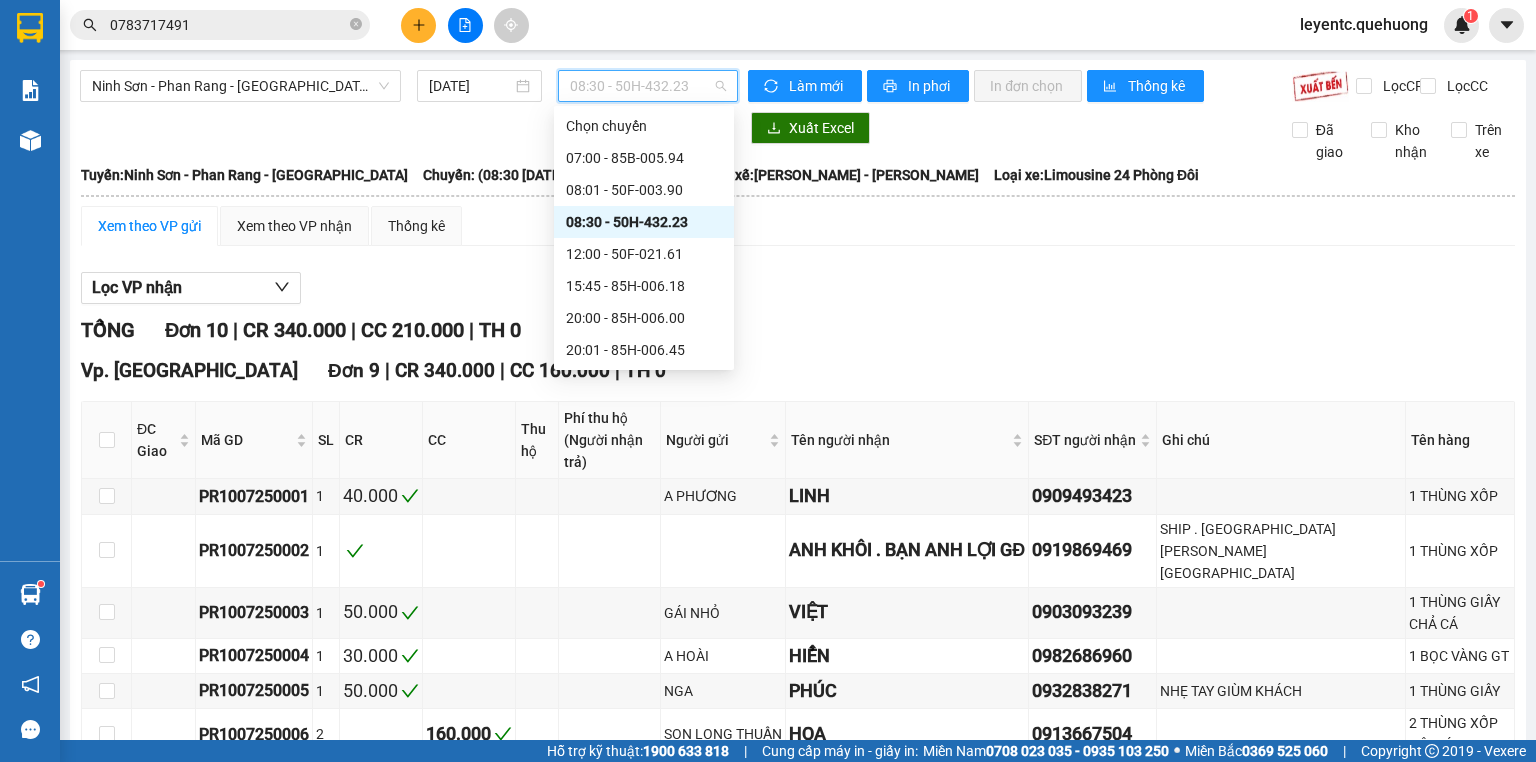 click on "08:30     - 50H-432.23" at bounding box center [648, 86] 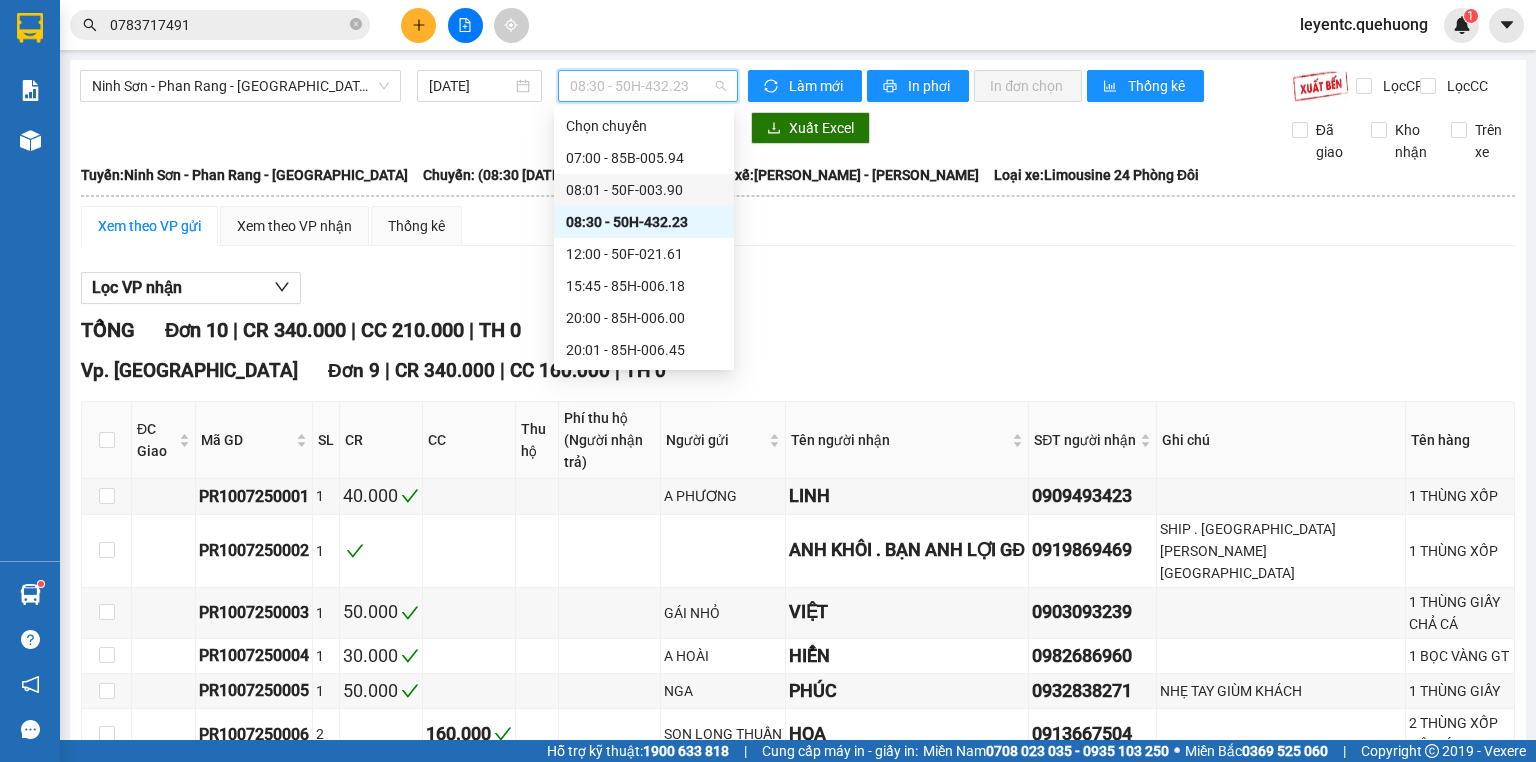 click on "08:01     - 50F-003.90" at bounding box center [644, 190] 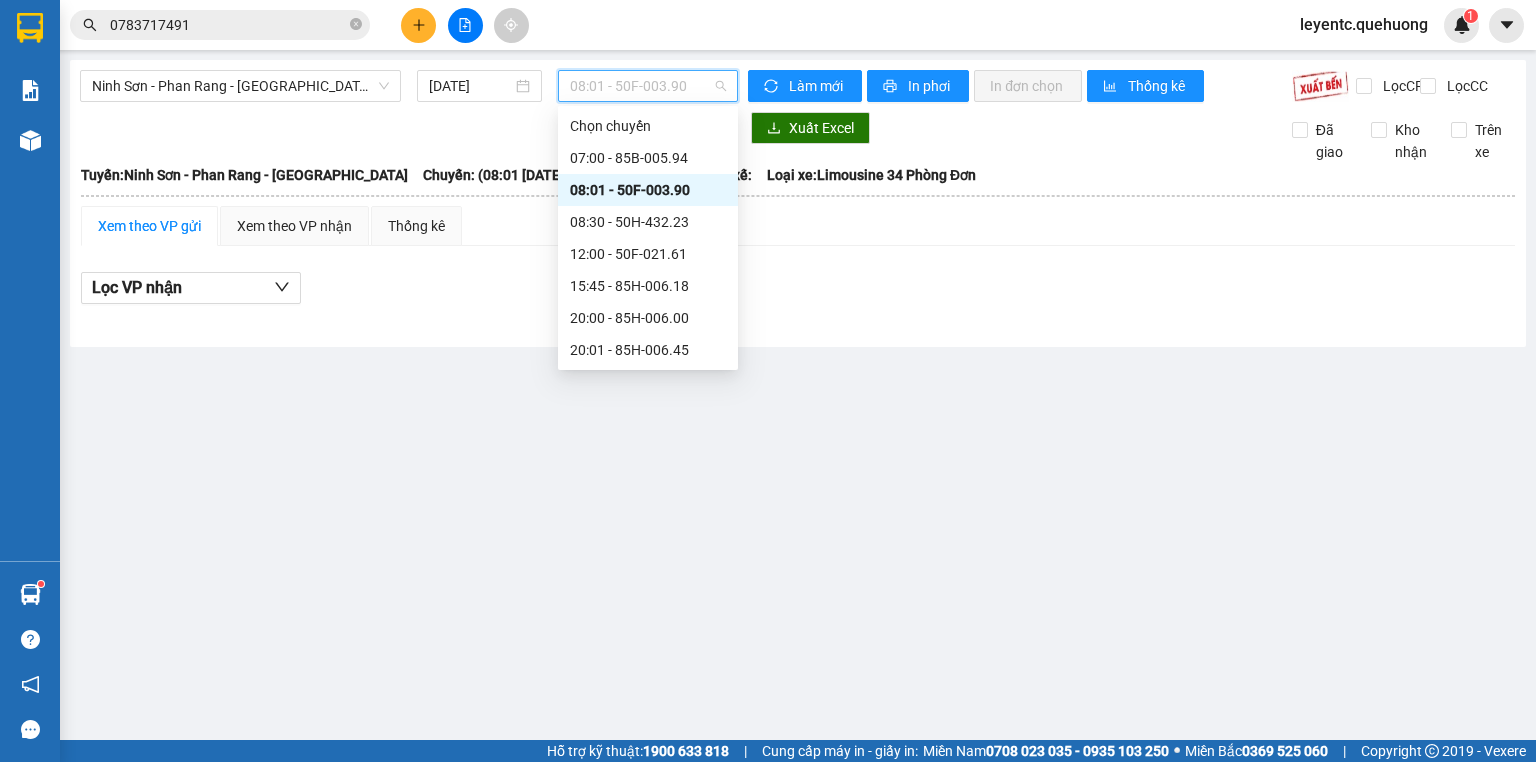 click on "08:01     - 50F-003.90" at bounding box center (648, 86) 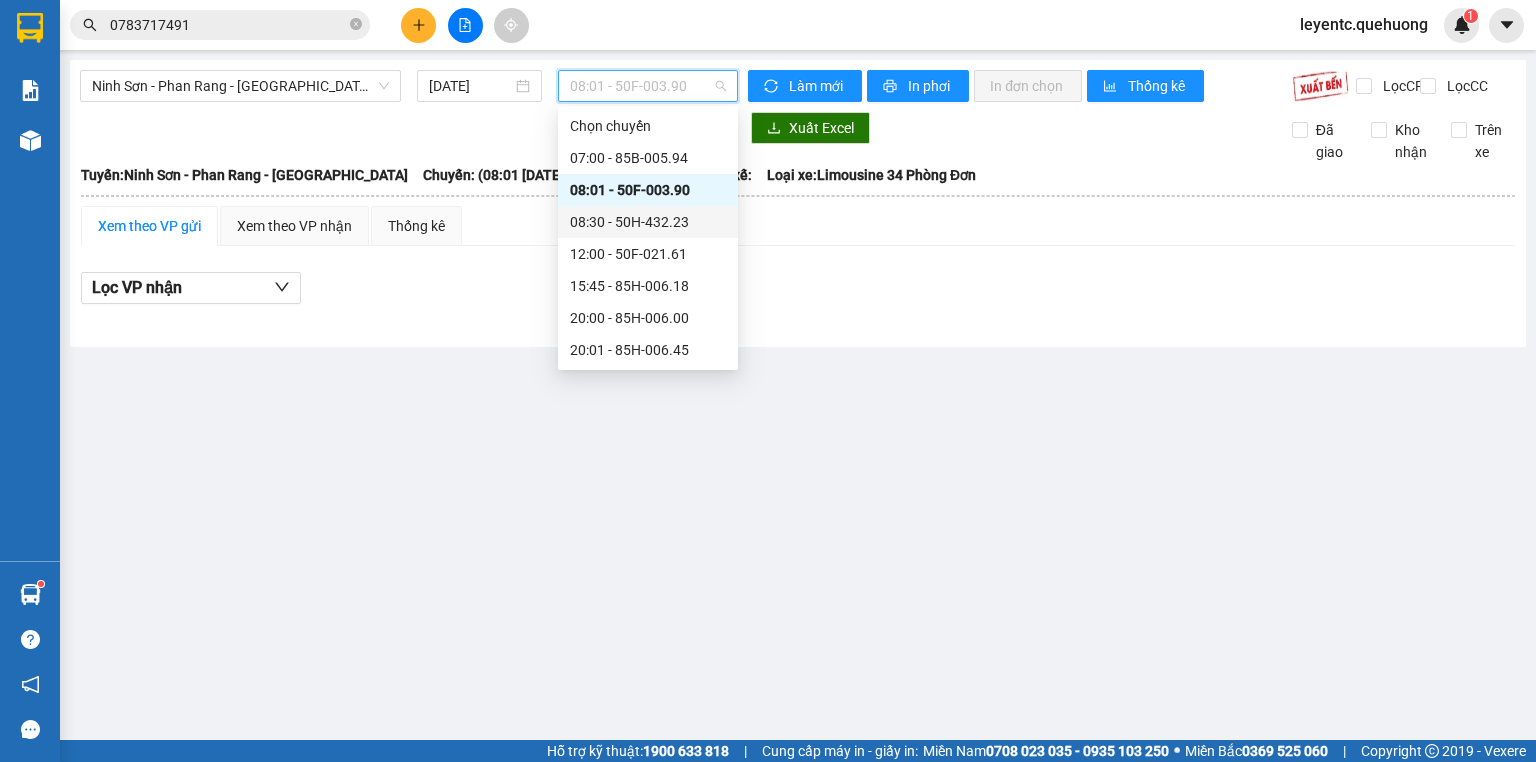 click on "08:30     - 50H-432.23" at bounding box center (648, 222) 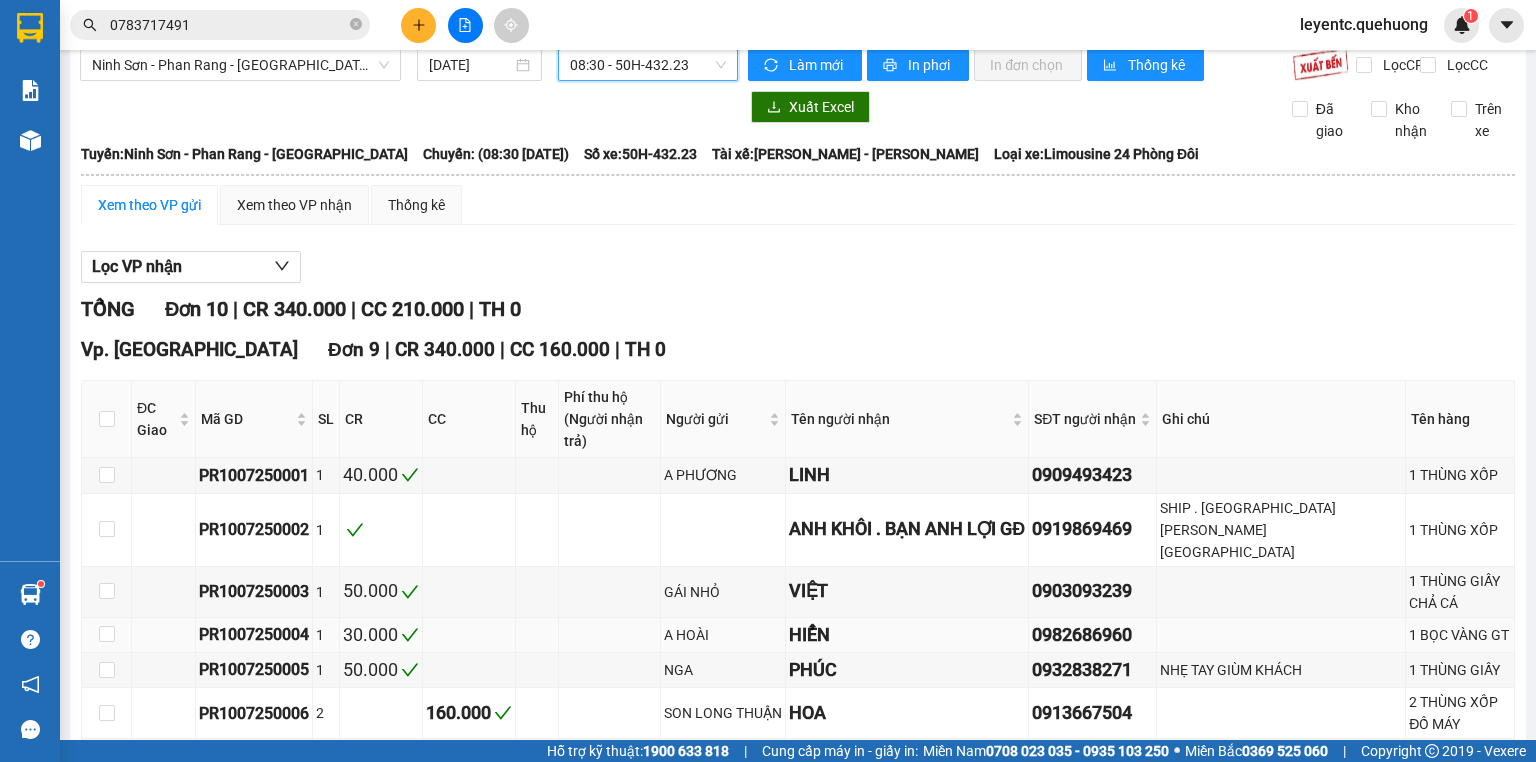 scroll, scrollTop: 0, scrollLeft: 0, axis: both 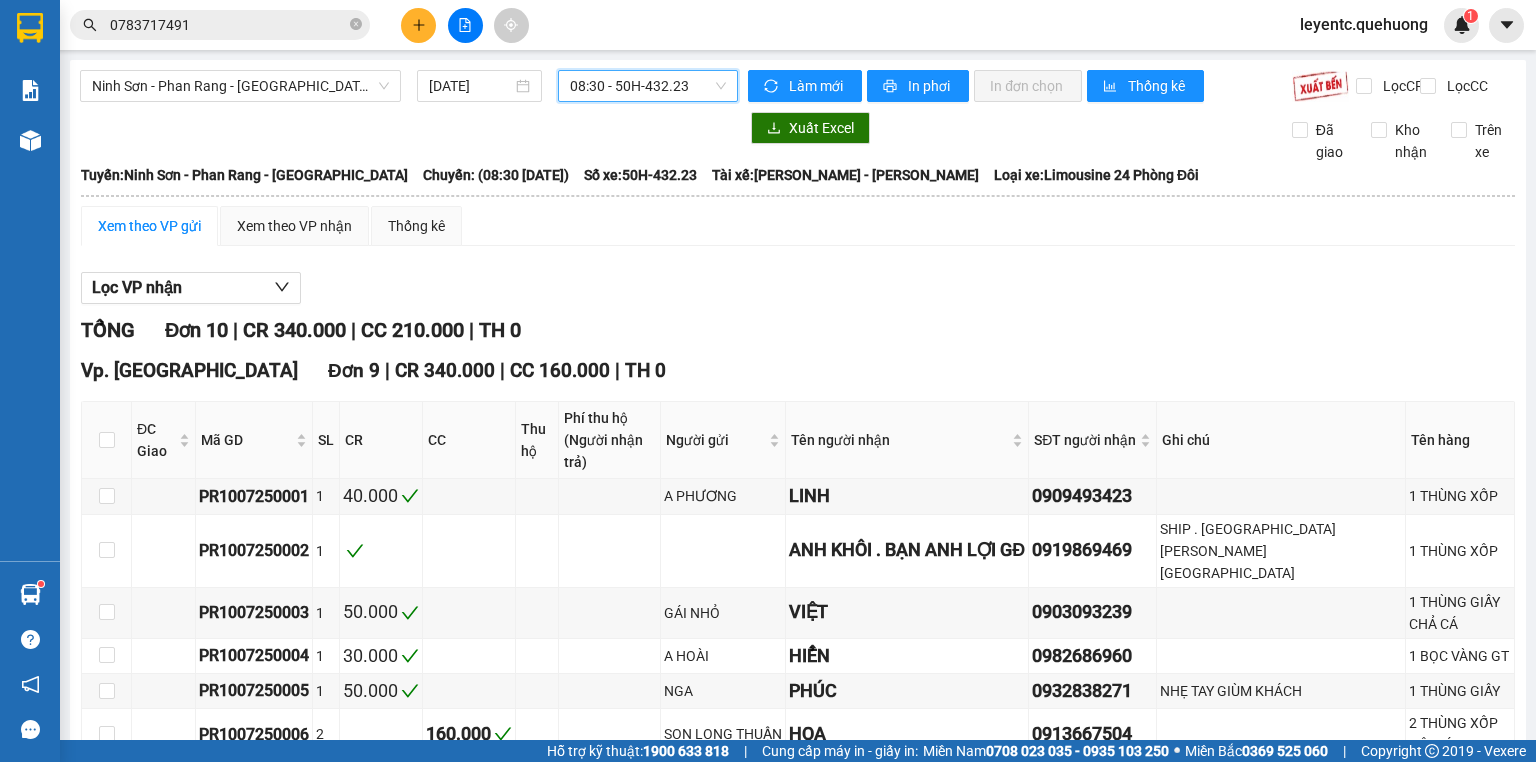 click on "08:30     - 50H-432.23" at bounding box center (648, 86) 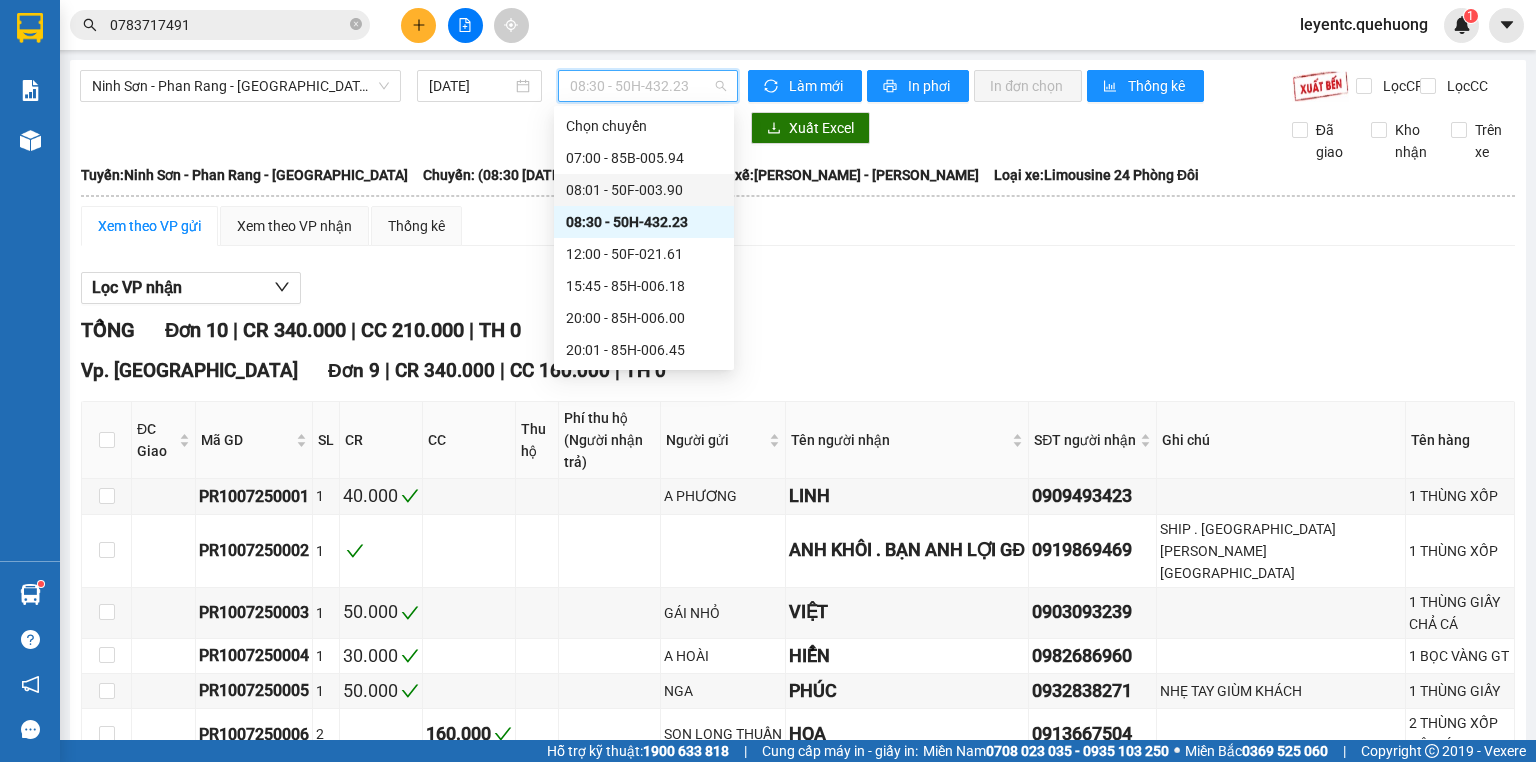click on "08:01     - 50F-003.90" at bounding box center (644, 190) 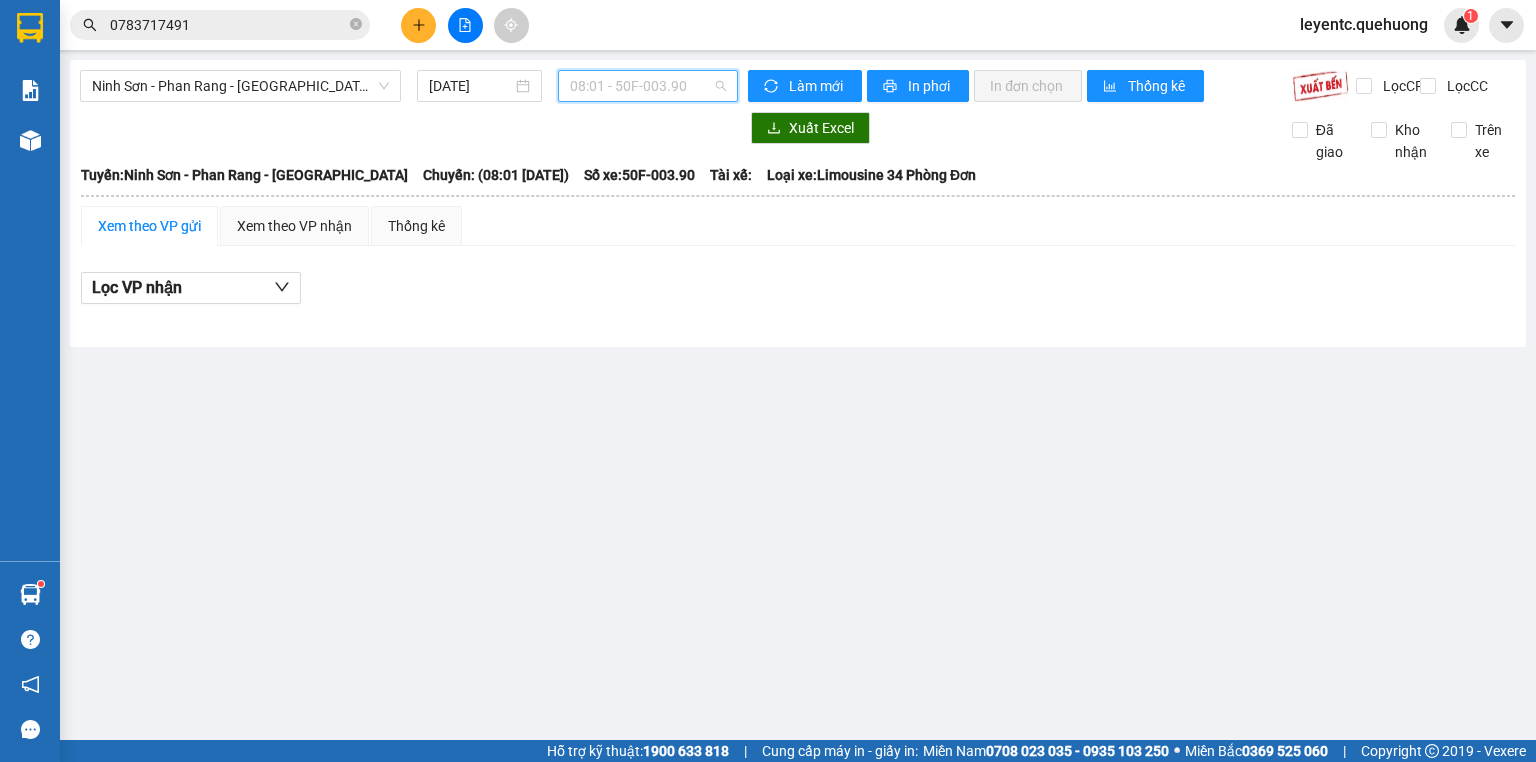 click on "08:01     - 50F-003.90" at bounding box center [648, 86] 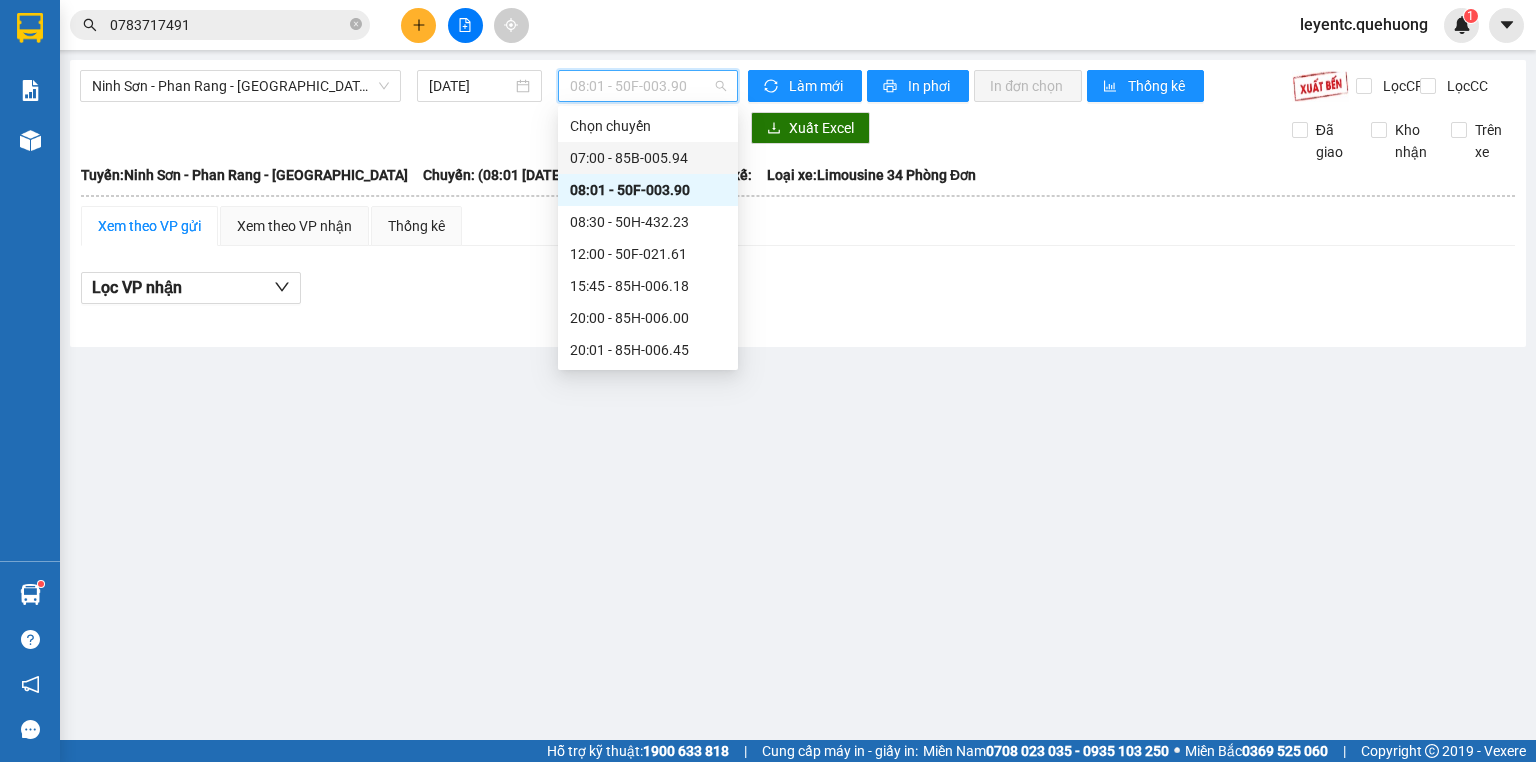 click on "07:00     - 85B-005.94" at bounding box center [648, 158] 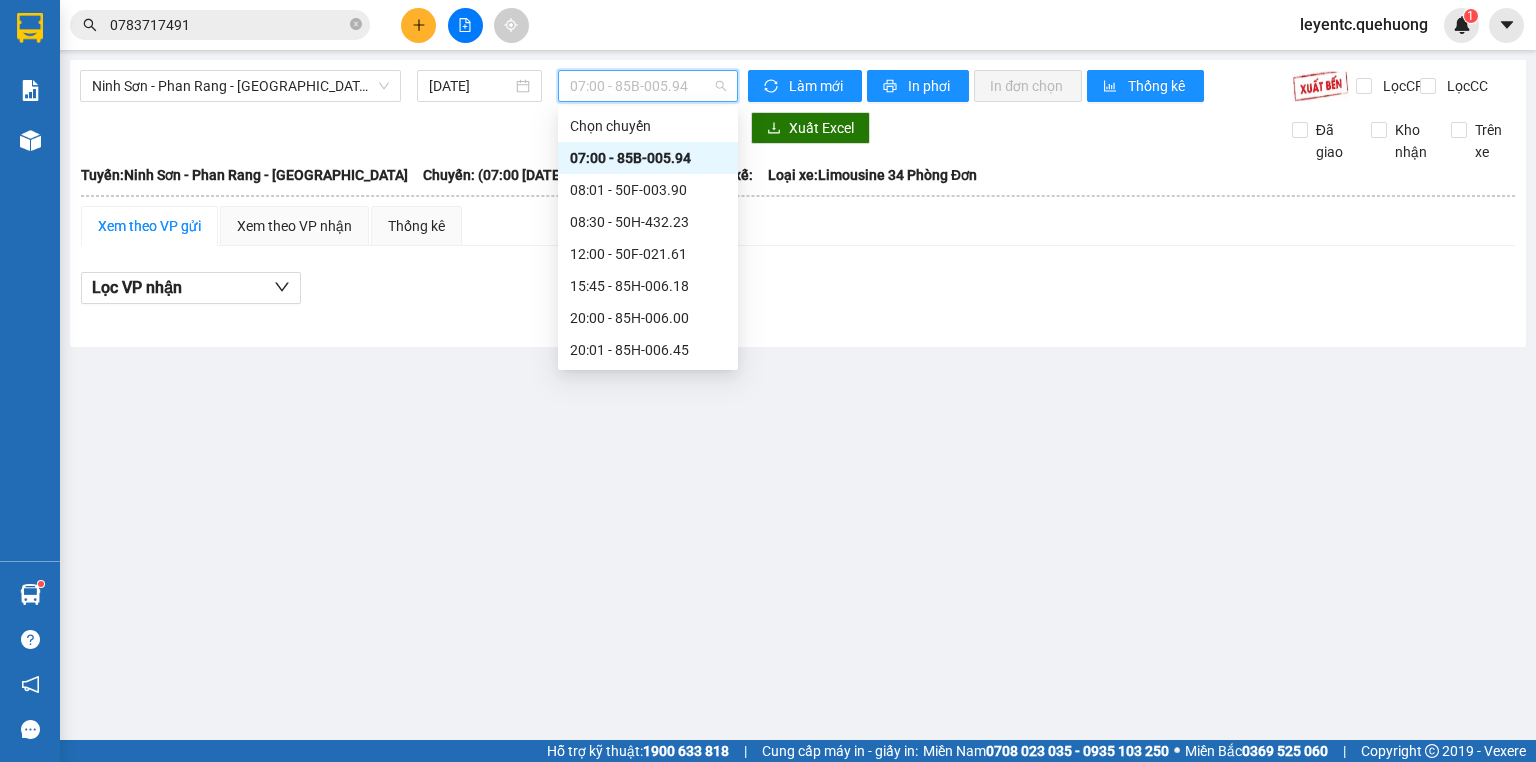 click on "07:00     - 85B-005.94" at bounding box center (648, 86) 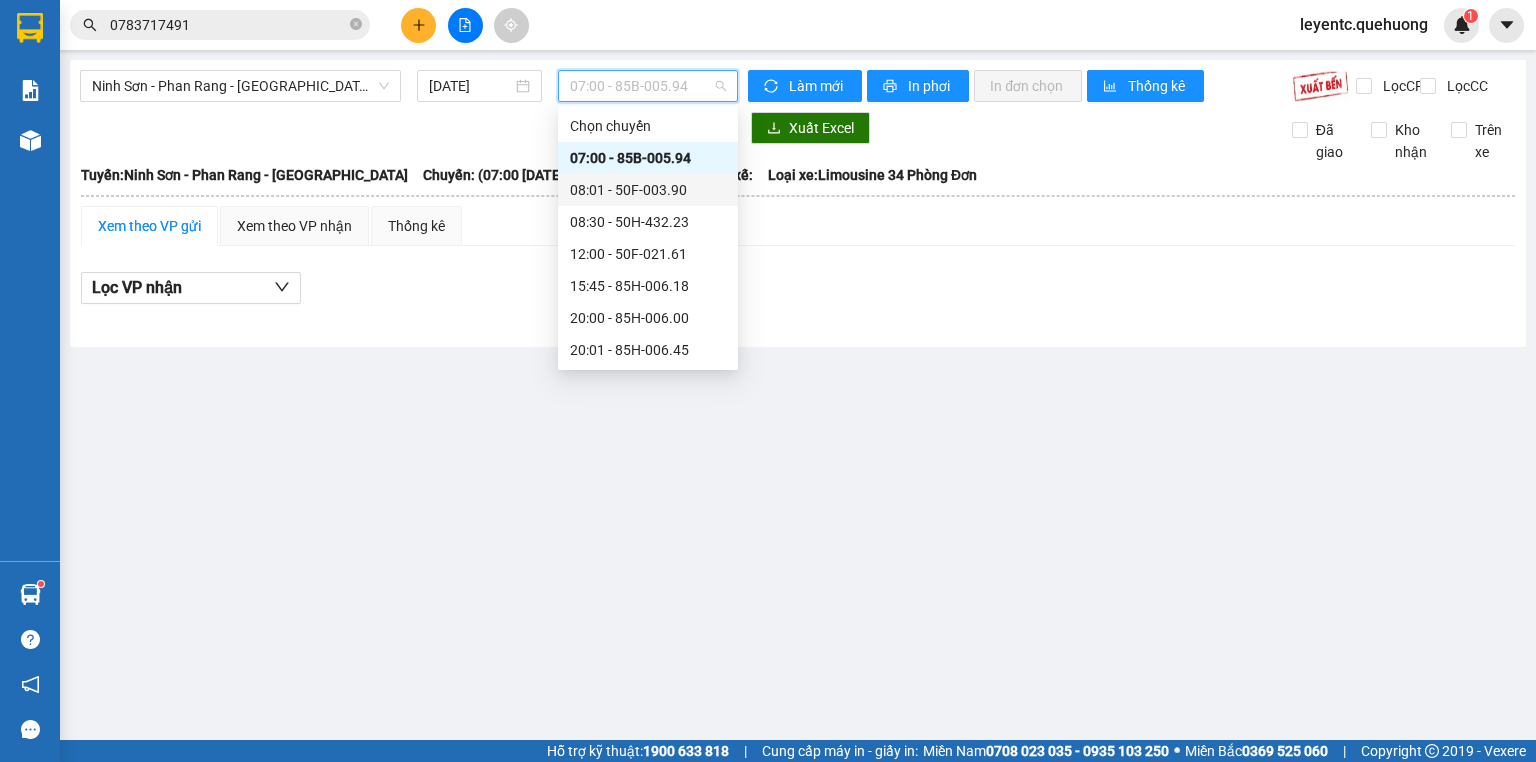 click on "08:01     - 50F-003.90" at bounding box center (648, 190) 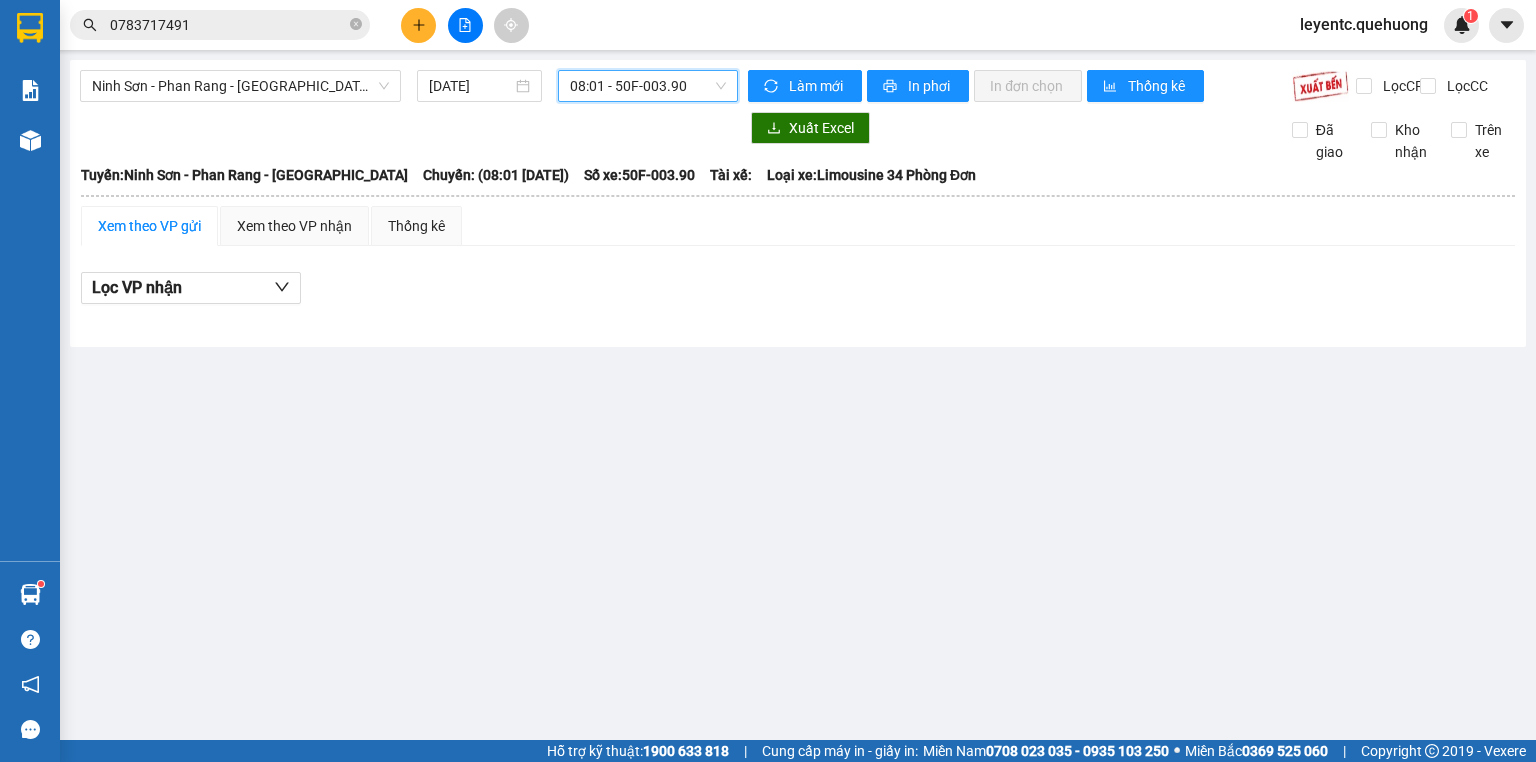 click on "08:01     - 50F-003.90" at bounding box center [648, 86] 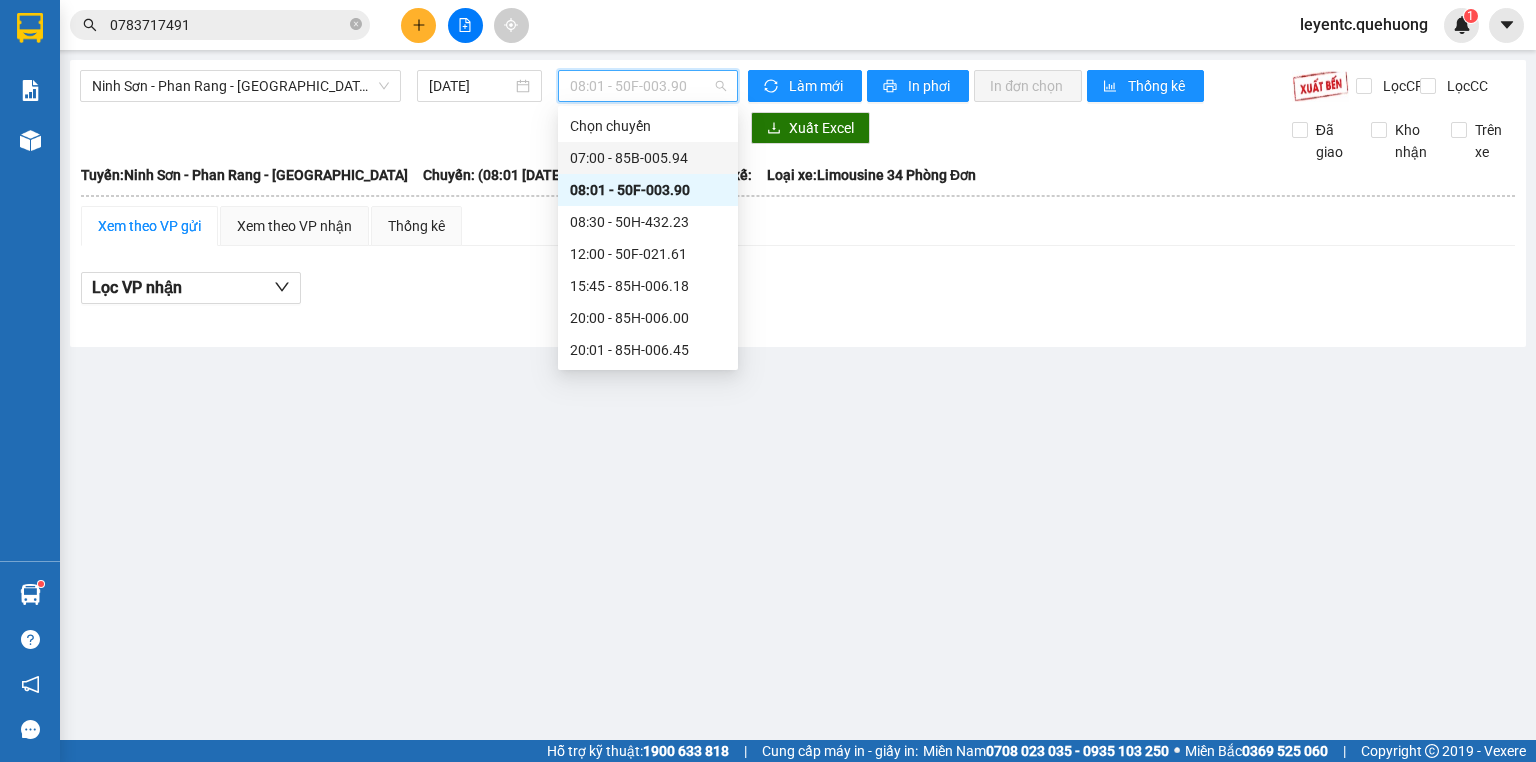 click on "07:00     - 85B-005.94" at bounding box center (648, 158) 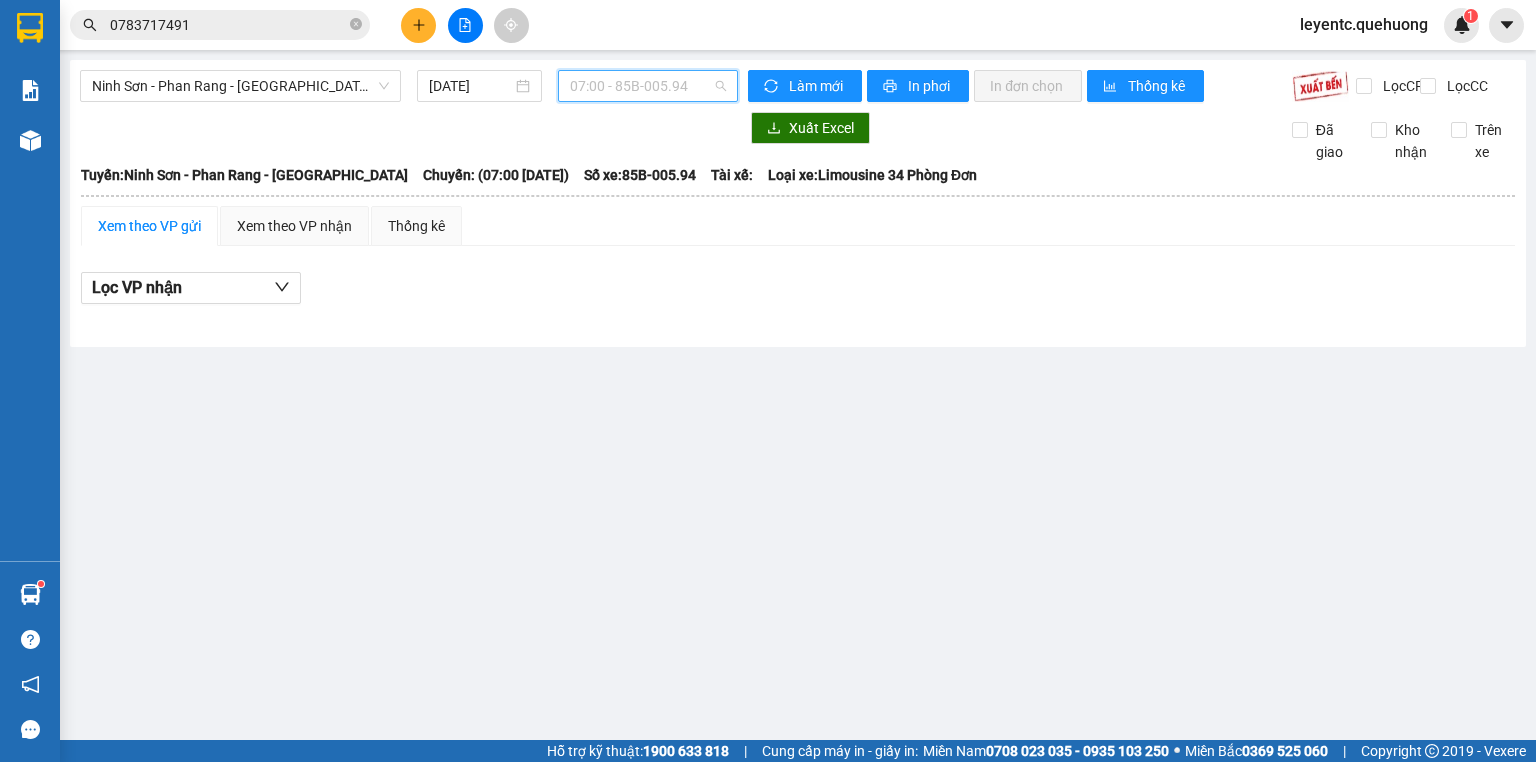 click on "07:00     - 85B-005.94" at bounding box center [648, 86] 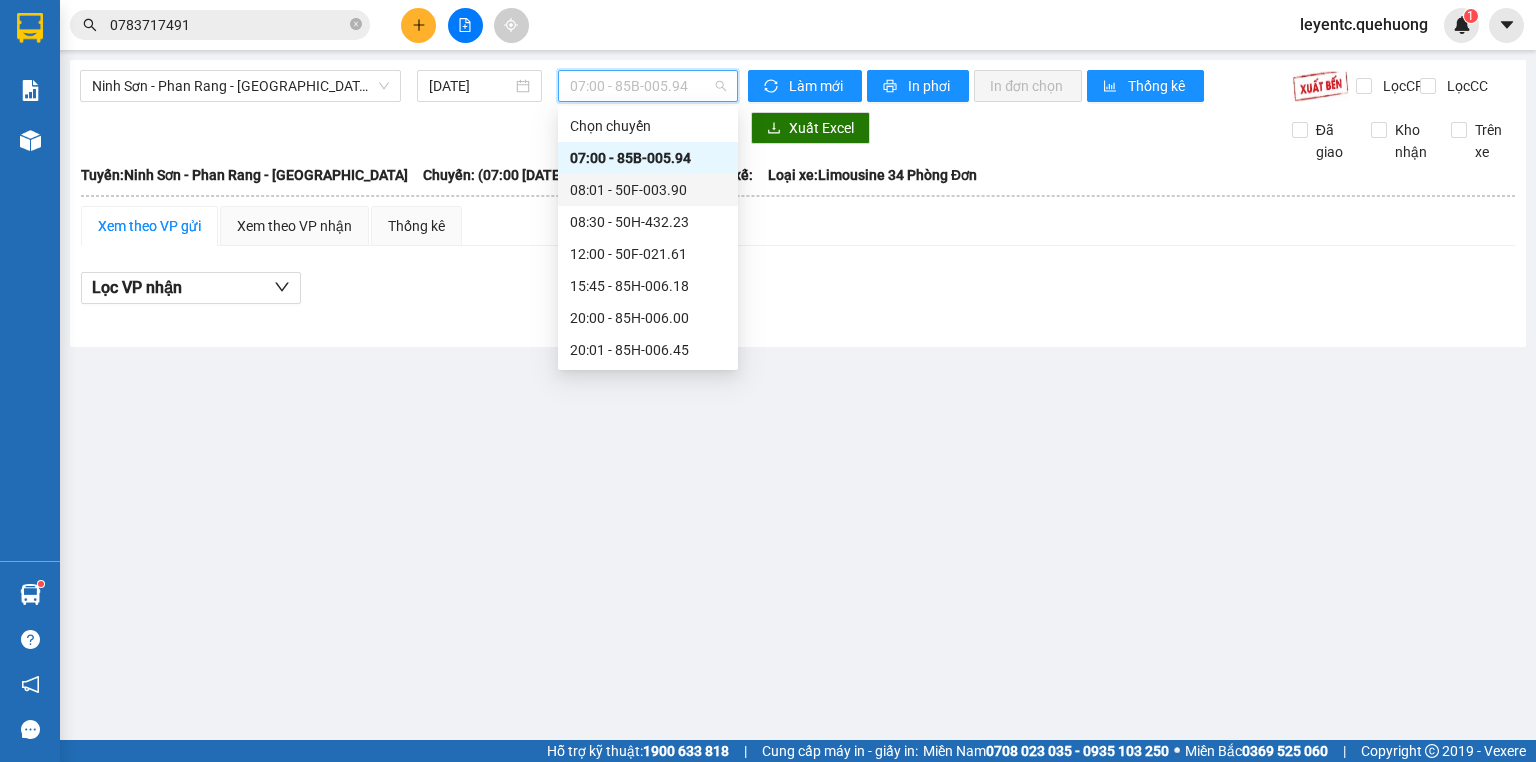 click on "08:01     - 50F-003.90" at bounding box center [648, 190] 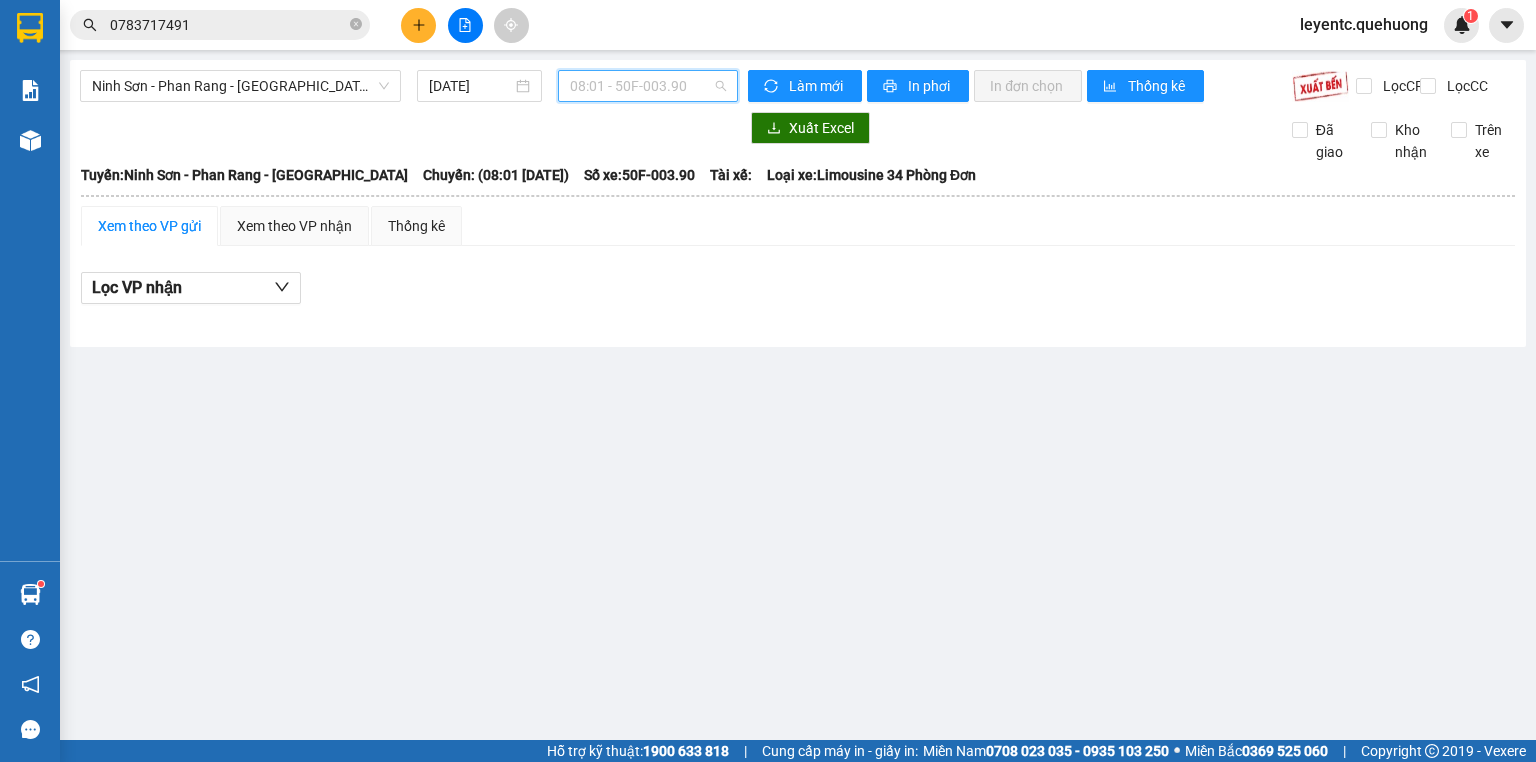 click on "08:01     - 50F-003.90" at bounding box center [648, 86] 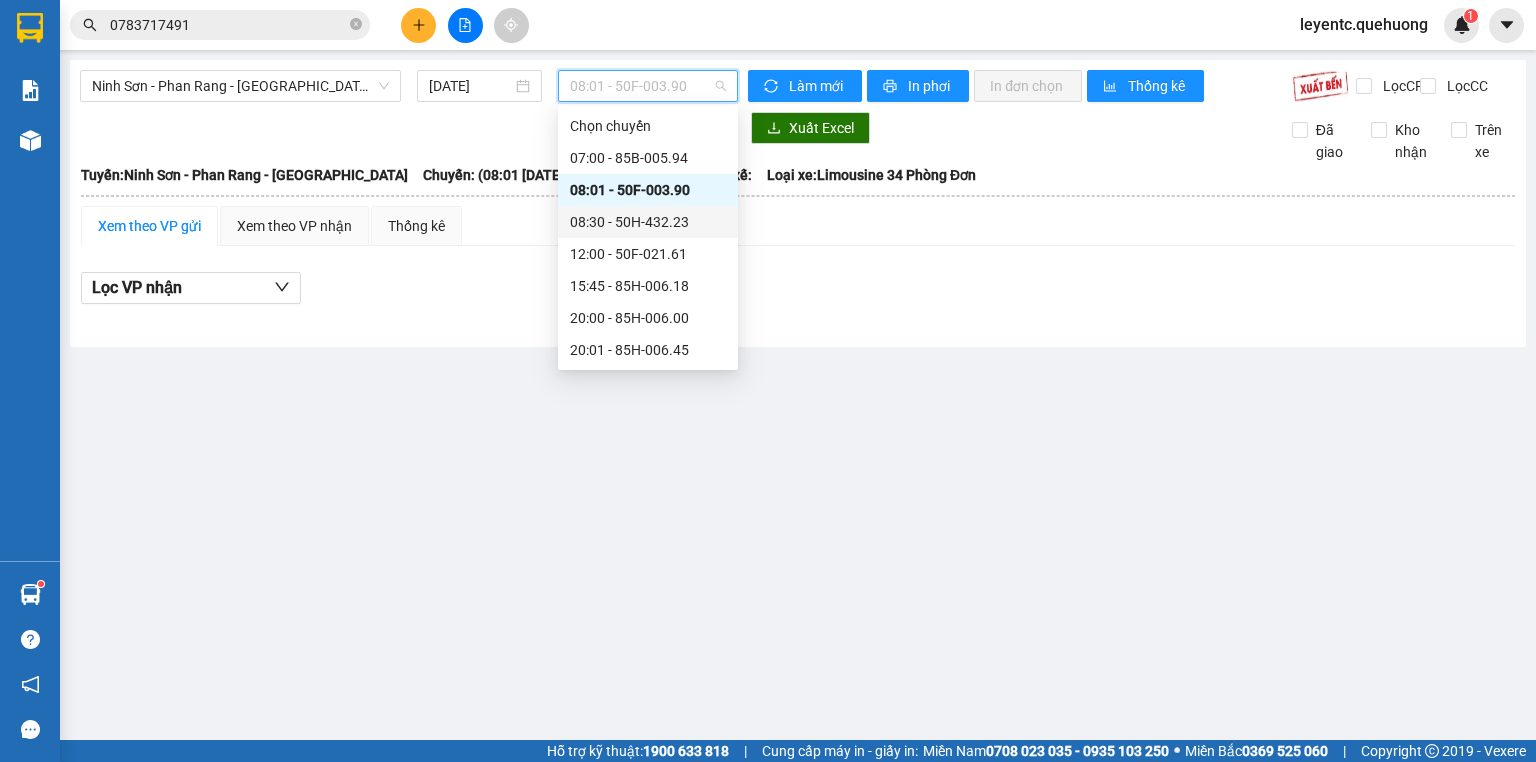 click on "08:30     - 50H-432.23" at bounding box center [648, 222] 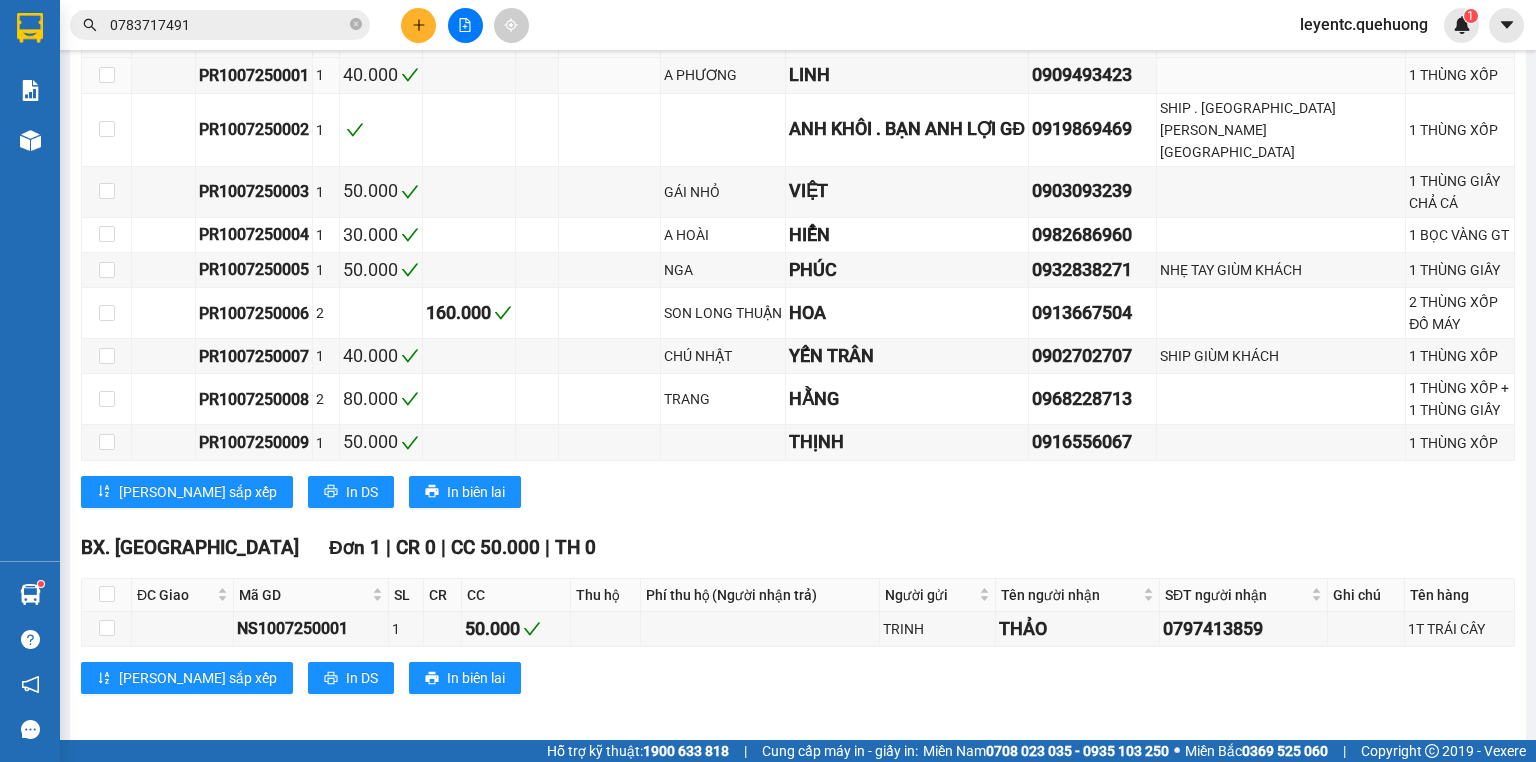 scroll, scrollTop: 0, scrollLeft: 0, axis: both 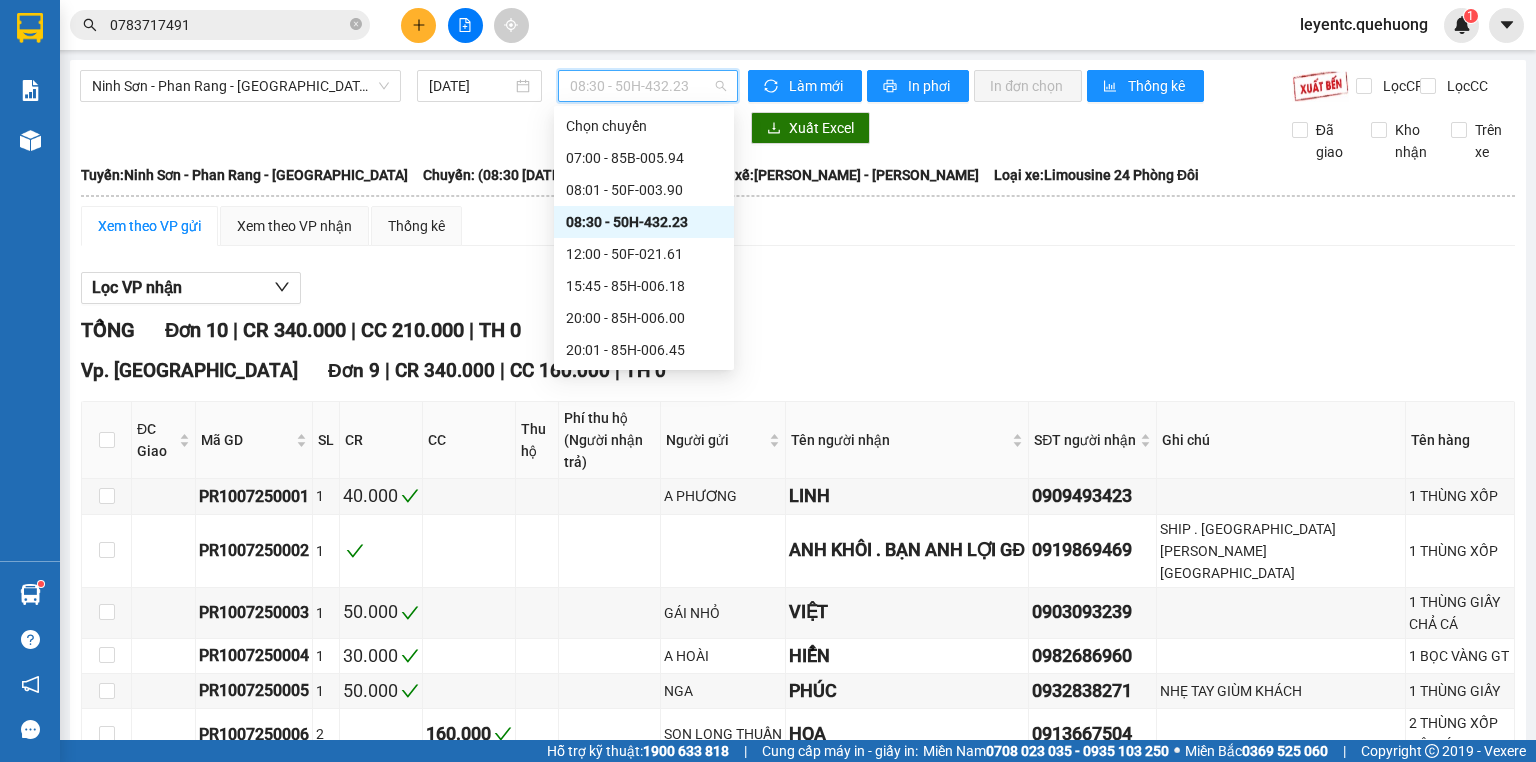 click on "08:30     - 50H-432.23" at bounding box center [648, 86] 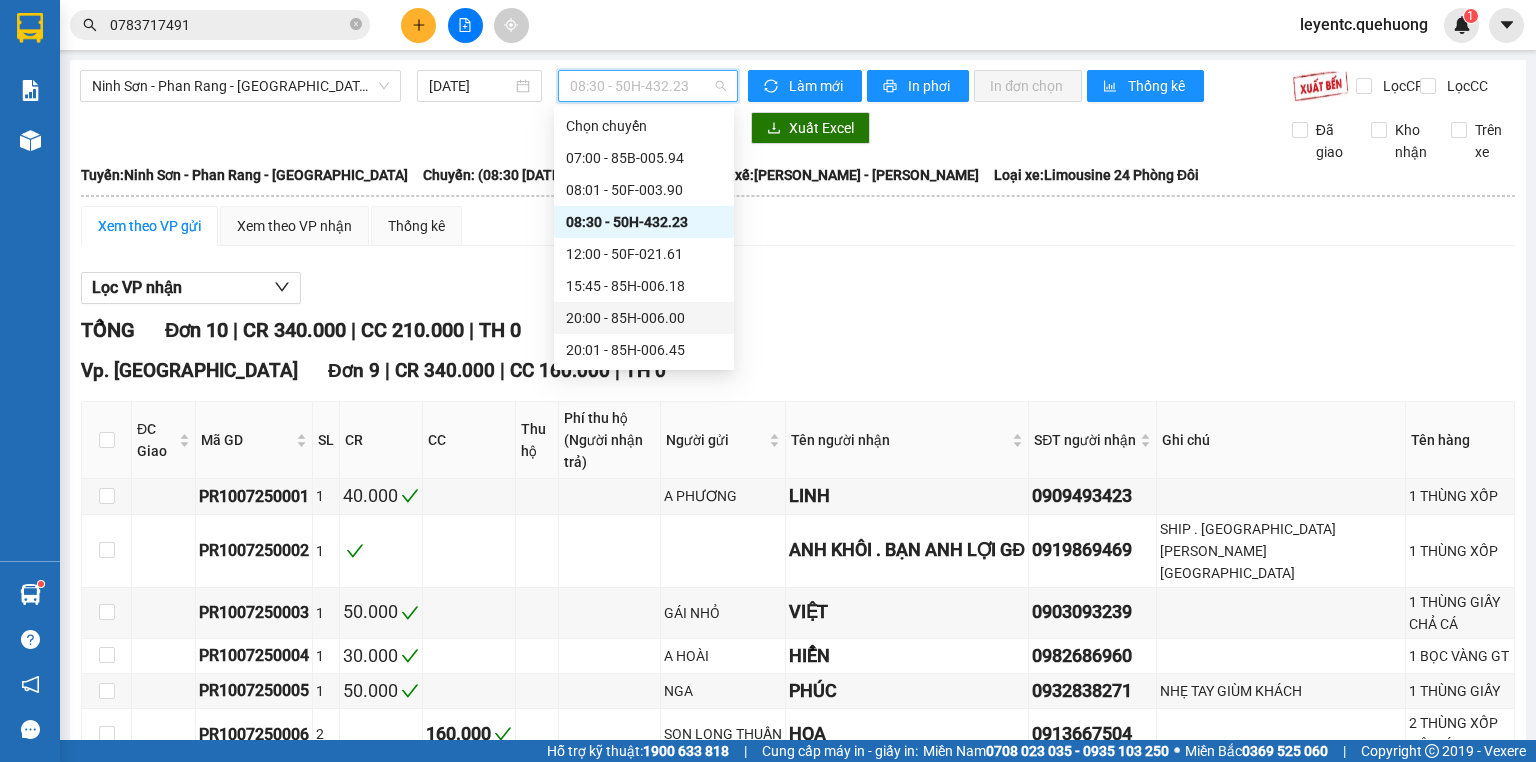 click on "20:00     - 85H-006.00" at bounding box center [644, 318] 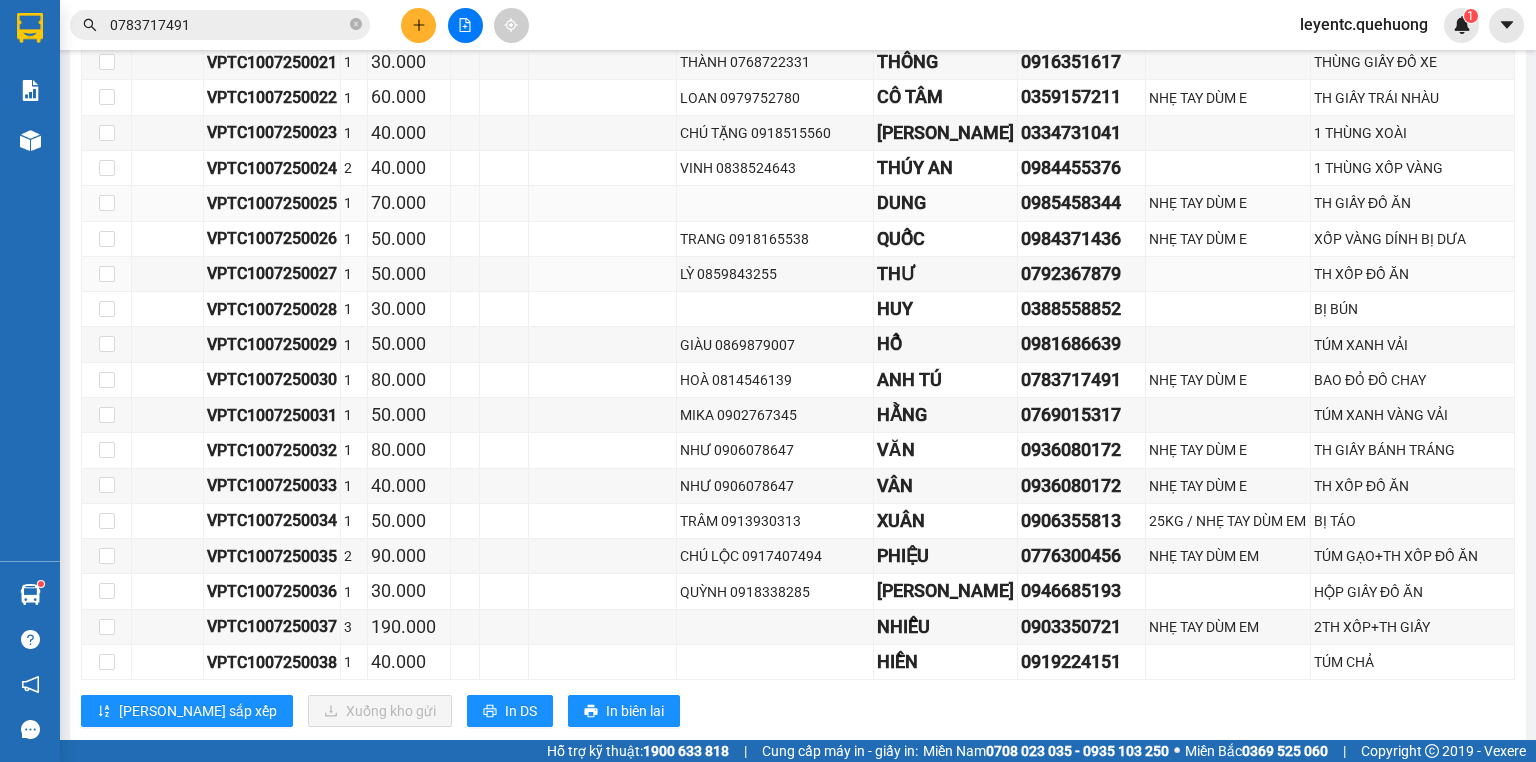 scroll, scrollTop: 2507, scrollLeft: 0, axis: vertical 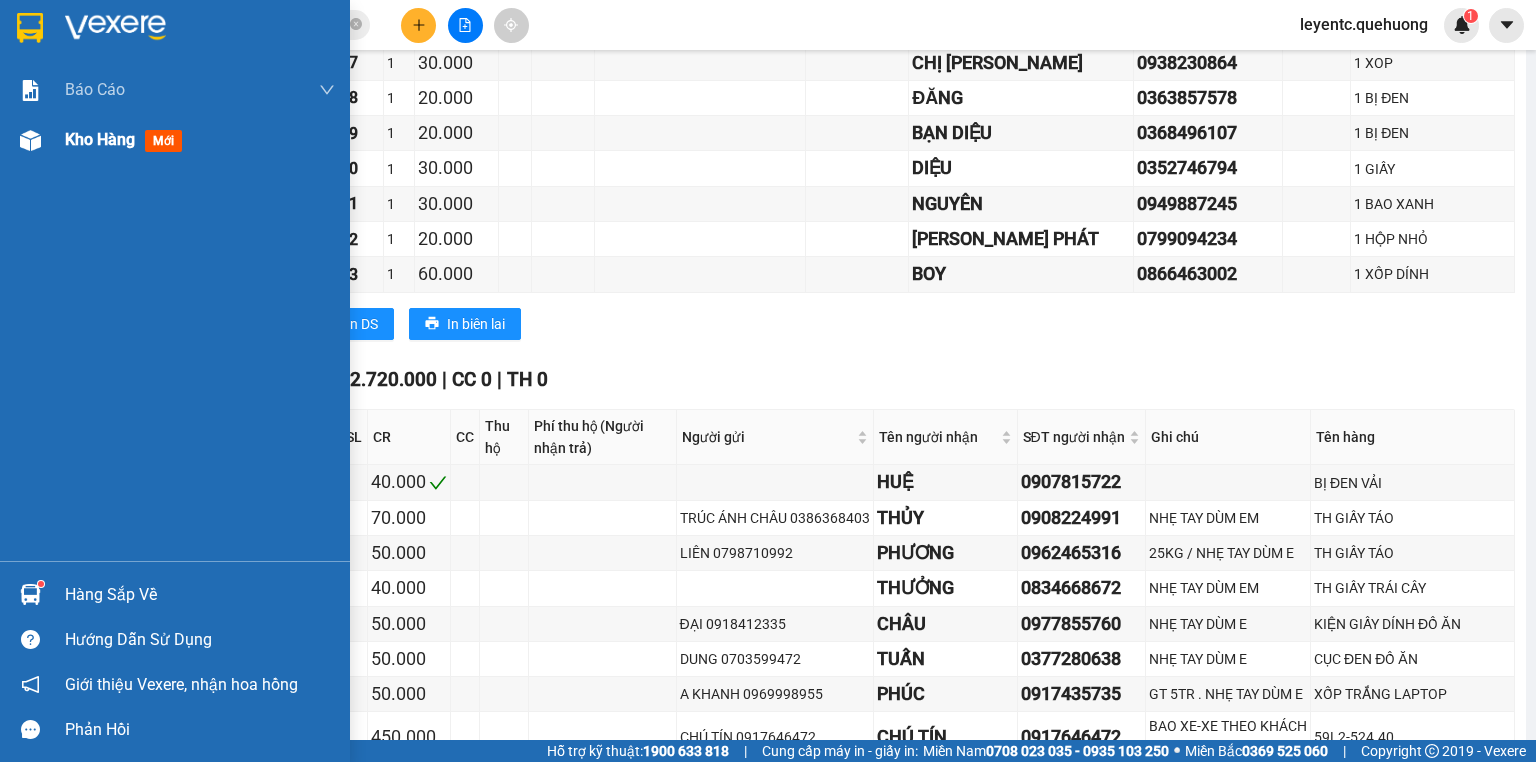 click on "Kho hàng" at bounding box center [100, 139] 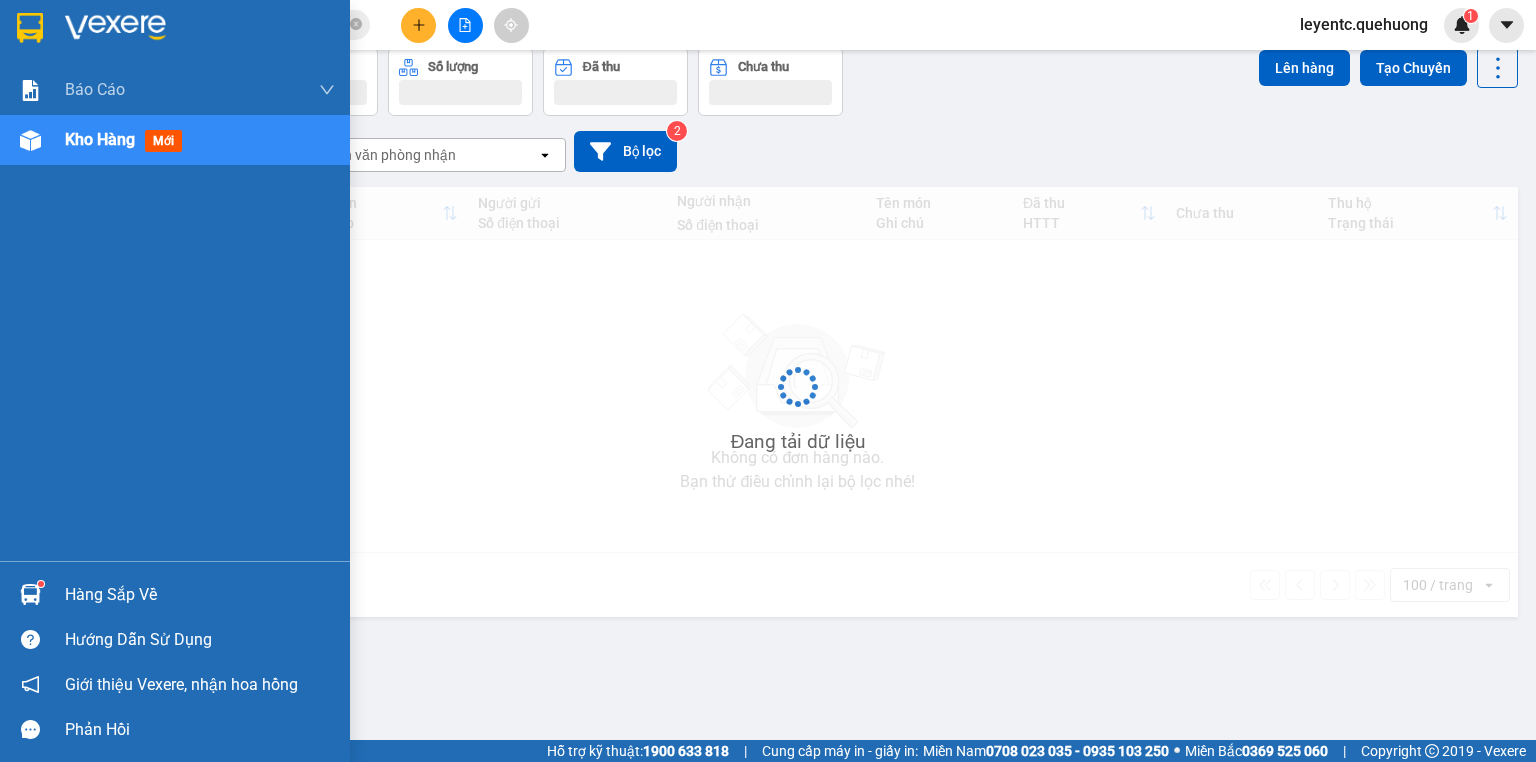 scroll, scrollTop: 92, scrollLeft: 0, axis: vertical 